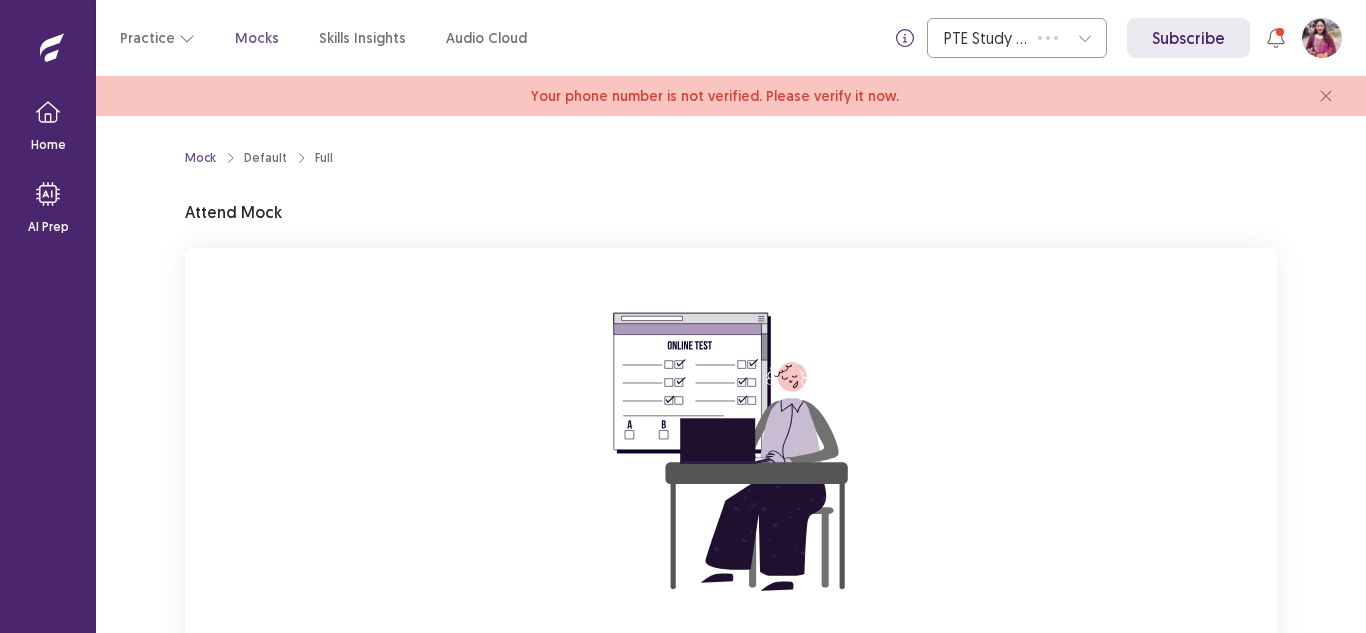 scroll, scrollTop: 0, scrollLeft: 0, axis: both 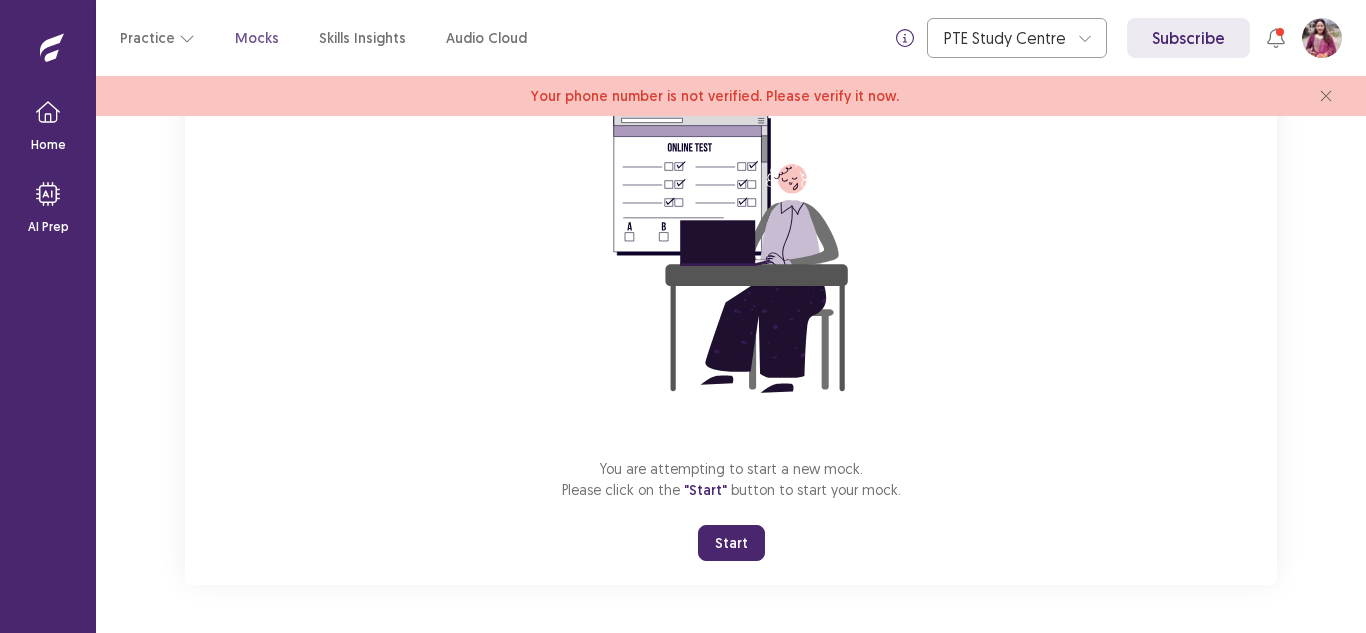 click on "Start" at bounding box center [731, 543] 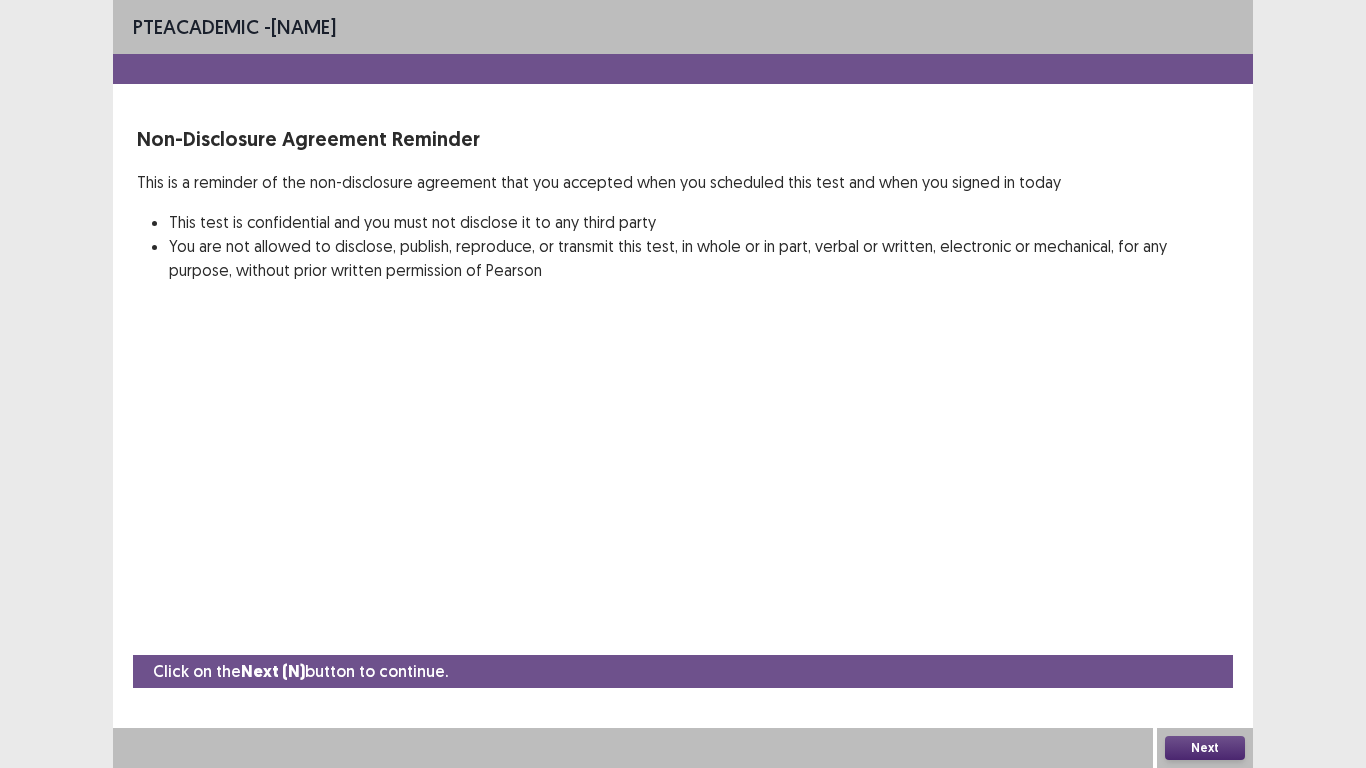 click on "Next" at bounding box center (1205, 748) 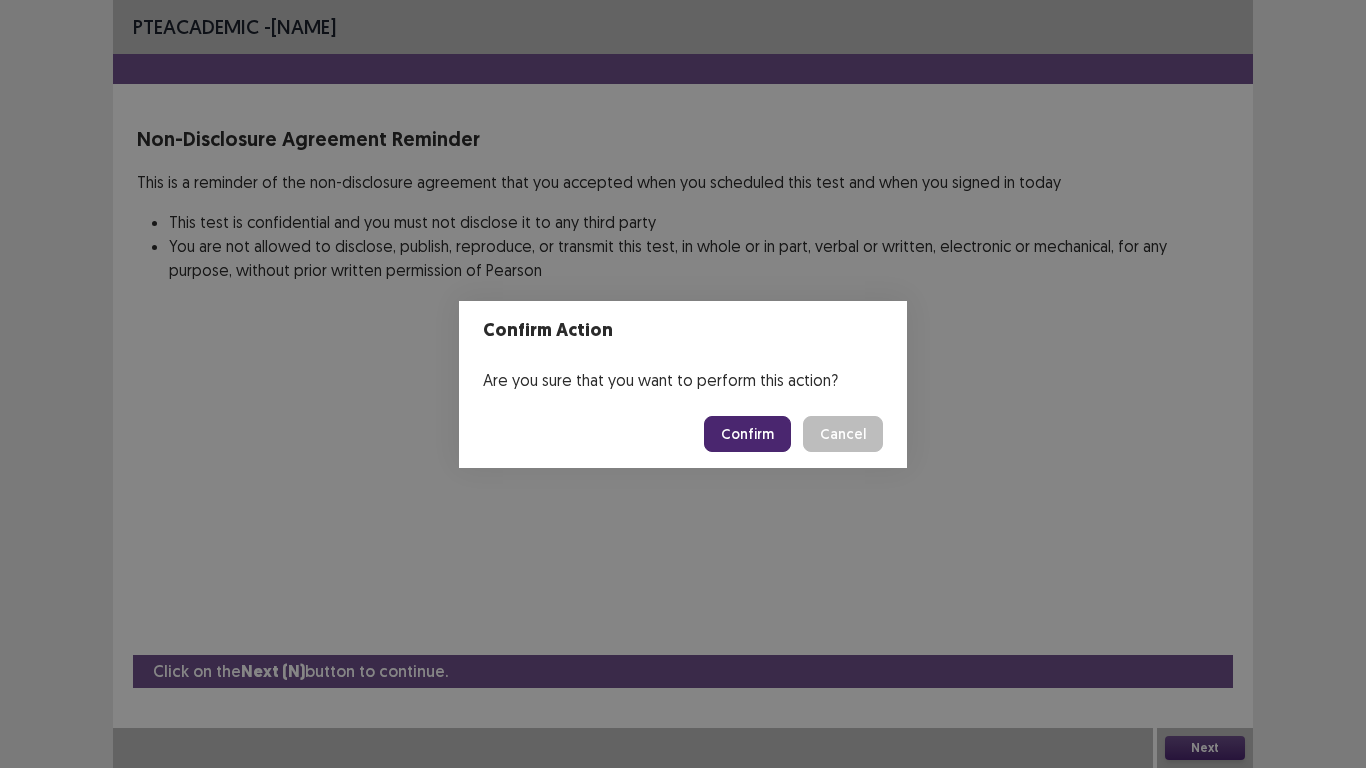click on "Confirm" at bounding box center [747, 434] 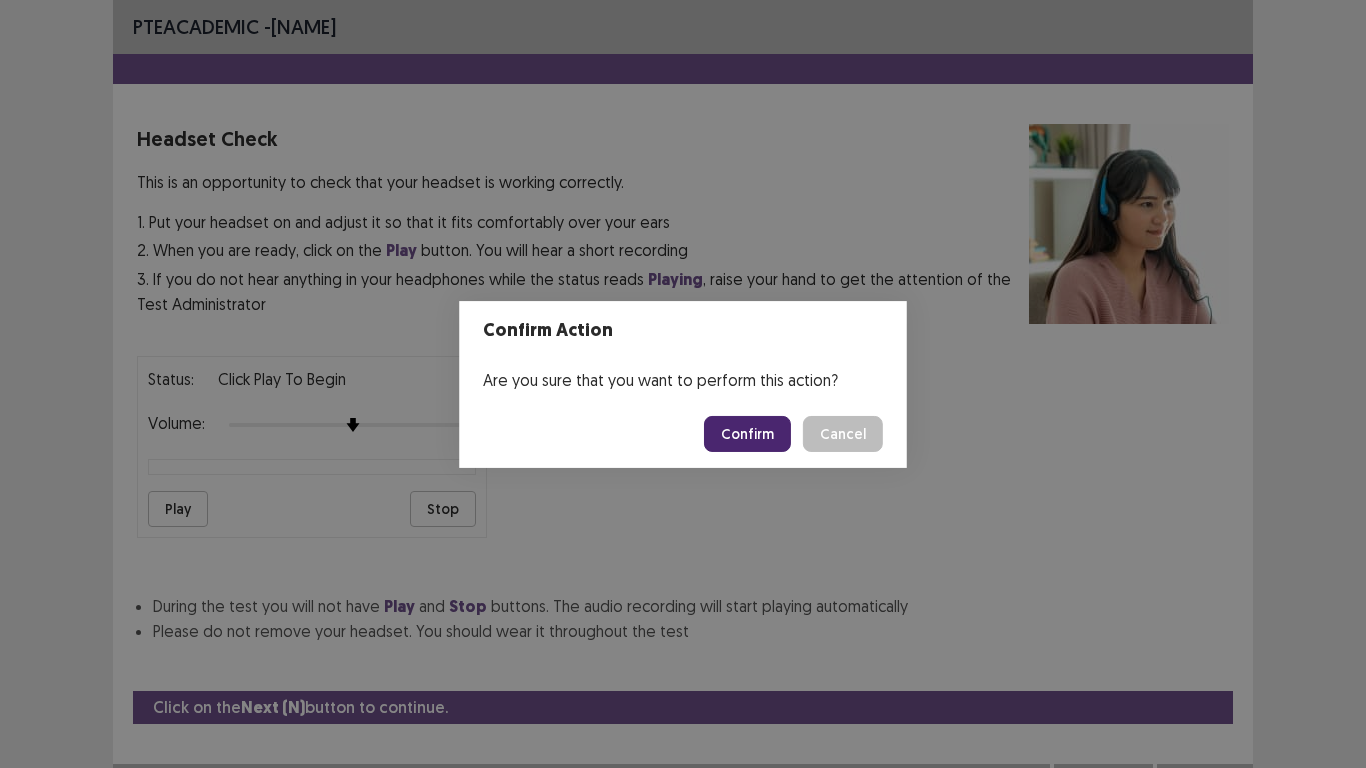 scroll, scrollTop: 36, scrollLeft: 0, axis: vertical 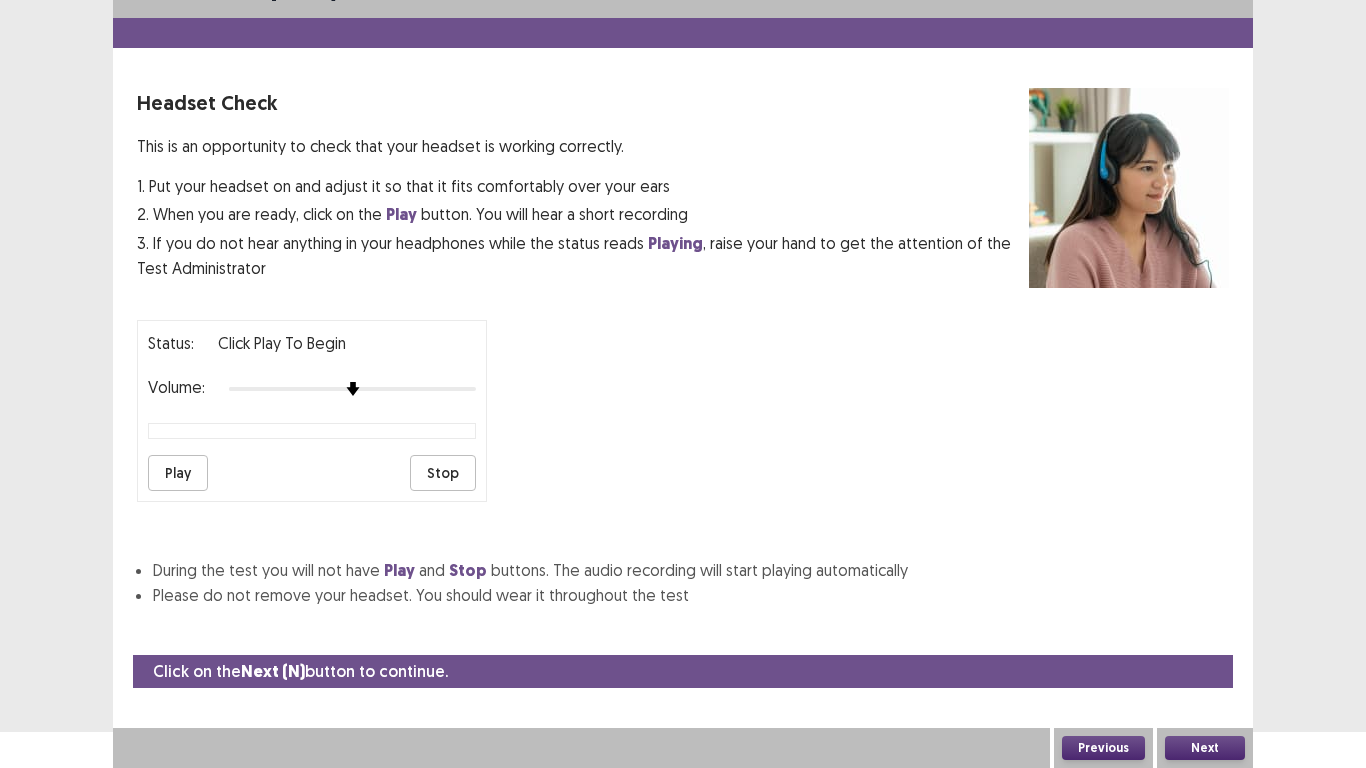 click on "Status: Click Play to Begin Volume: Play Stop" at bounding box center (312, 411) 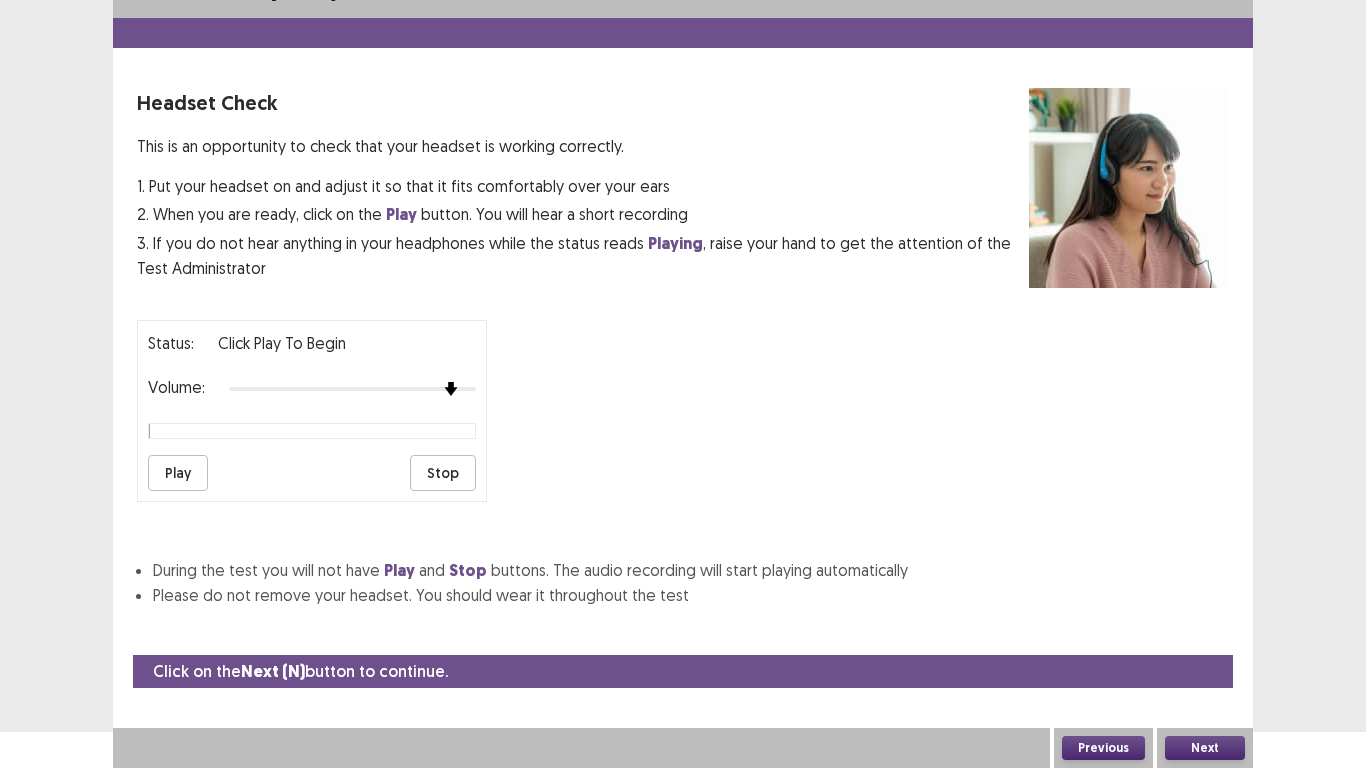 click at bounding box center [352, 389] 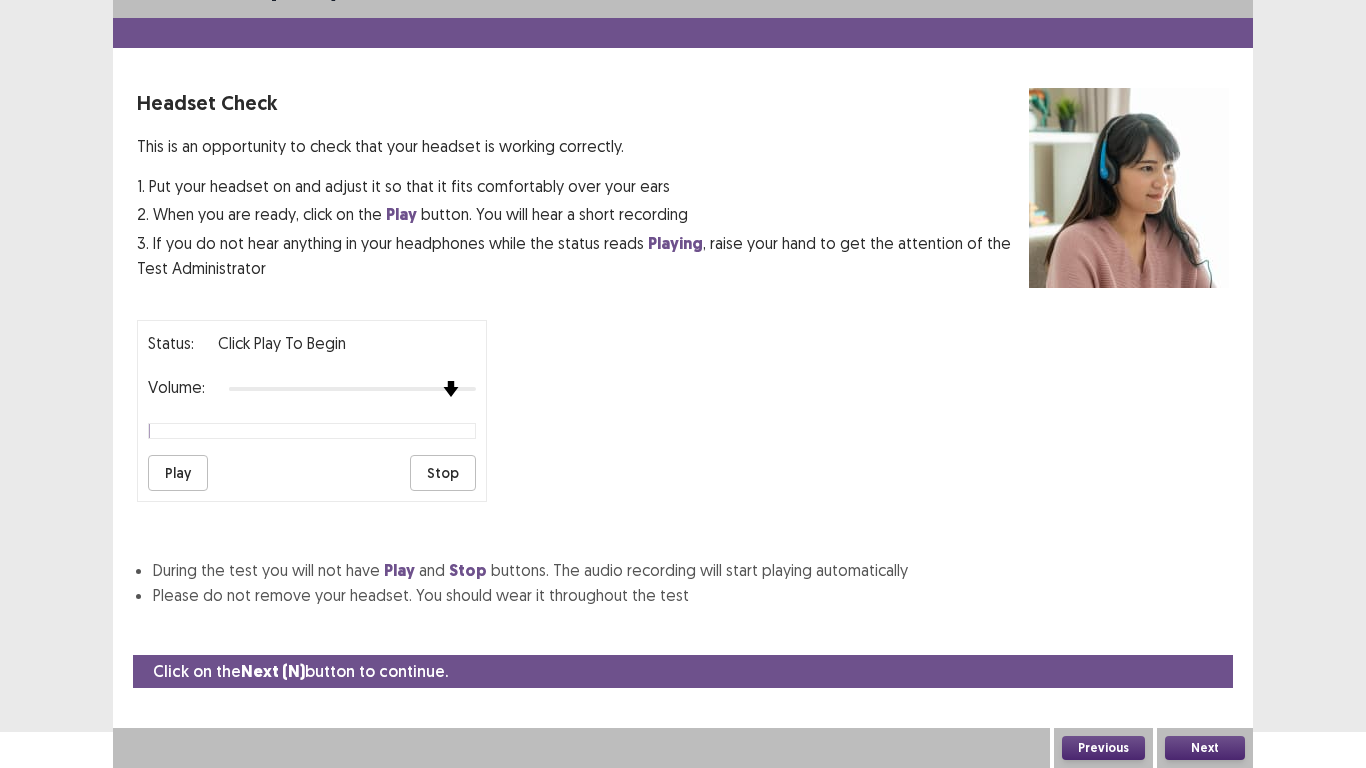 click at bounding box center [352, 389] 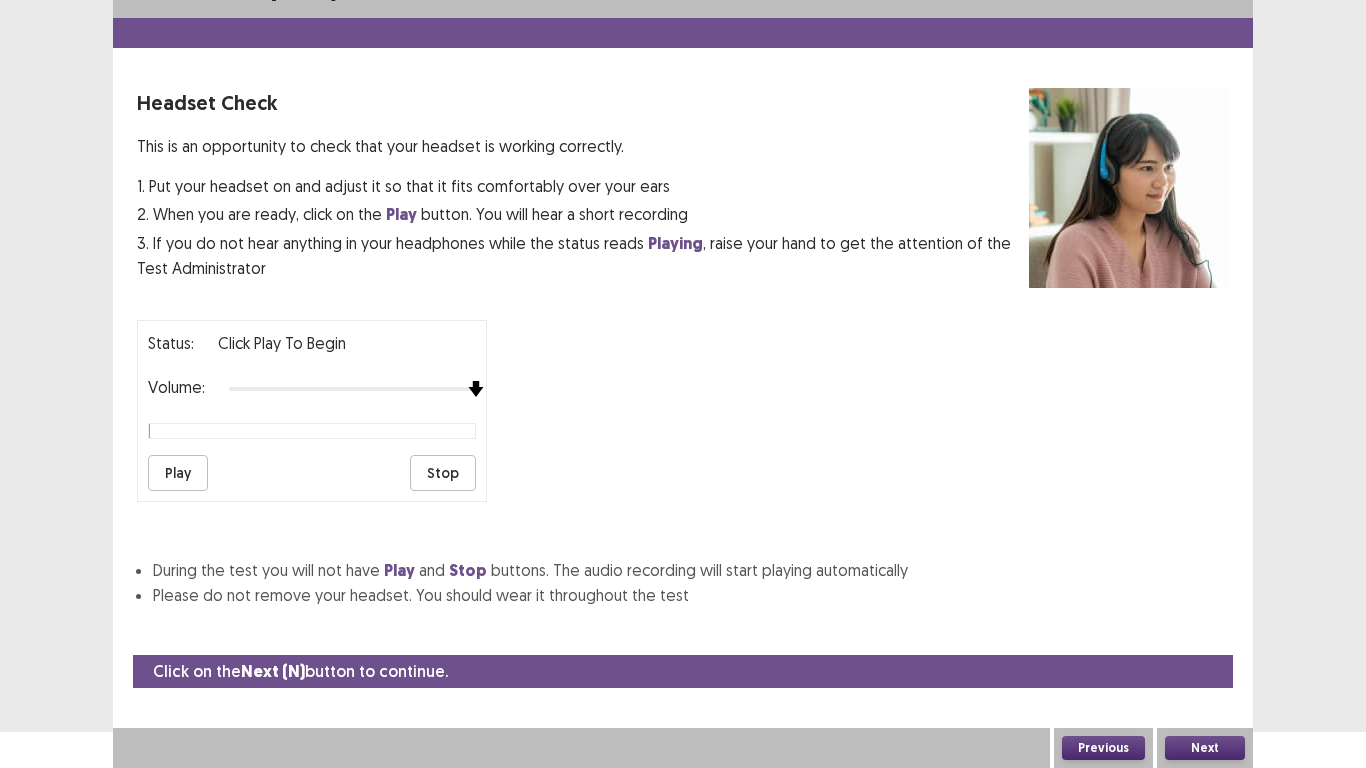 click on "Status: Click Play to Begin Volume: Play Stop" at bounding box center (683, 403) 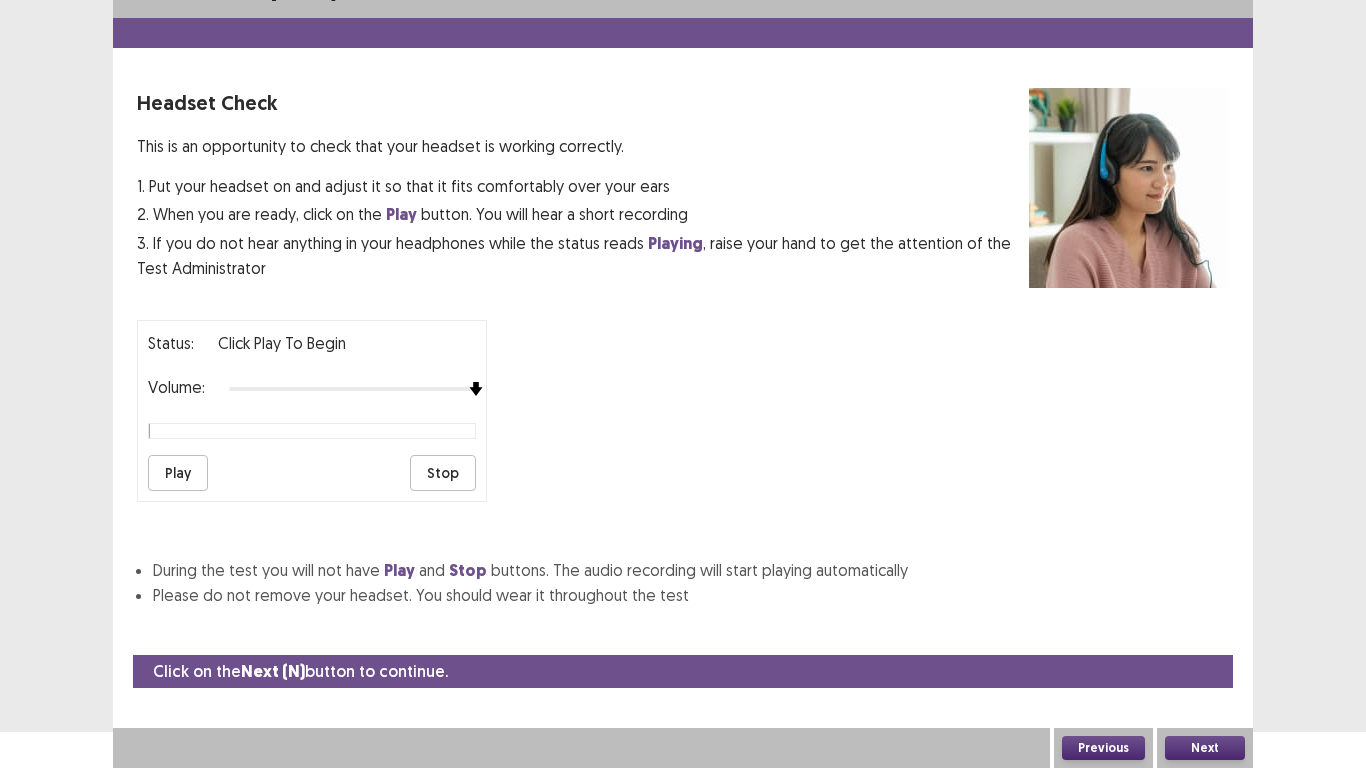 click on "Play" at bounding box center (178, 473) 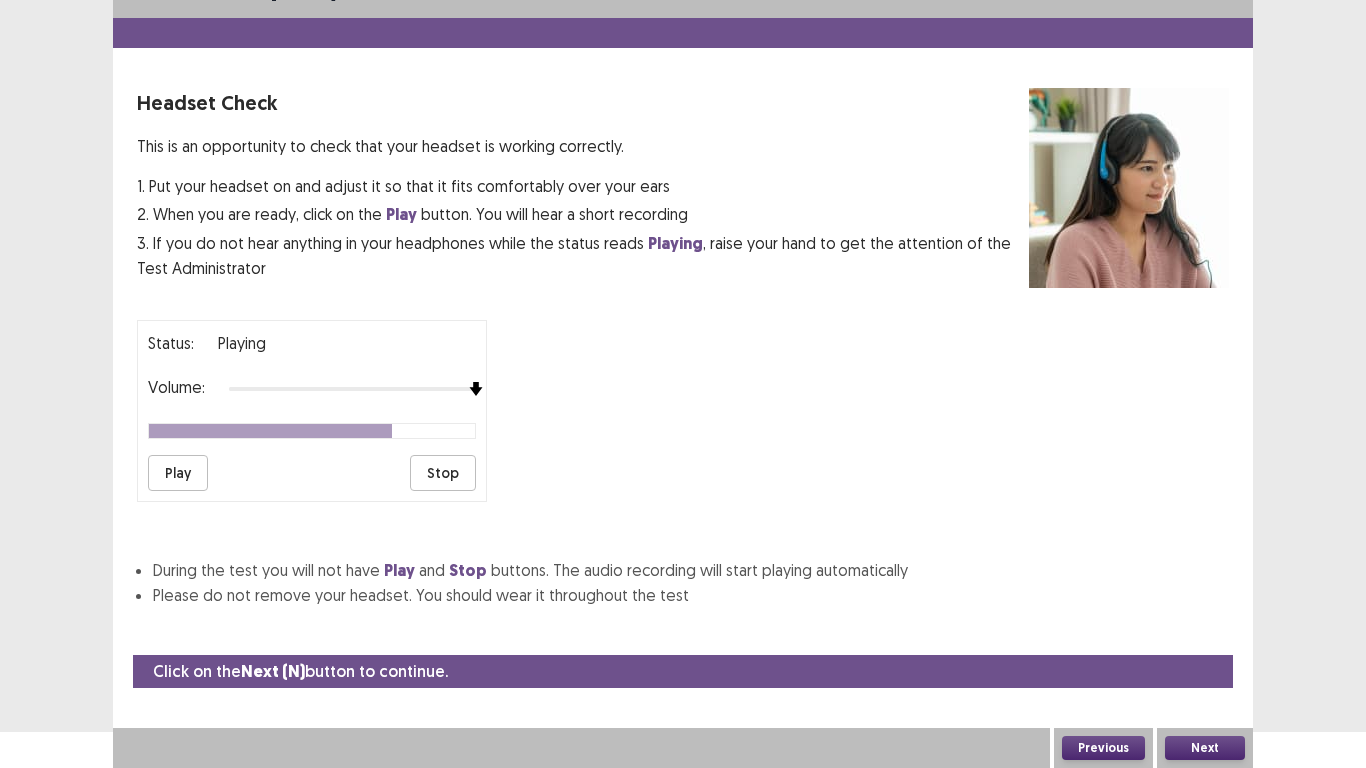 click on "Next" at bounding box center [1205, 748] 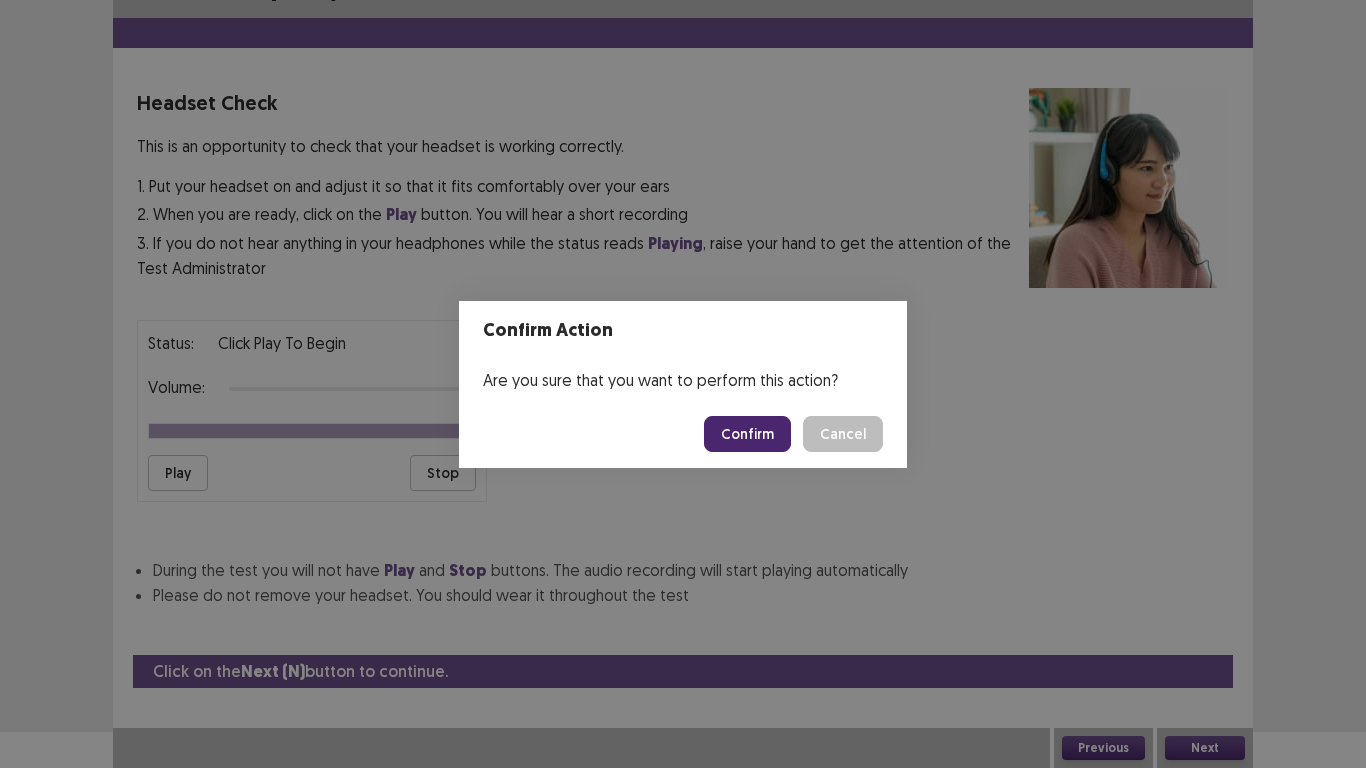 click on "Confirm" at bounding box center (747, 434) 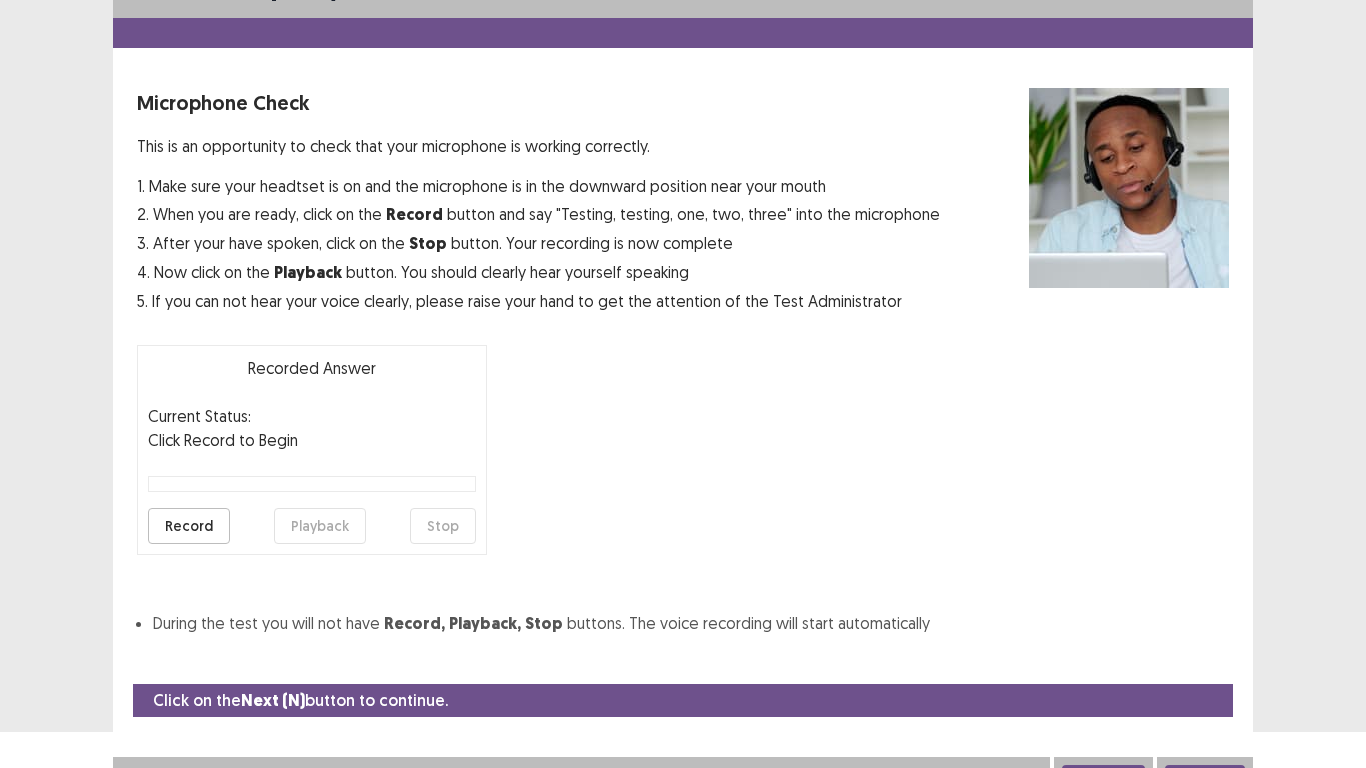 scroll, scrollTop: 57, scrollLeft: 0, axis: vertical 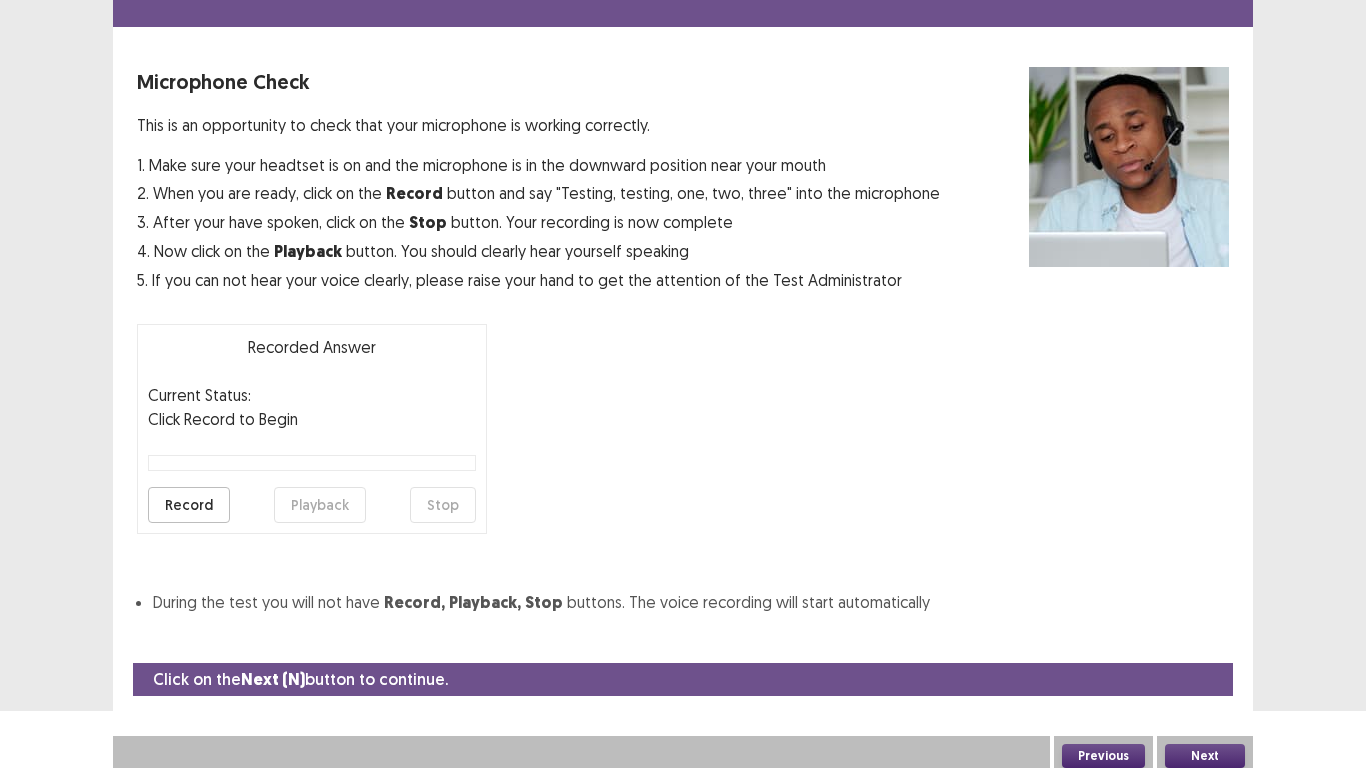 click on "Record" at bounding box center (189, 505) 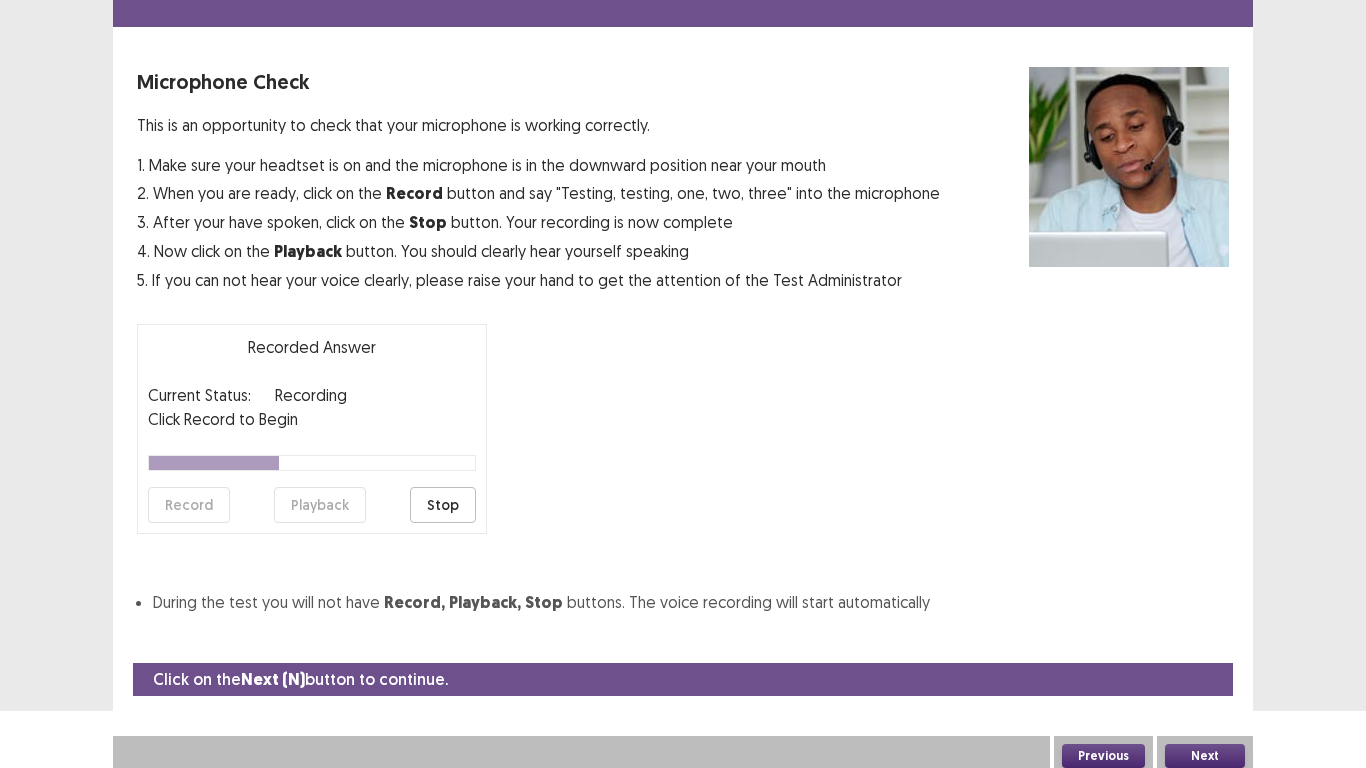 click on "Stop" at bounding box center [443, 505] 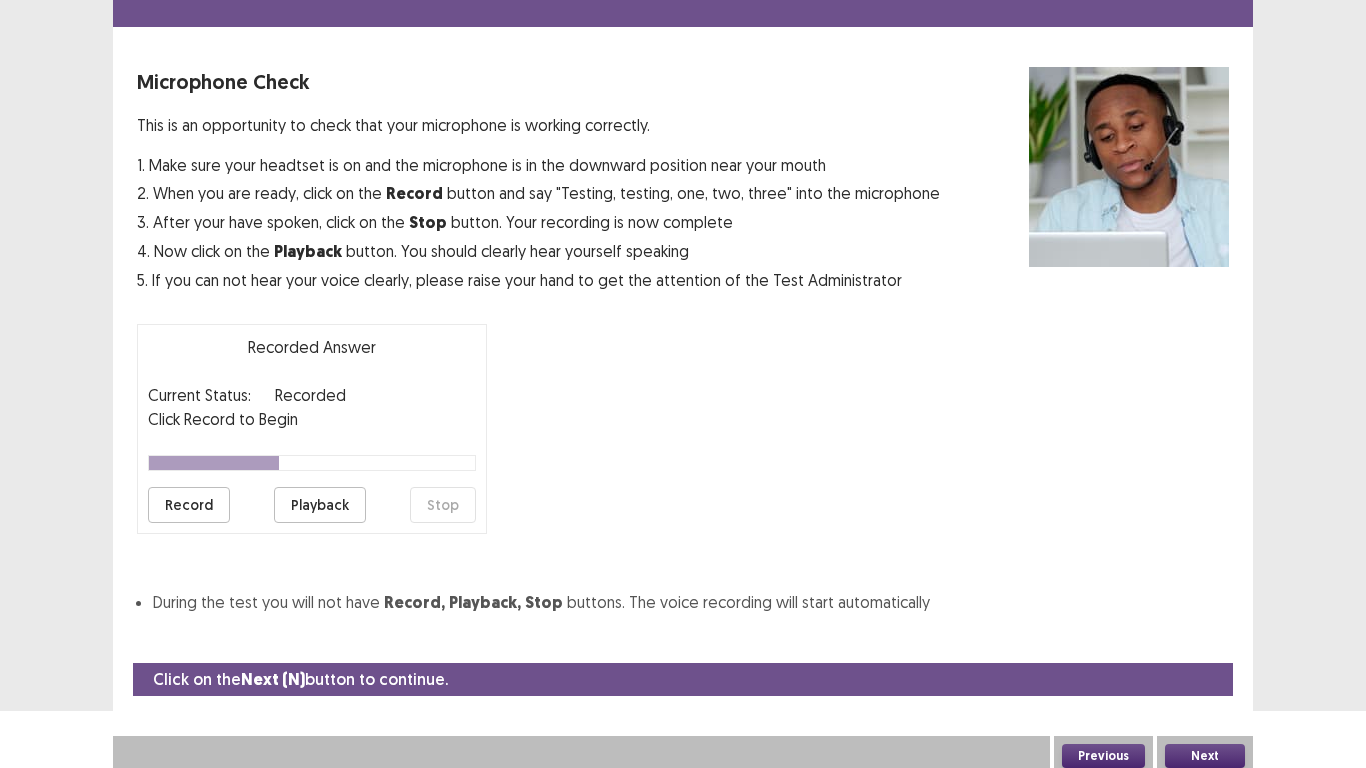 click on "Playback" at bounding box center [320, 505] 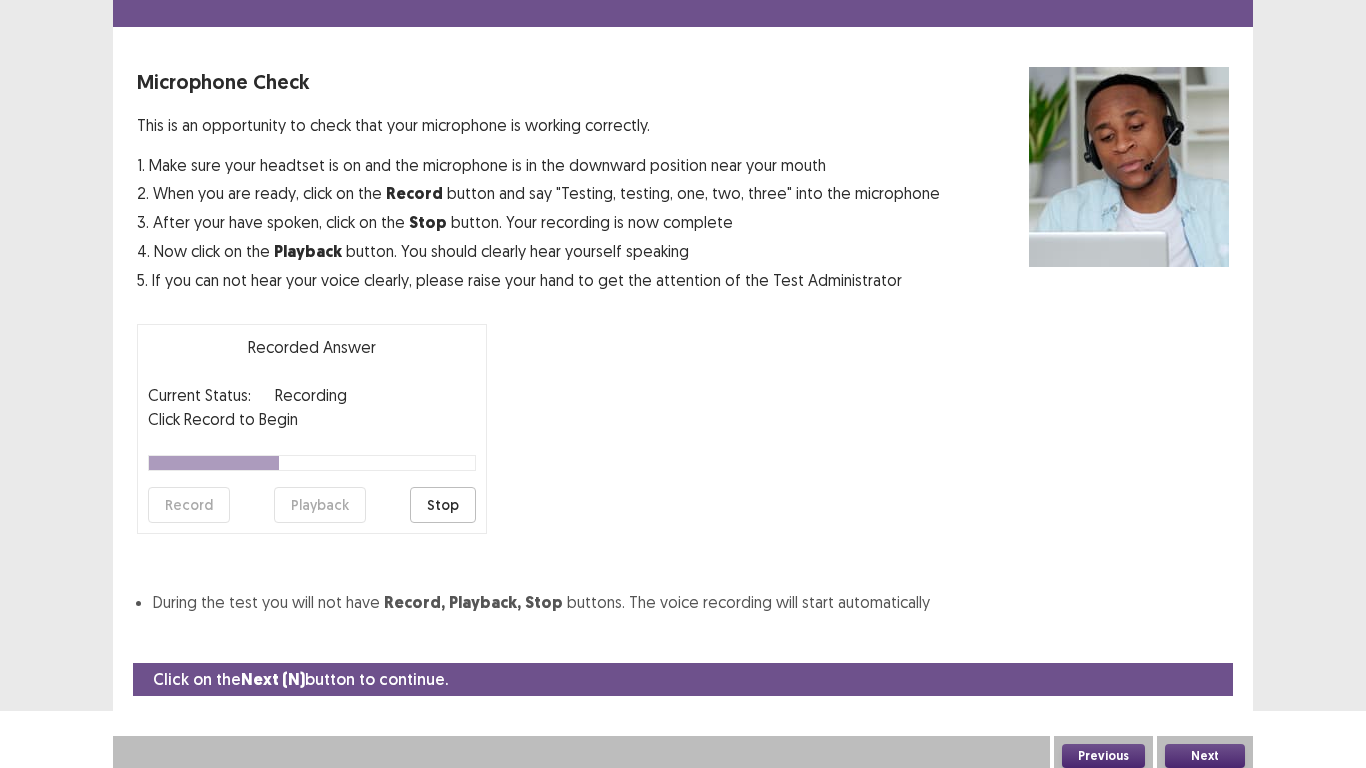 click on "Stop" at bounding box center [443, 505] 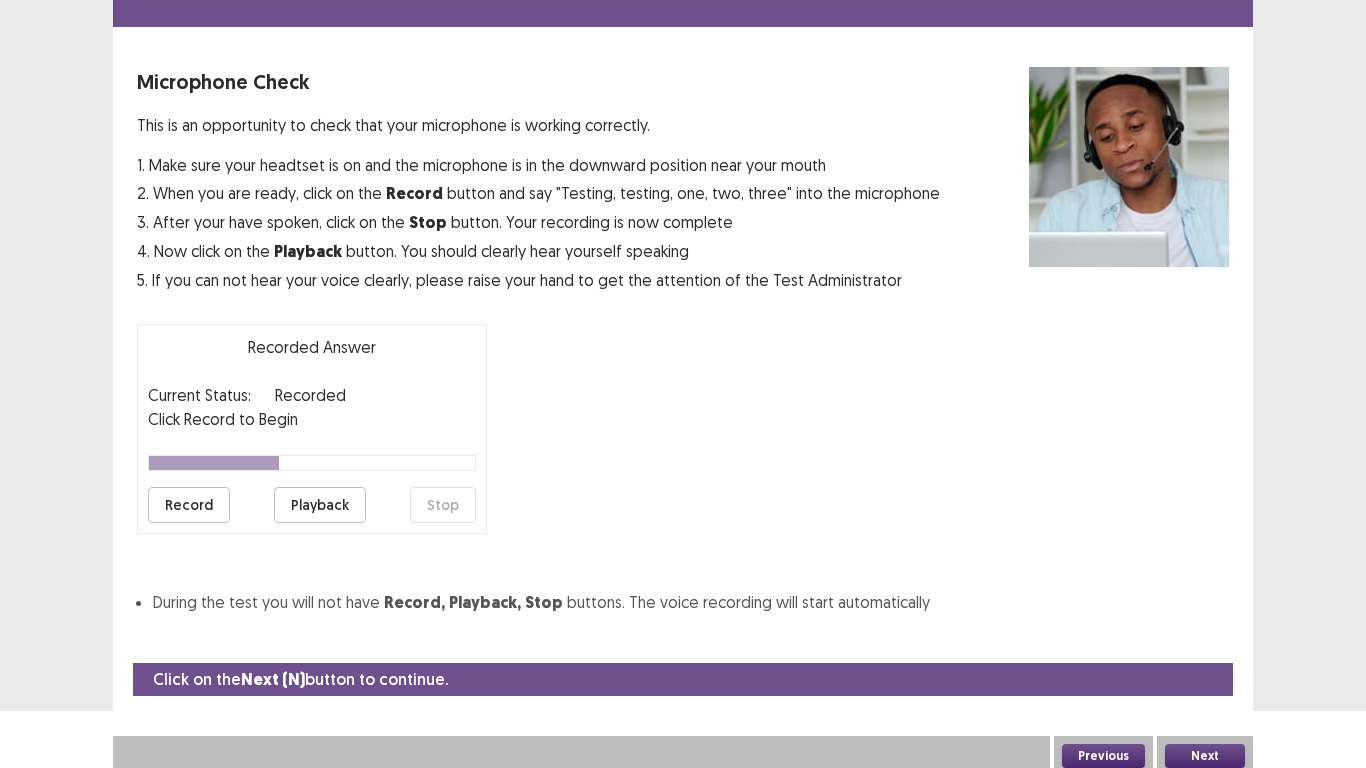 click on "Playback" at bounding box center [320, 505] 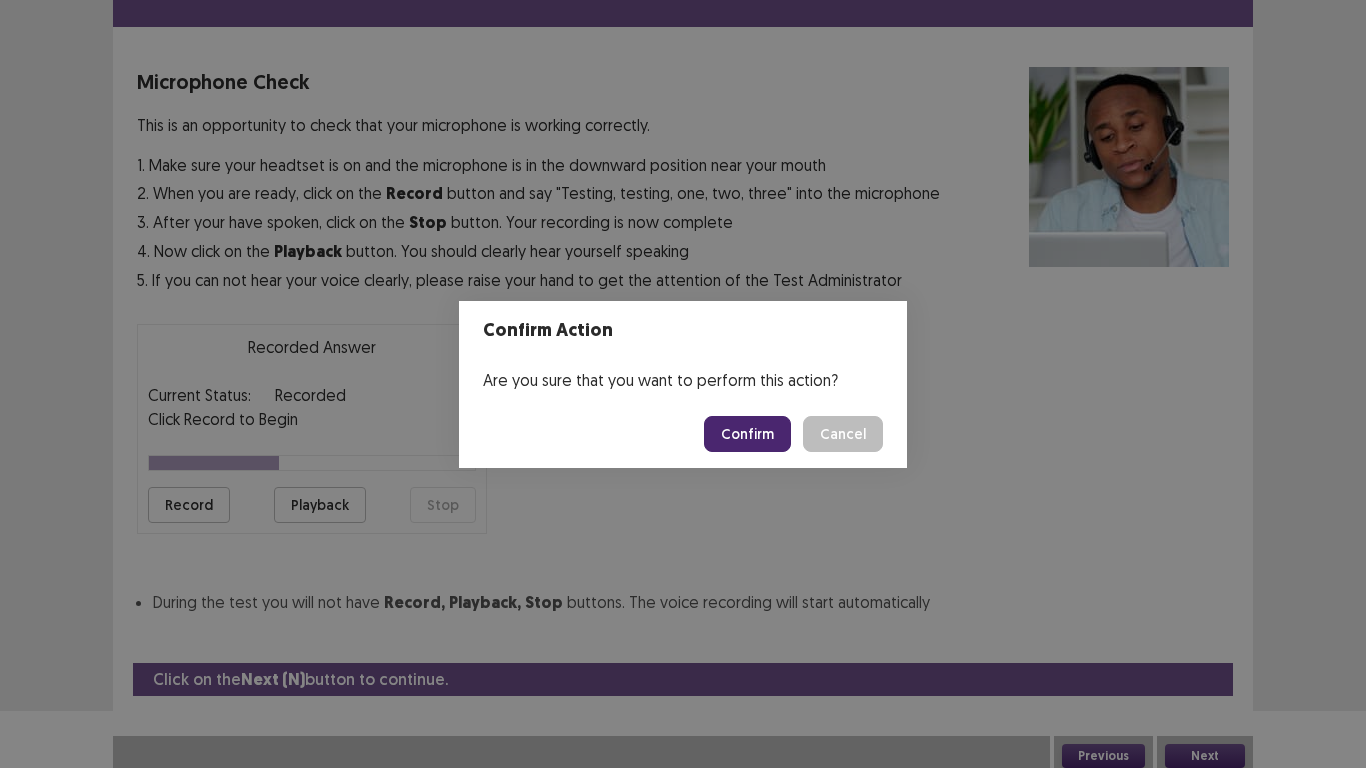 click on "Confirm" at bounding box center [747, 434] 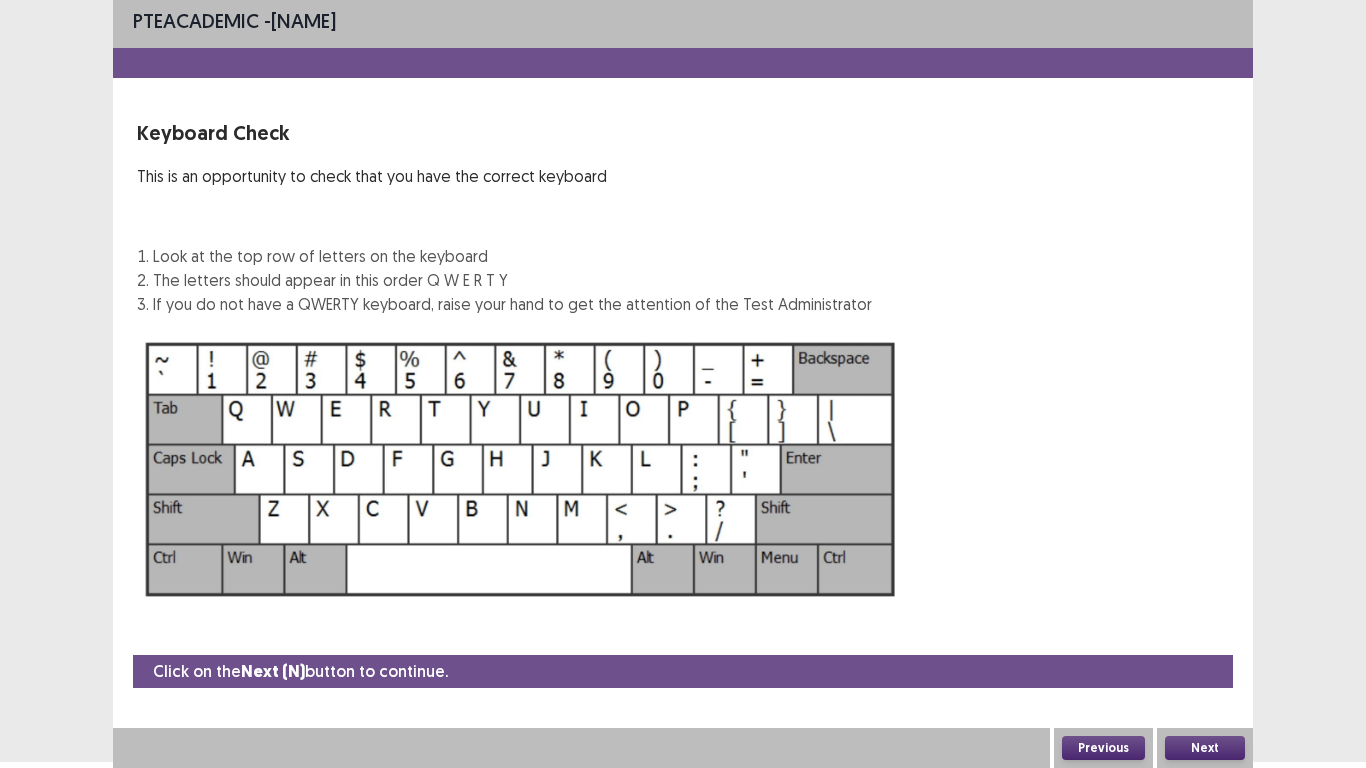 scroll, scrollTop: 6, scrollLeft: 0, axis: vertical 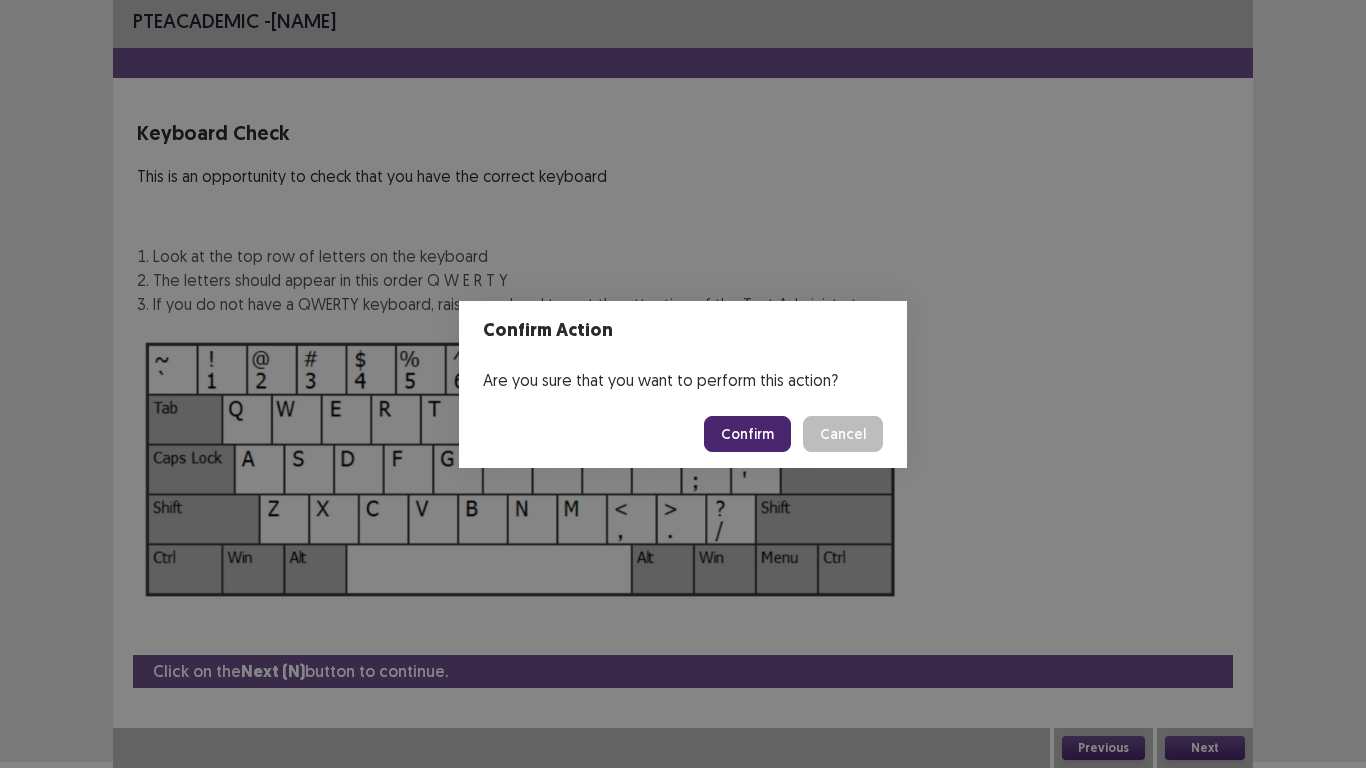 click on "Confirm" at bounding box center (747, 434) 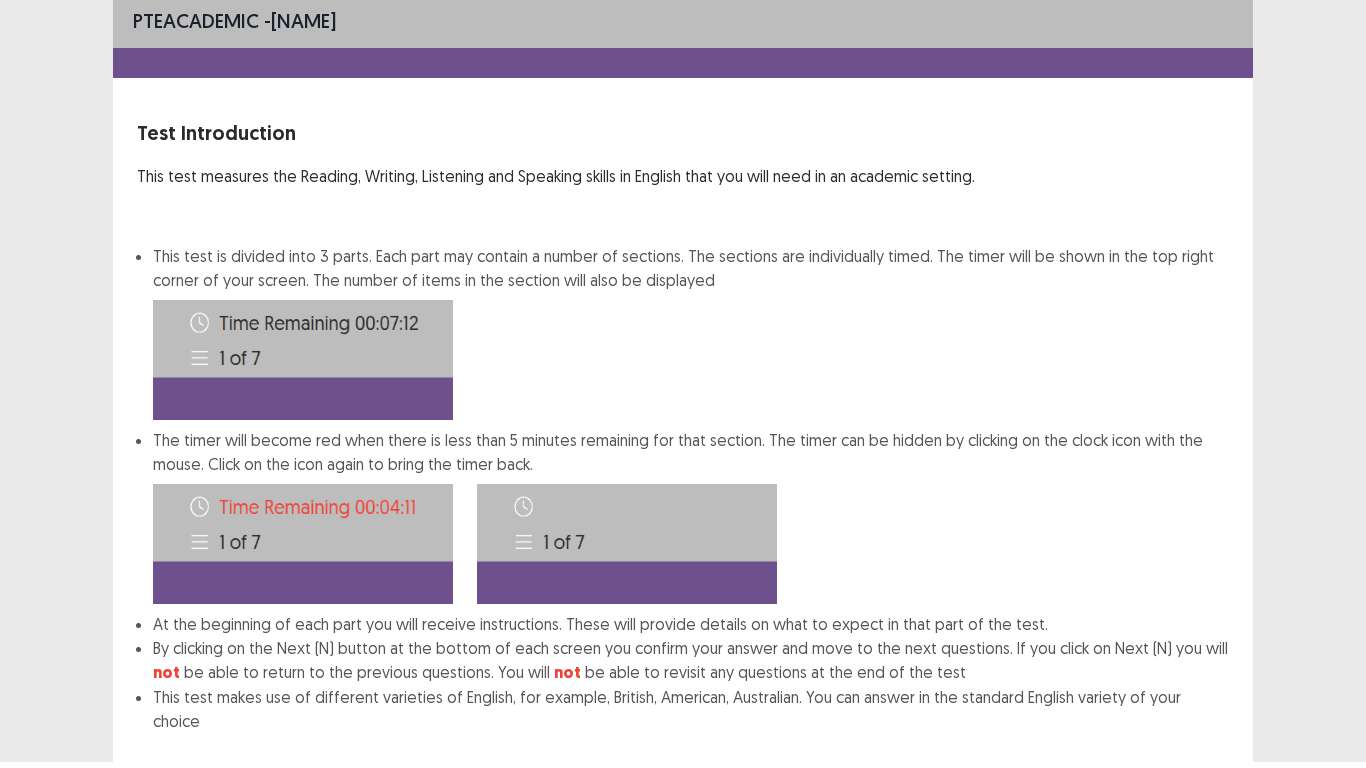 scroll, scrollTop: 108, scrollLeft: 0, axis: vertical 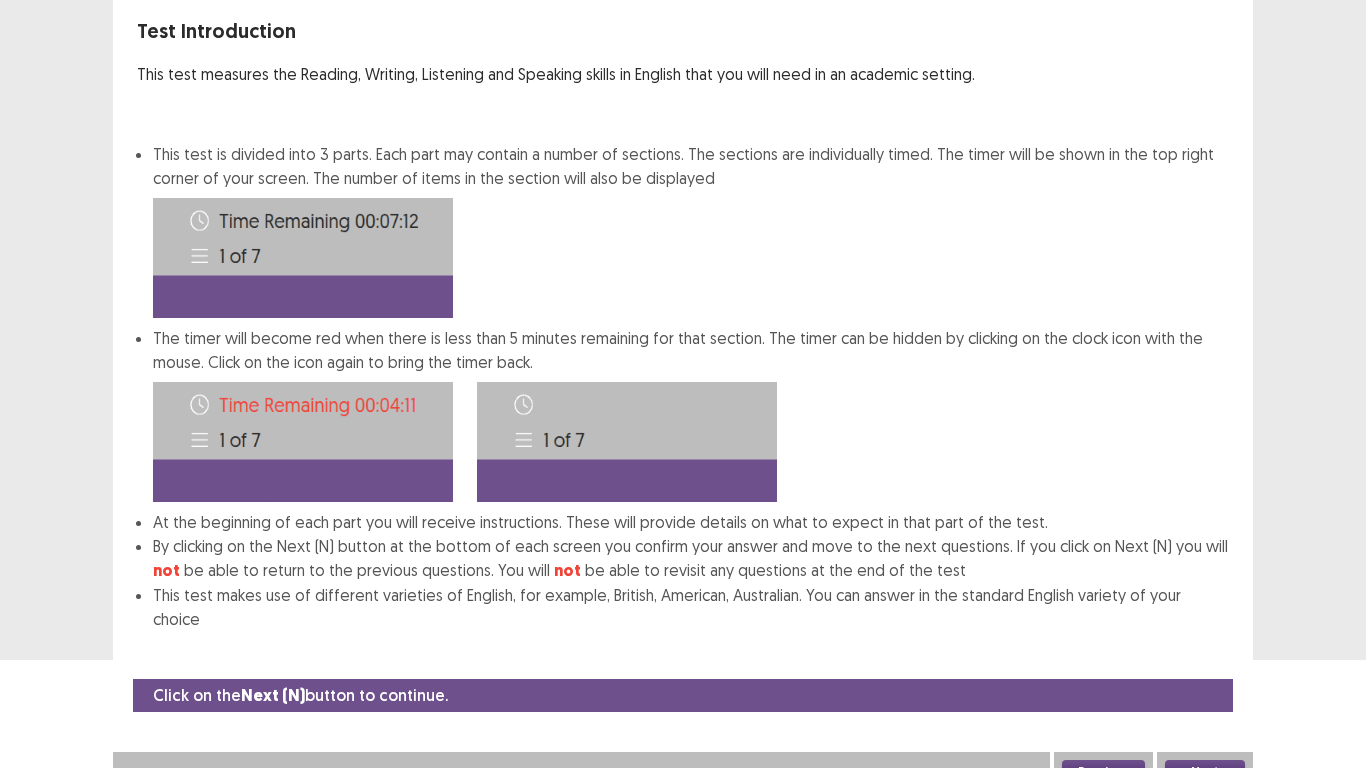 click on "Next" at bounding box center (1205, 772) 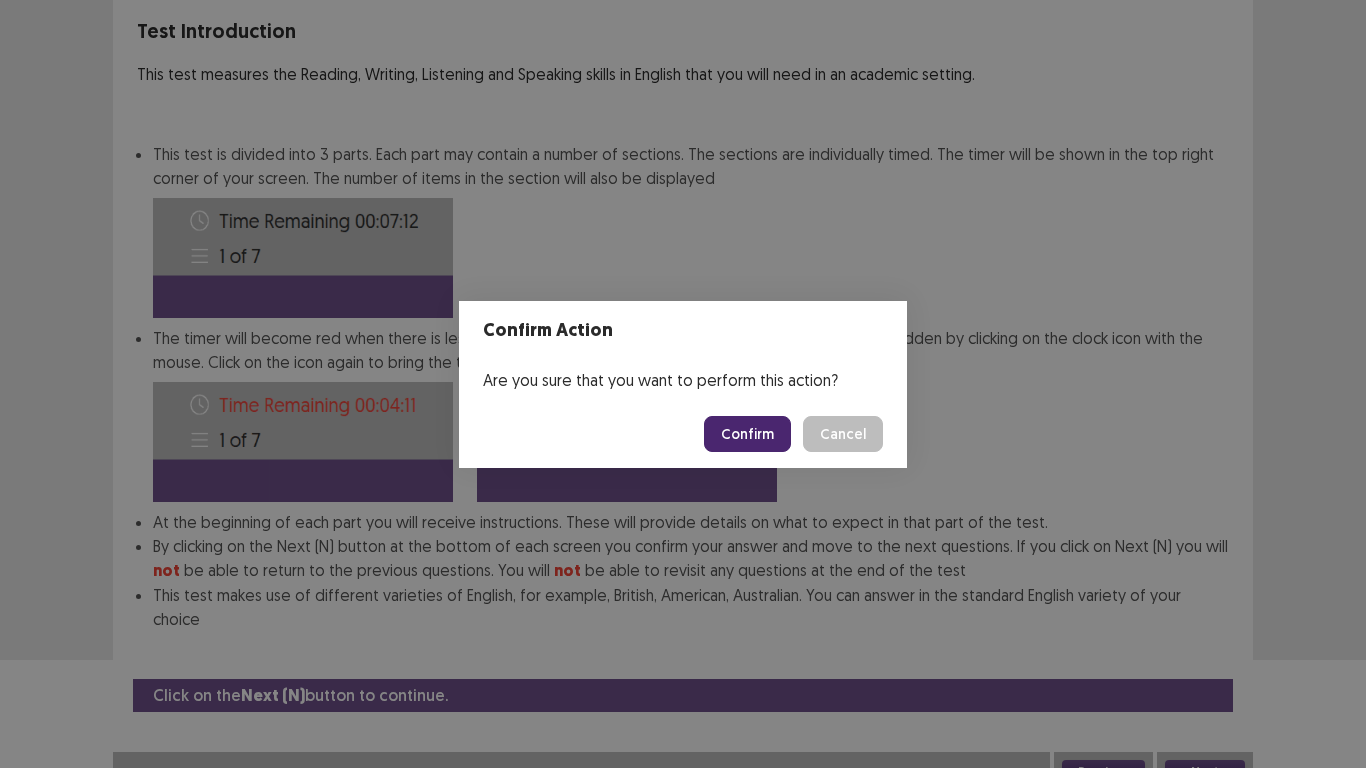 click on "Confirm" at bounding box center (747, 434) 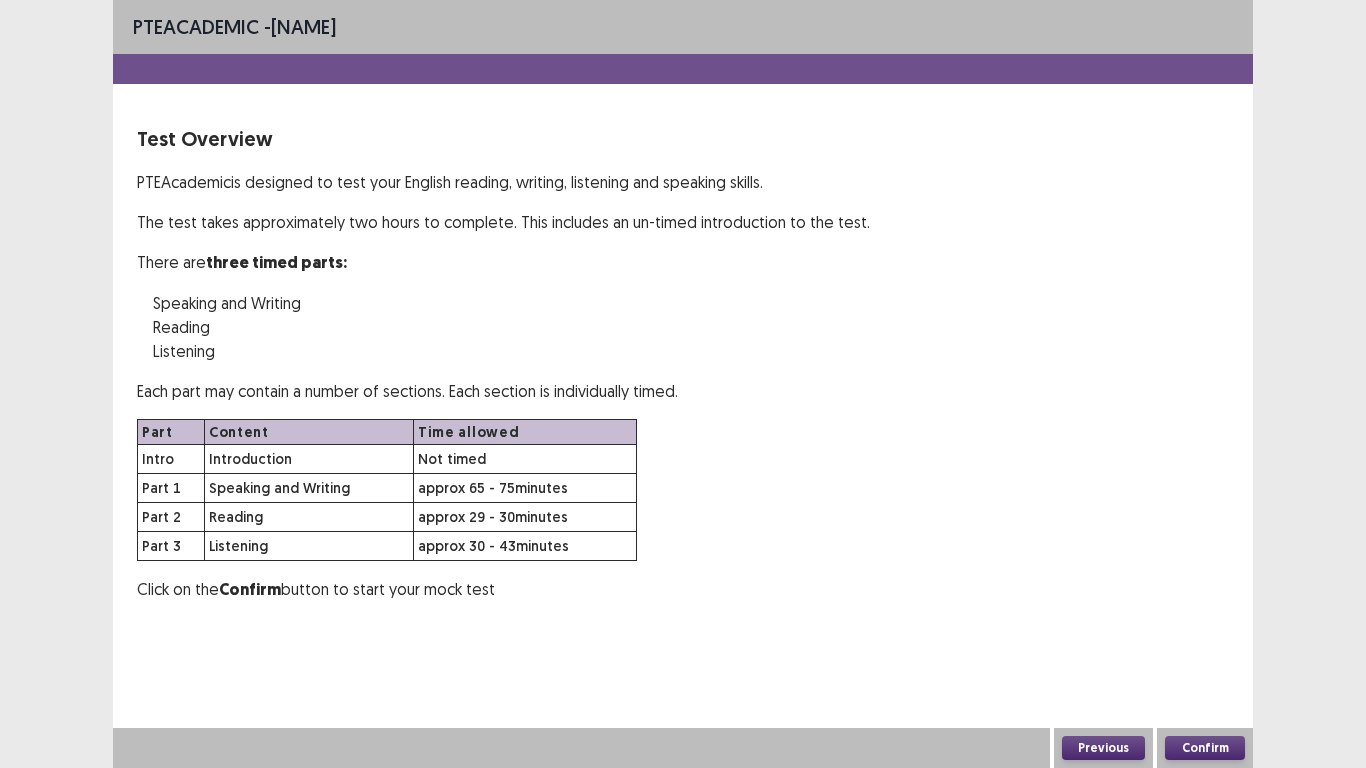 scroll, scrollTop: 0, scrollLeft: 0, axis: both 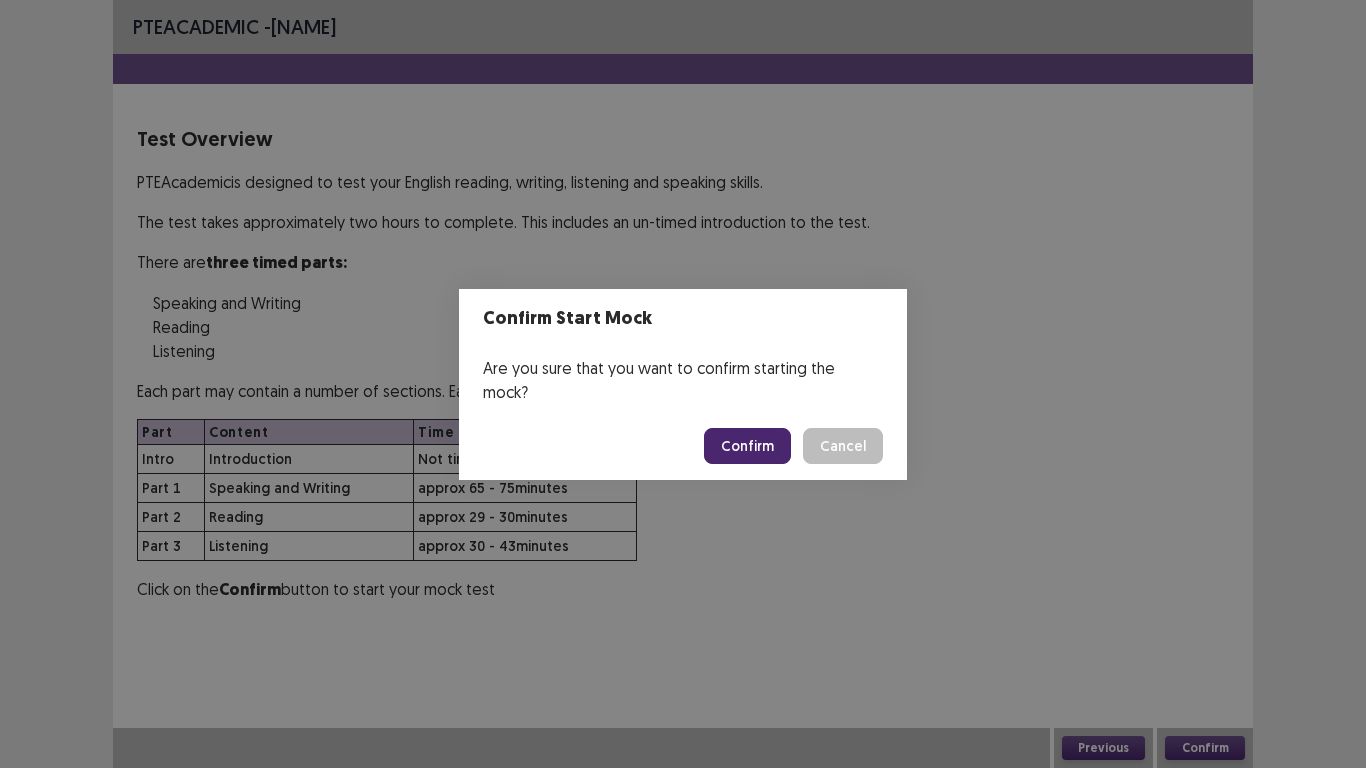 click on "Confirm" at bounding box center (747, 446) 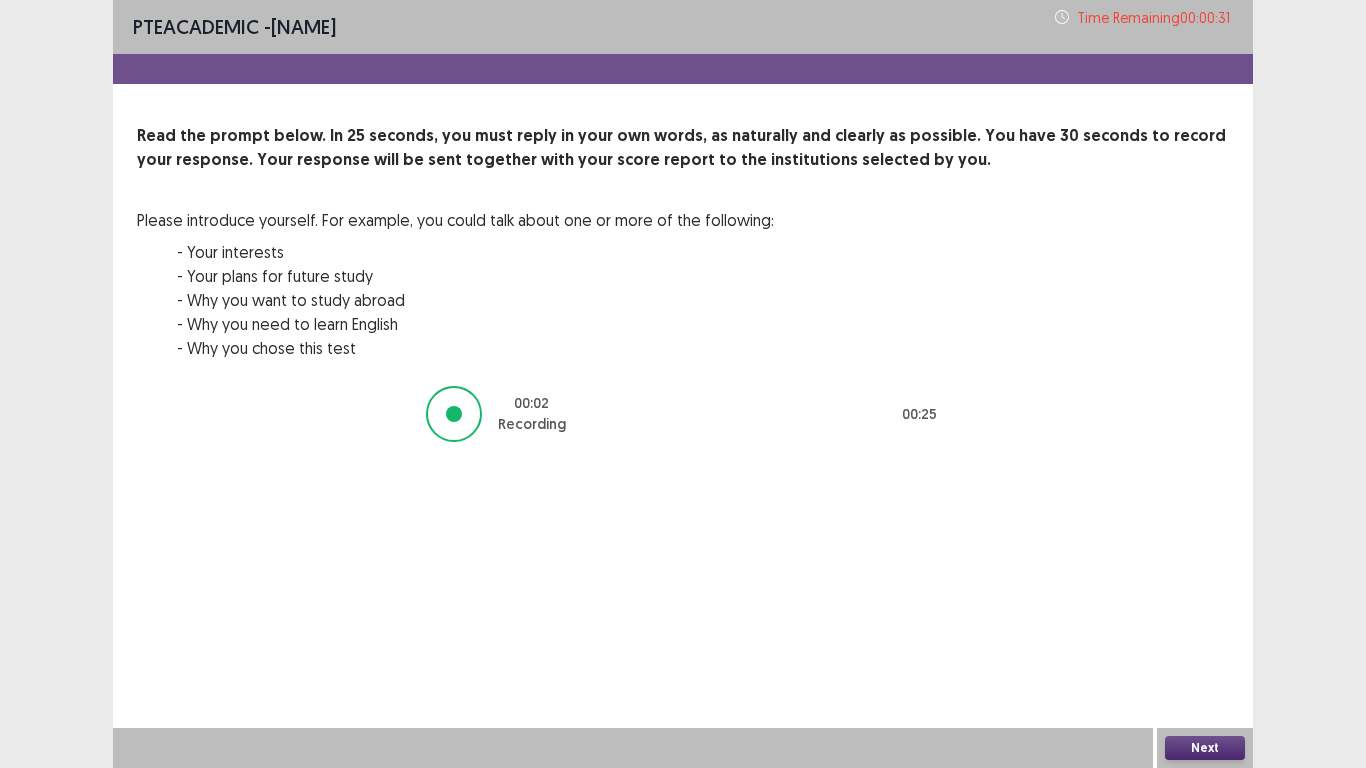 click on "Next" at bounding box center [1205, 748] 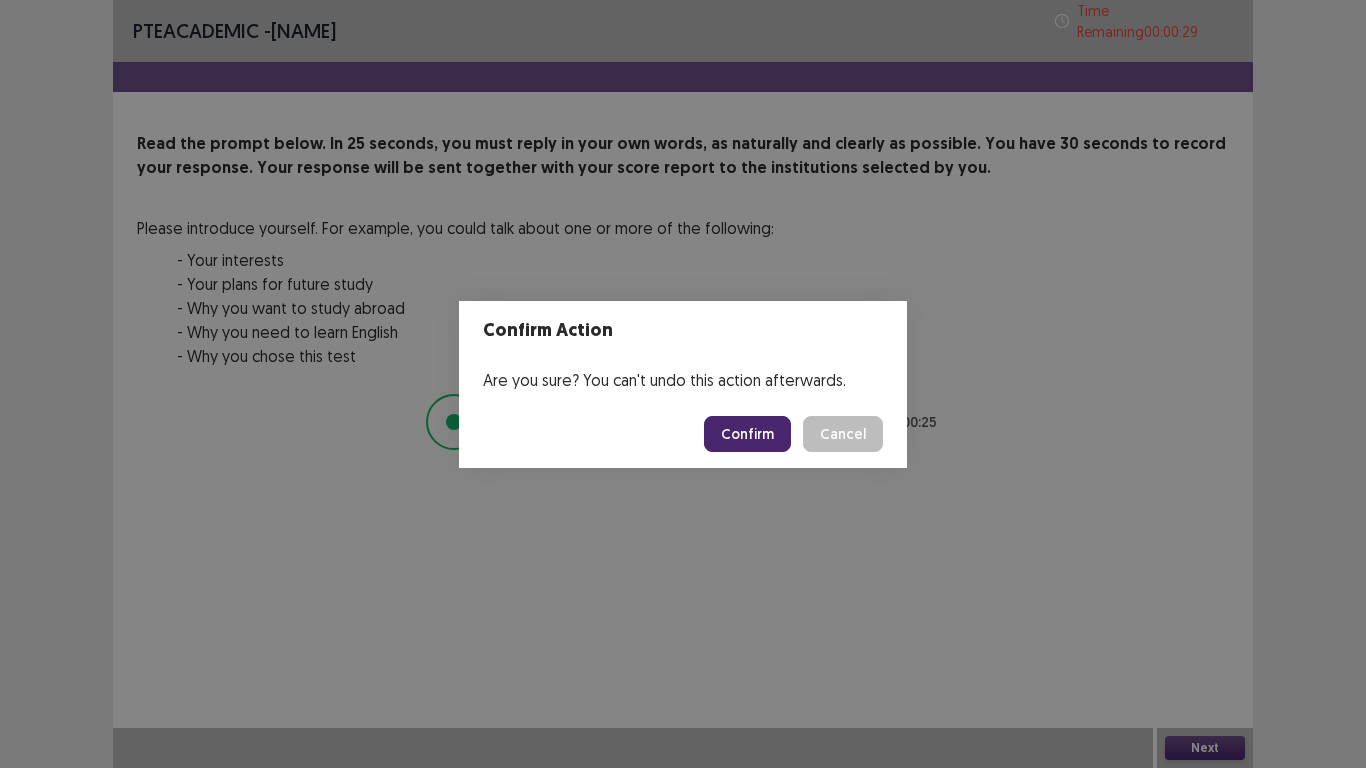 click on "Confirm" at bounding box center [747, 434] 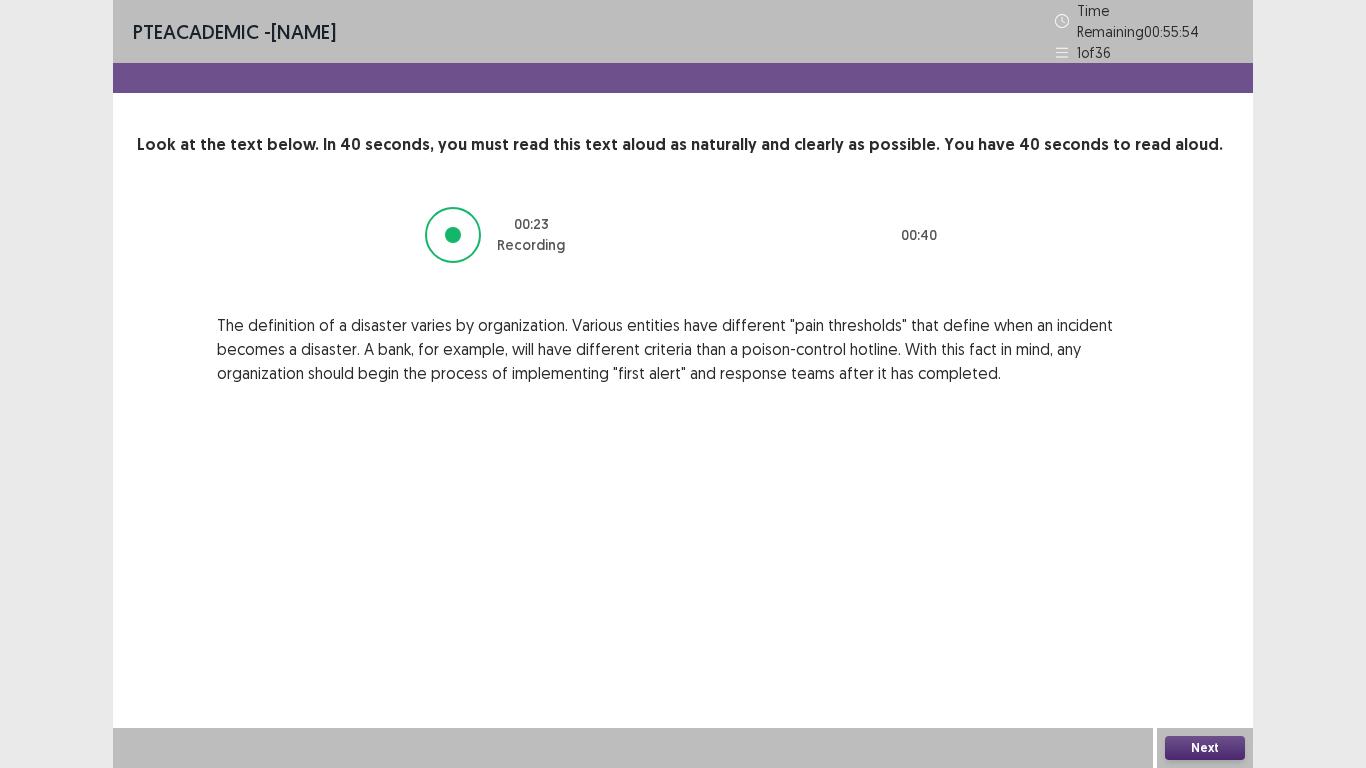 click on "Next" at bounding box center [1205, 748] 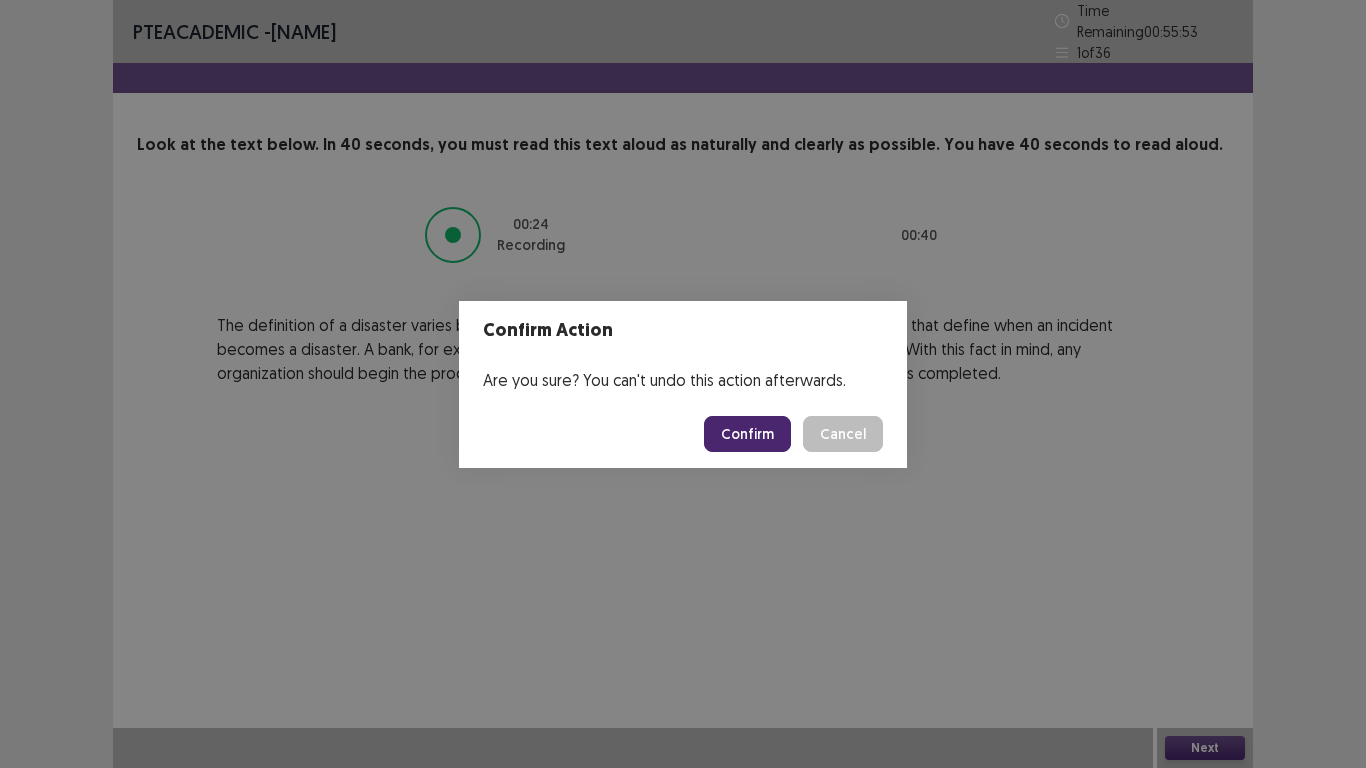 click on "Confirm" at bounding box center [747, 434] 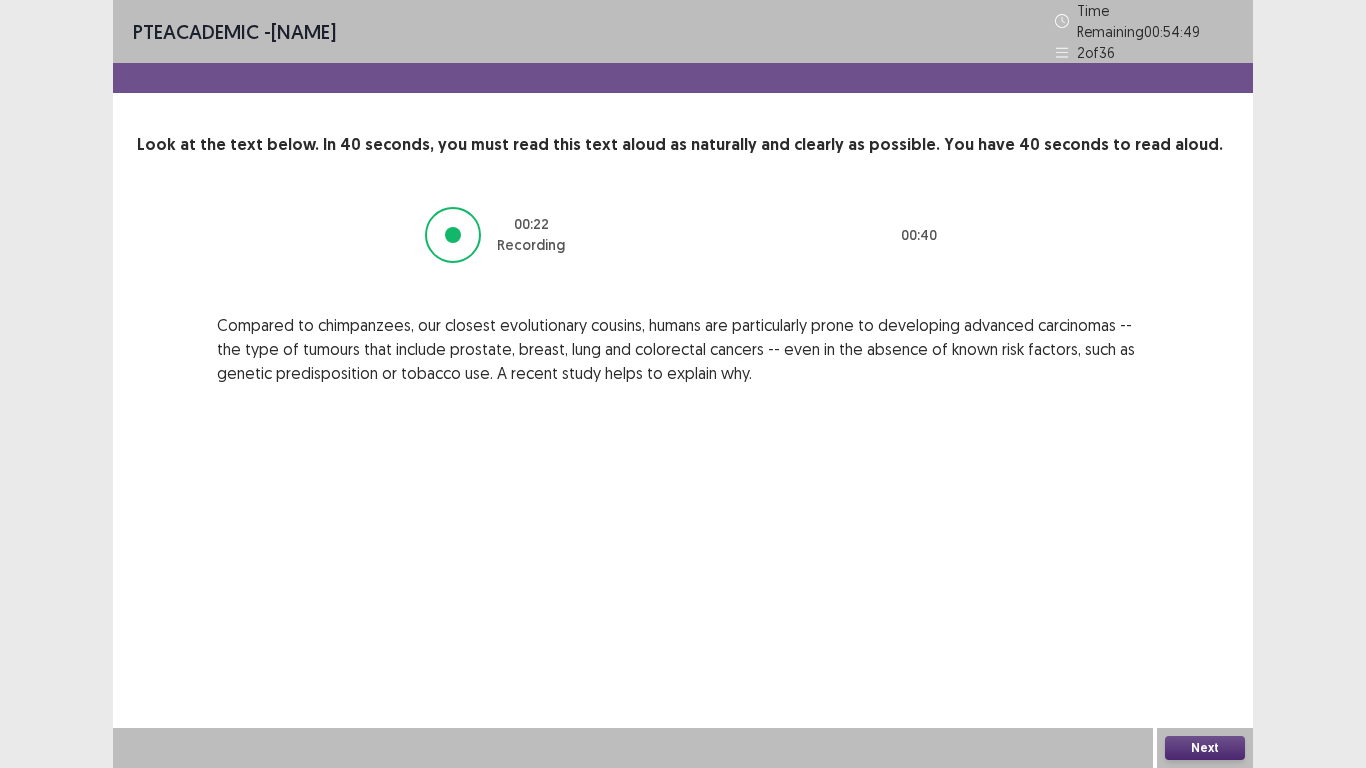 click on "Next" at bounding box center (1205, 748) 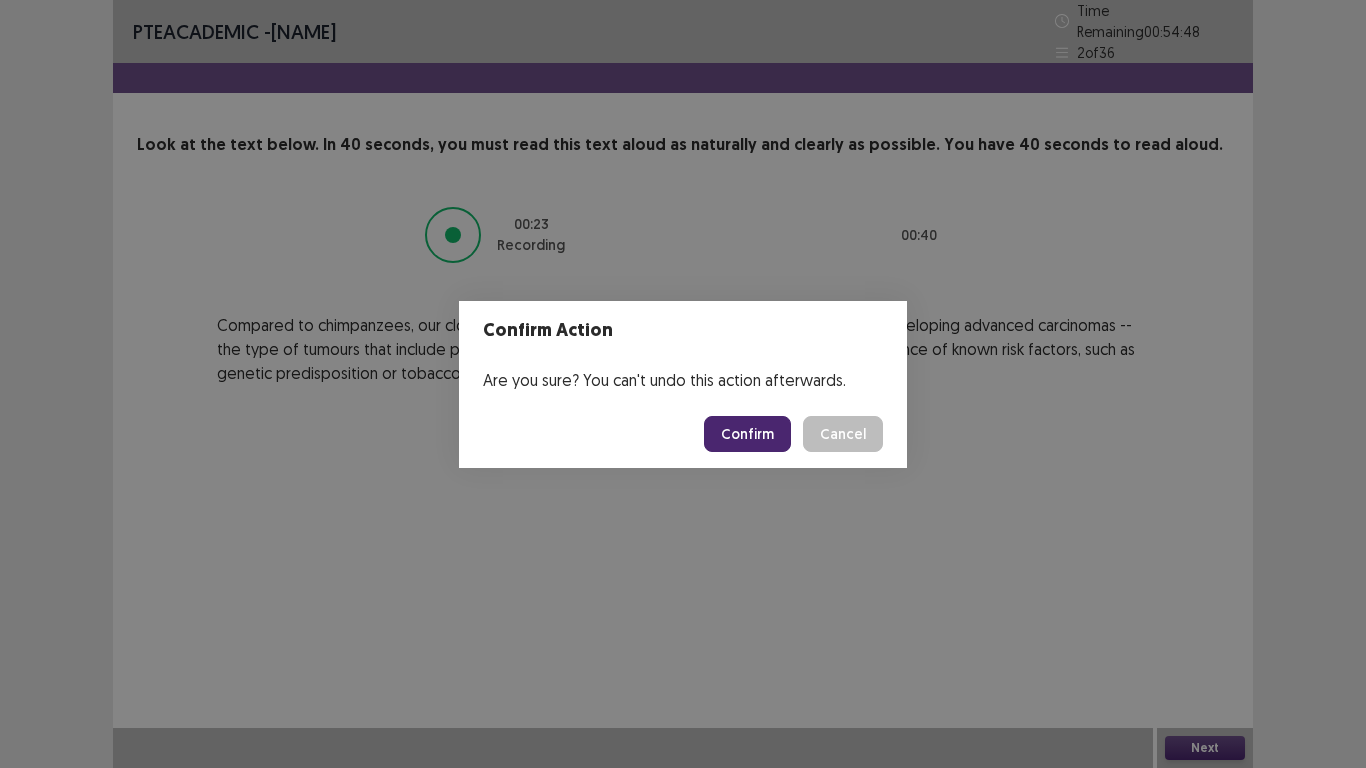 click on "Confirm" at bounding box center [747, 434] 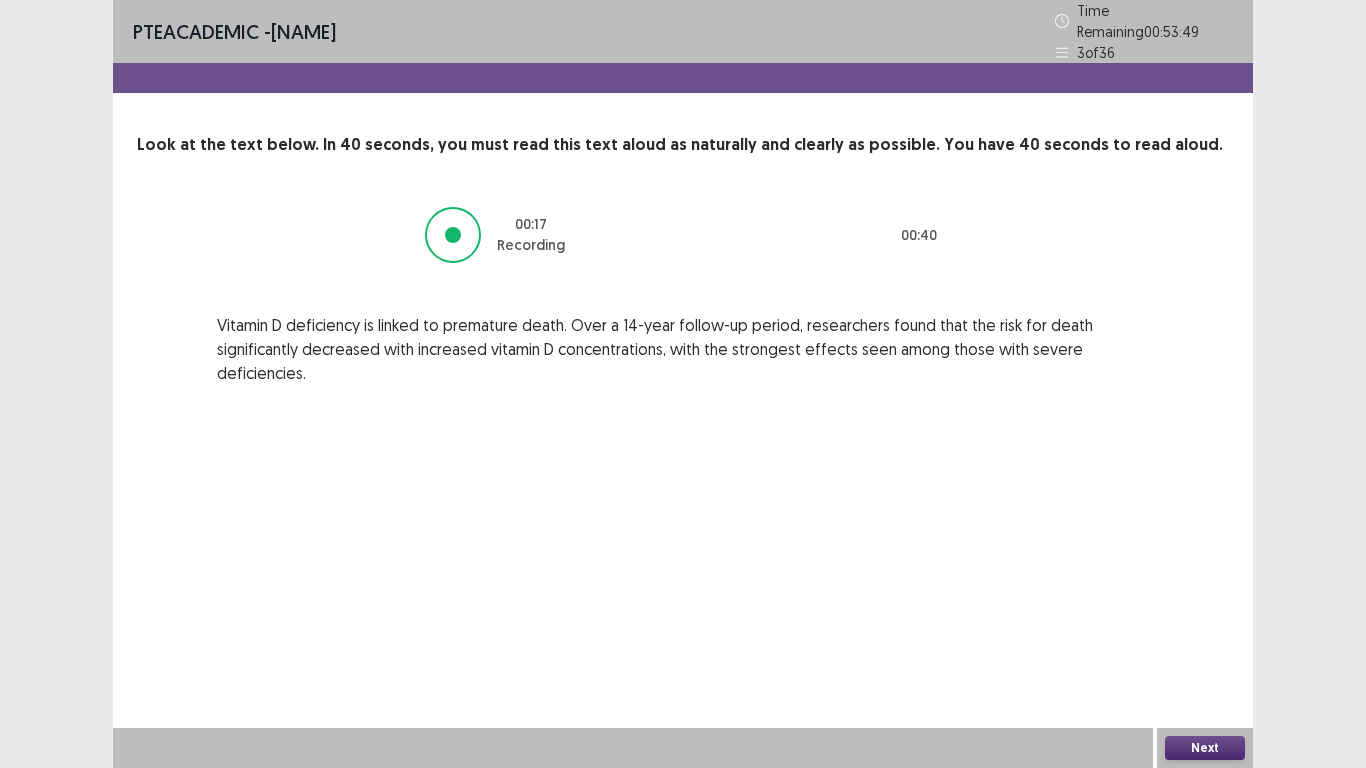 click on "Next" at bounding box center (1205, 748) 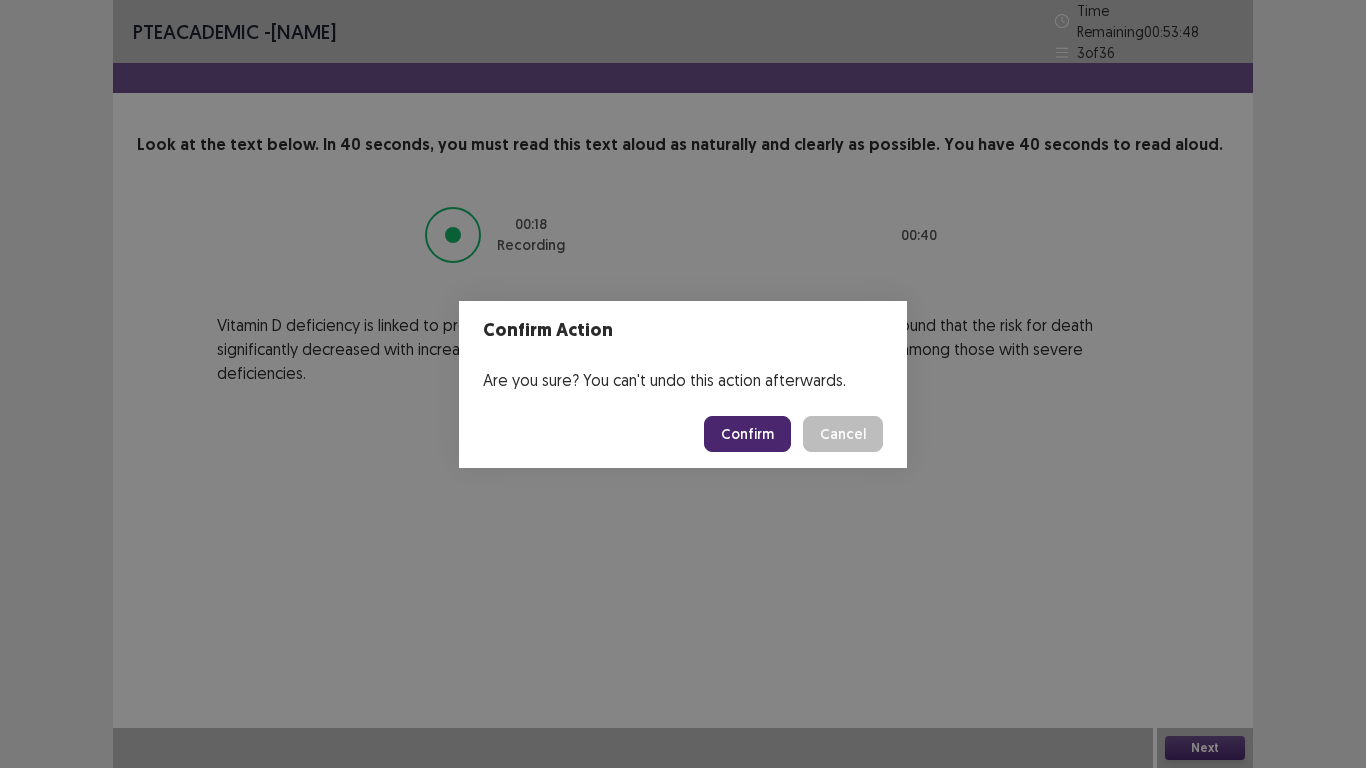 click on "Confirm" at bounding box center [747, 434] 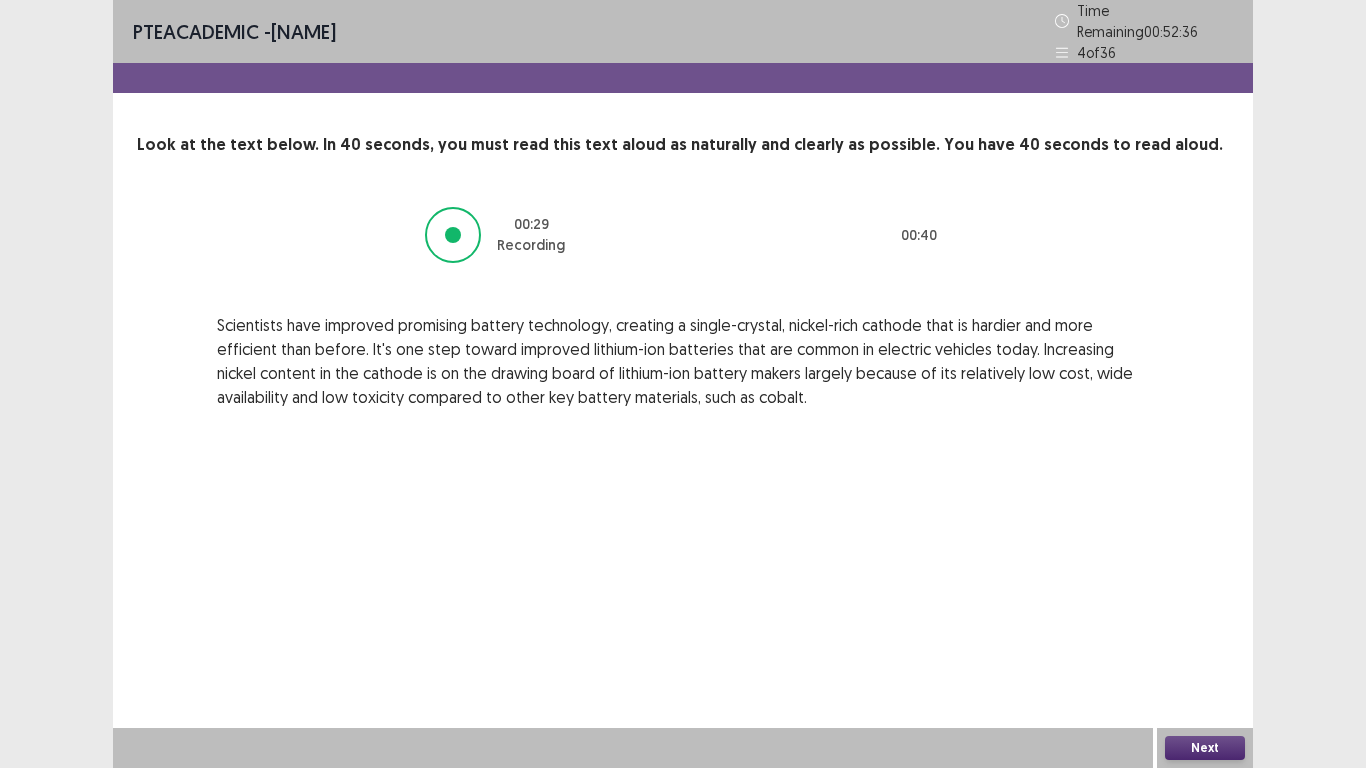 click on "Next" at bounding box center [1205, 748] 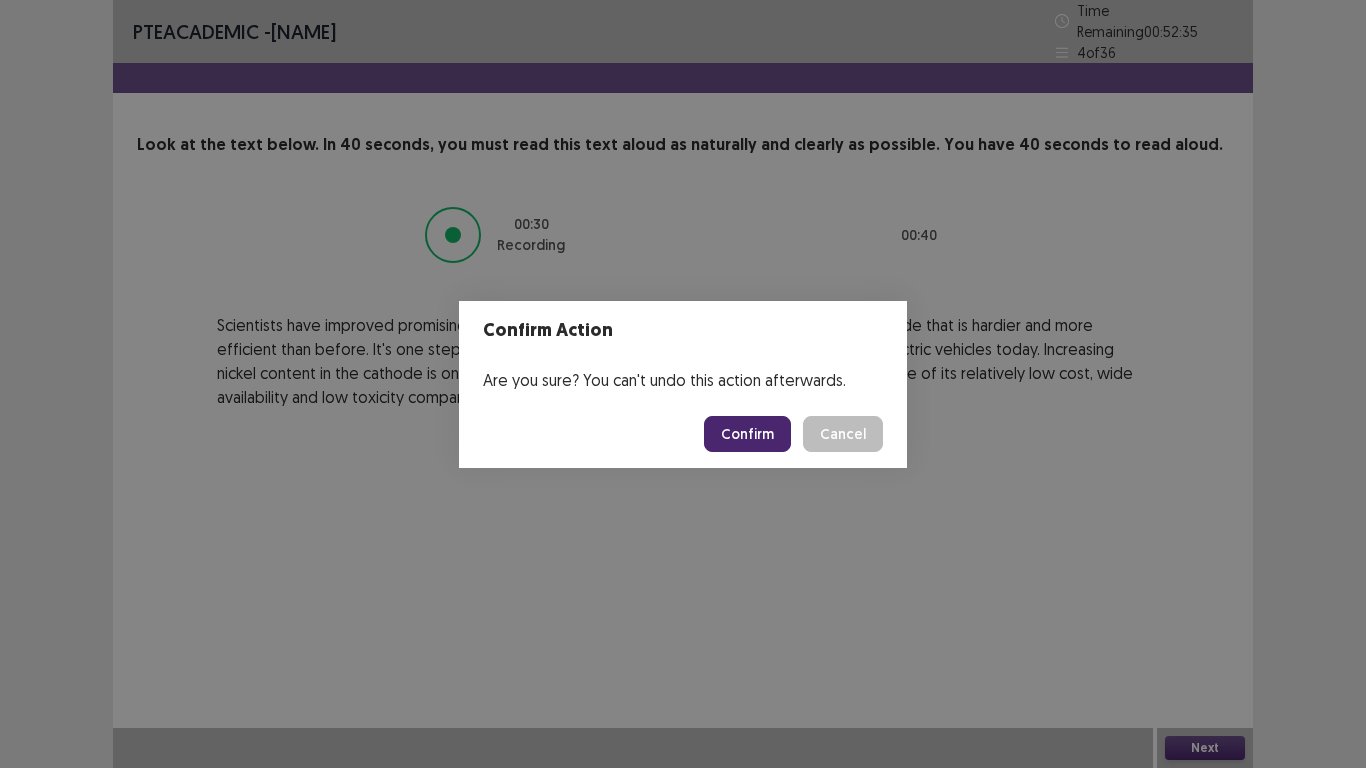 click on "Confirm" at bounding box center [747, 434] 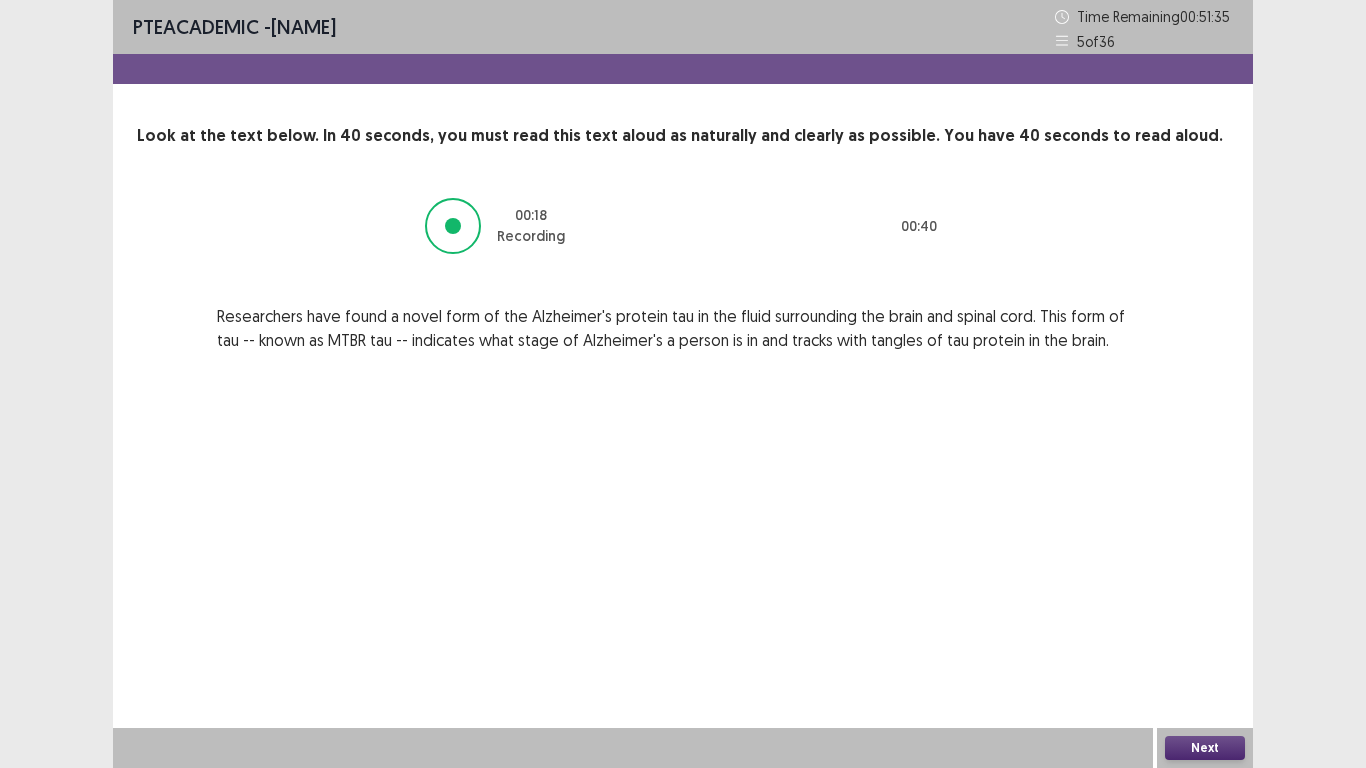 click on "Next" at bounding box center [1205, 748] 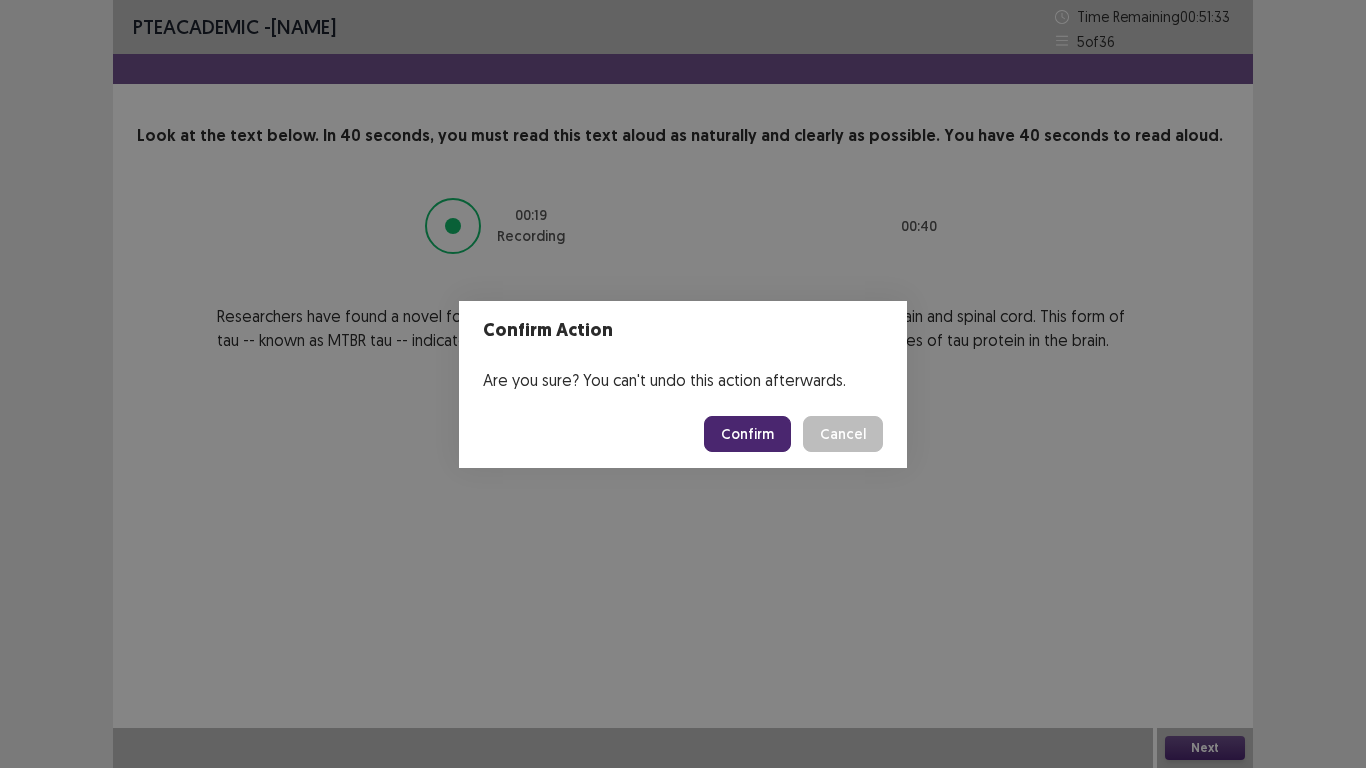 click on "Confirm" at bounding box center (747, 434) 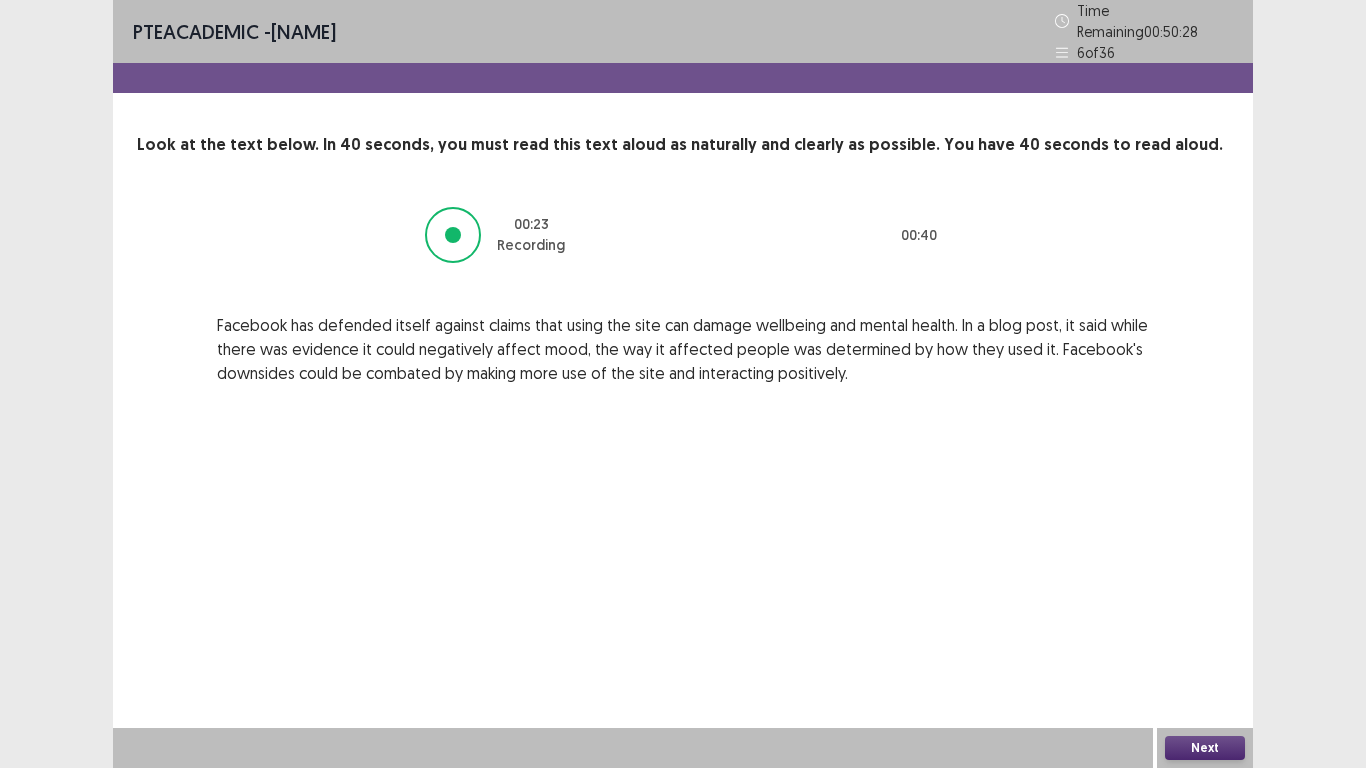 click on "Next" at bounding box center (1205, 748) 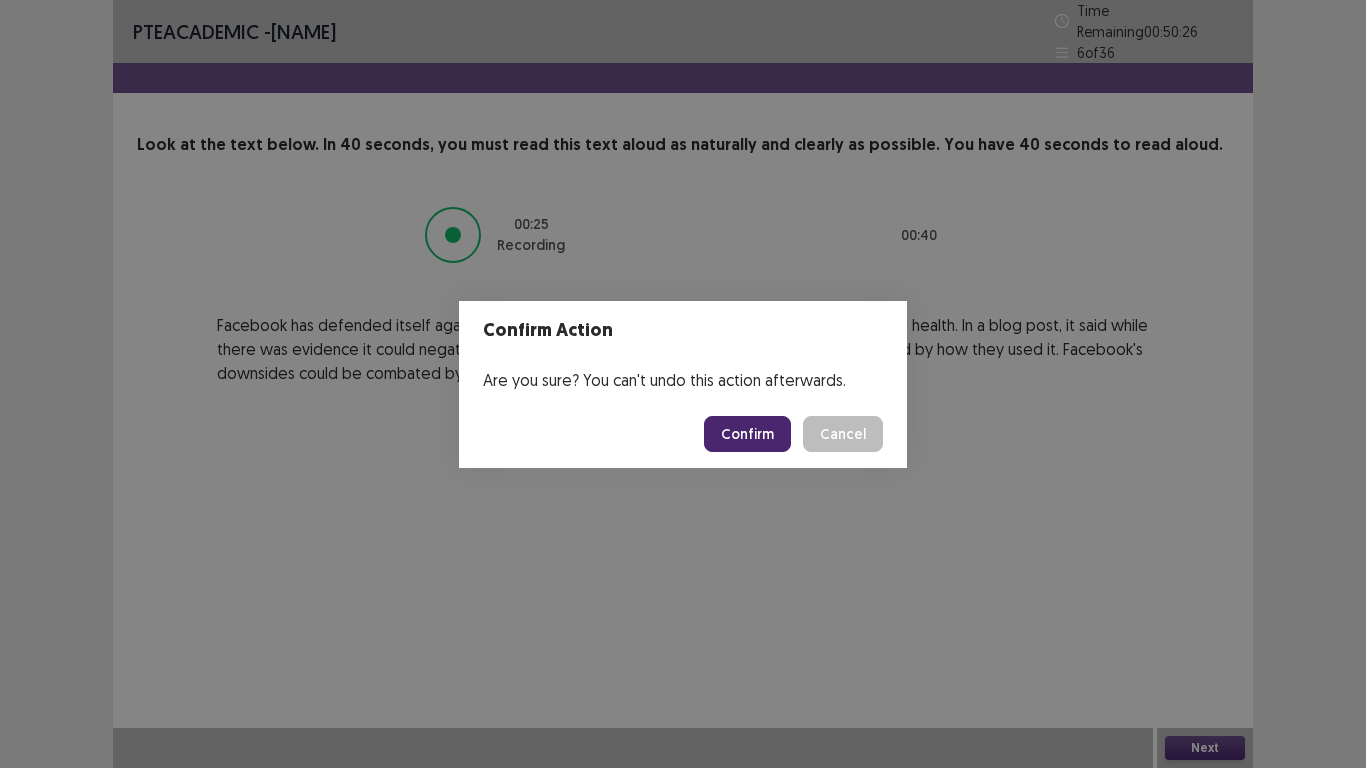 click on "Confirm" at bounding box center [747, 434] 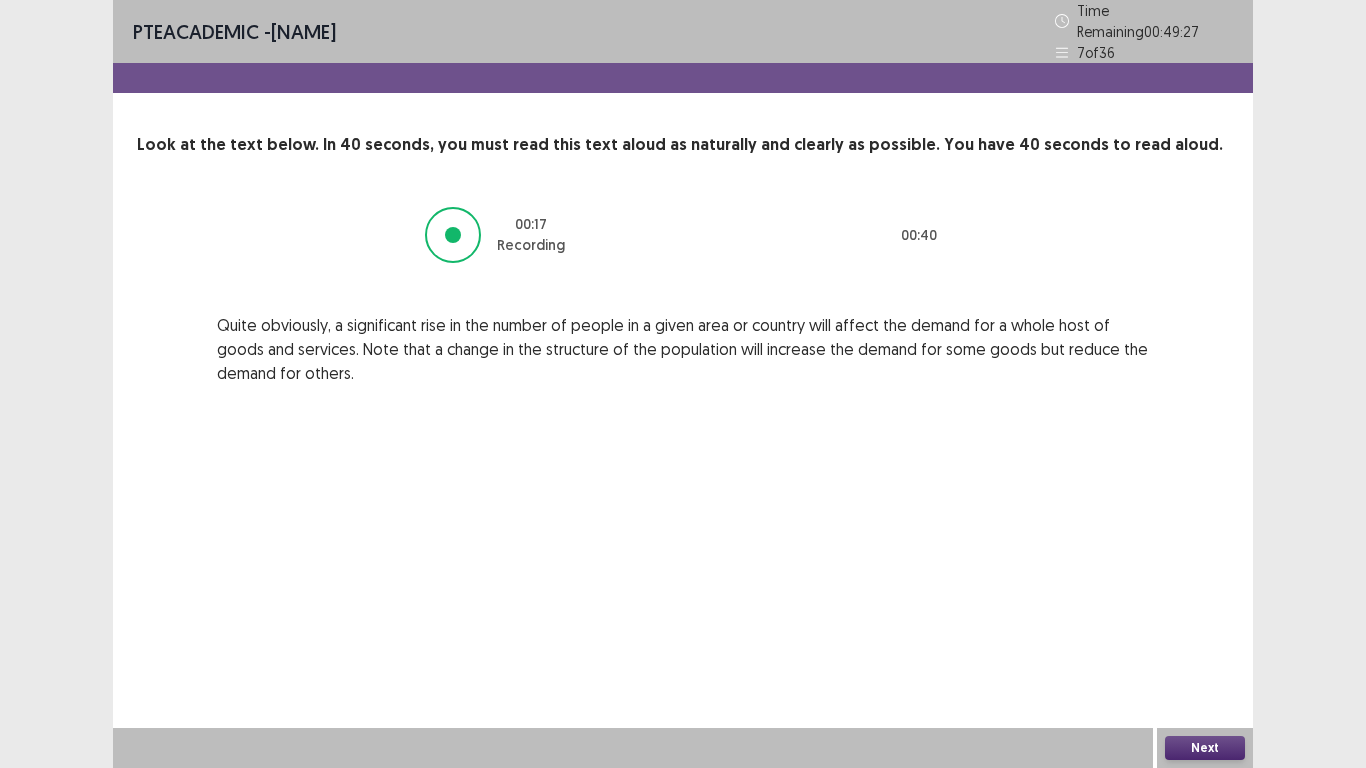 click on "Next" at bounding box center [1205, 748] 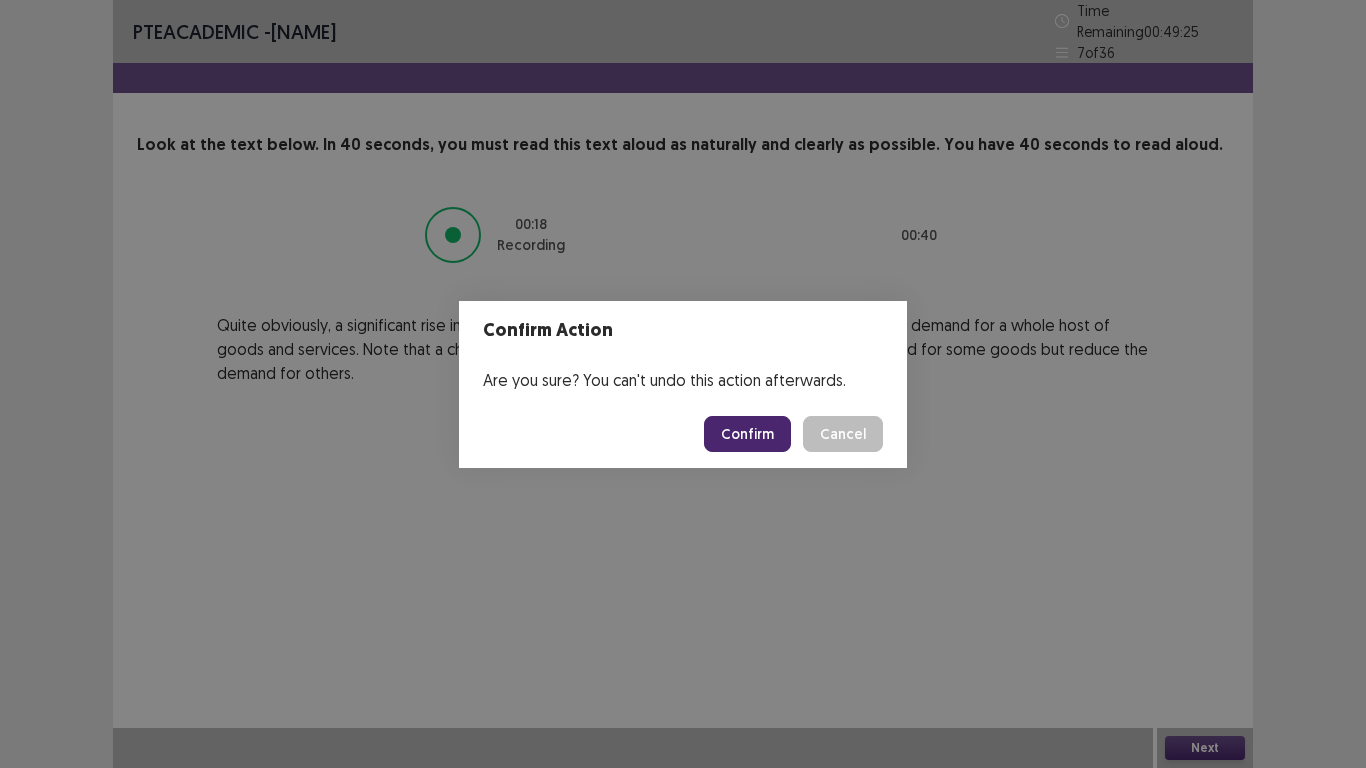 click on "Confirm" at bounding box center (747, 434) 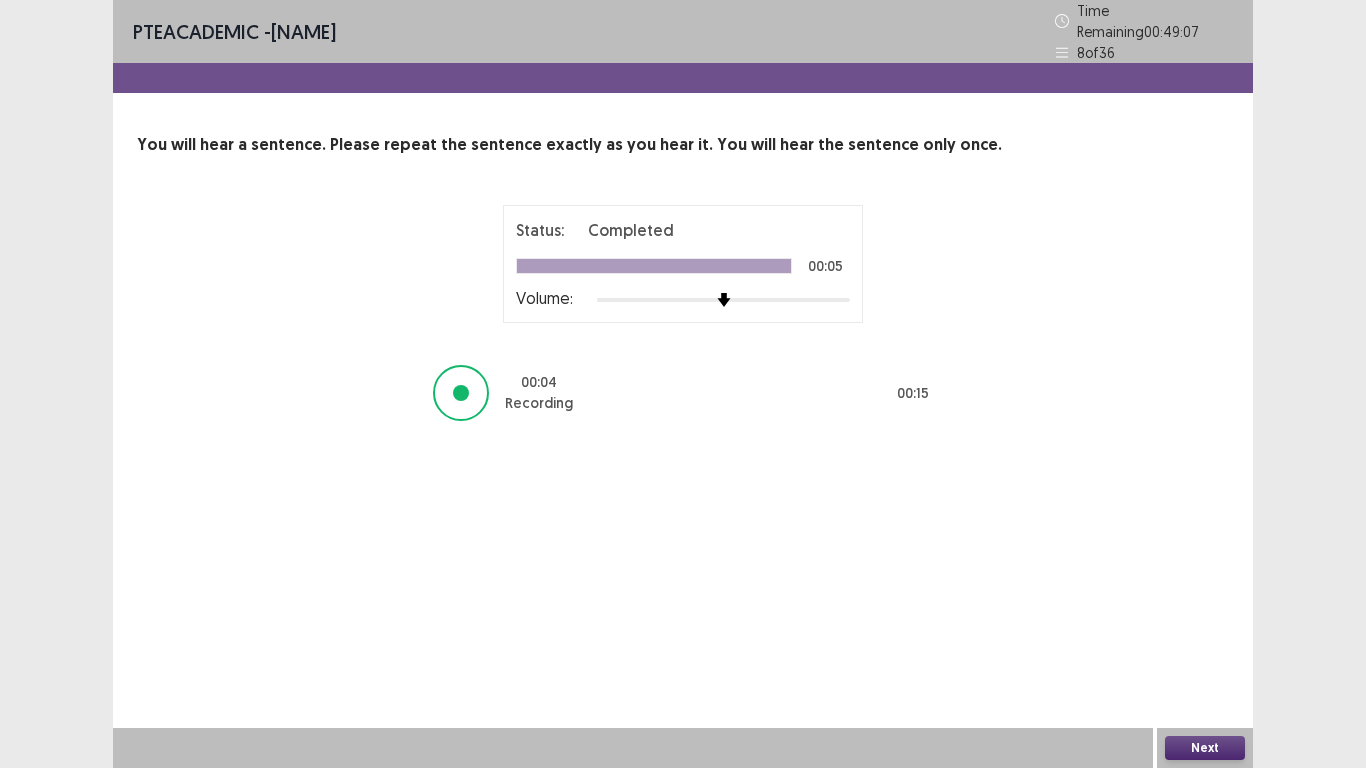 click on "Next" at bounding box center (1205, 748) 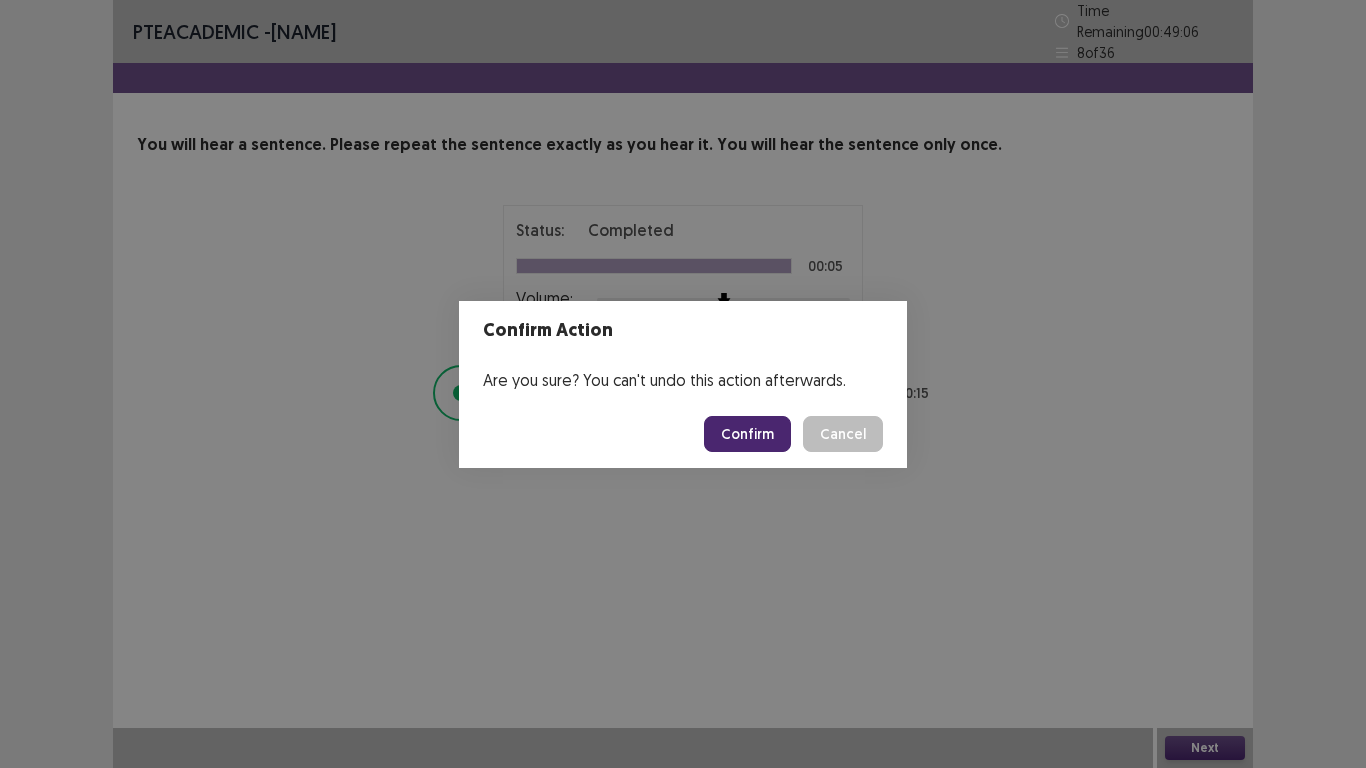 click on "Confirm" at bounding box center (747, 434) 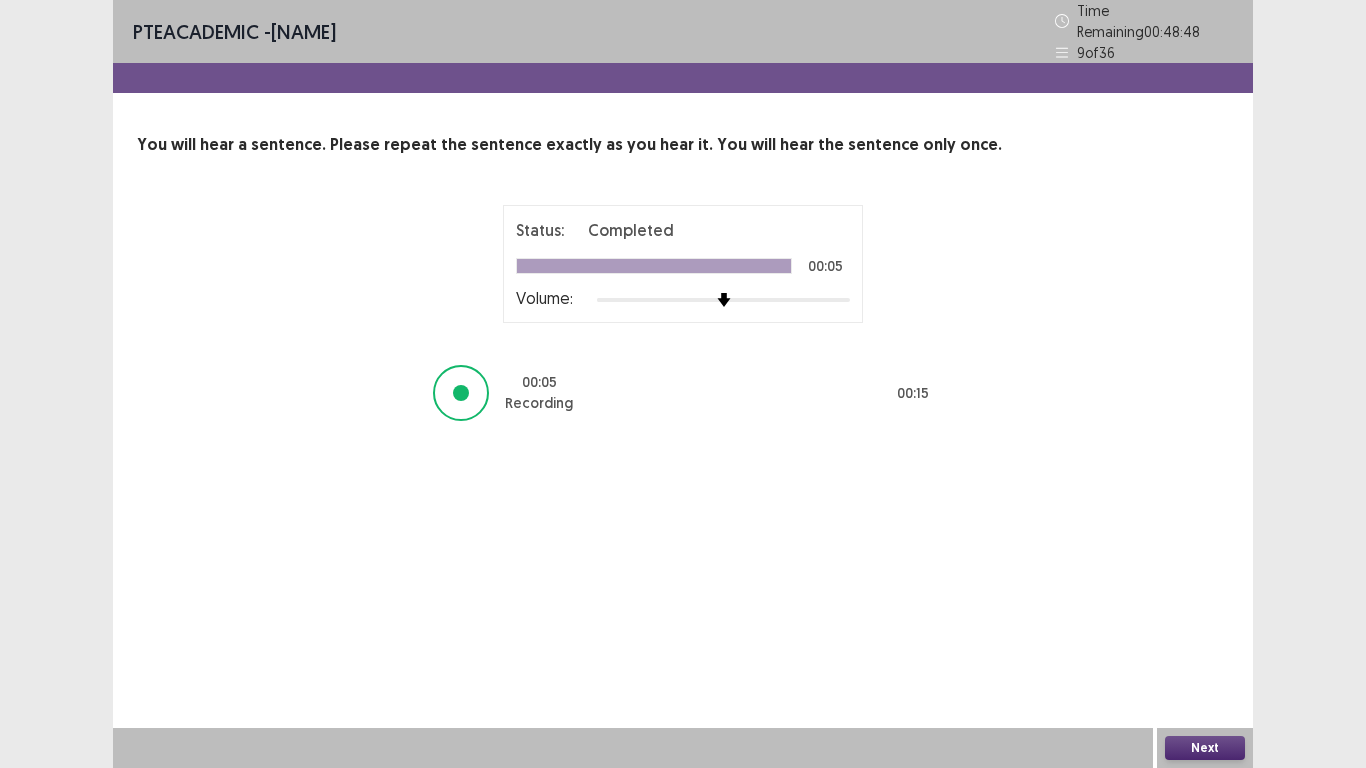 click on "Next" at bounding box center (1205, 748) 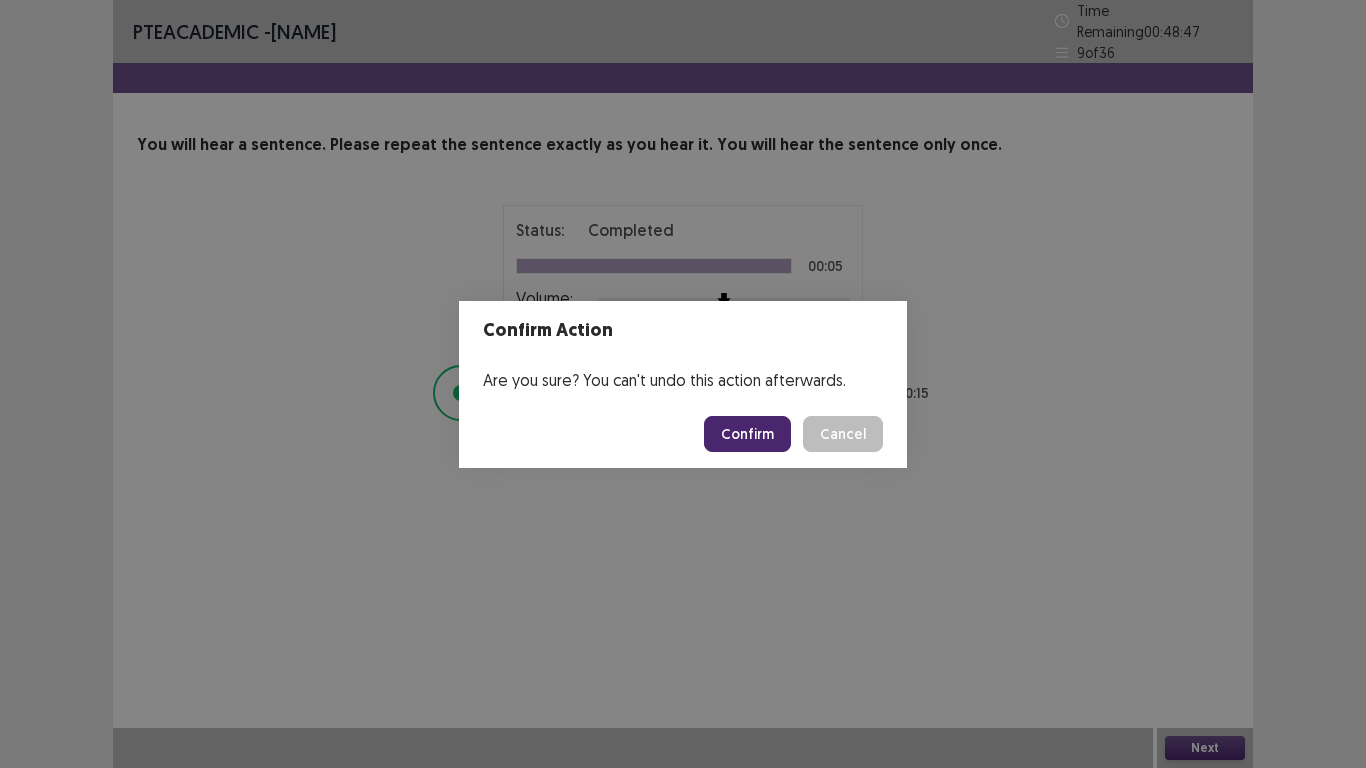 click on "Confirm" at bounding box center (747, 434) 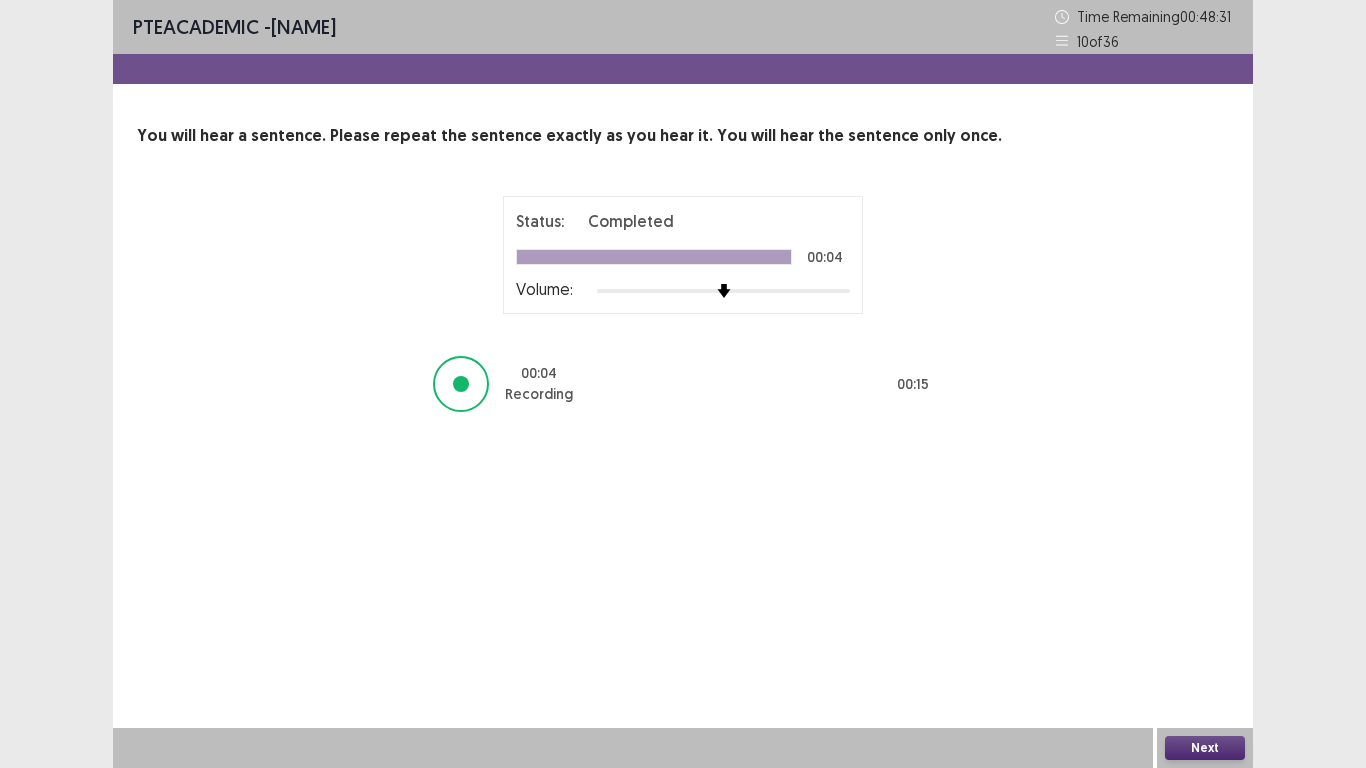 click on "Next" at bounding box center [1205, 748] 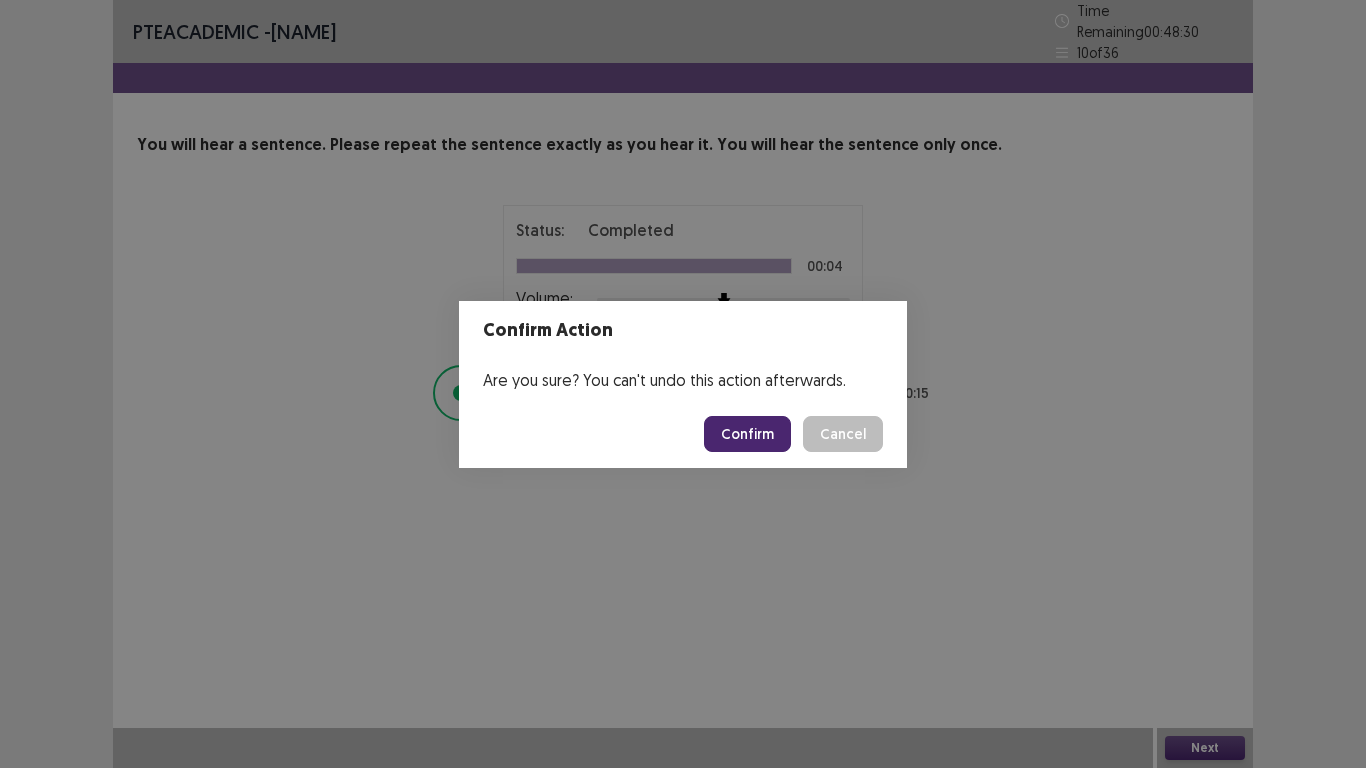click on "Confirm" at bounding box center [747, 434] 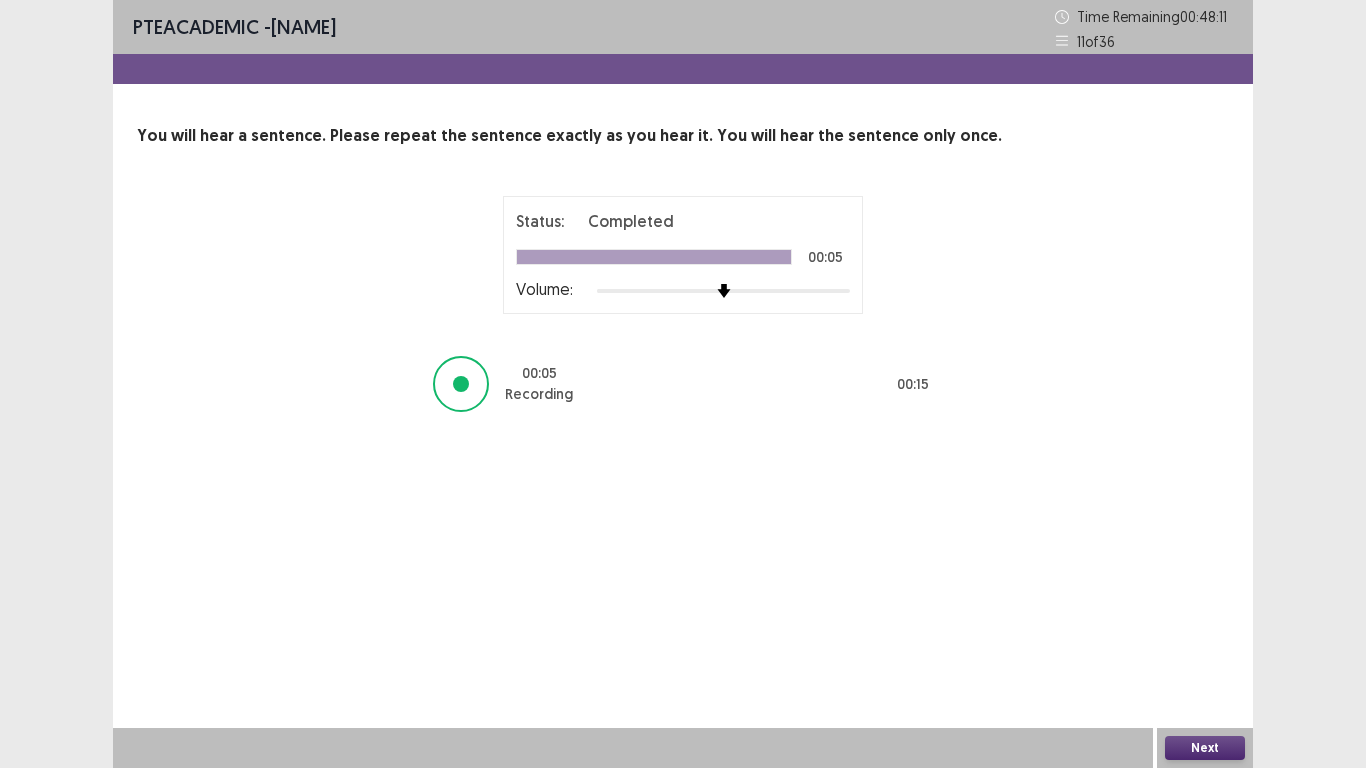 click on "Next" at bounding box center (1205, 748) 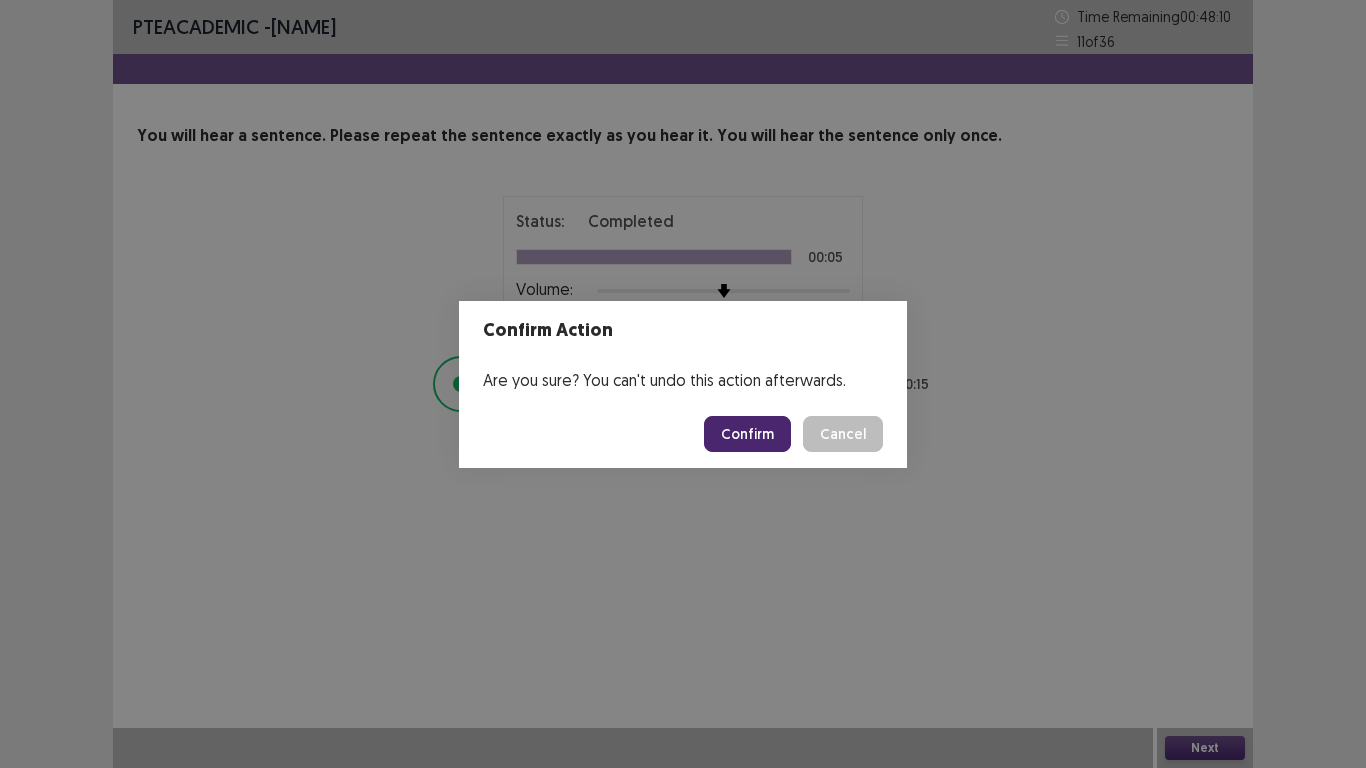 click on "Confirm" at bounding box center (747, 434) 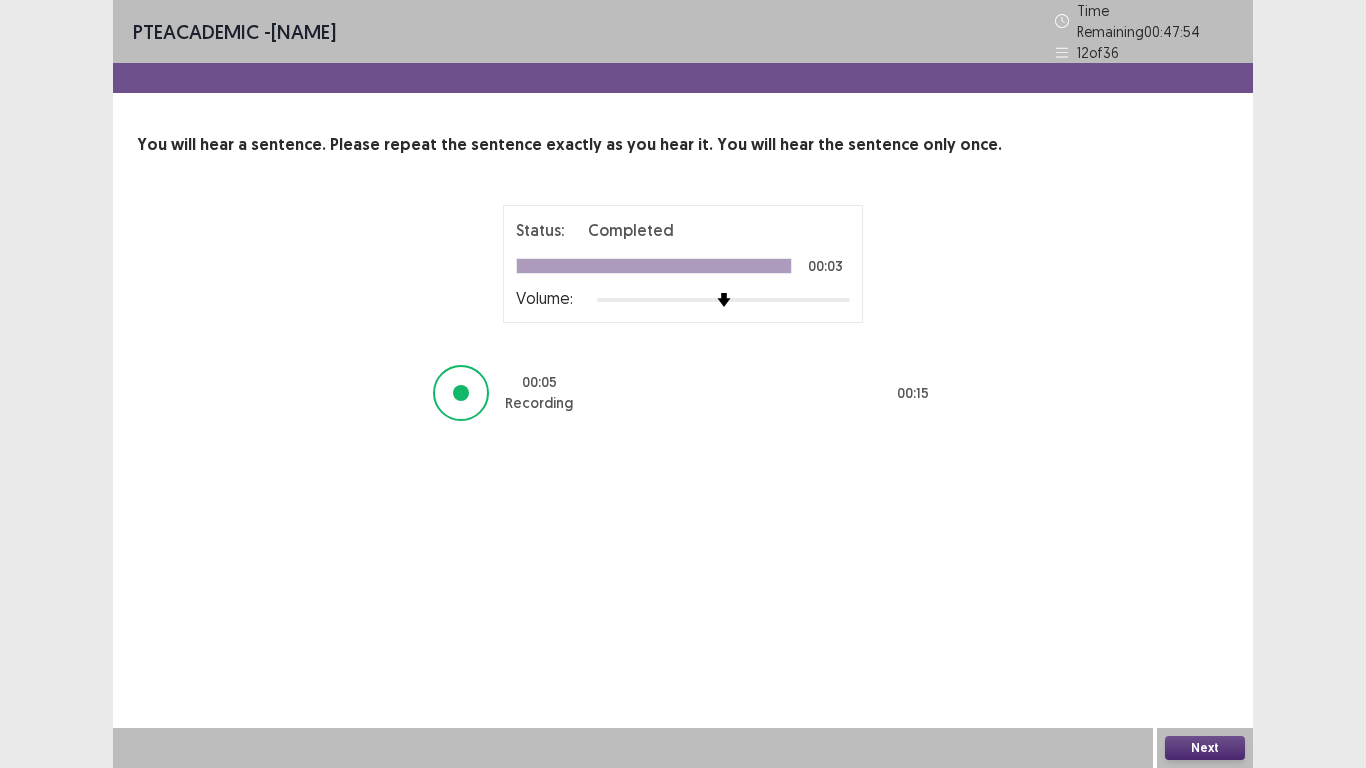 click on "Next" at bounding box center (1205, 748) 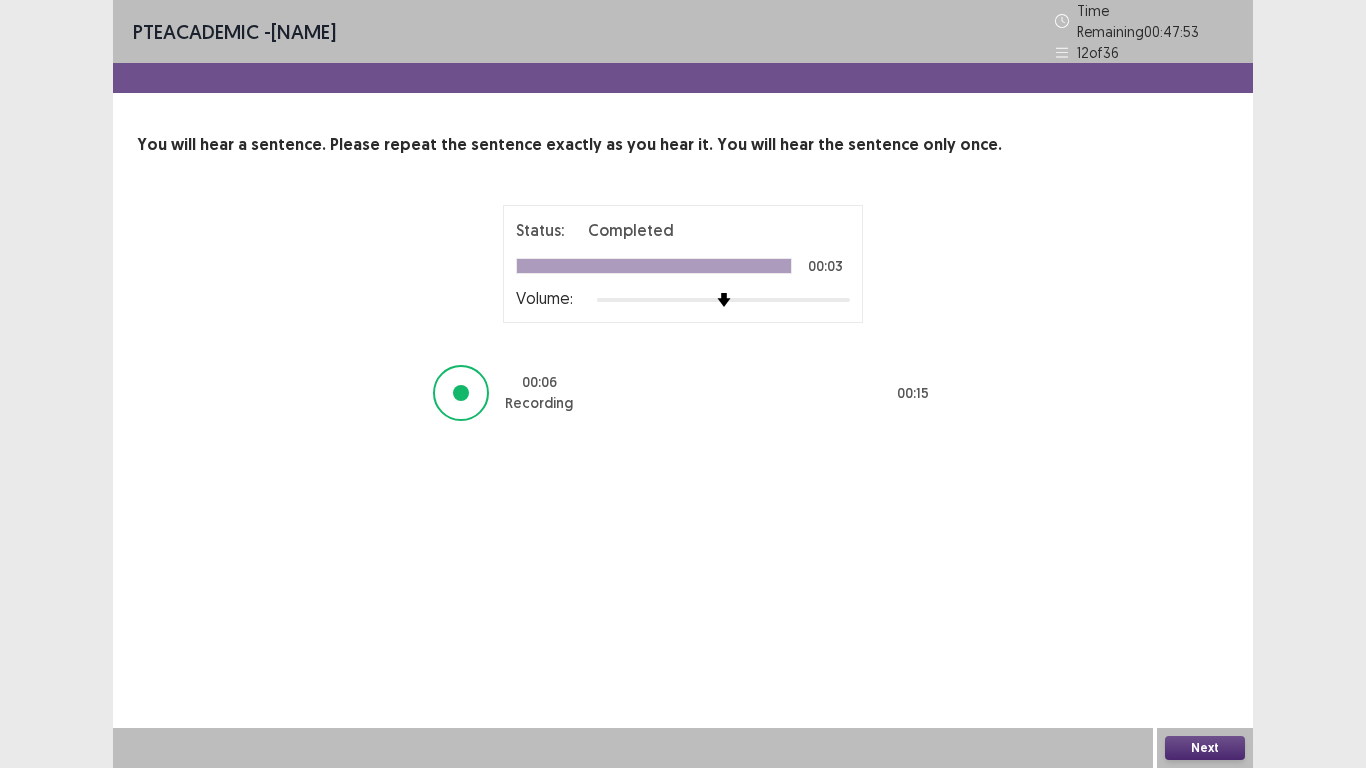 click on "Next" at bounding box center (1205, 748) 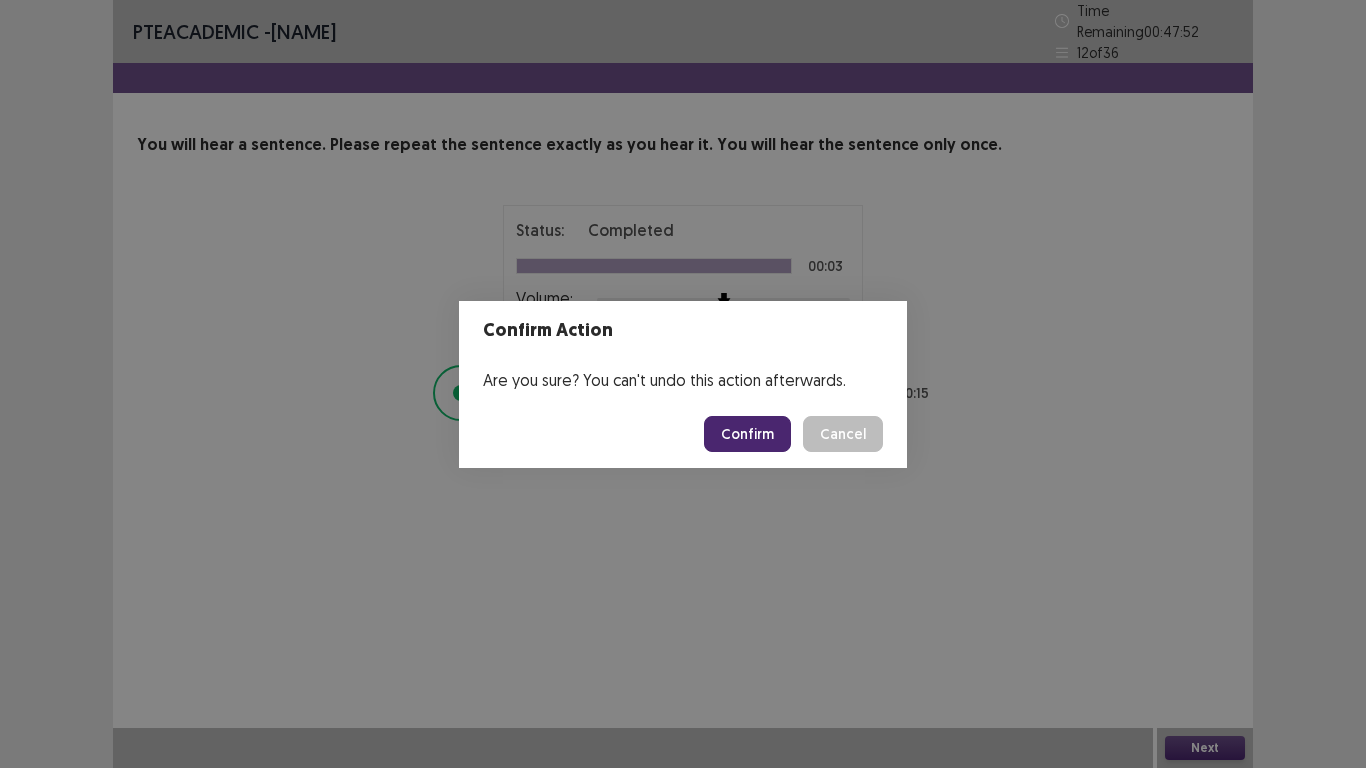 click on "Confirm" at bounding box center [747, 434] 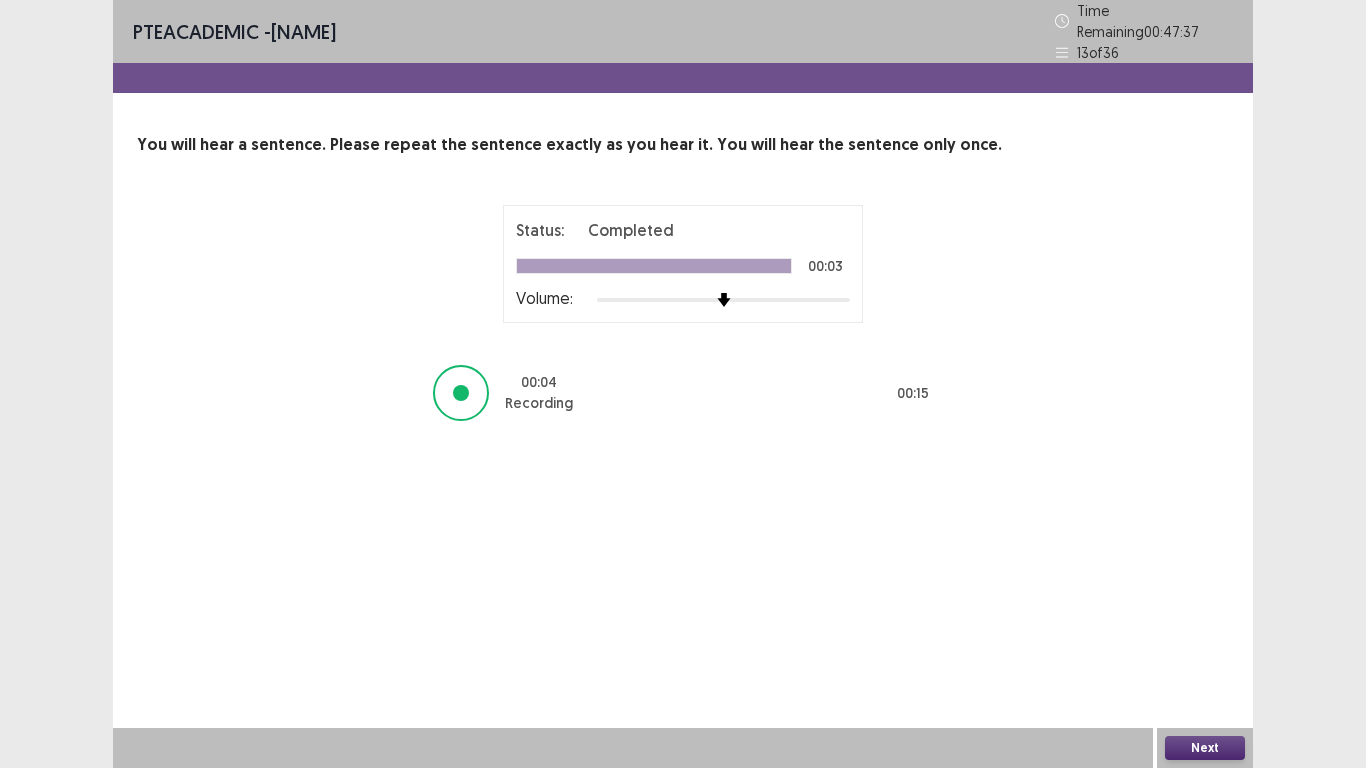 click on "Next" at bounding box center (1205, 748) 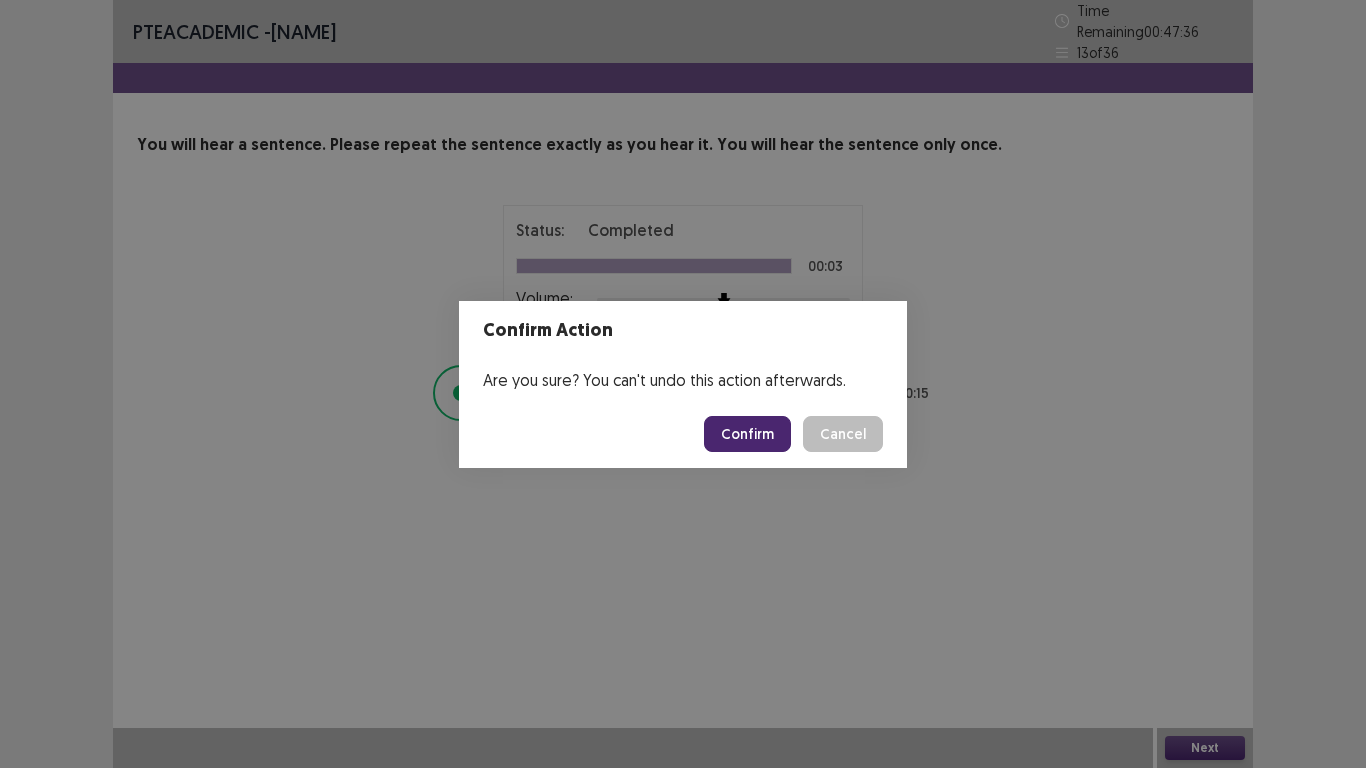 click on "Confirm" at bounding box center (747, 434) 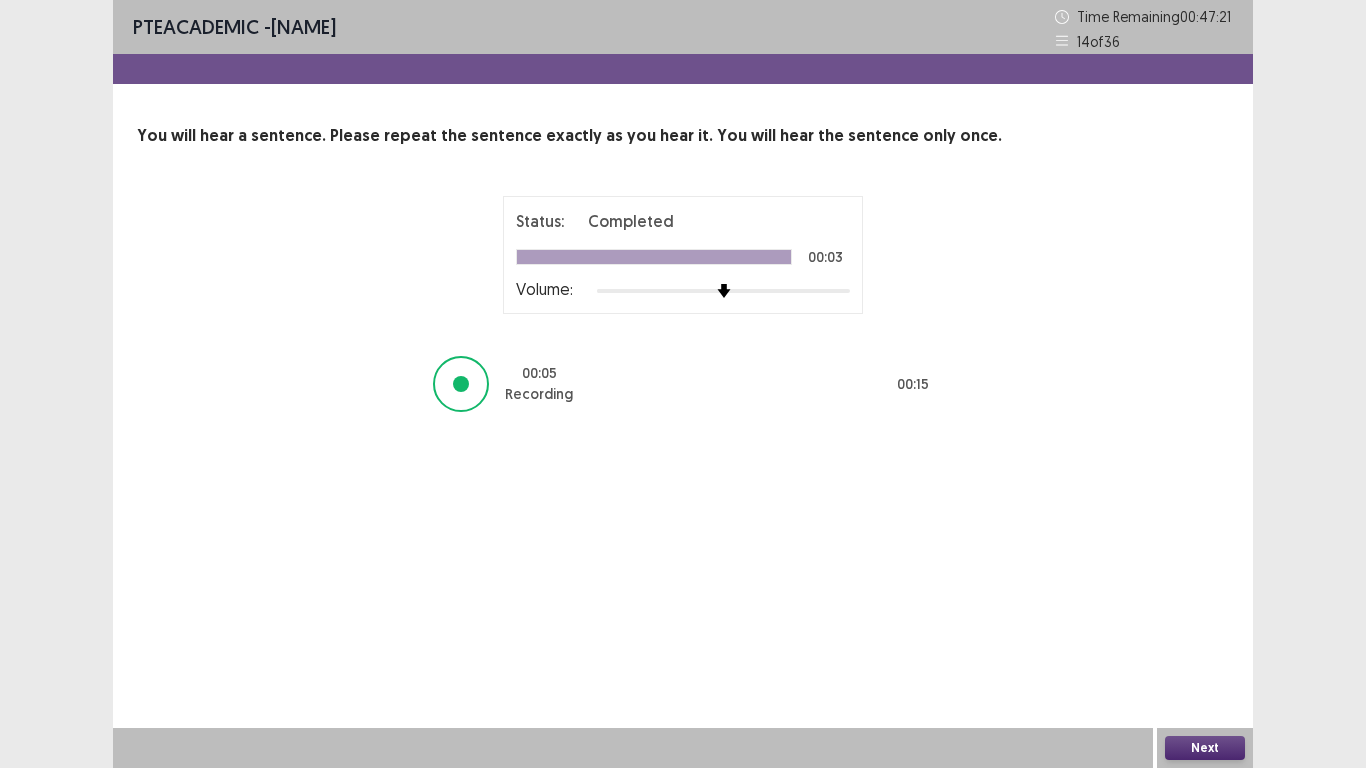 click on "Next" at bounding box center [1205, 748] 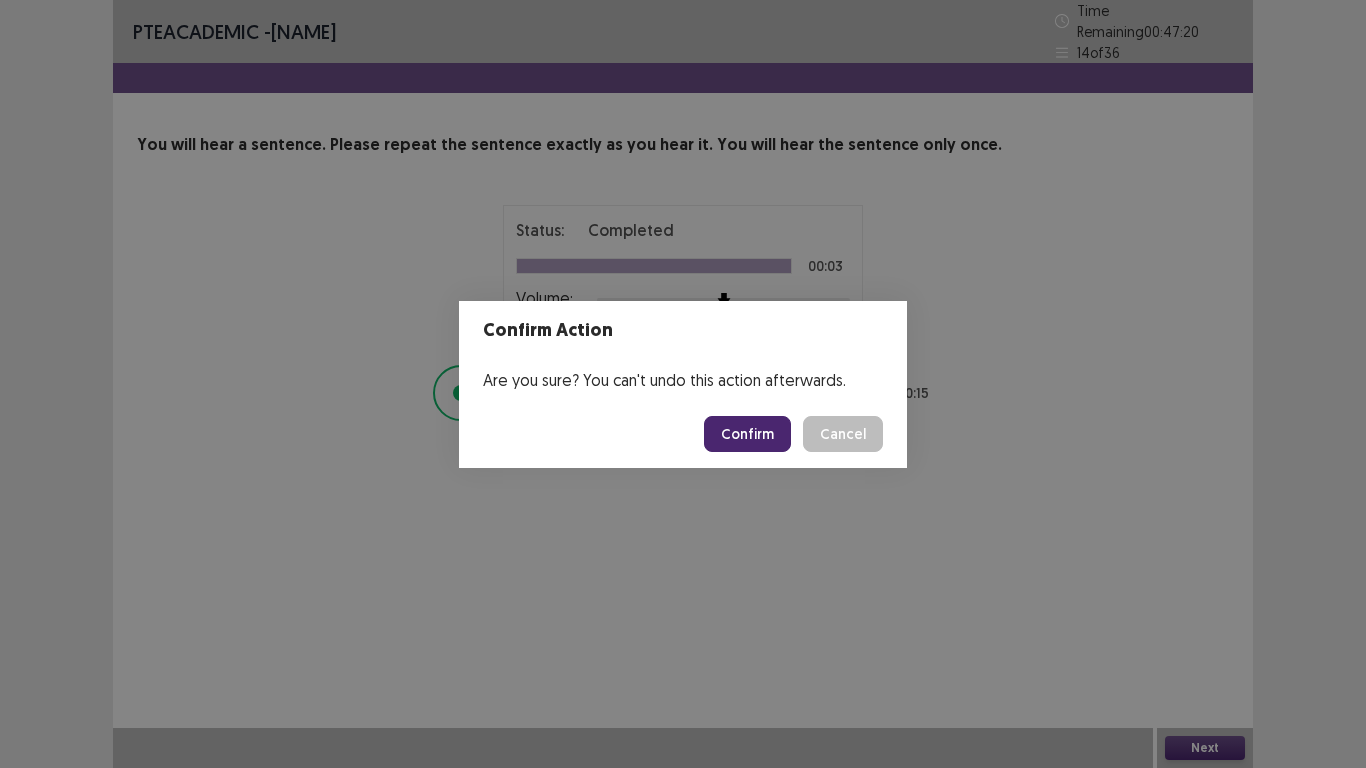 click on "Confirm" at bounding box center (747, 434) 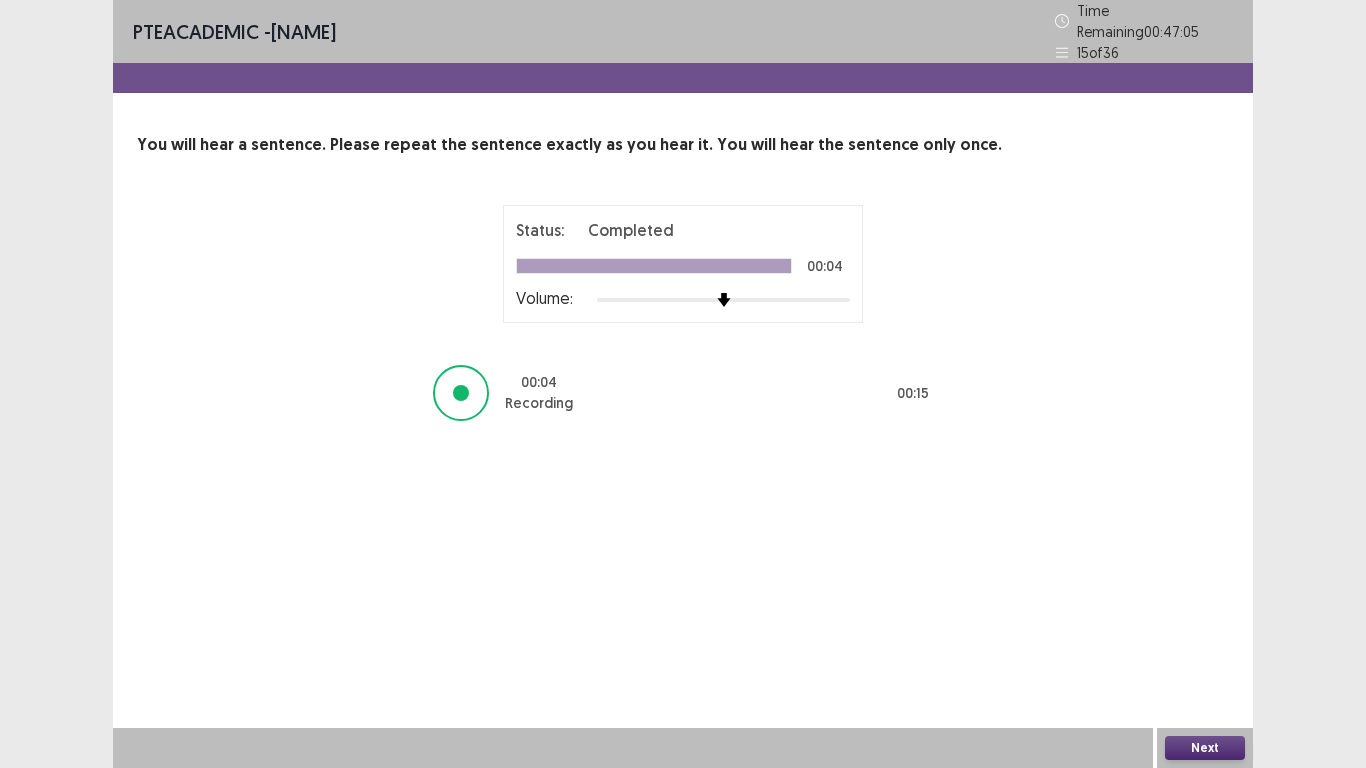 click on "Next" at bounding box center [1205, 748] 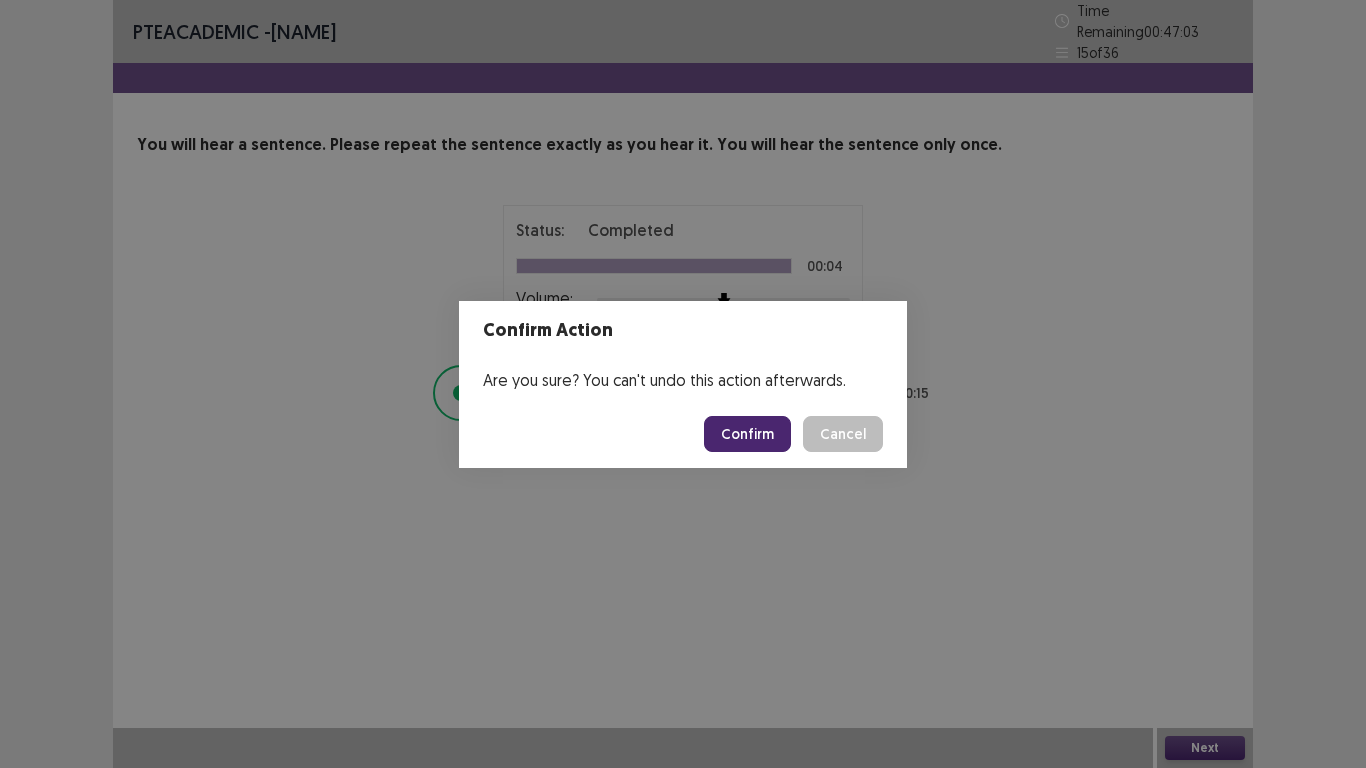 click on "Confirm" at bounding box center [747, 434] 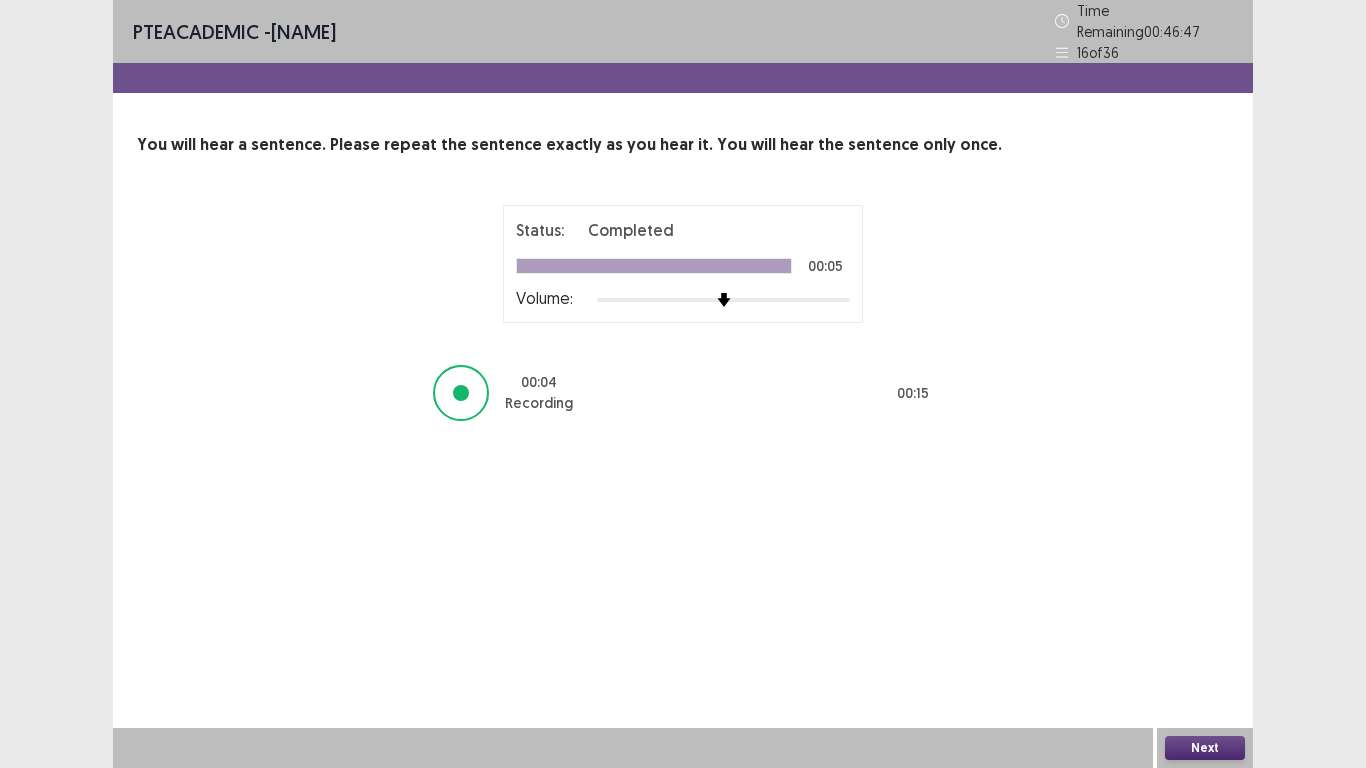 click on "Next" at bounding box center (1205, 748) 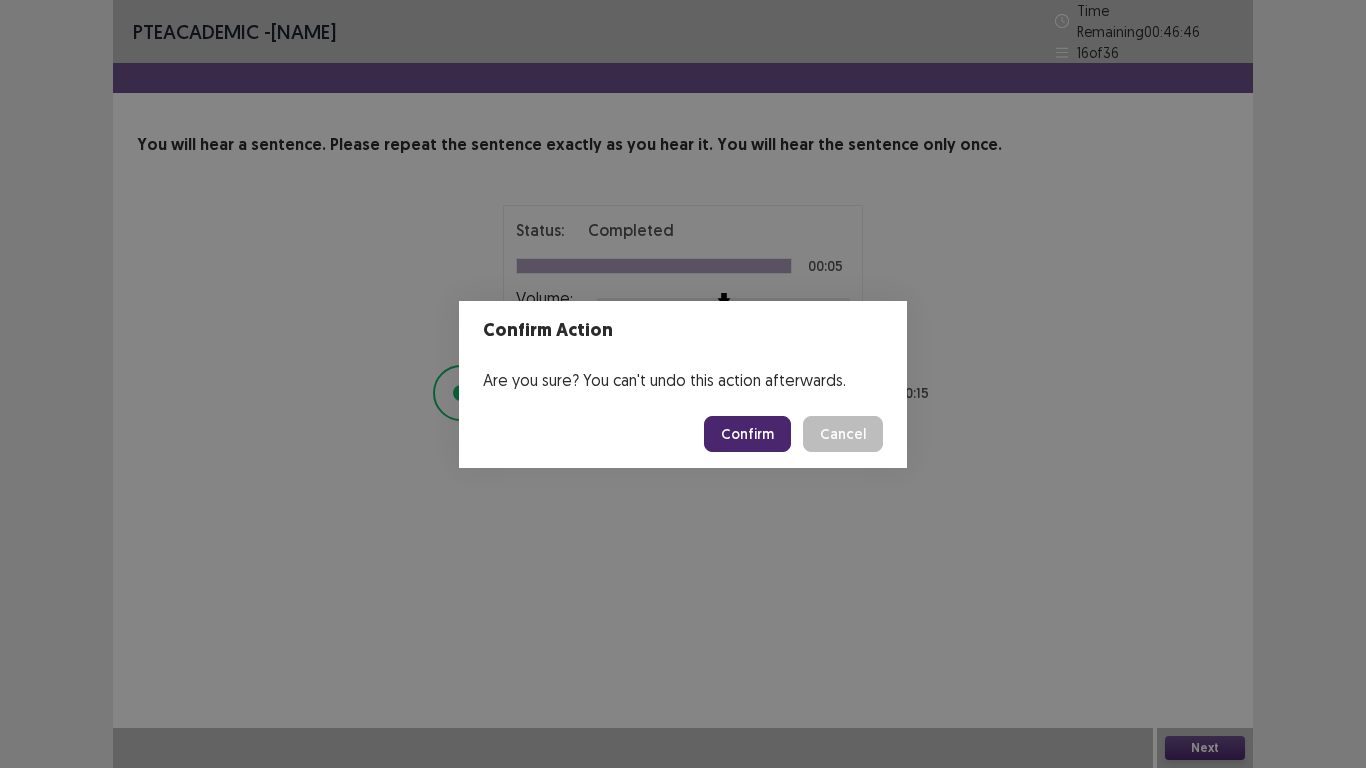 click on "Confirm" at bounding box center [747, 434] 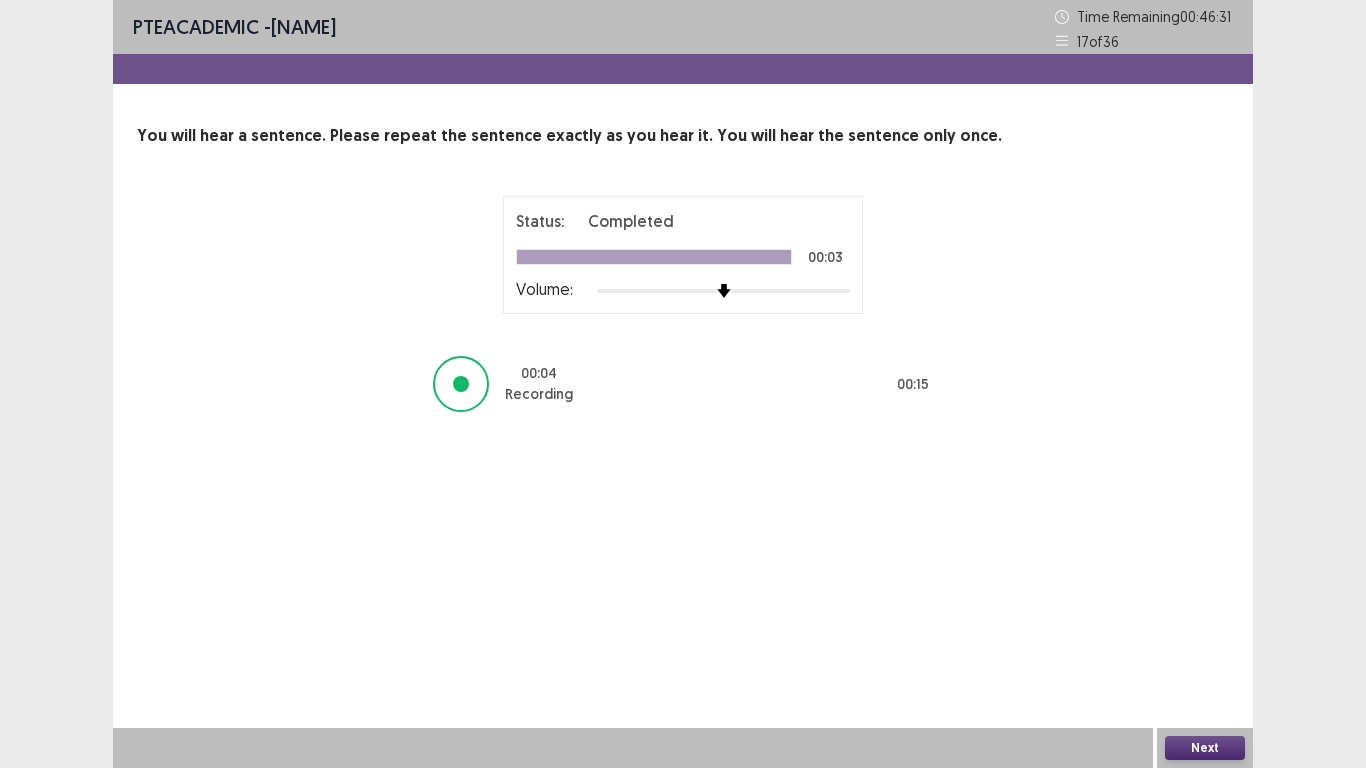 click on "Next" at bounding box center (1205, 748) 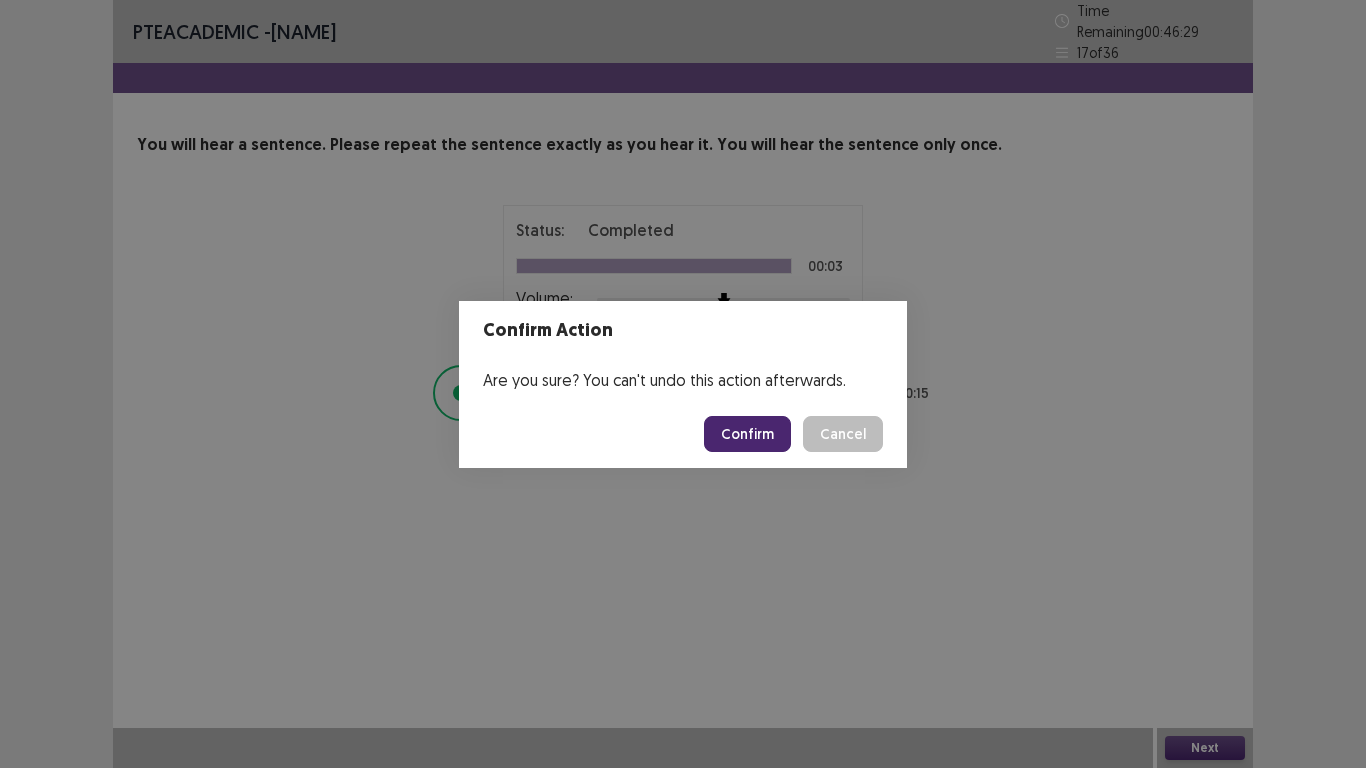 click on "Confirm" at bounding box center [747, 434] 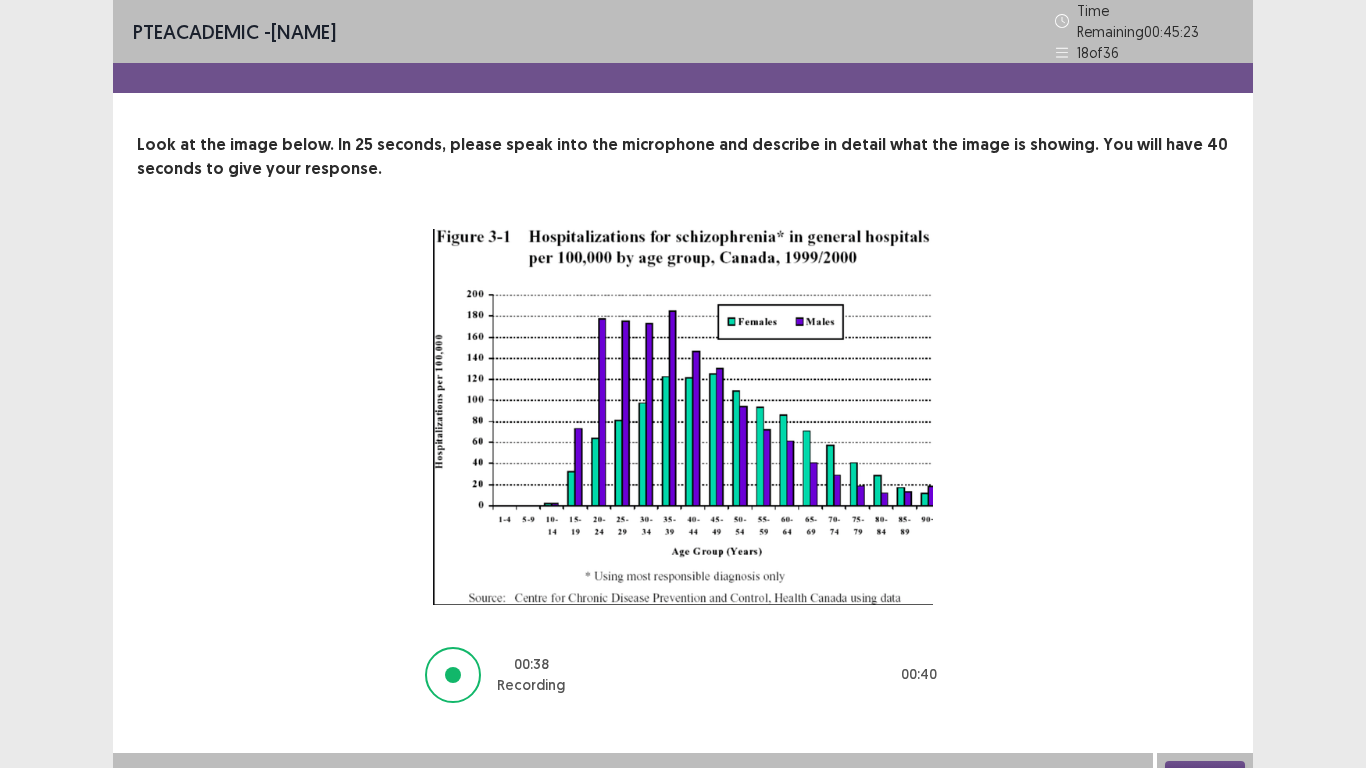 click on "Next" at bounding box center (1205, 773) 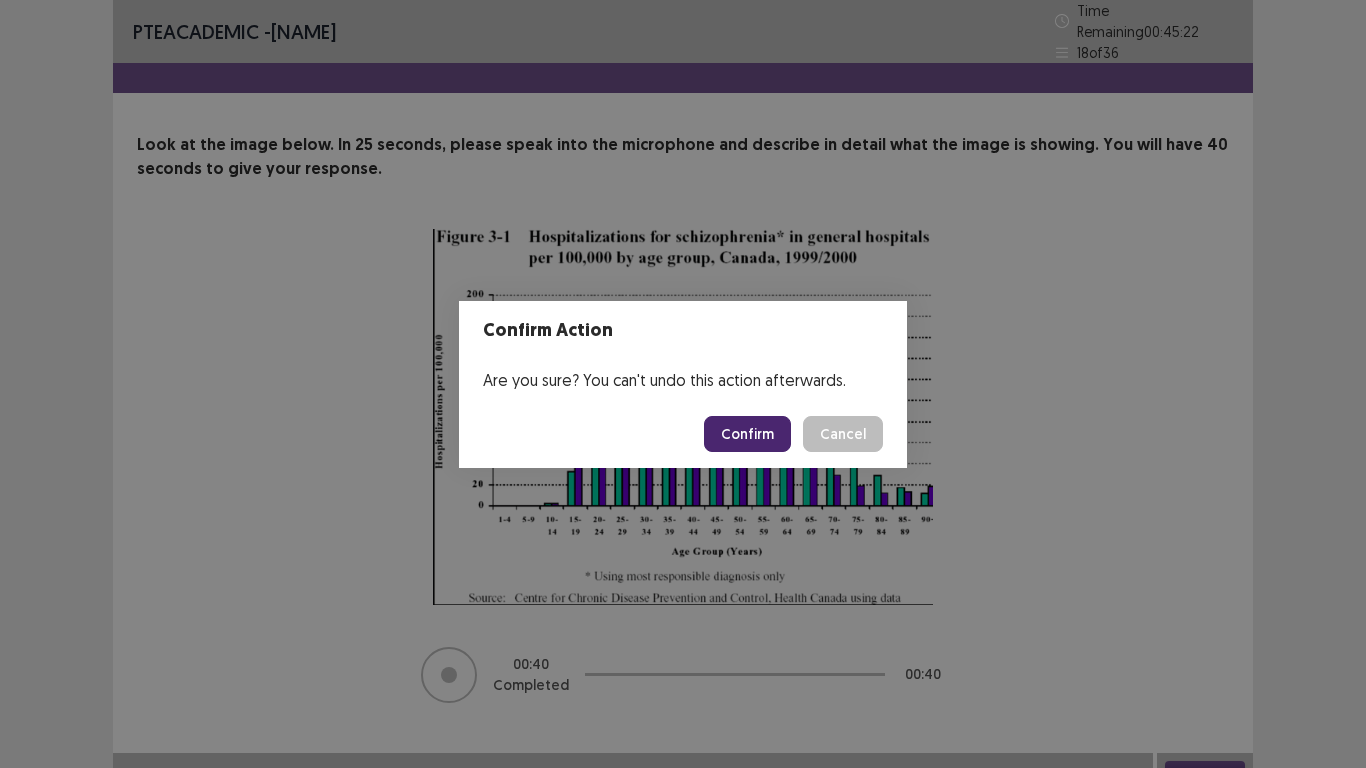 click on "Confirm" at bounding box center (747, 434) 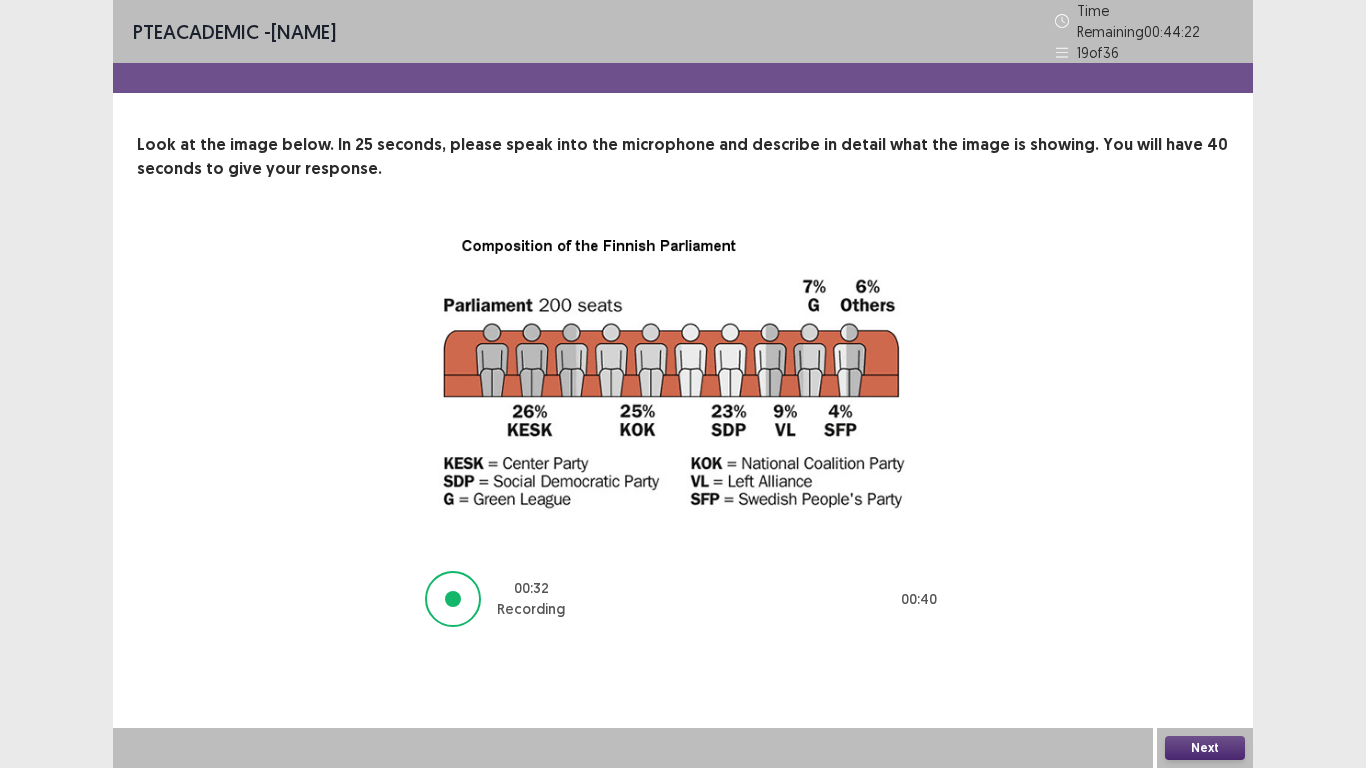 click on "Next" at bounding box center (1205, 748) 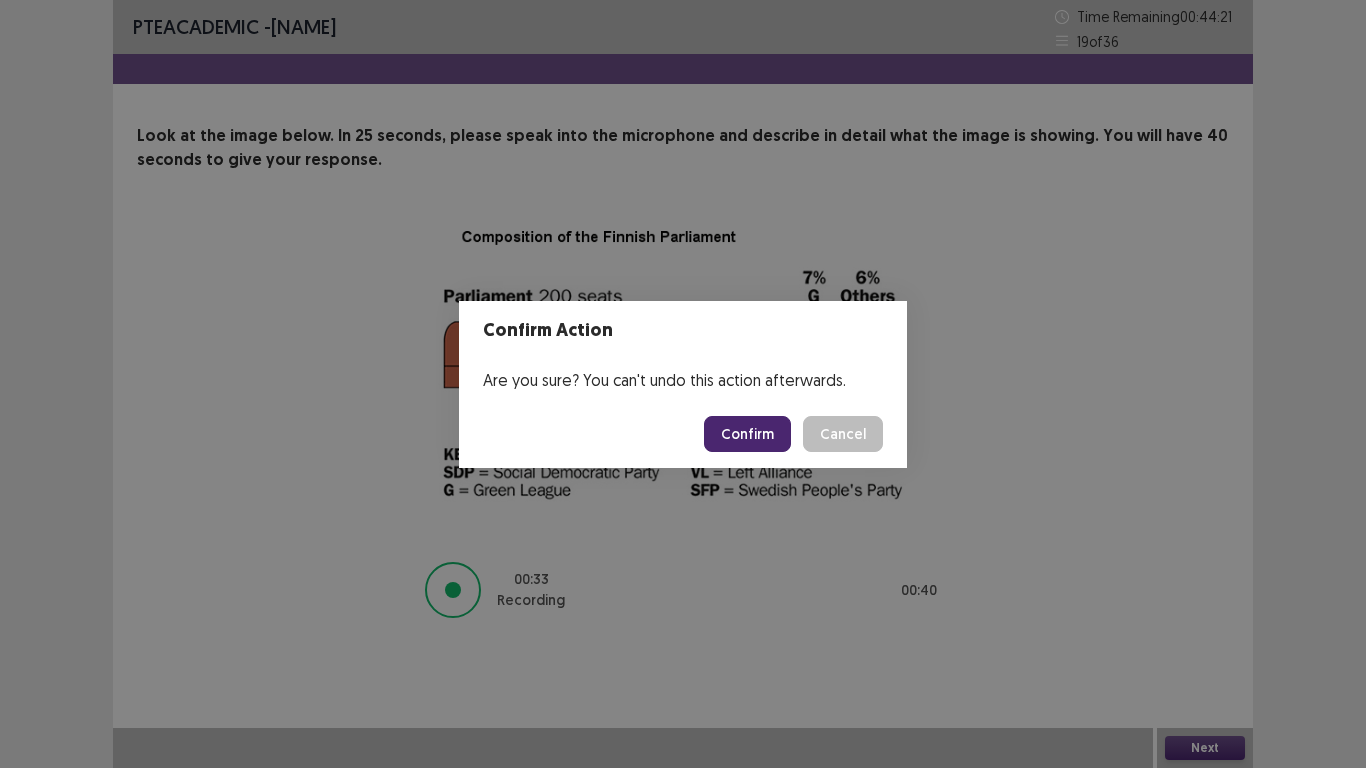 click on "Confirm" at bounding box center [747, 434] 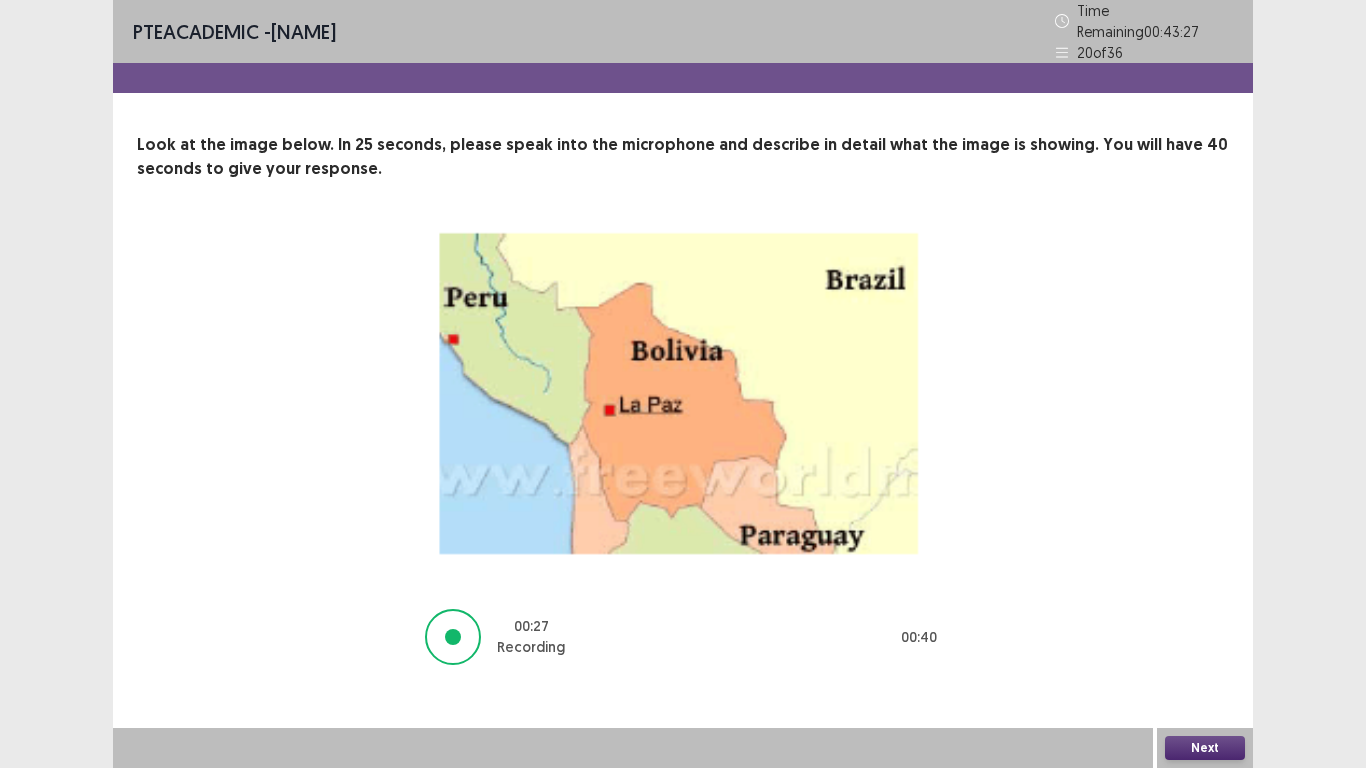 click on "Next" at bounding box center (1205, 748) 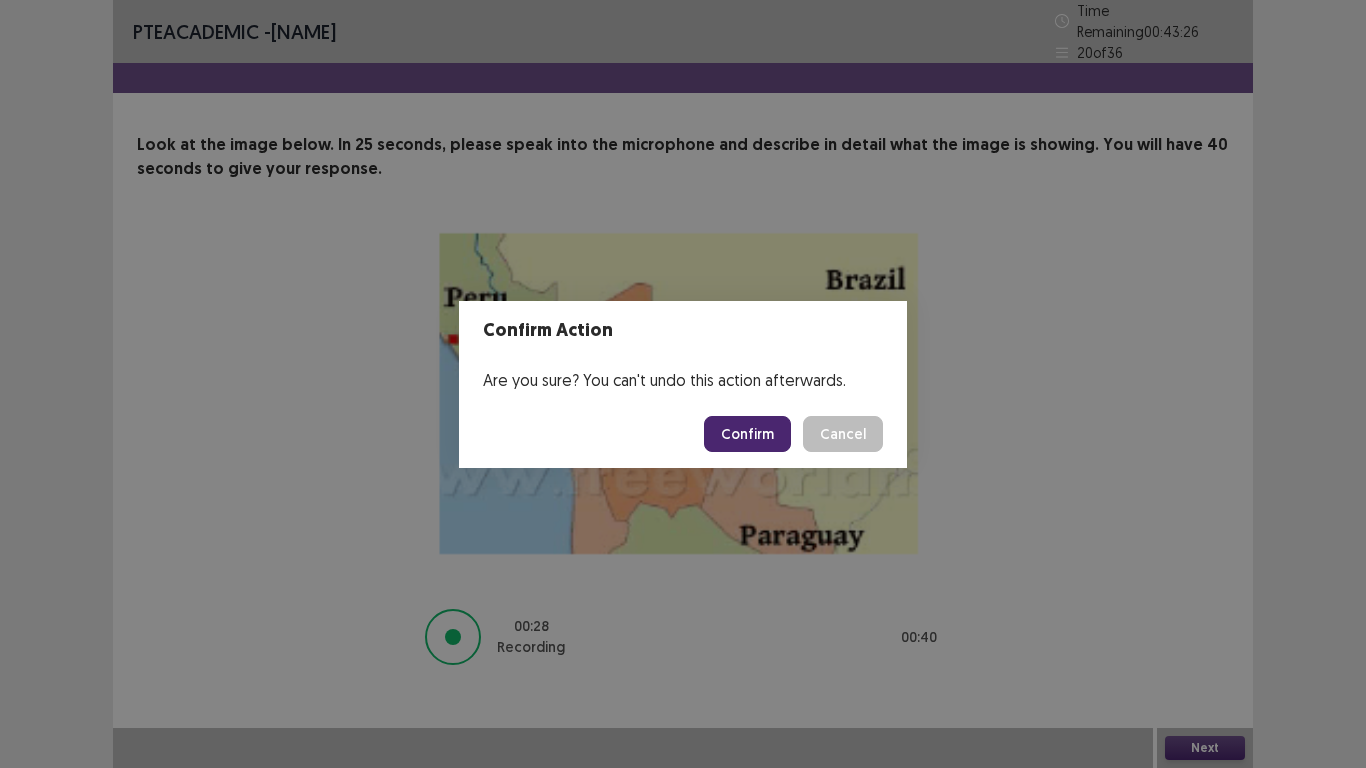 click on "Confirm" at bounding box center [747, 434] 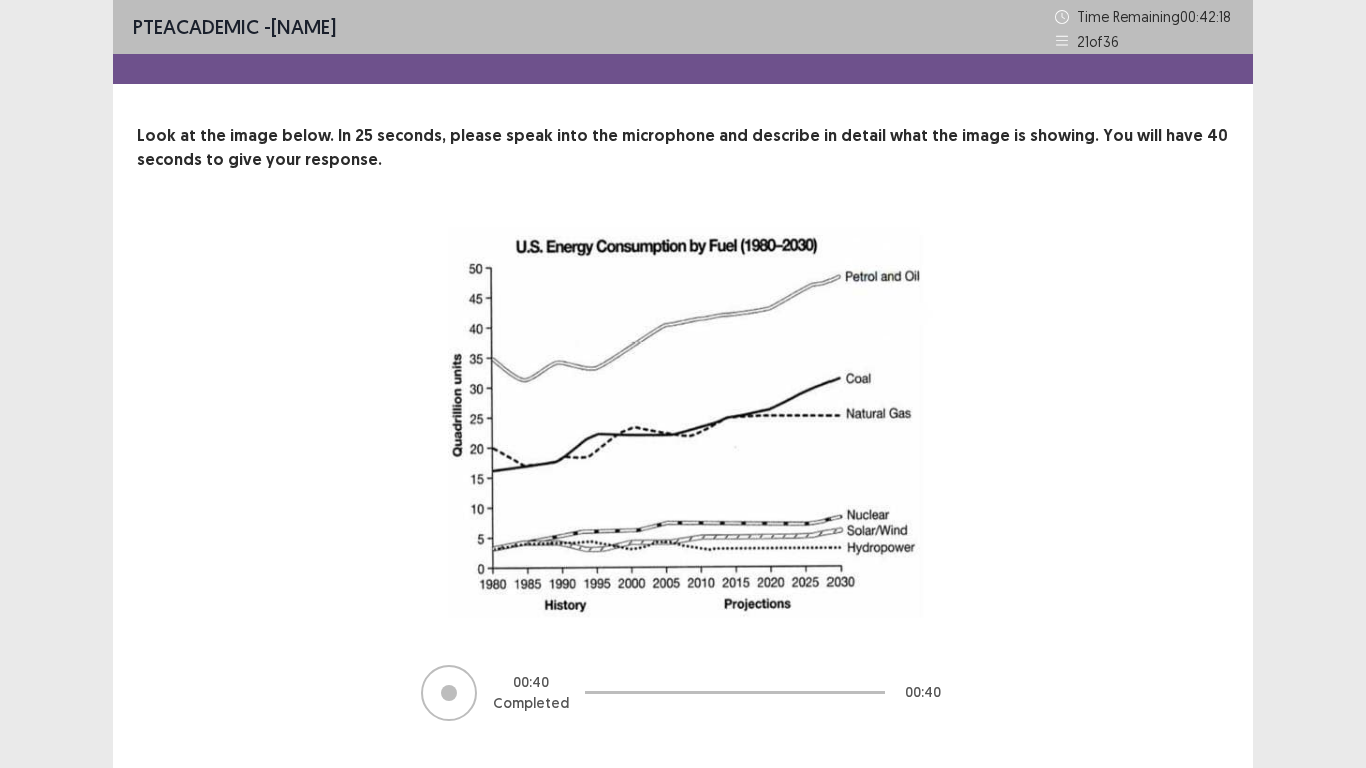 scroll, scrollTop: 43, scrollLeft: 0, axis: vertical 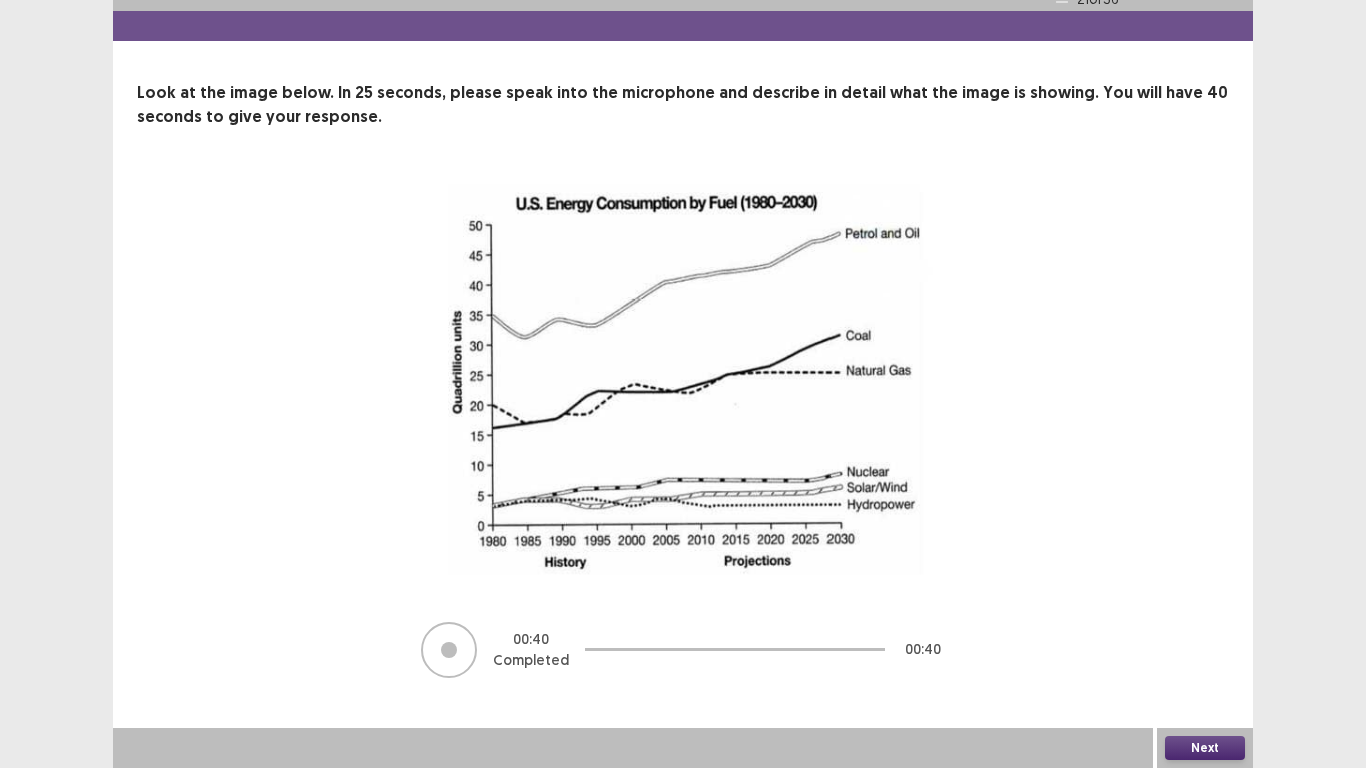 click on "Next" at bounding box center (1205, 748) 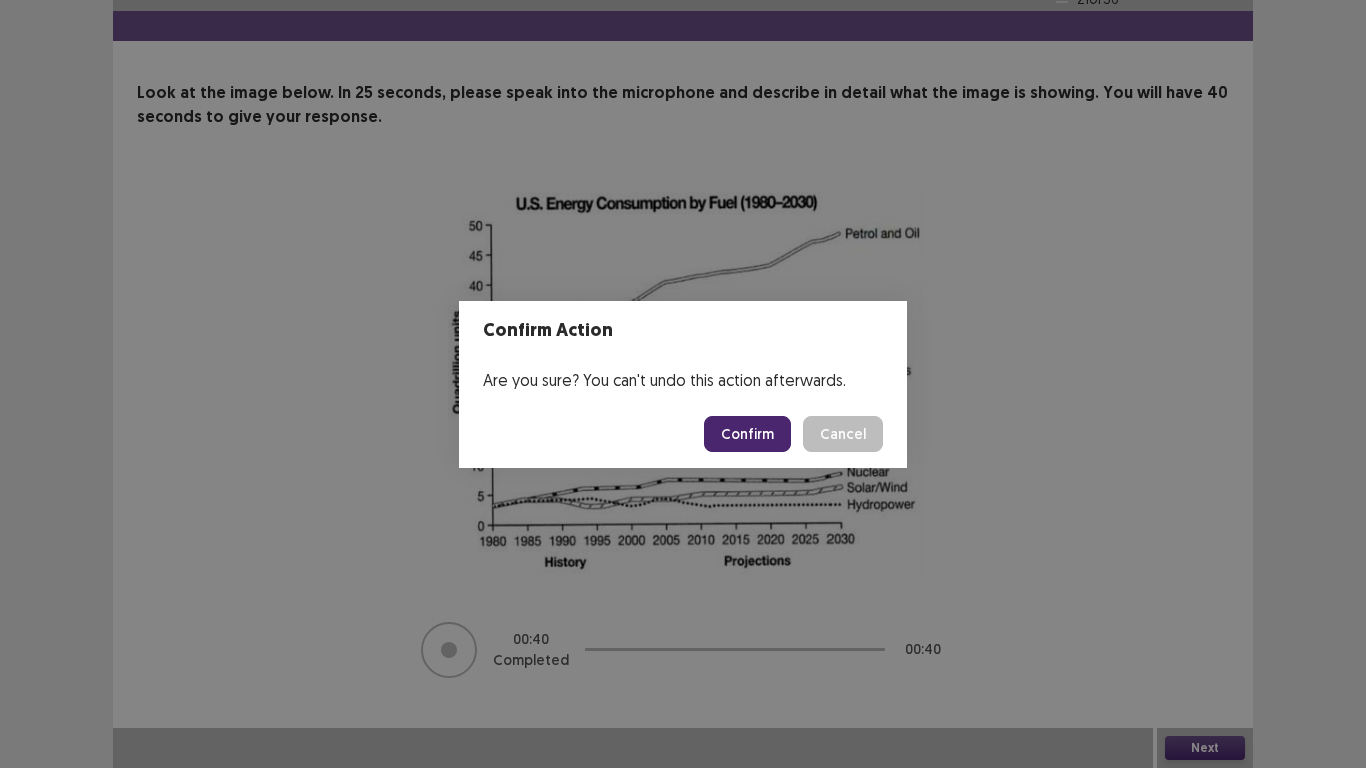 click on "Confirm" at bounding box center [747, 434] 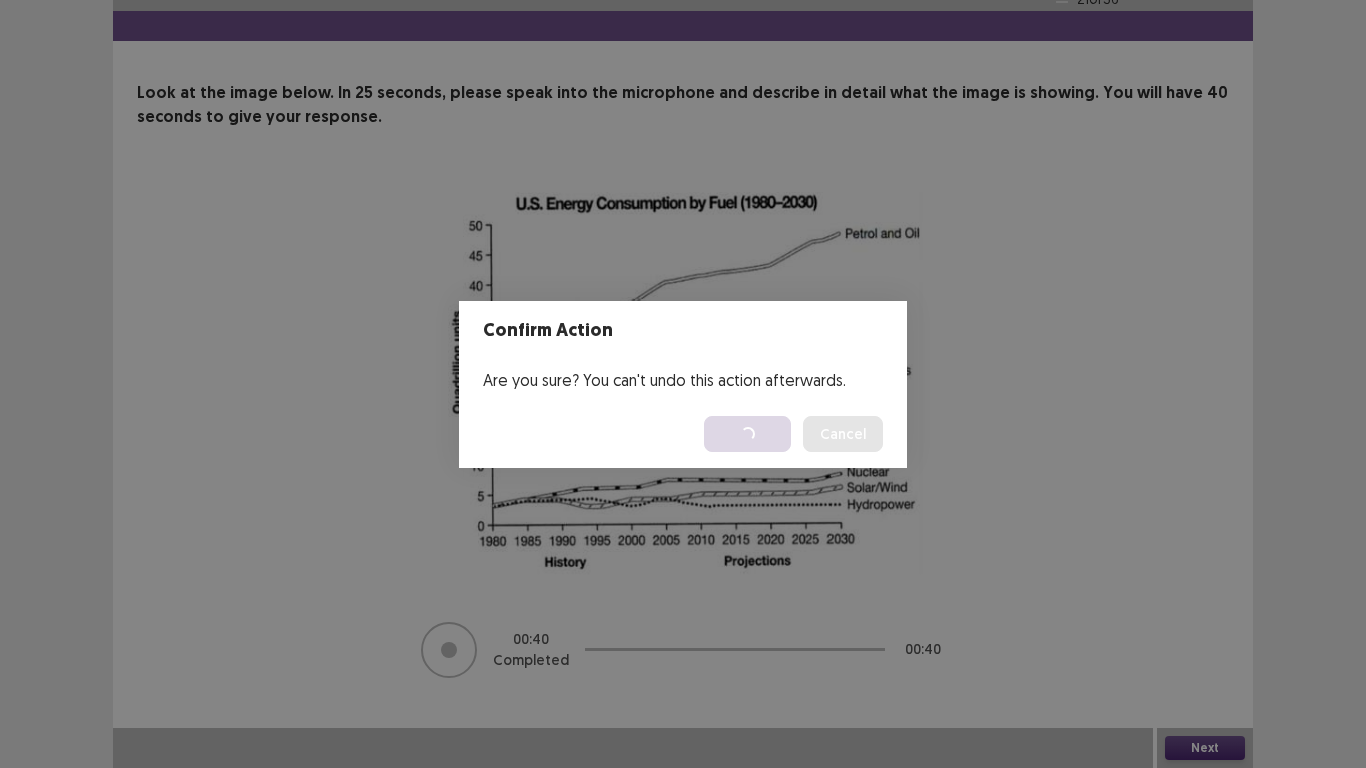 scroll, scrollTop: 0, scrollLeft: 0, axis: both 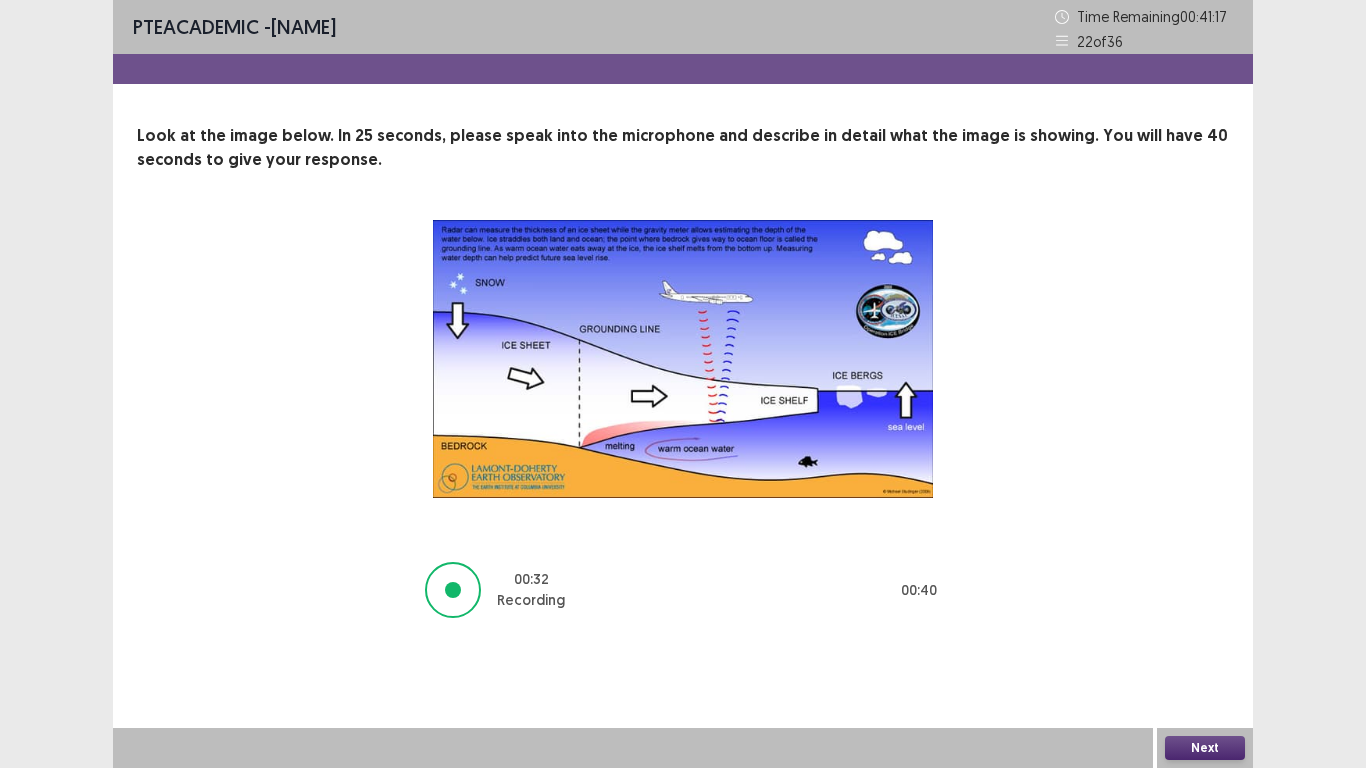 click on "Next" at bounding box center [1205, 748] 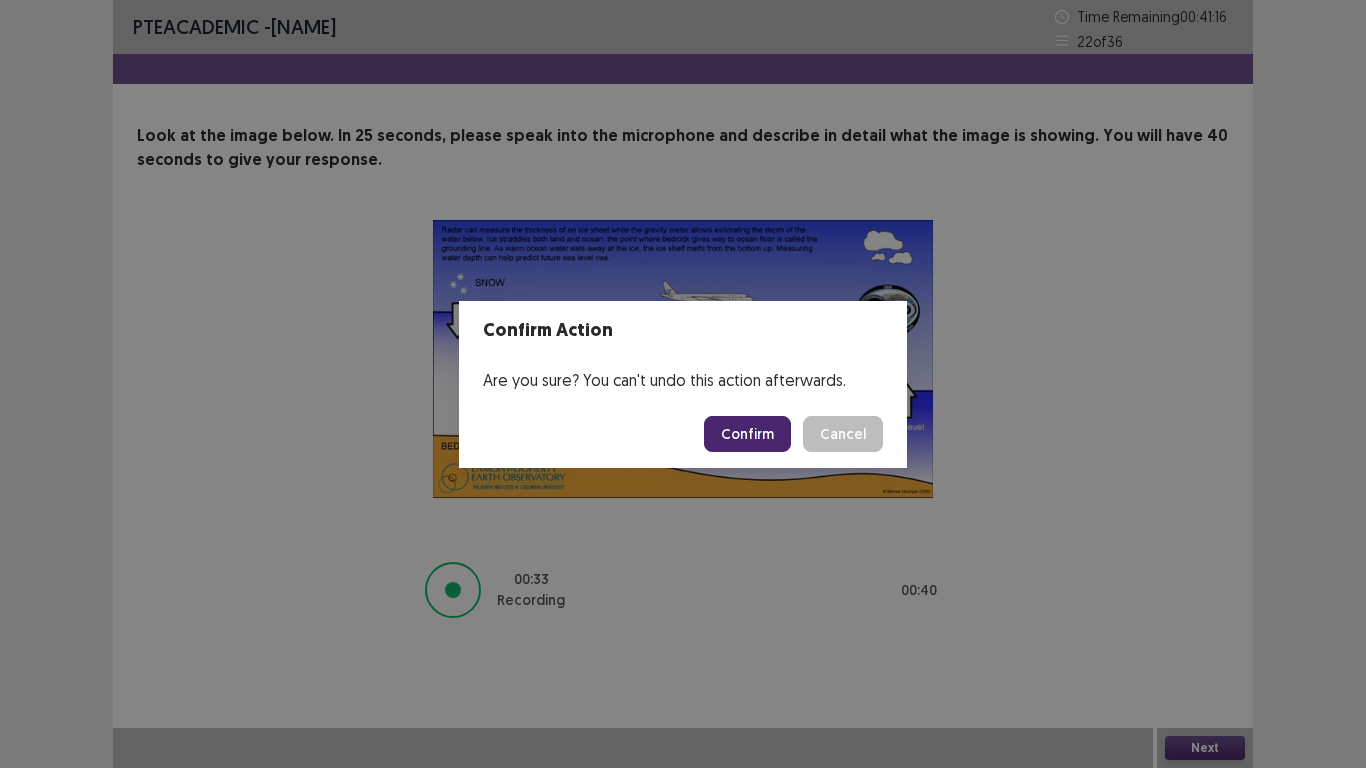 click on "Confirm" at bounding box center (747, 434) 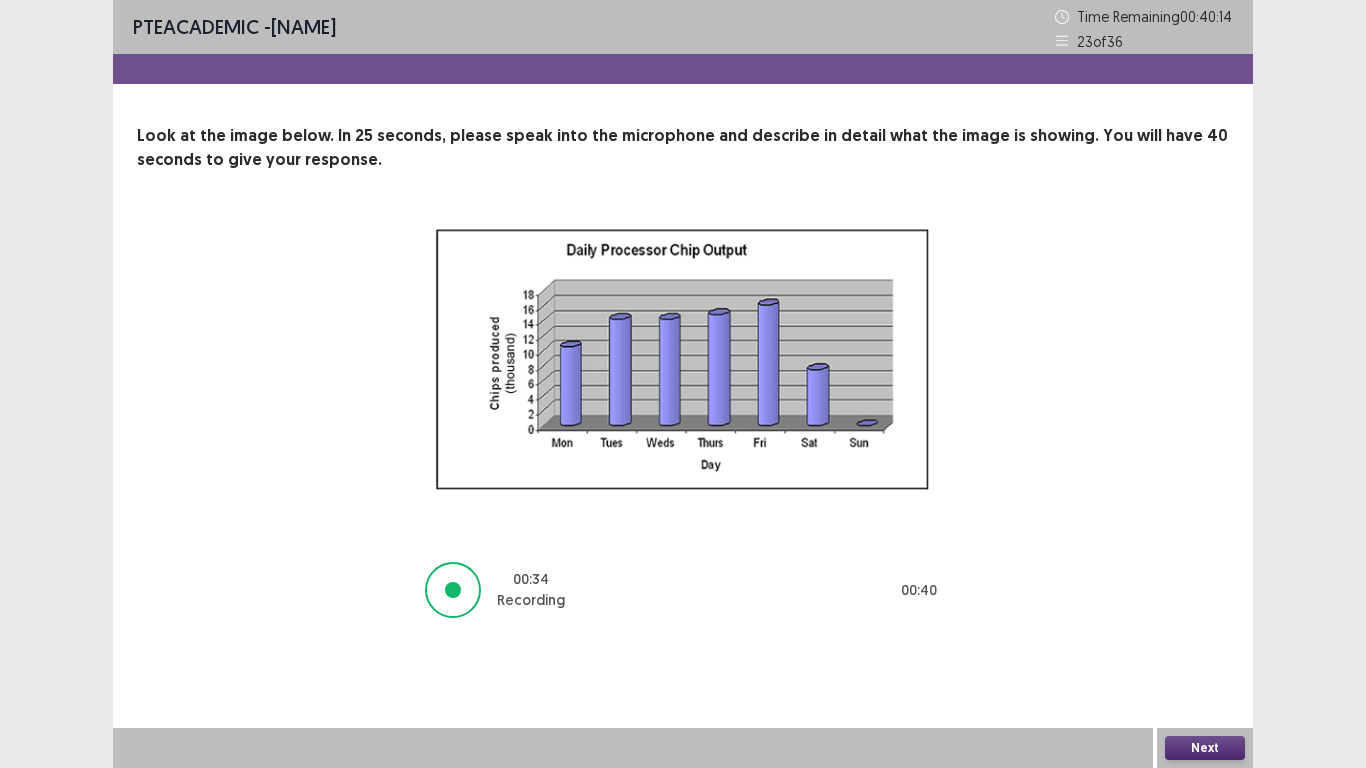 click on "Next" at bounding box center [1205, 748] 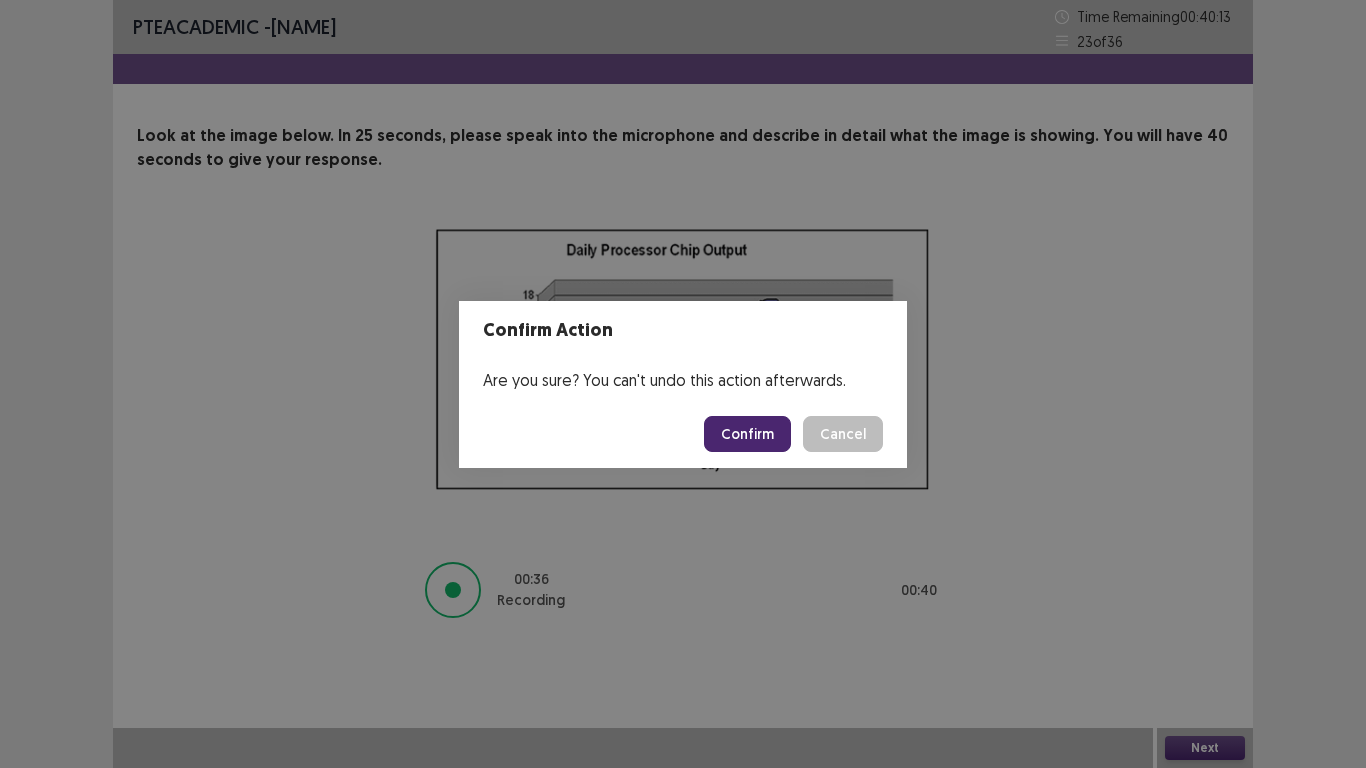 click on "Confirm" at bounding box center (747, 434) 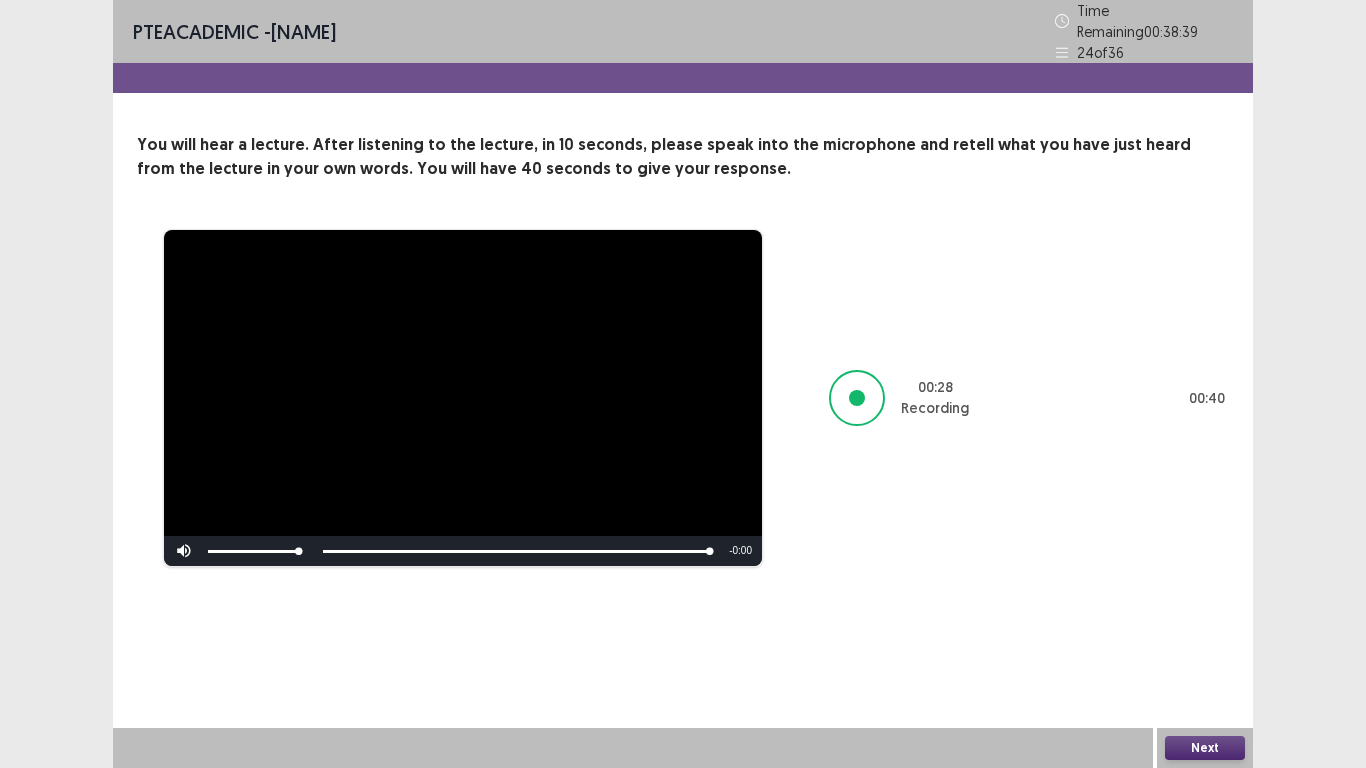 click on "Next" at bounding box center (1205, 748) 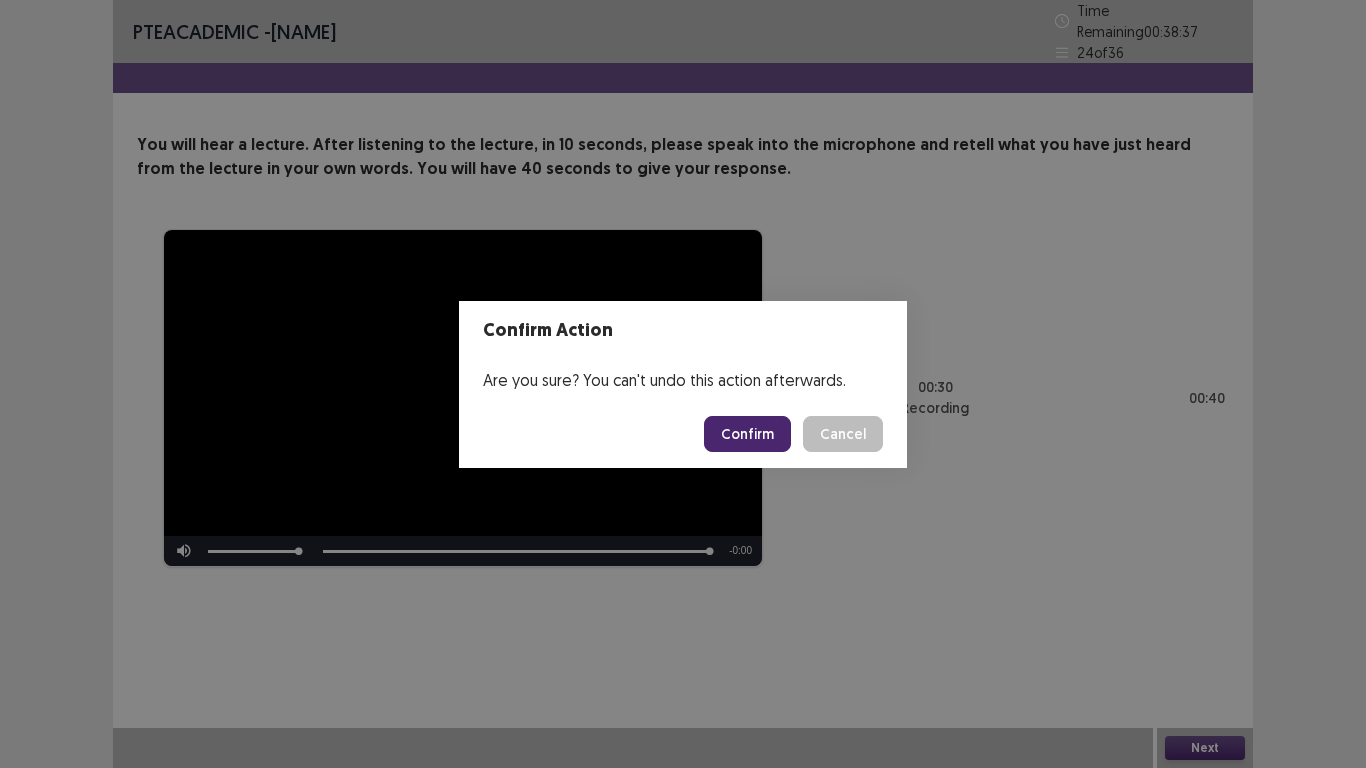 click on "Confirm" at bounding box center [747, 434] 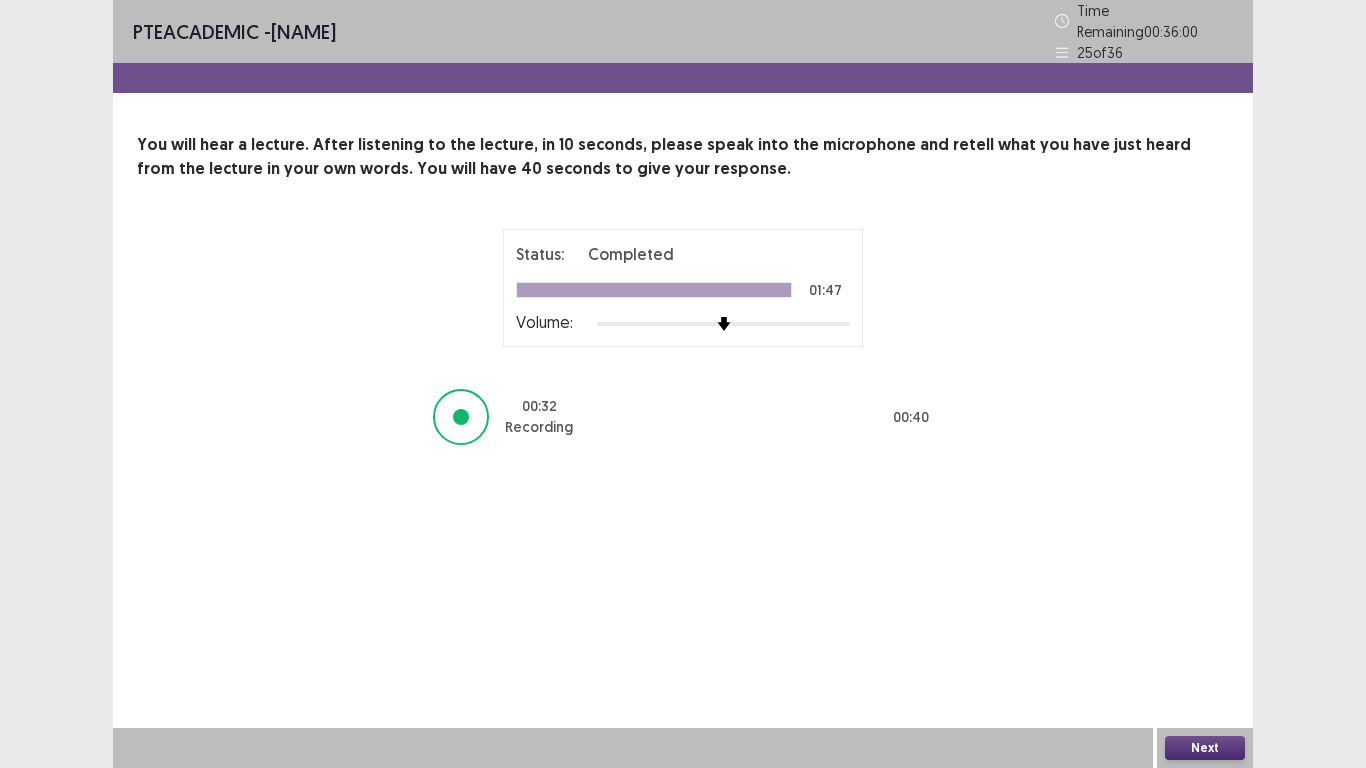 click on "Next" at bounding box center (1205, 748) 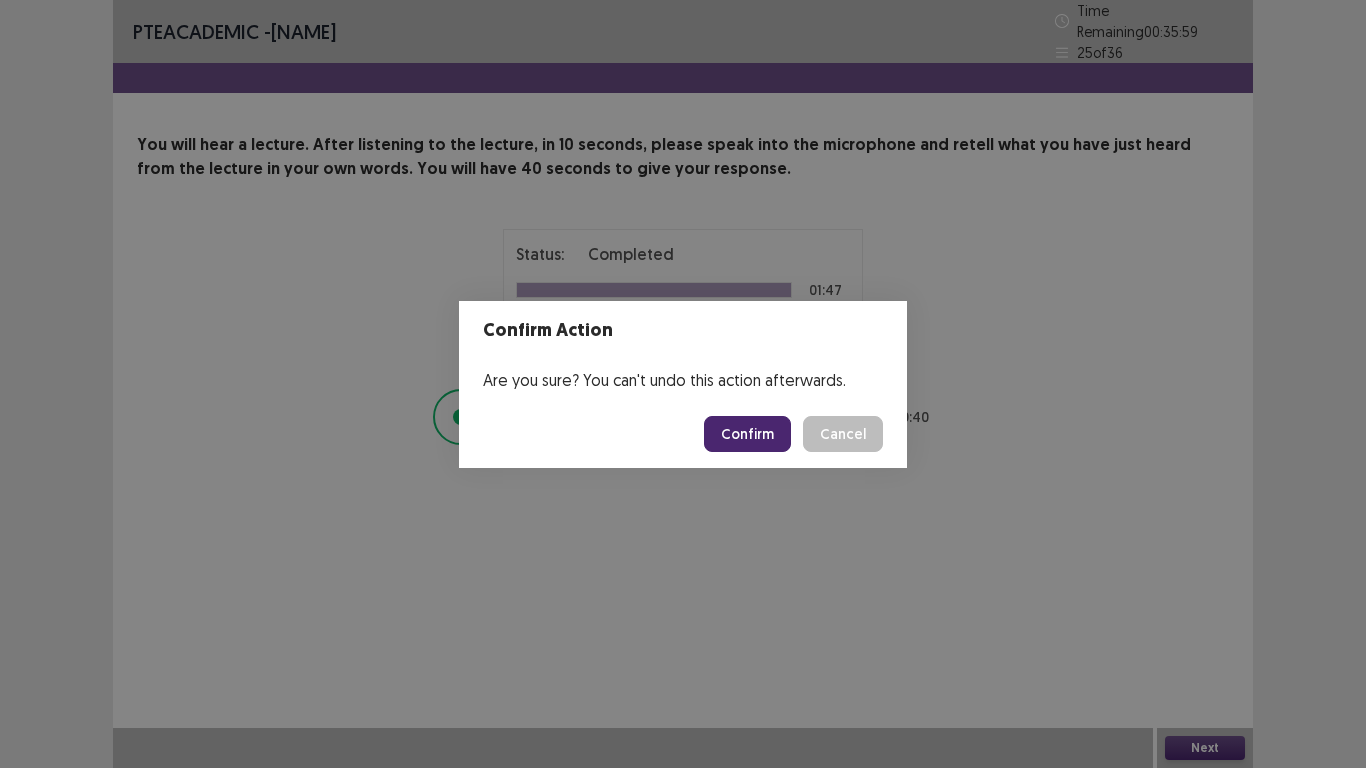 click on "Confirm" at bounding box center [747, 434] 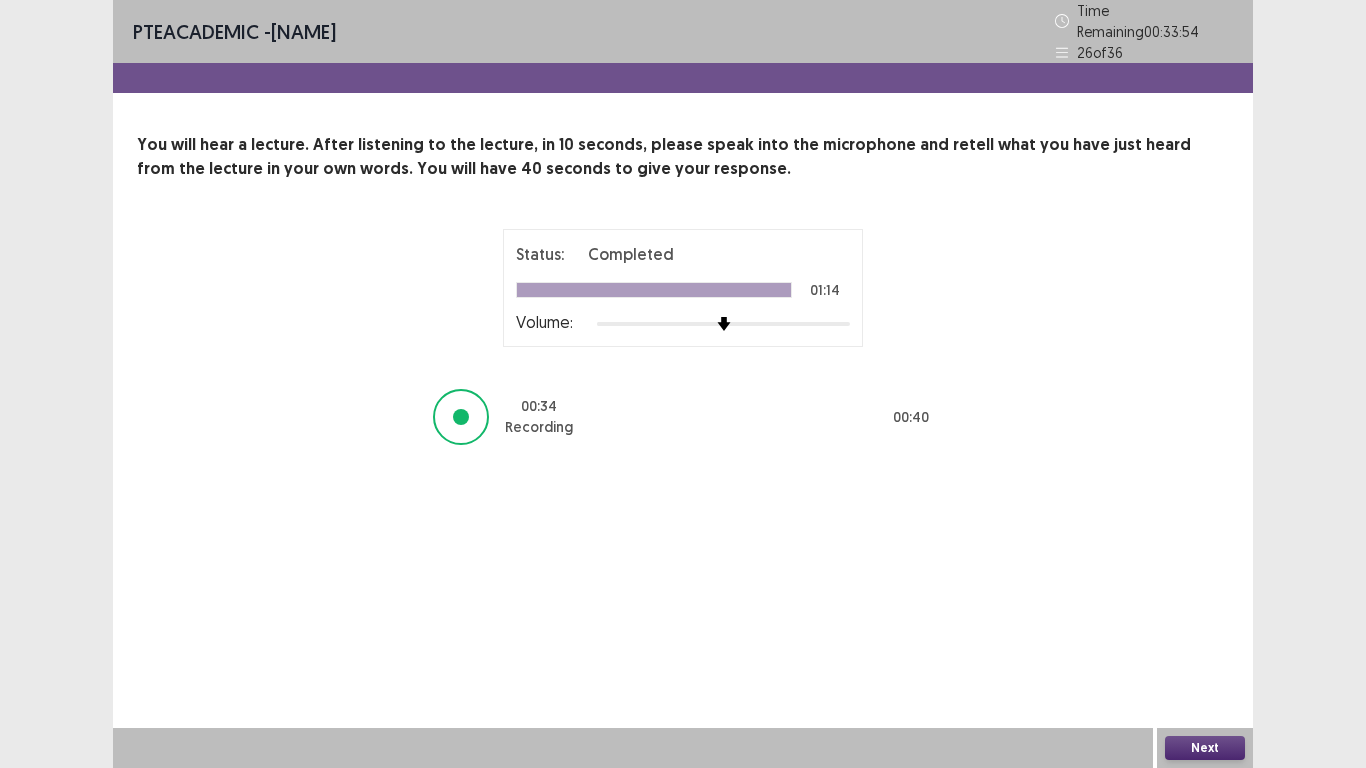 click on "Next" at bounding box center (1205, 748) 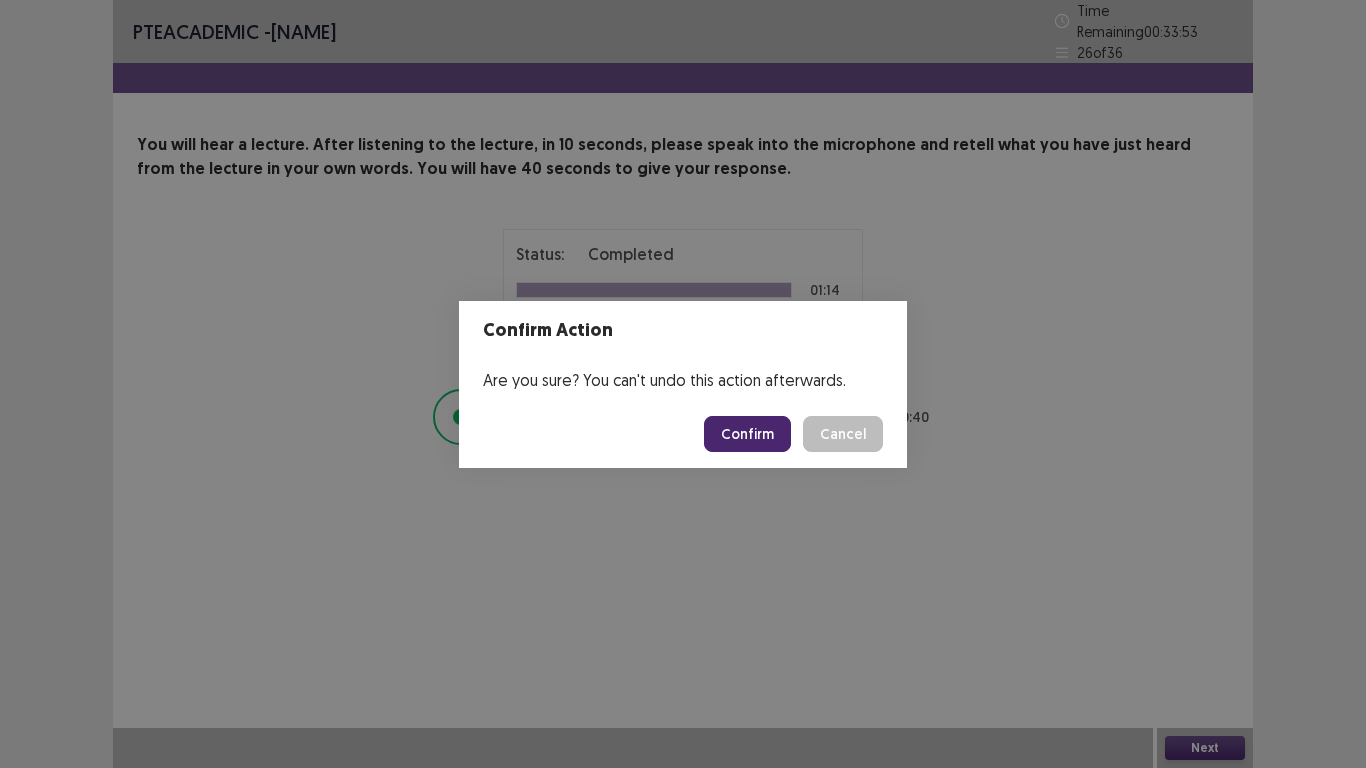 click on "Confirm" at bounding box center (747, 434) 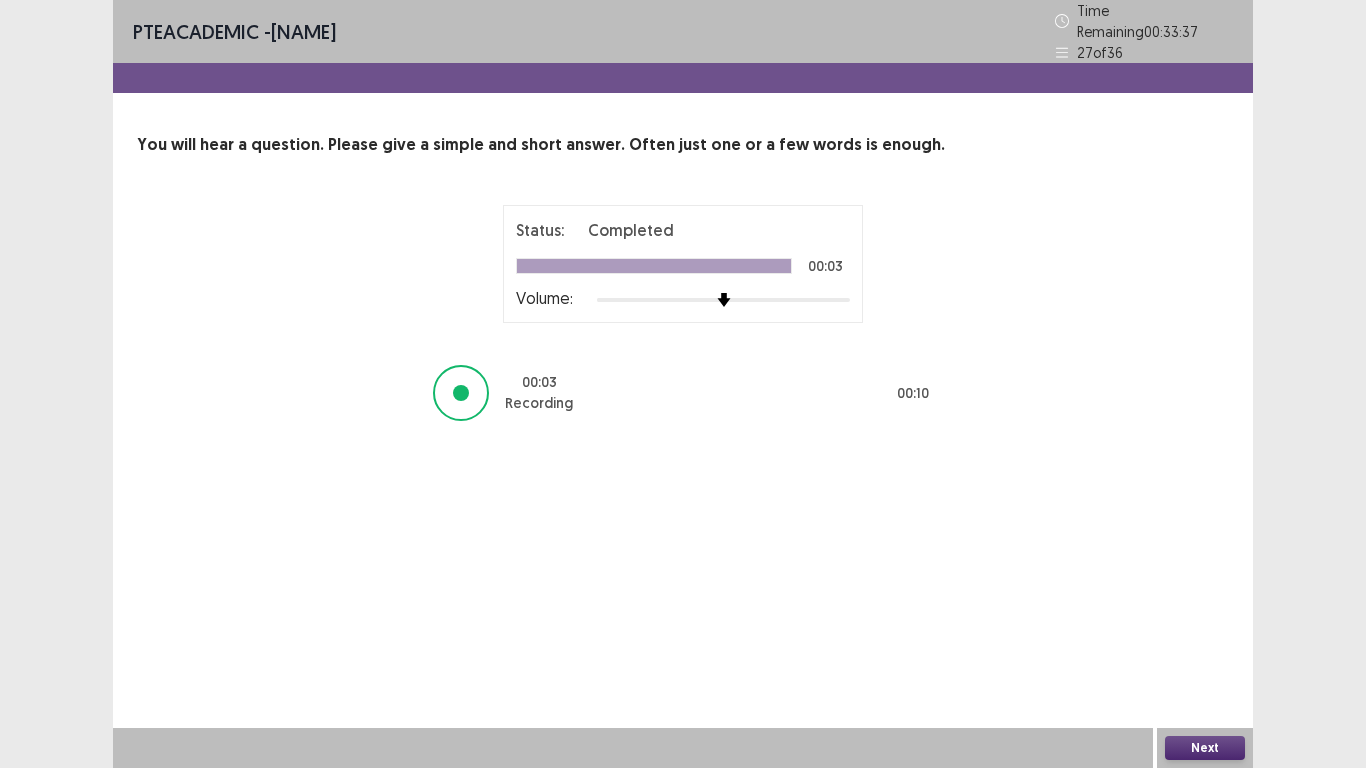 click on "Next" at bounding box center (1205, 748) 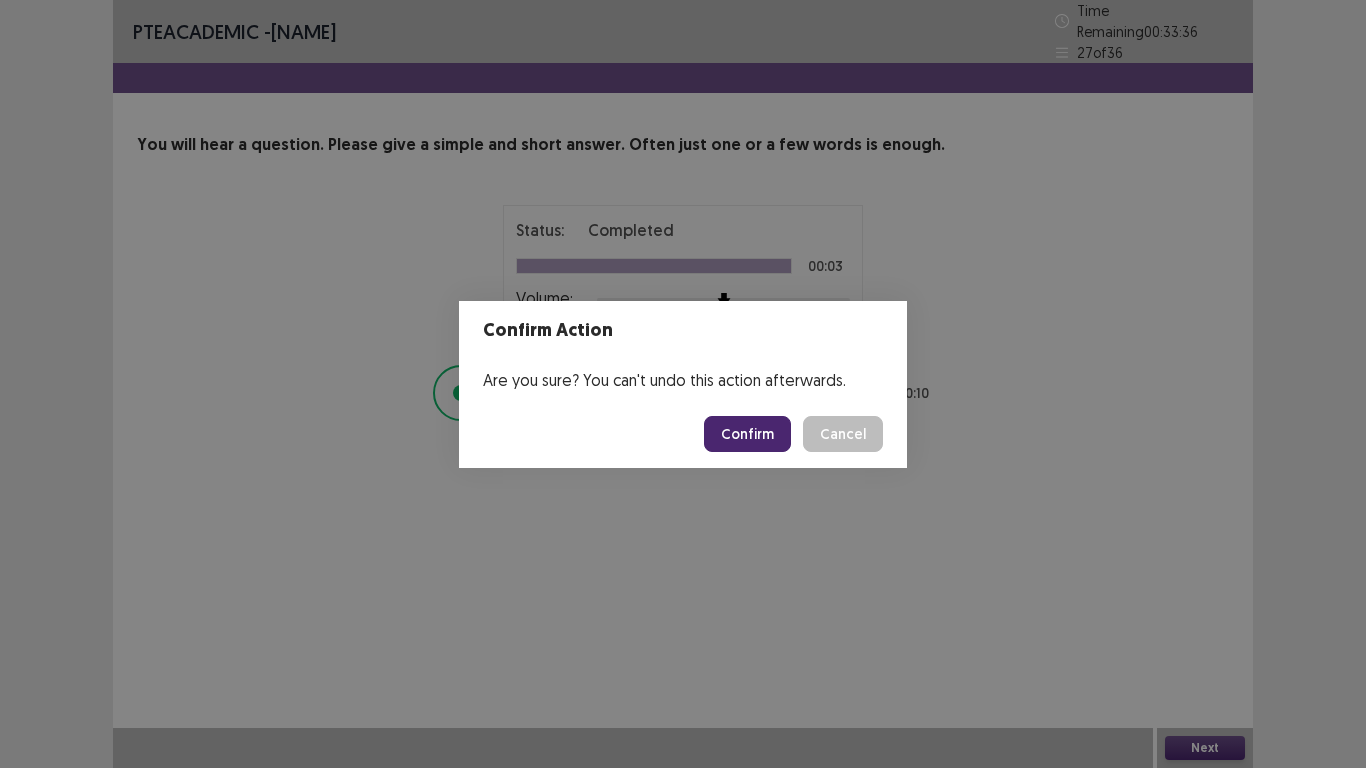 click on "Confirm" at bounding box center (747, 434) 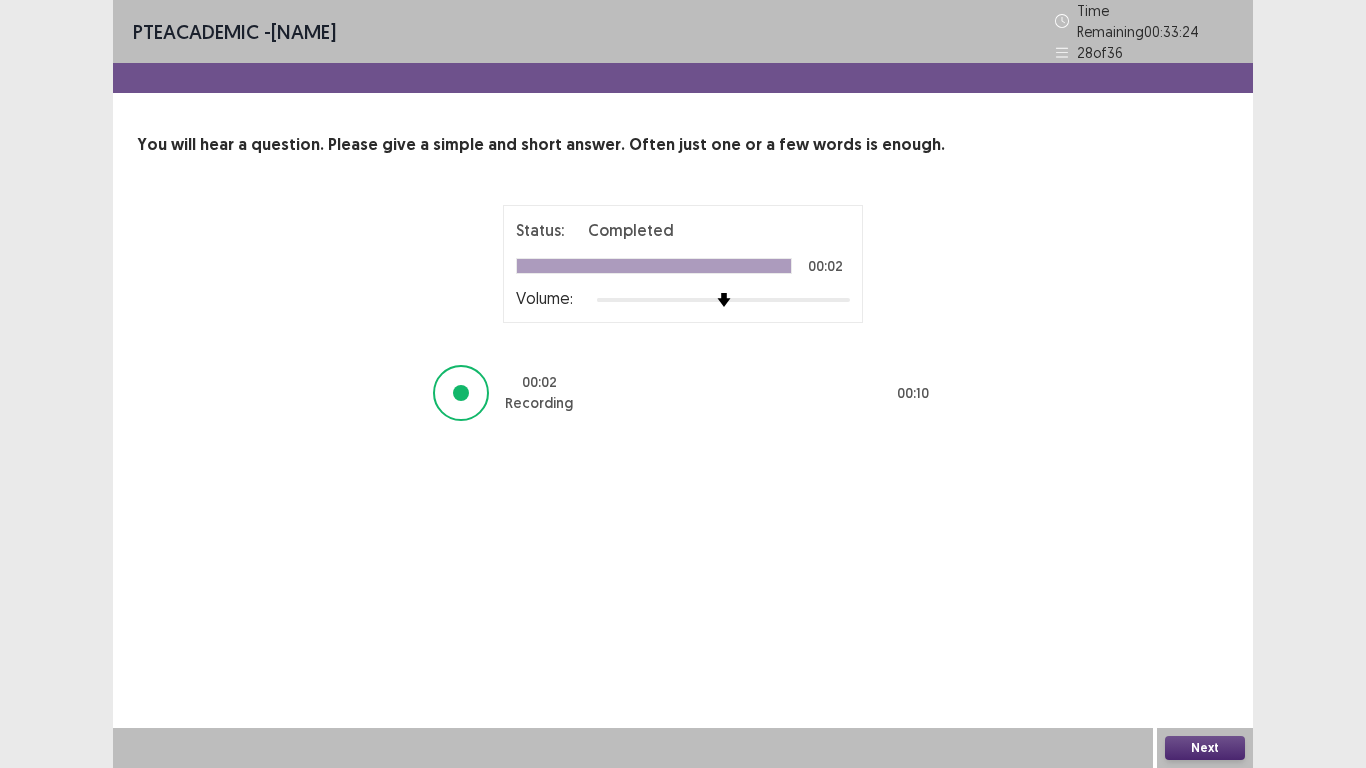 click on "Next" at bounding box center [1205, 748] 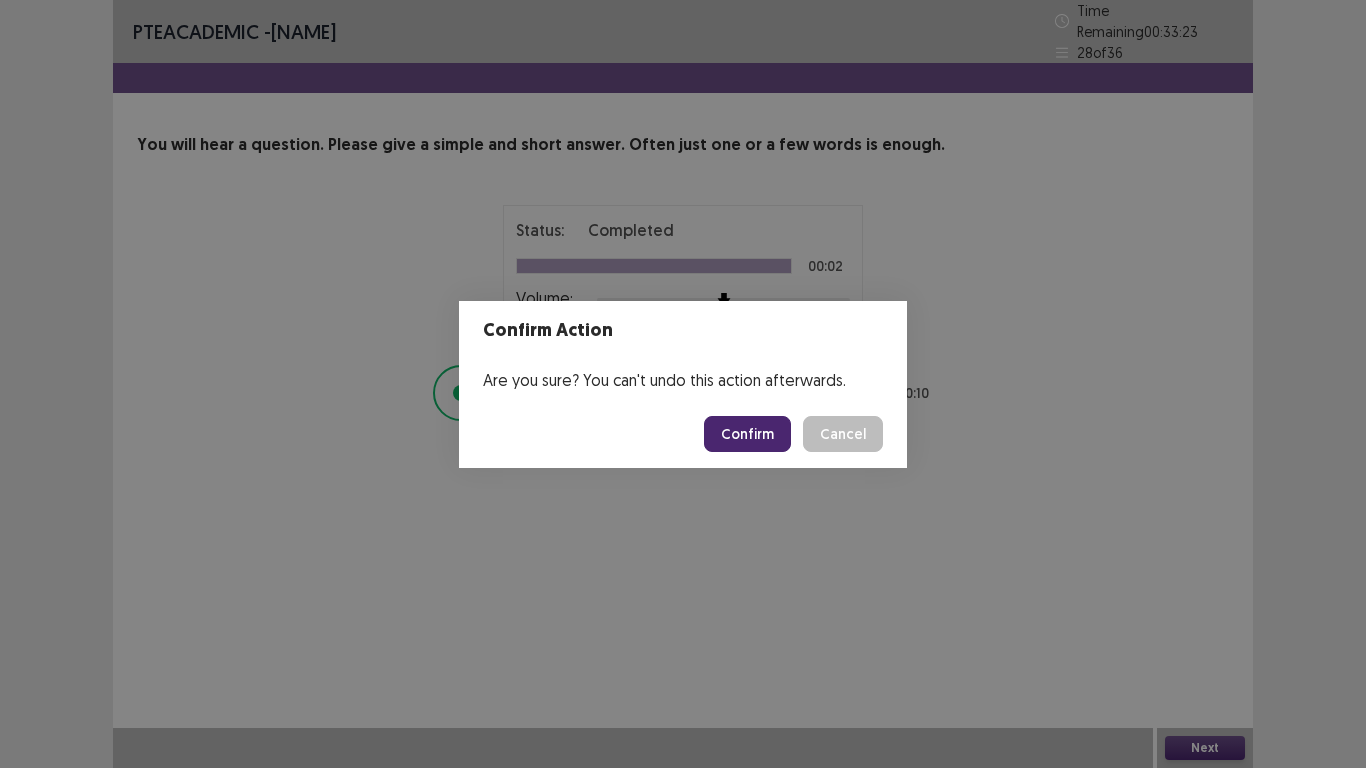 click on "Confirm" at bounding box center (747, 434) 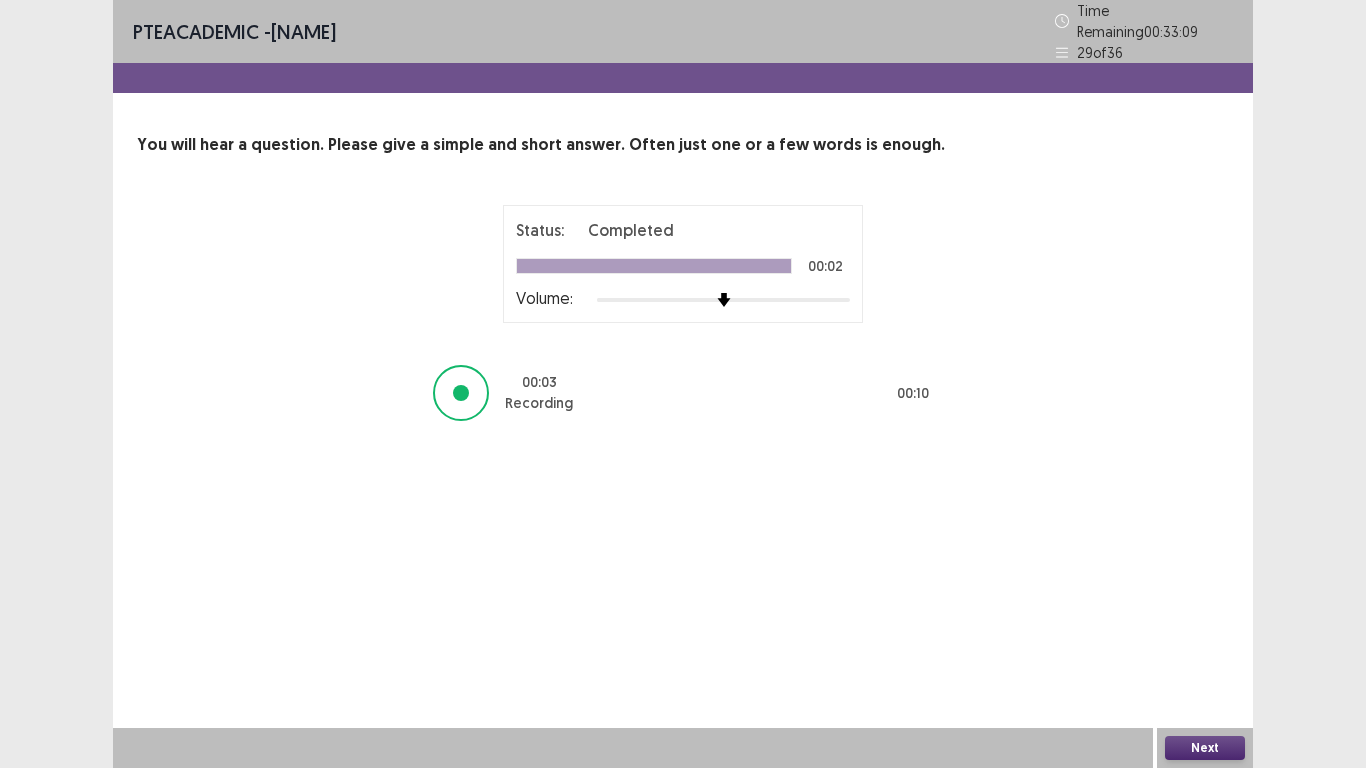 click on "Next" at bounding box center (1205, 748) 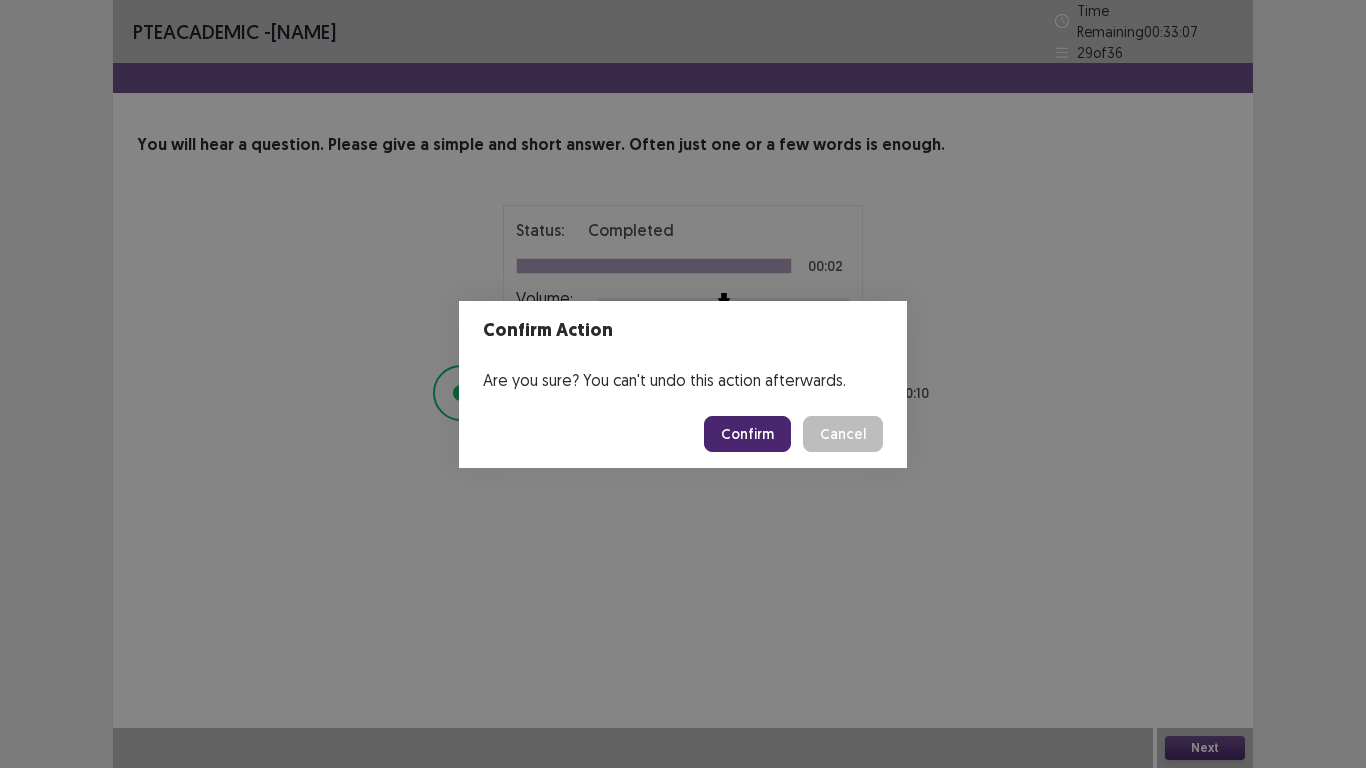 click on "Confirm" at bounding box center (747, 434) 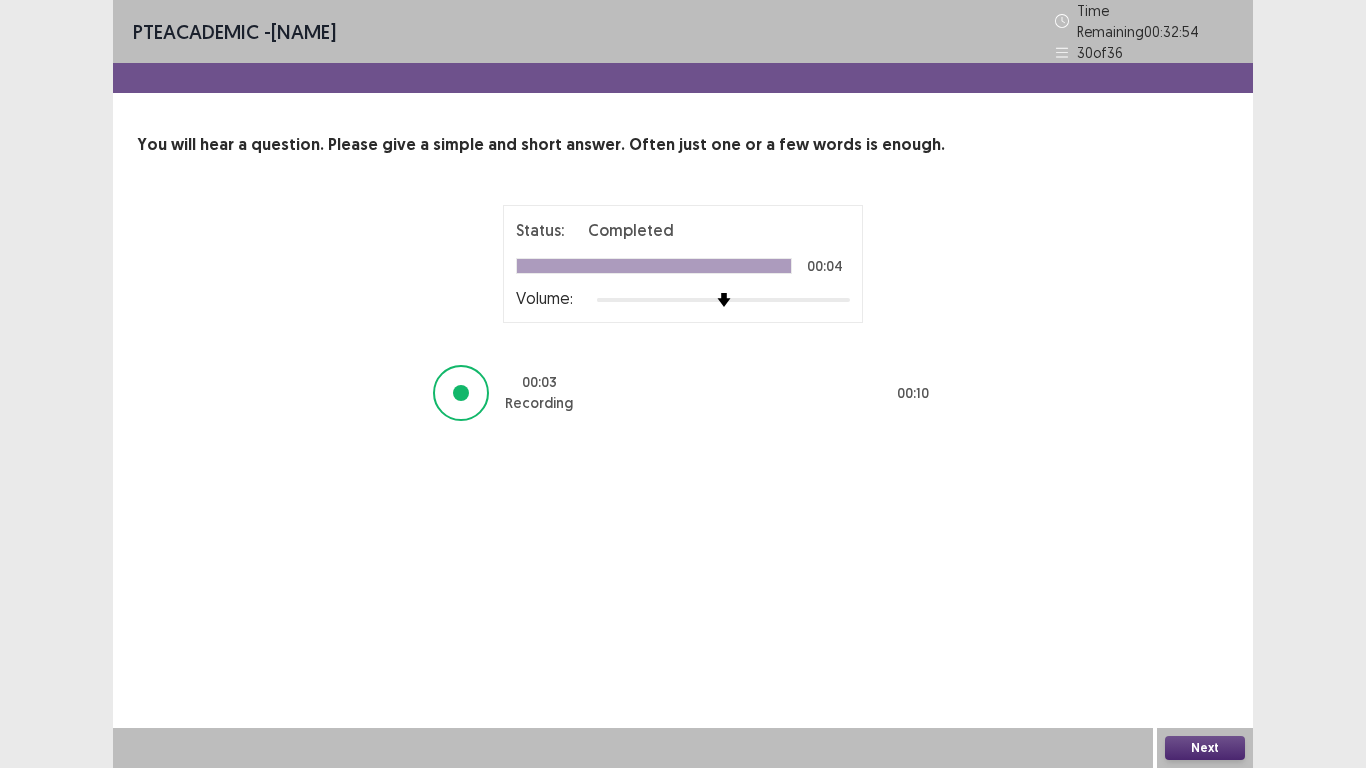 click on "Next" at bounding box center (1205, 748) 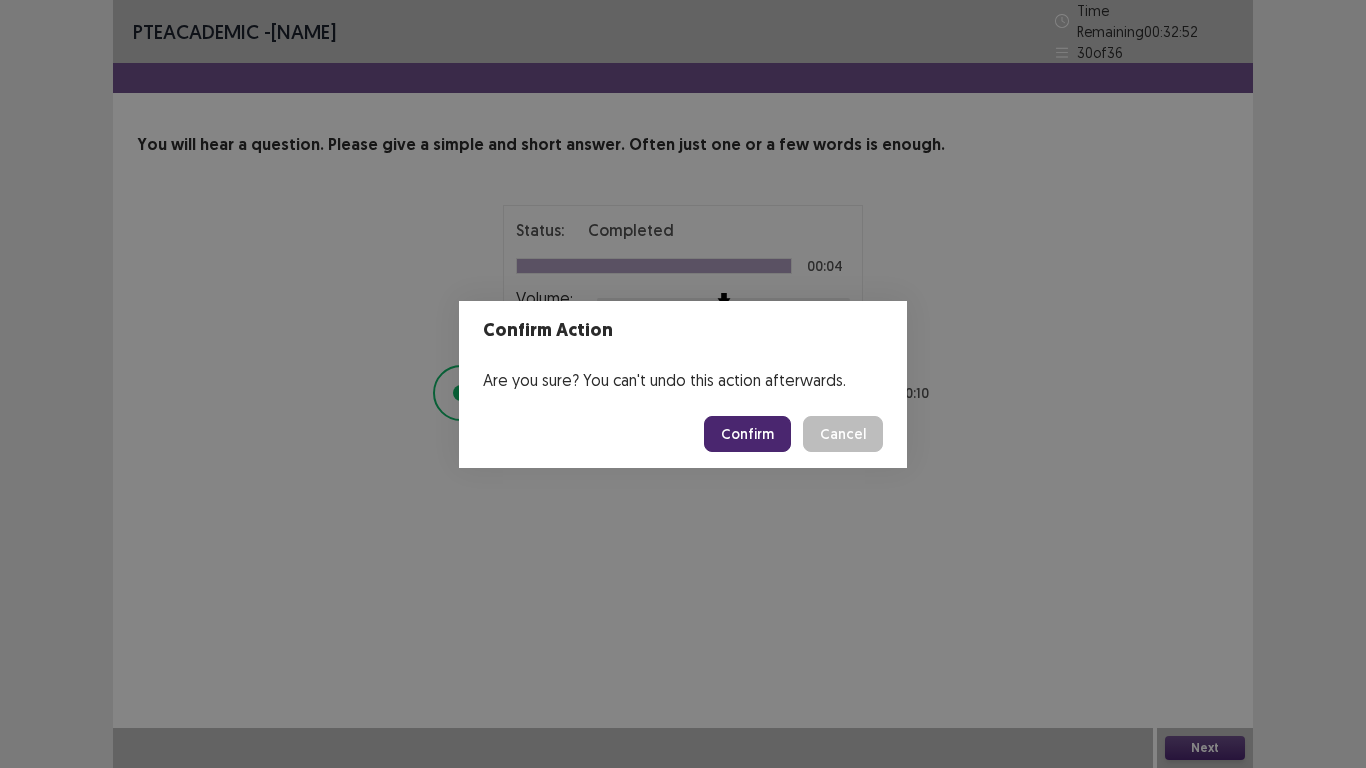 click on "Confirm" at bounding box center [747, 434] 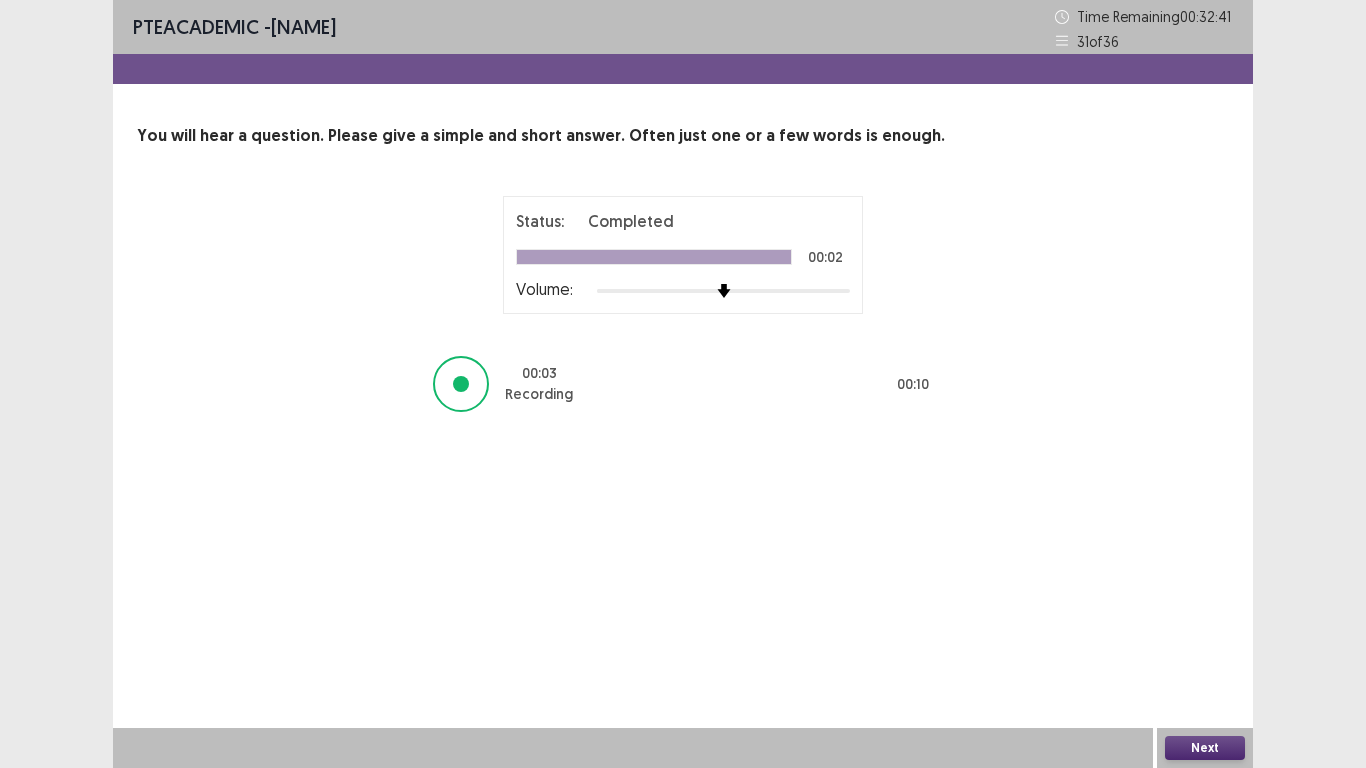 click on "Next" at bounding box center (1205, 748) 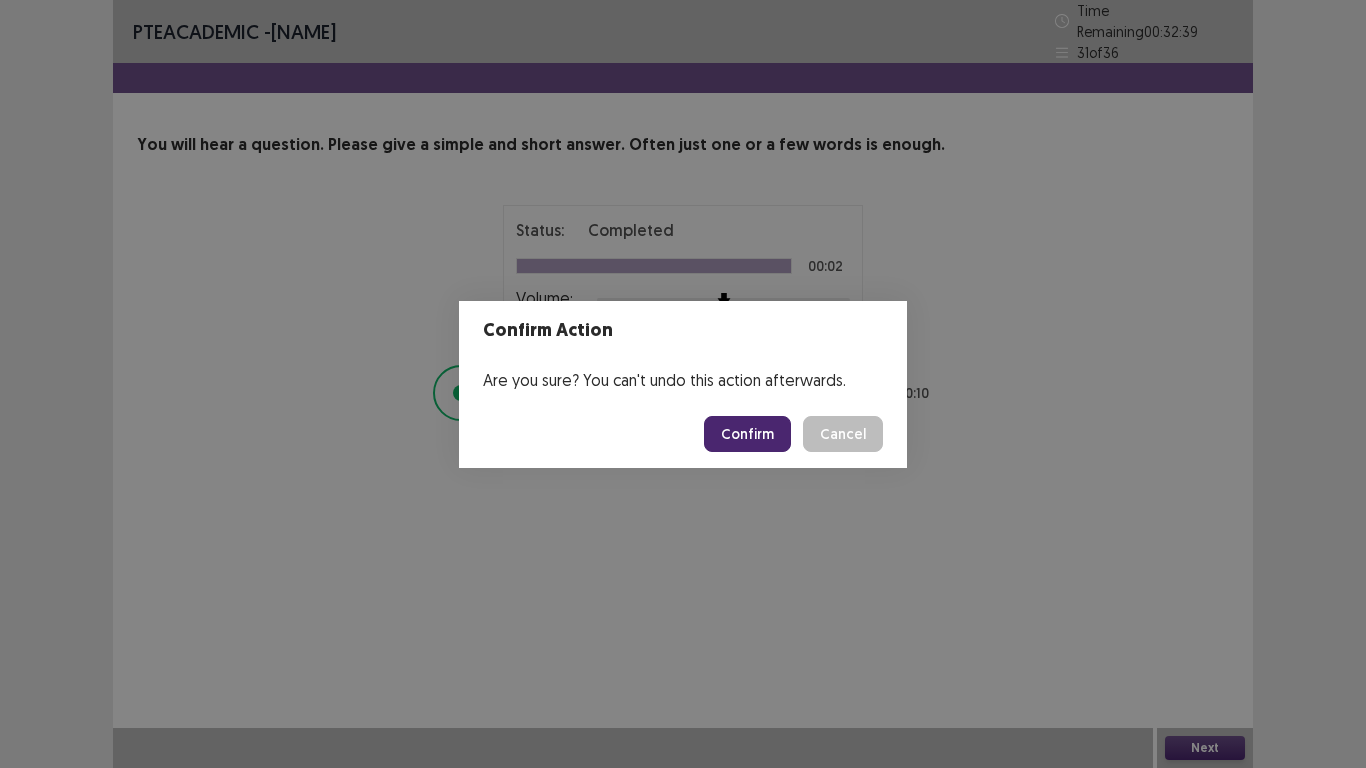 click on "Confirm" at bounding box center (747, 434) 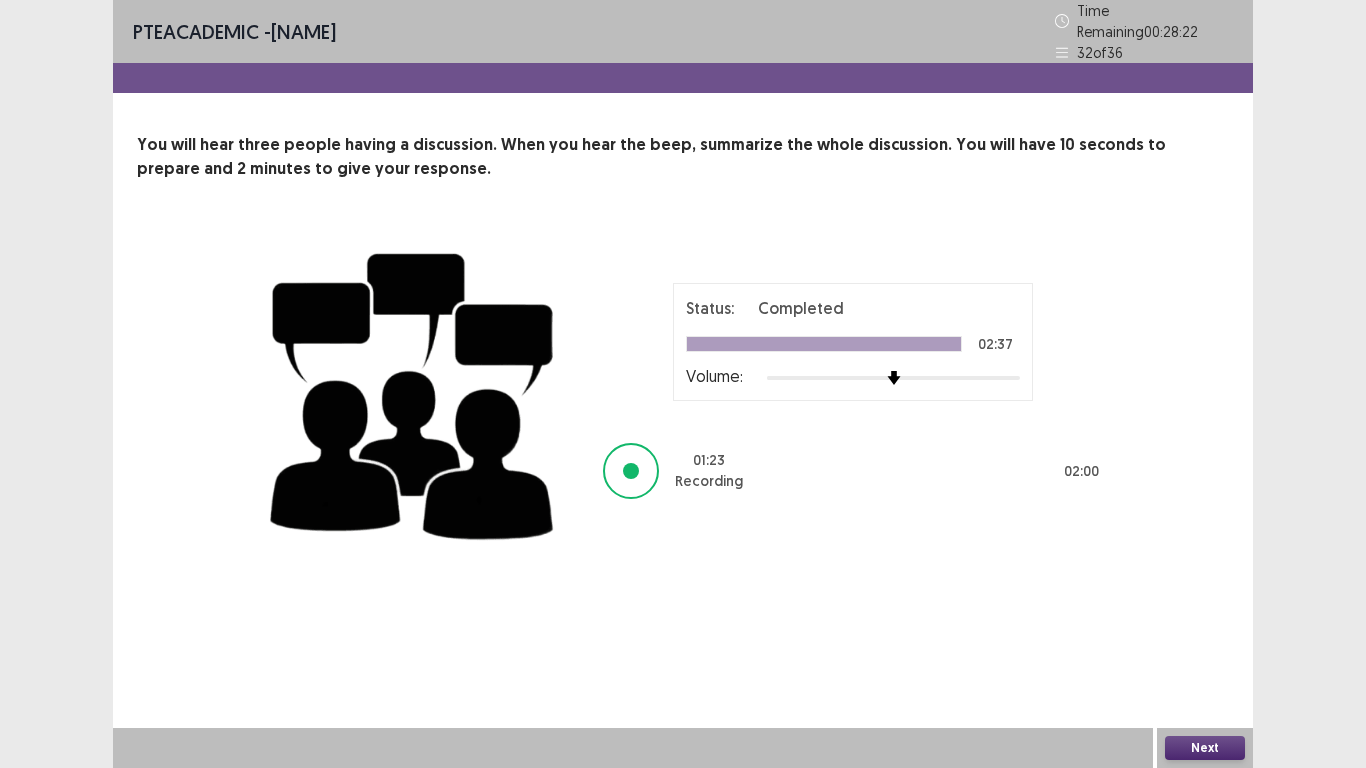 click on "Next" at bounding box center (1205, 748) 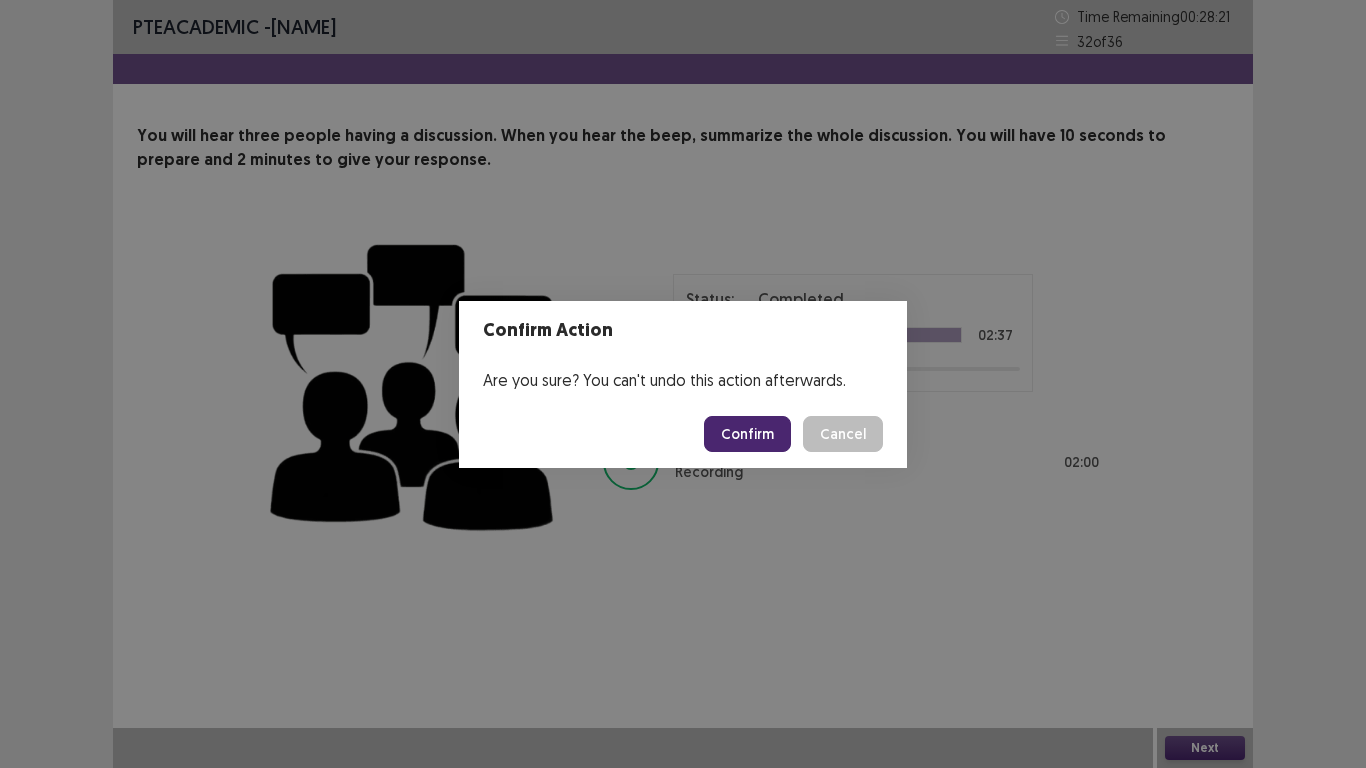 click on "Confirm" at bounding box center (747, 434) 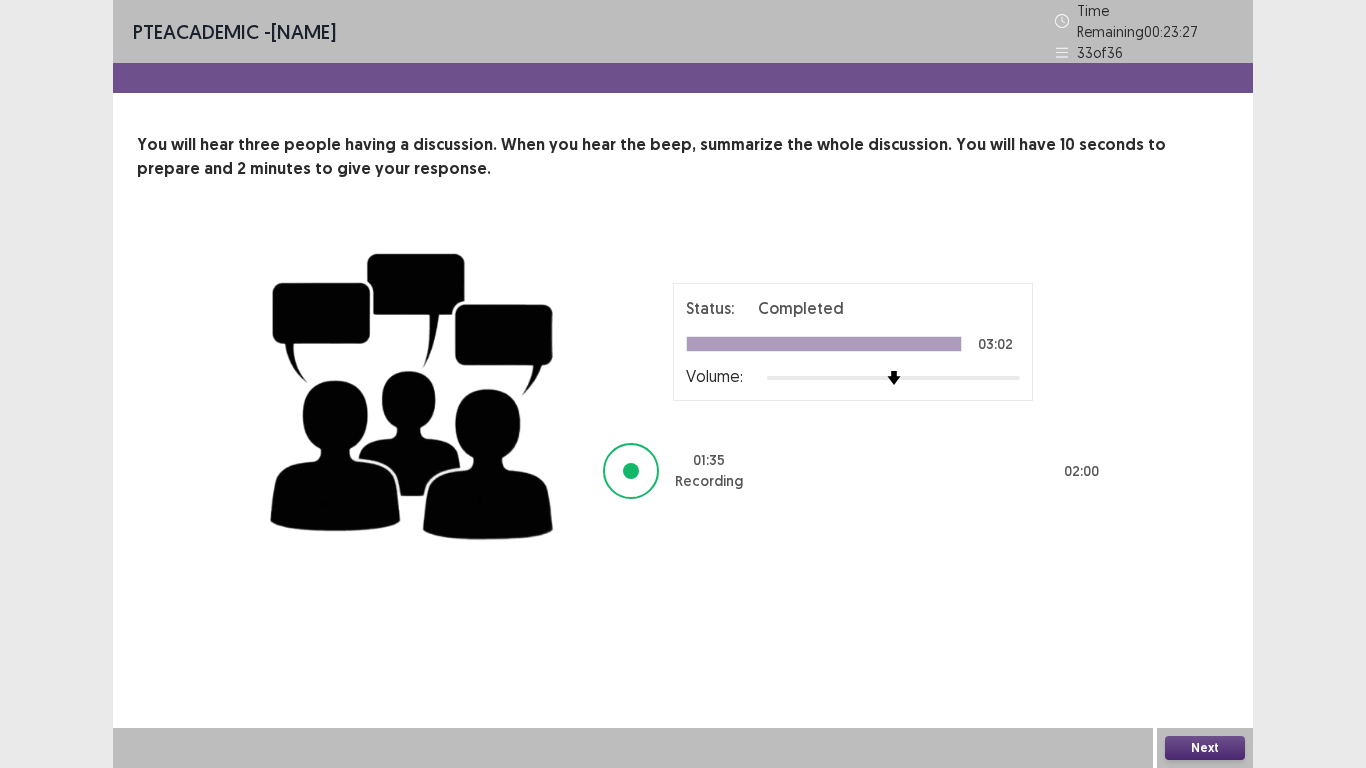 click on "Next" at bounding box center [1205, 748] 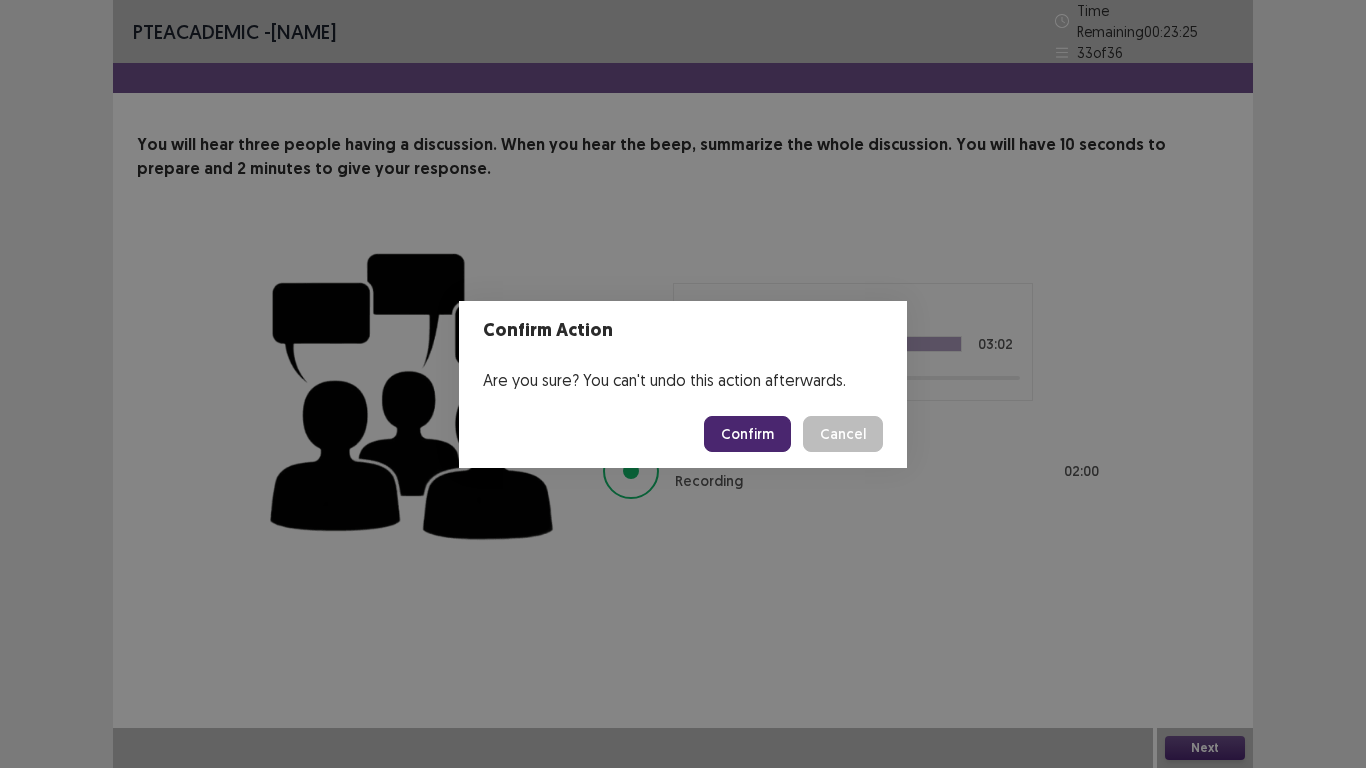 click on "Confirm" at bounding box center (747, 434) 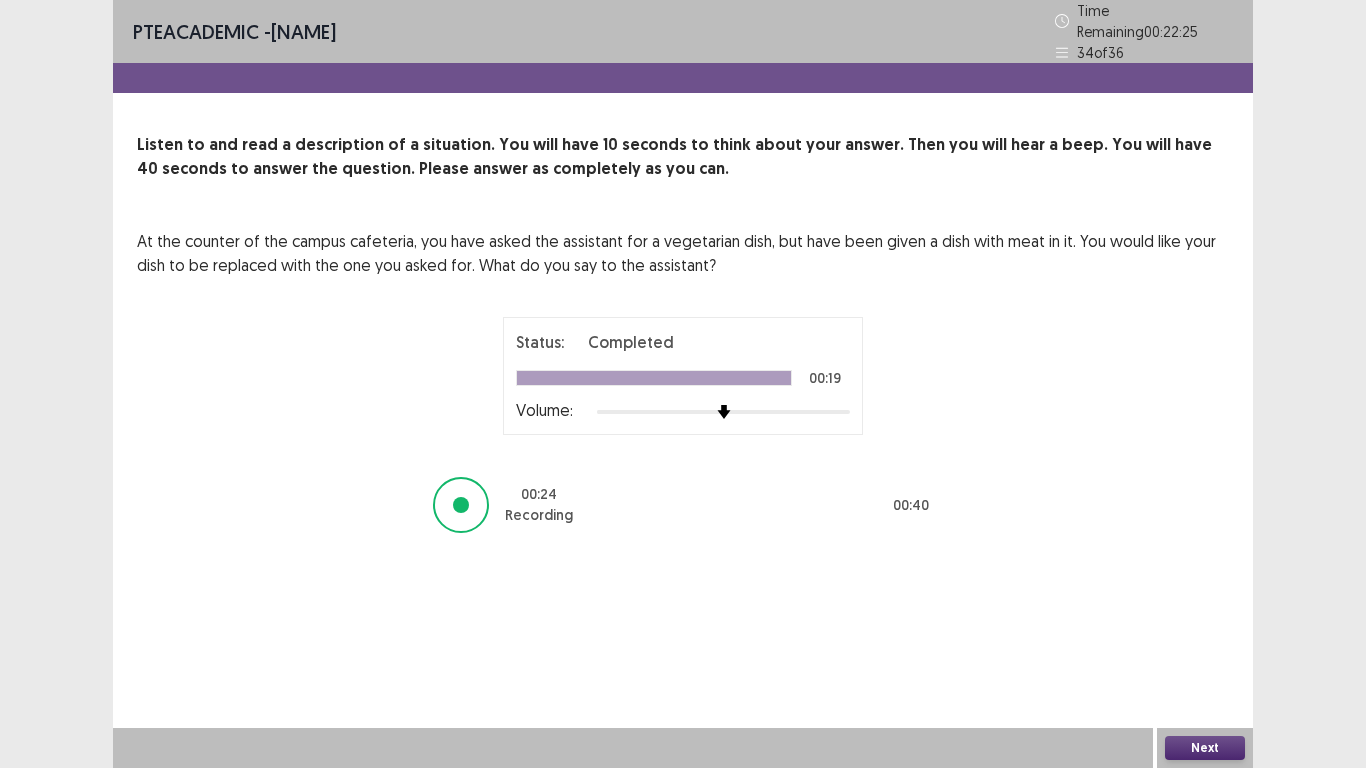 click on "Next" at bounding box center (1205, 748) 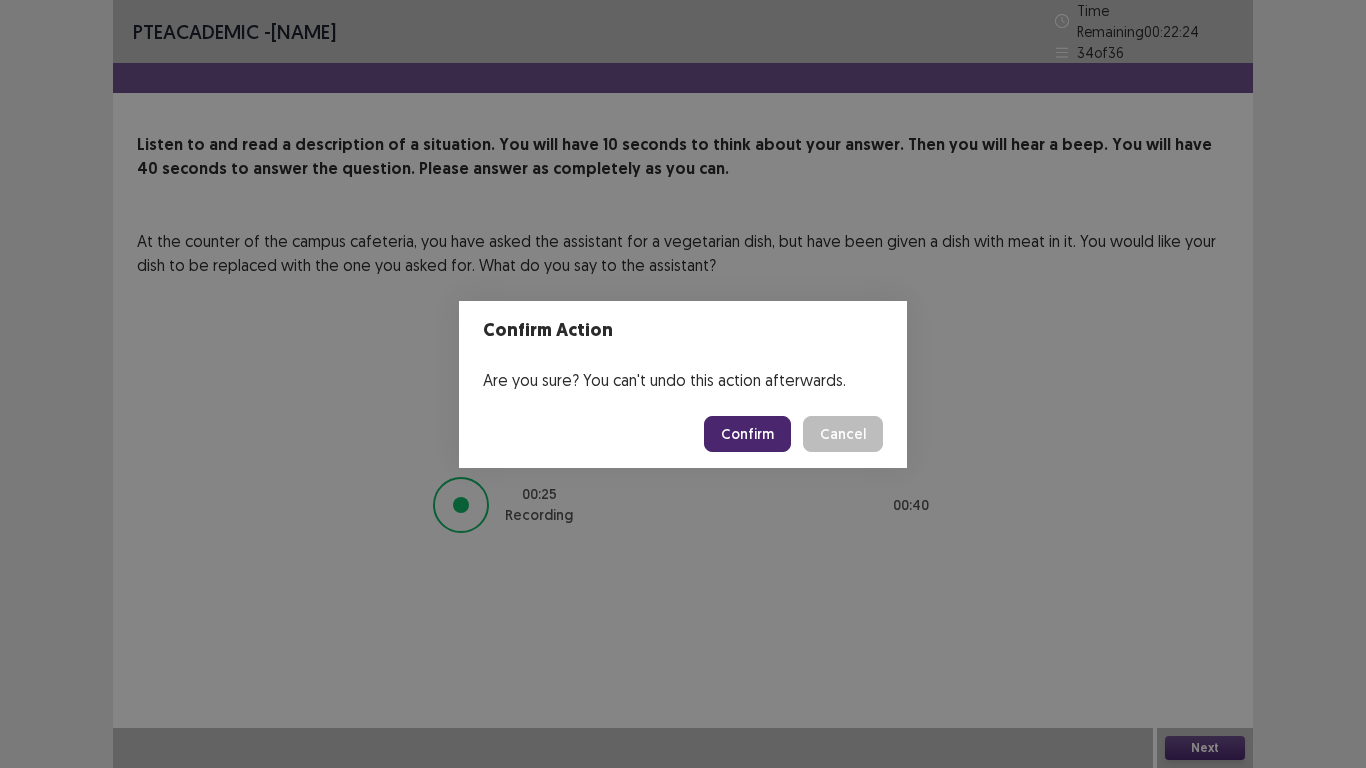 click on "Confirm" at bounding box center [747, 434] 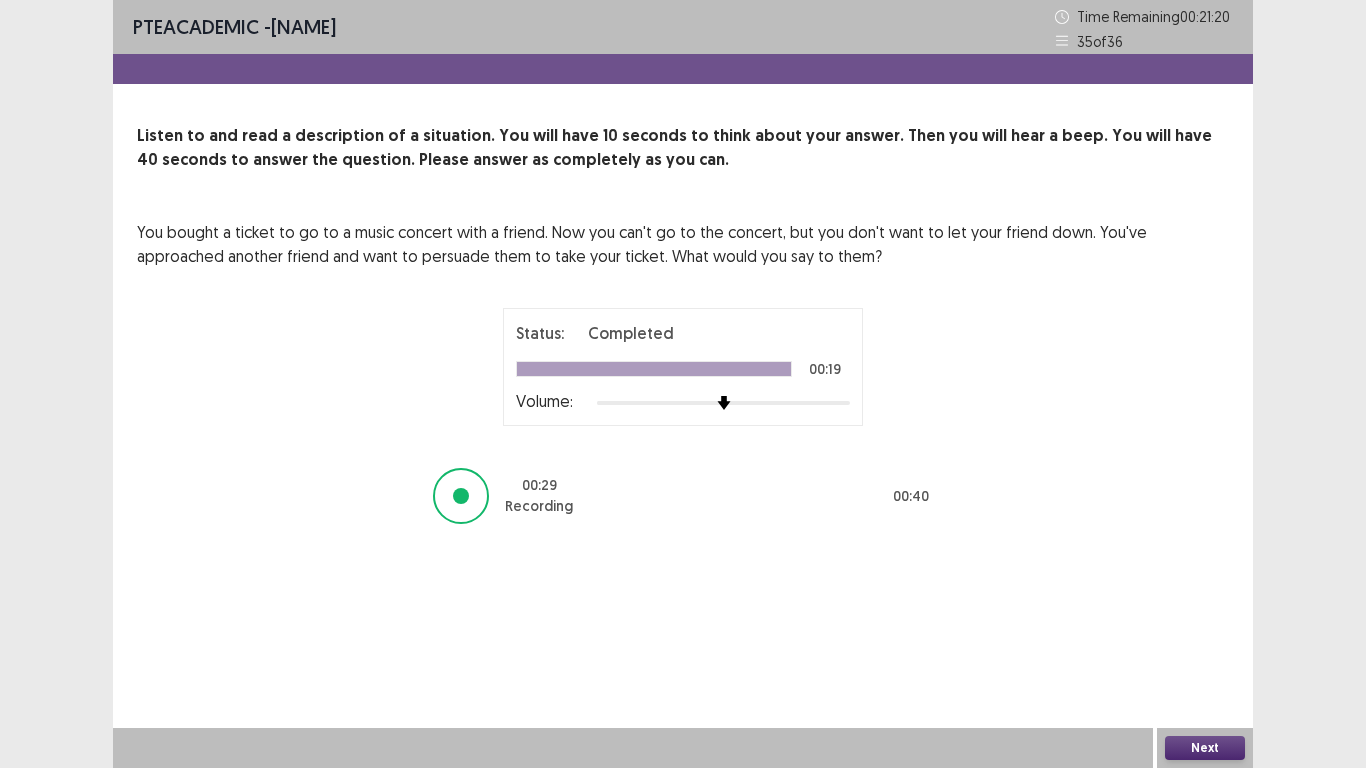 click on "Next" at bounding box center (1205, 748) 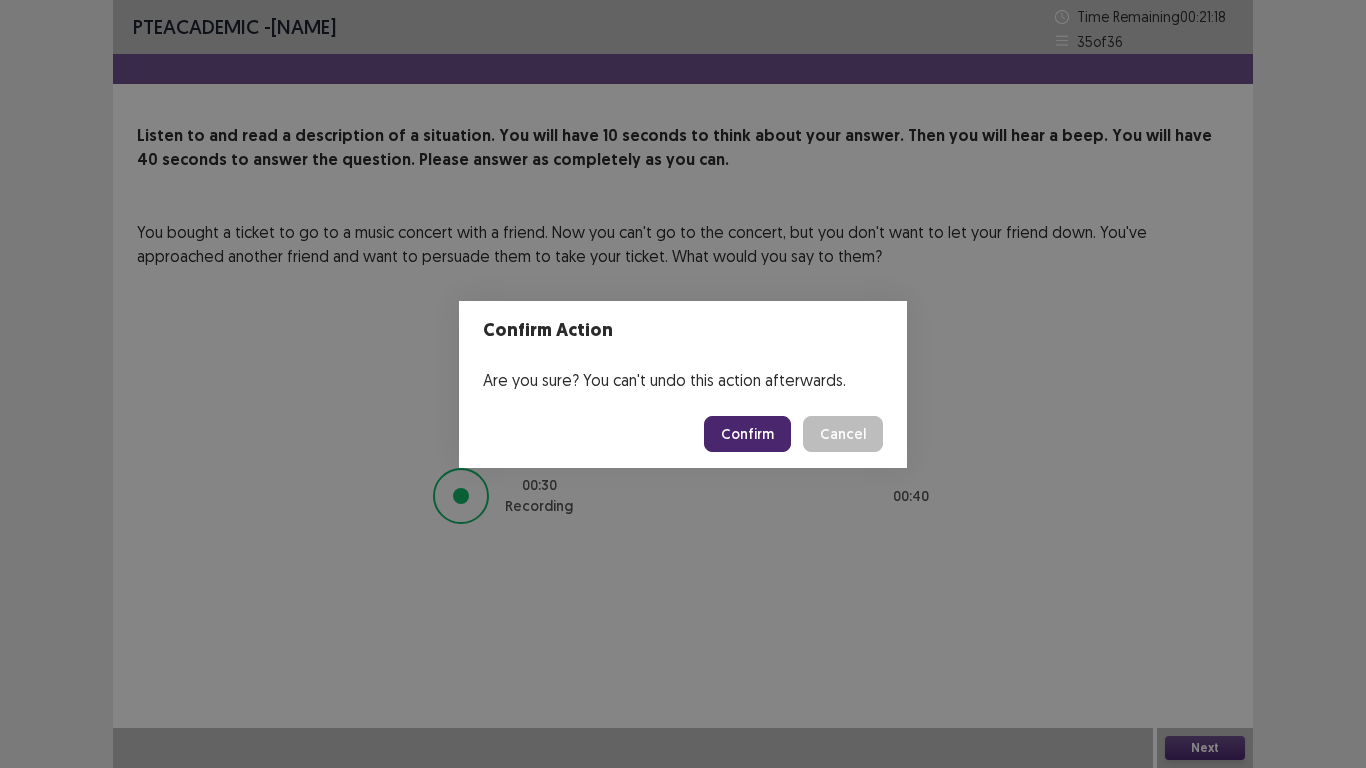 click on "Confirm" at bounding box center (747, 434) 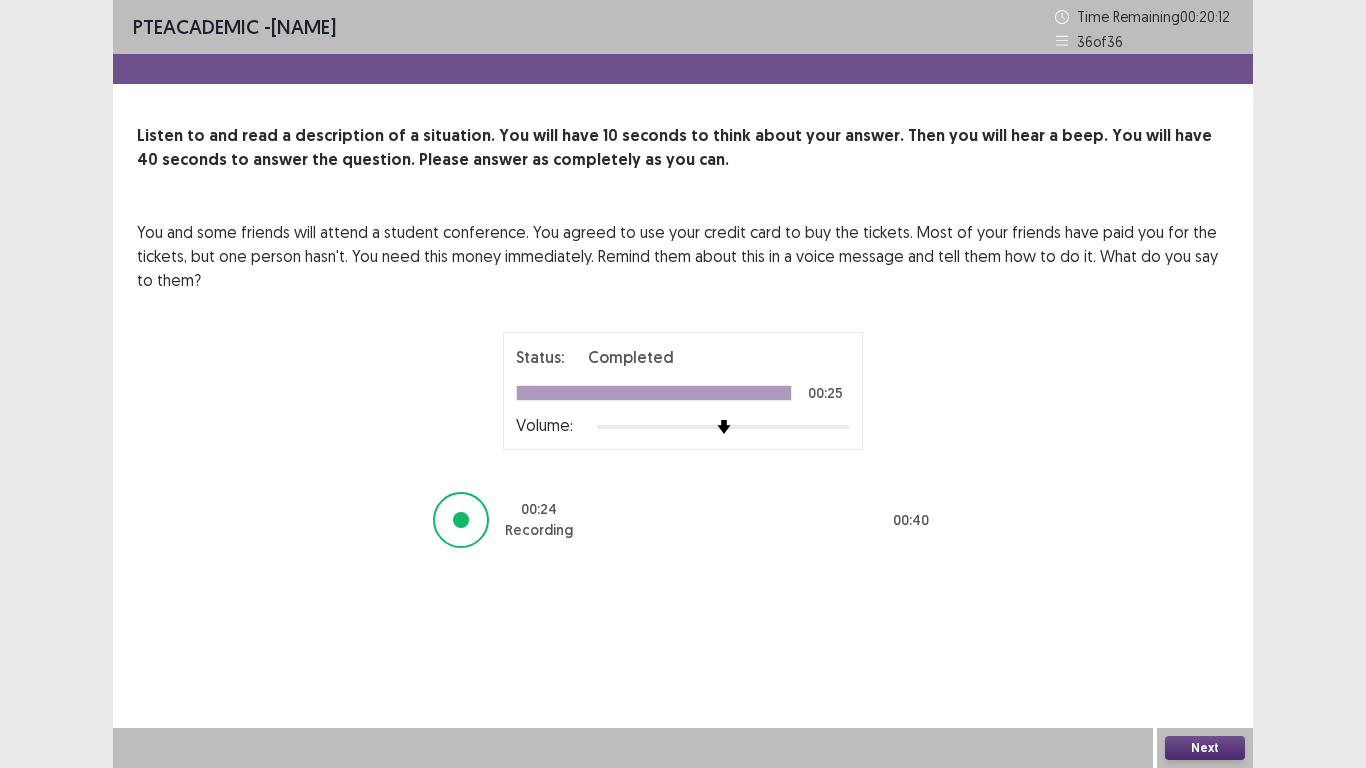click on "Next" at bounding box center (1205, 748) 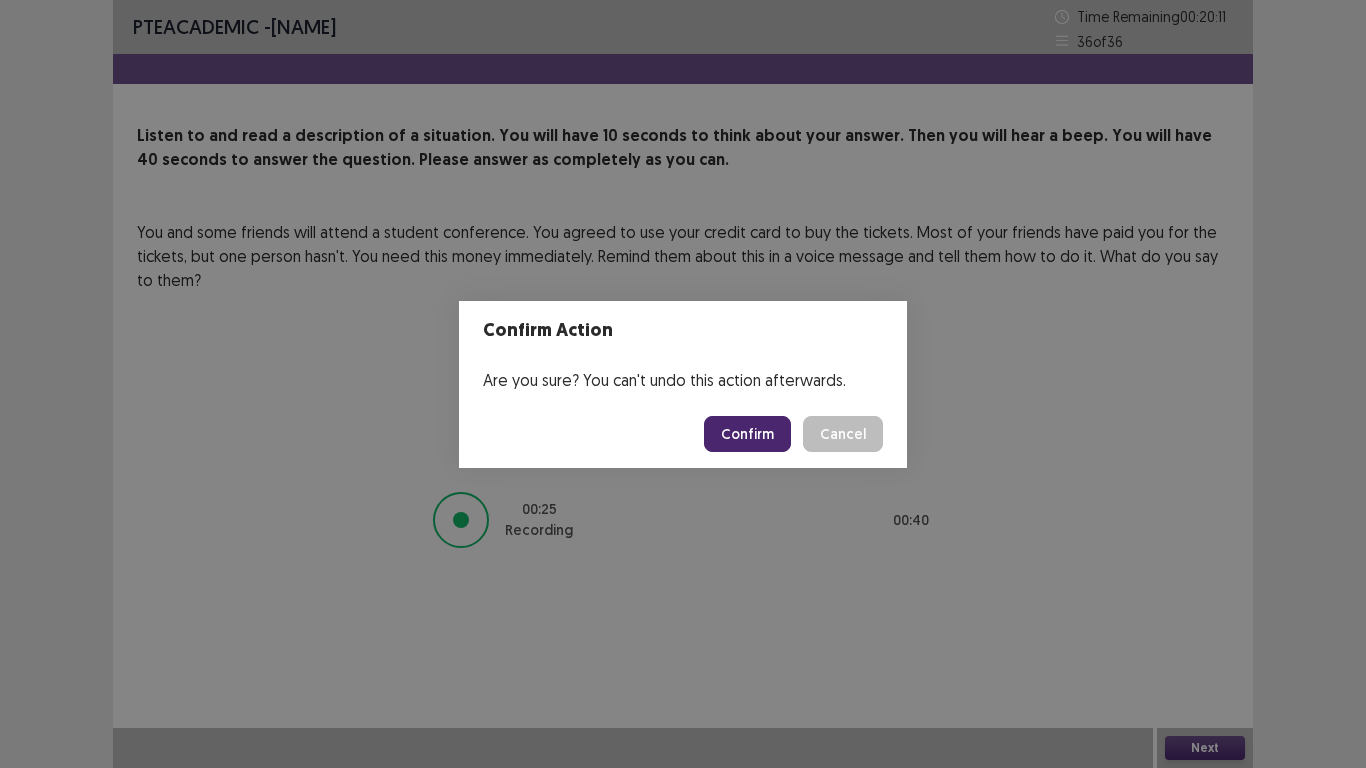 click on "Confirm" at bounding box center (747, 434) 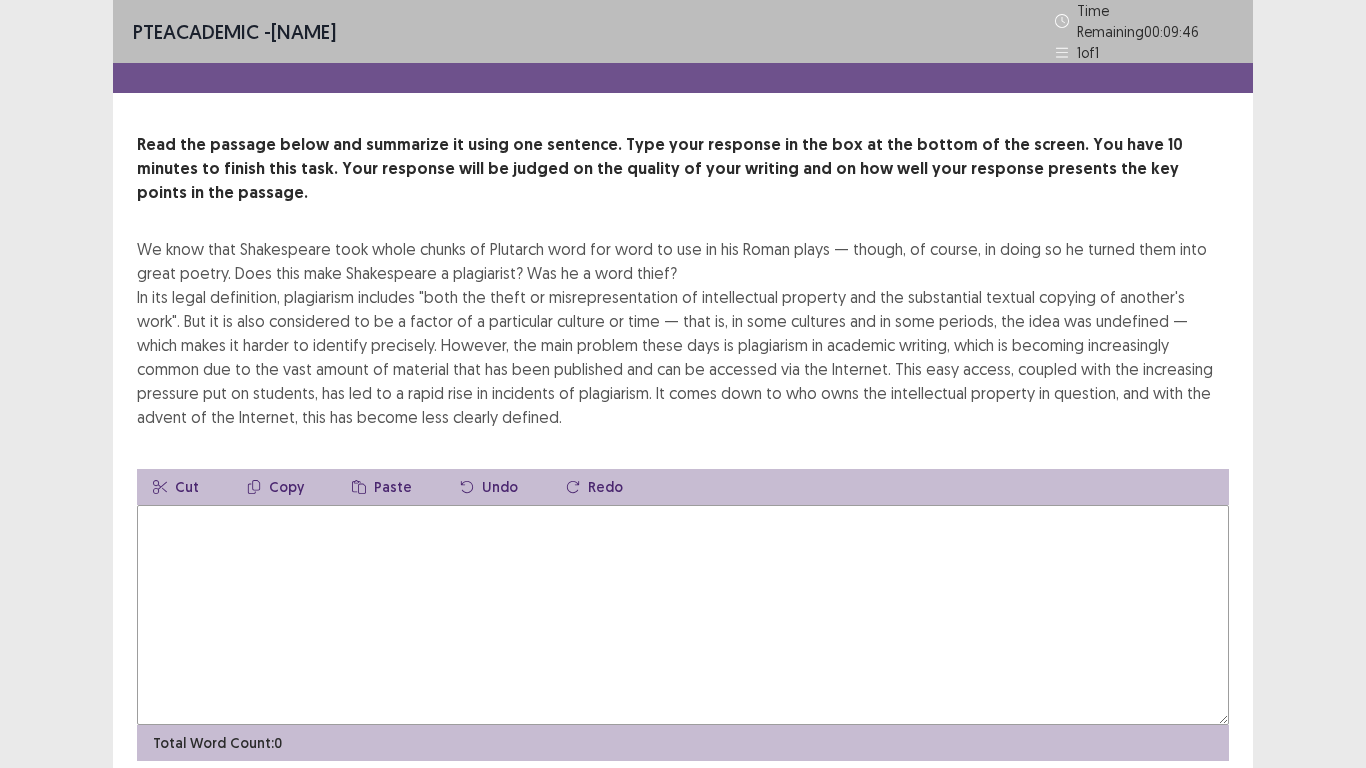 click at bounding box center [683, 615] 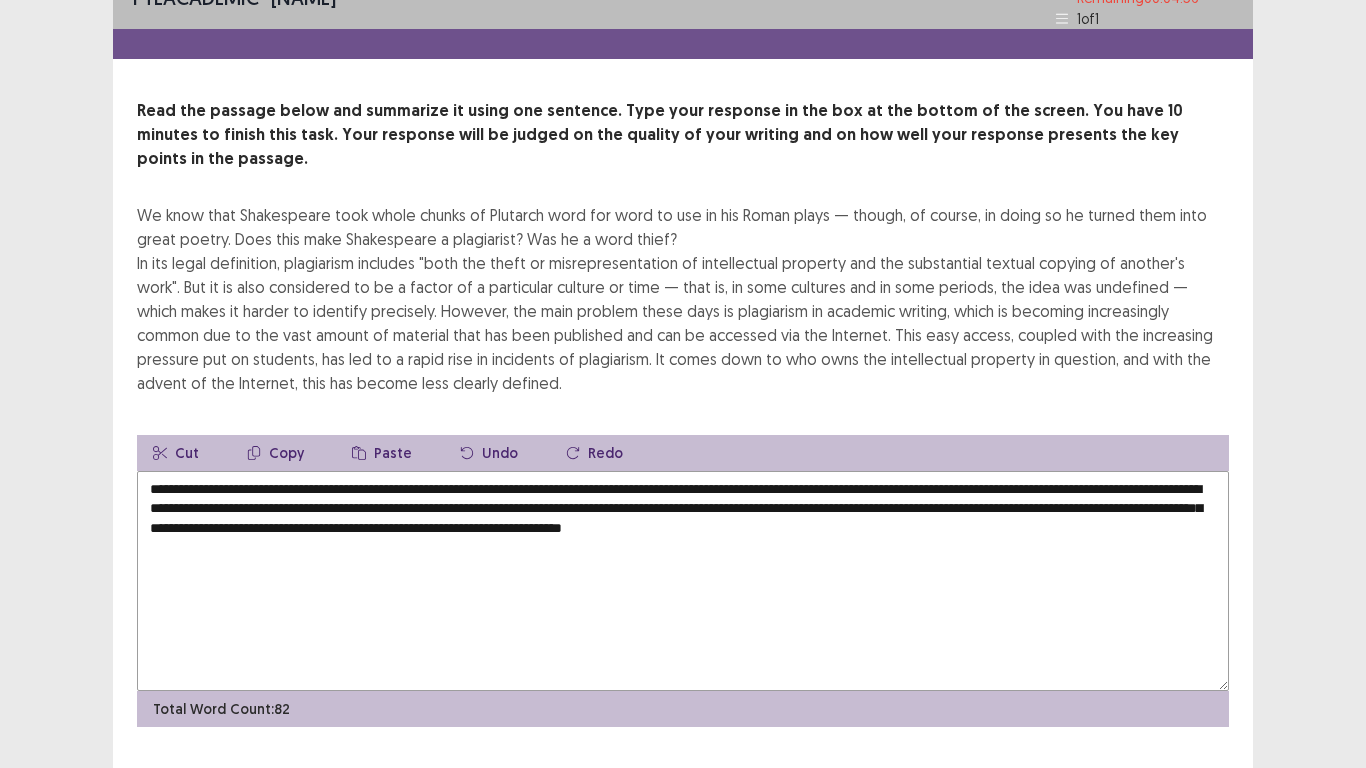 scroll, scrollTop: 48, scrollLeft: 0, axis: vertical 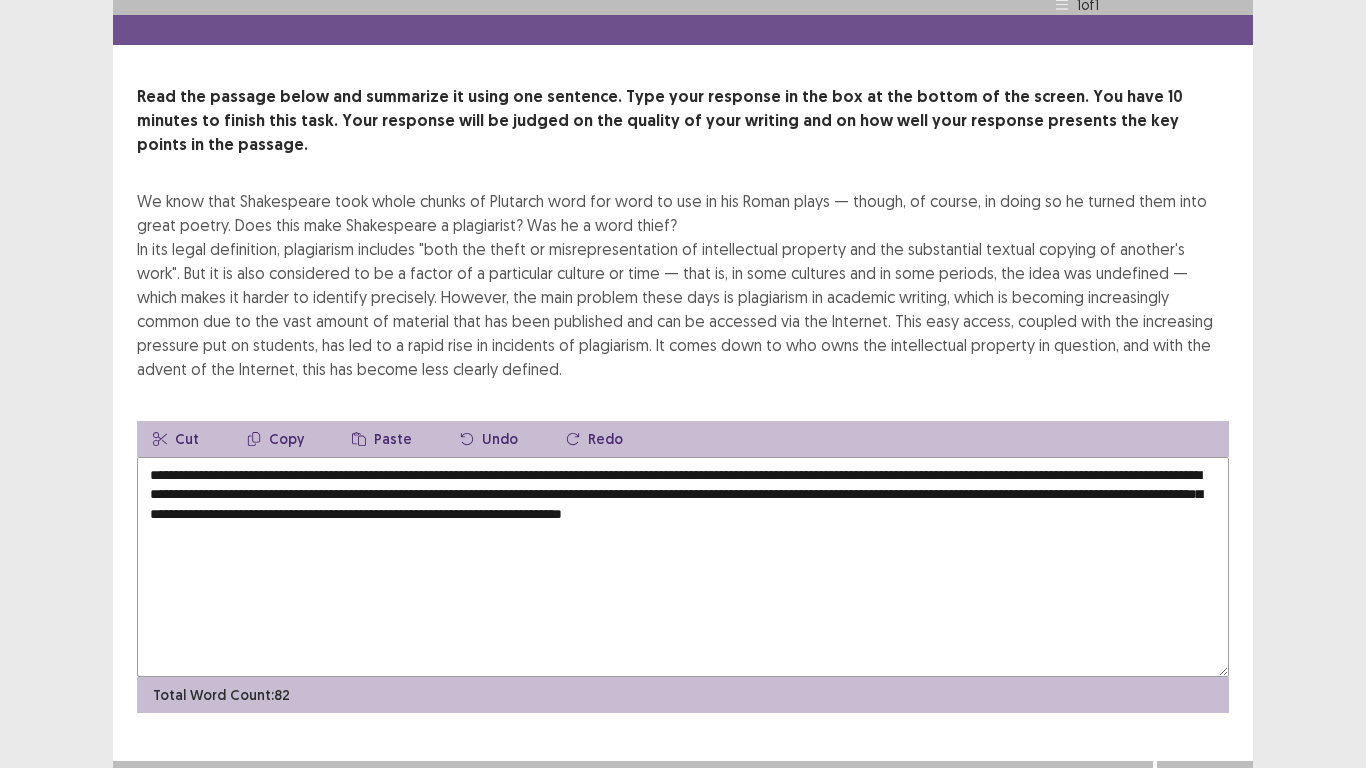 click on "**********" at bounding box center (683, 567) 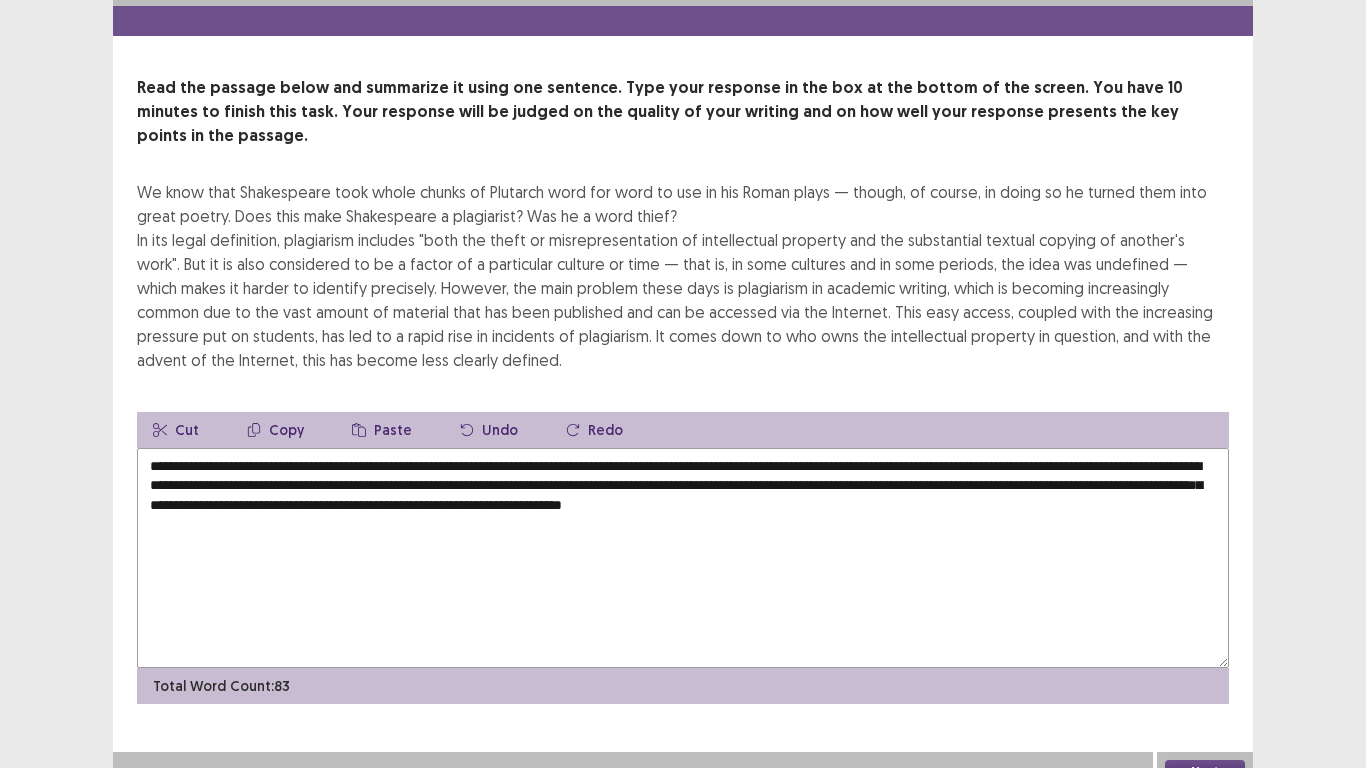click on "**********" at bounding box center (683, 558) 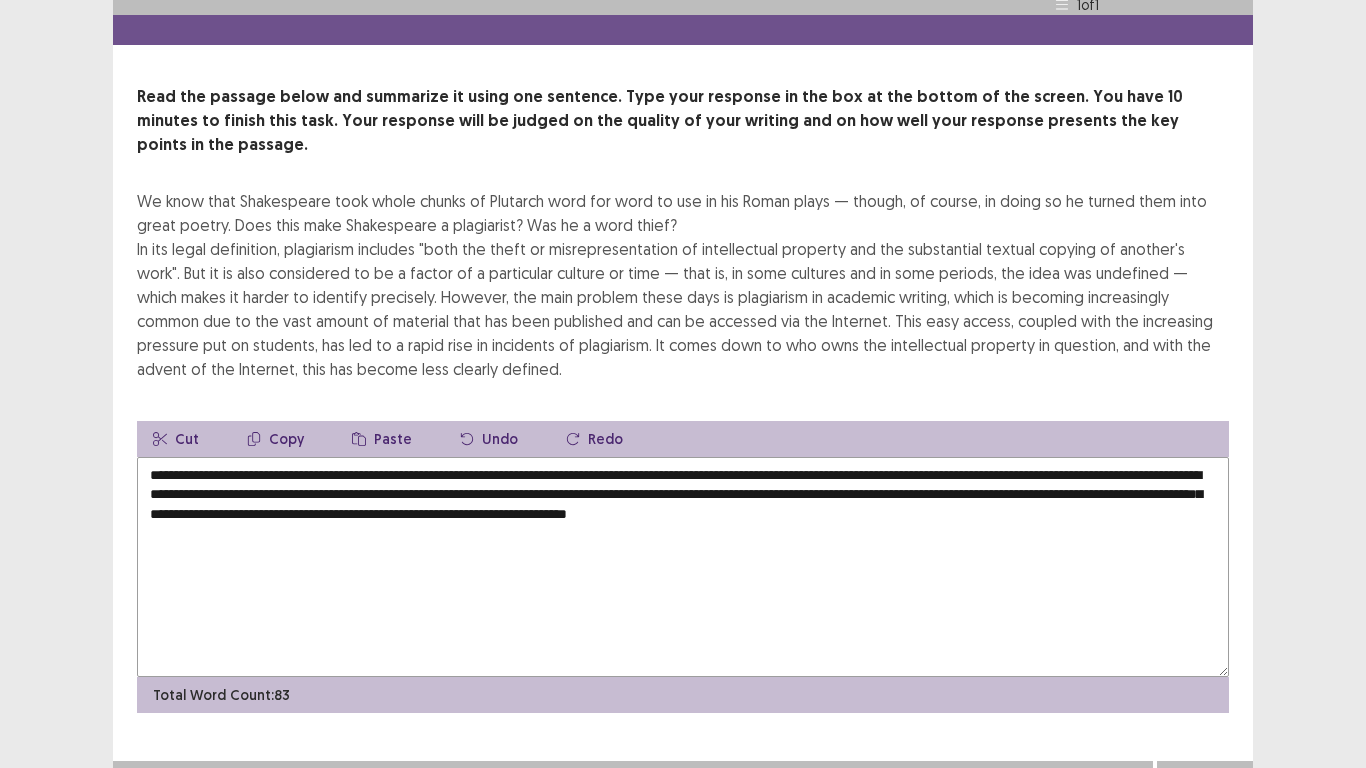 drag, startPoint x: 1191, startPoint y: 481, endPoint x: 811, endPoint y: 486, distance: 380.0329 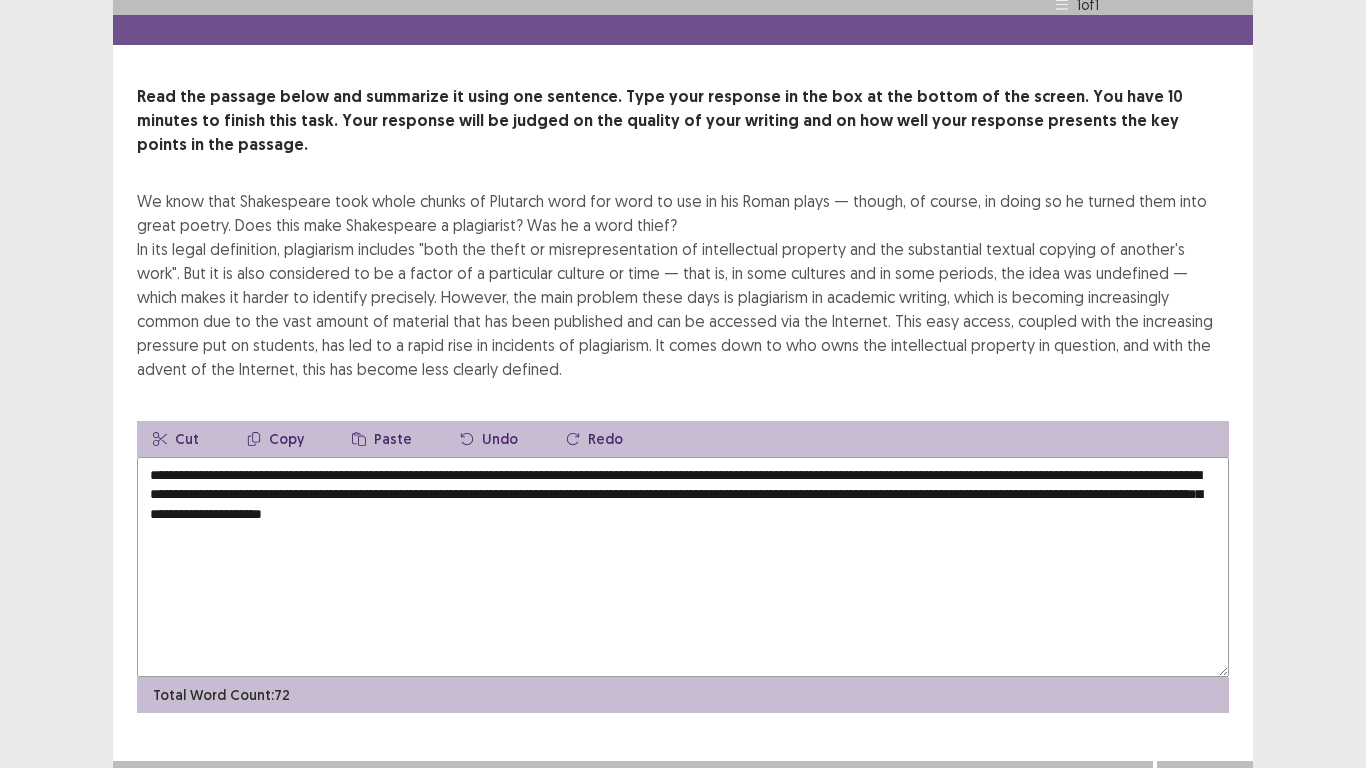 type on "**********" 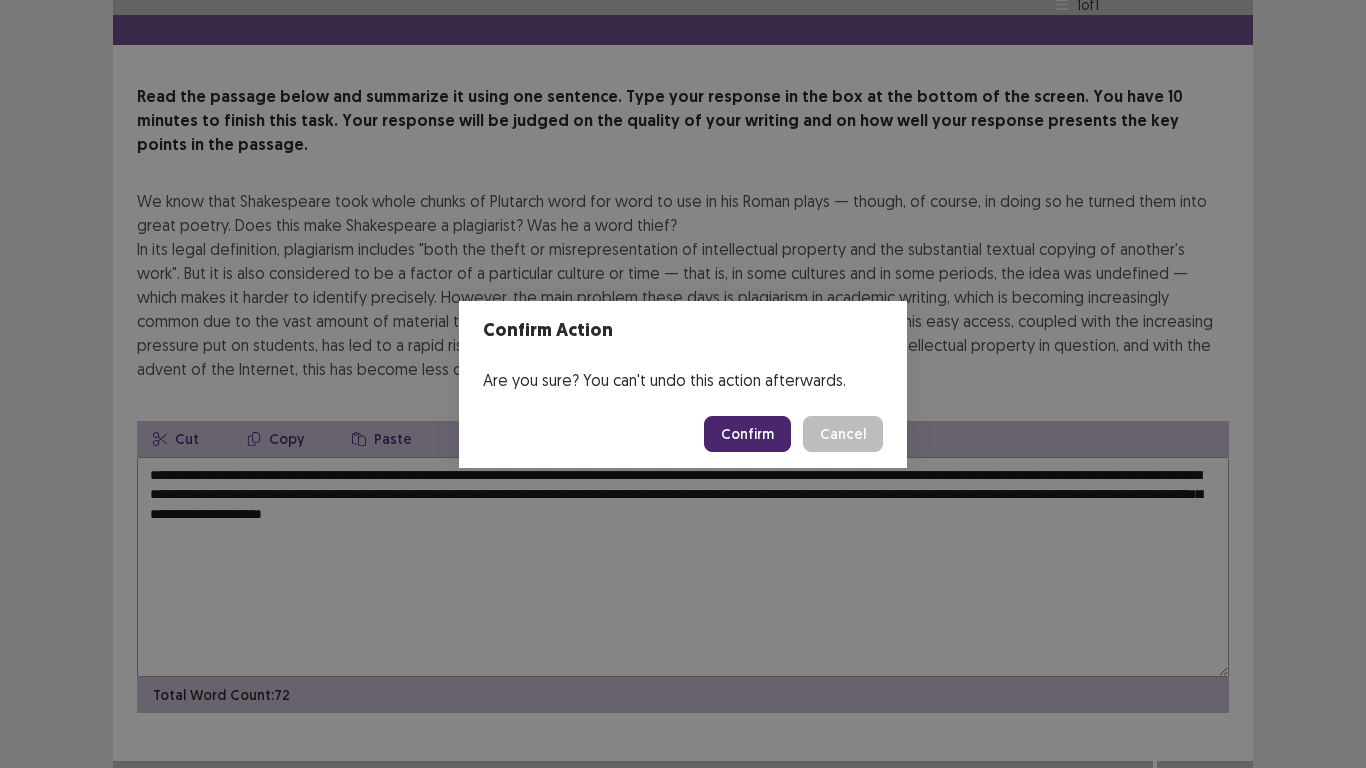 click on "Confirm" at bounding box center (747, 434) 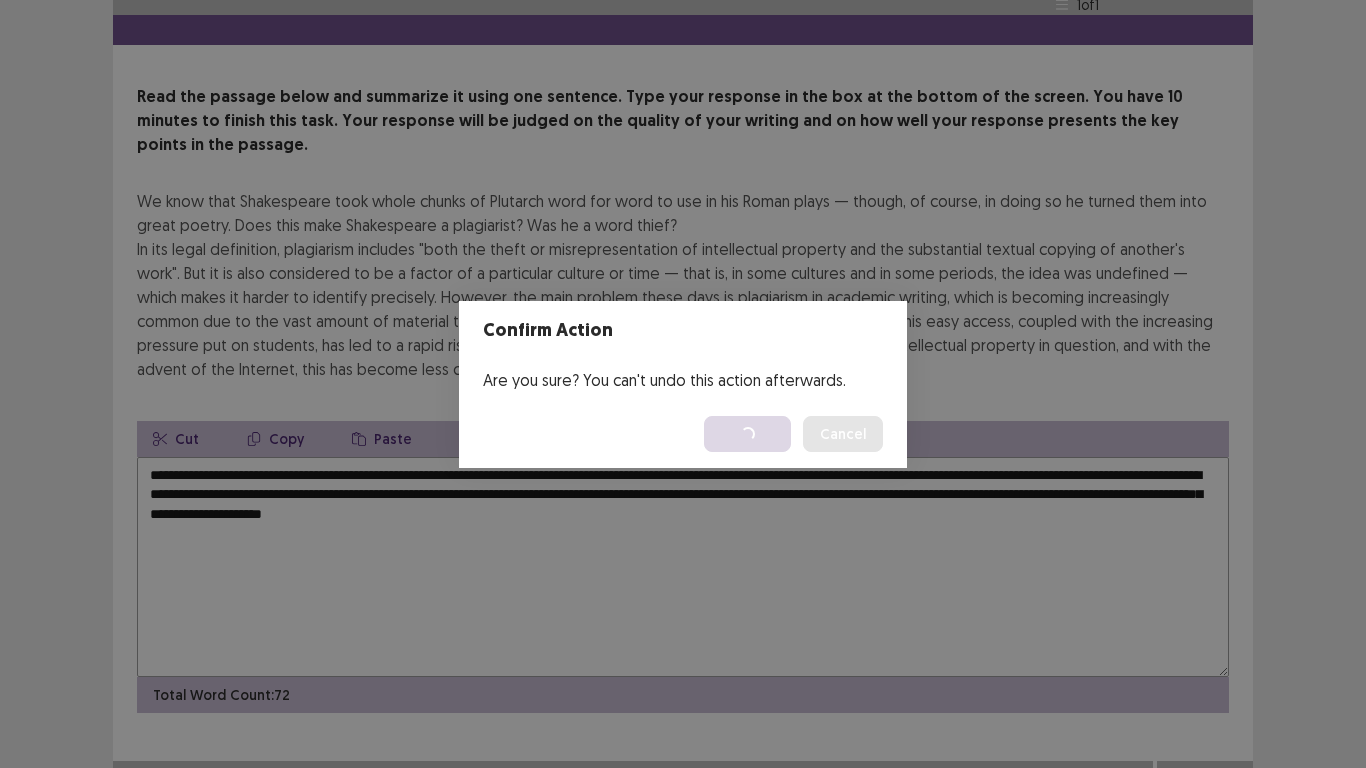 scroll, scrollTop: 0, scrollLeft: 0, axis: both 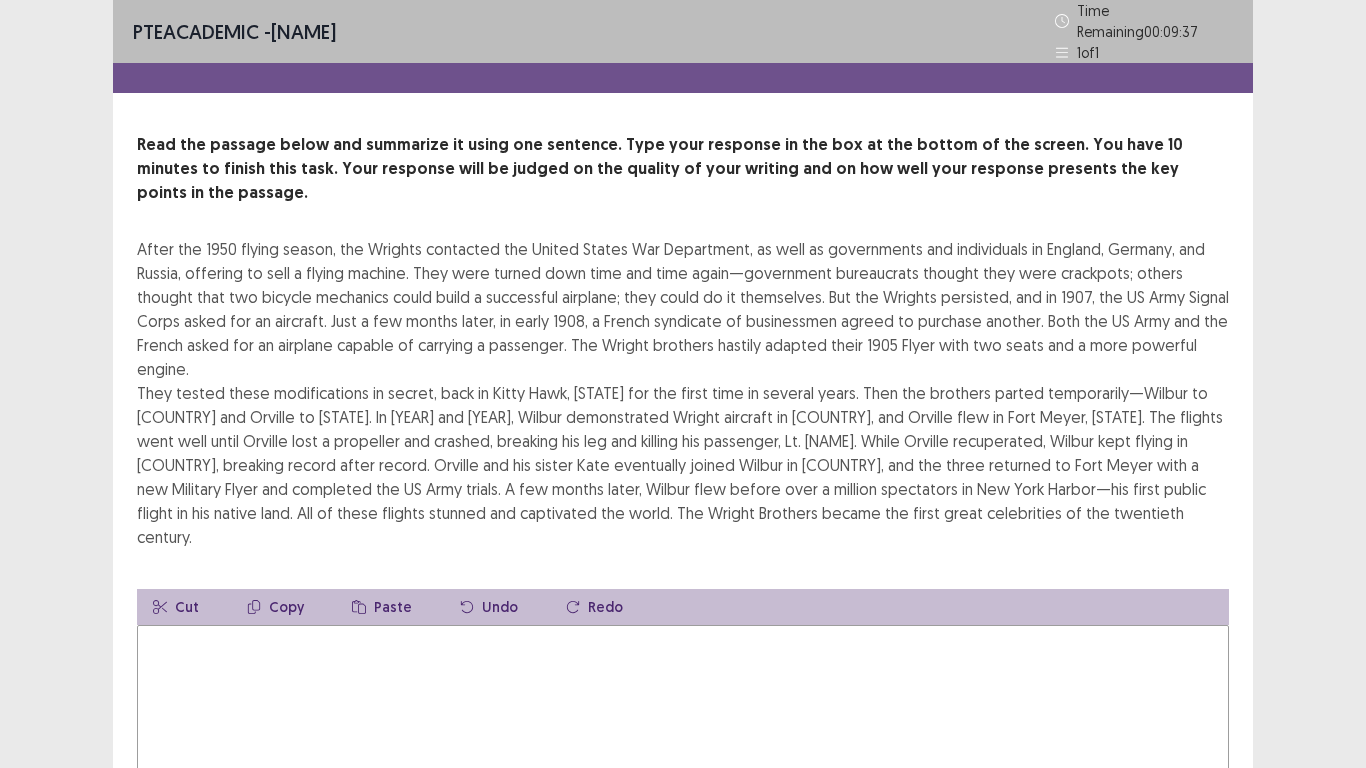 click at bounding box center (683, 735) 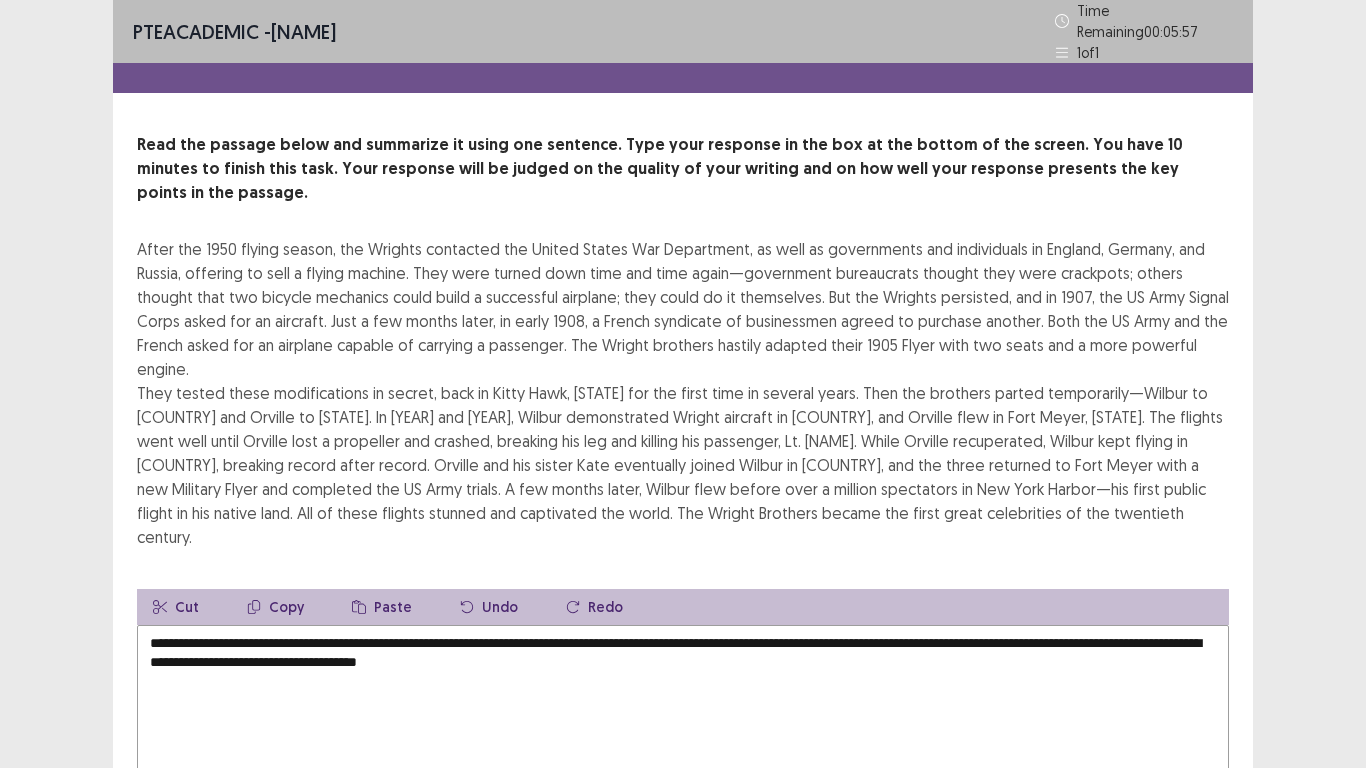 click on "**********" at bounding box center (683, 735) 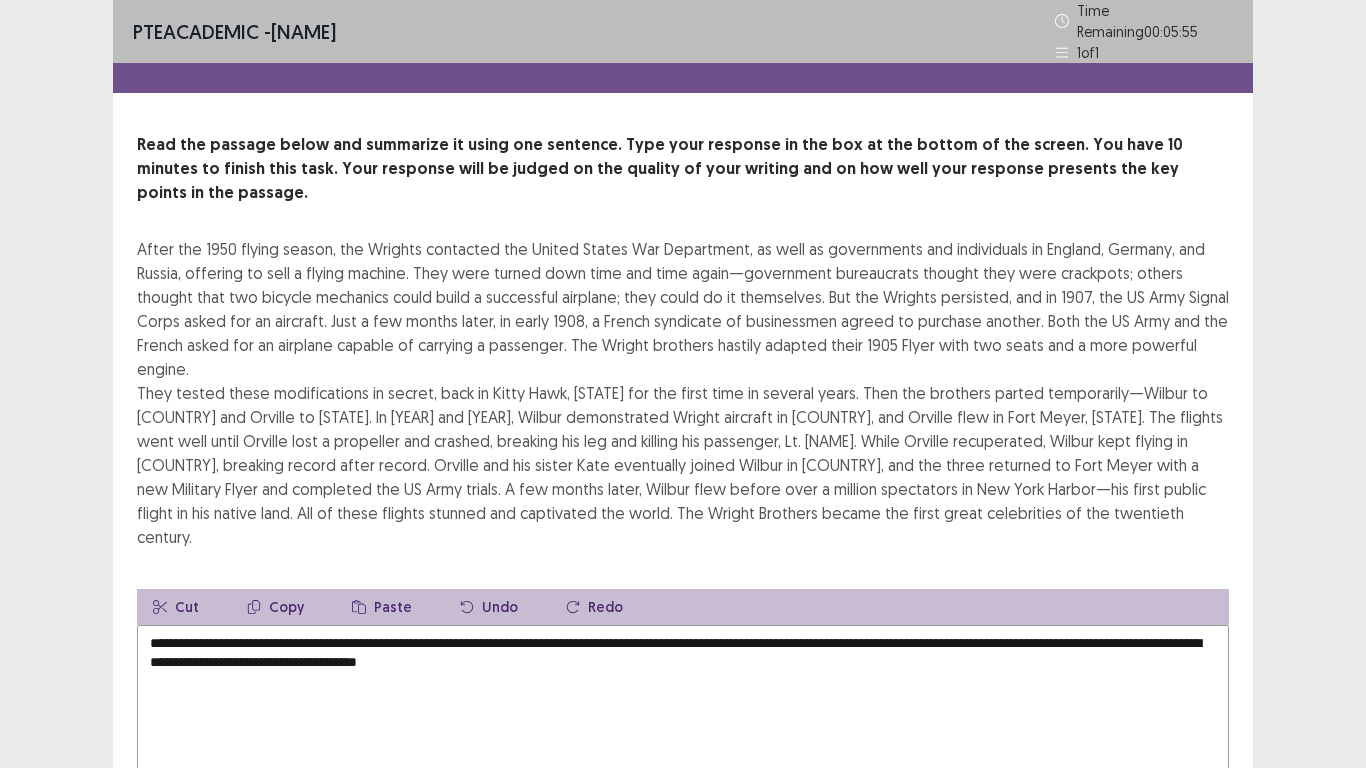 click on "**********" at bounding box center [683, 735] 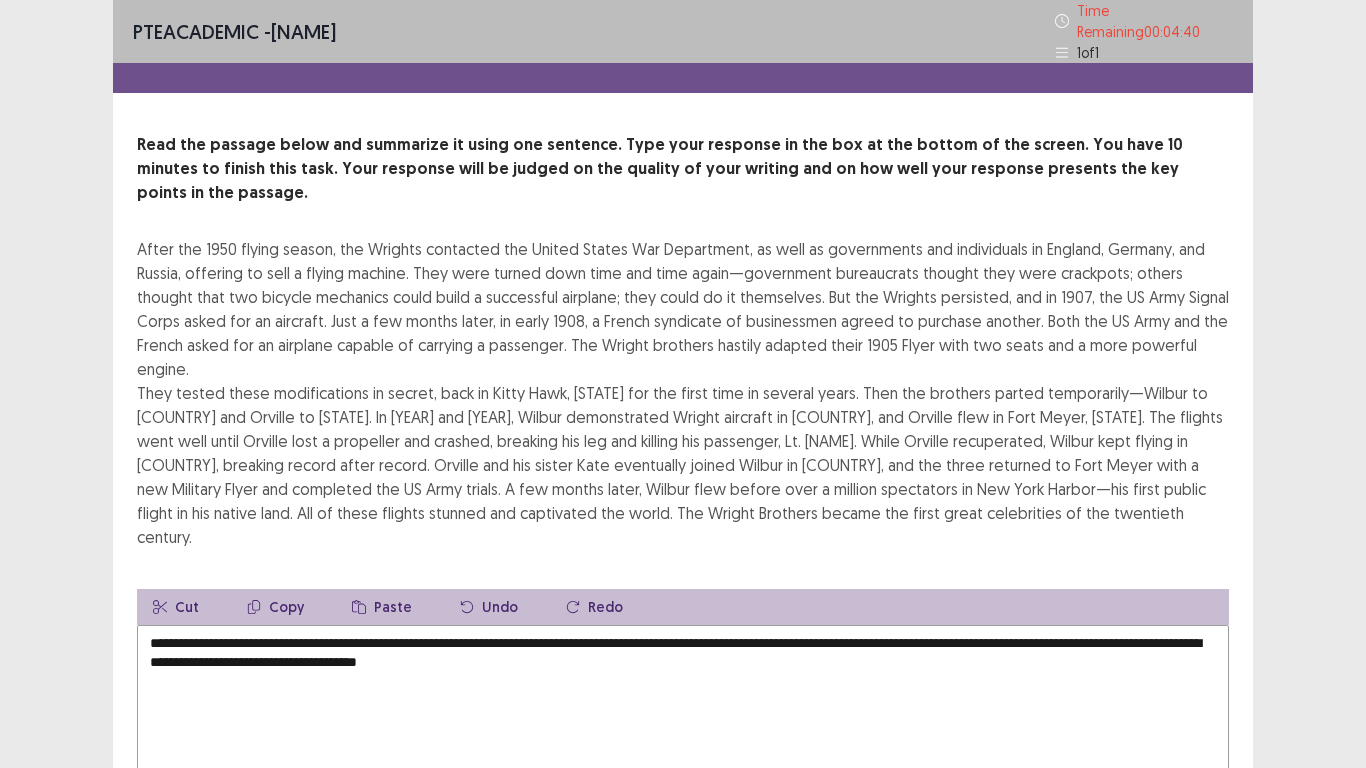 click on "**********" at bounding box center (683, 735) 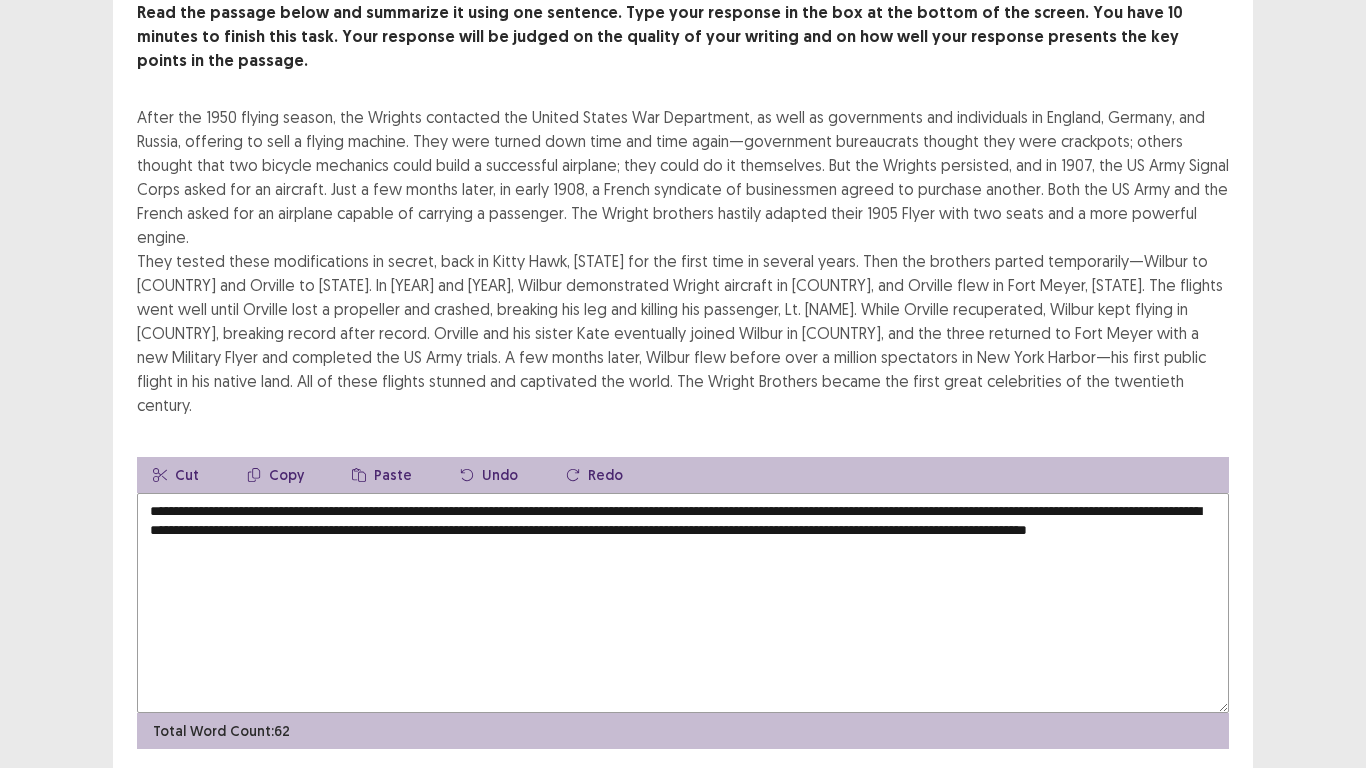 scroll, scrollTop: 125, scrollLeft: 0, axis: vertical 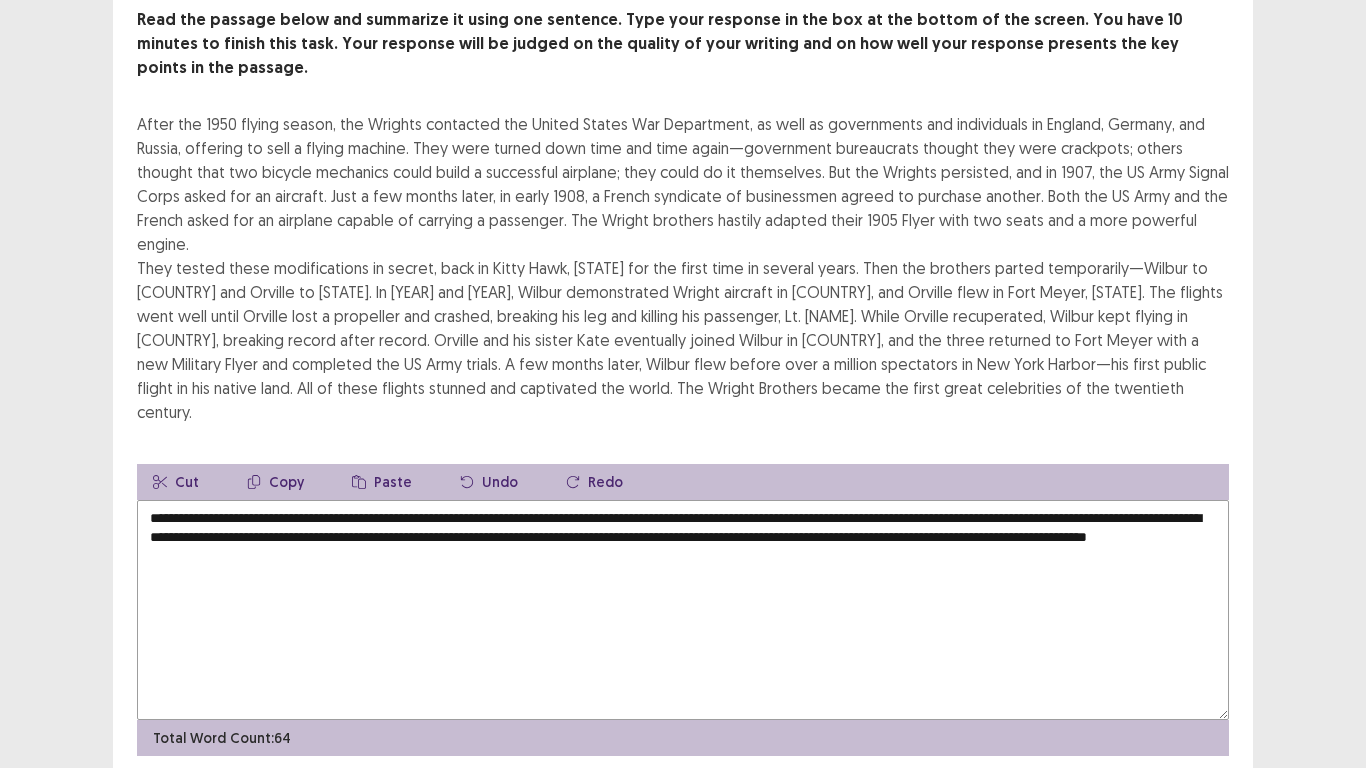 click on "**********" at bounding box center [683, 610] 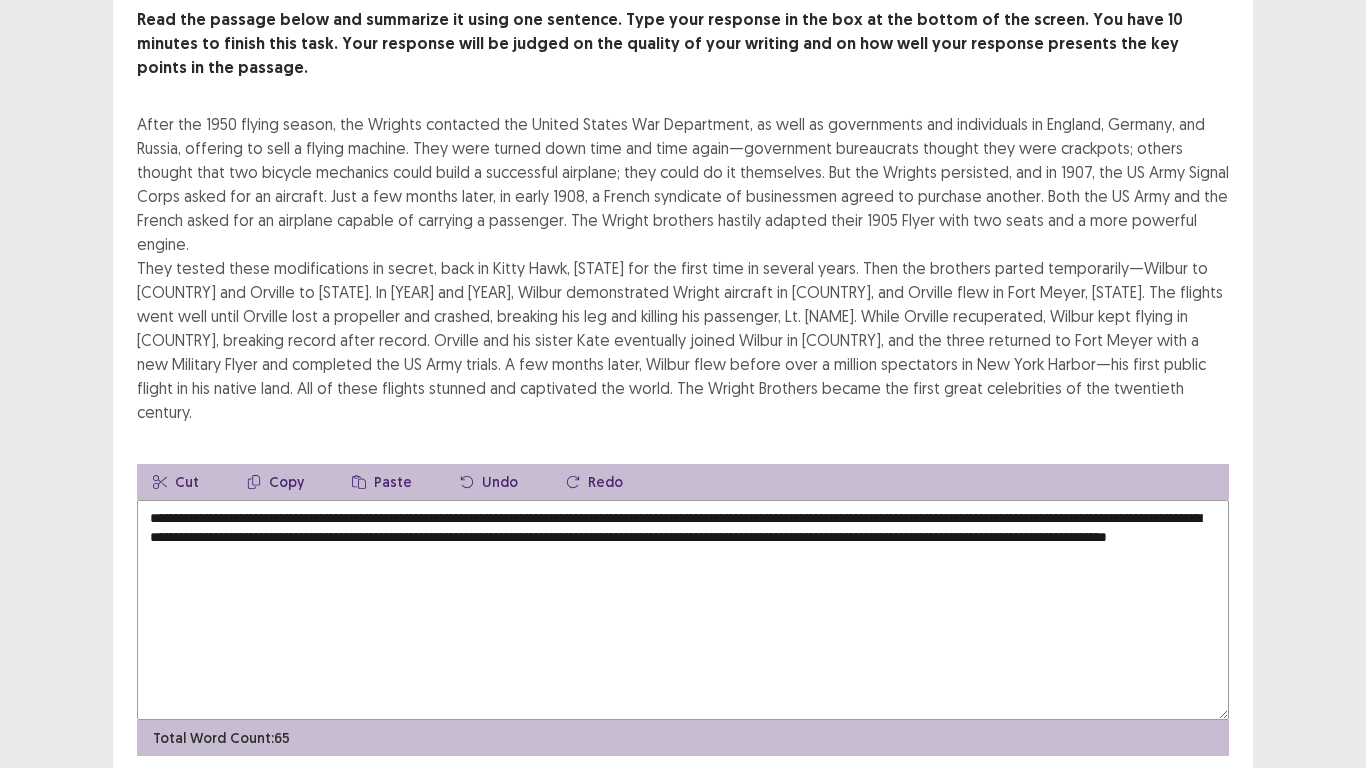 click on "**********" at bounding box center (683, 610) 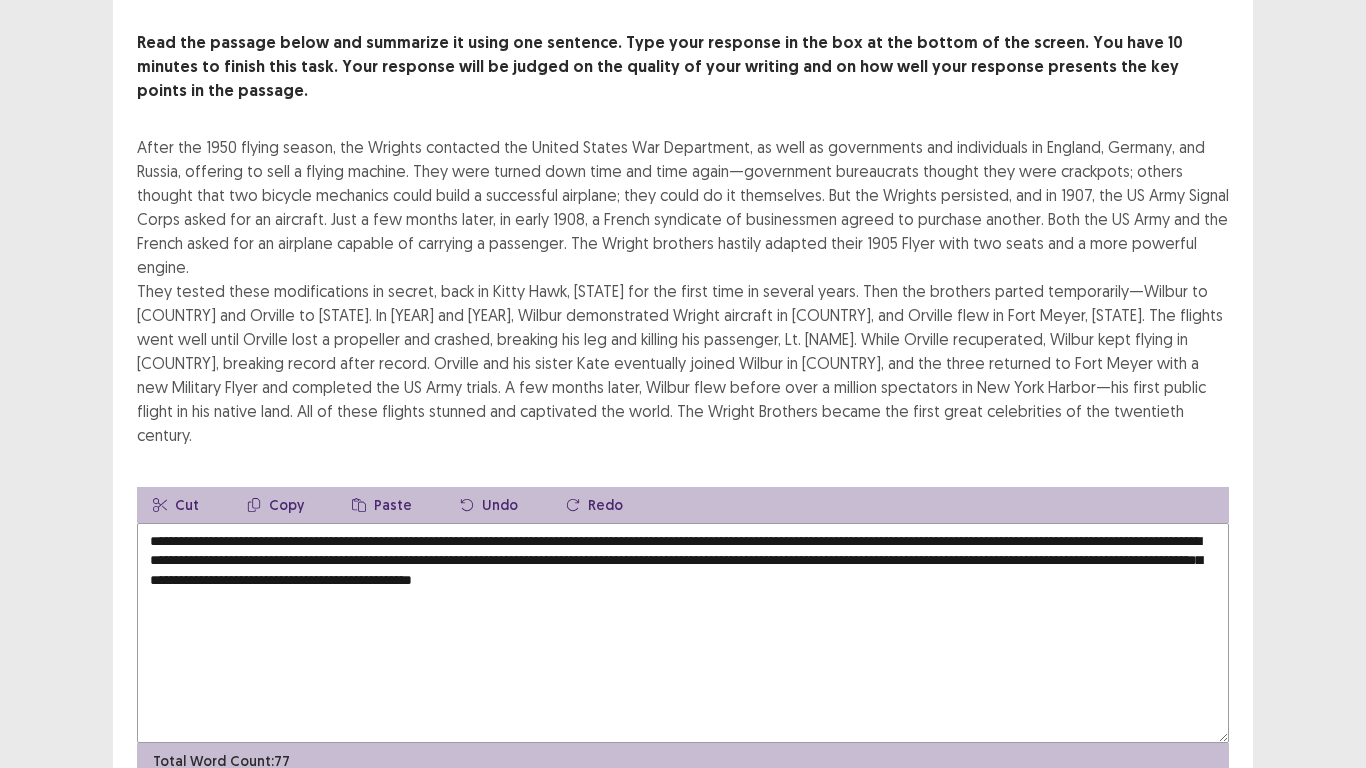 scroll, scrollTop: 110, scrollLeft: 0, axis: vertical 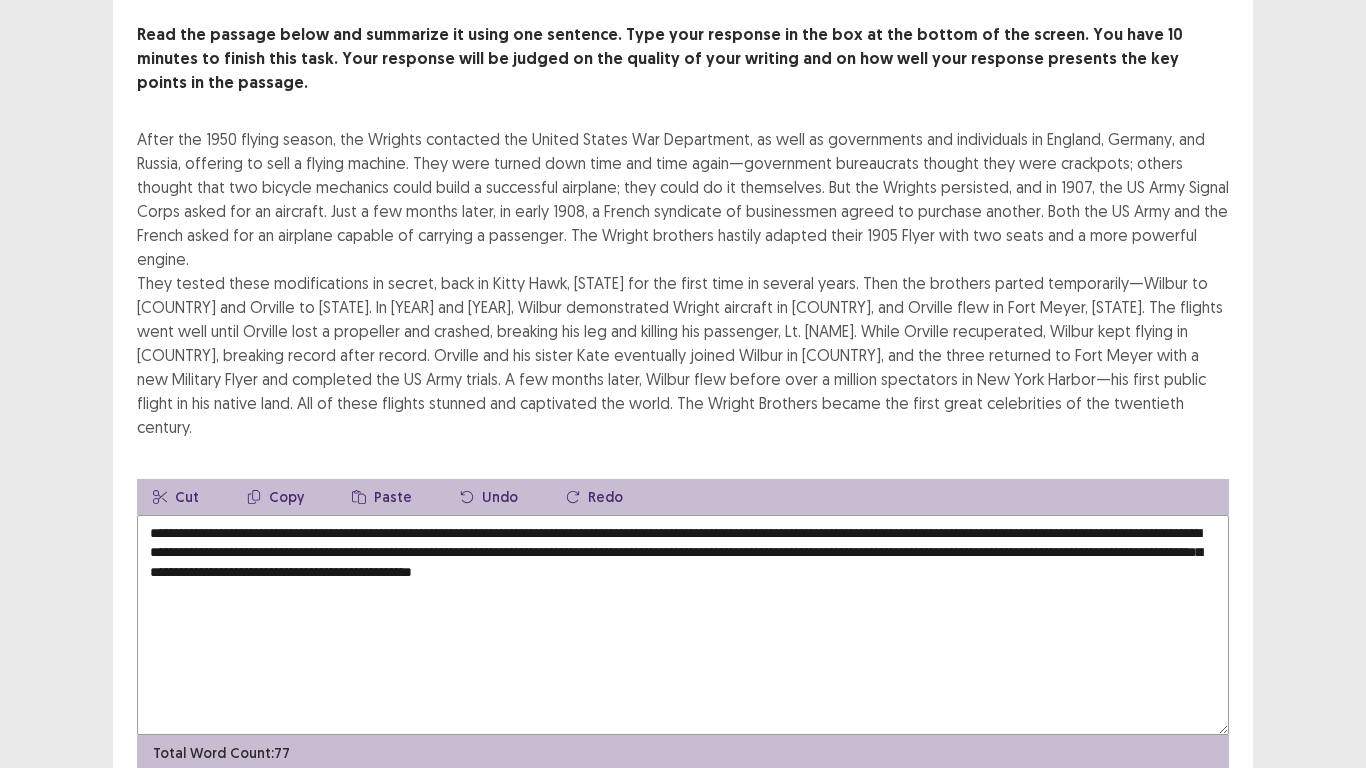 click on "**********" at bounding box center [683, 397] 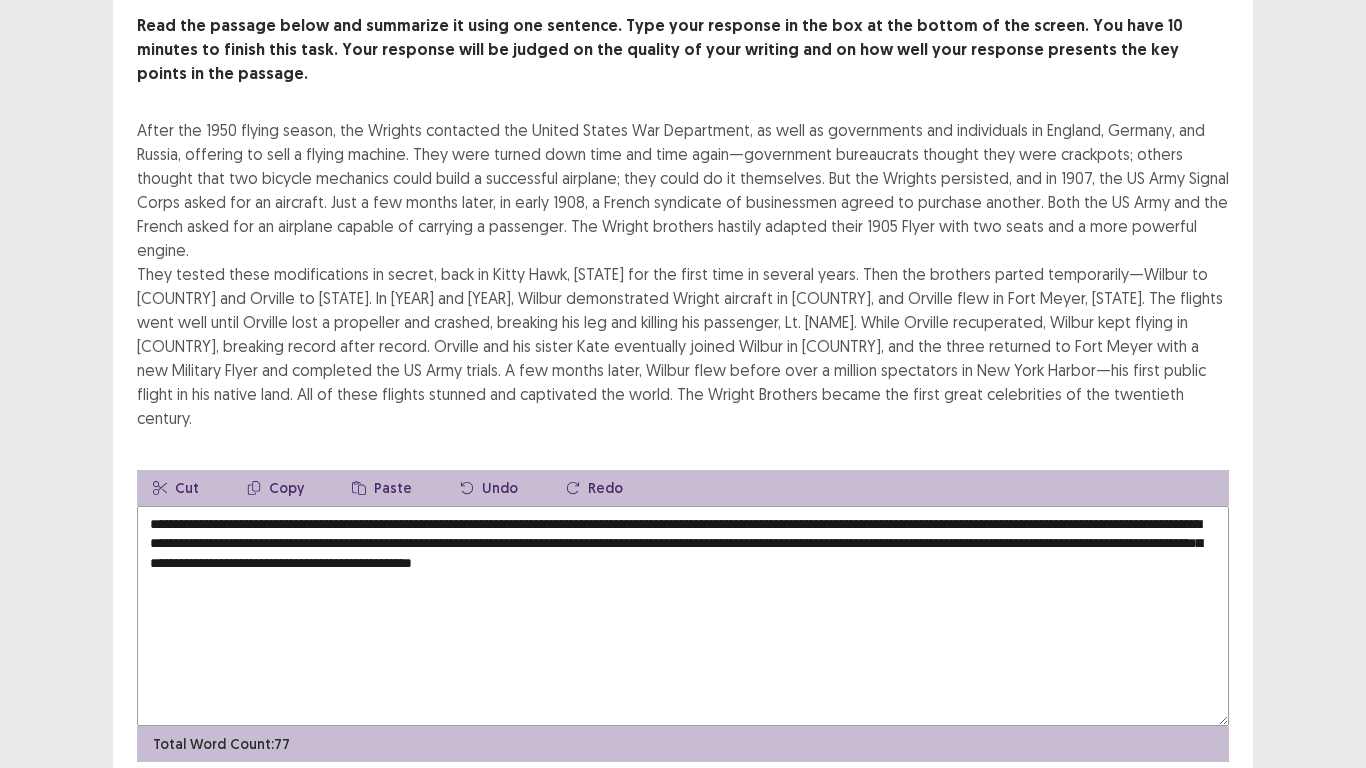 click on "**********" at bounding box center [683, 616] 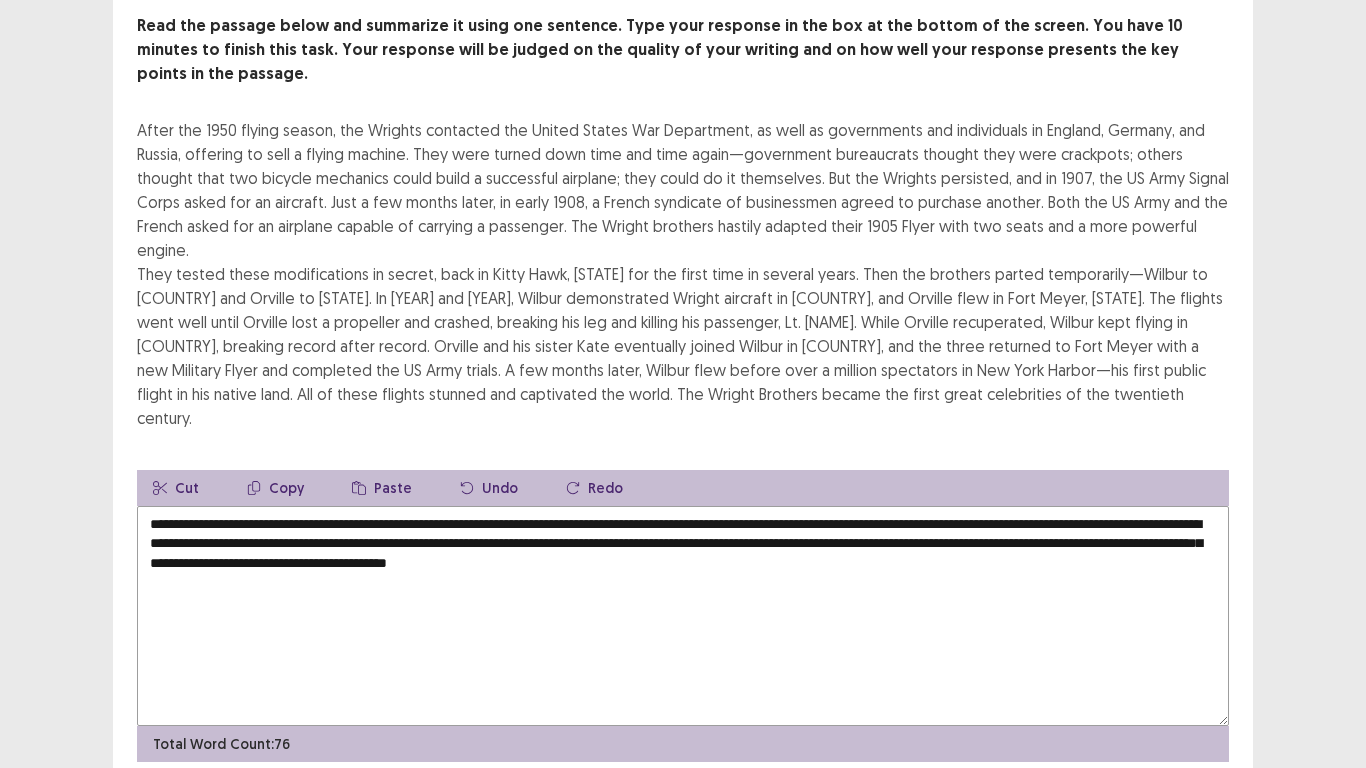 click on "**********" at bounding box center [683, 616] 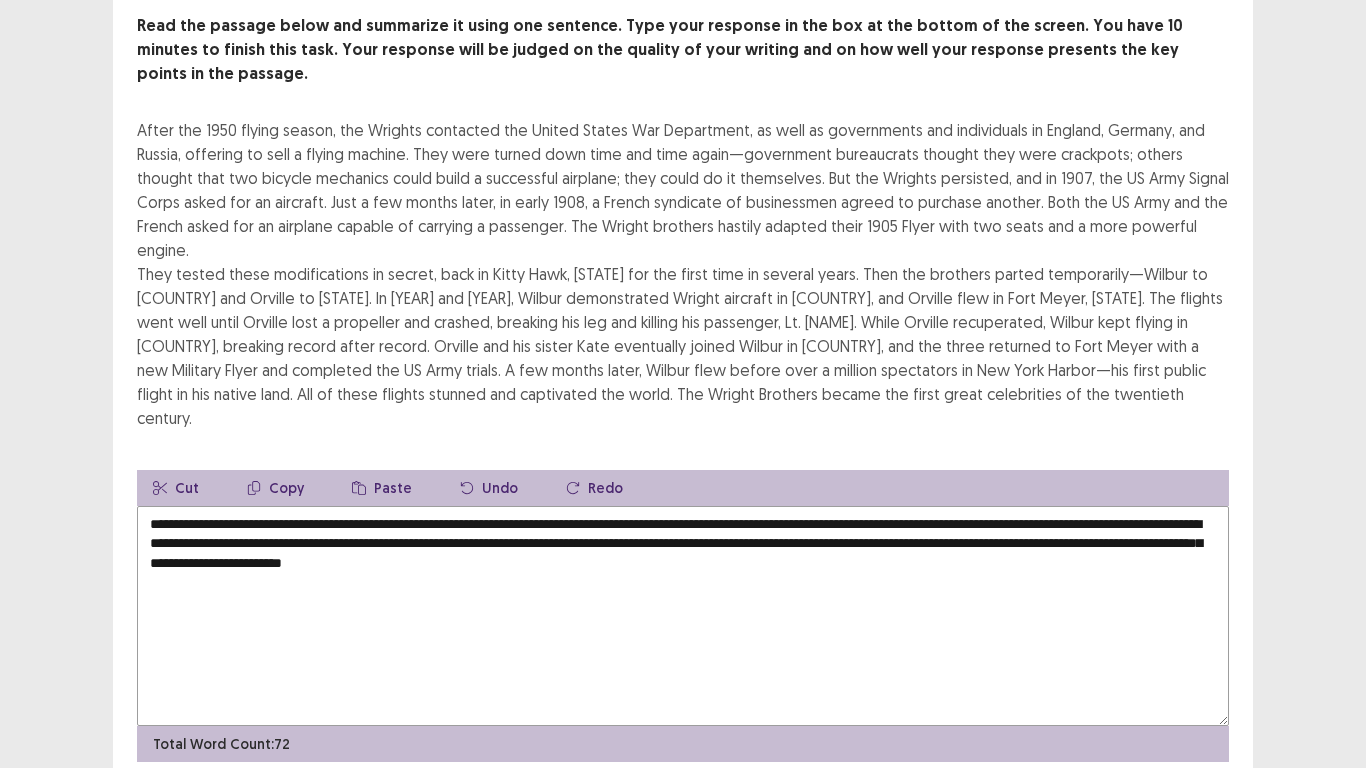 click on "**********" at bounding box center (683, 616) 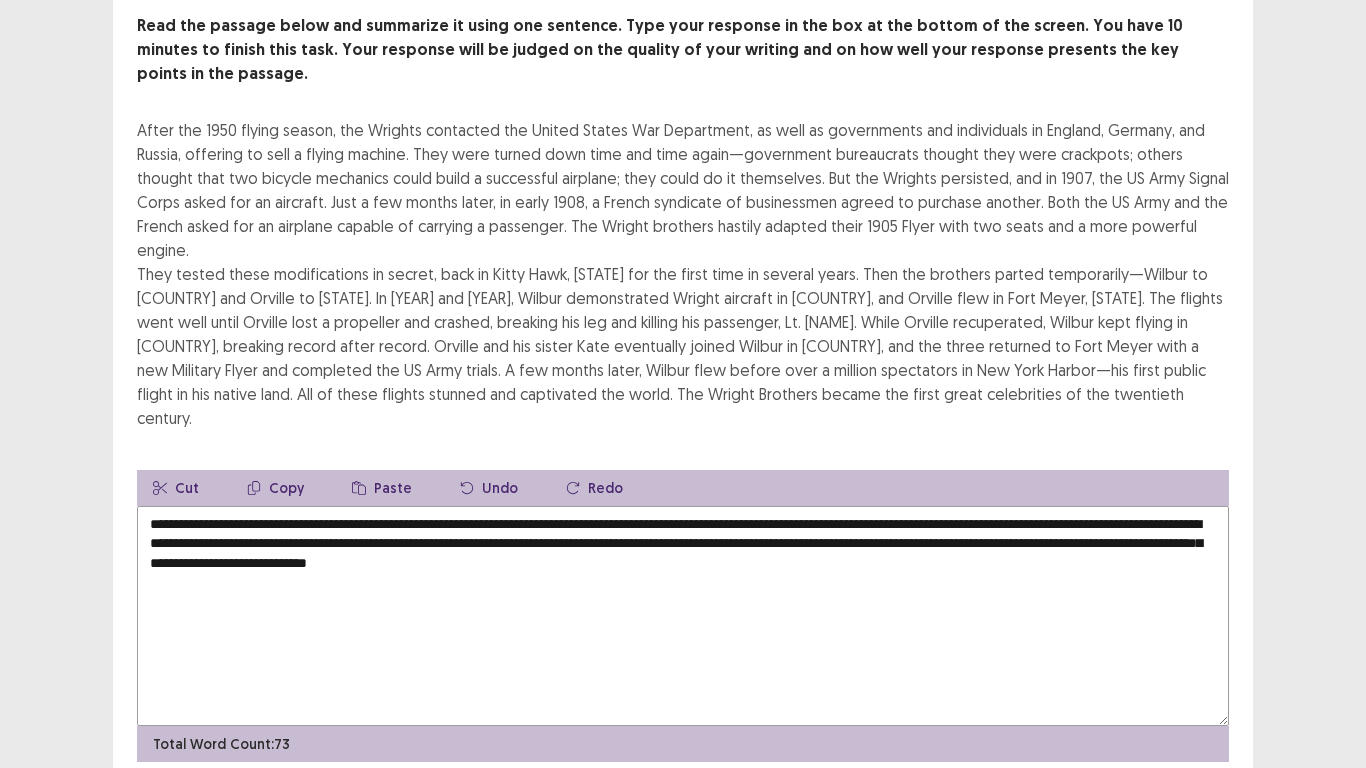 click on "**********" at bounding box center [683, 616] 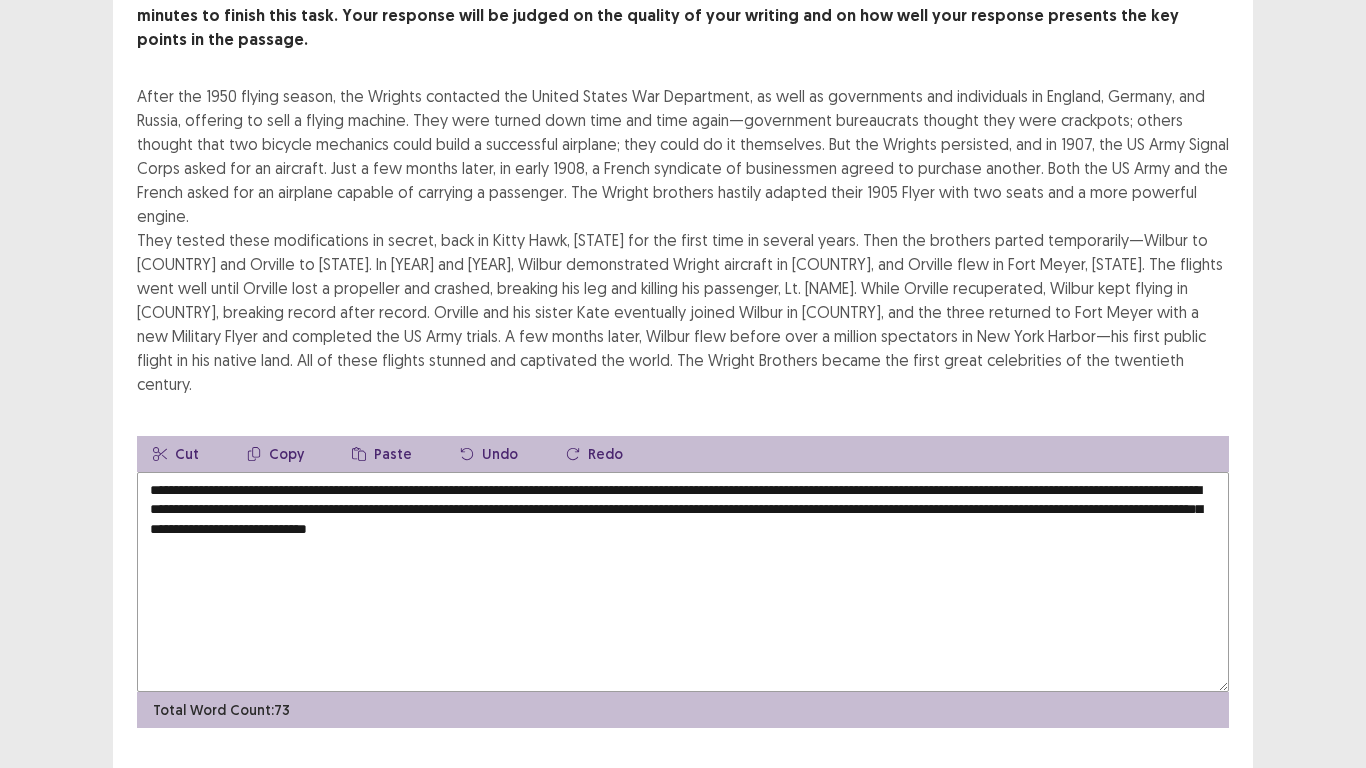 type on "**********" 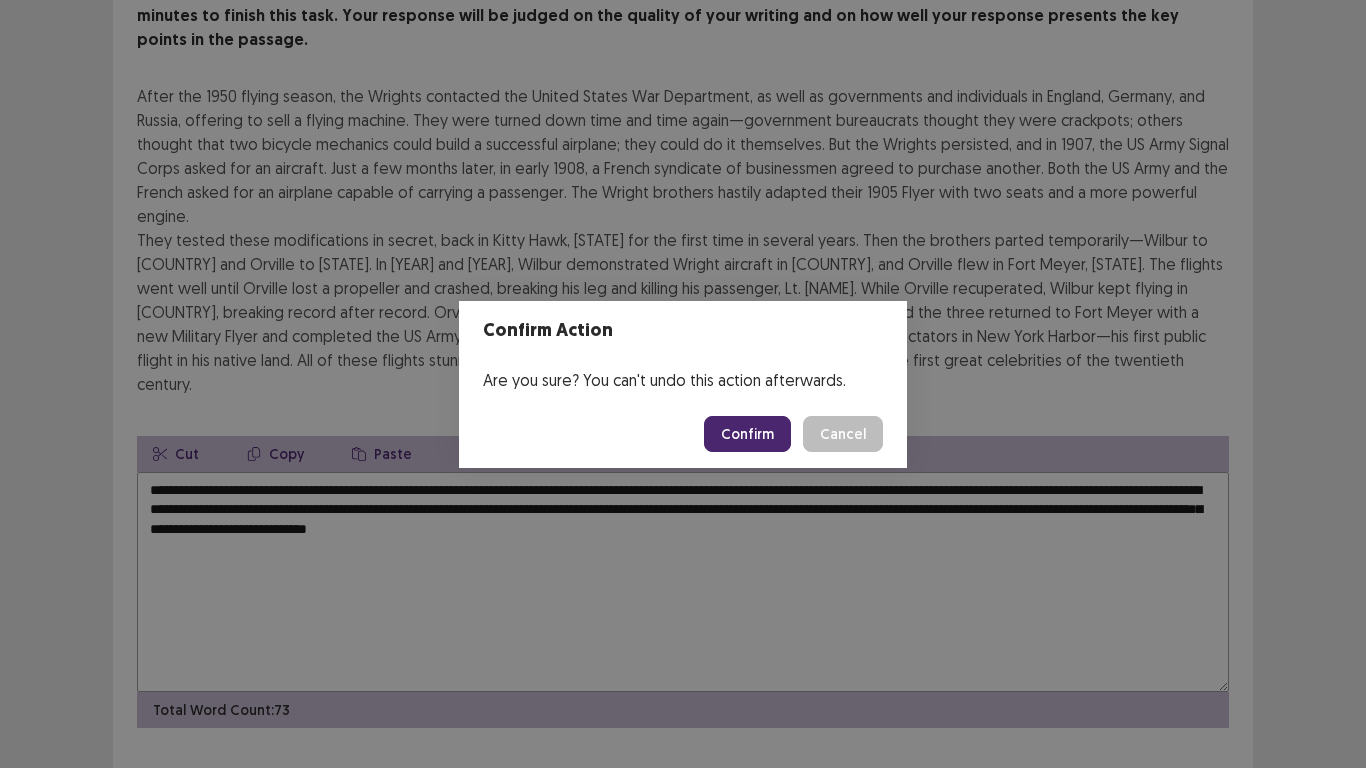 click on "Confirm" at bounding box center (747, 434) 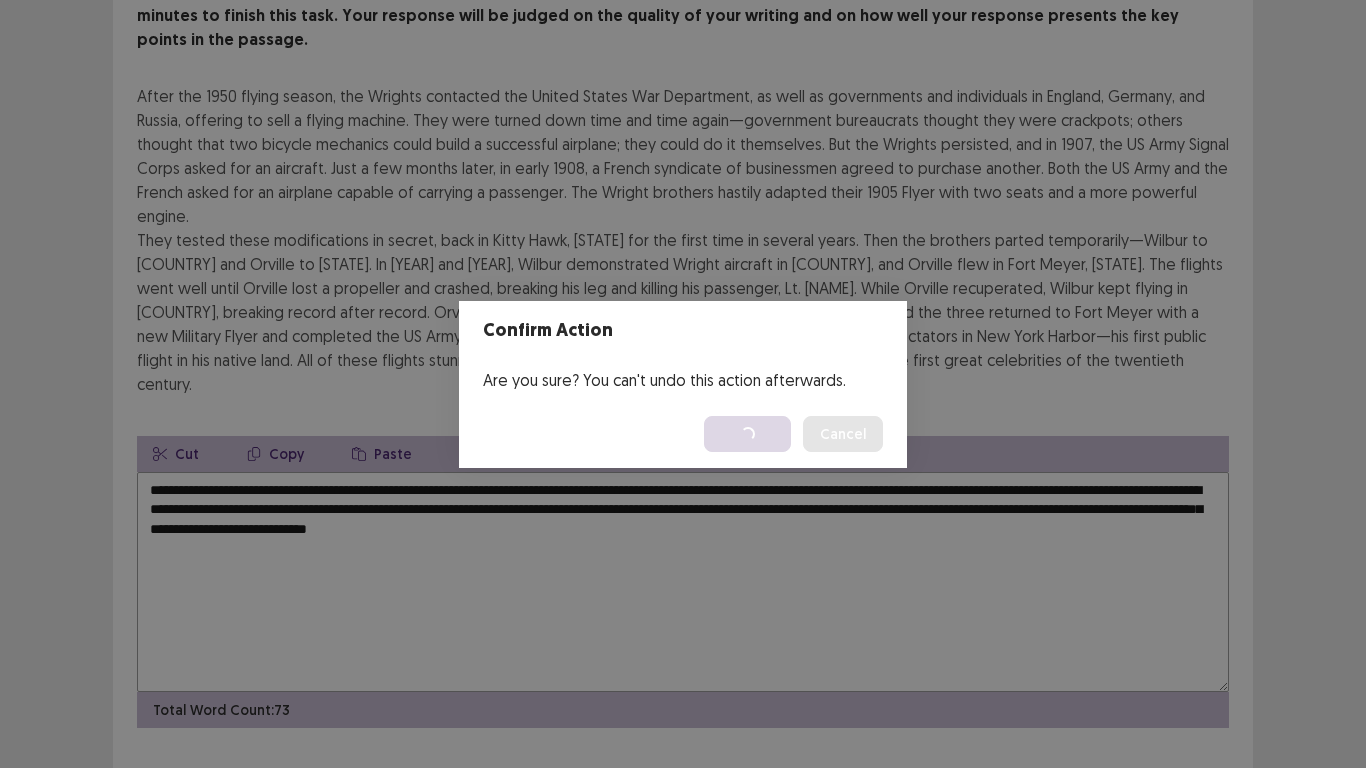 scroll, scrollTop: 0, scrollLeft: 0, axis: both 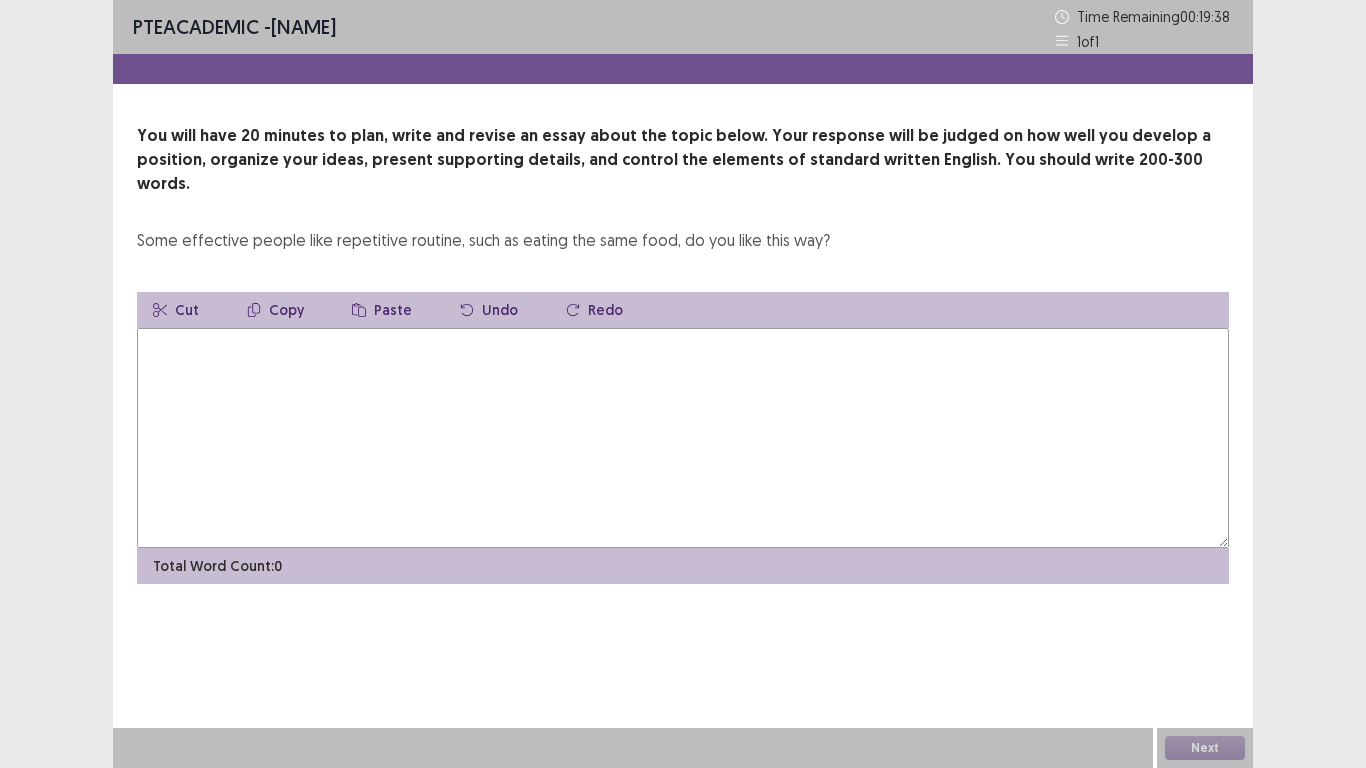 click at bounding box center [683, 438] 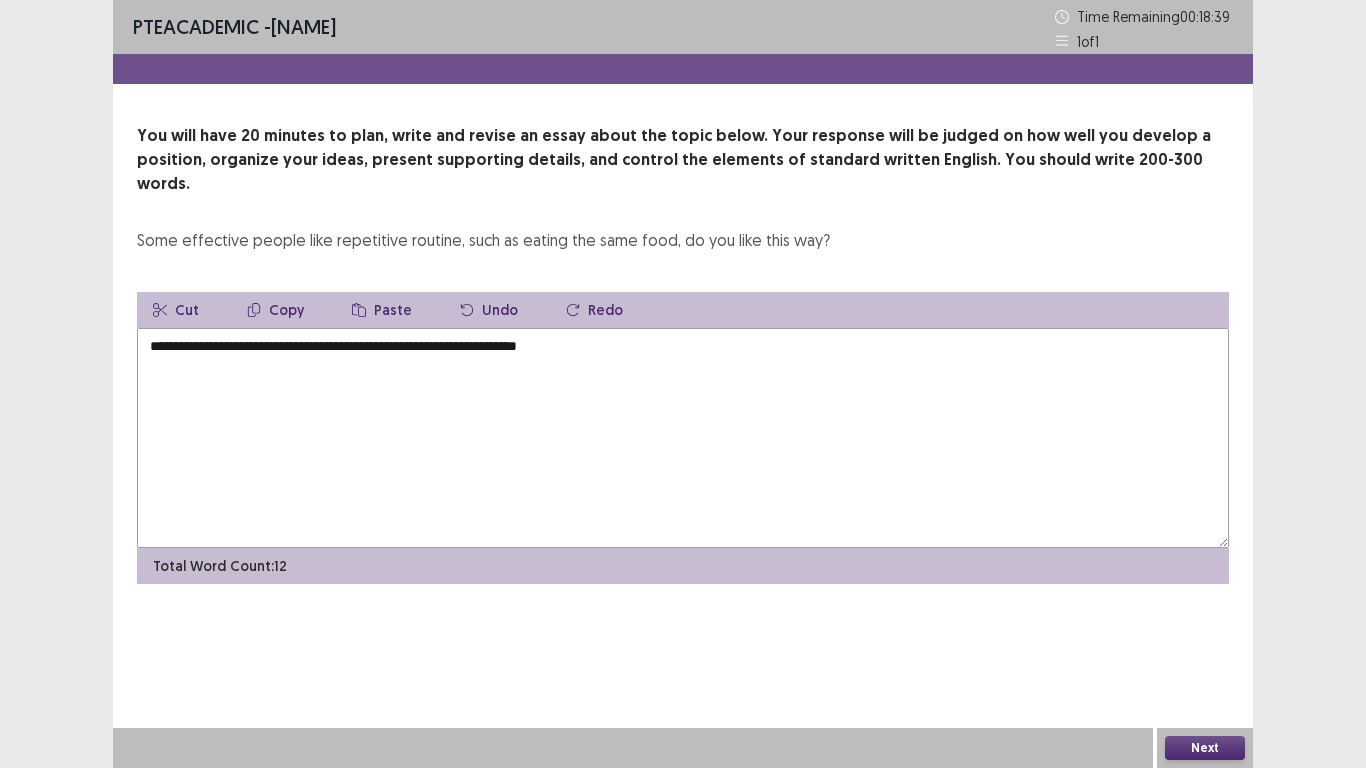 drag, startPoint x: 601, startPoint y: 324, endPoint x: 271, endPoint y: 324, distance: 330 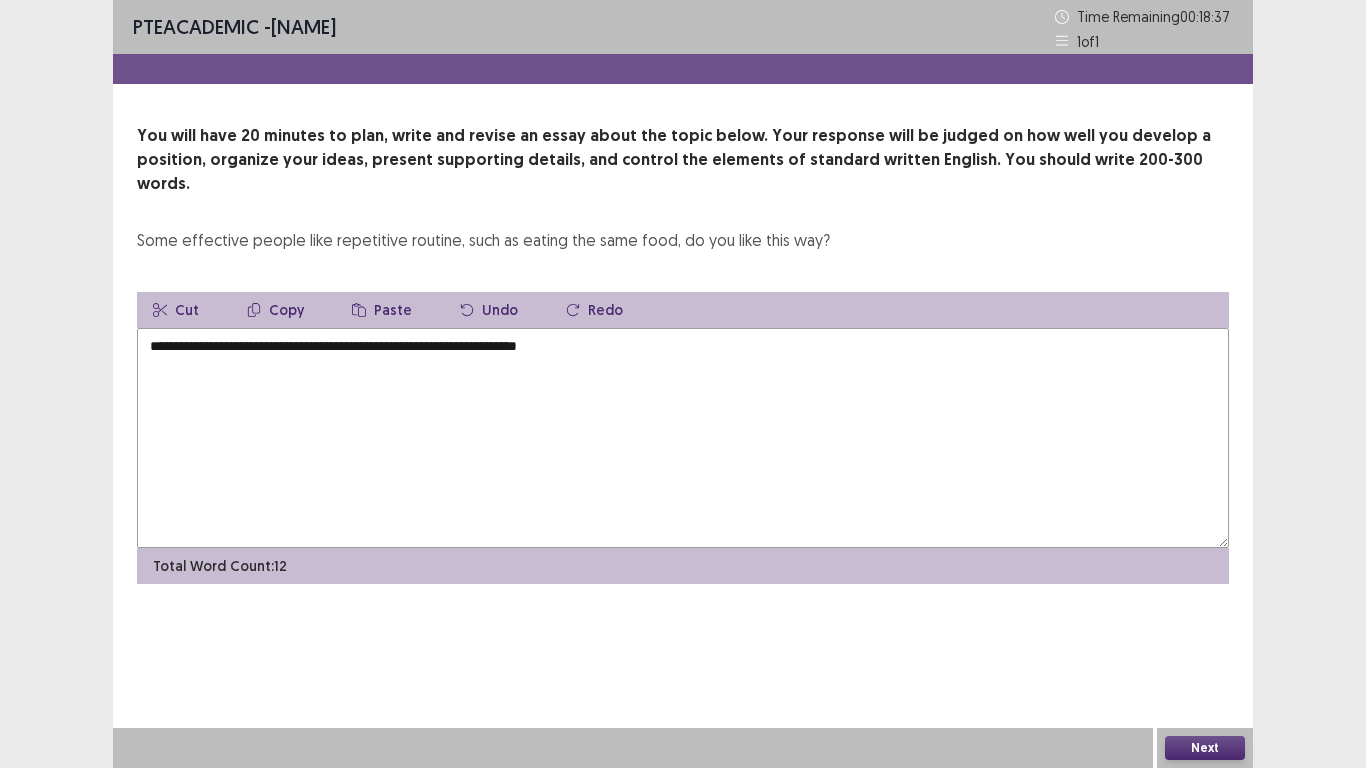 click on "Copy" at bounding box center [275, 310] 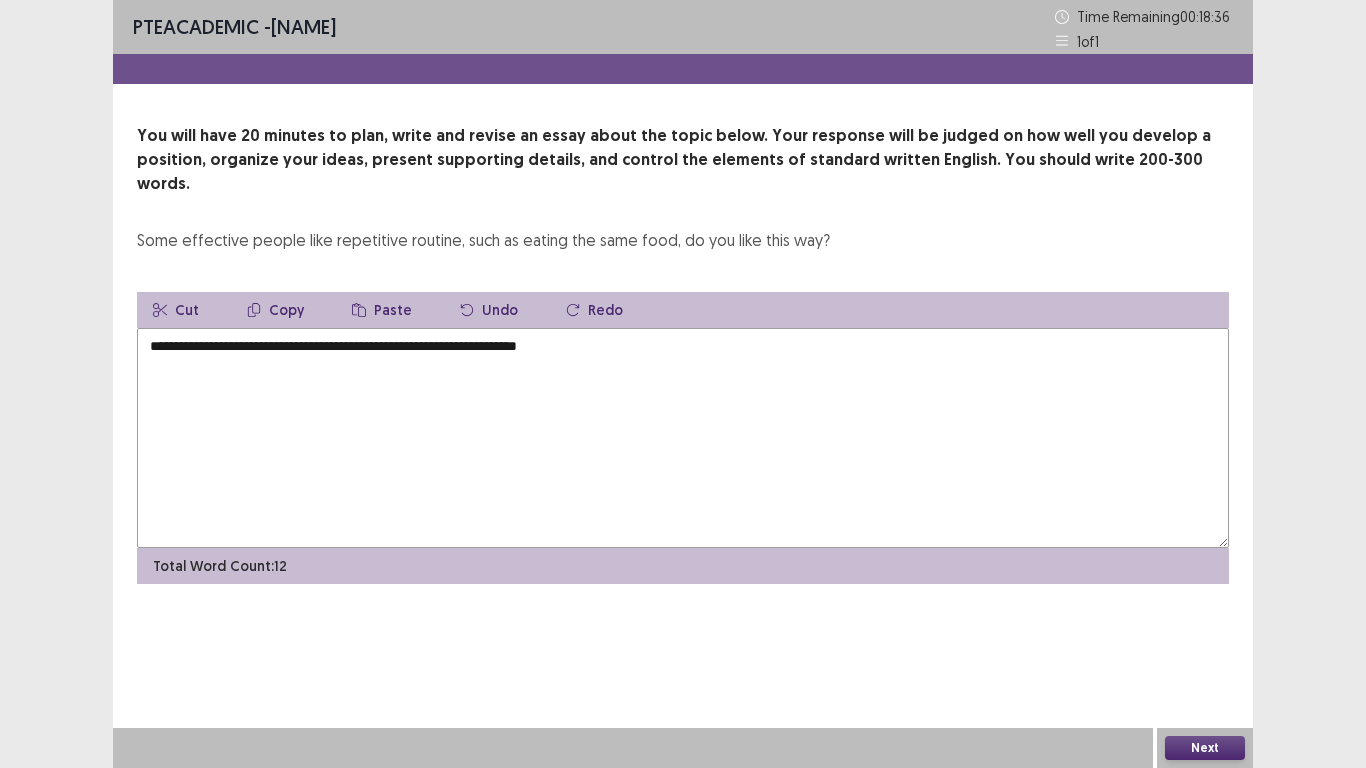 click on "Copy" at bounding box center [275, 310] 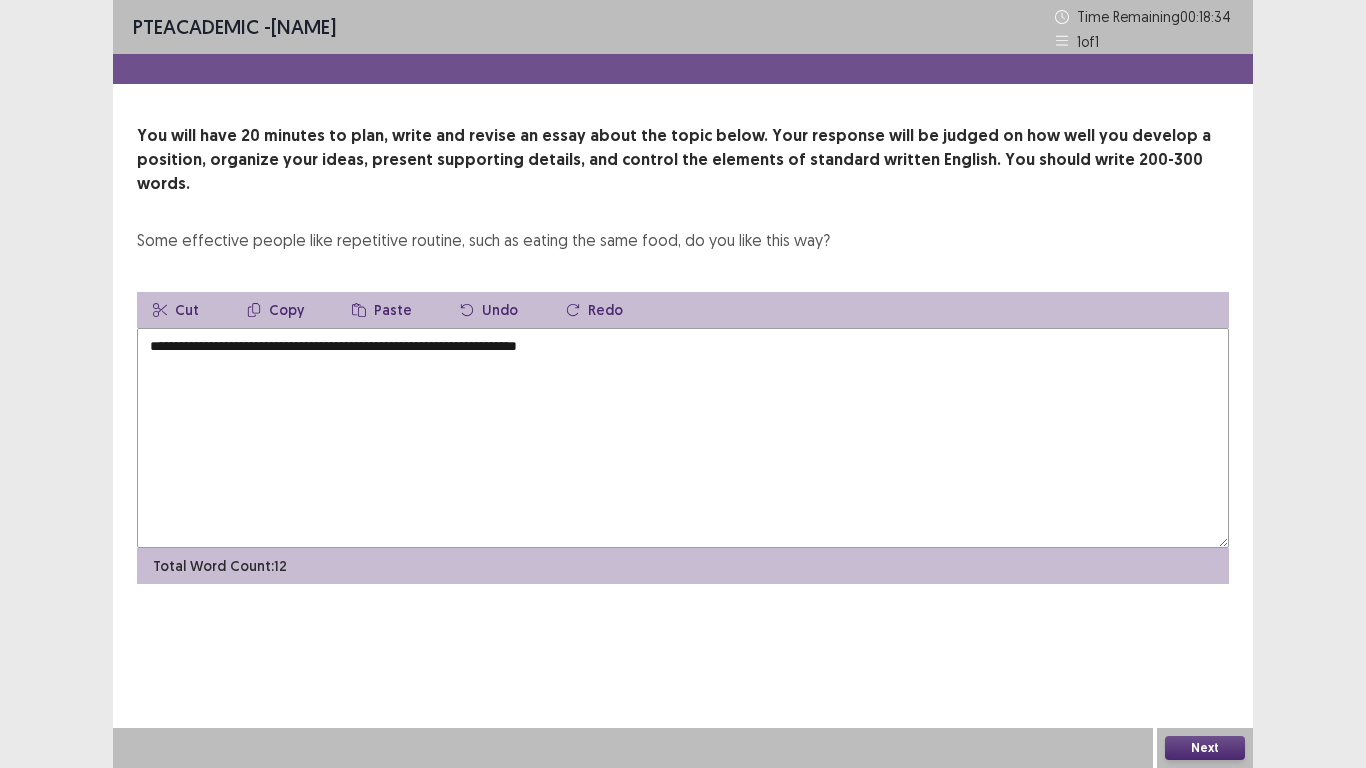click on "**********" at bounding box center [683, 438] 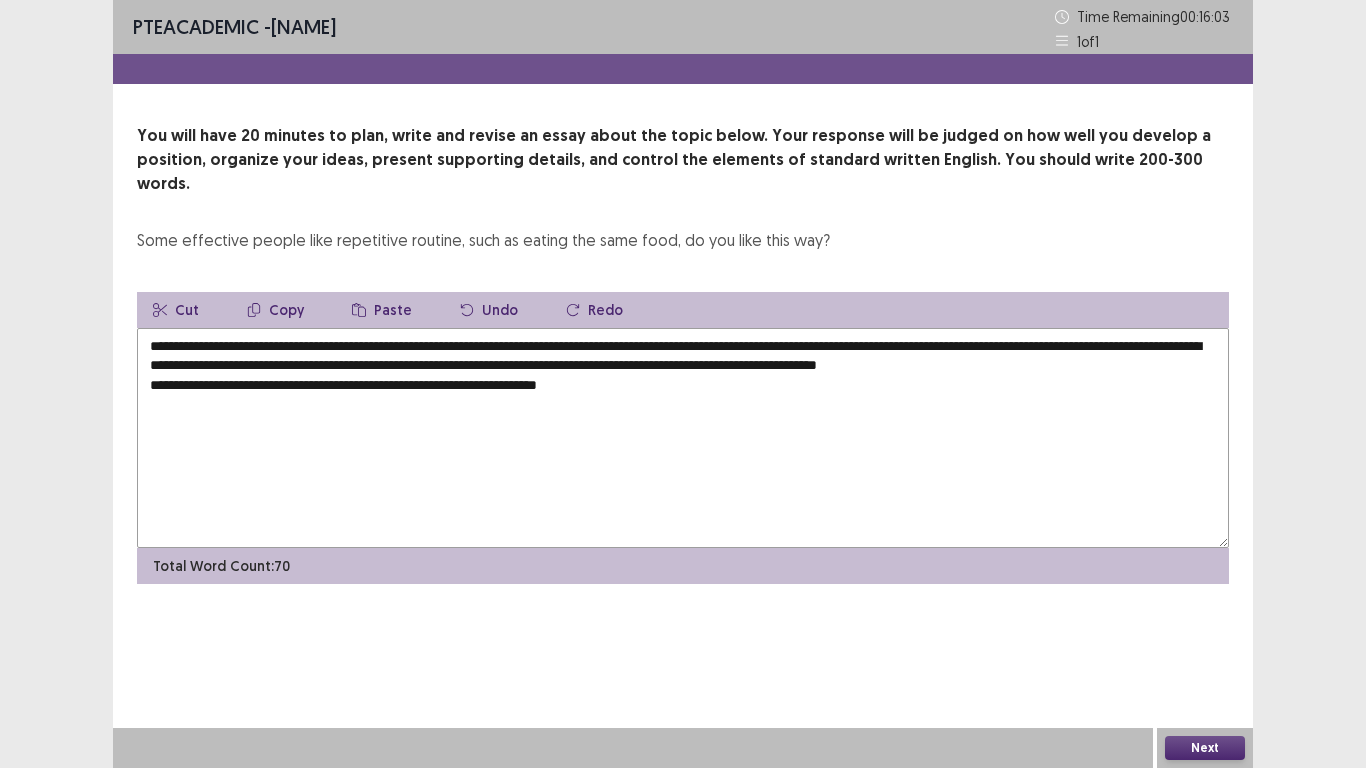 drag, startPoint x: 268, startPoint y: 329, endPoint x: 594, endPoint y: 324, distance: 326.03833 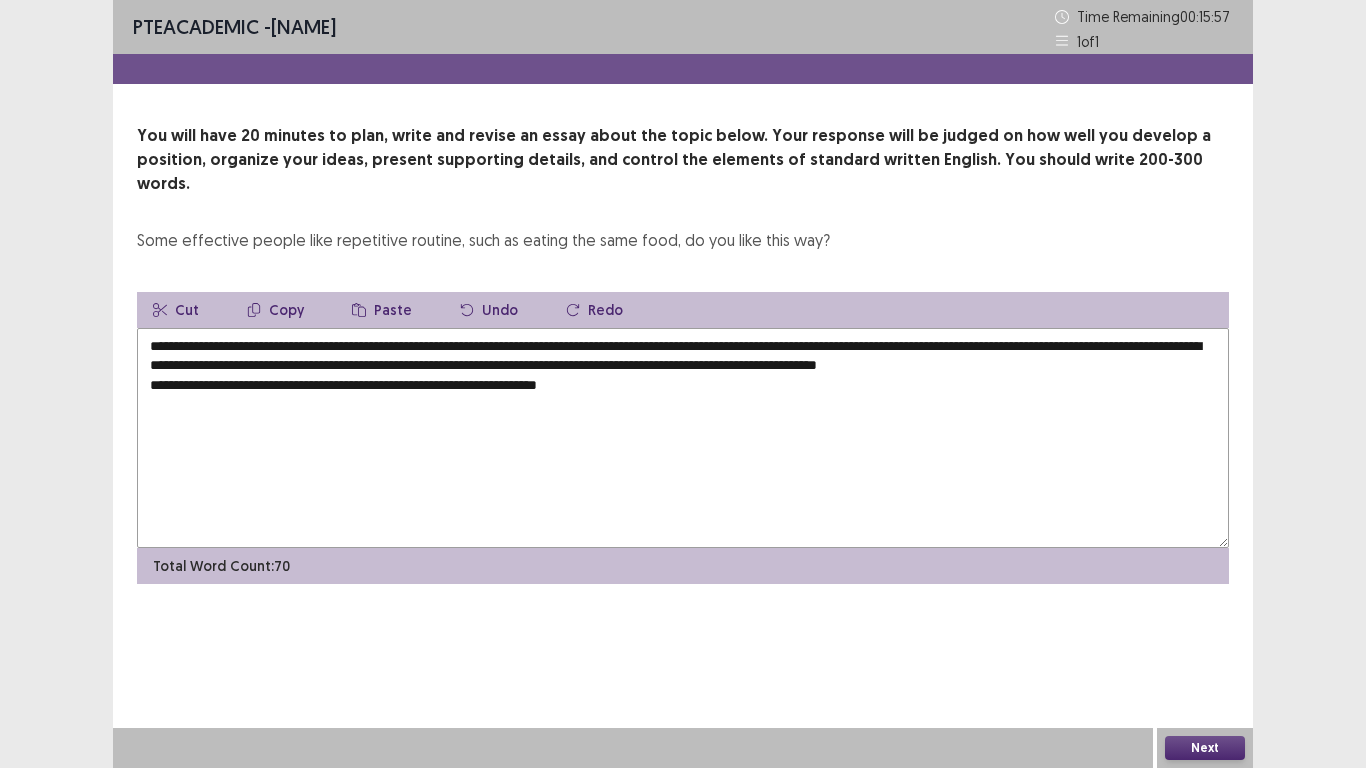 click on "Copy" at bounding box center [275, 310] 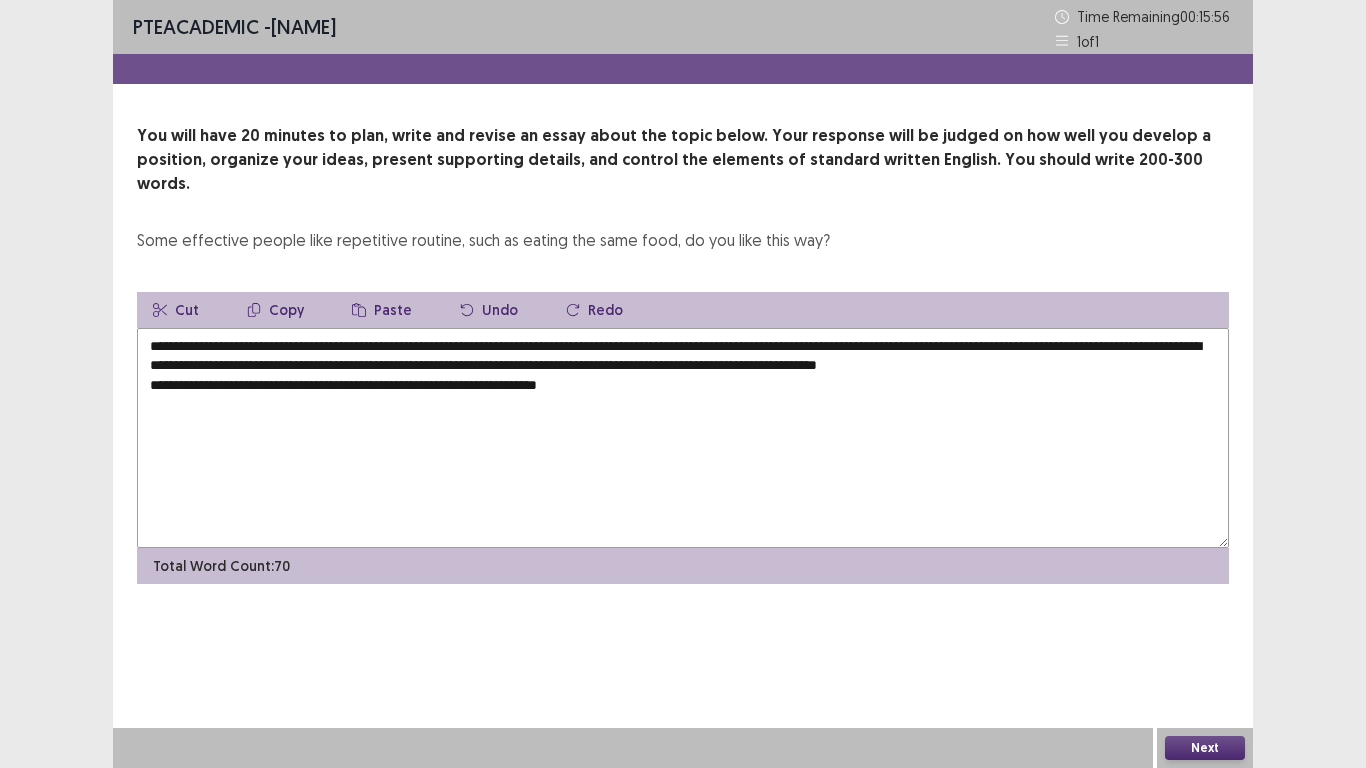 click on "Copy" at bounding box center [275, 310] 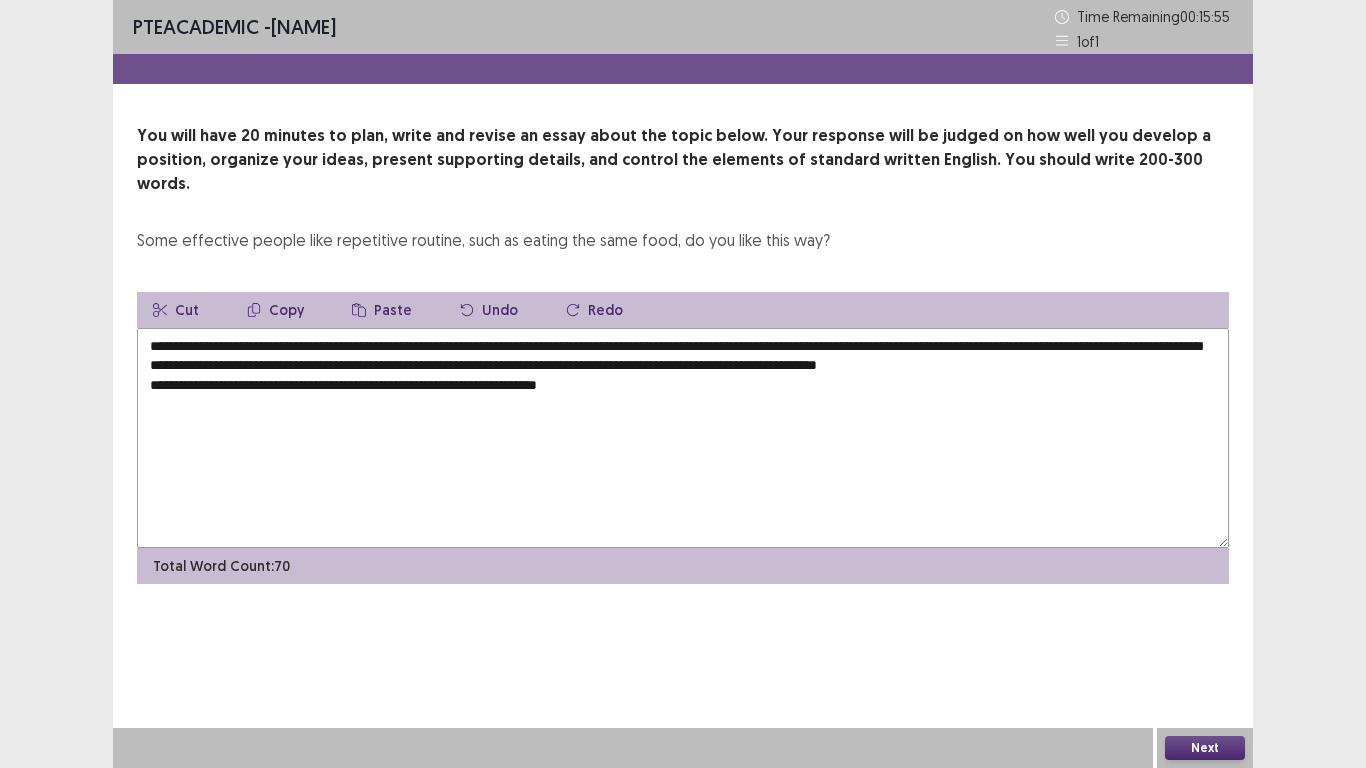 click on "**********" at bounding box center [683, 438] 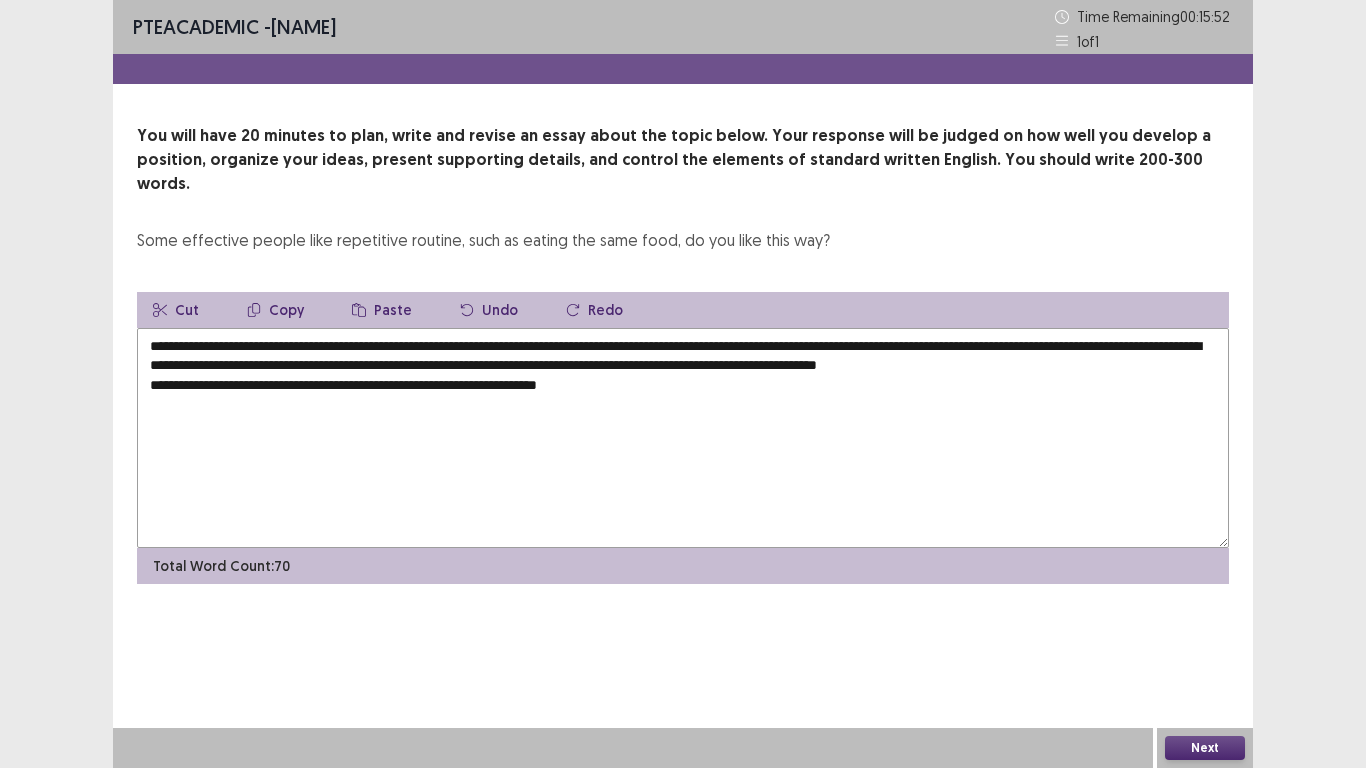 click on "Paste" at bounding box center [382, 310] 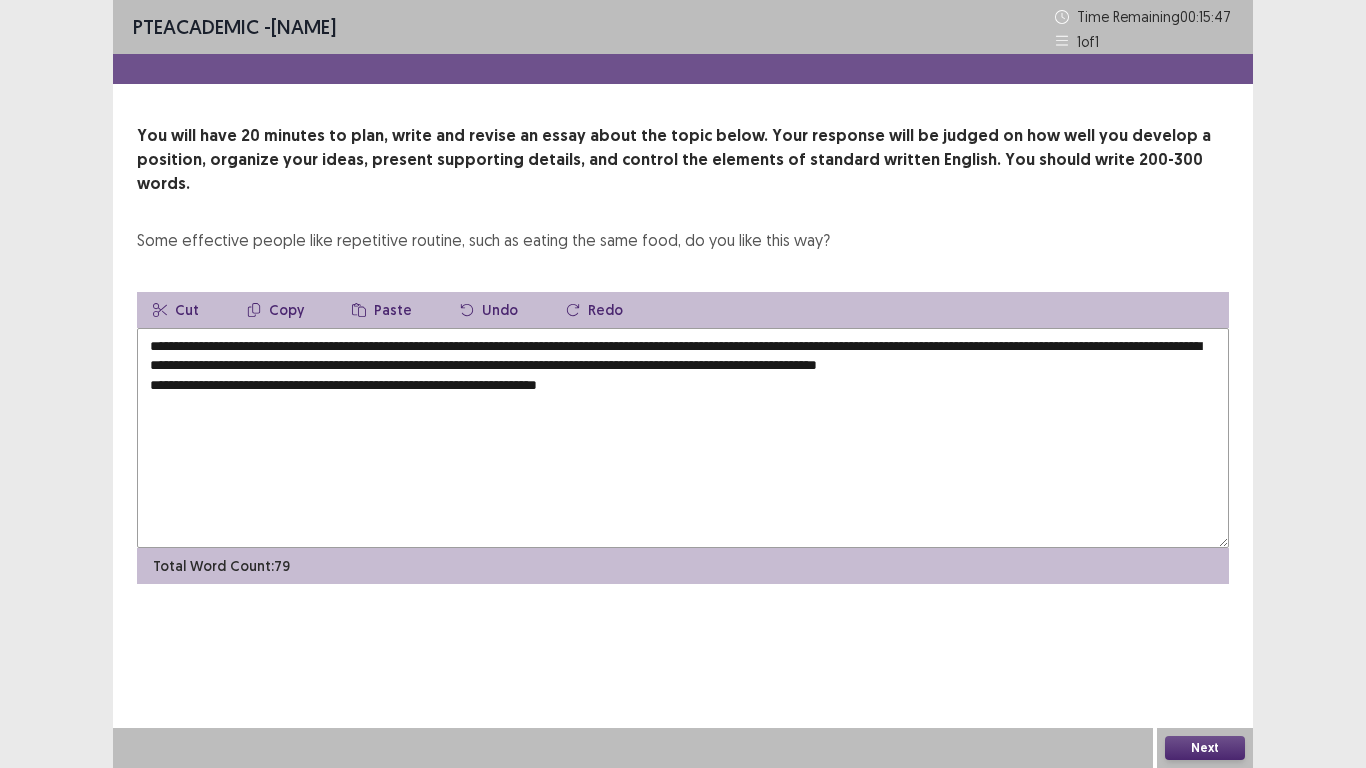 click on "**********" at bounding box center (683, 438) 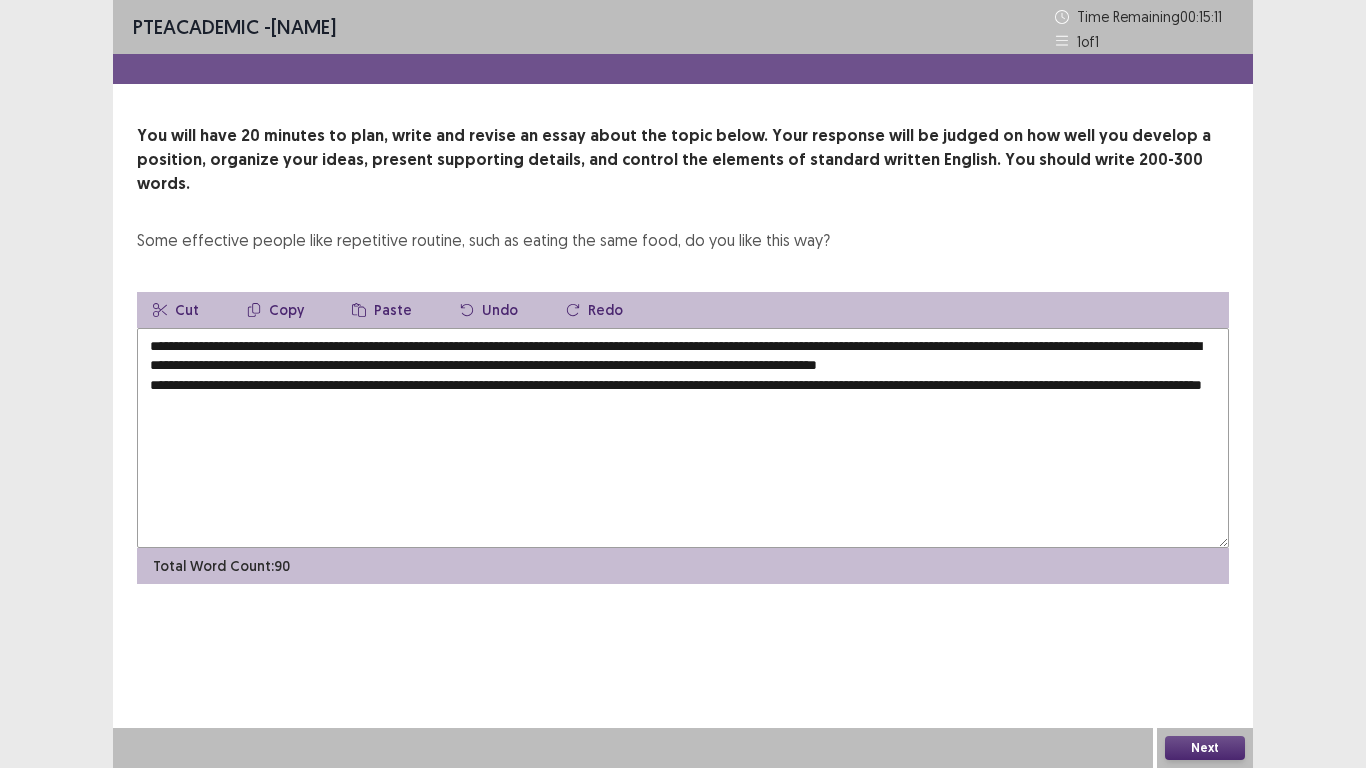 click on "**********" at bounding box center (683, 438) 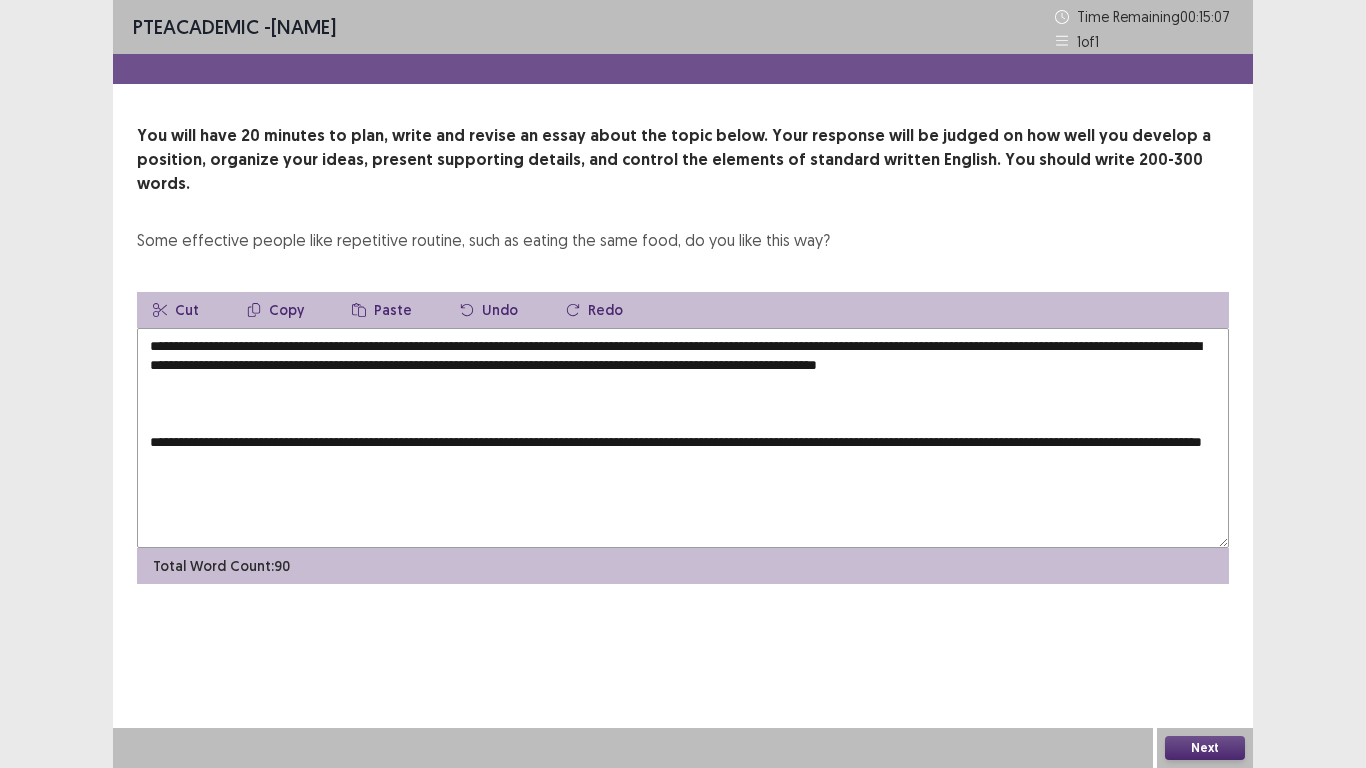 click on "**********" at bounding box center [683, 438] 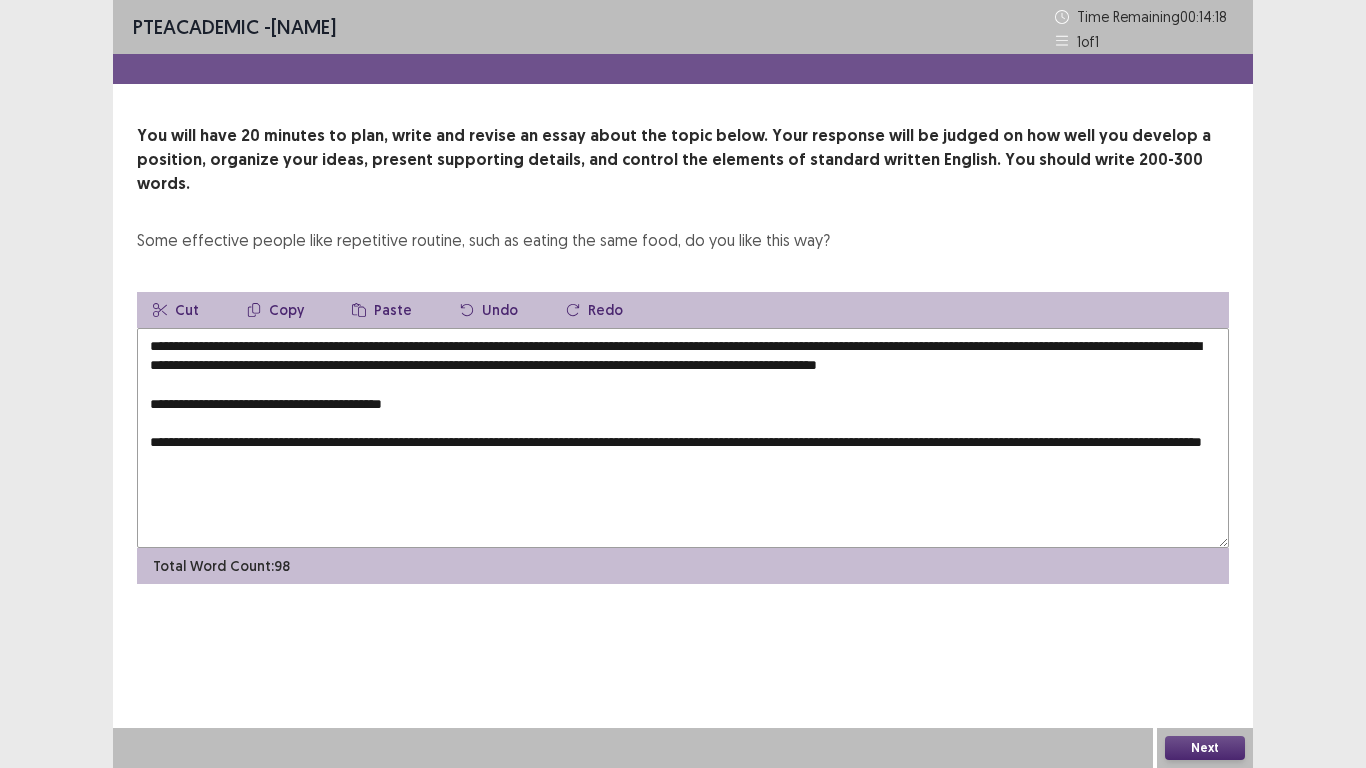 click on "Paste" at bounding box center (382, 310) 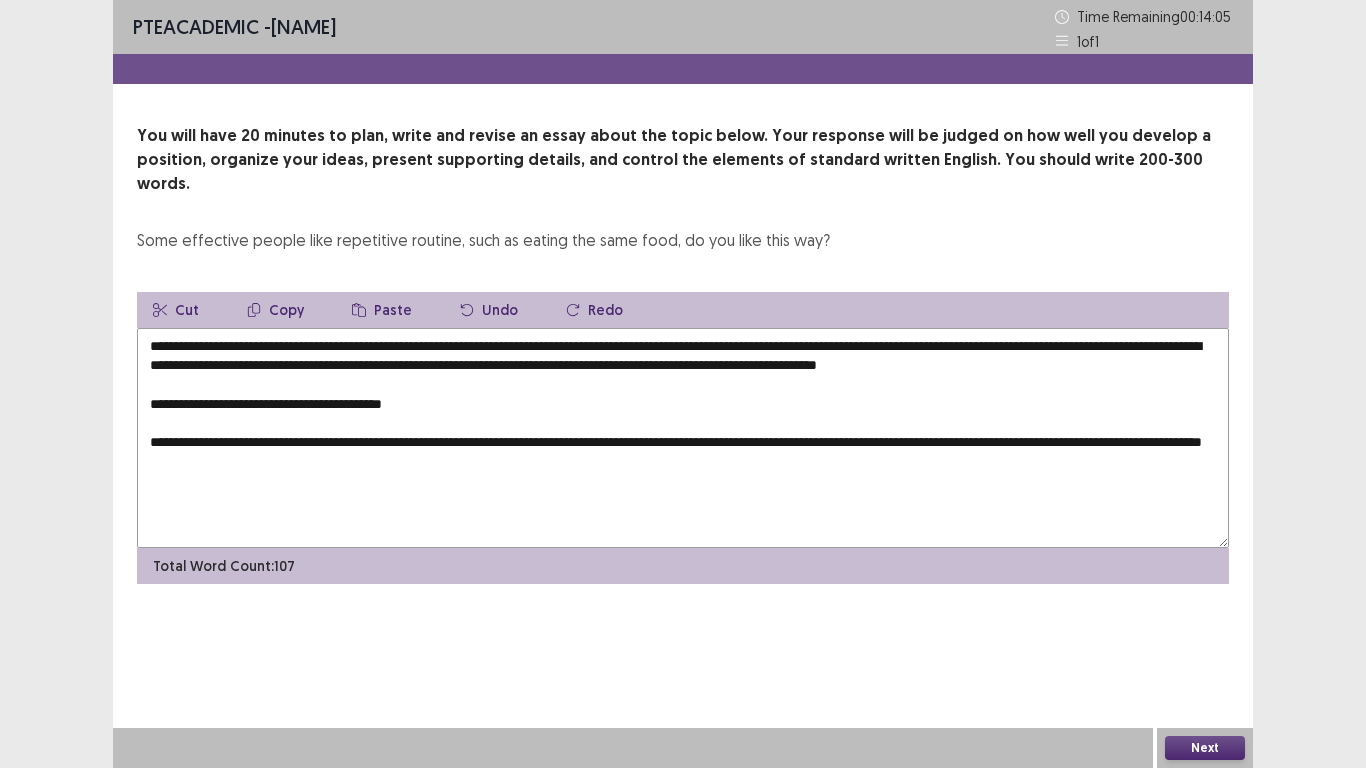 click on "**********" at bounding box center (683, 438) 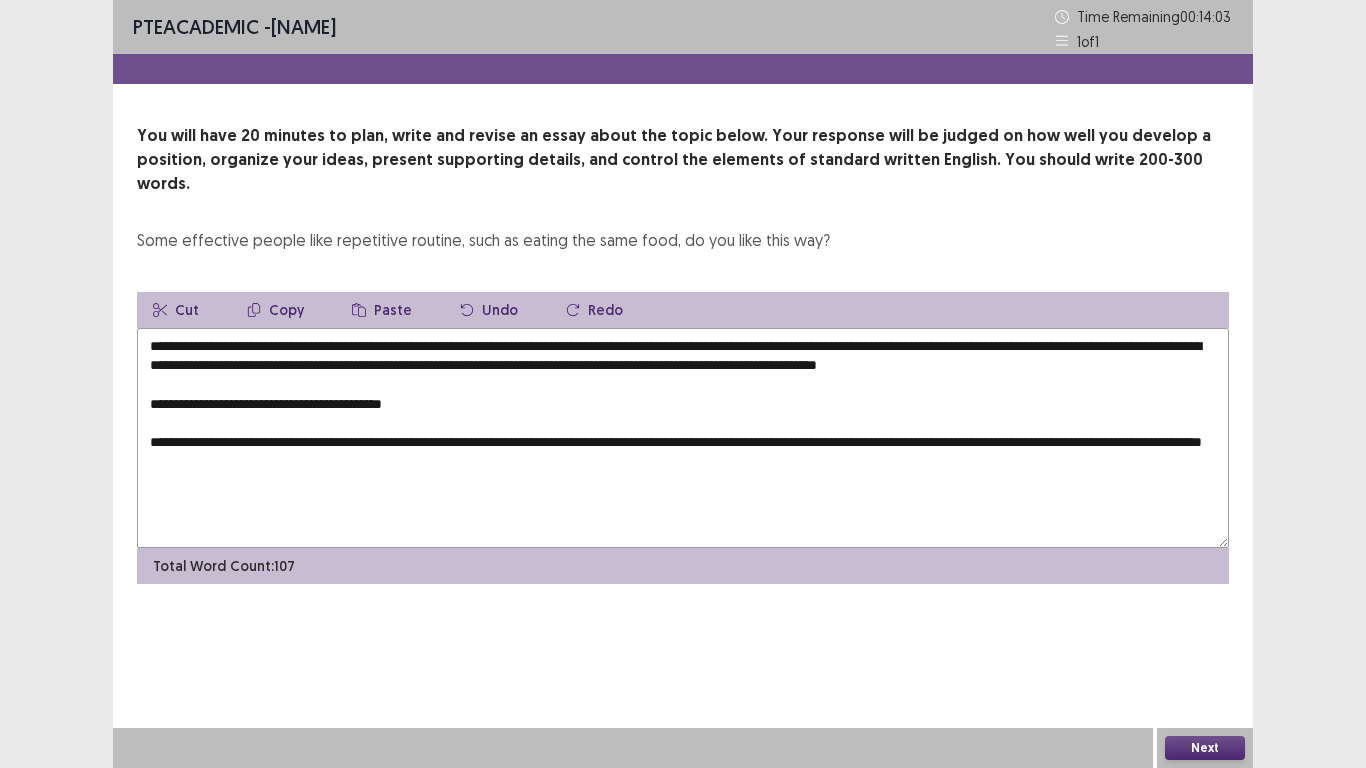 click on "**********" at bounding box center (683, 438) 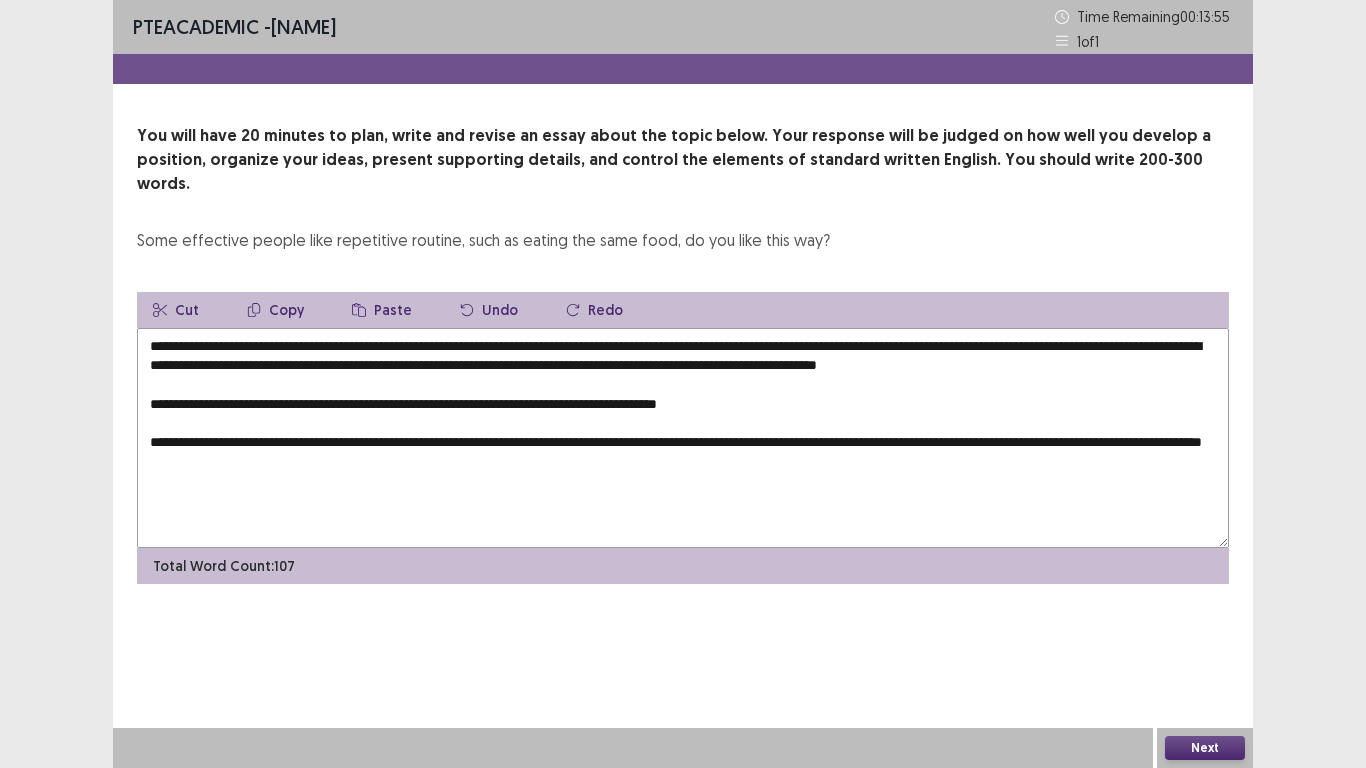click on "**********" at bounding box center [683, 438] 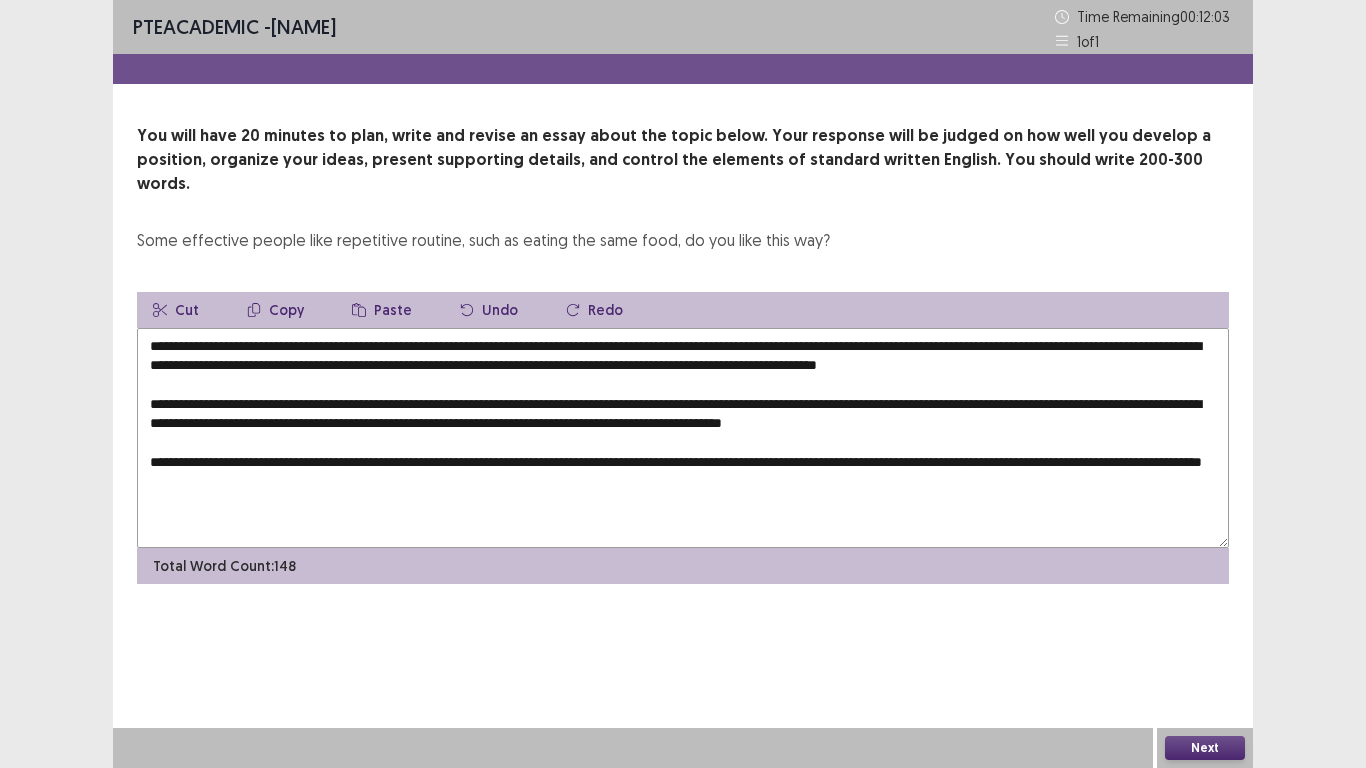 type on "**********" 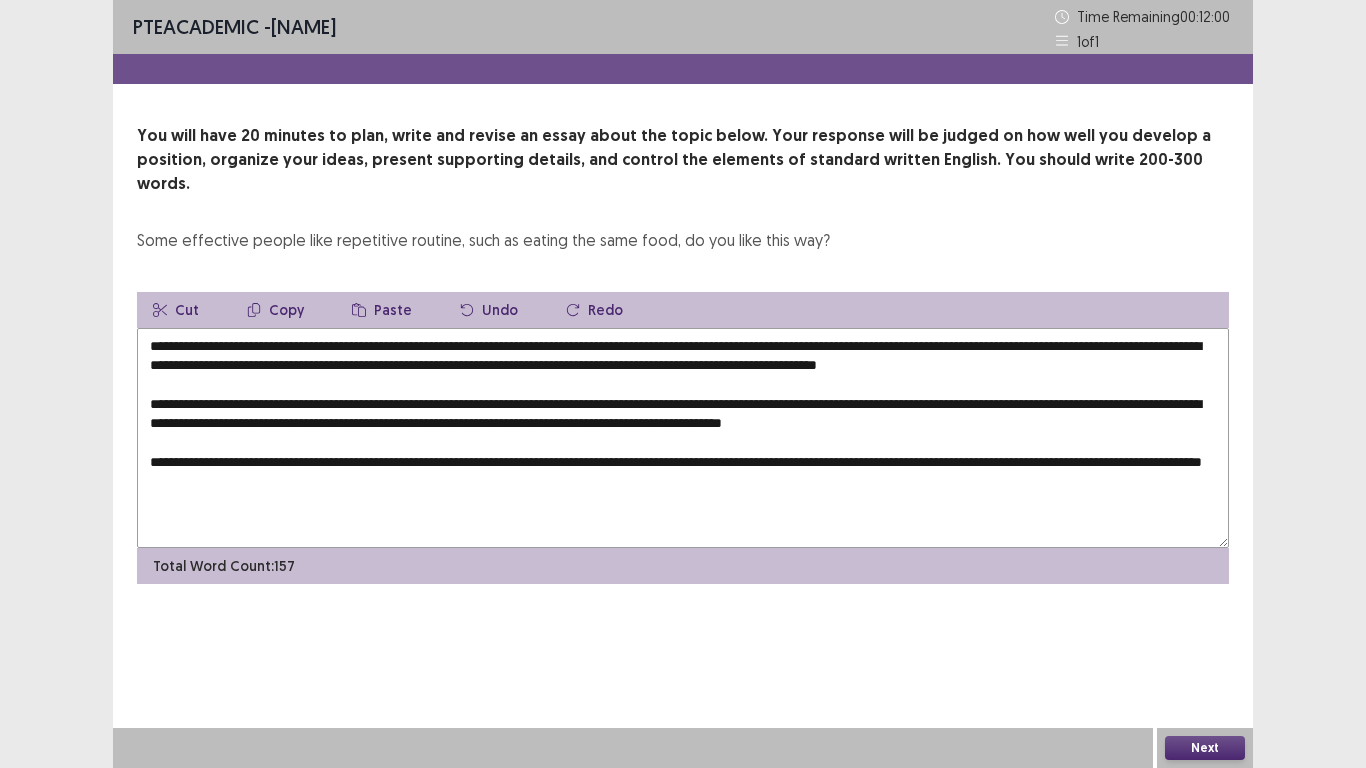 type 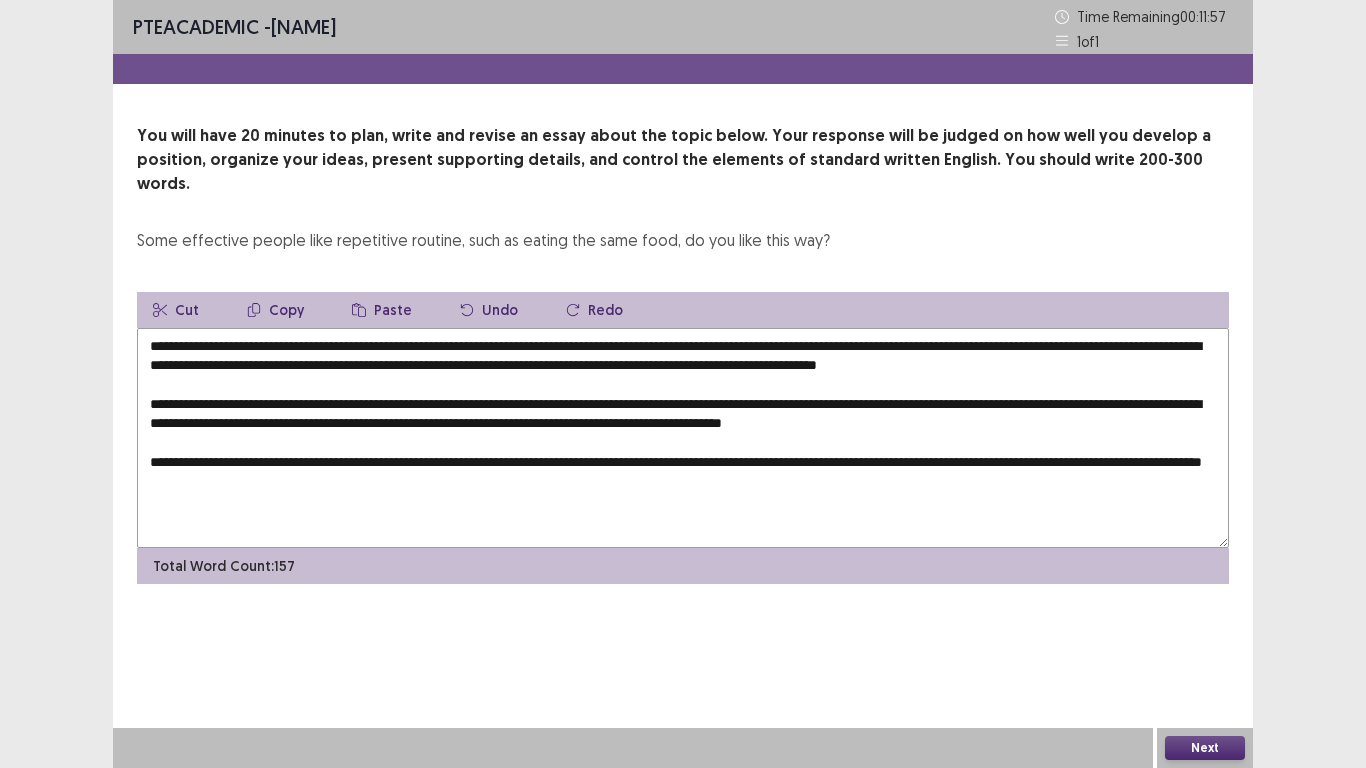 click on "**********" at bounding box center (683, 438) 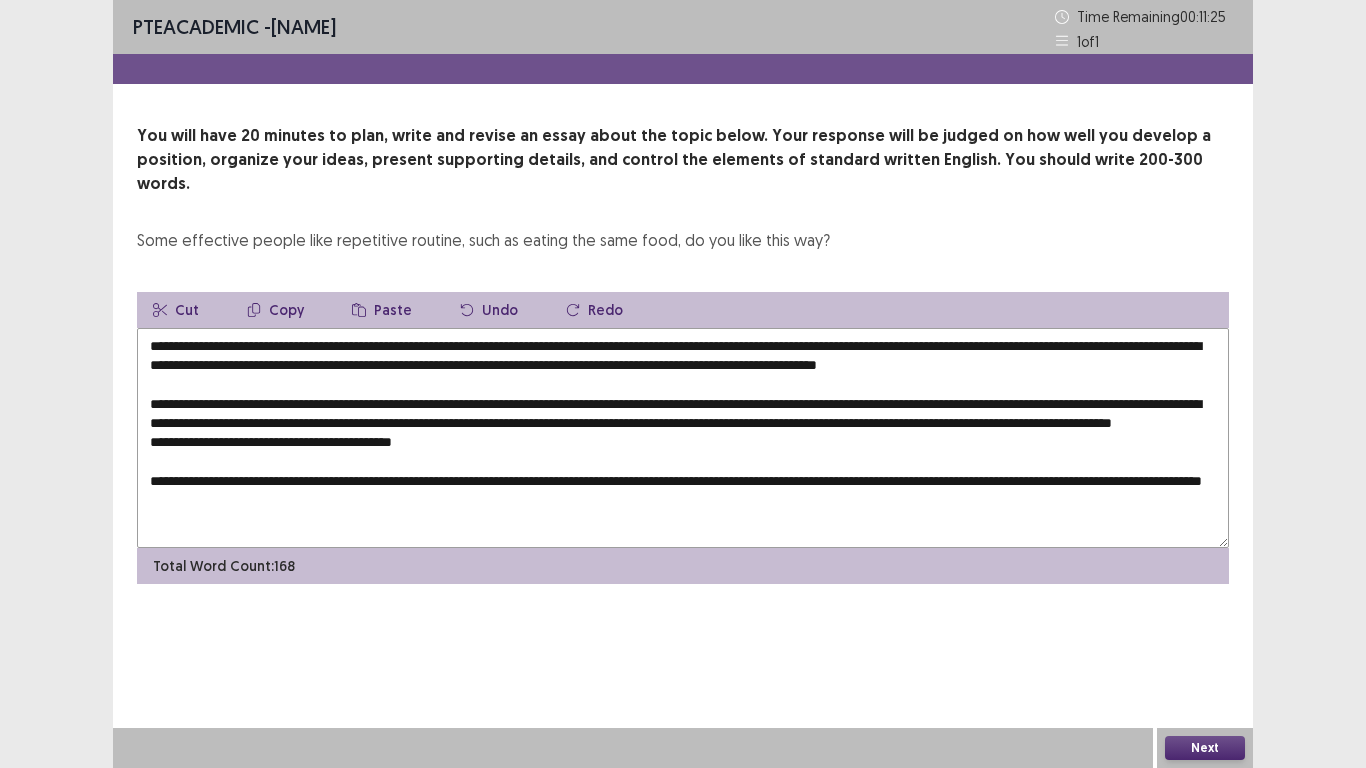 click on "Paste" at bounding box center [382, 310] 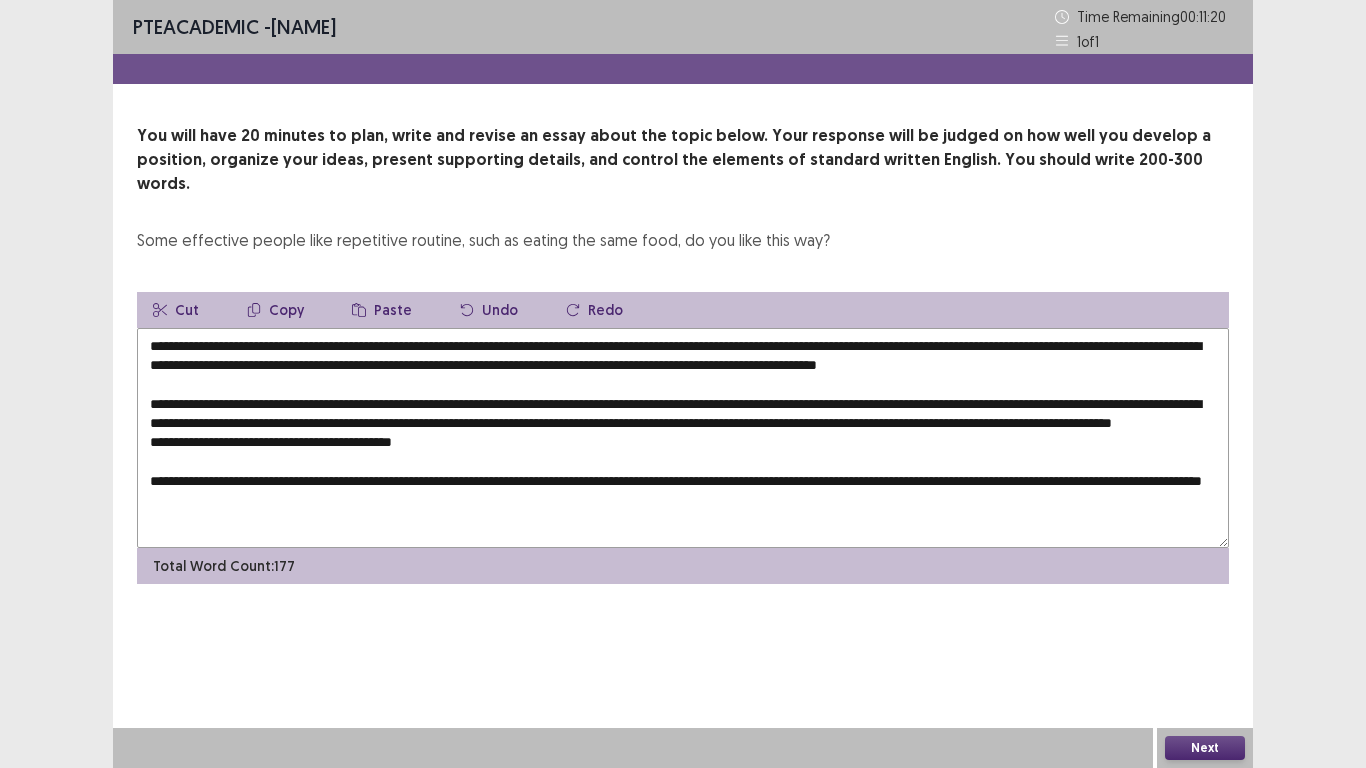 click at bounding box center (683, 438) 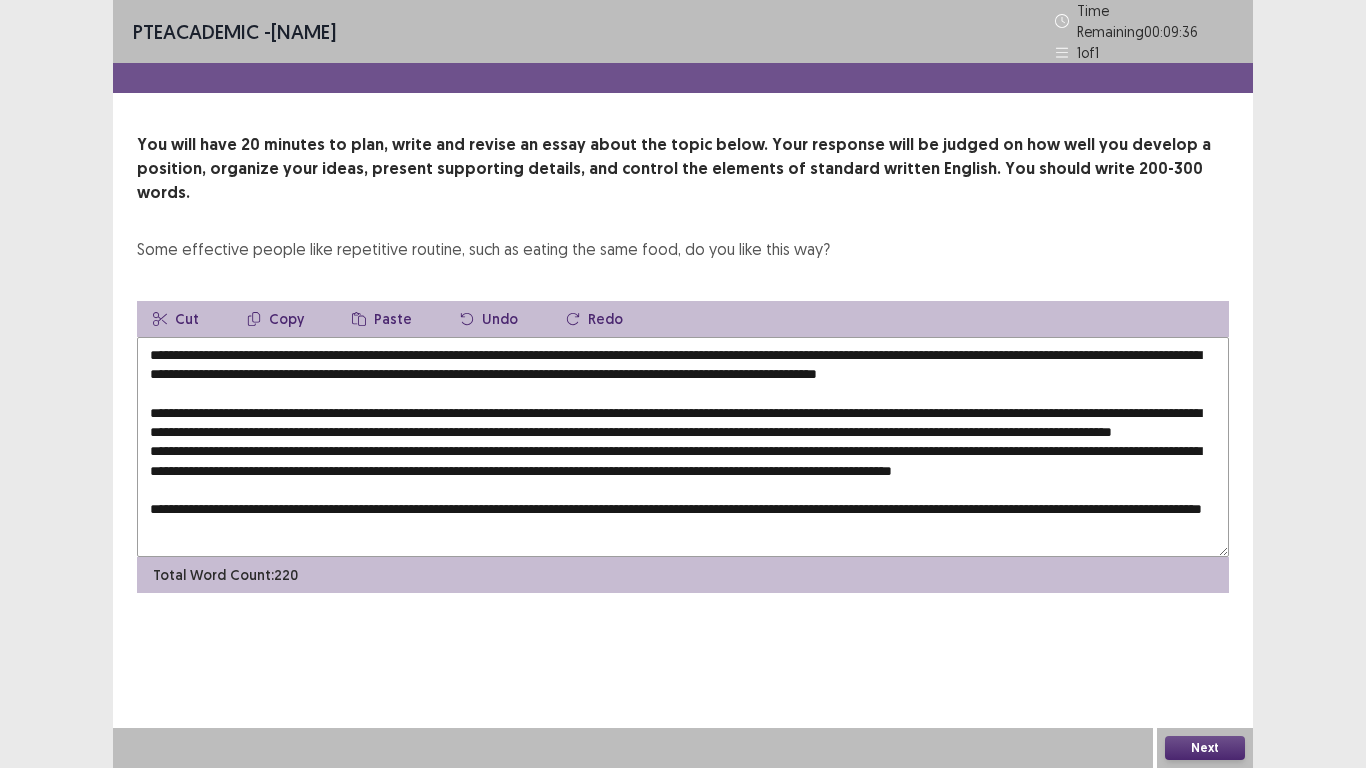 click on "Paste" at bounding box center (382, 319) 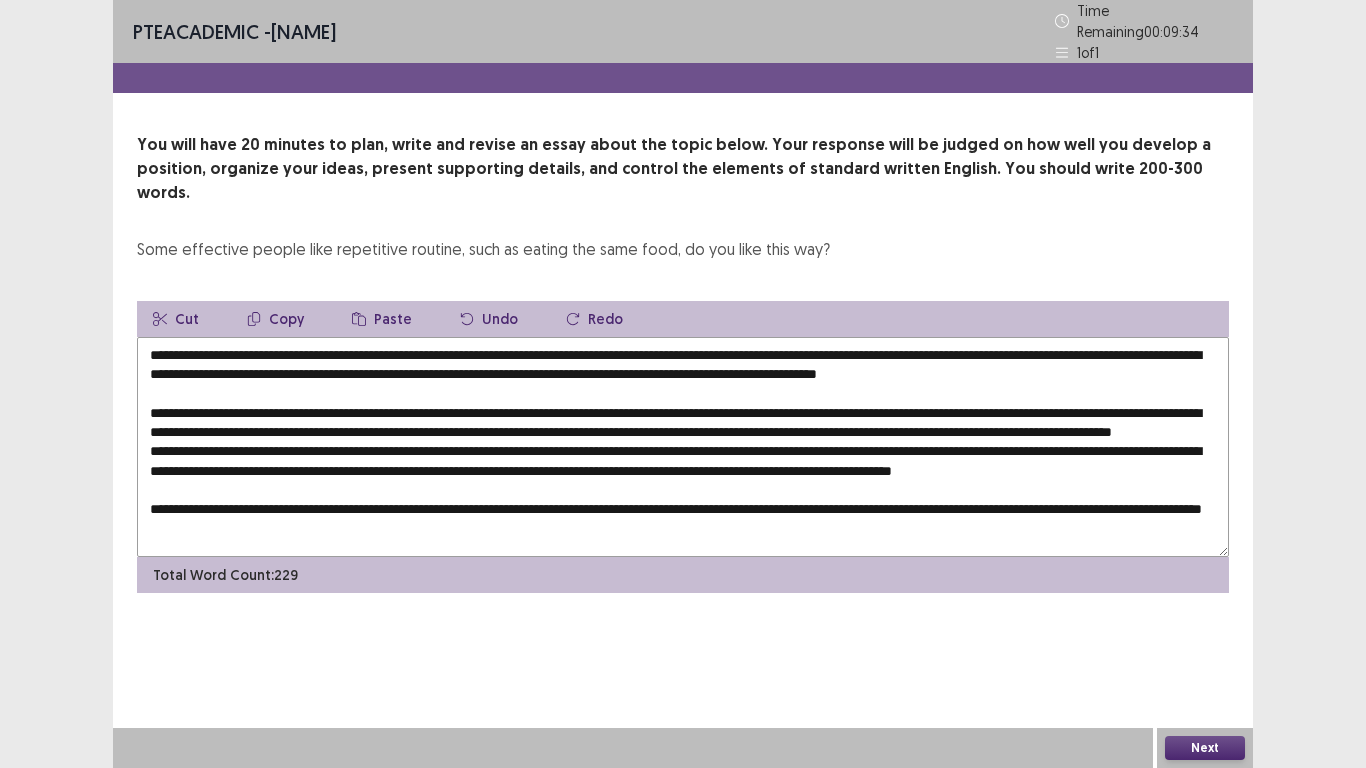 click at bounding box center [683, 447] 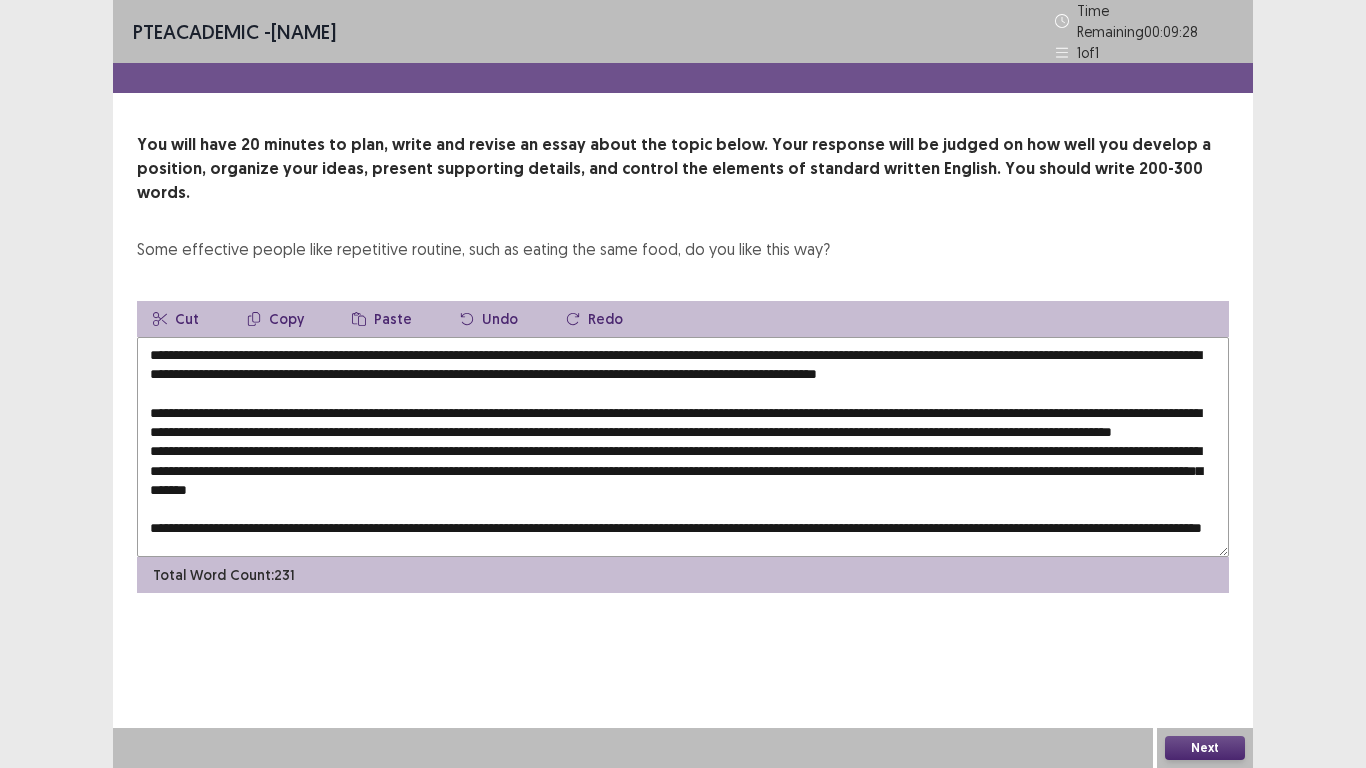 click at bounding box center (683, 447) 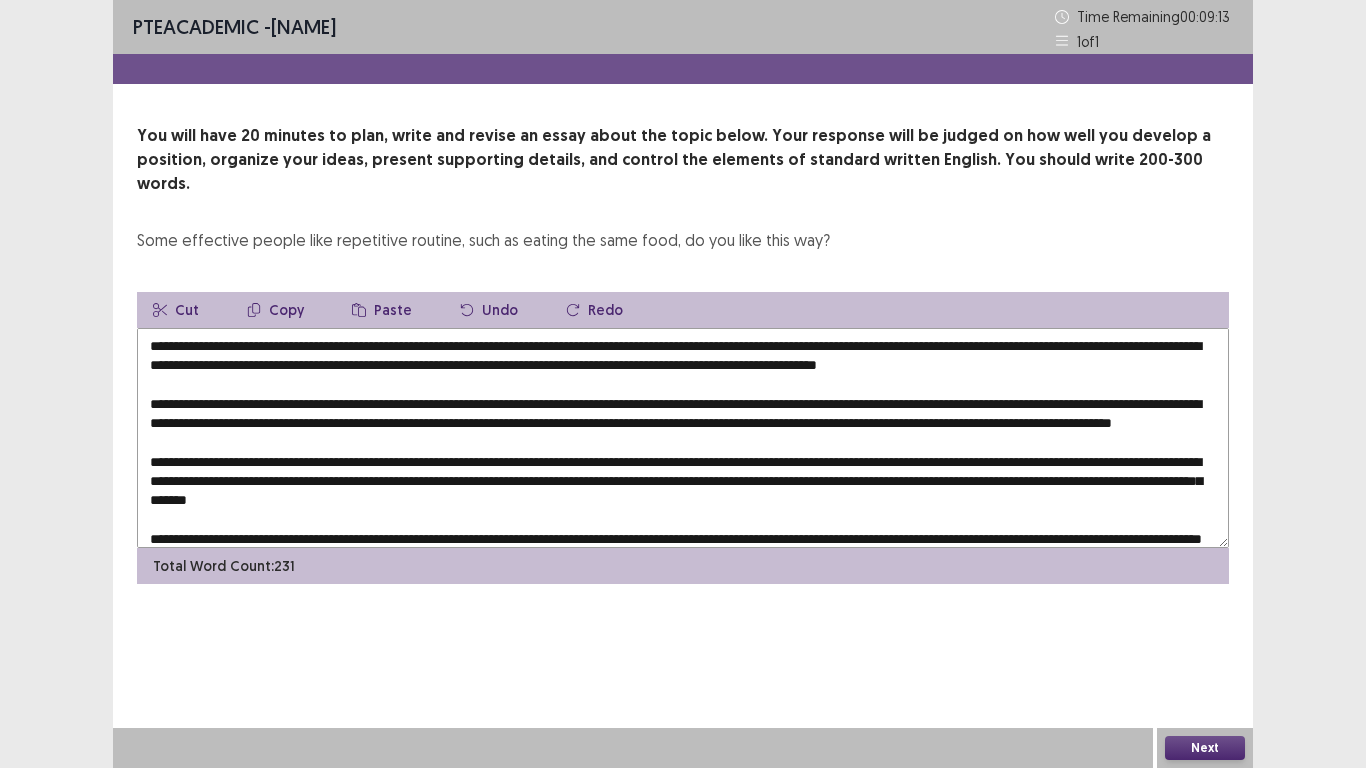 click at bounding box center (683, 438) 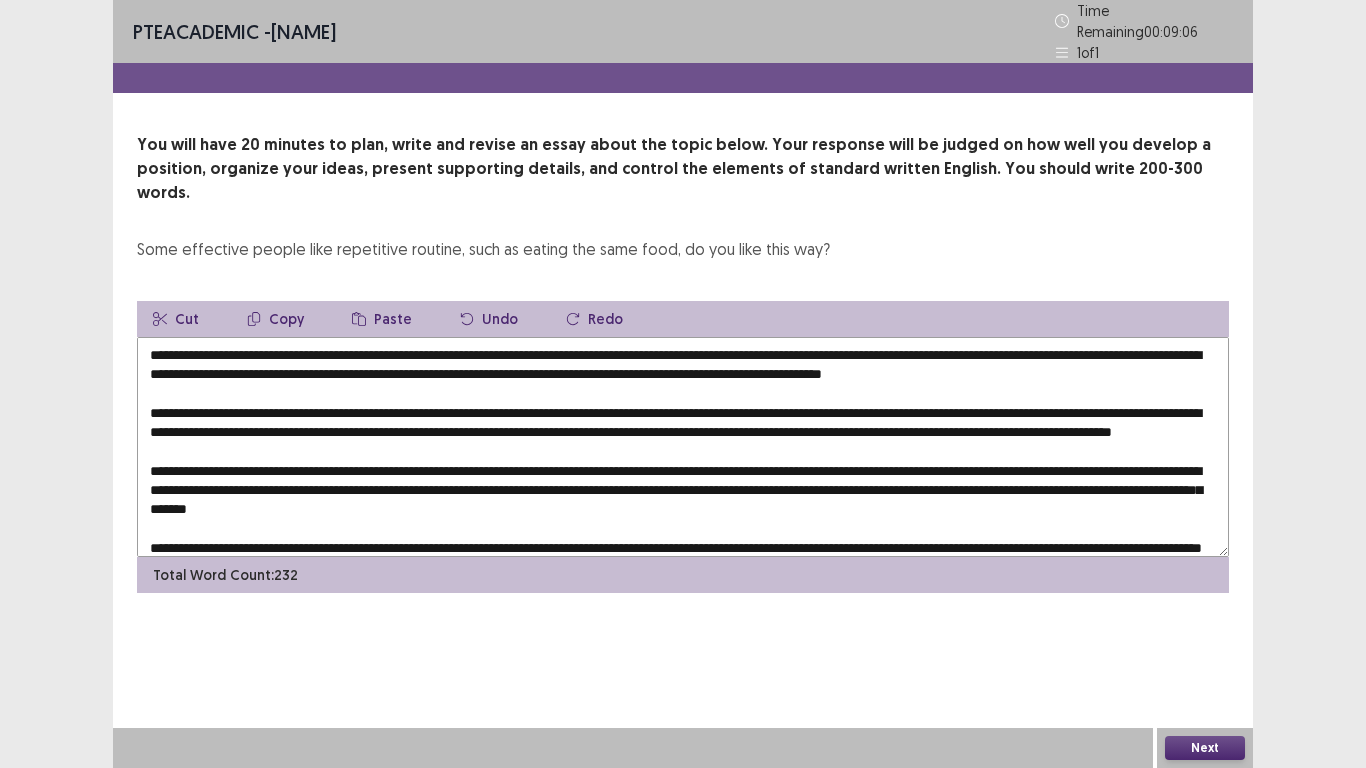 click at bounding box center (683, 447) 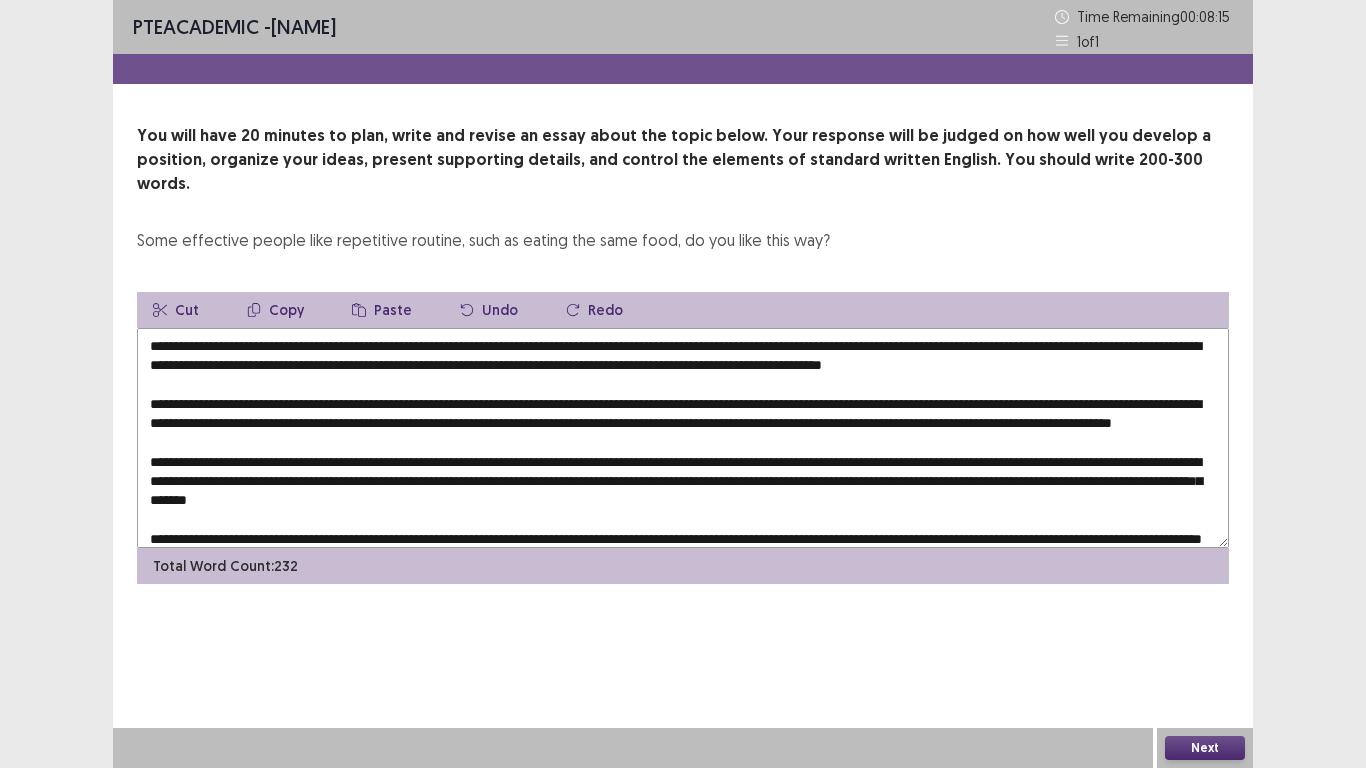 click at bounding box center [683, 438] 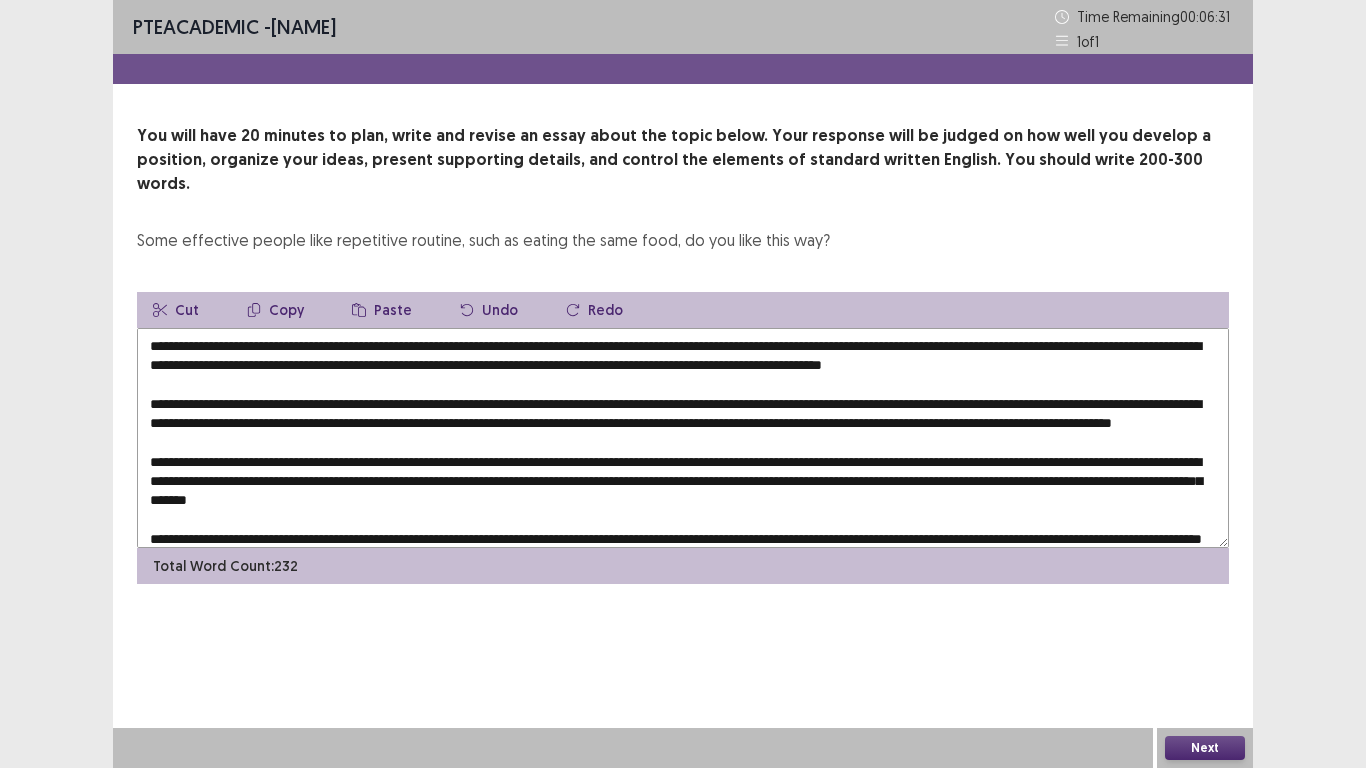 click at bounding box center [683, 438] 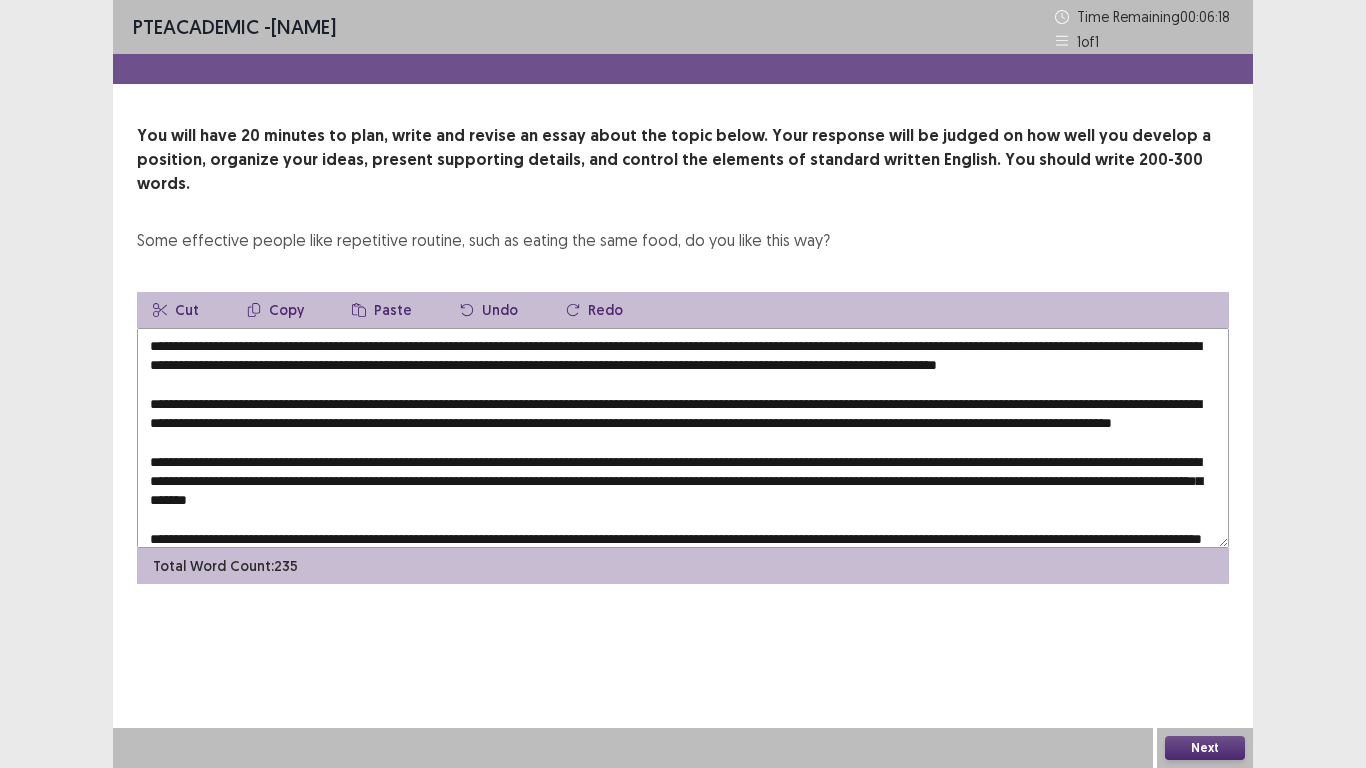 click at bounding box center (683, 438) 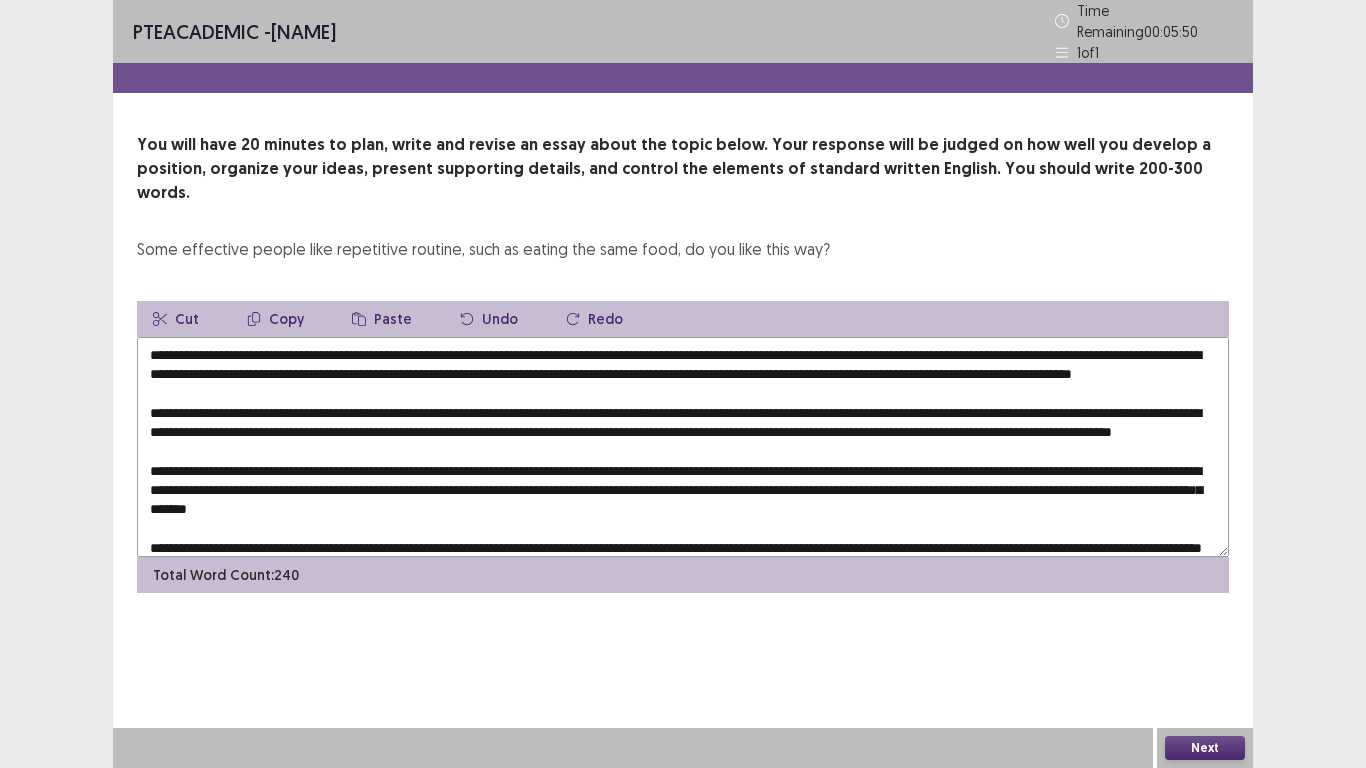 drag, startPoint x: 1007, startPoint y: 337, endPoint x: 871, endPoint y: 338, distance: 136.00368 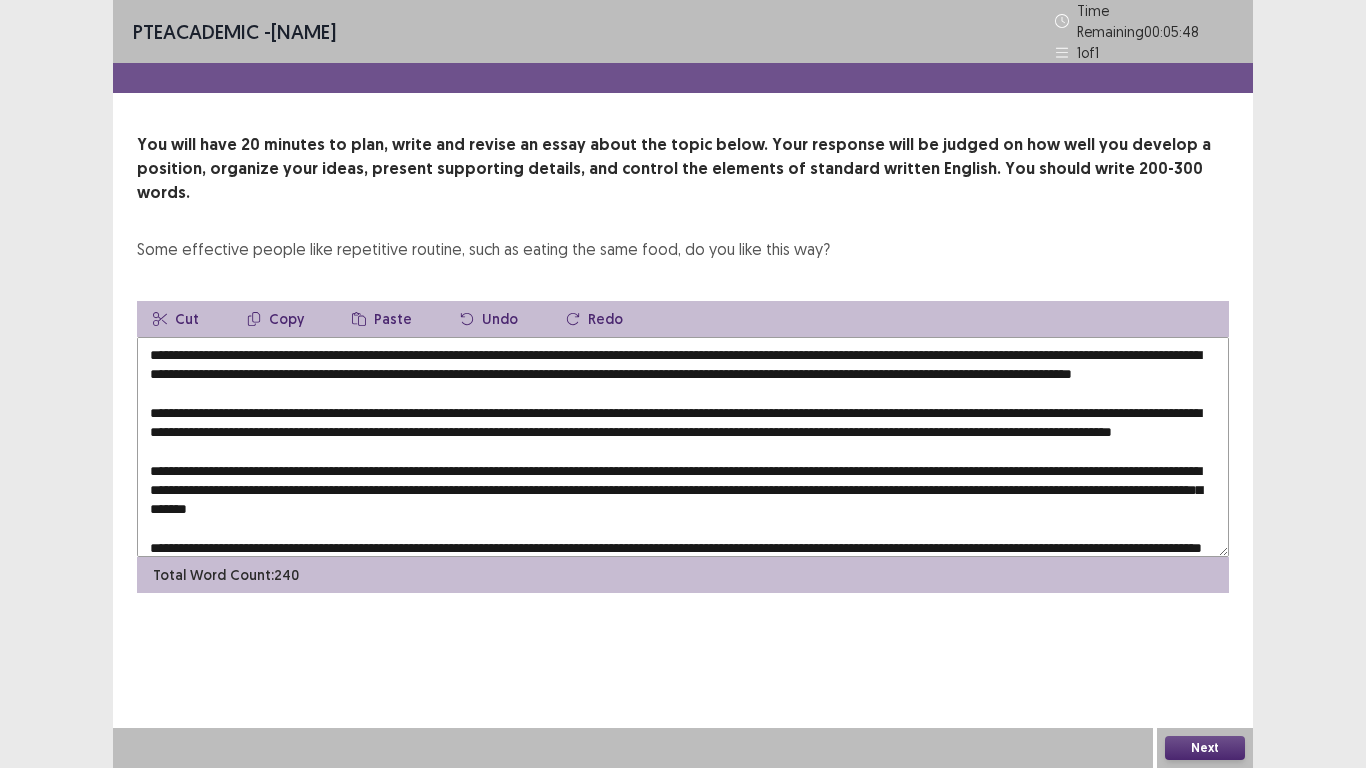 click on "Copy" at bounding box center (275, 319) 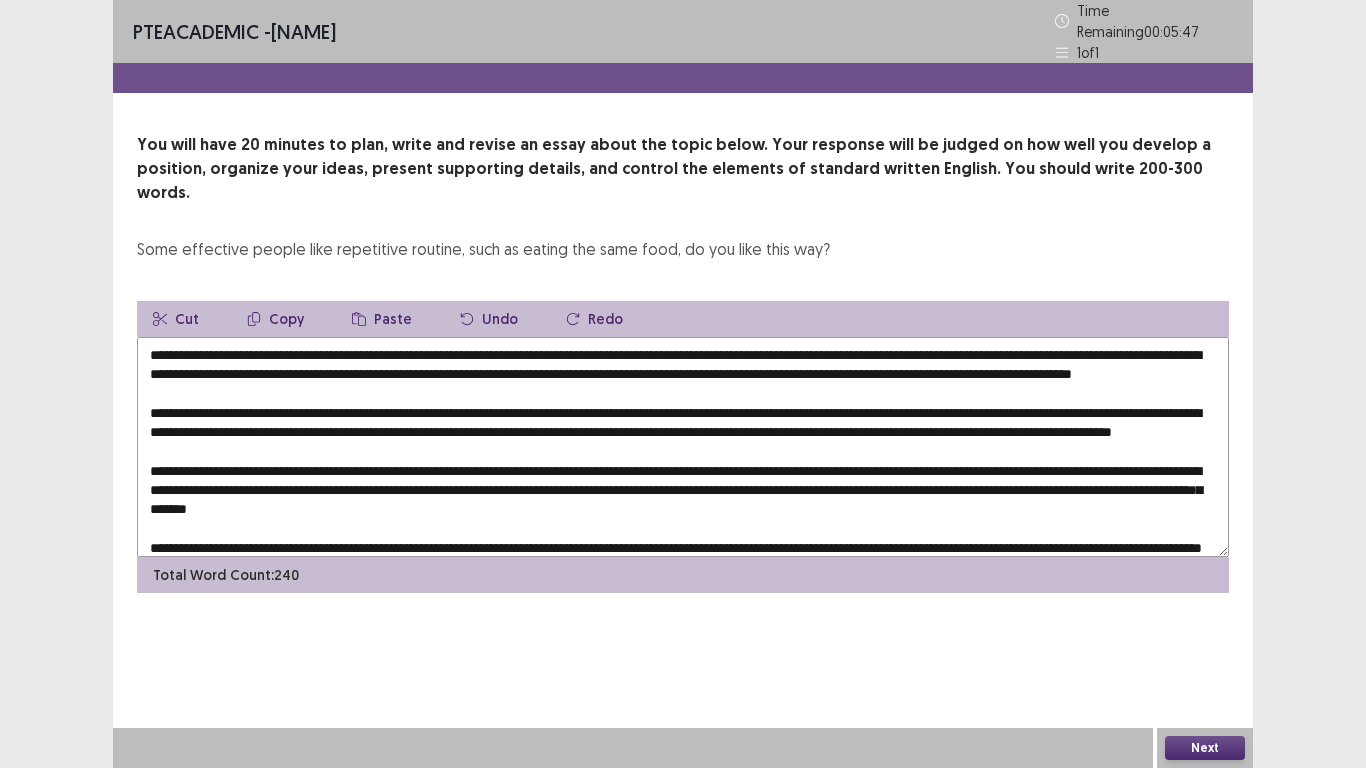 click at bounding box center (683, 447) 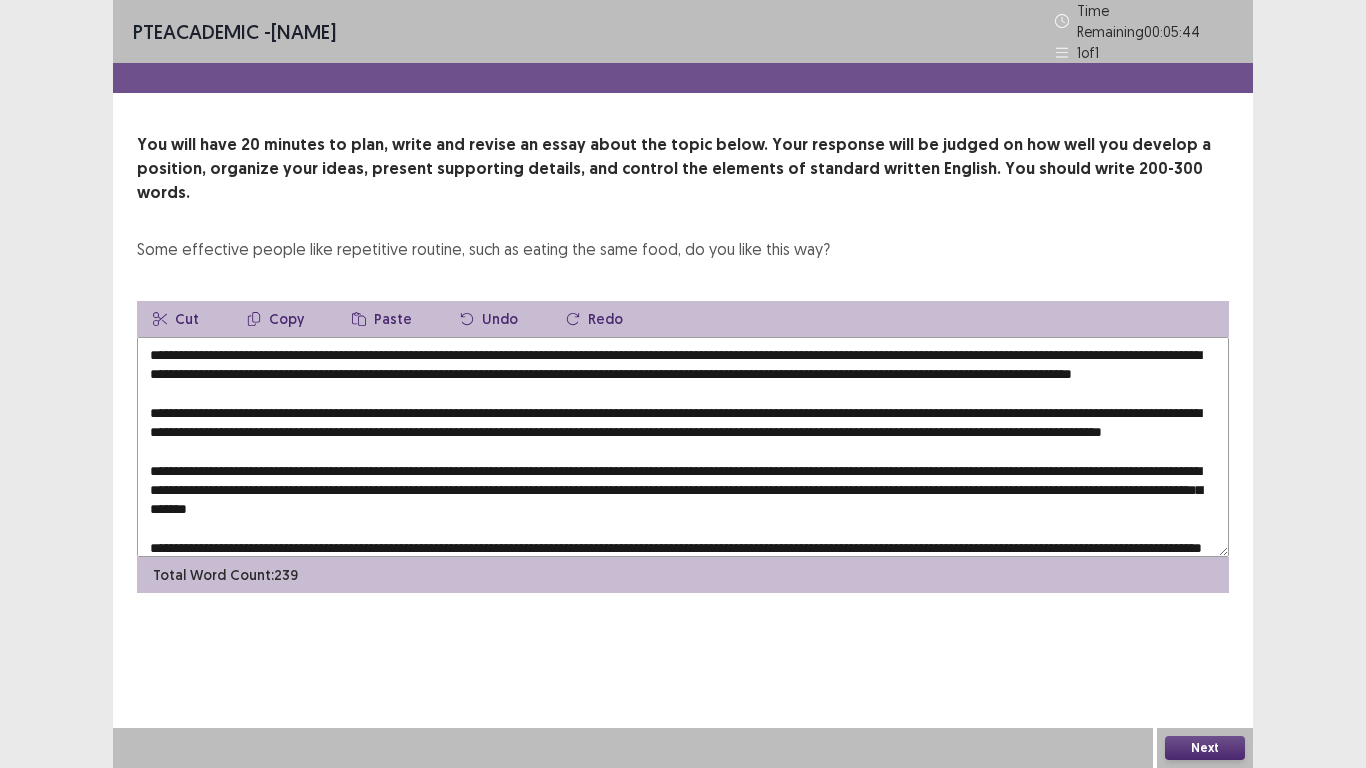 paste 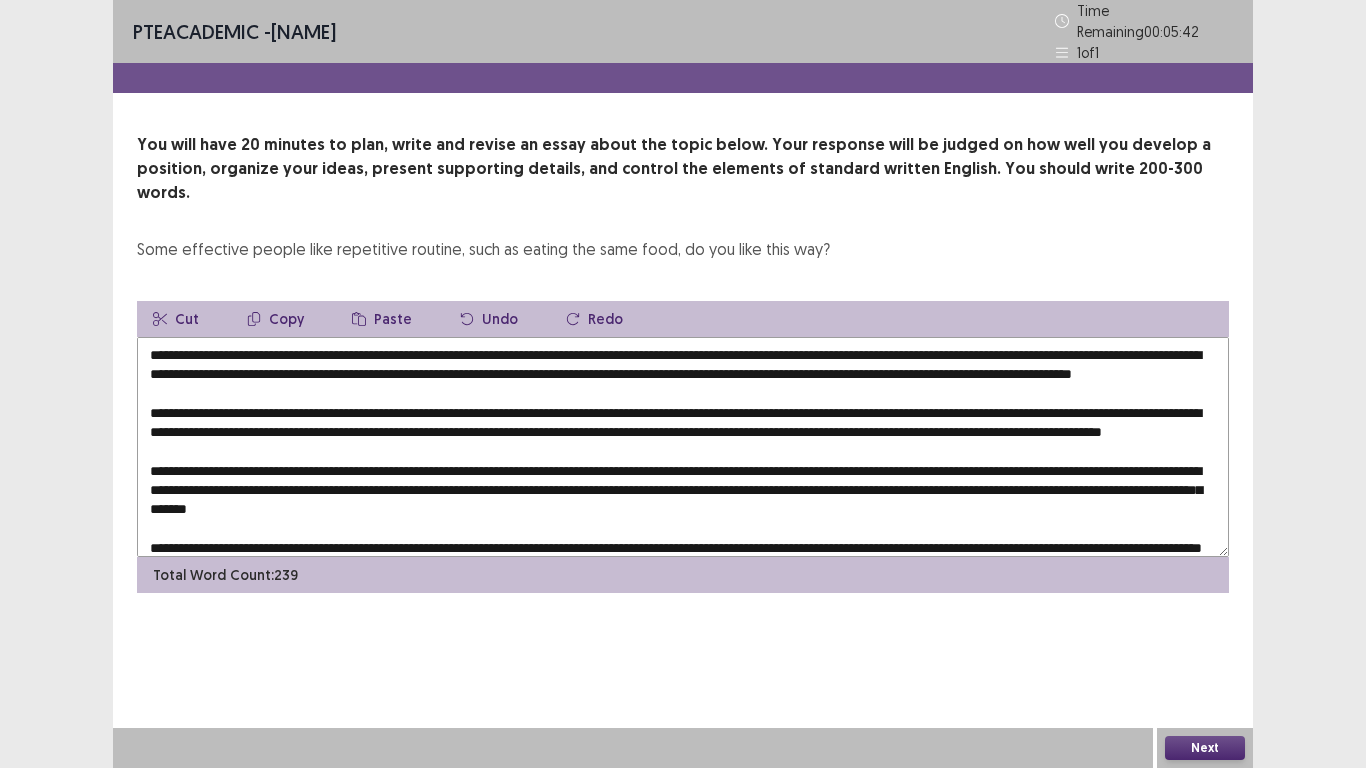 click on "Paste" at bounding box center (382, 319) 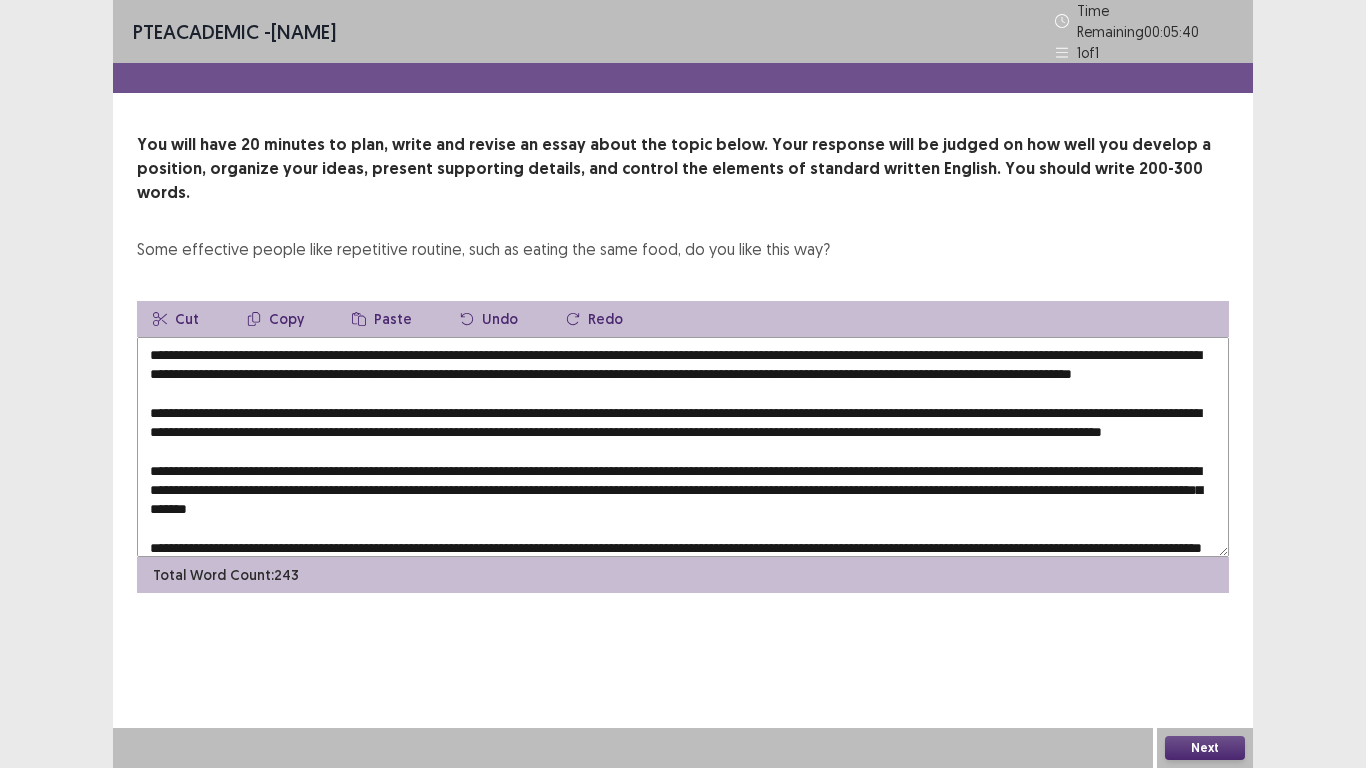 click at bounding box center (683, 447) 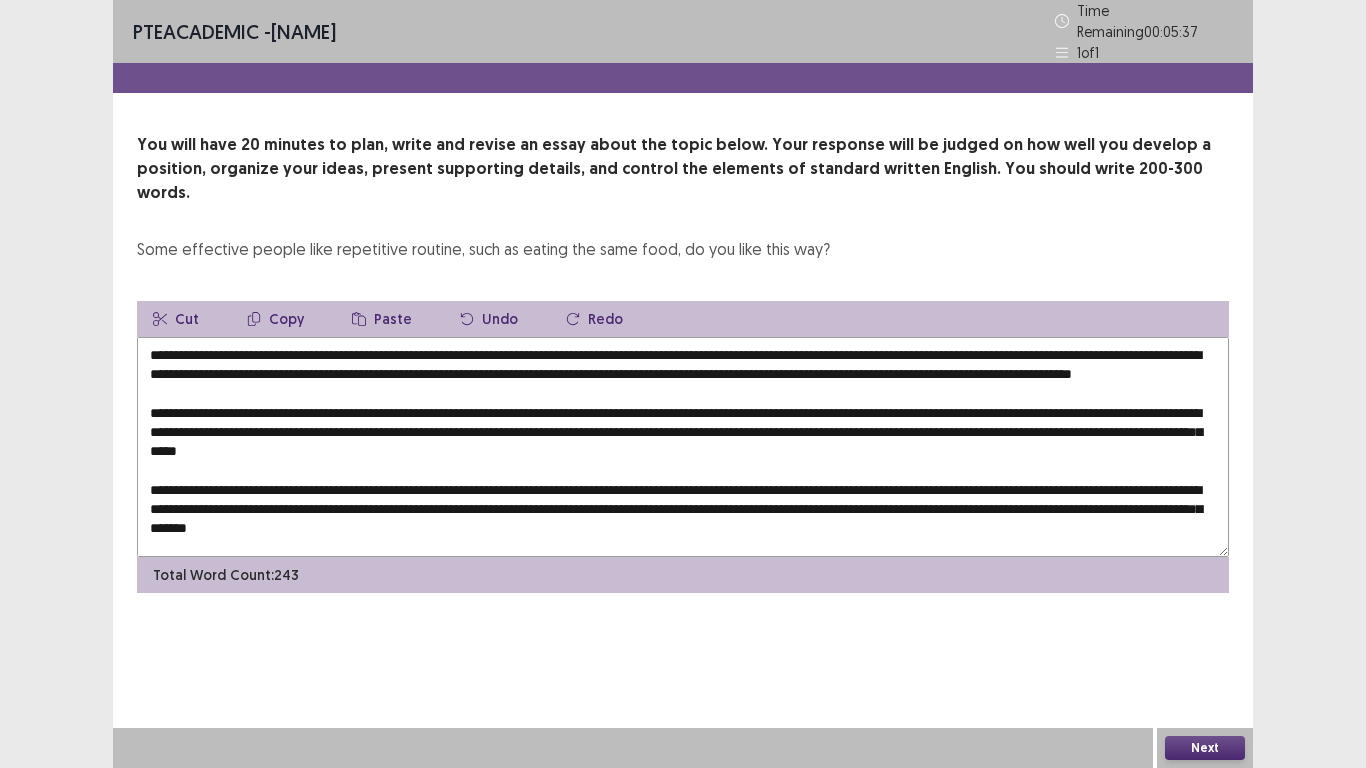 click at bounding box center [683, 447] 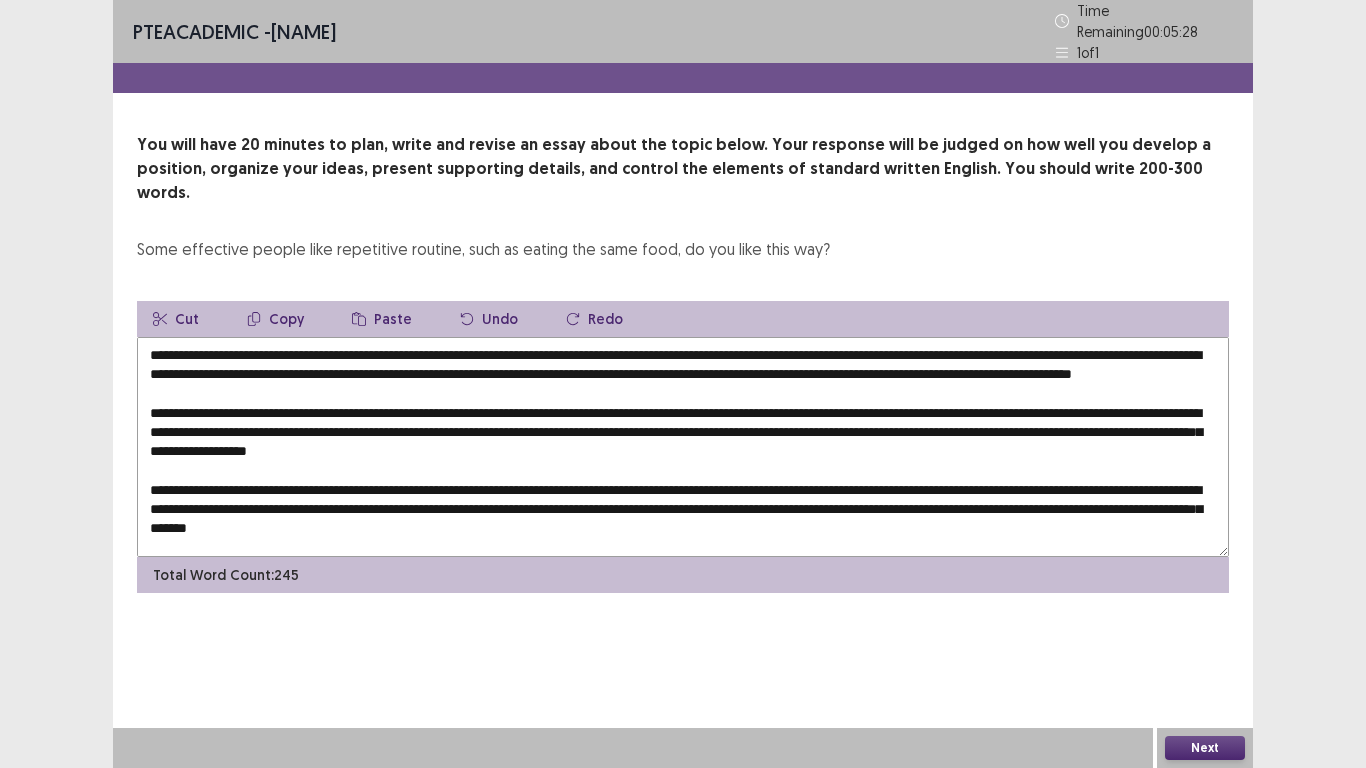 click at bounding box center (683, 447) 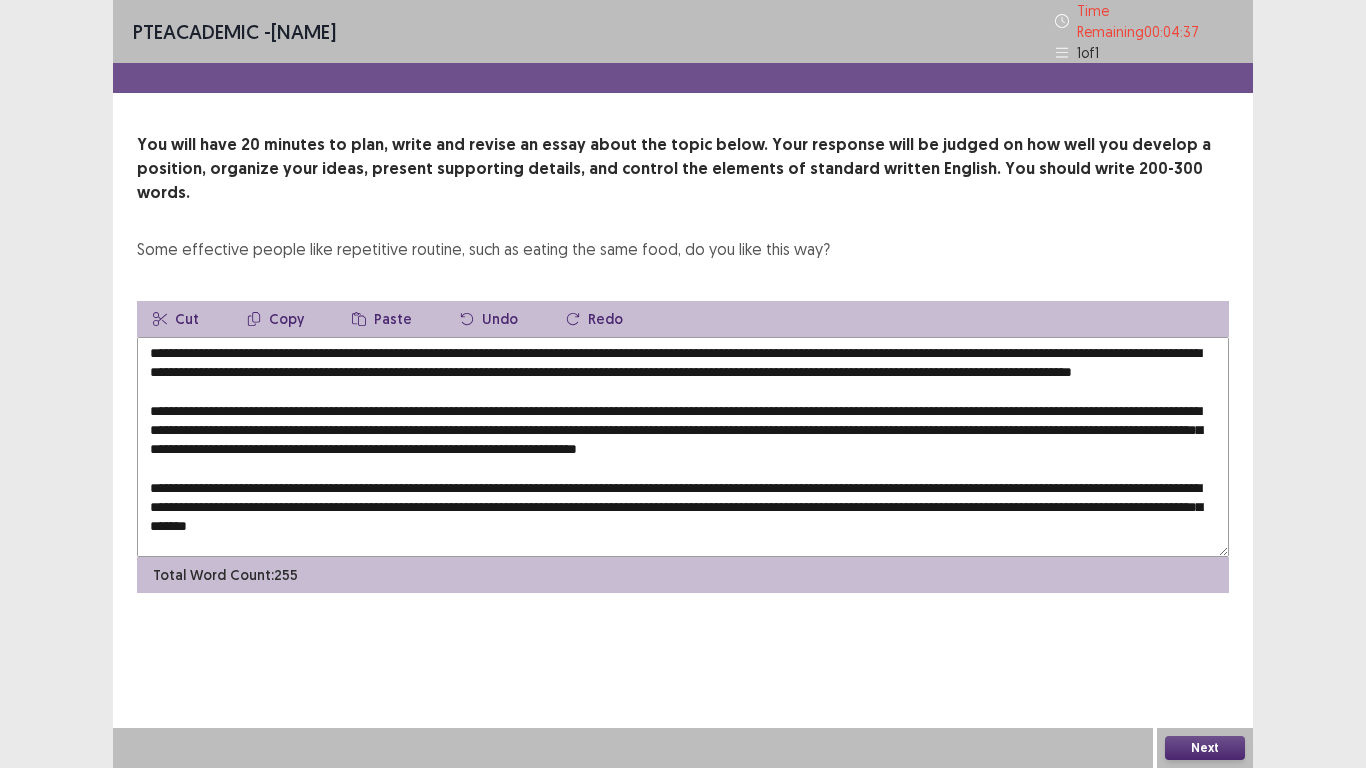 scroll, scrollTop: 0, scrollLeft: 0, axis: both 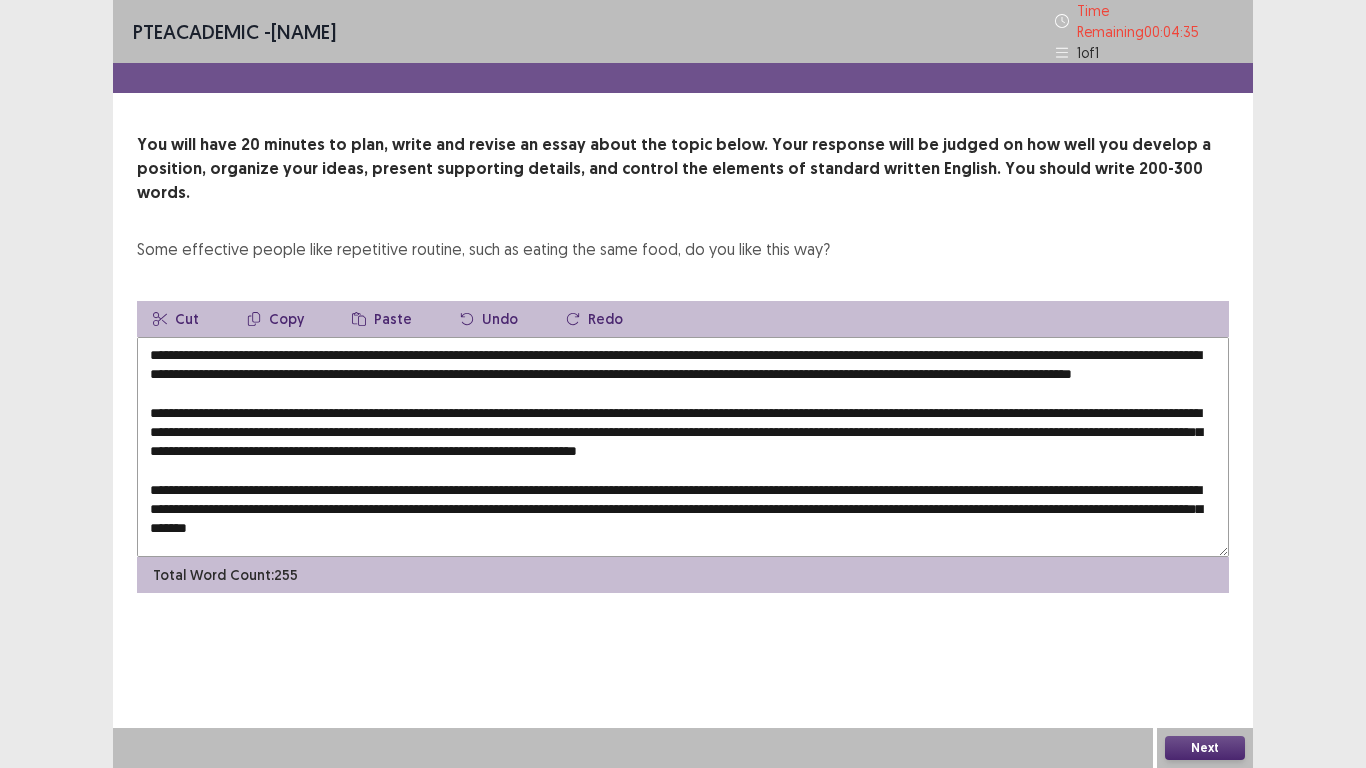 drag, startPoint x: 856, startPoint y: 444, endPoint x: 746, endPoint y: 372, distance: 131.46863 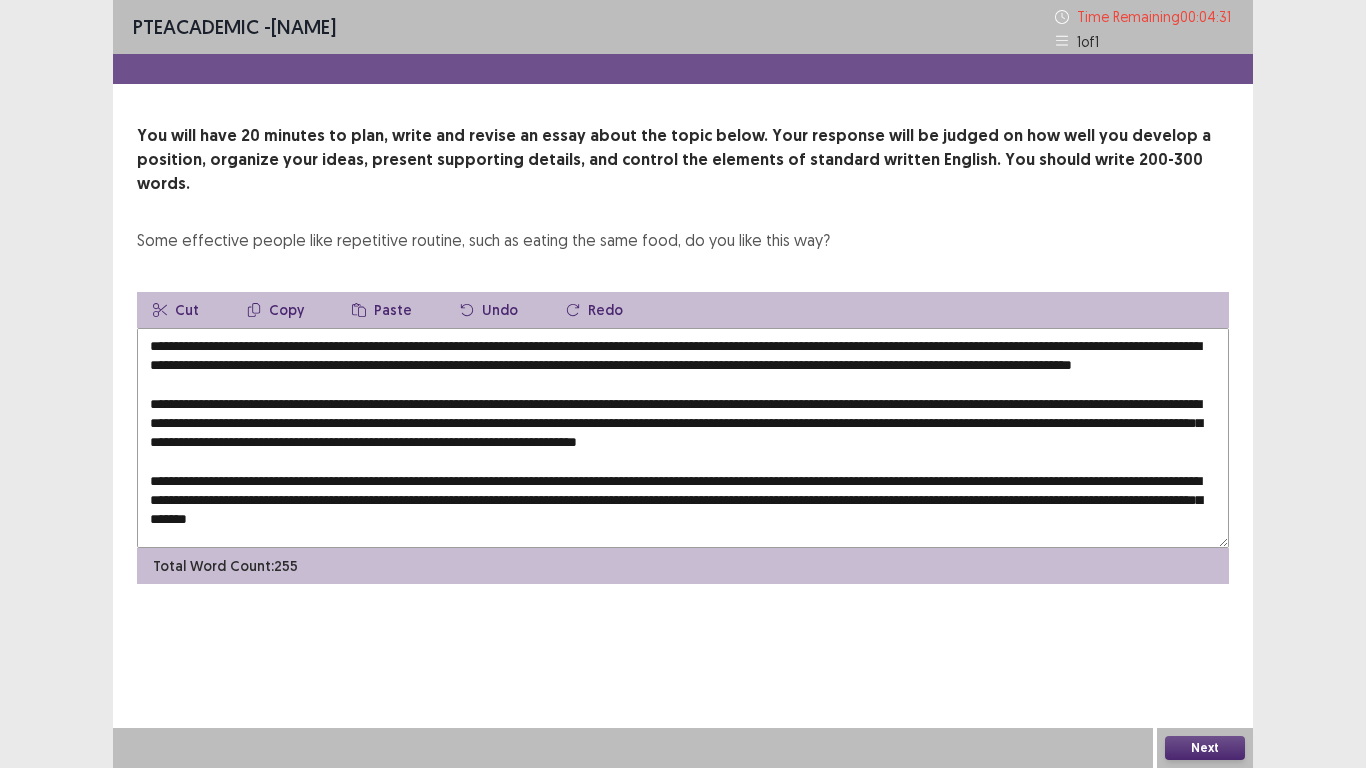 drag, startPoint x: 1065, startPoint y: 343, endPoint x: 182, endPoint y: 362, distance: 883.2044 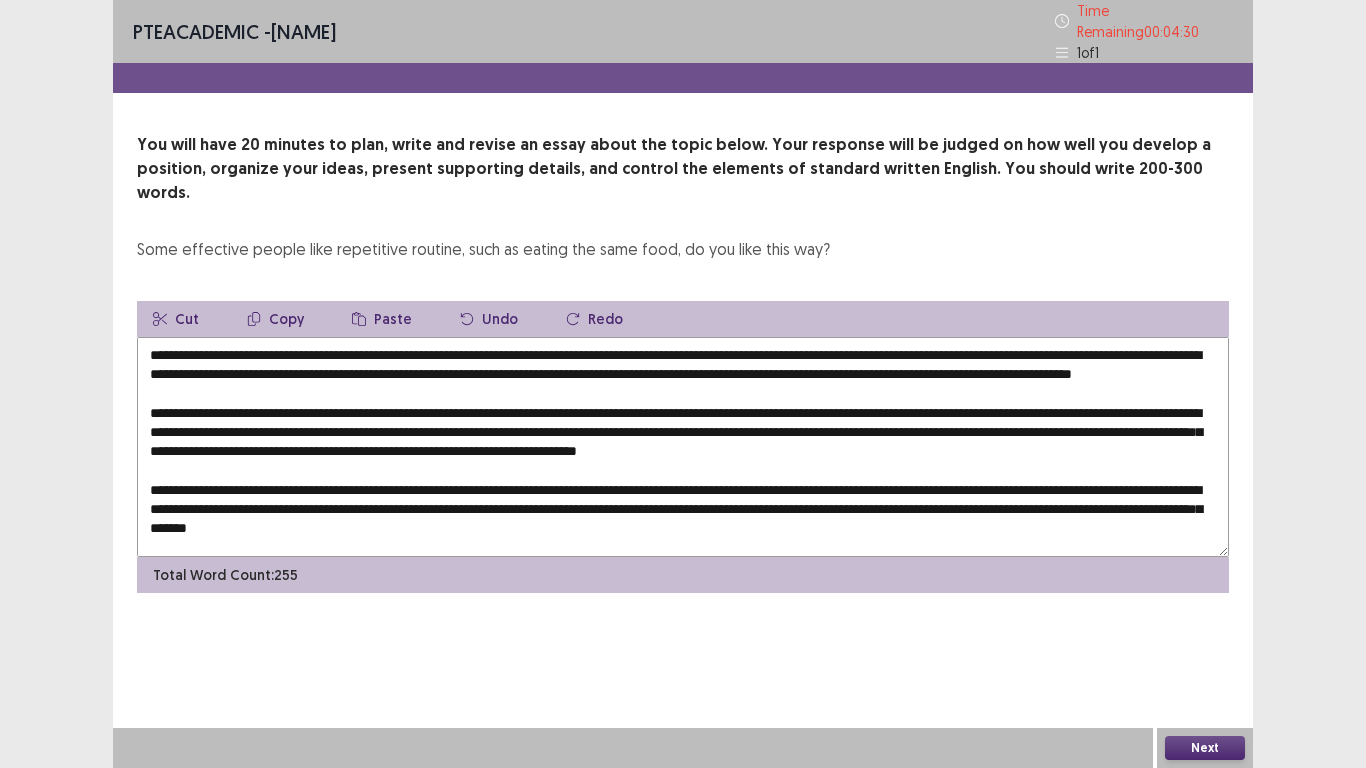 click on "Copy" at bounding box center [275, 319] 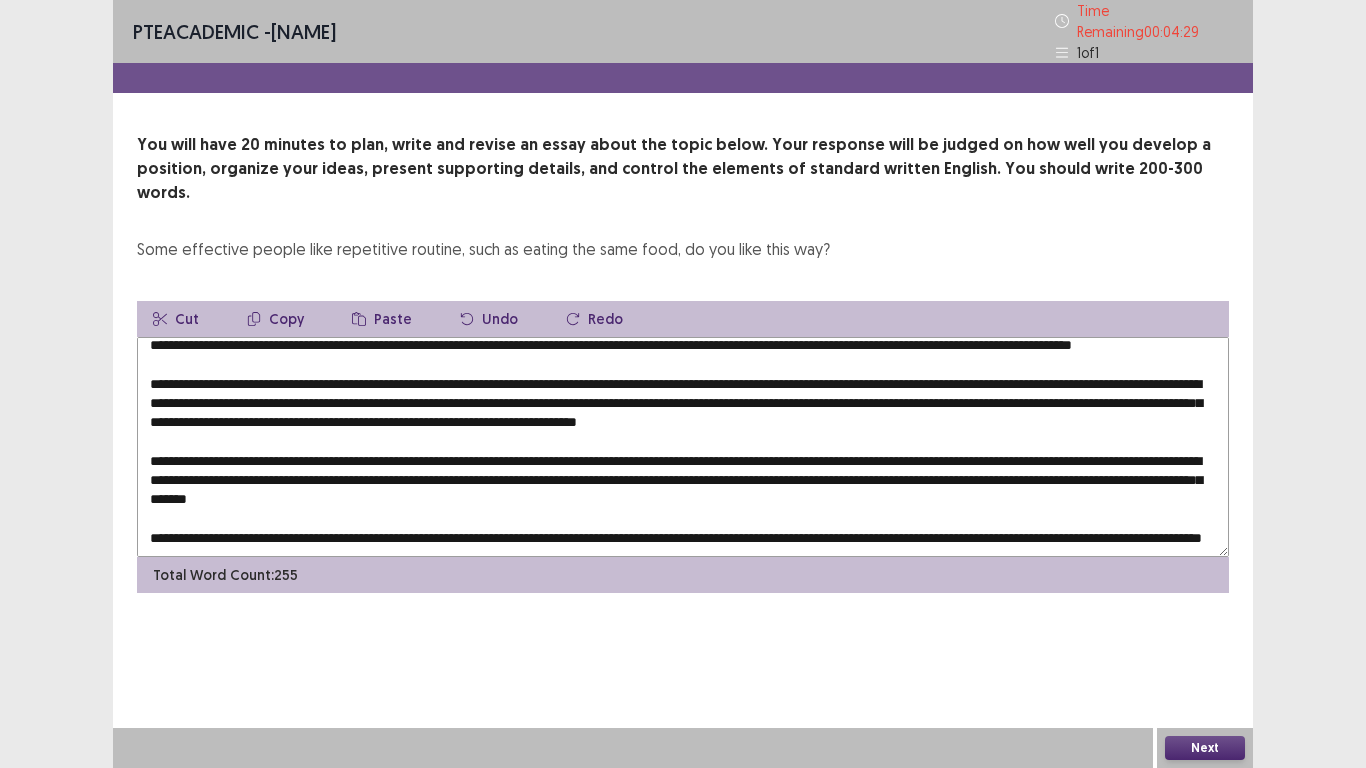 scroll, scrollTop: 68, scrollLeft: 0, axis: vertical 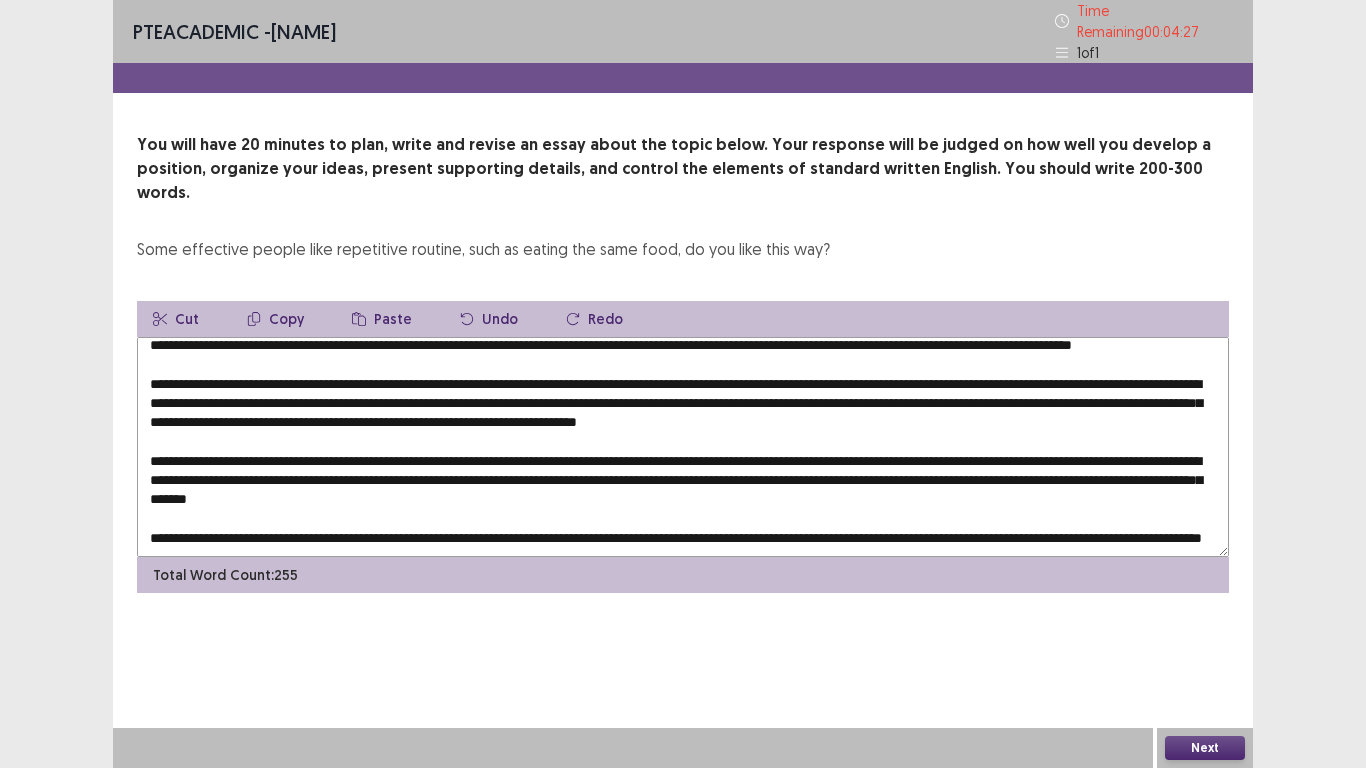 click at bounding box center (683, 447) 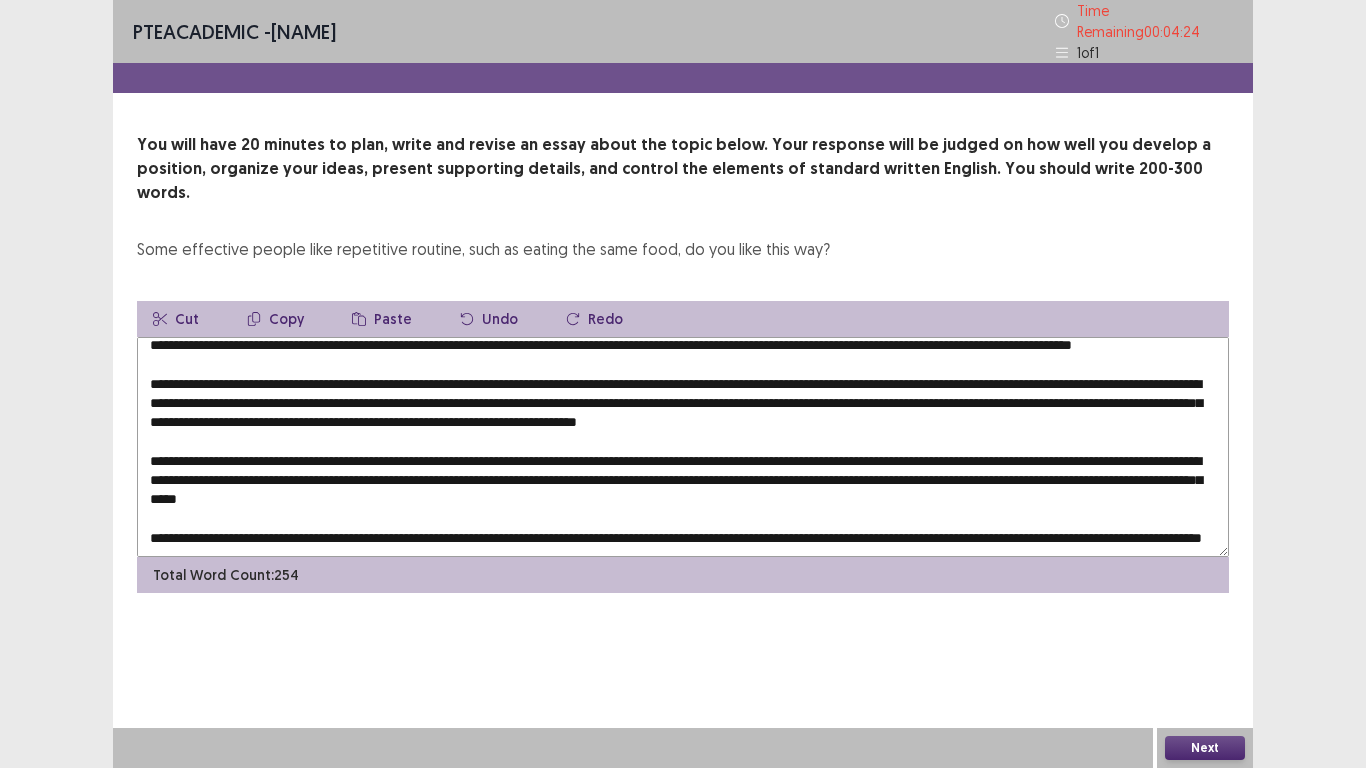 click on "Paste" at bounding box center (382, 319) 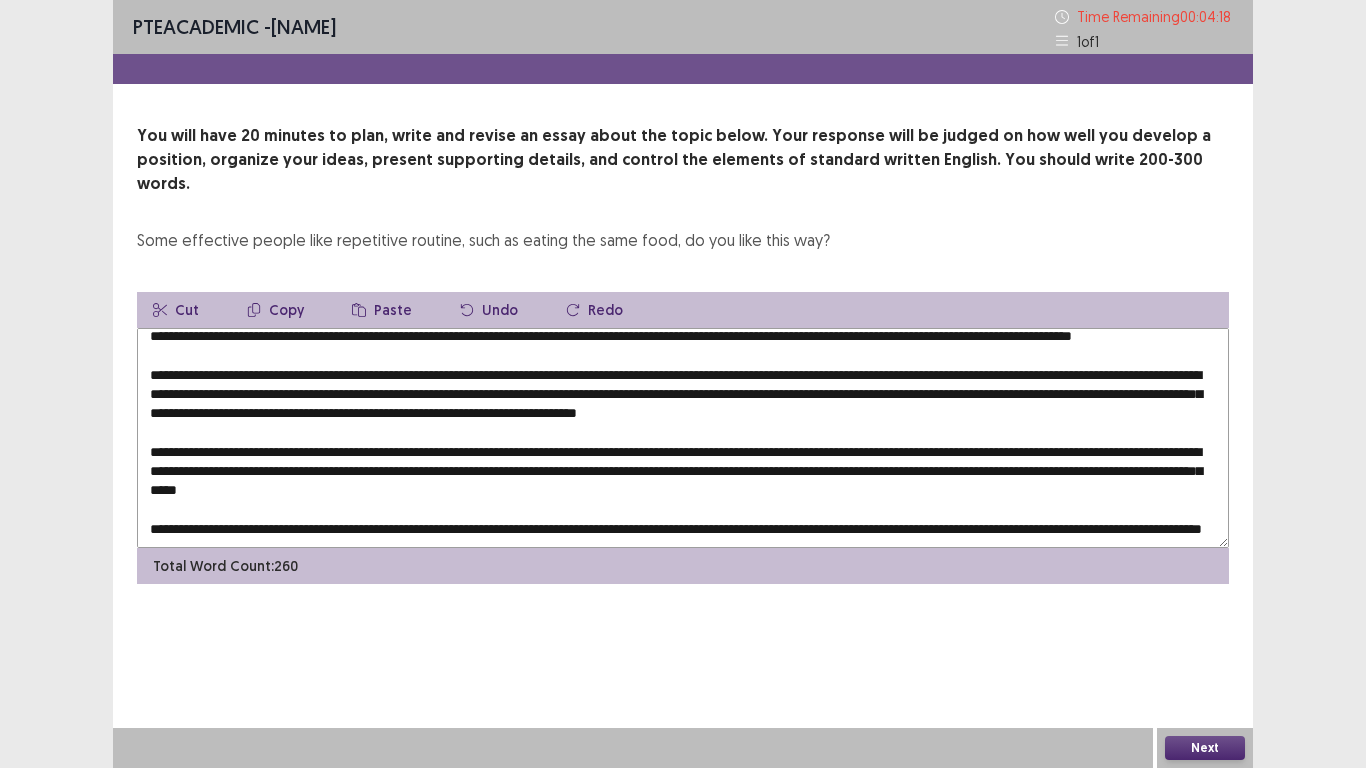click at bounding box center (683, 438) 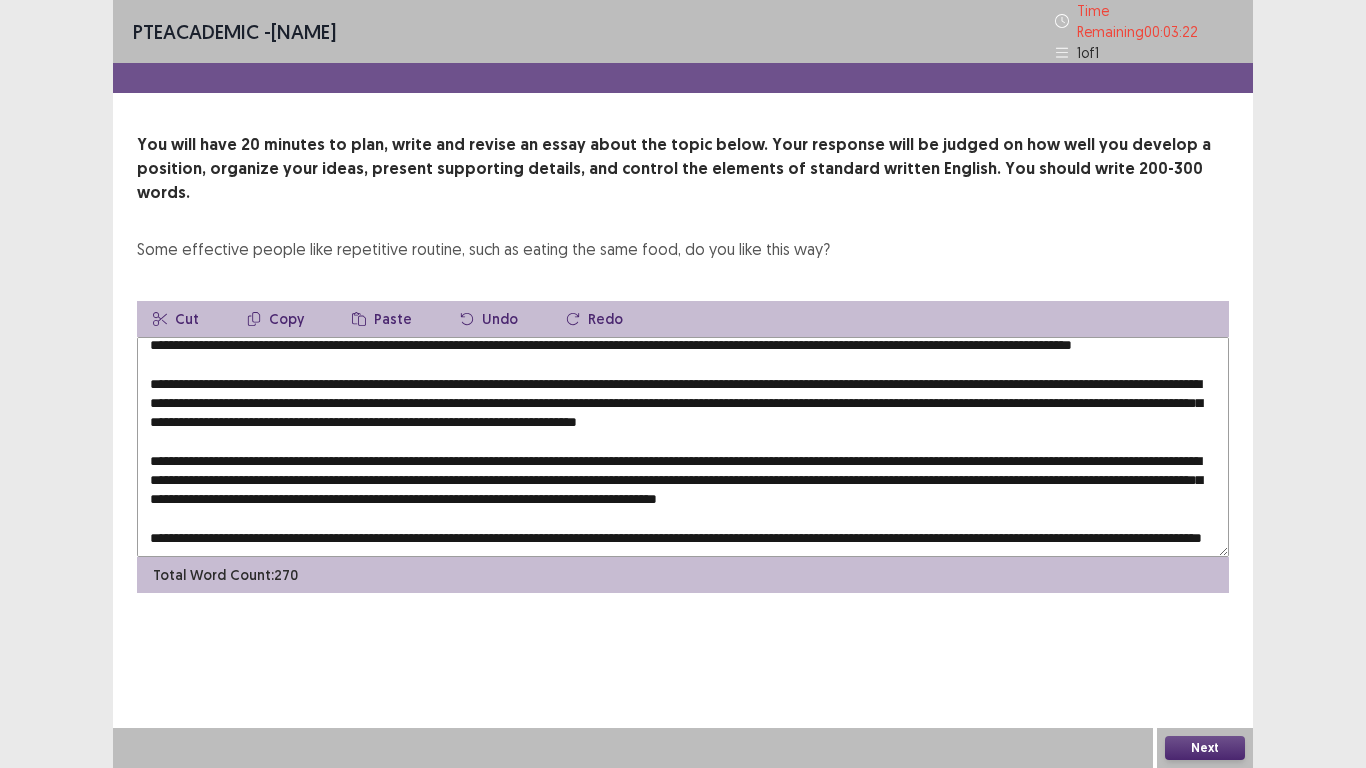 scroll, scrollTop: 68, scrollLeft: 0, axis: vertical 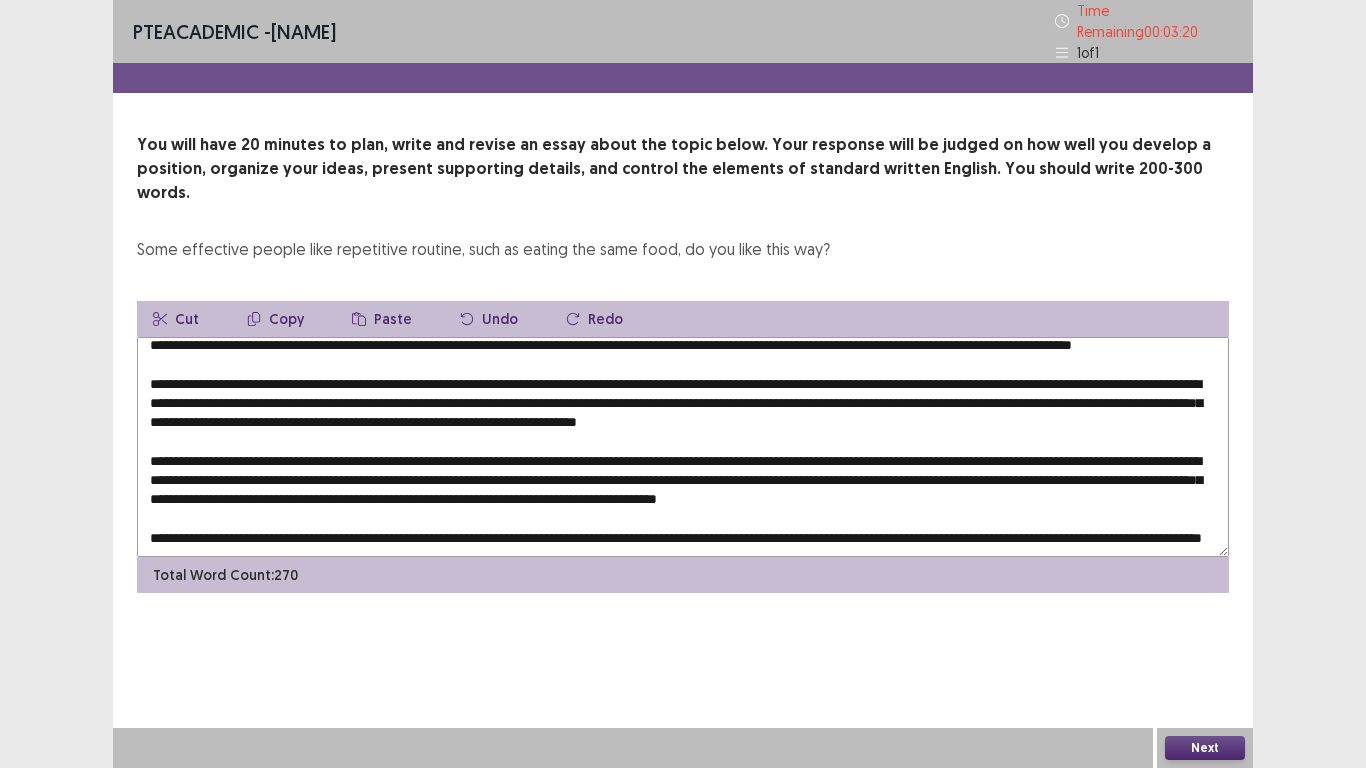 type on "**********" 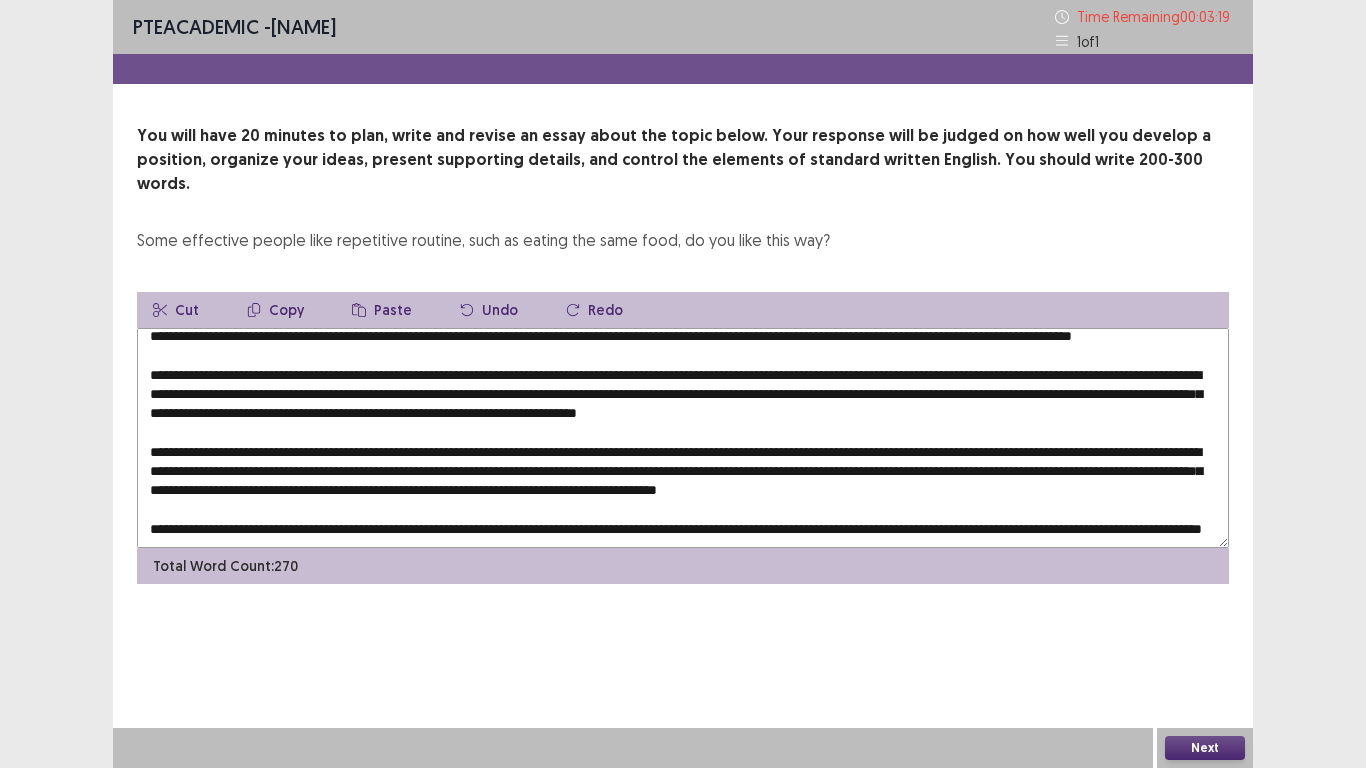click on "Next" at bounding box center (1205, 748) 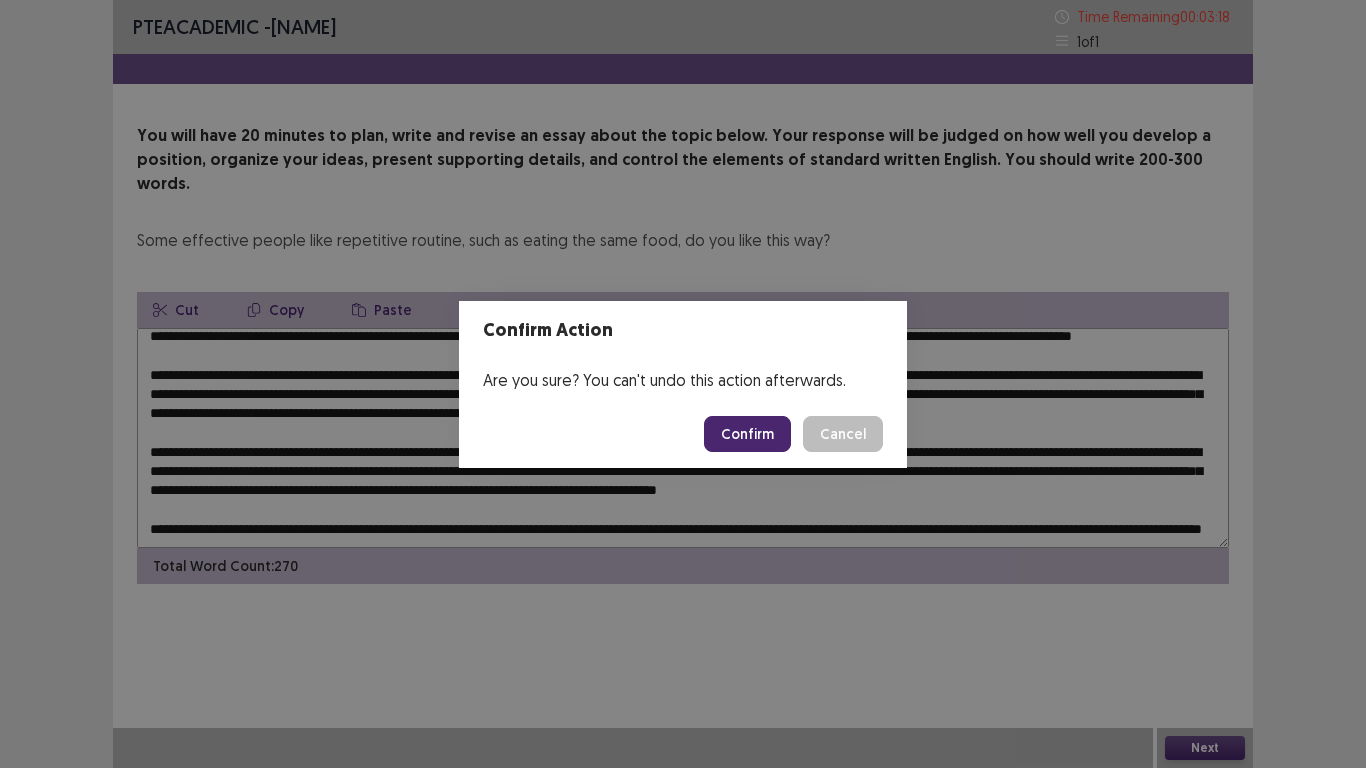 click on "Confirm" at bounding box center (747, 434) 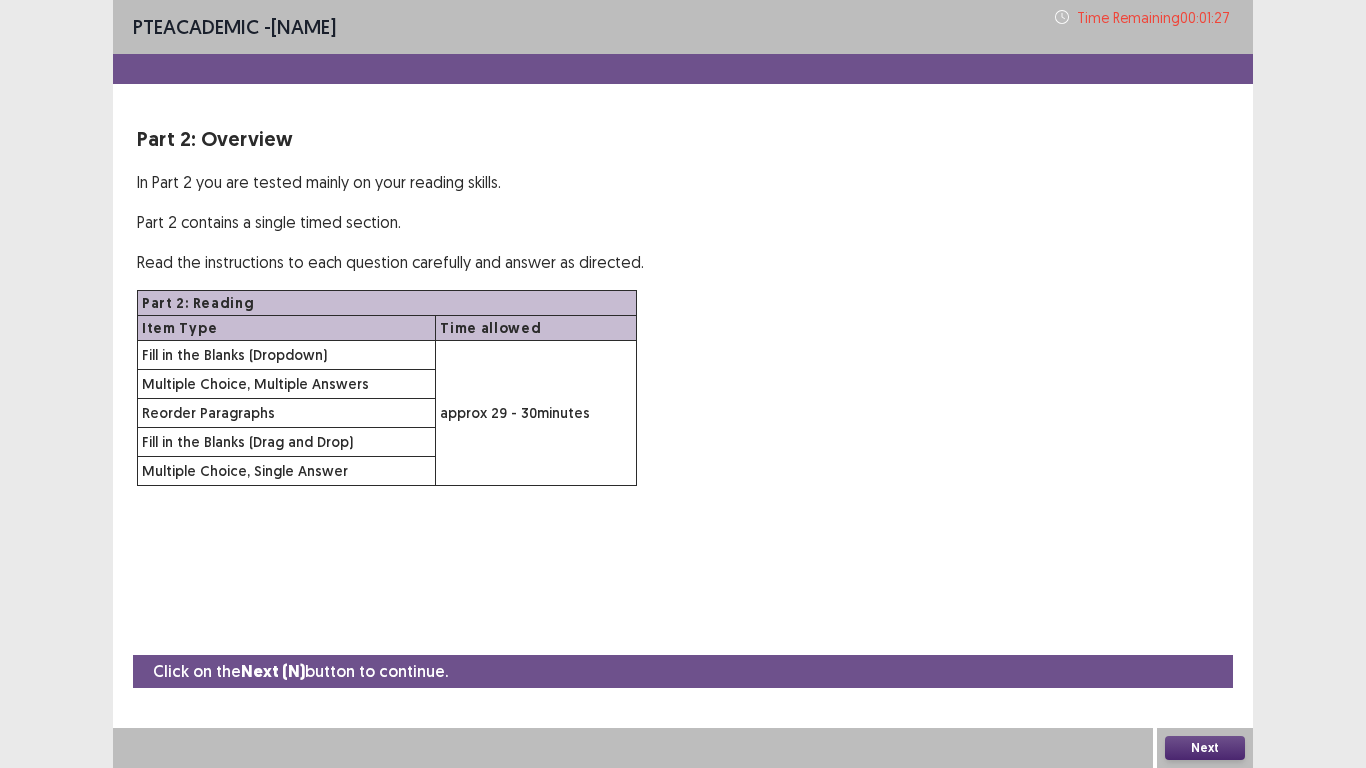 click on "Next" at bounding box center (1205, 748) 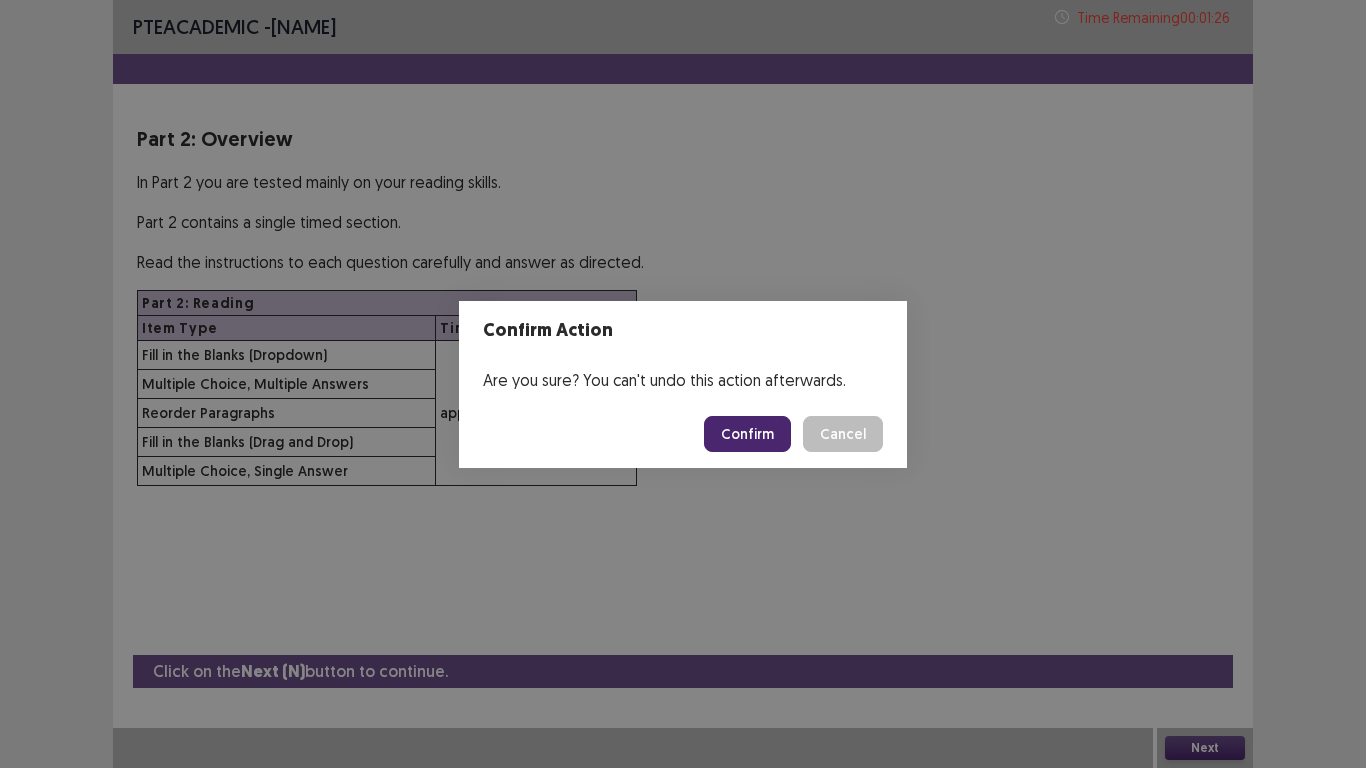 click on "Confirm" at bounding box center (747, 434) 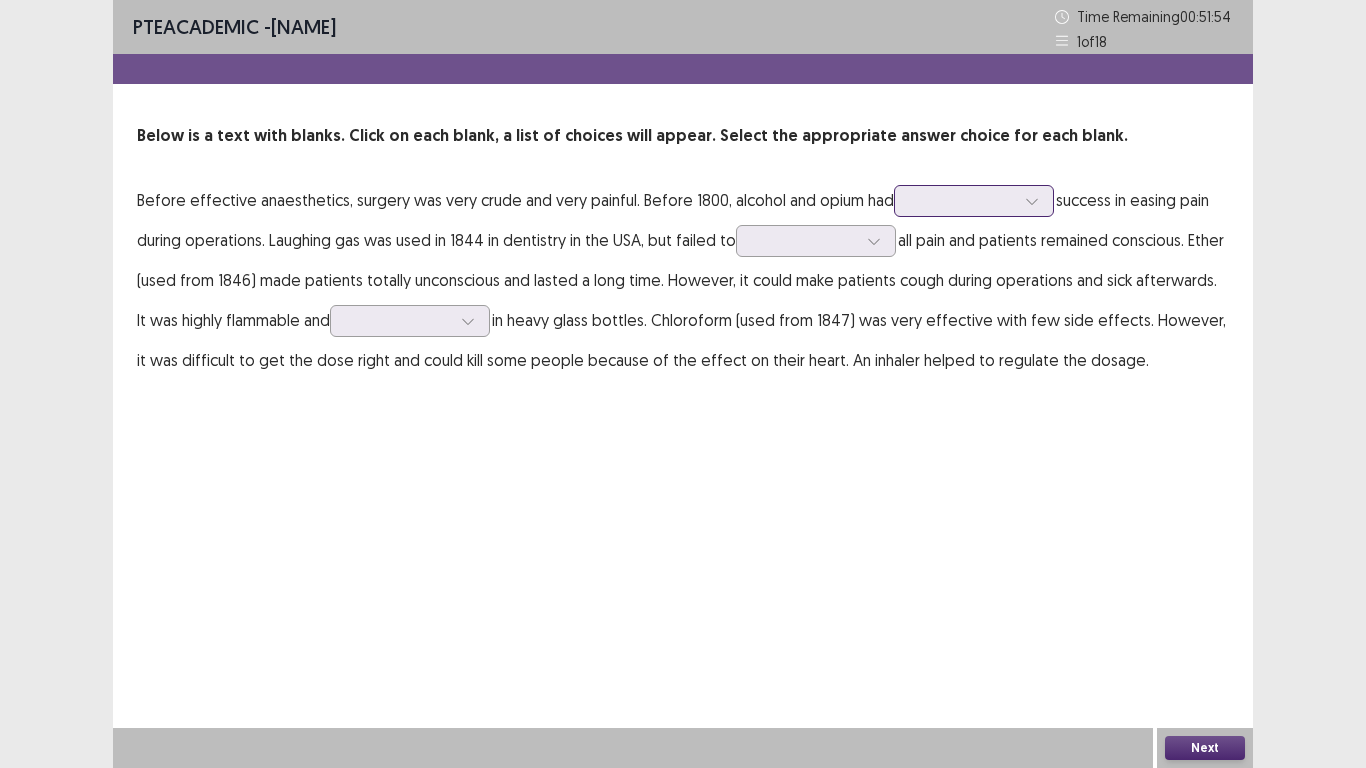 click at bounding box center (963, 200) 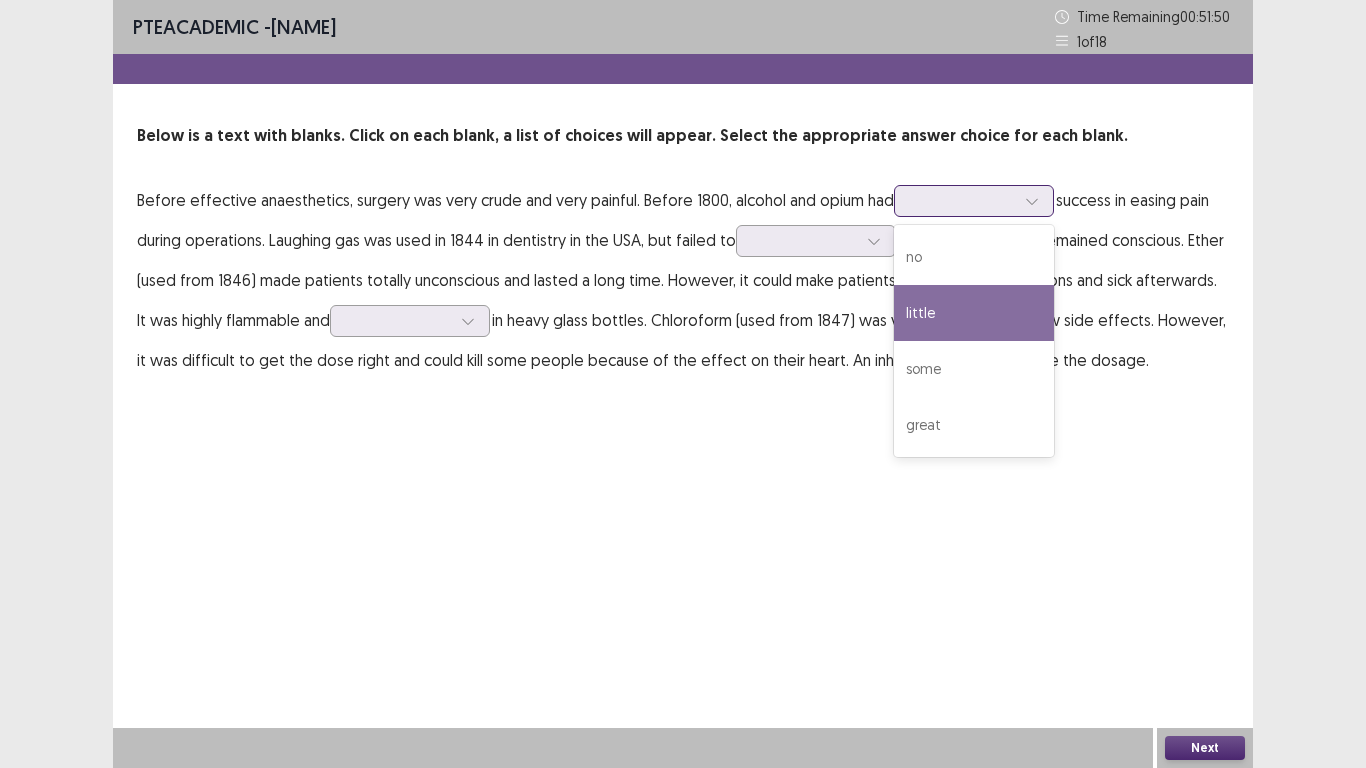 click on "little" at bounding box center (974, 313) 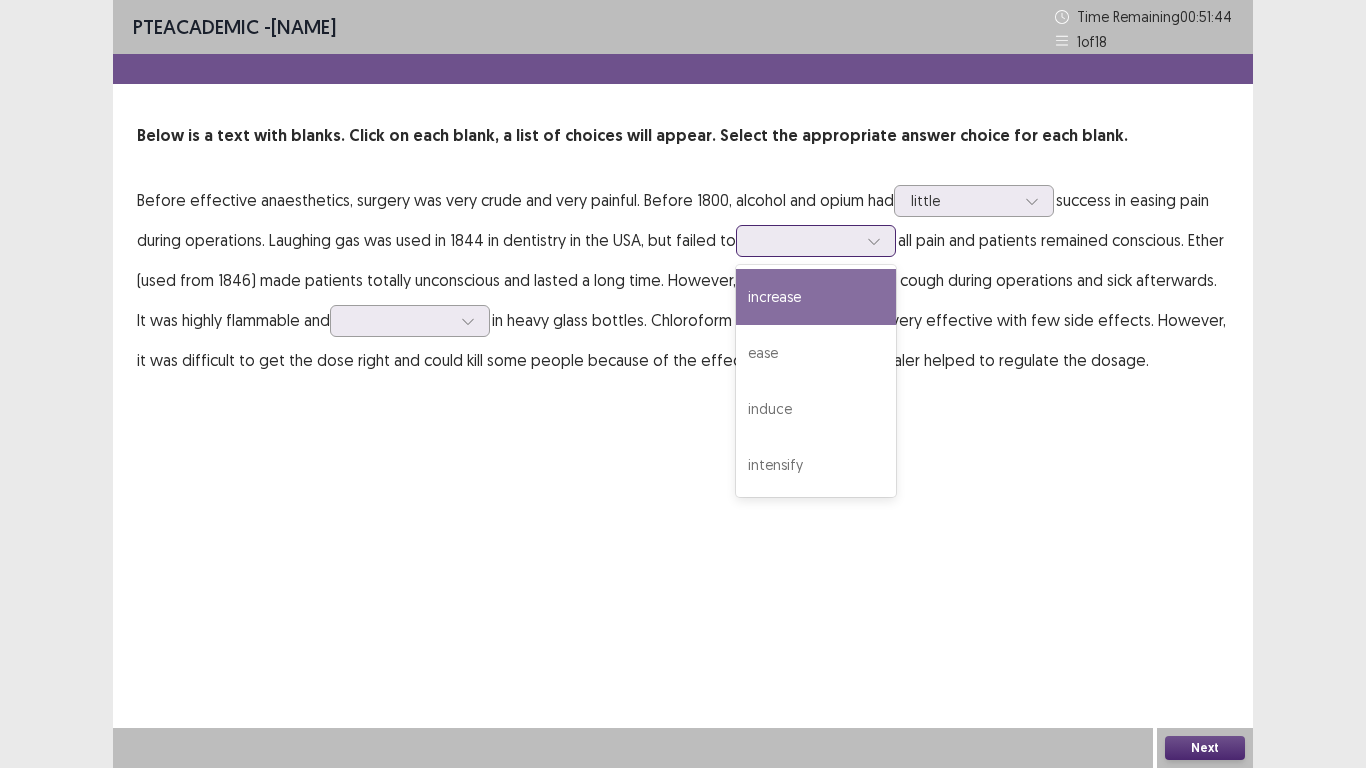 click at bounding box center (805, 240) 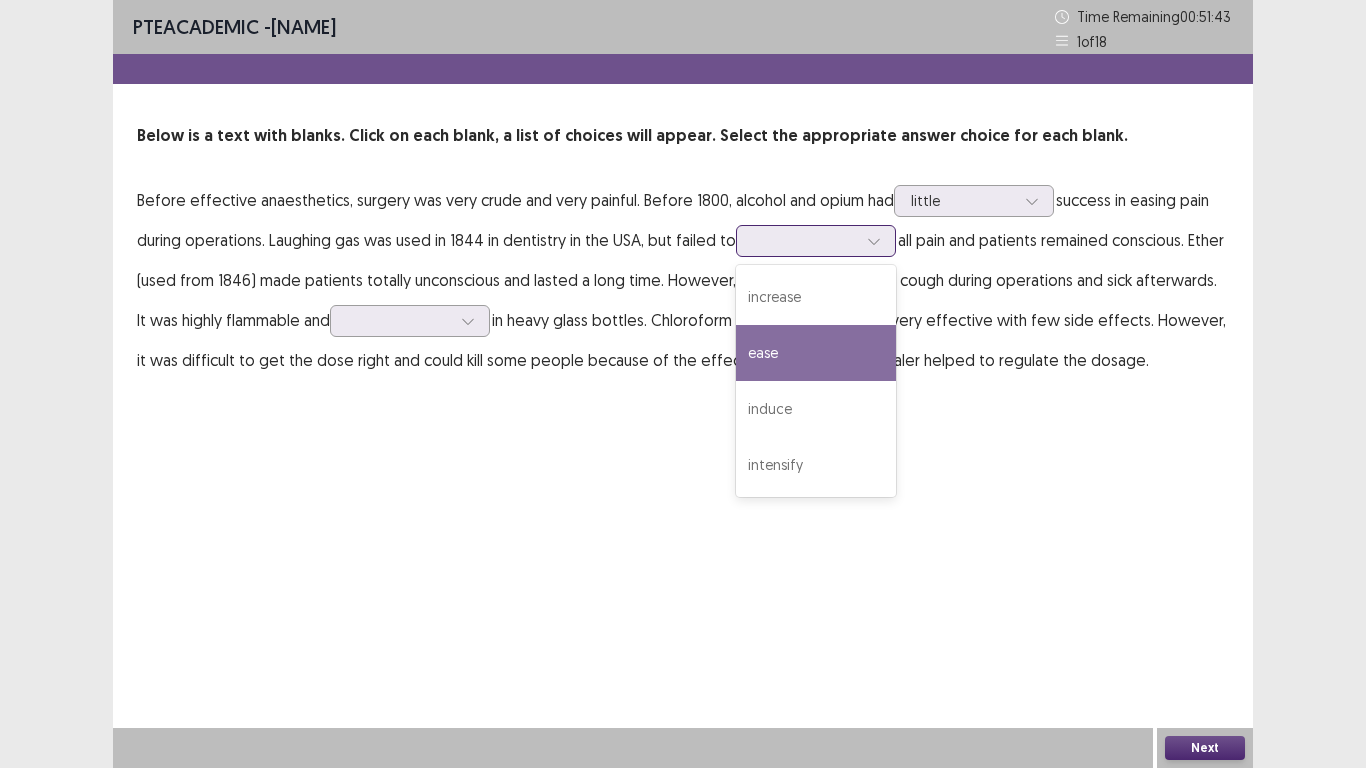 click on "ease" at bounding box center (816, 353) 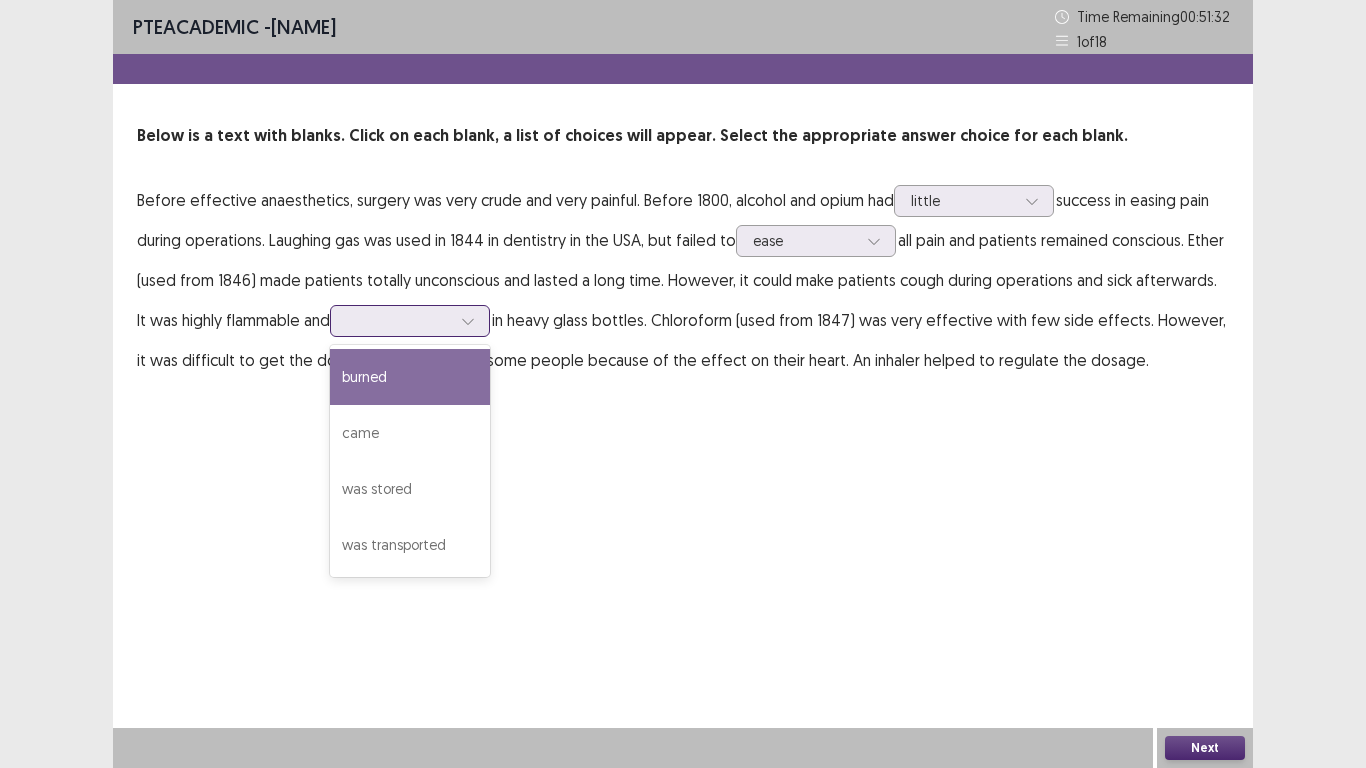 click at bounding box center [399, 320] 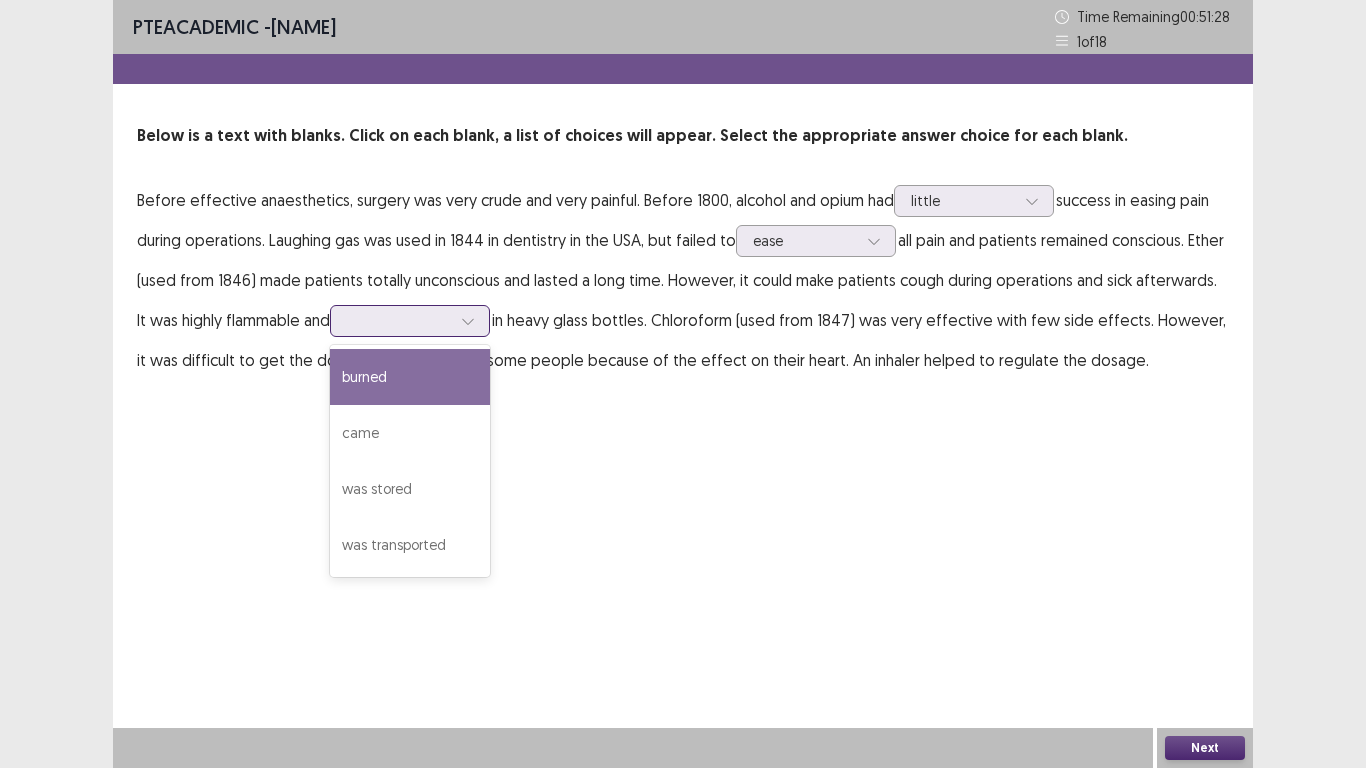 click on "burned" at bounding box center (410, 377) 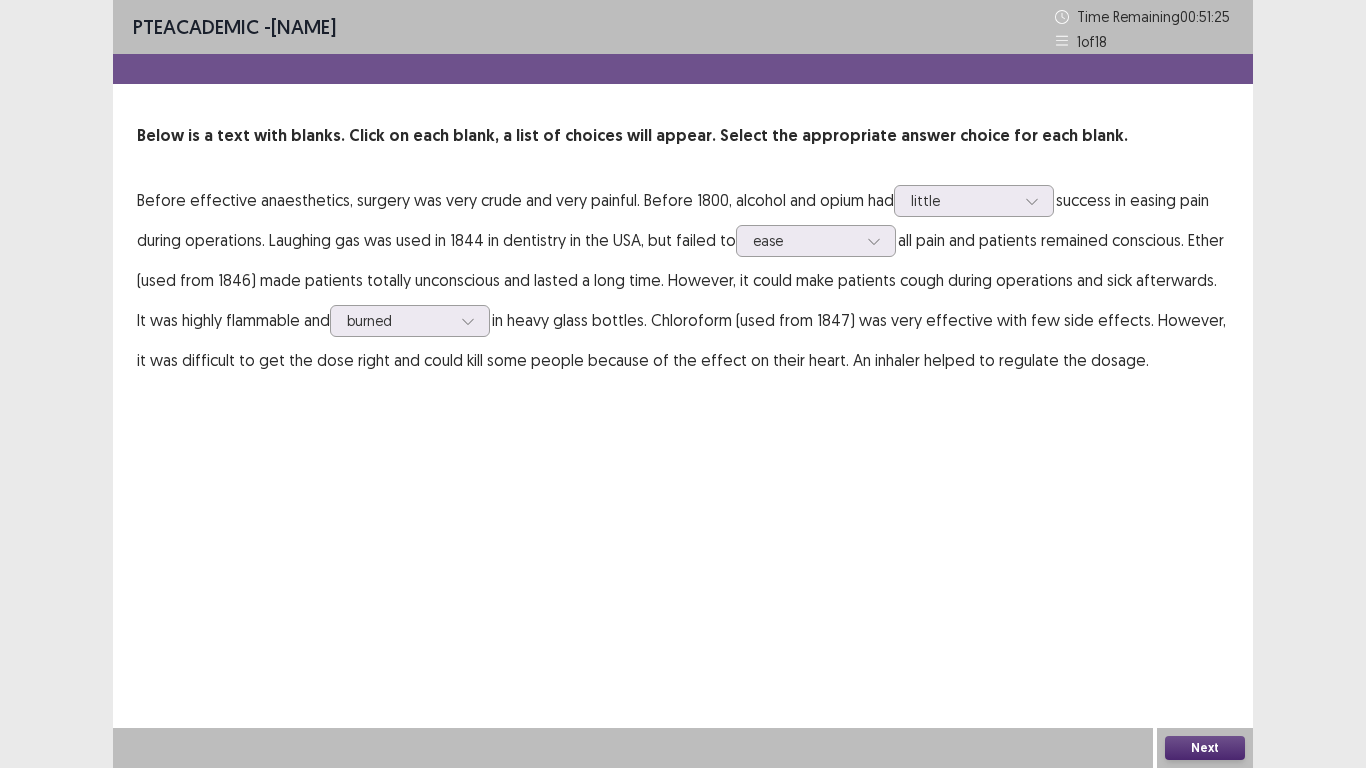 click on "Next" at bounding box center (1205, 748) 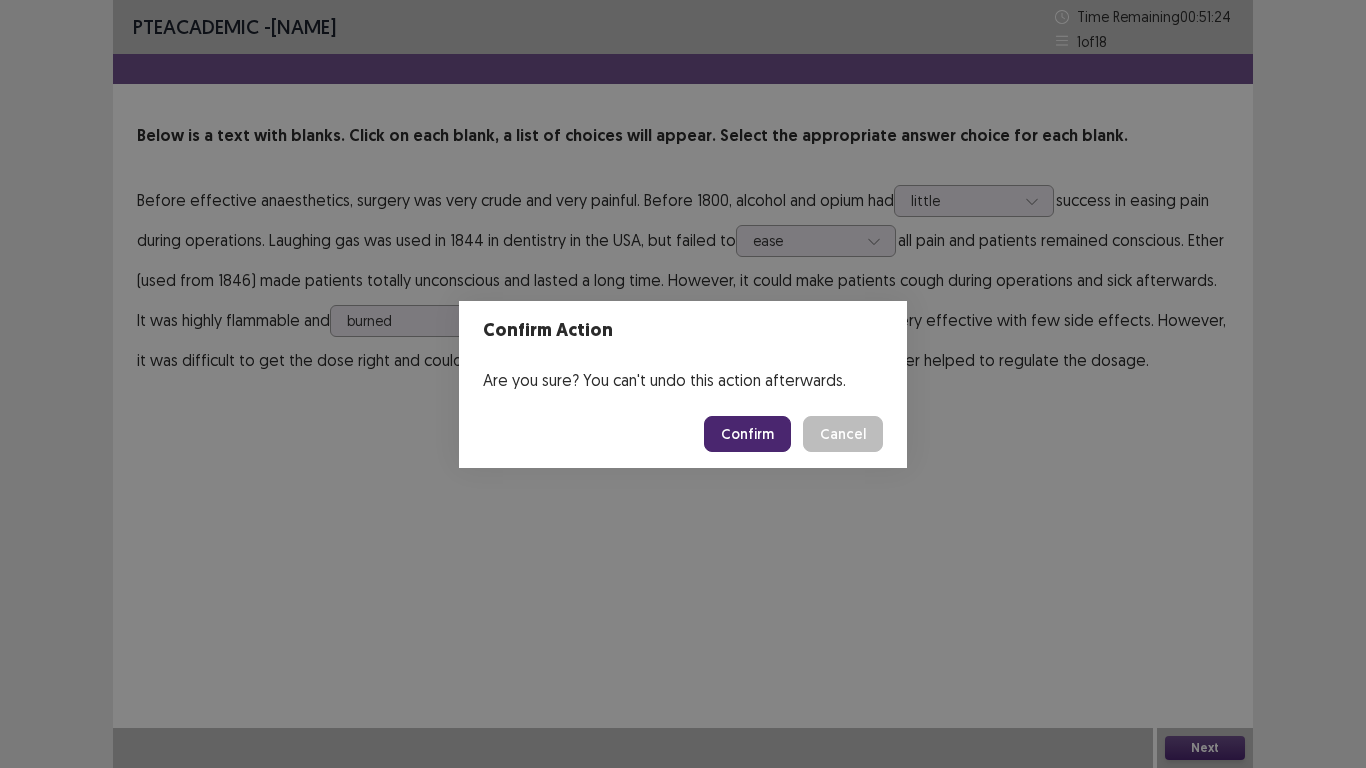 click on "Confirm" at bounding box center [747, 434] 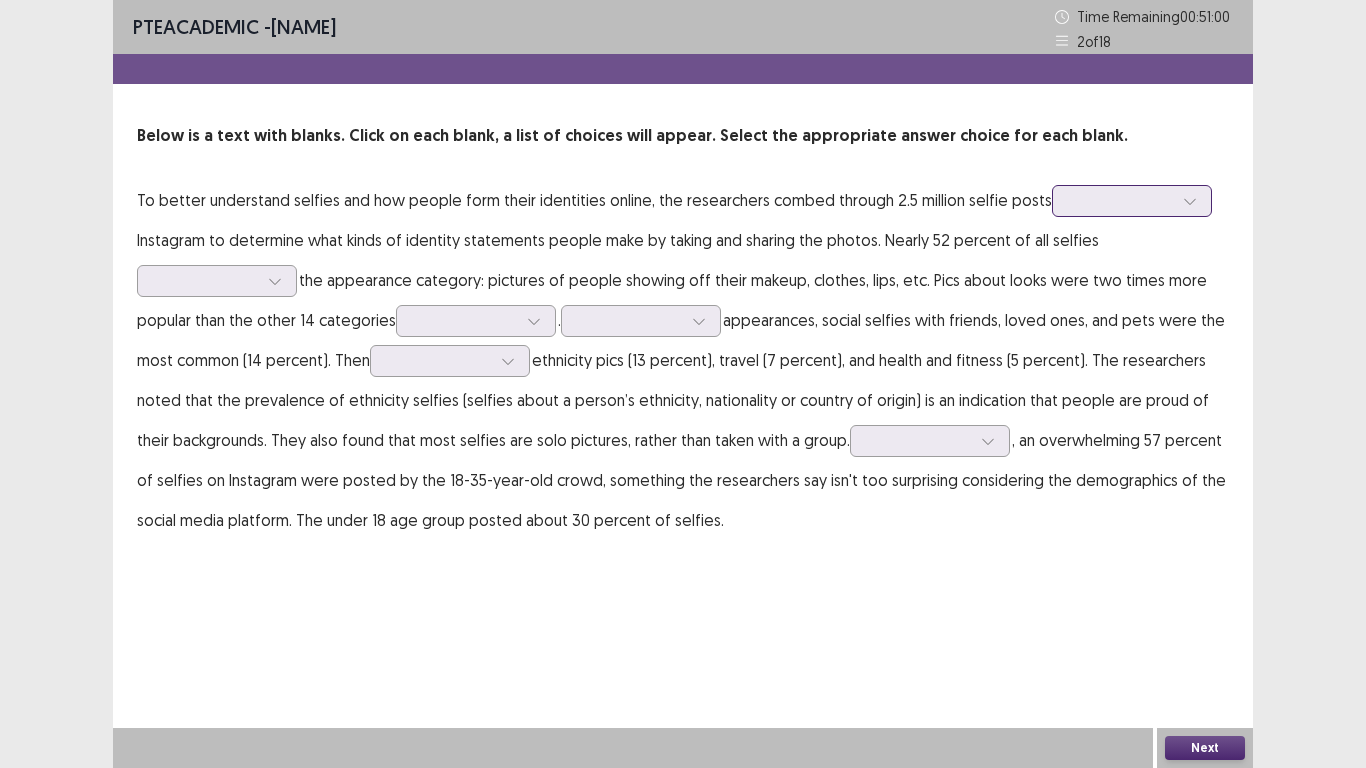 click at bounding box center [1121, 200] 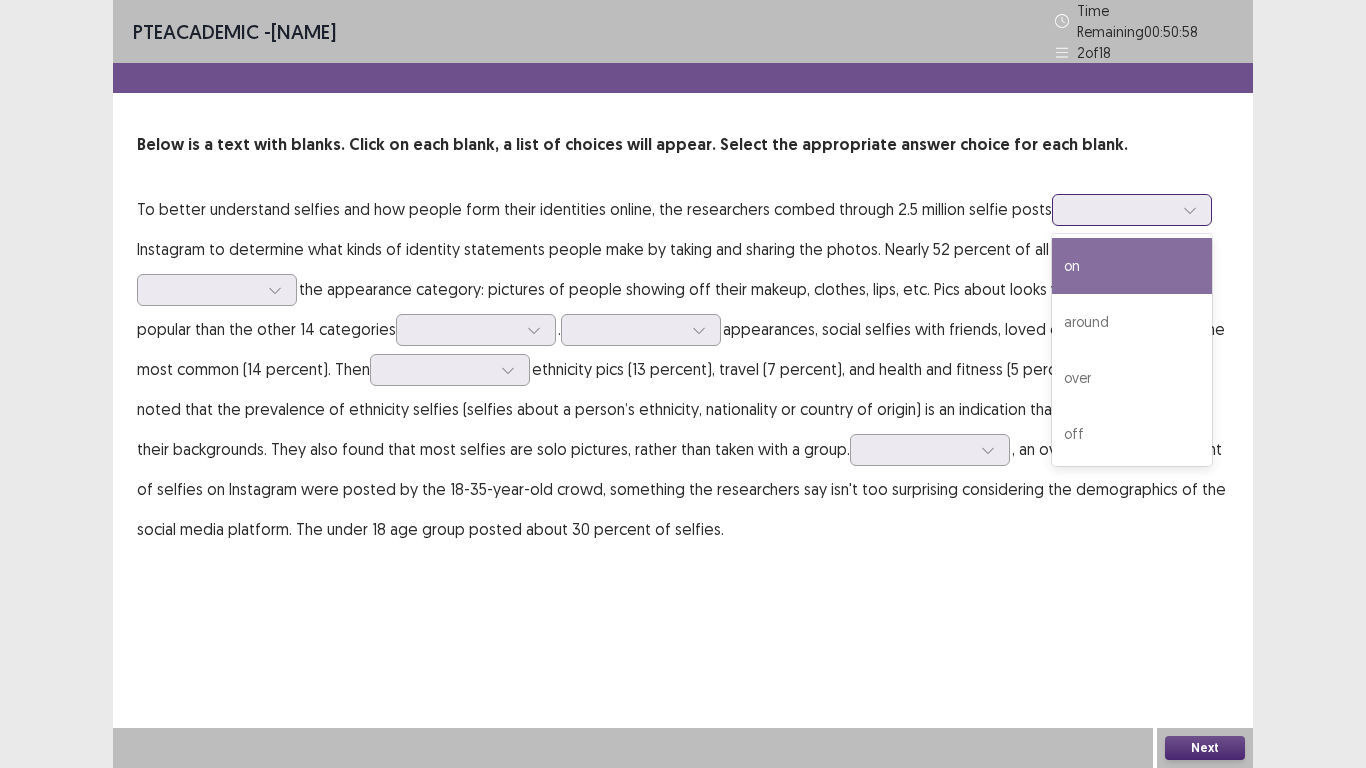 click on "on" at bounding box center [1132, 266] 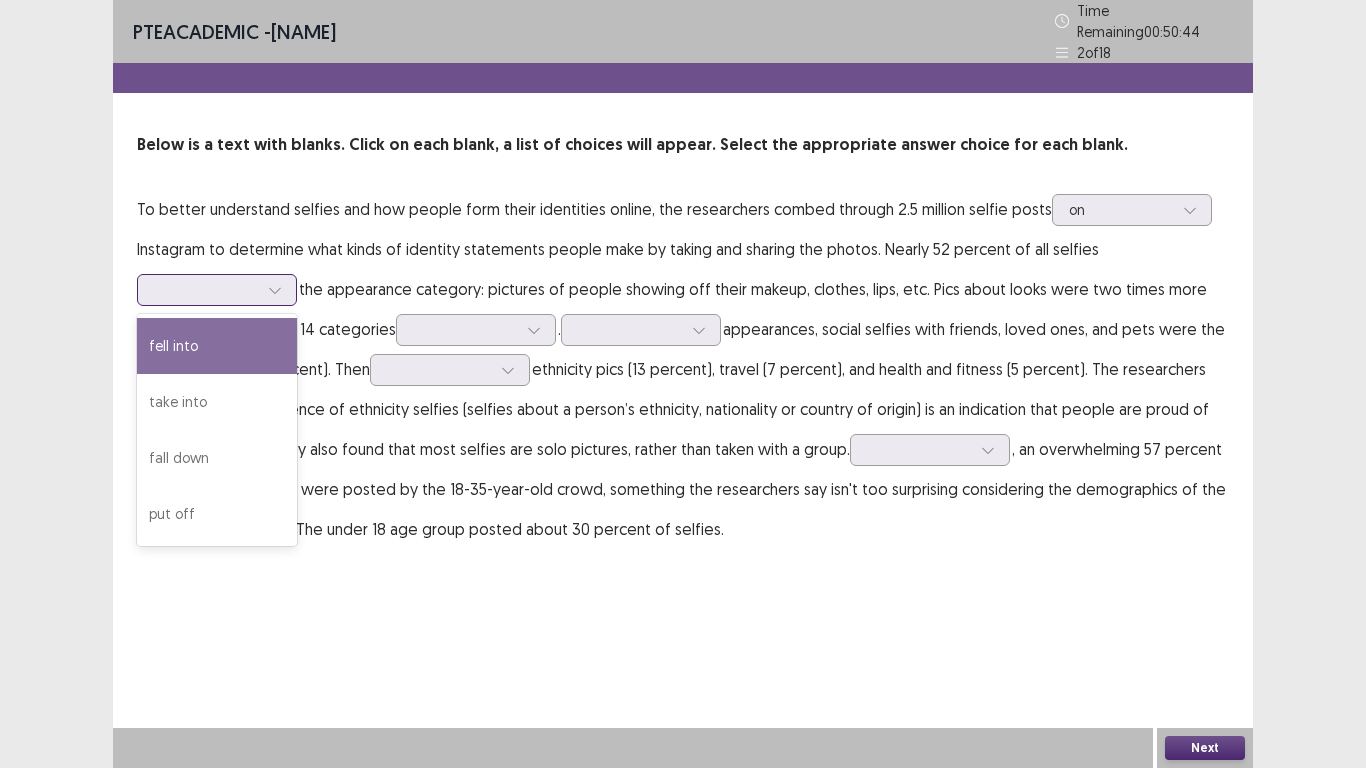 click at bounding box center [206, 289] 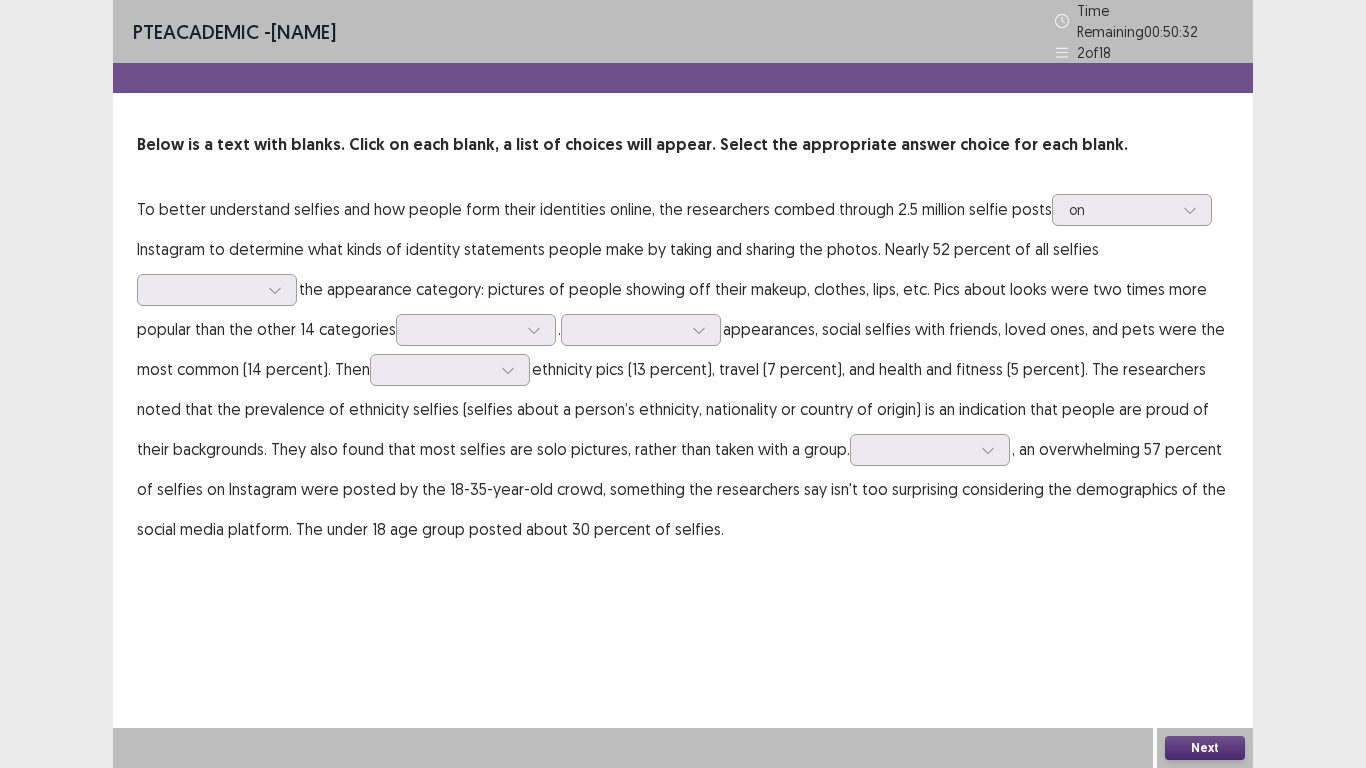 click on "PTE  academic   -  [NAME] Time Remaining  00 : 50 : 32 2  of  18 Below is a text with blanks. Click on each blank, a list of choices will appear. Select the appropriate answer choice for each blank. To better understand selfies and how people form their identities online, the researchers combed through 2.5 million selfie posts  on  Instagram to determine what kinds of identity statements people make by taking and sharing the photos. Nearly 52 percent of all selfies   the appearance category: pictures of people showing off their makeup, clothes, lips, etc. Pics about looks were two times more popular than the other 14 categories  .   appearances, social selfies with friends, loved ones, and pets were the most common (14 percent). Then  , an overwhelming 57 percent of selfies on Instagram were posted by the [AGE]-[AGE]-year-old crowd, something the researchers say isn't too surprising considering the demographics of the social media platform. The under [AGE] age group posted about 30 percent of selfies." at bounding box center [683, 294] 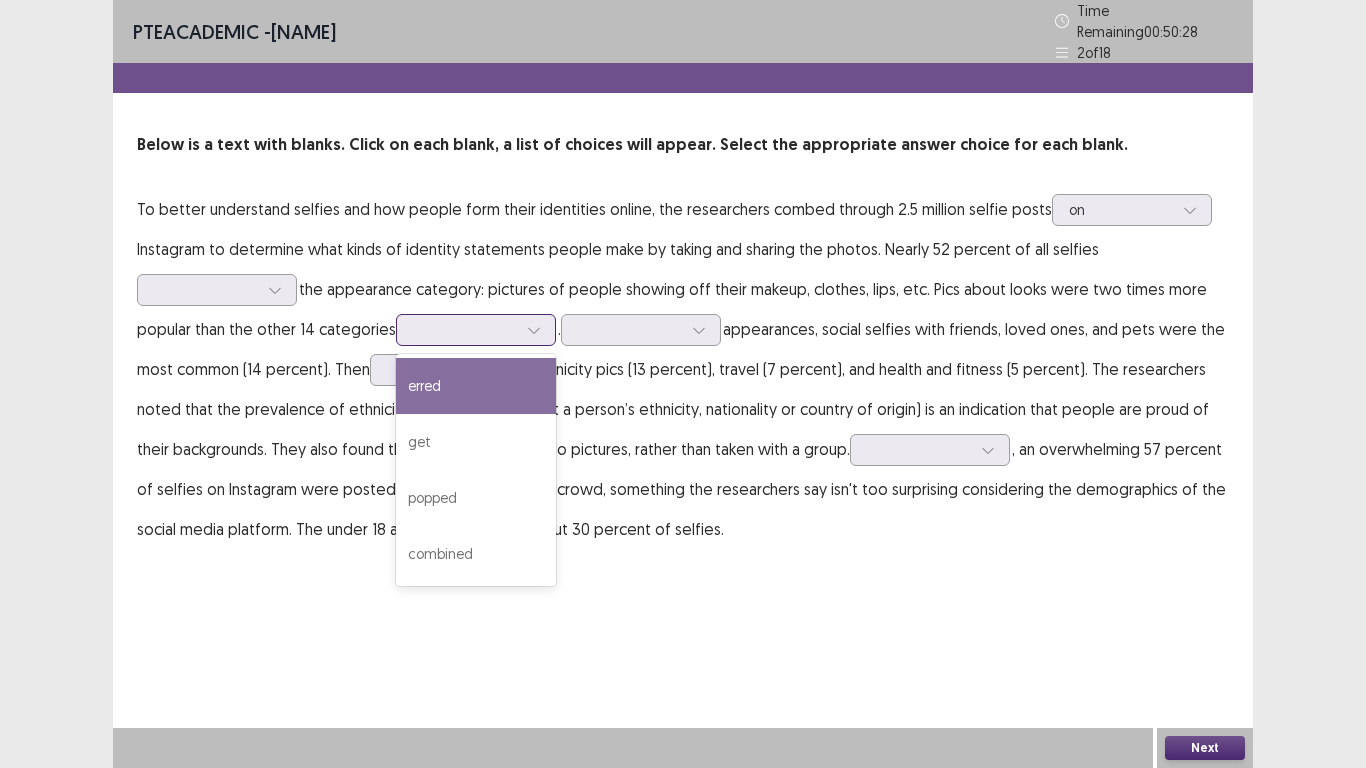 click at bounding box center [465, 329] 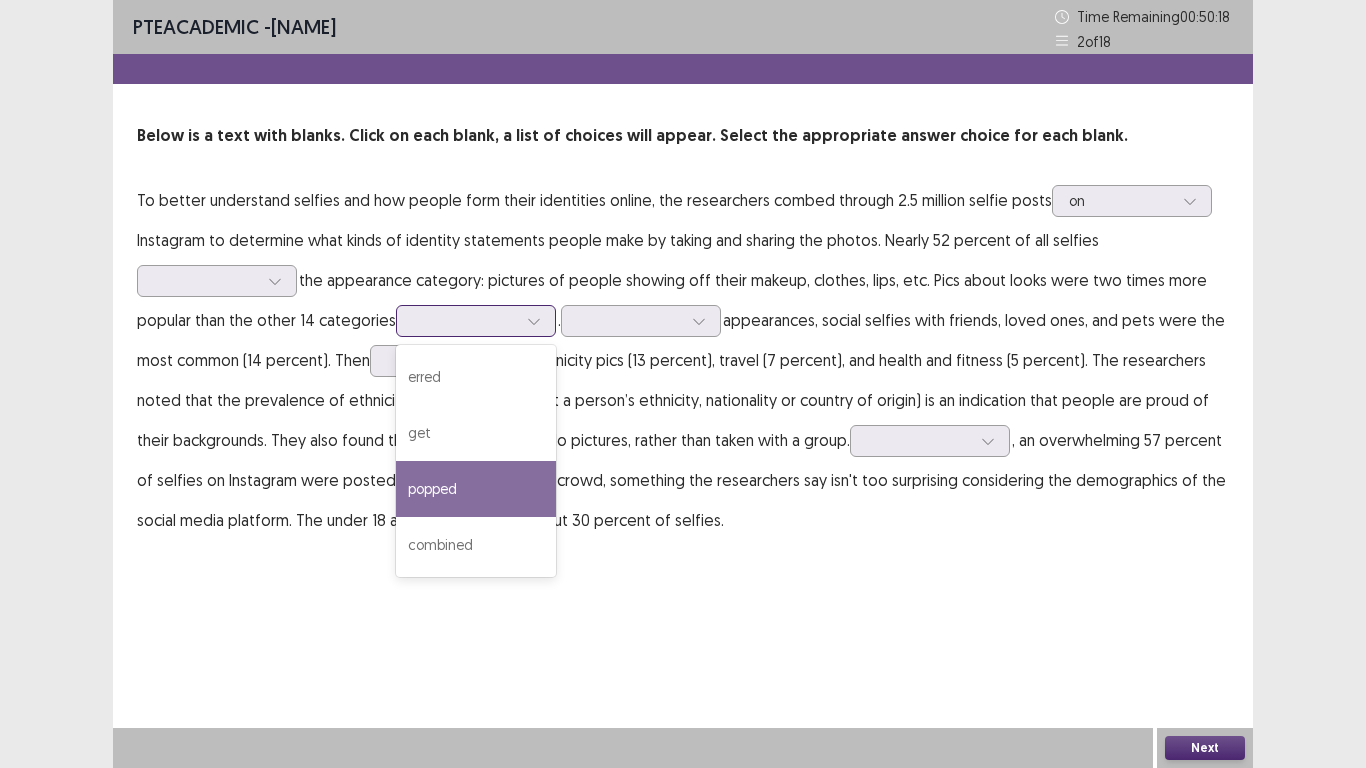 click on "popped" at bounding box center (476, 489) 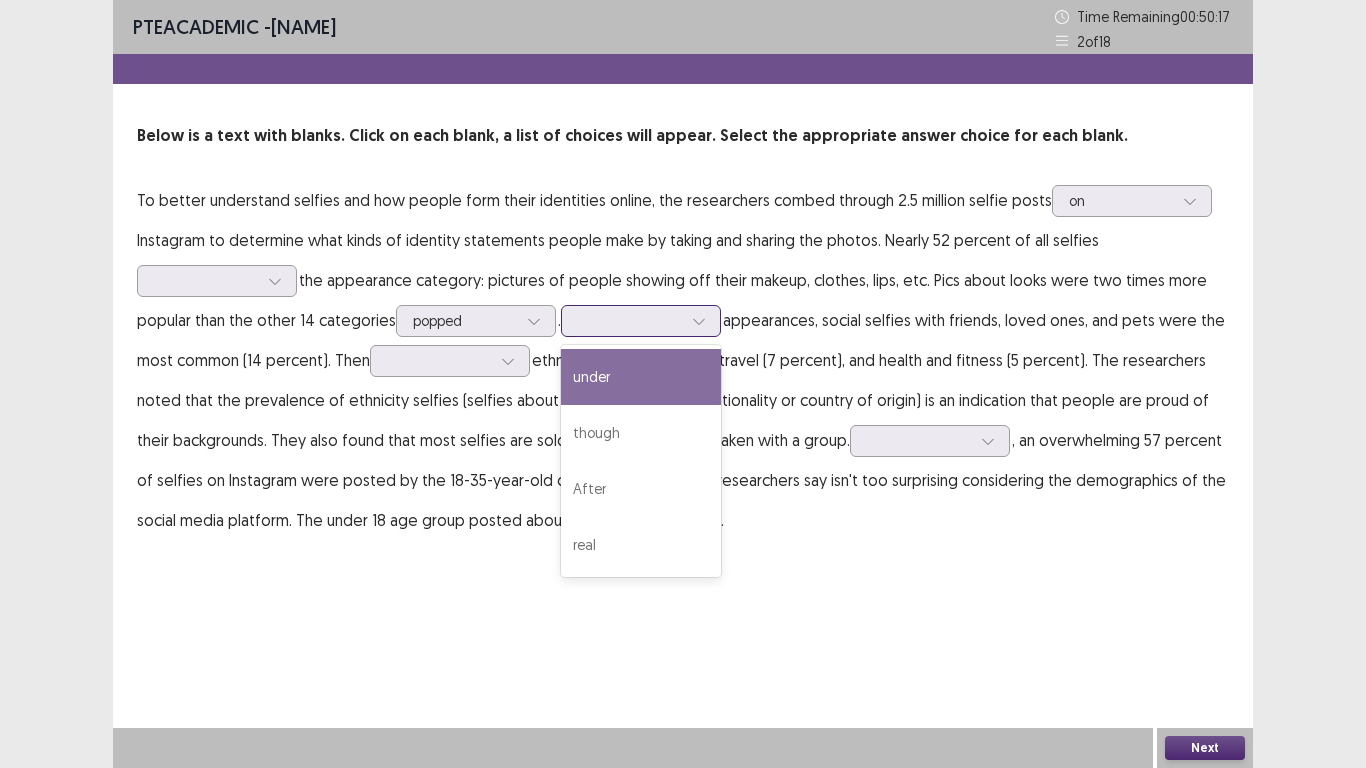 click at bounding box center [630, 320] 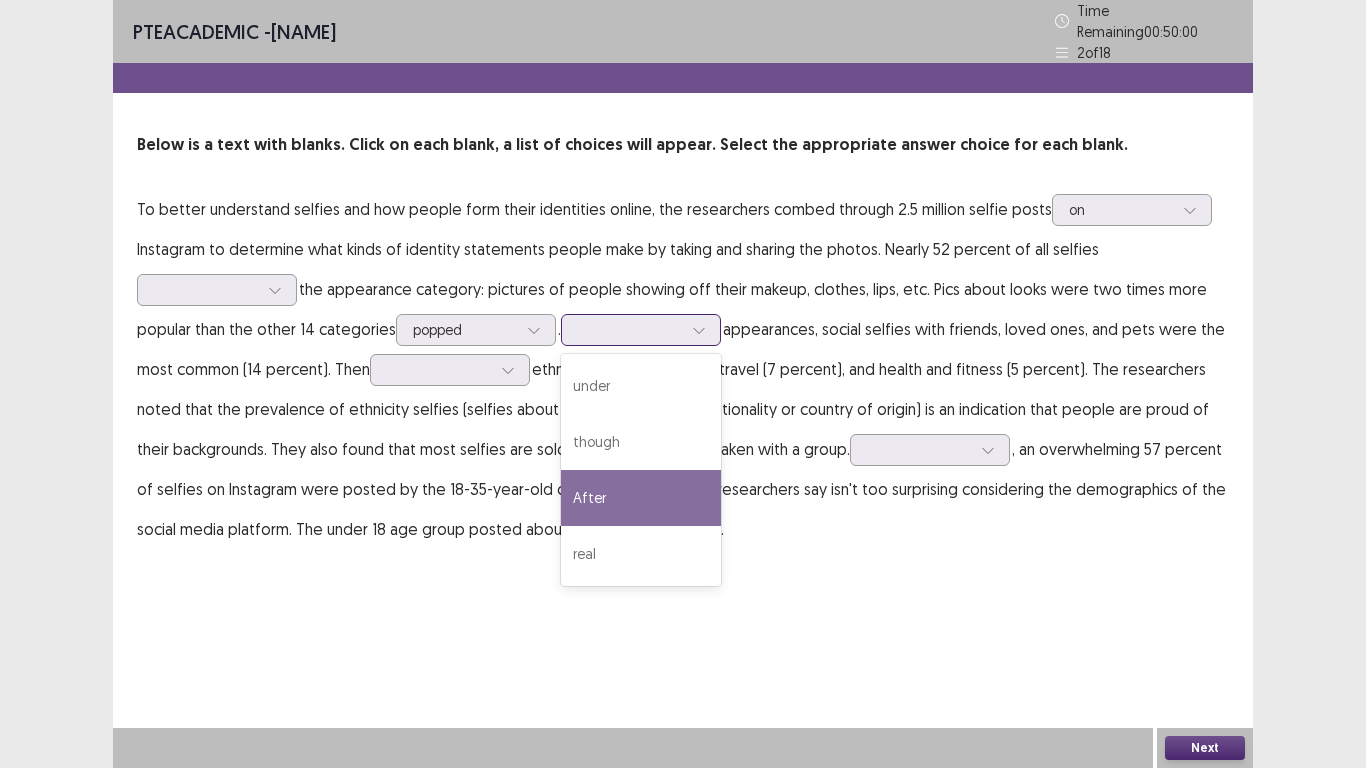 click on "After" at bounding box center (641, 498) 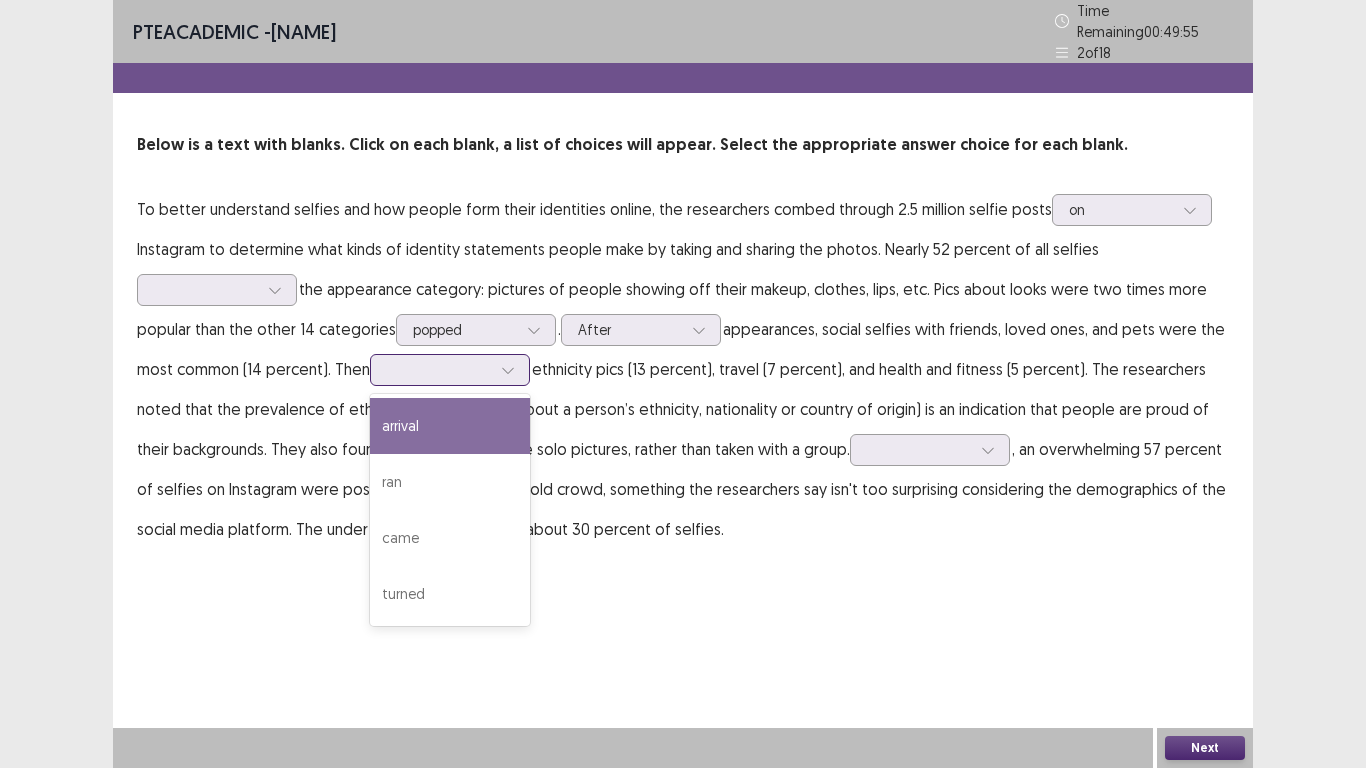 click at bounding box center [439, 369] 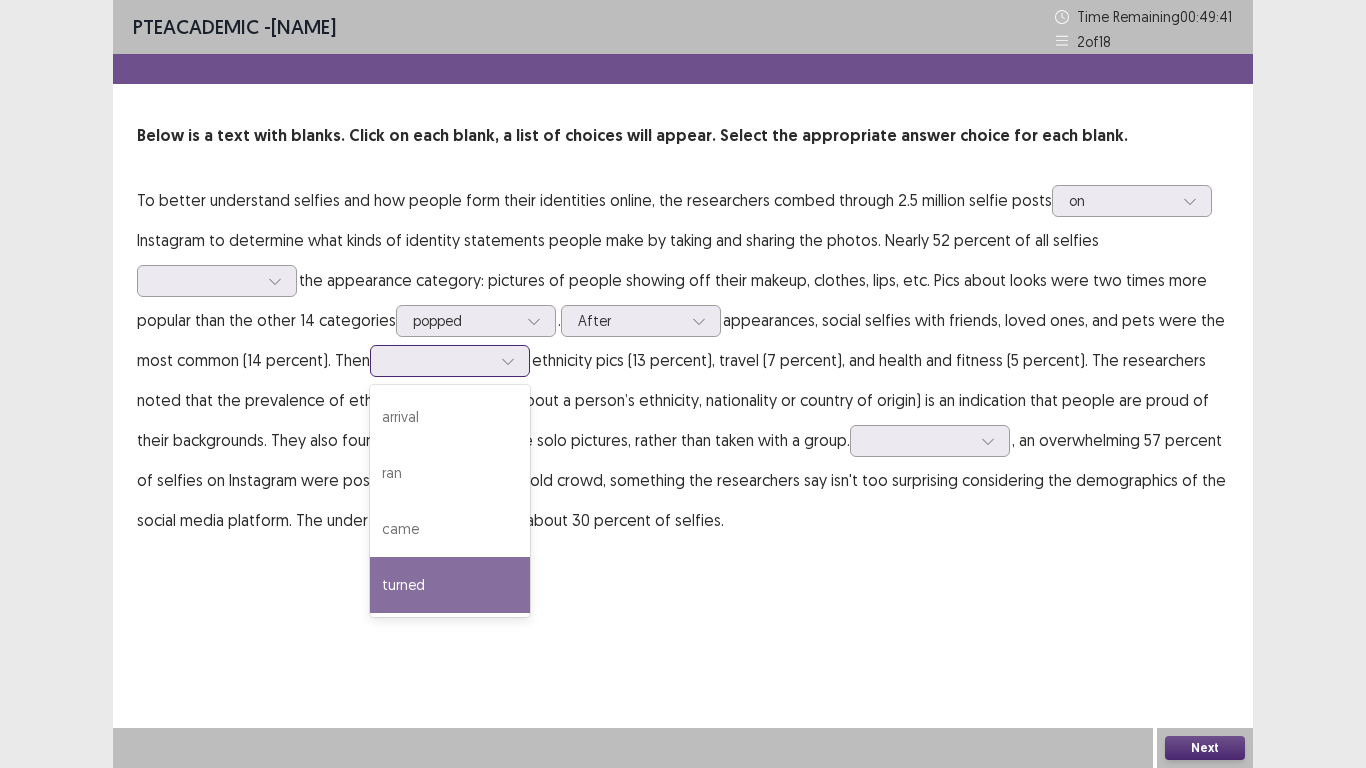 click on "turned" at bounding box center [450, 585] 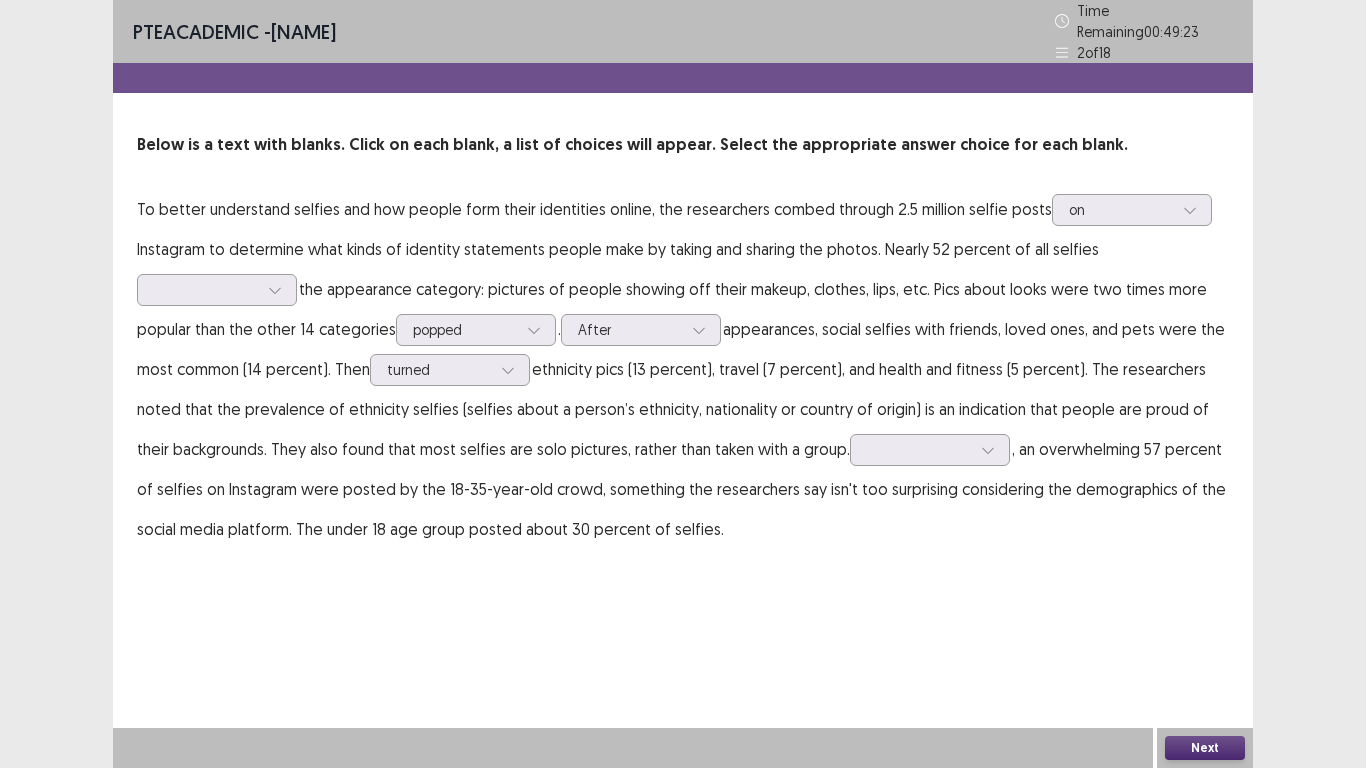 click on "To better understand selfies and how people form their identities online, the researchers combed through 2.5 million selfie posts on Instagram to determine what kinds of identity statements people make by taking and sharing the photos. Nearly 52 percent of all selfies the appearance category: pictures of people showing off their makeup, clothes, lips, etc. Pics about looks were two times more popular than the other 14 categories popped . After appearances, social selfies with friends, loved ones, and pets were the most common (14 percent). Then turned ethnicity pics (13 percent), travel (7 percent), and health and fitness (5 percent). The researchers noted that the prevalence of ethnicity selfies (selfies about a person’s ethnicity, nationality or country of origin) is an indication that people are proud of their backgrounds. They also found that most selfies are solo pictures, rather than taken with a group." at bounding box center [683, 369] 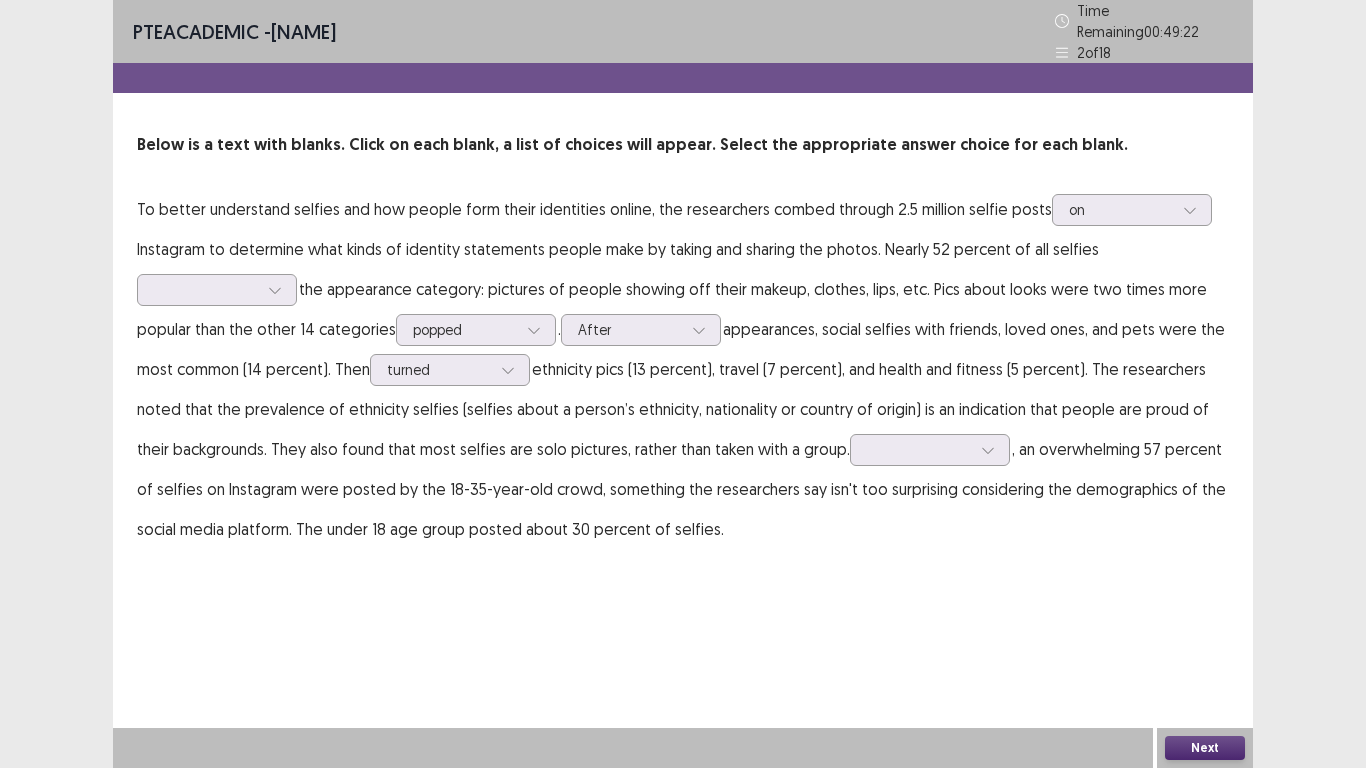 click on "To better understand selfies and how people form their identities online, the researchers combed through 2.5 million selfie posts on Instagram to determine what kinds of identity statements people make by taking and sharing the photos. Nearly 52 percent of all selfies the appearance category: pictures of people showing off their makeup, clothes, lips, etc. Pics about looks were two times more popular than the other 14 categories popped . After appearances, social selfies with friends, loved ones, and pets were the most common (14 percent). Then turned ethnicity pics (13 percent), travel (7 percent), and health and fitness (5 percent). The researchers noted that the prevalence of ethnicity selfies (selfies about a person’s ethnicity, nationality or country of origin) is an indication that people are proud of their backgrounds. They also found that most selfies are solo pictures, rather than taken with a group." at bounding box center (683, 369) 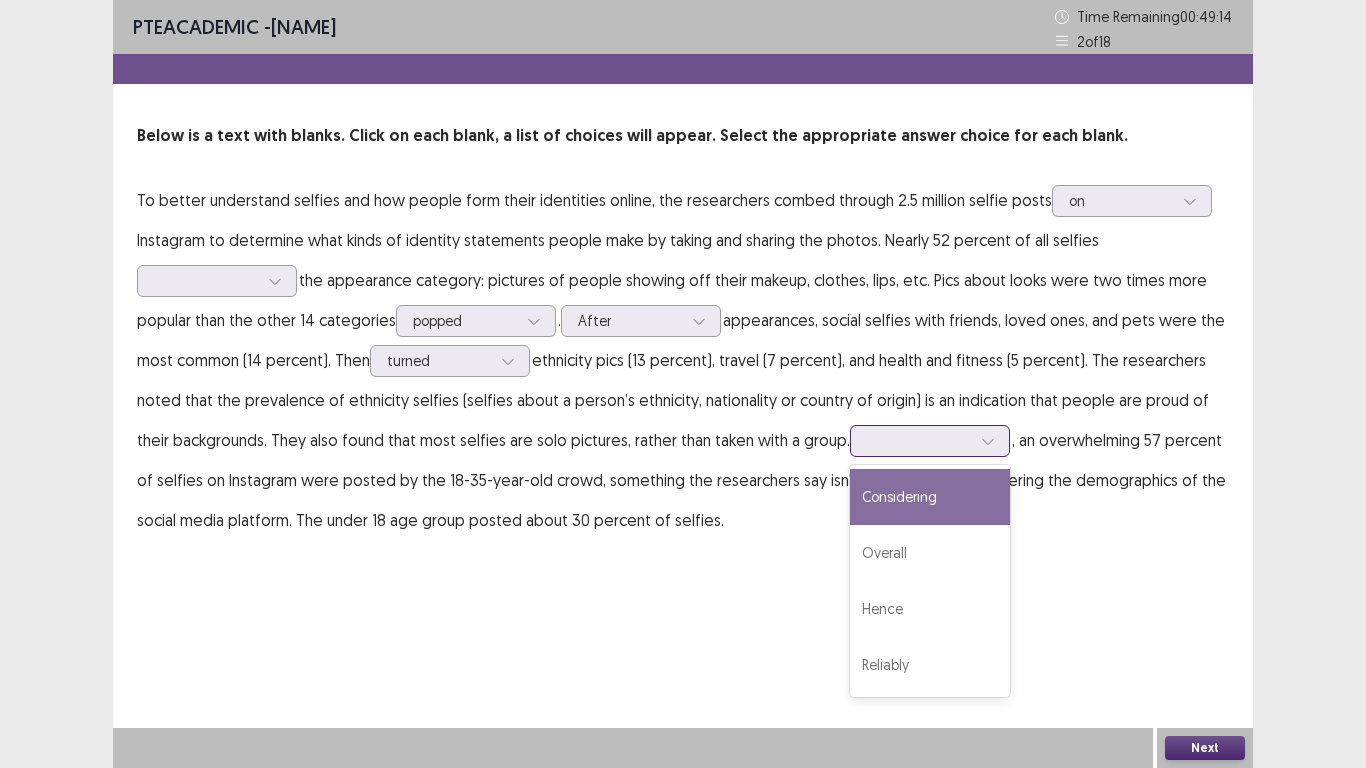 click at bounding box center [988, 441] 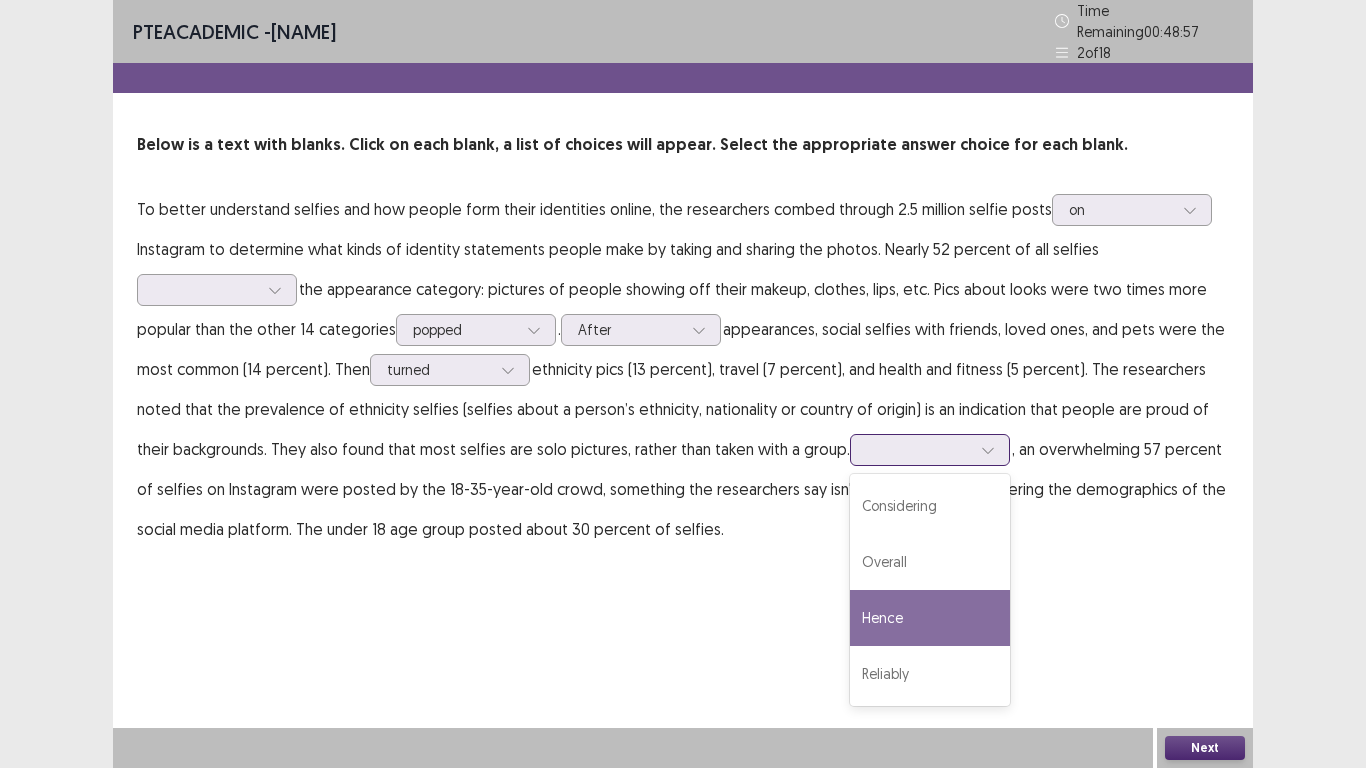 click on "Hence" at bounding box center [930, 618] 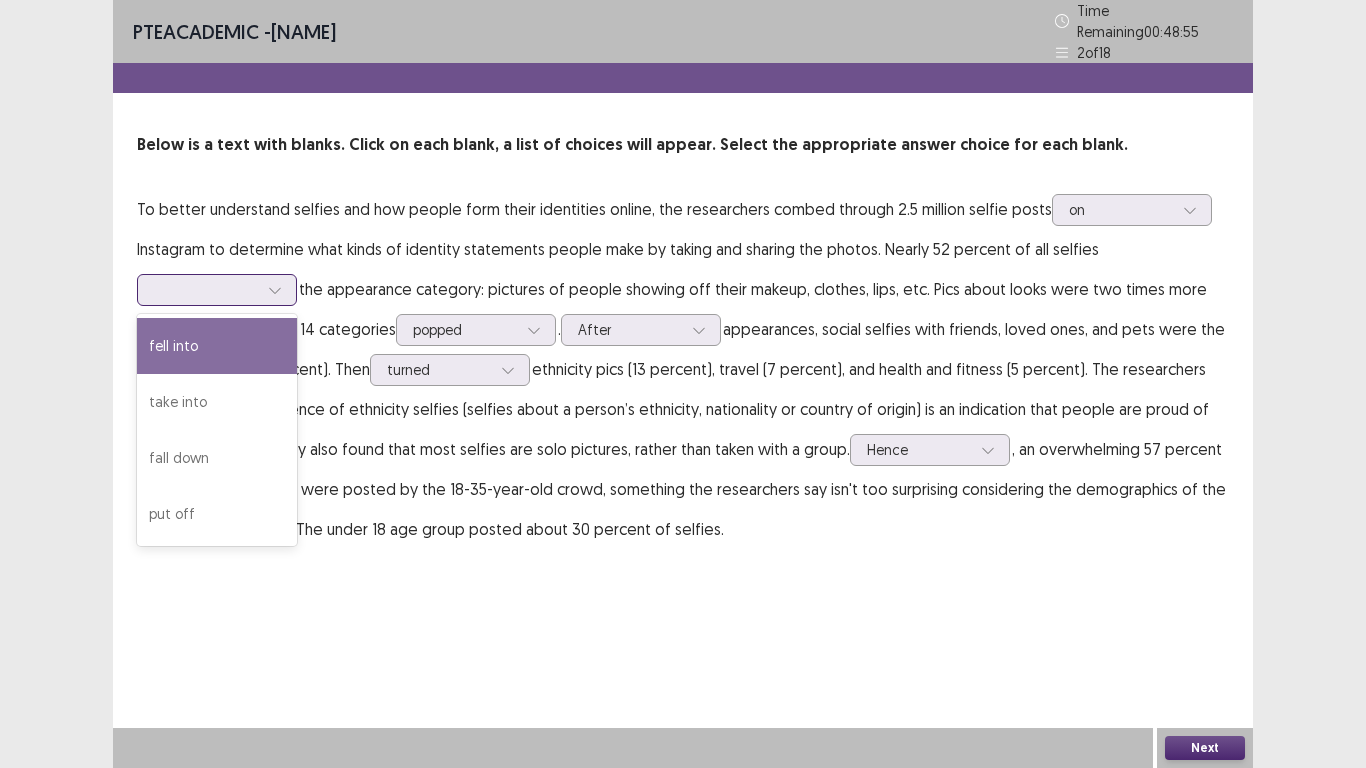 click at bounding box center (206, 289) 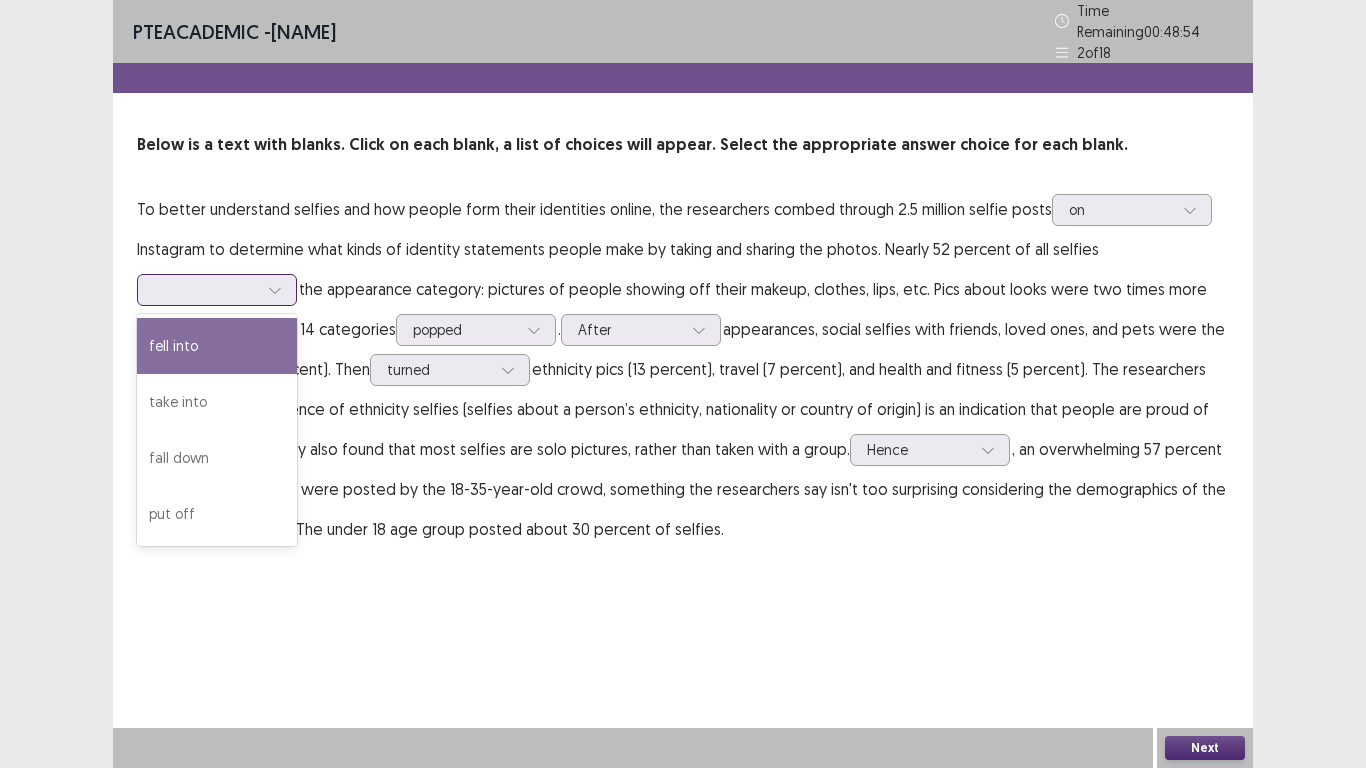click on "fell into" at bounding box center (217, 346) 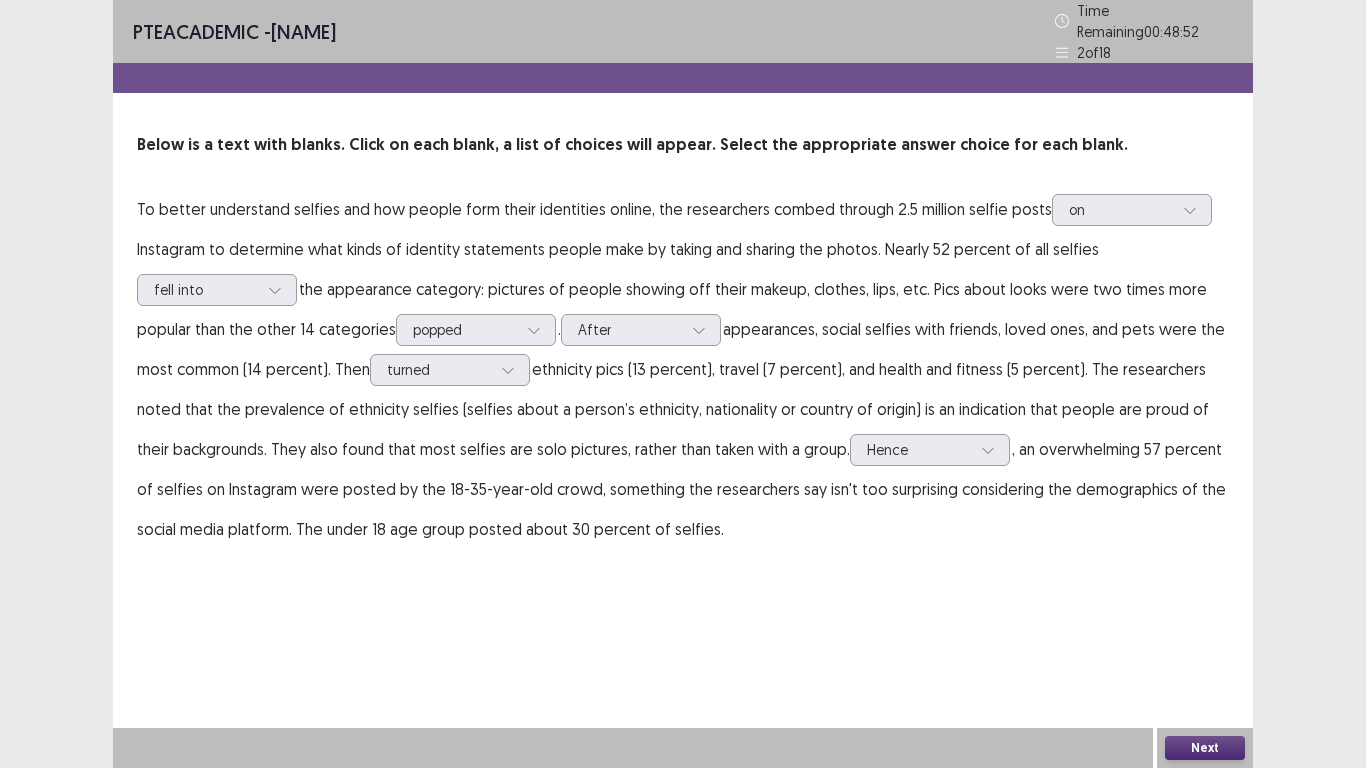 click on "Next" at bounding box center (1205, 748) 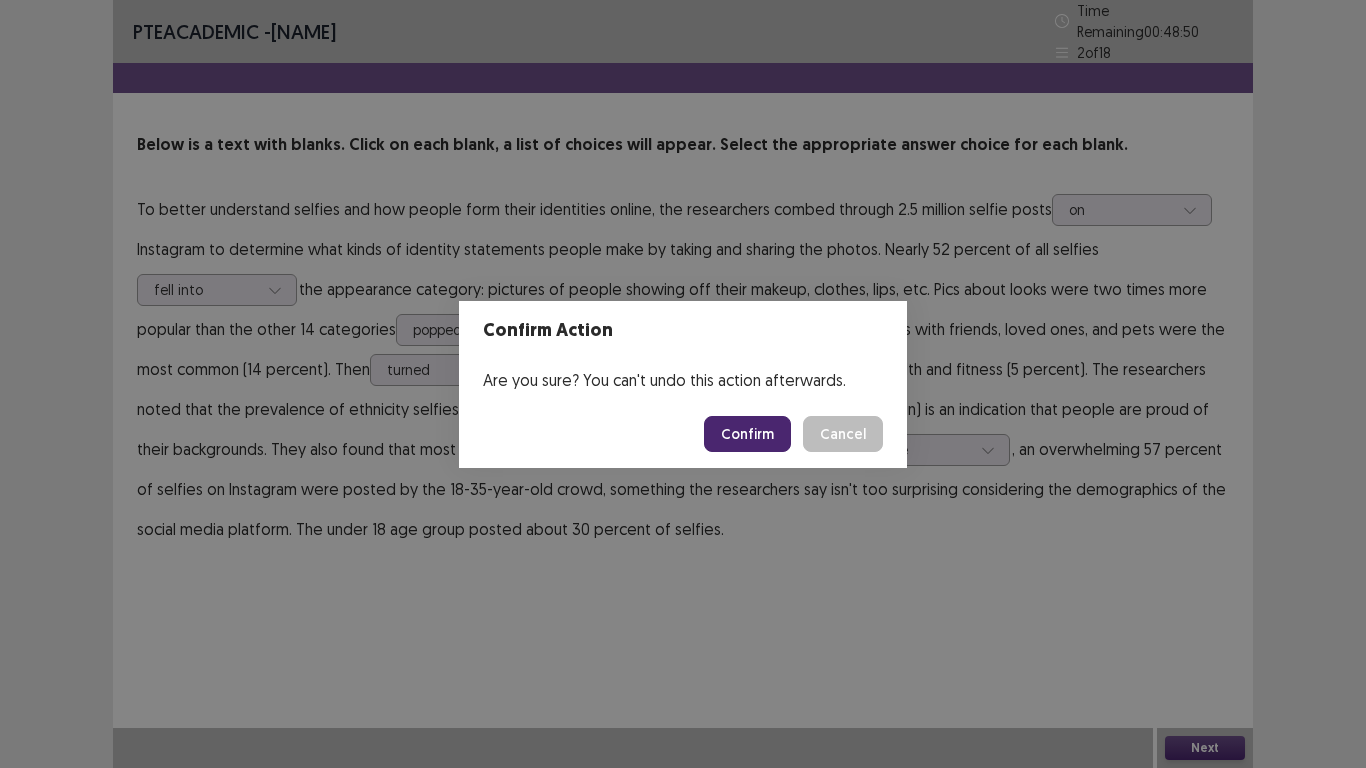 click on "Confirm" at bounding box center [747, 434] 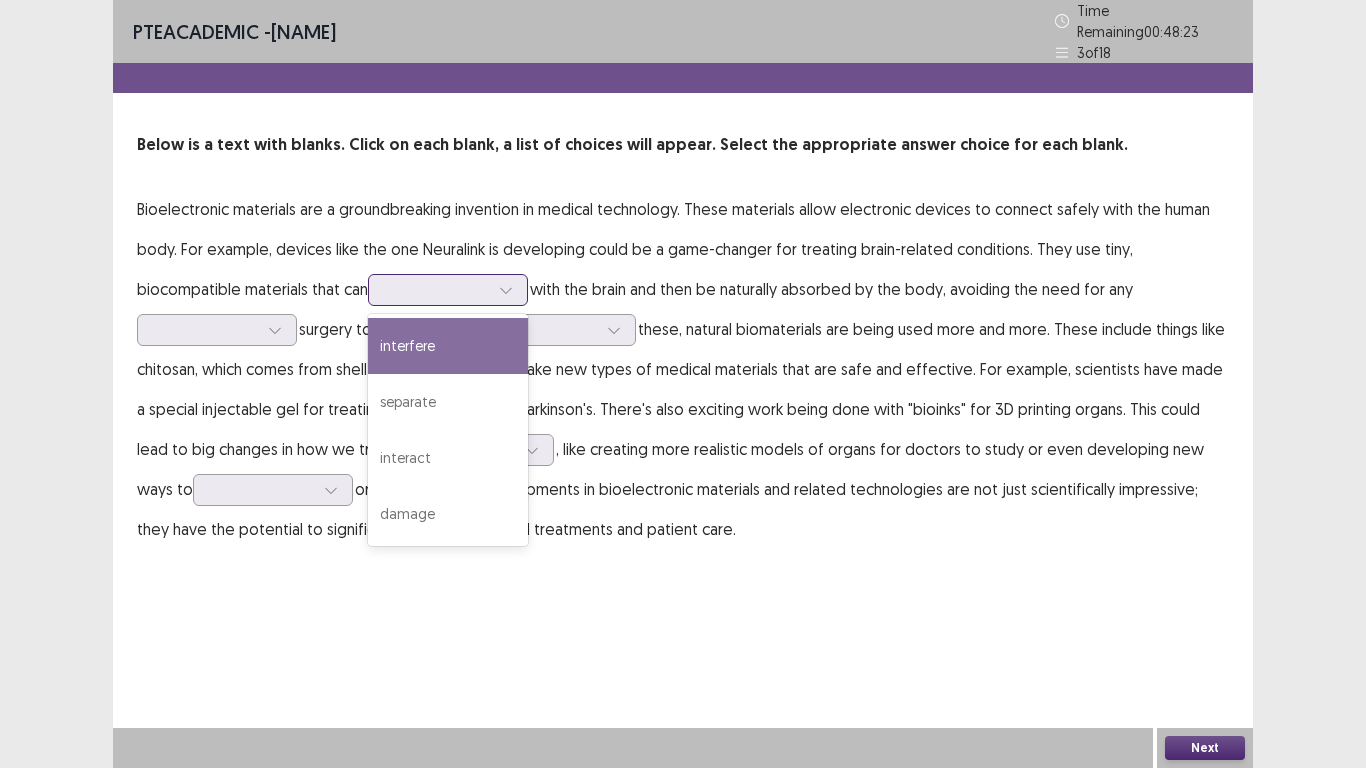 click at bounding box center [437, 289] 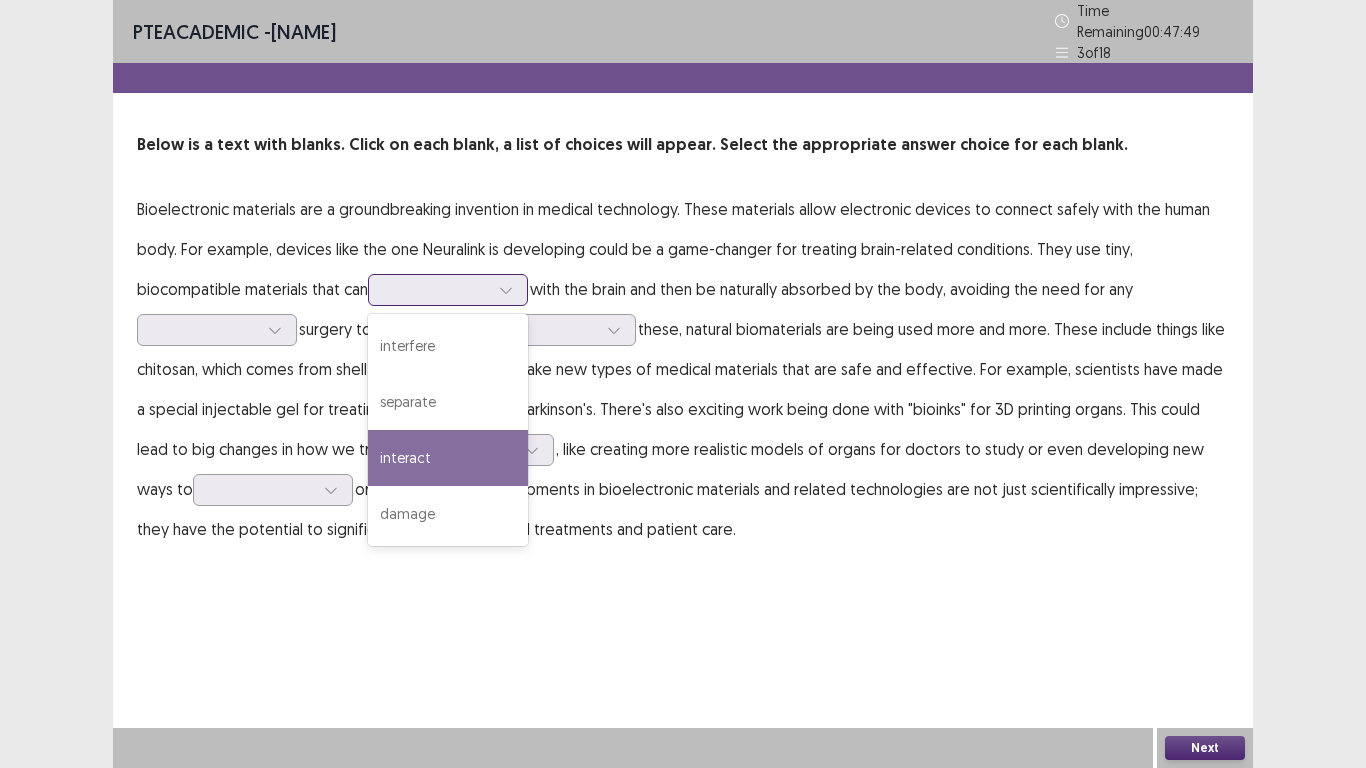 click on "interact" at bounding box center [448, 458] 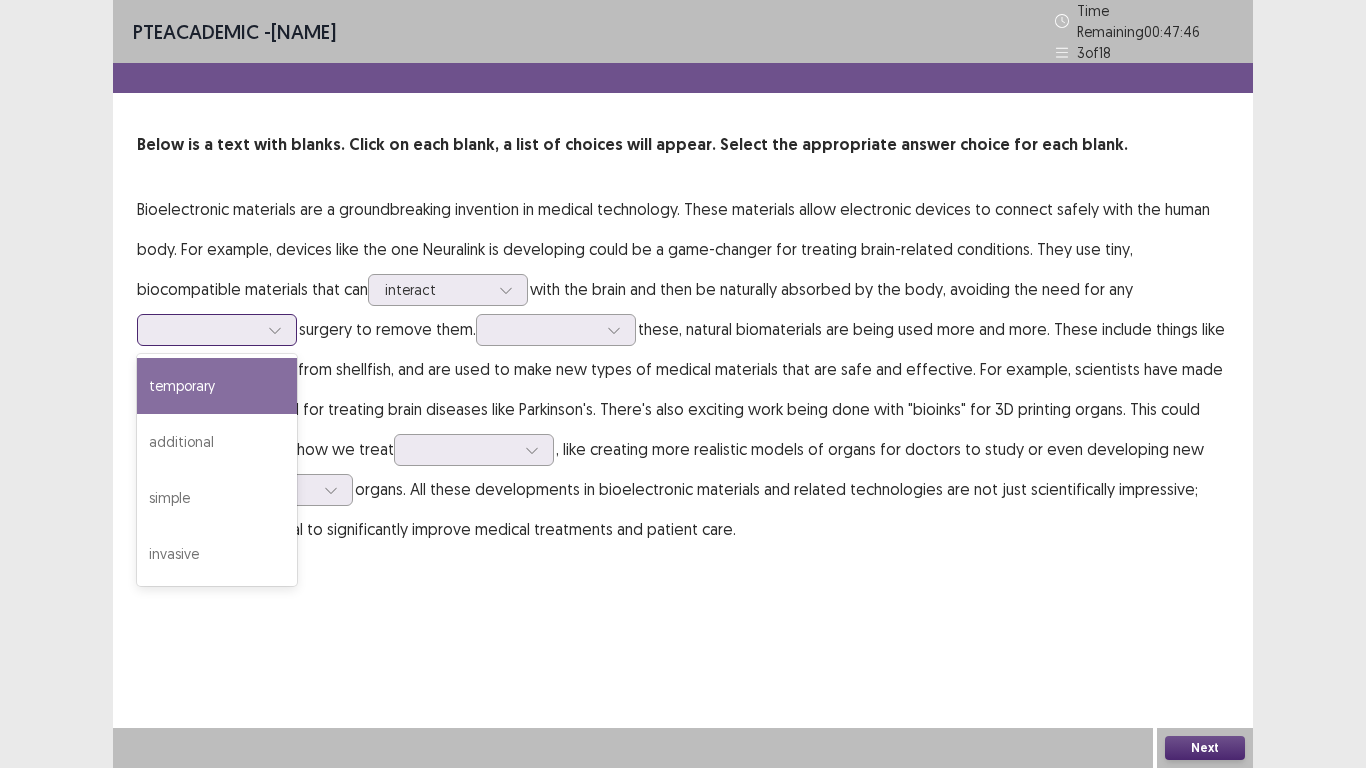 click at bounding box center [206, 329] 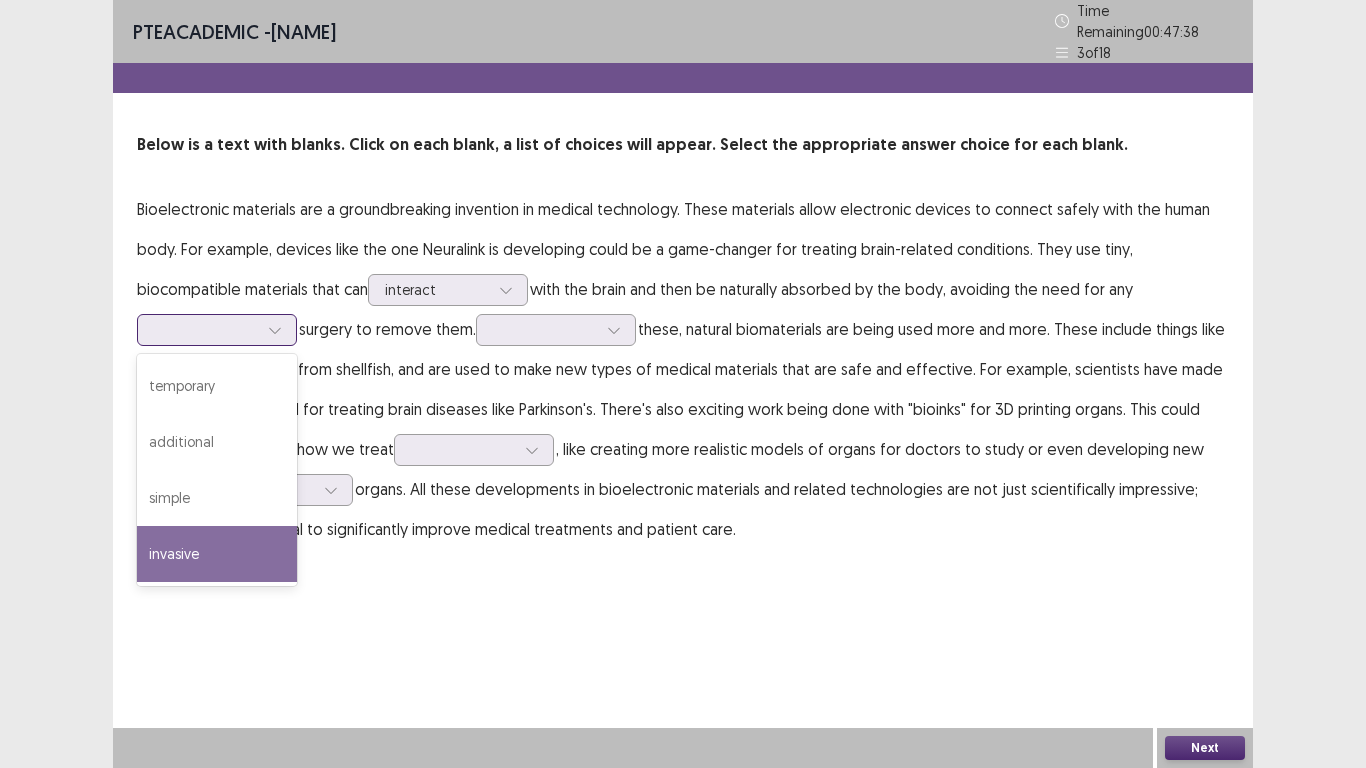 click on "invasive" at bounding box center [217, 554] 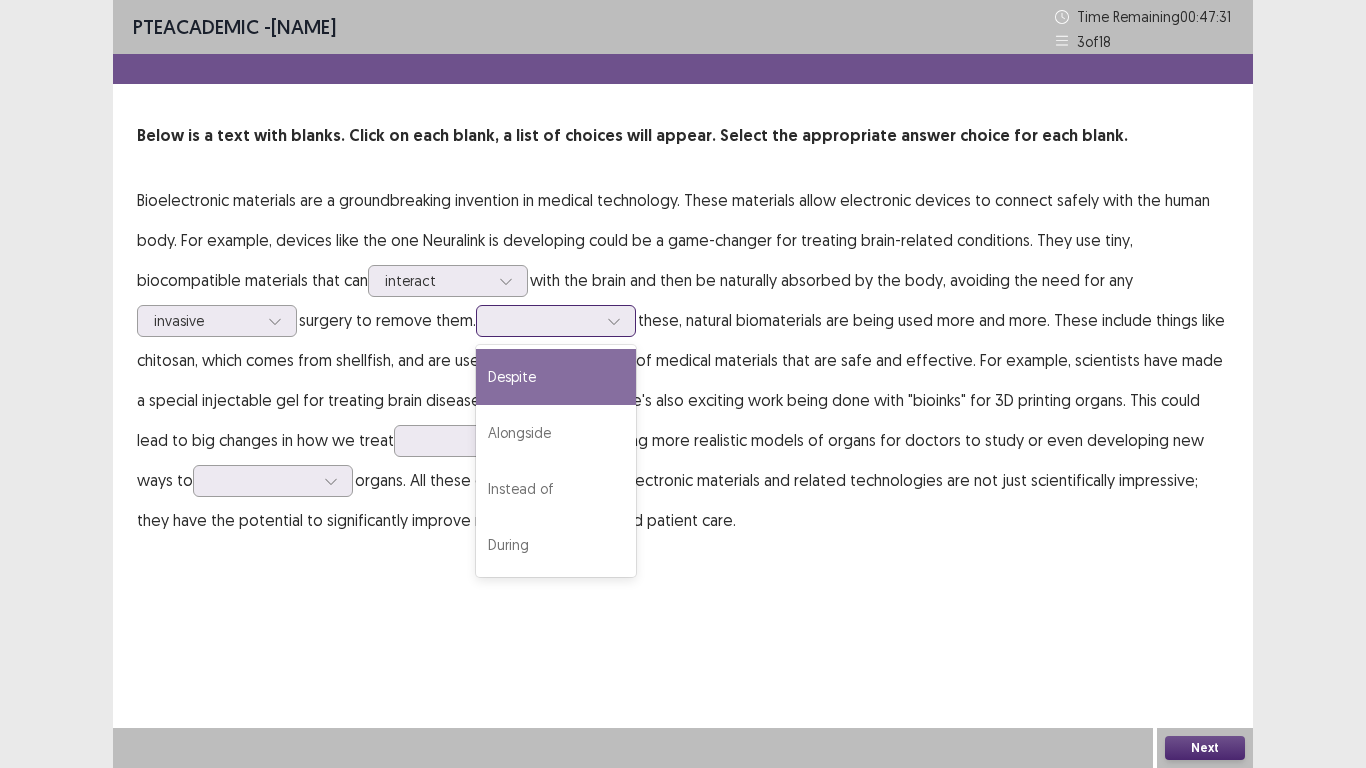 click at bounding box center [545, 320] 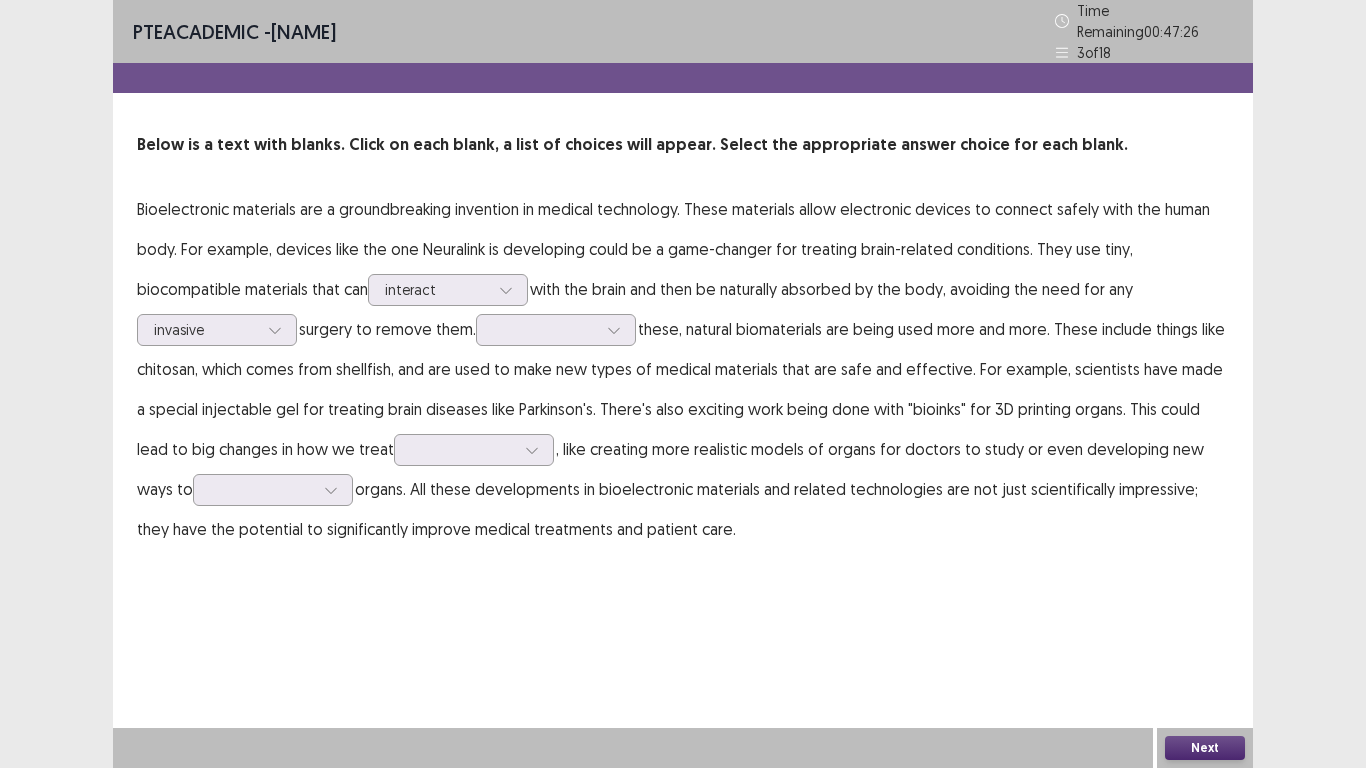click on "Bioelectronic materials are a groundbreaking invention in medical technology. These materials allow electronic devices to connect safely with the human body. For example, devices like the one Neuralink is developing could be a game-changer for treating brain-related conditions. They use tiny, biocompatible materials that can  interact  with the brain and then be naturally absorbed by the body, avoiding the need for any  invasive  surgery to remove them.   these, natural biomaterials are being used more and more. These include things like chitosan, which comes from shellfish, and are used to make new types of medical materials that are safe and effective. For example, scientists have made a special injectable gel for treating brain diseases like Parkinson's. There's also exciting work being done with "bioinks" for 3D printing organs. This could lead to big changes in how we treat  , like creating more realistic models of organs for doctors to study or even developing new ways to" at bounding box center (683, 369) 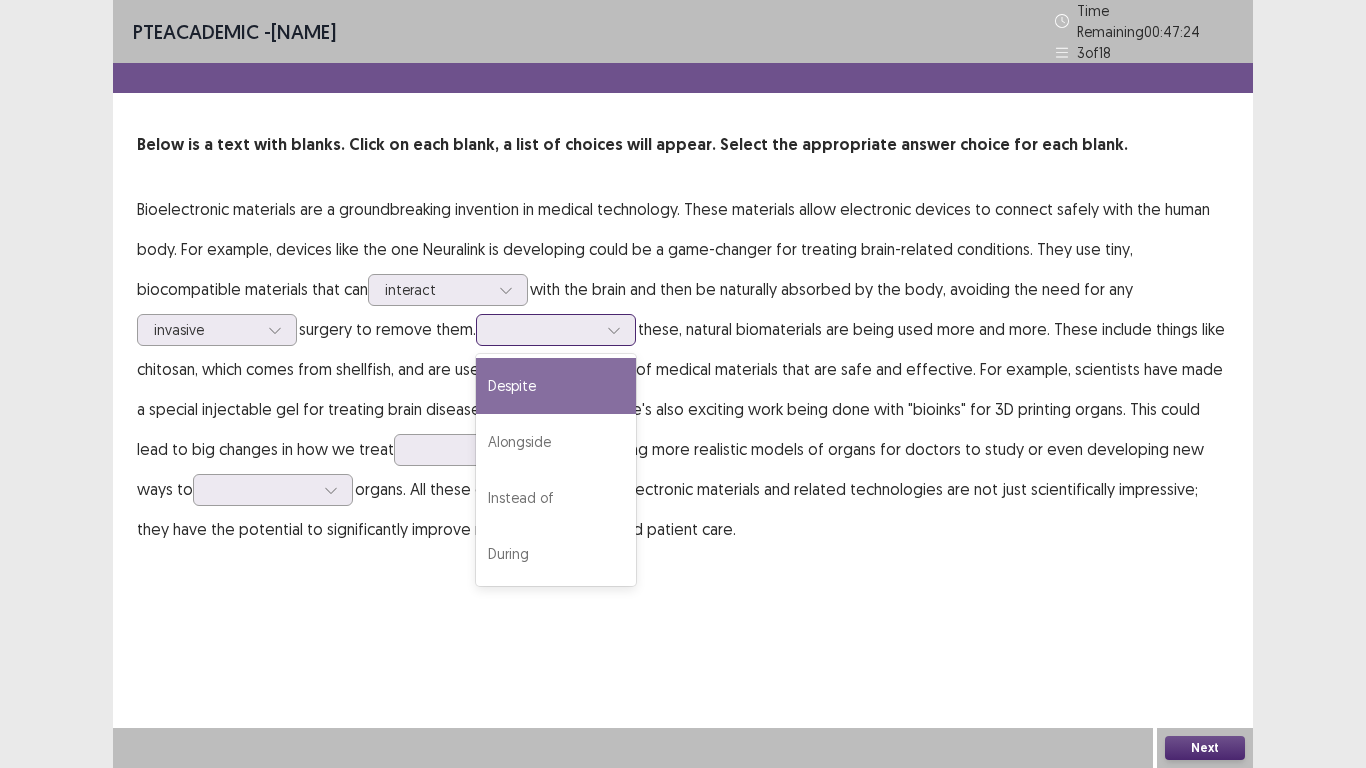 click 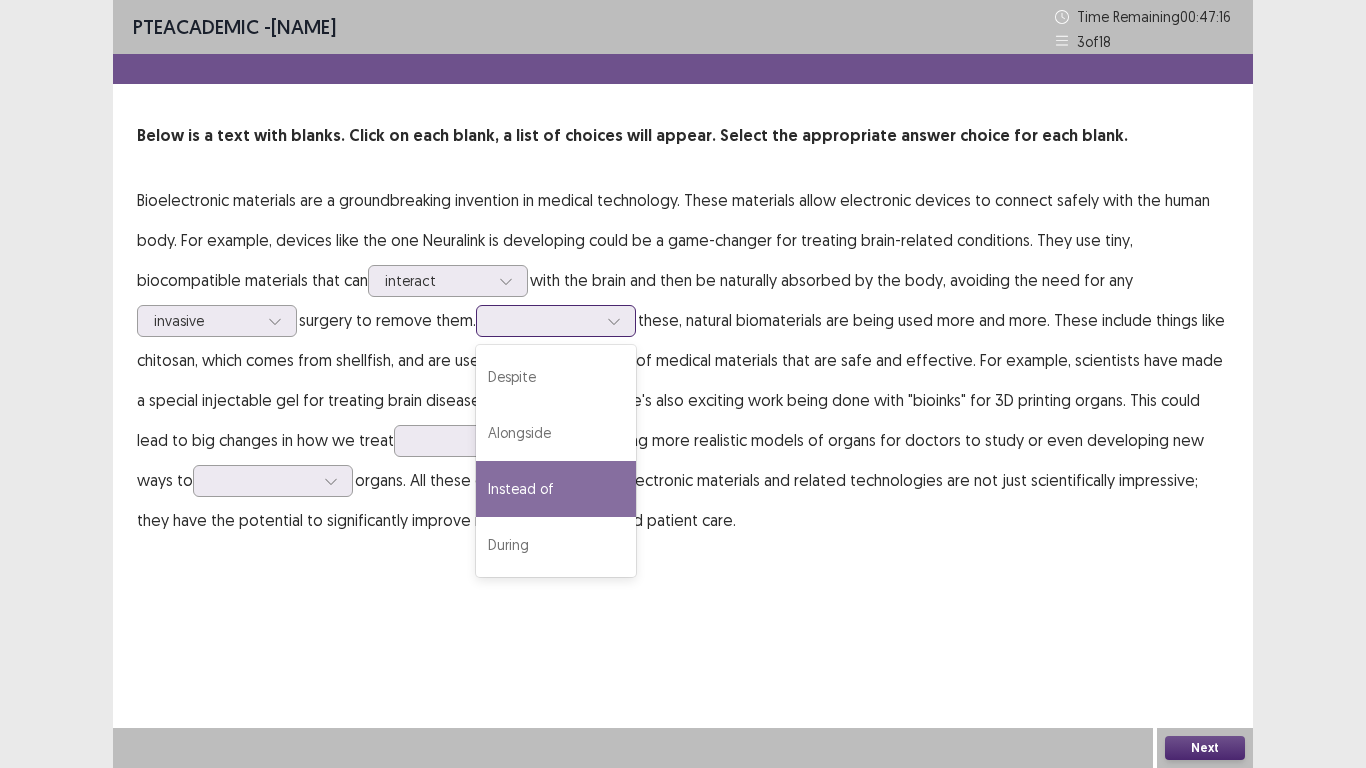 click on "Instead of" at bounding box center (556, 489) 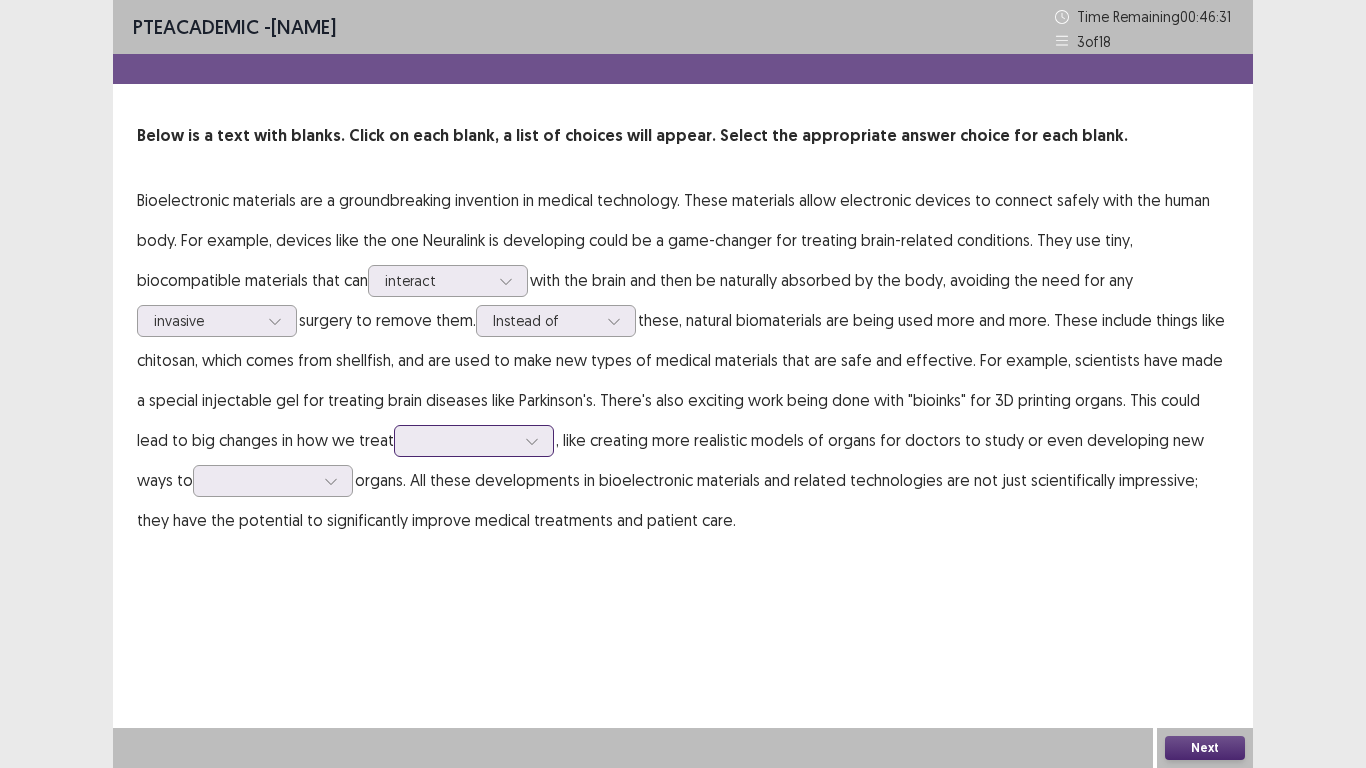 click at bounding box center (463, 440) 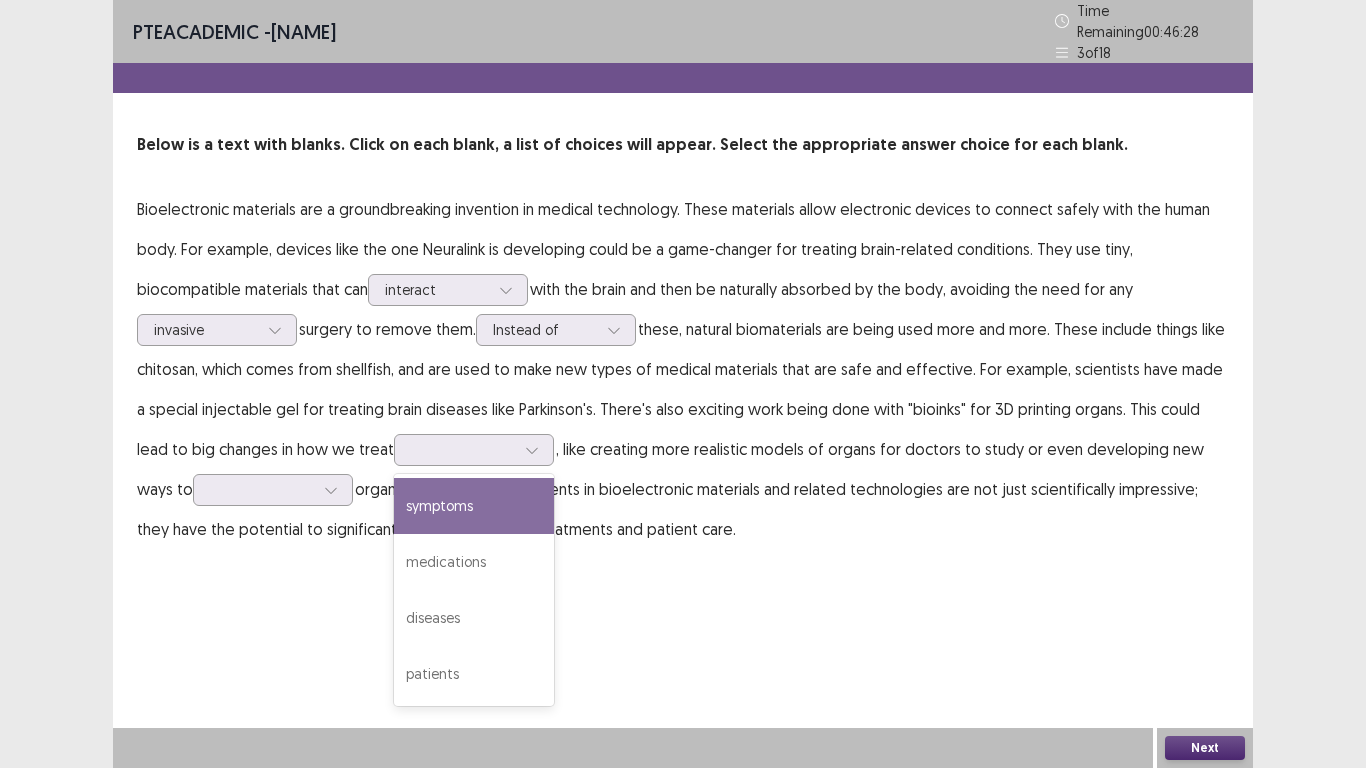 click on "Bioelectronic materials are a groundbreaking invention in medical technology. These materials allow electronic devices to connect safely with the human body. For example, devices like the one Neuralink is developing could be a game-changer for treating brain-related conditions. They use tiny, biocompatible materials that can interact with the brain and then be naturally absorbed by the body, avoiding the need for any invasive surgery to remove them. Instead of these, natural biomaterials are being used more and more. These include things like chitosan, which comes from shellfish, and are used to make new types of medical materials that are safe and effective. For example, scientists have made a special injectable gel for treating brain diseases like Parkinson's. There's also exciting work being done with "bioinks" for 3D printing organs. This could lead to big changes in how we treat 4 results available. symptoms medications diseases patients" at bounding box center (683, 369) 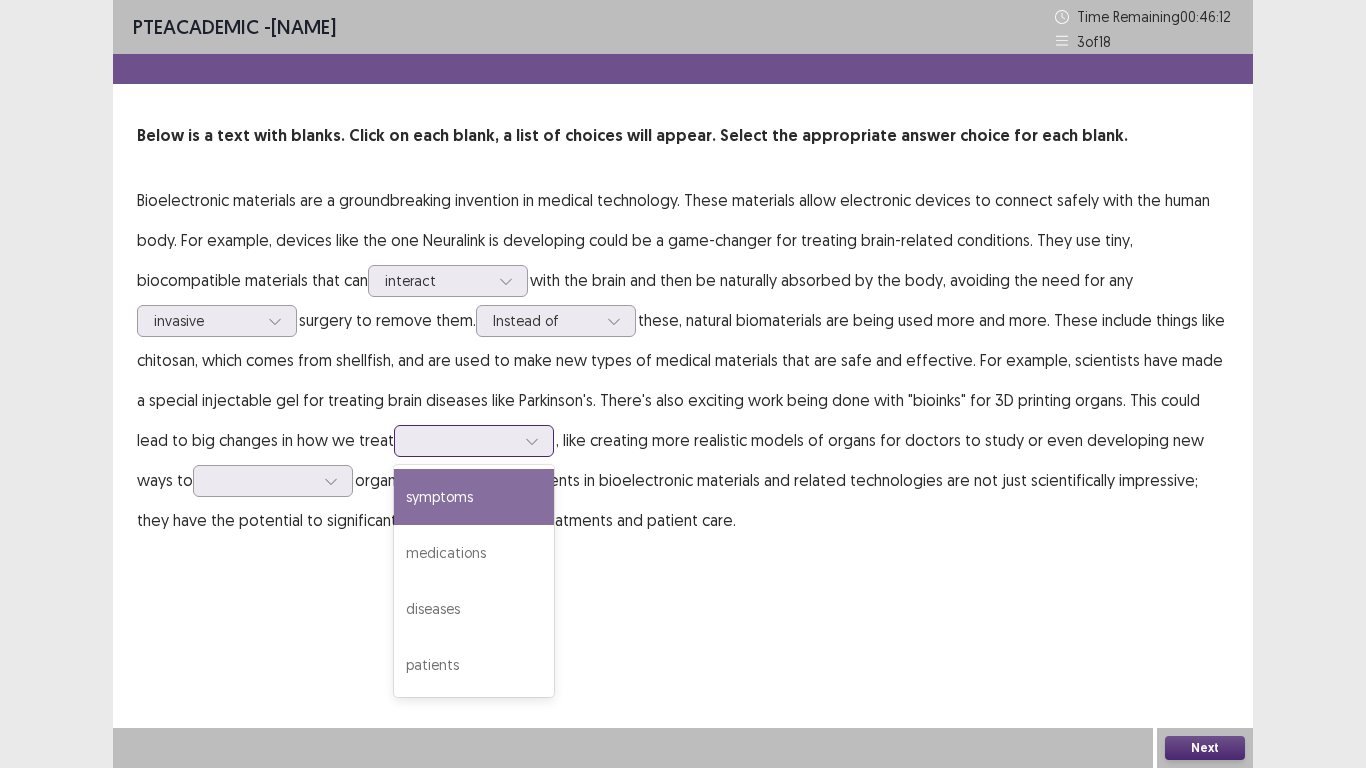 click at bounding box center (474, 441) 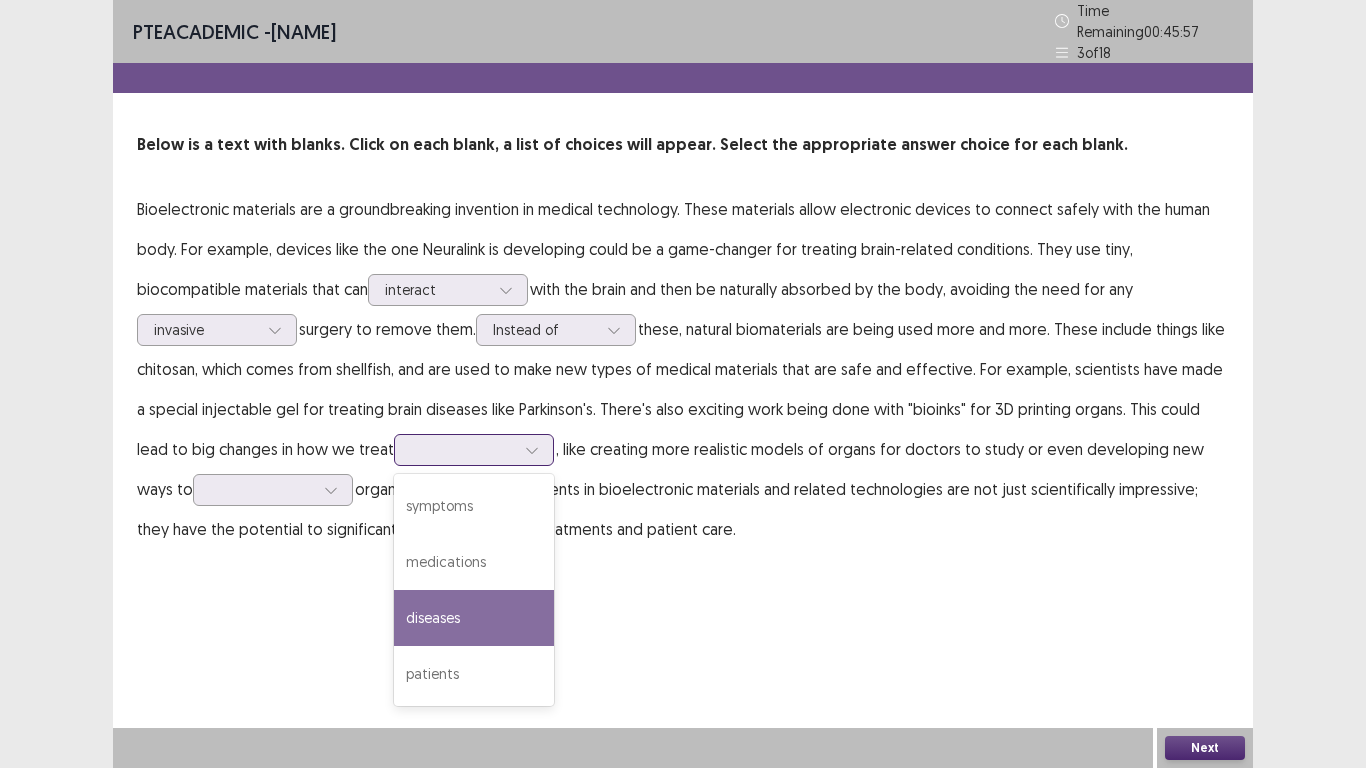 click on "diseases" at bounding box center [474, 618] 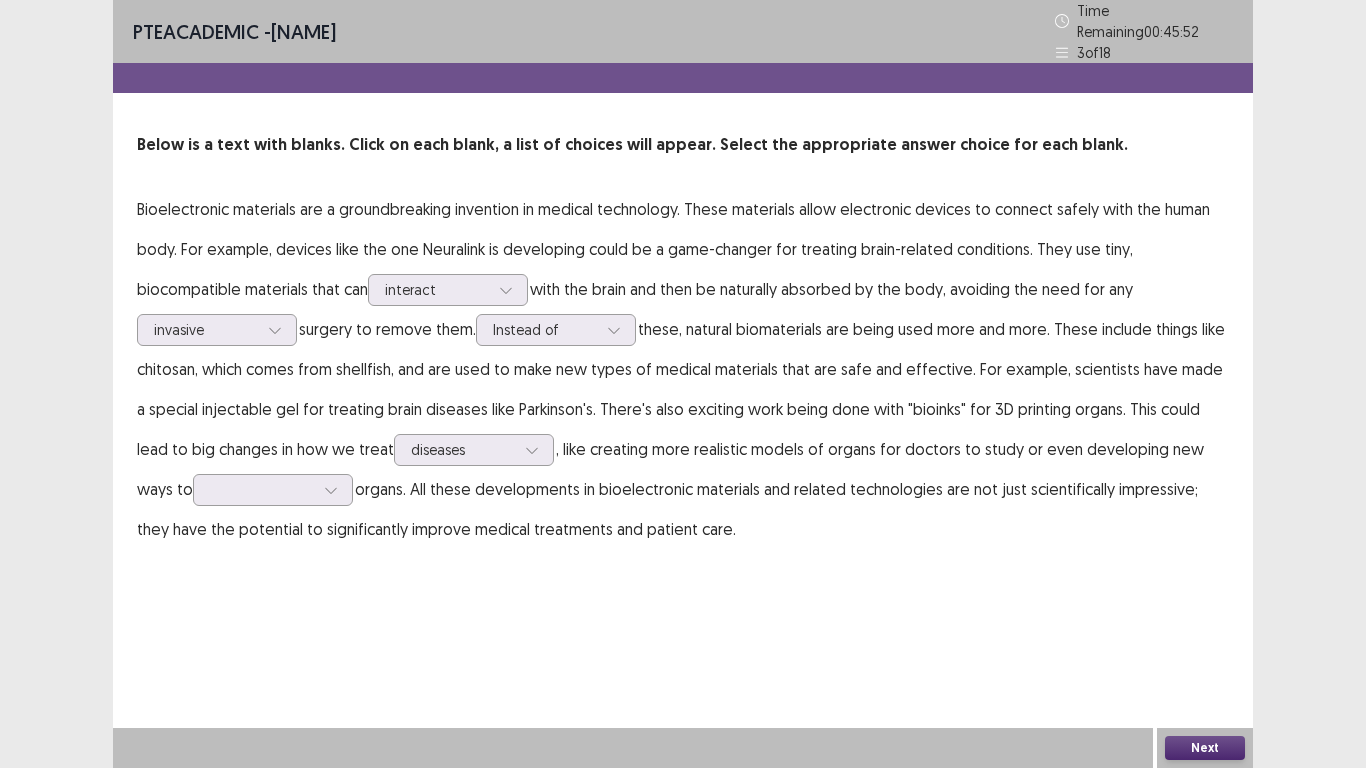 click on "Bioelectronic materials are a groundbreaking invention in medical technology. These materials allow electronic devices to connect safely with the human body. For example, devices like the one Neuralink is developing could be a game-changer for treating brain-related conditions. They use tiny, biocompatible materials that can interact with the brain and then be naturally absorbed by the body, avoiding the need for any invasive surgery to remove them. Instead of these, natural biomaterials are being used more and more. These include things like chitosan, which comes from shellfish, and are used to make new types of medical materials that are safe and effective. For example, scientists have made a special injectable gel for treating brain diseases like Parkinson's. There's also exciting work being done with "bioinks" for 3D printing organs. This could lead to big changes in how we treat option diseases, selected. diseases" at bounding box center [683, 369] 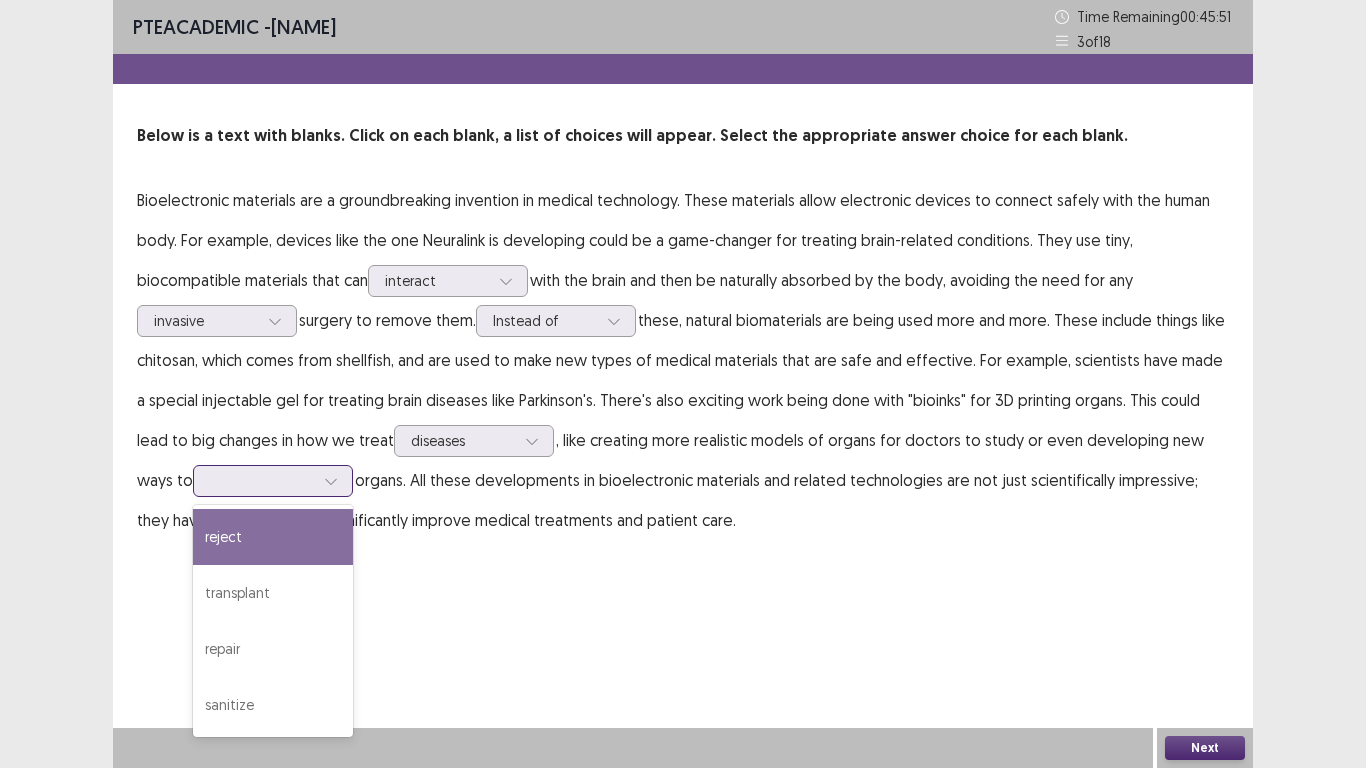 click at bounding box center [262, 480] 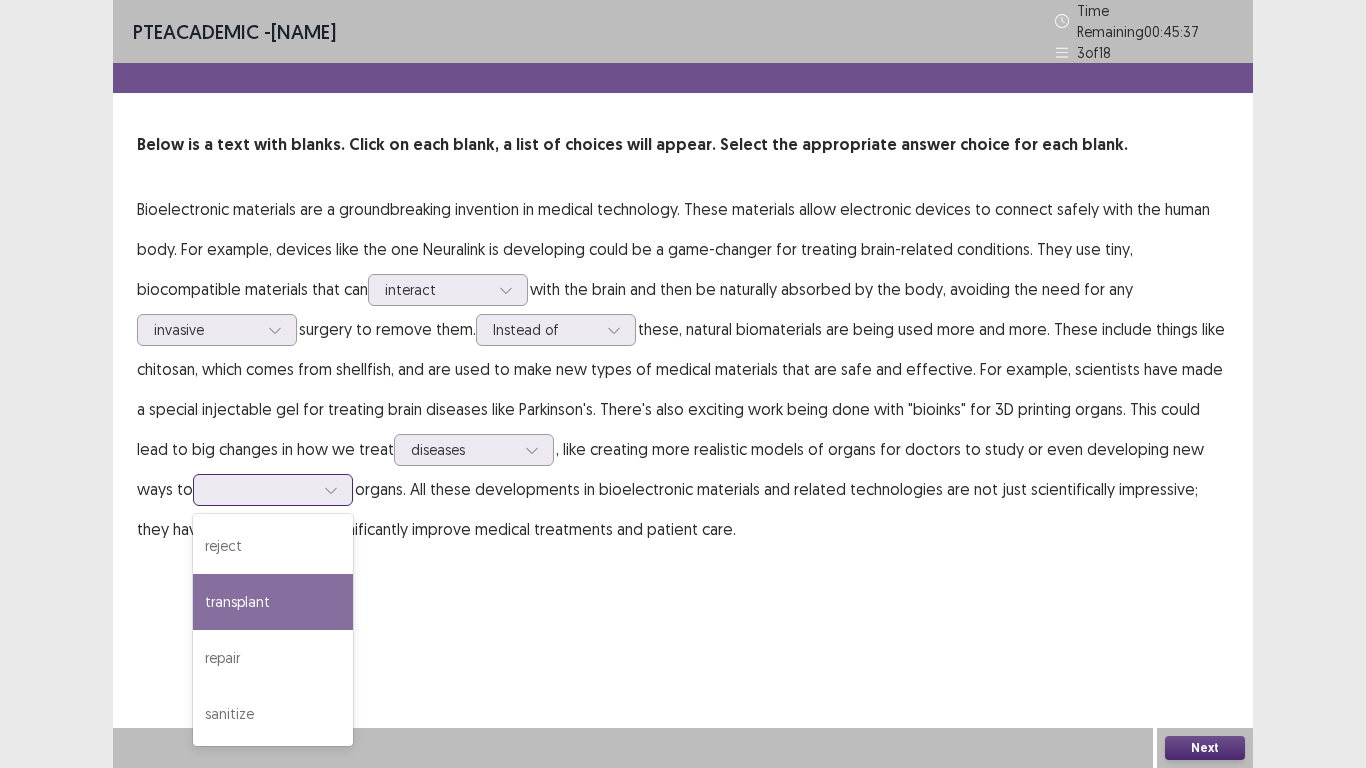 click on "transplant" at bounding box center (273, 602) 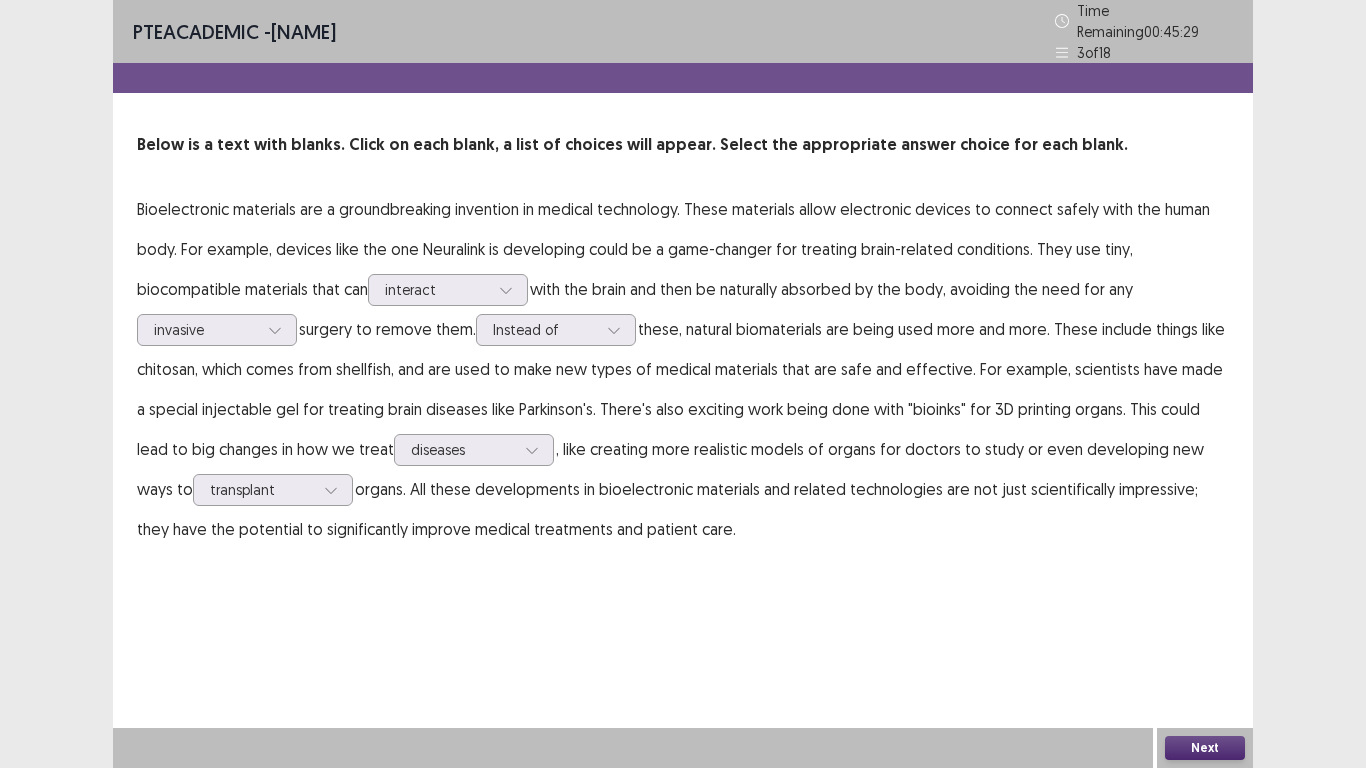 click on "Next" at bounding box center (1205, 748) 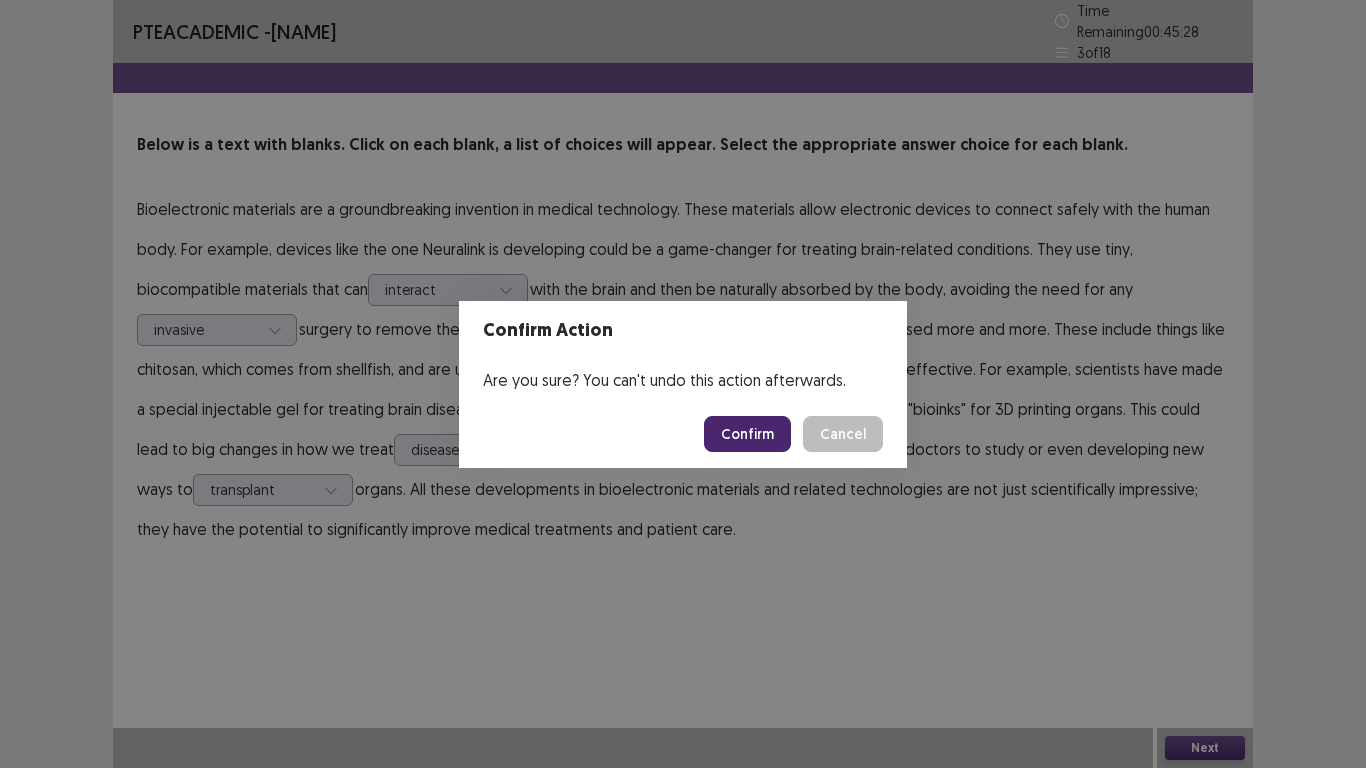 click on "Confirm" at bounding box center (747, 434) 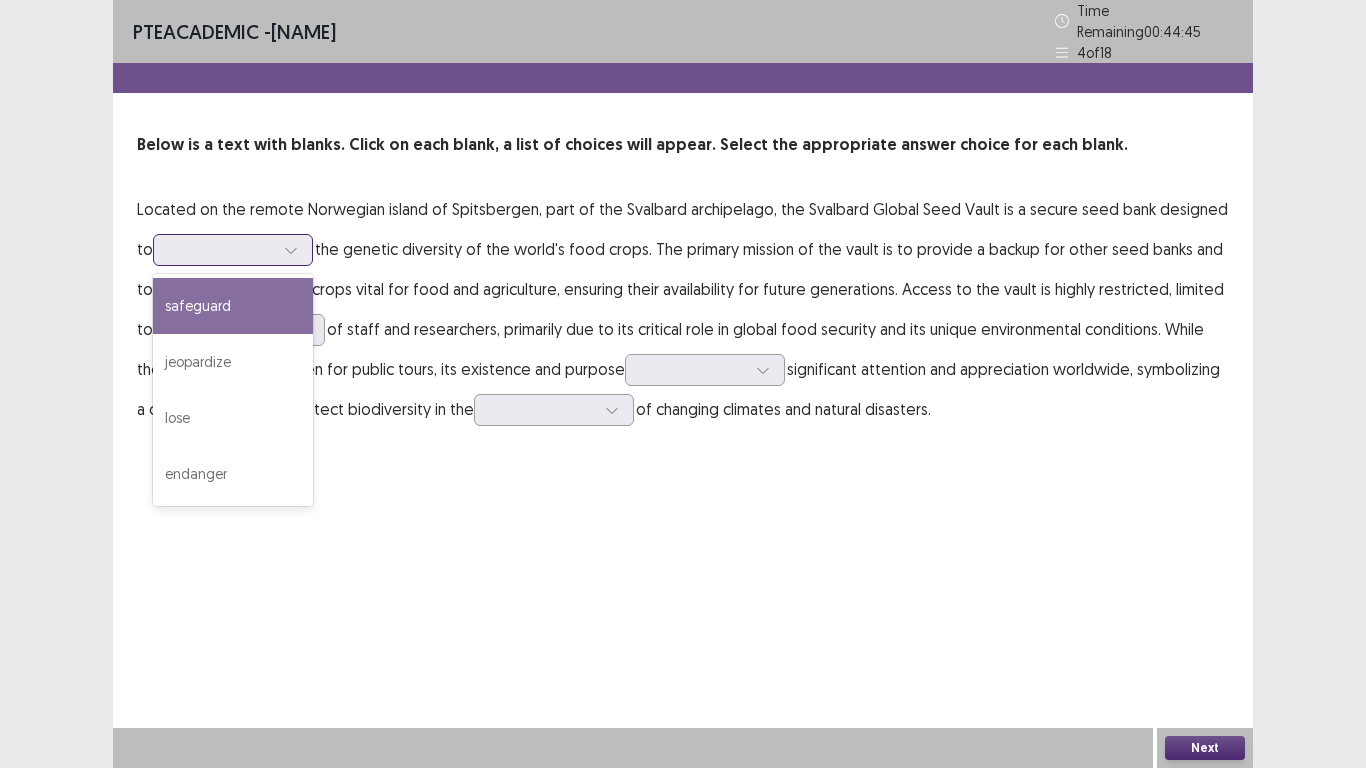 click at bounding box center (222, 249) 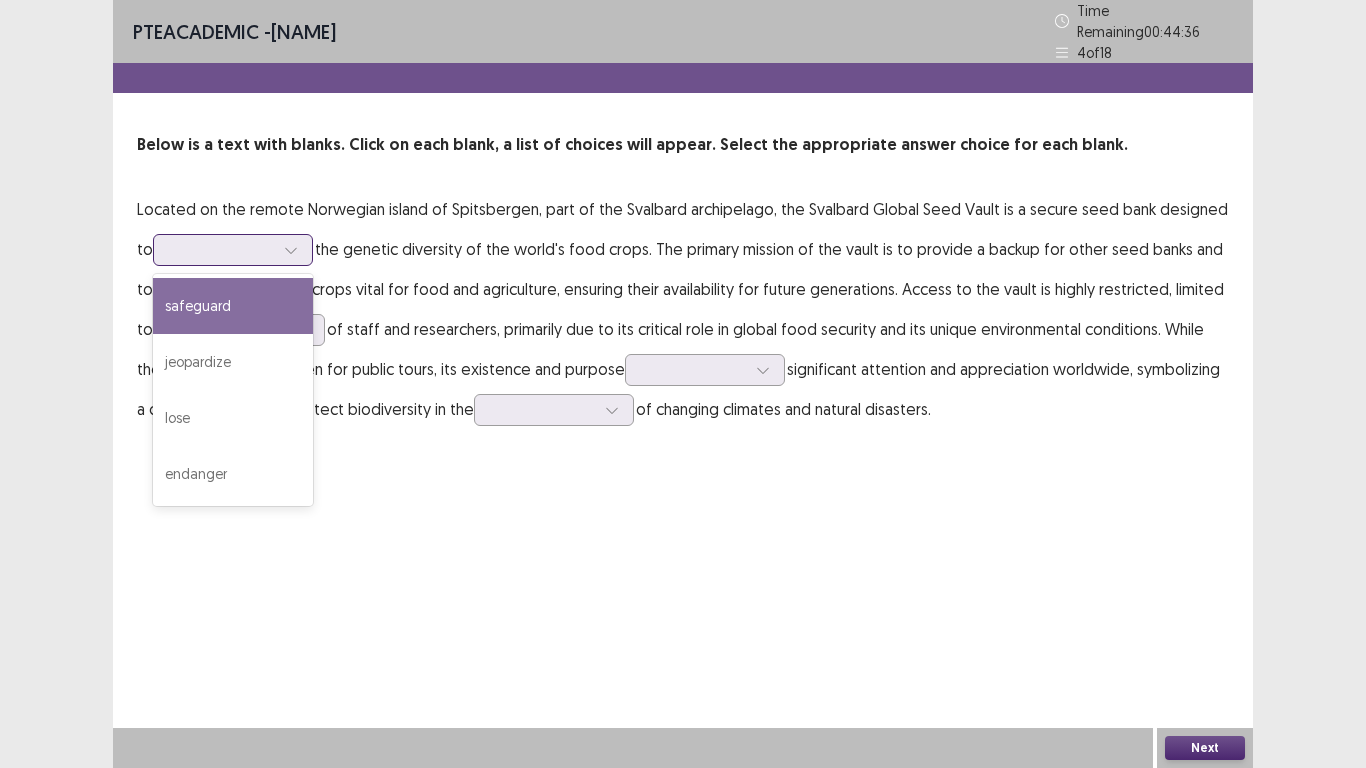 click on "safeguard" at bounding box center (233, 306) 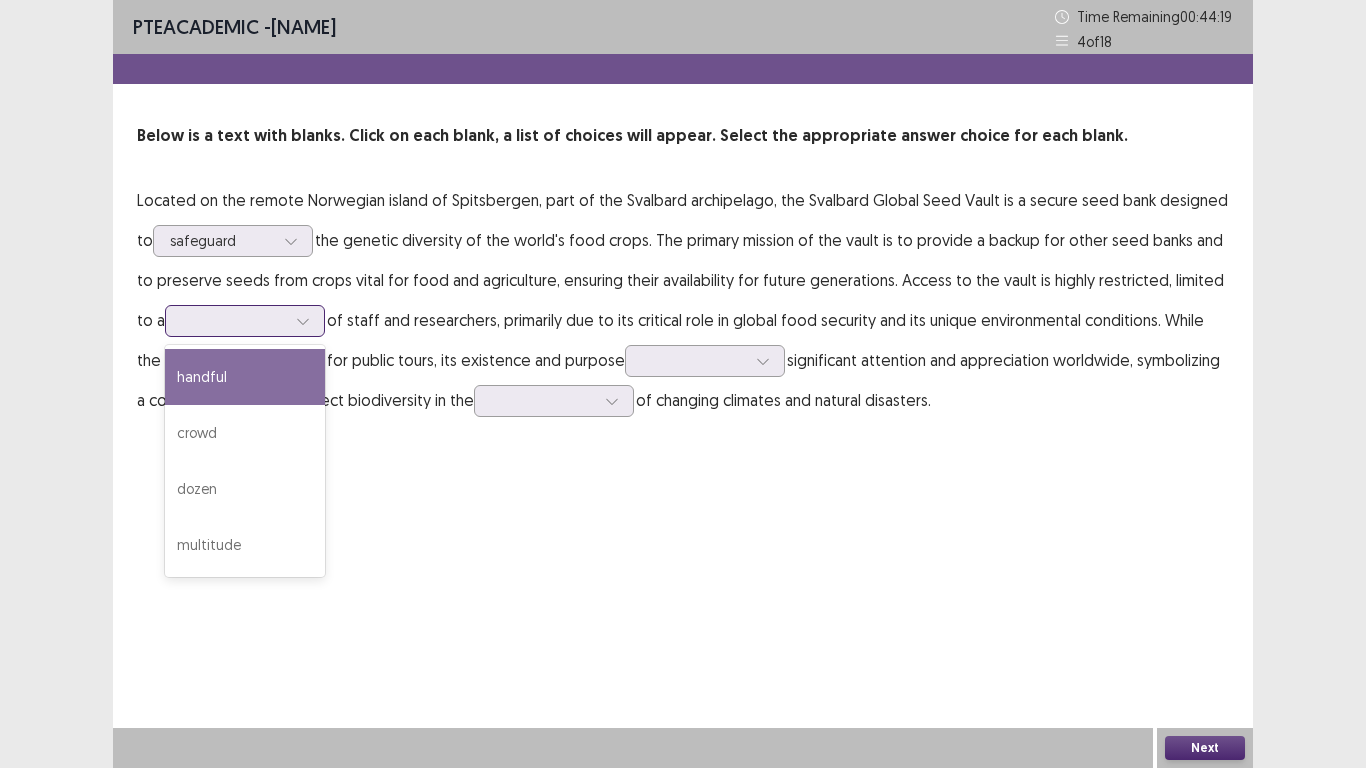 click at bounding box center [234, 320] 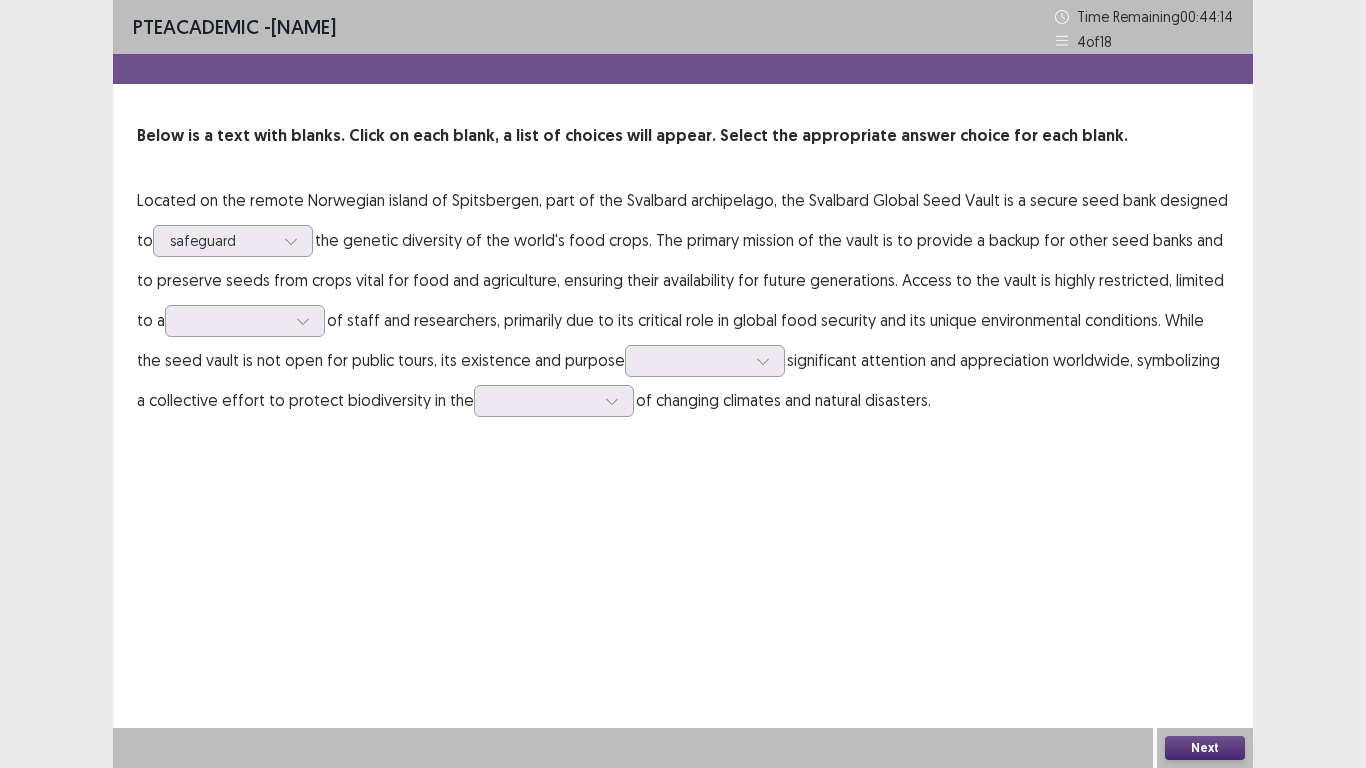 click on "PTE academic - [FIRST] [LAST] Time Remaining 00 : 44 : 14 4 of 18 Below is a text with blanks. Click on each blank, a list of choices will appear. Select the appropriate answer choice for each blank. Located on the remote Norwegian island of Spitsbergen, part of the Svalbard archipelago, the Svalbard Global Seed Vault is a secure seed bank designed to safeguard the genetic diversity of the world's food crops. The primary mission of the vault is to provide a backup for other seed banks and to preserve seeds from crops vital for food and agriculture, ensuring their availability for future generations. Access to the vault is highly restricted, limited to a of staff and researchers, primarily due to its critical role in global food security and its unique environmental conditions. While the seed vault is not open for public tours, its existence and purpose significant attention and appreciation worldwide, symbolizing a collective effort to protect biodiversity in the" at bounding box center (683, 230) 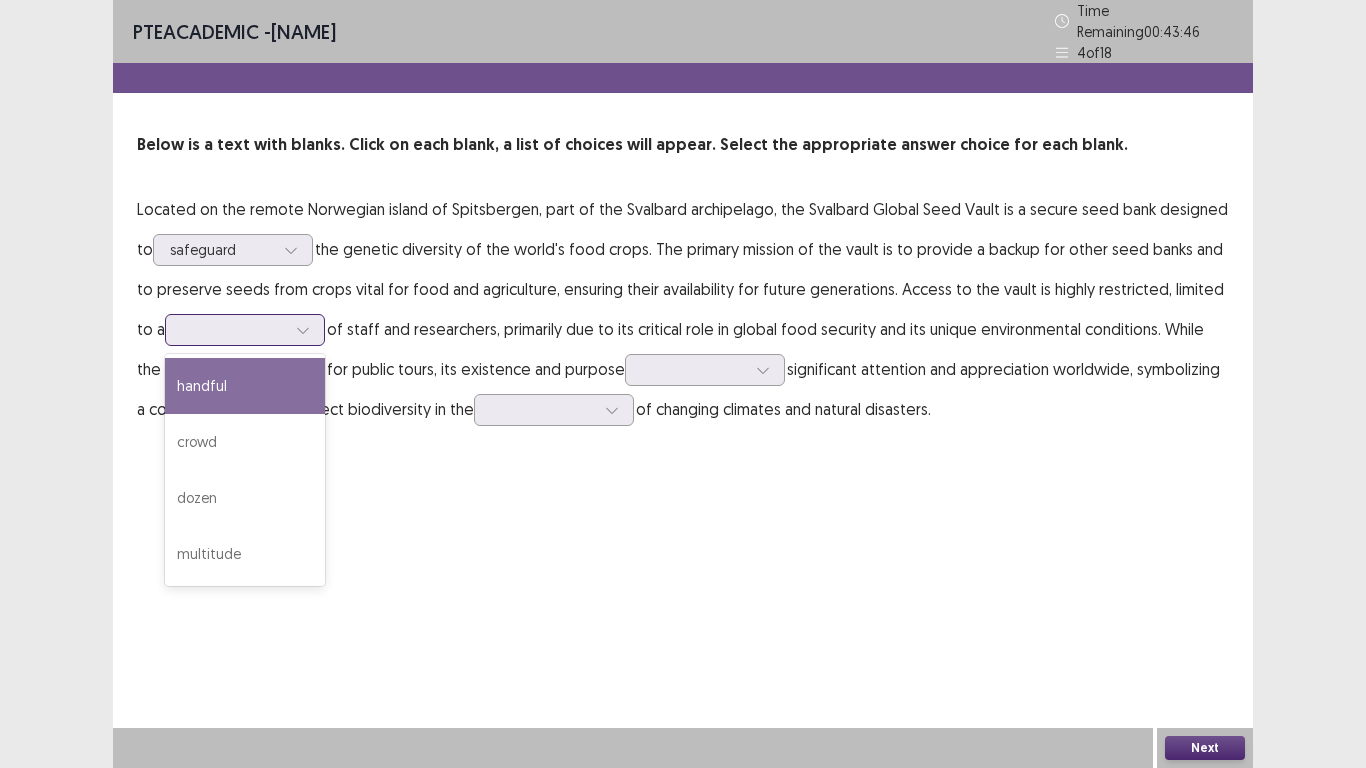 click at bounding box center [234, 329] 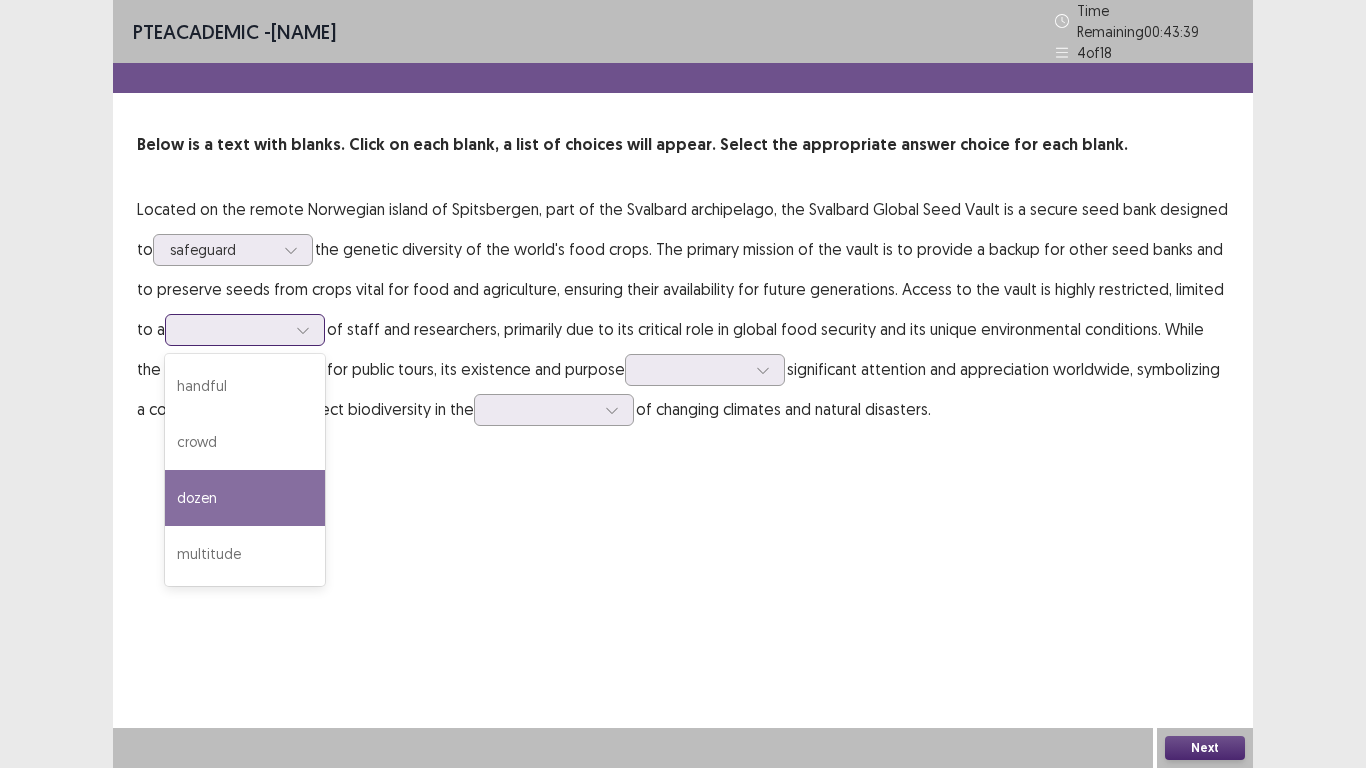 click on "dozen" at bounding box center (245, 498) 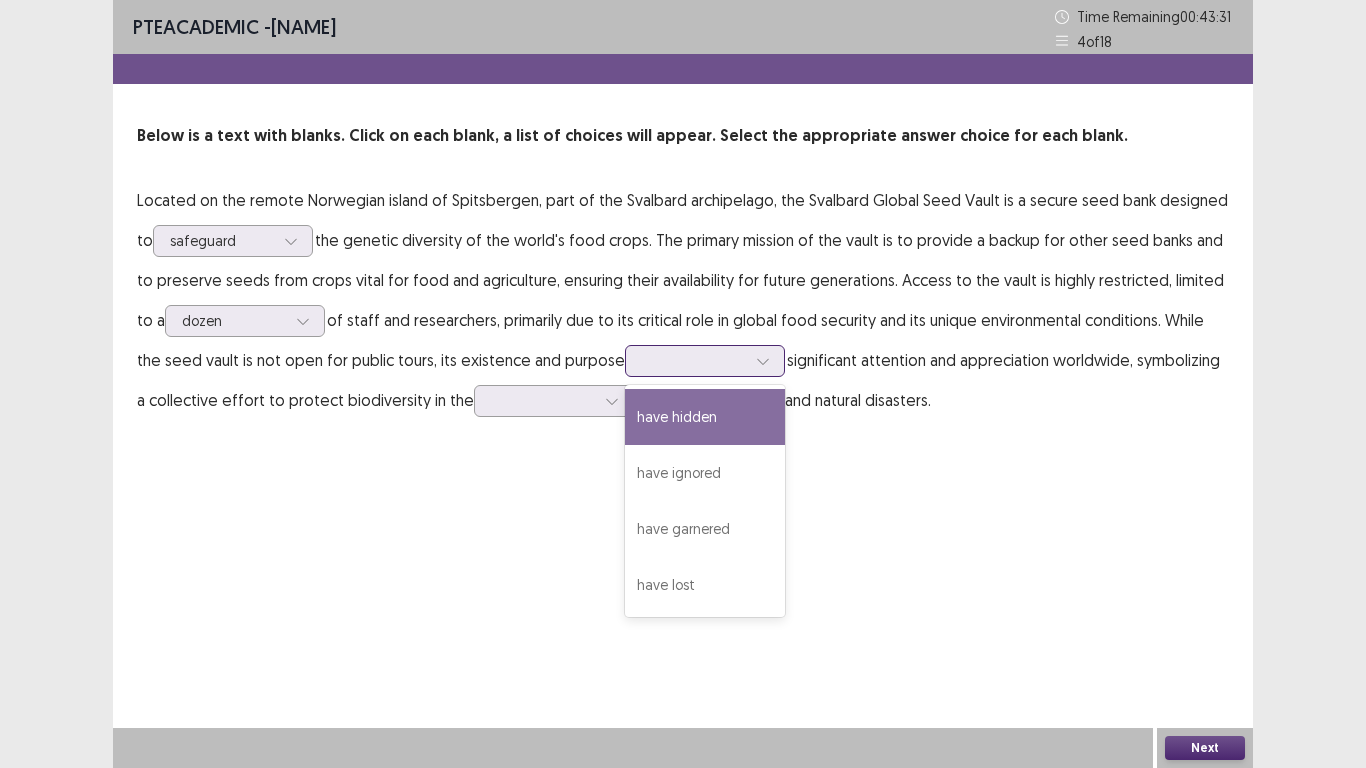 click at bounding box center [694, 360] 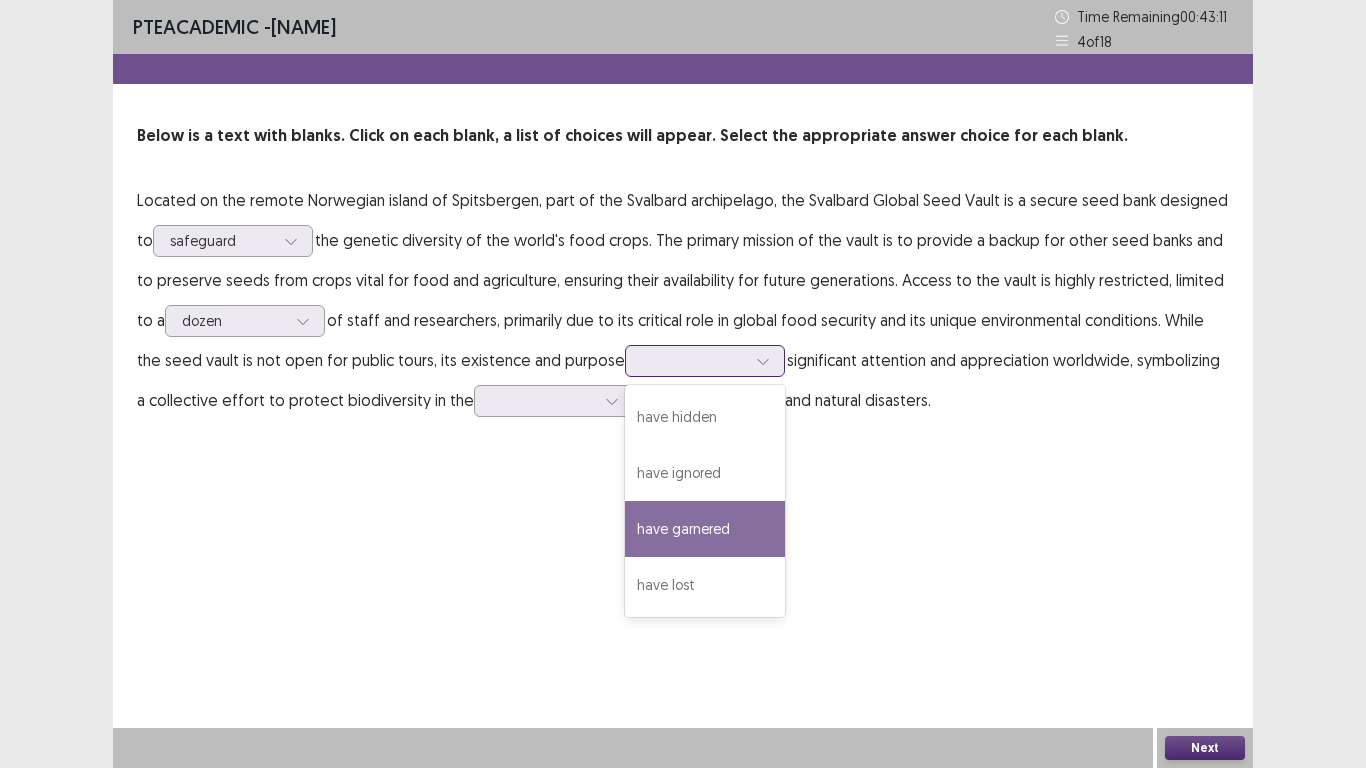 click on "have garnered" at bounding box center (705, 529) 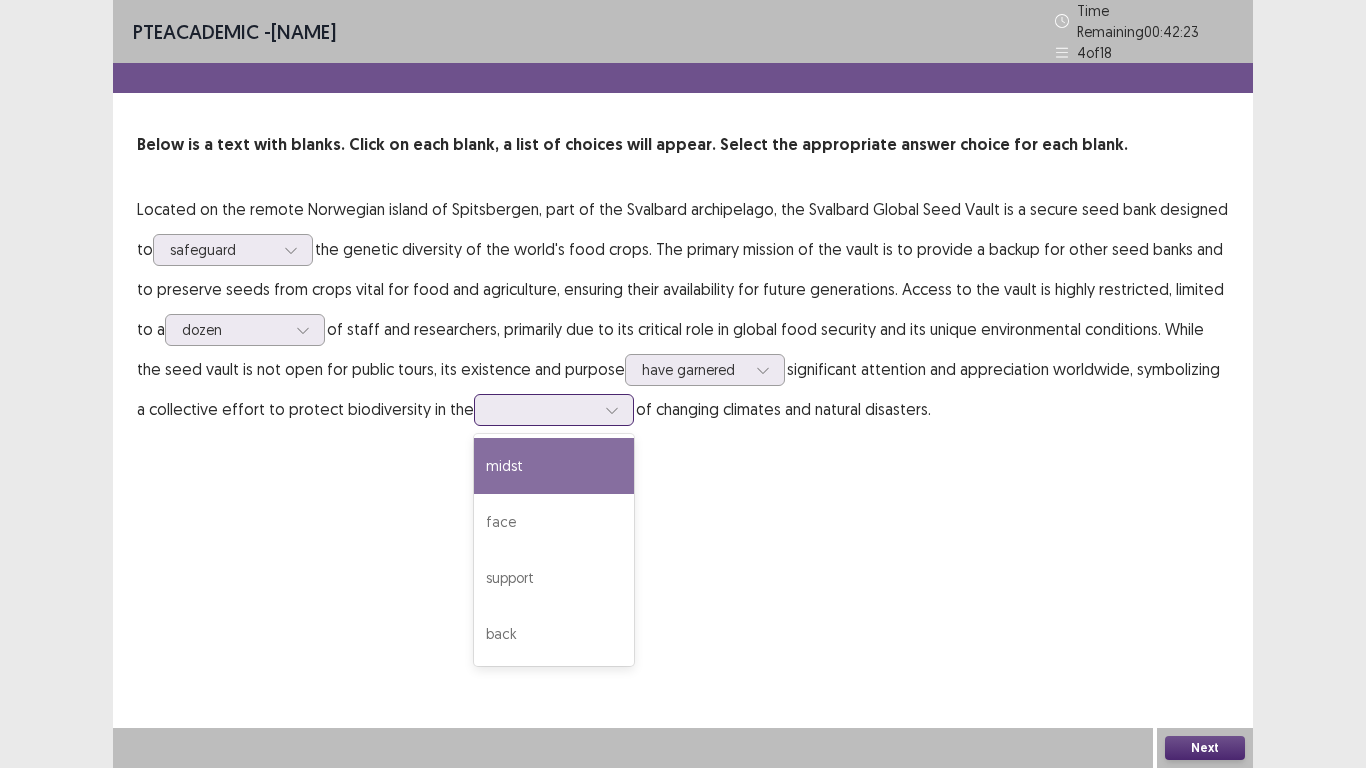 click at bounding box center [543, 409] 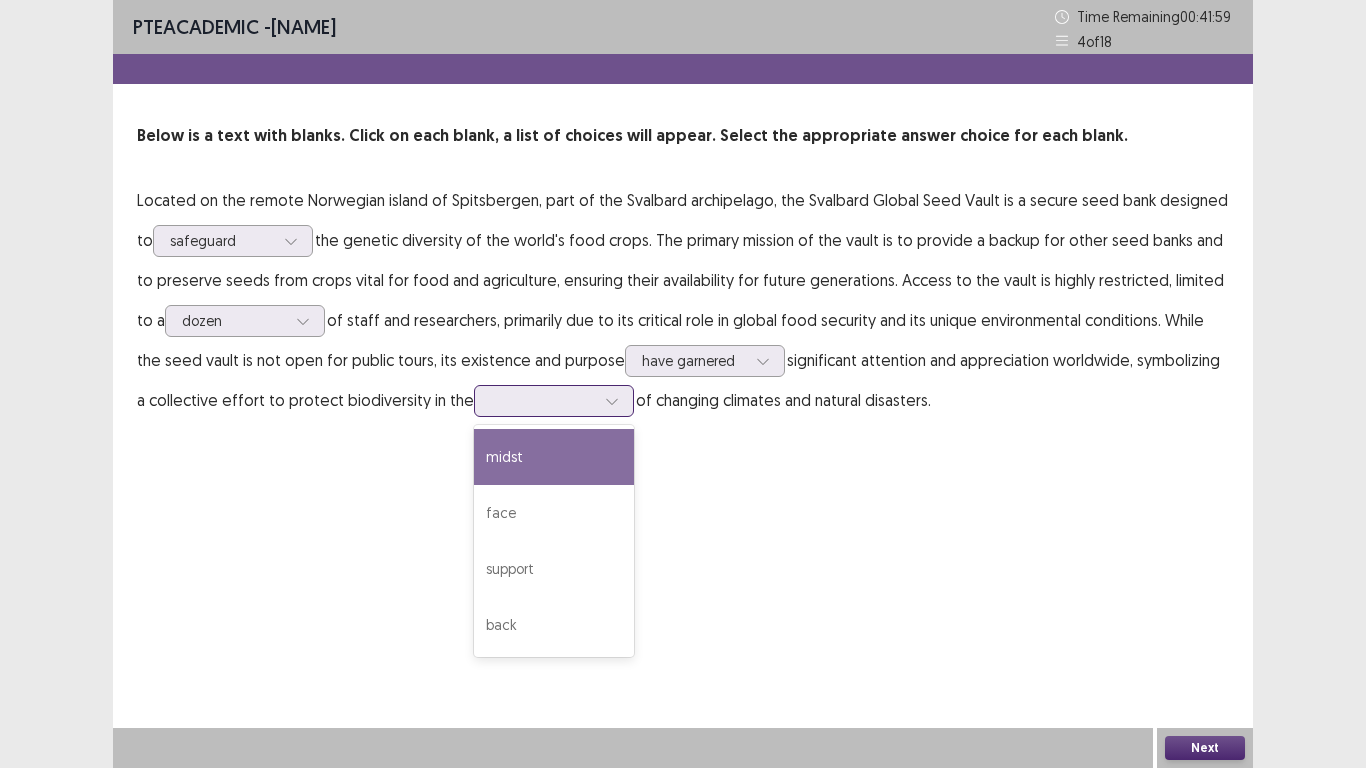 click on "midst" at bounding box center [554, 457] 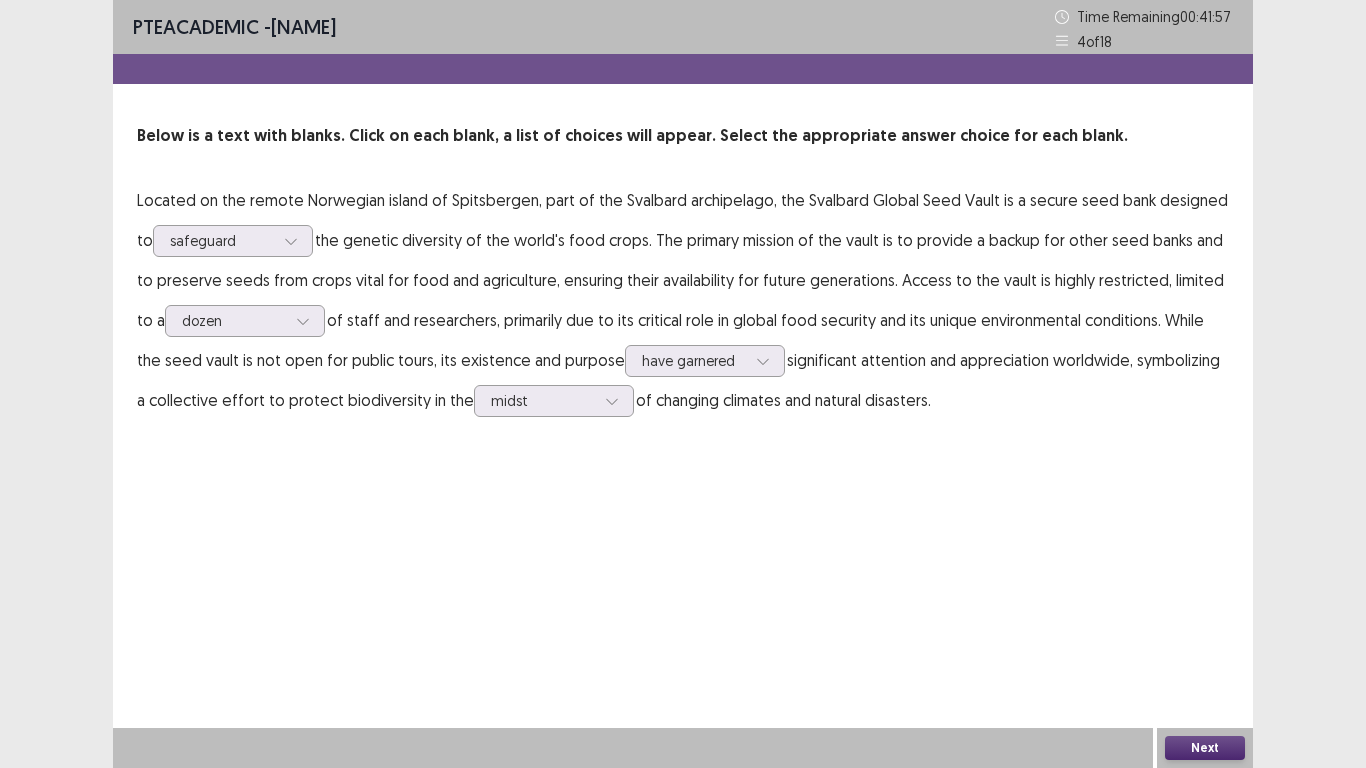 click on "Next" at bounding box center (1205, 748) 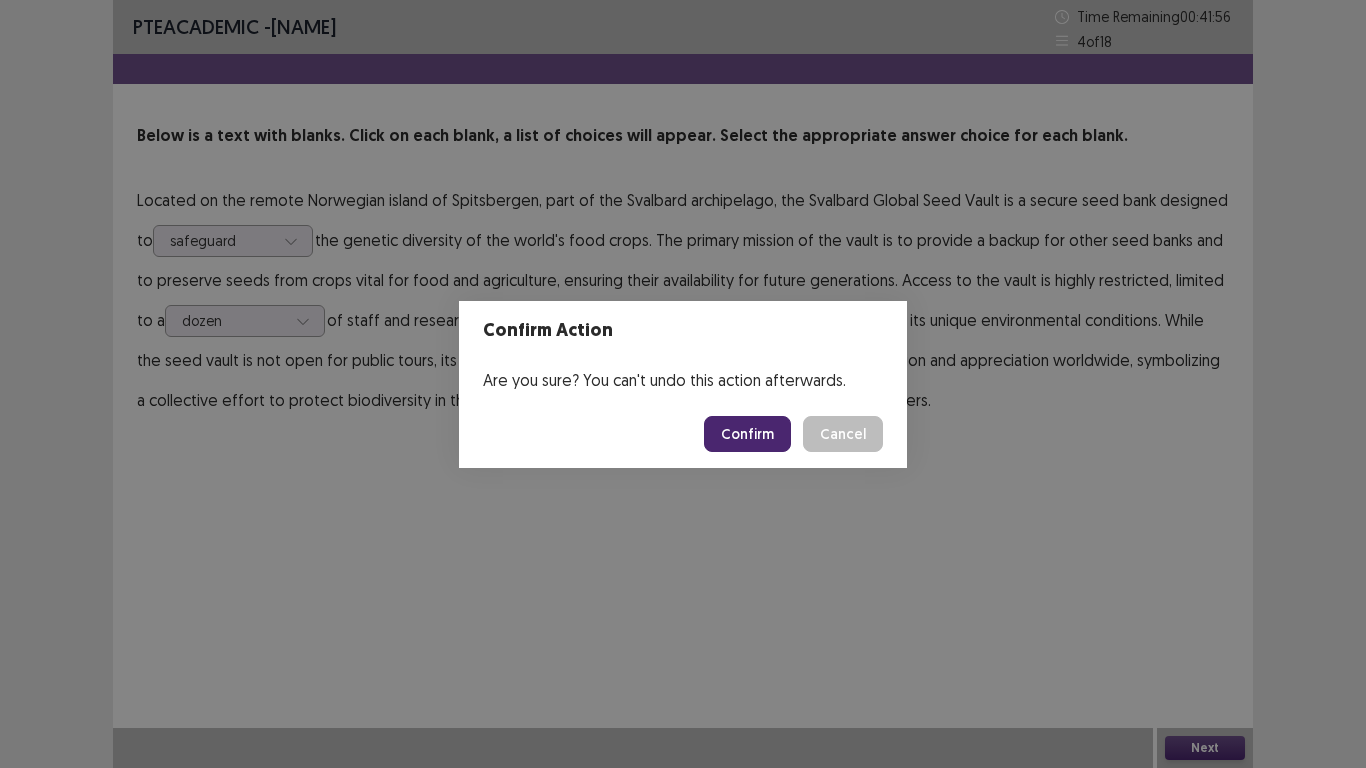 click on "Confirm" at bounding box center [747, 434] 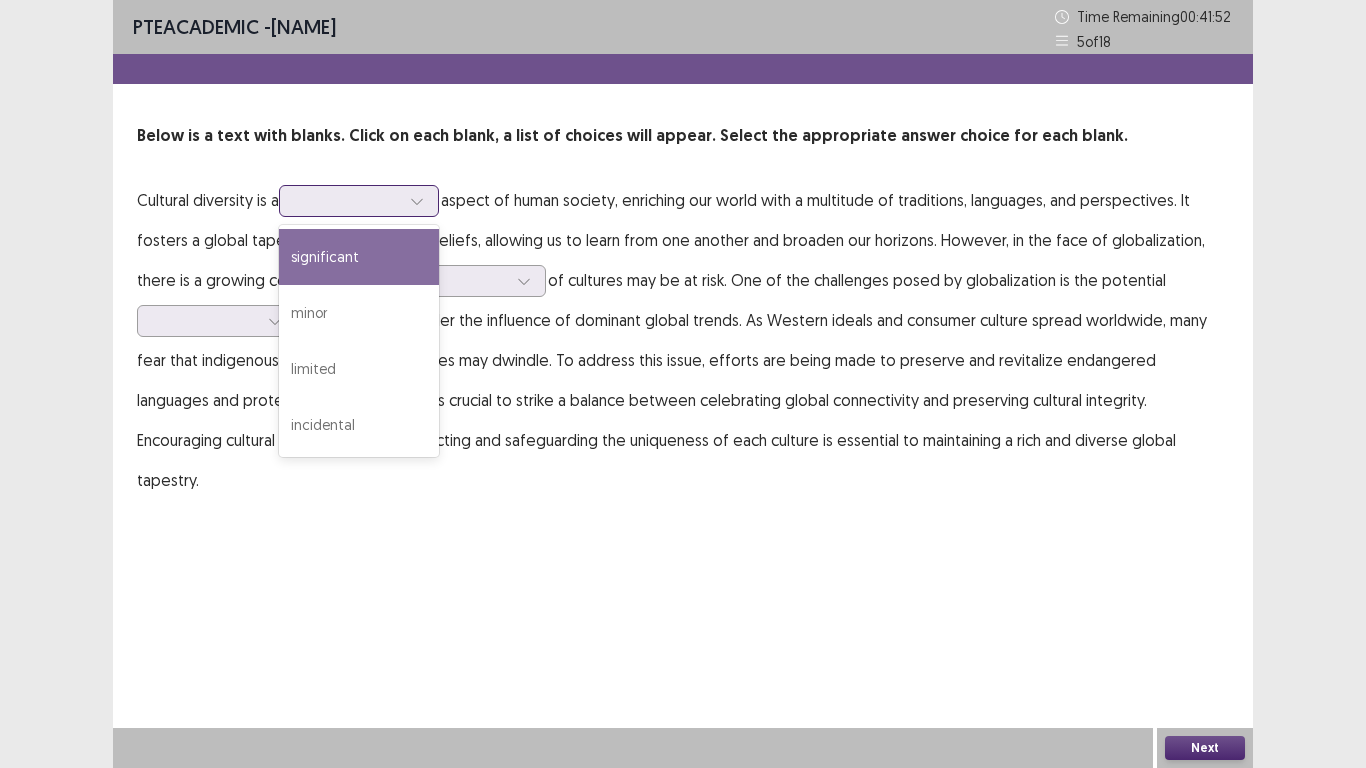 click at bounding box center [348, 200] 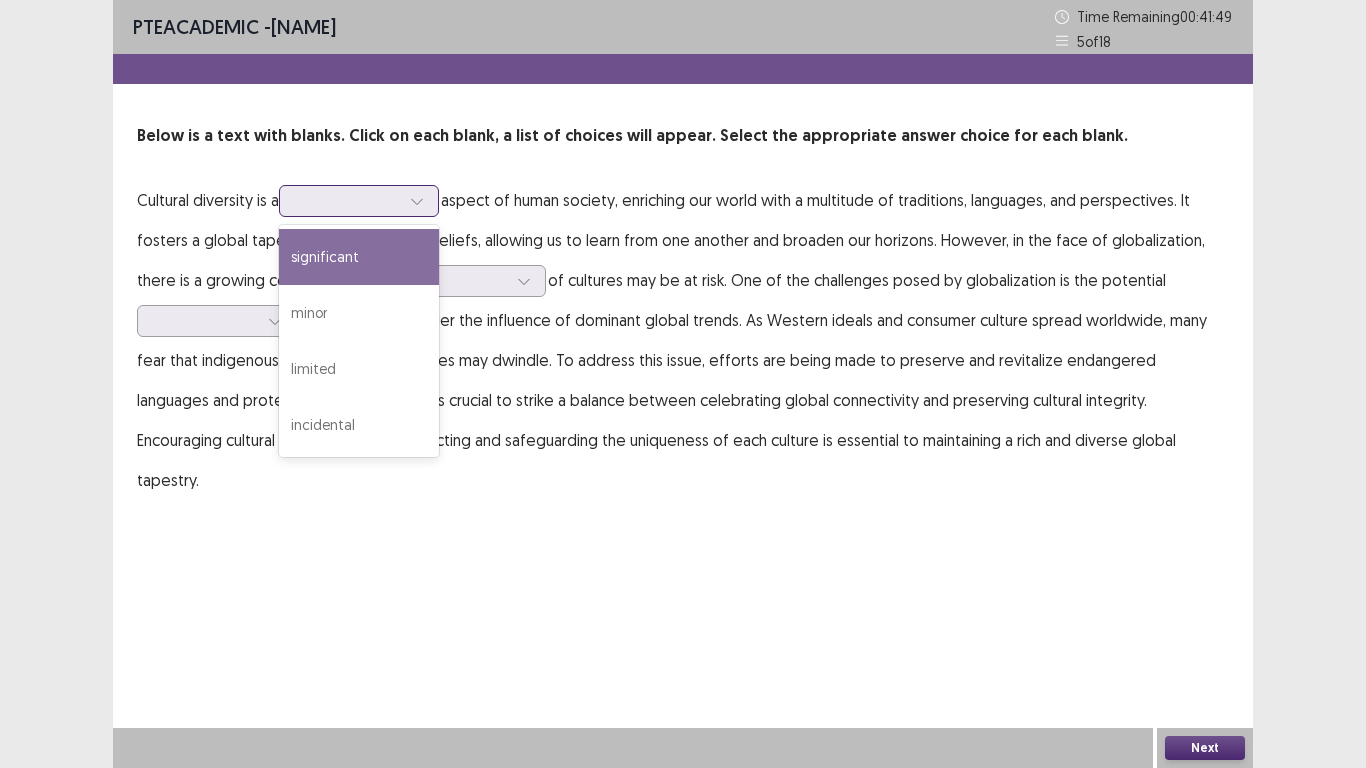 click on "significant" at bounding box center (359, 257) 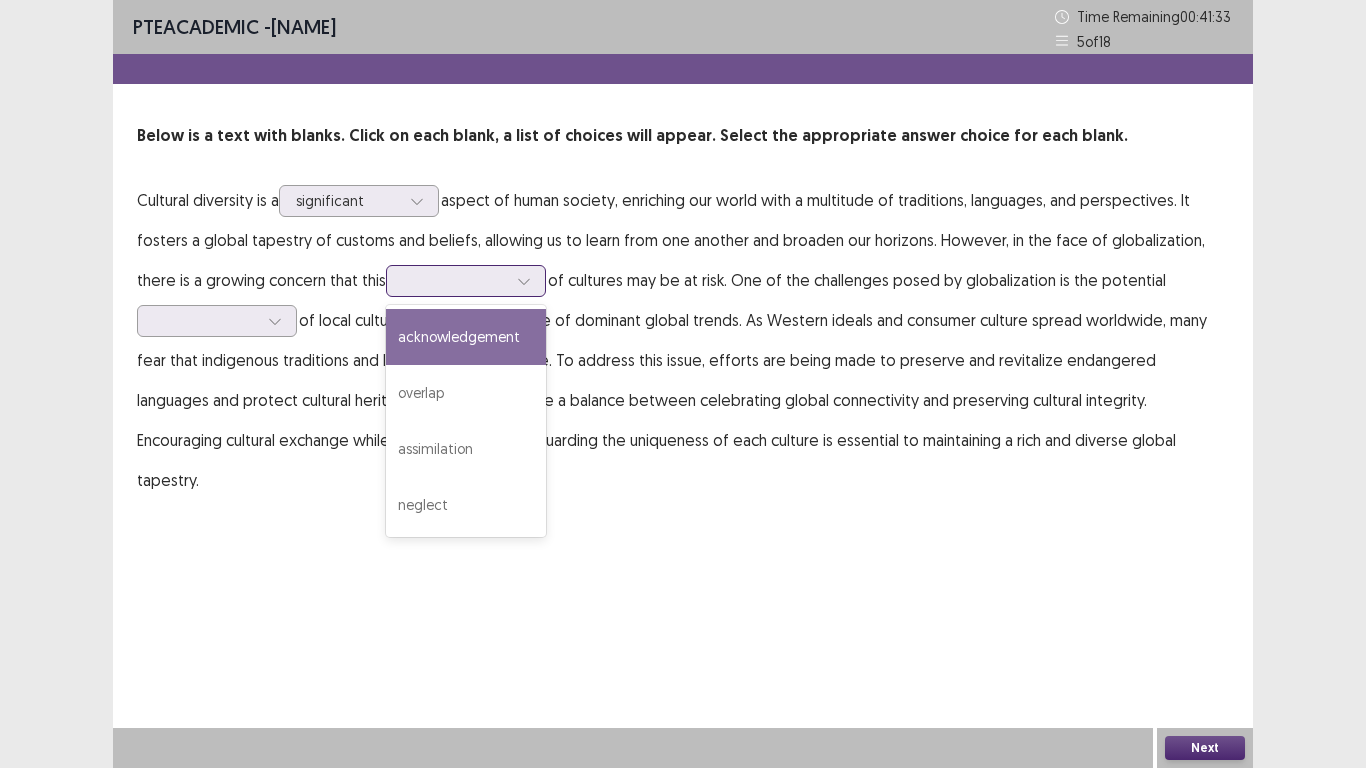 click at bounding box center [455, 280] 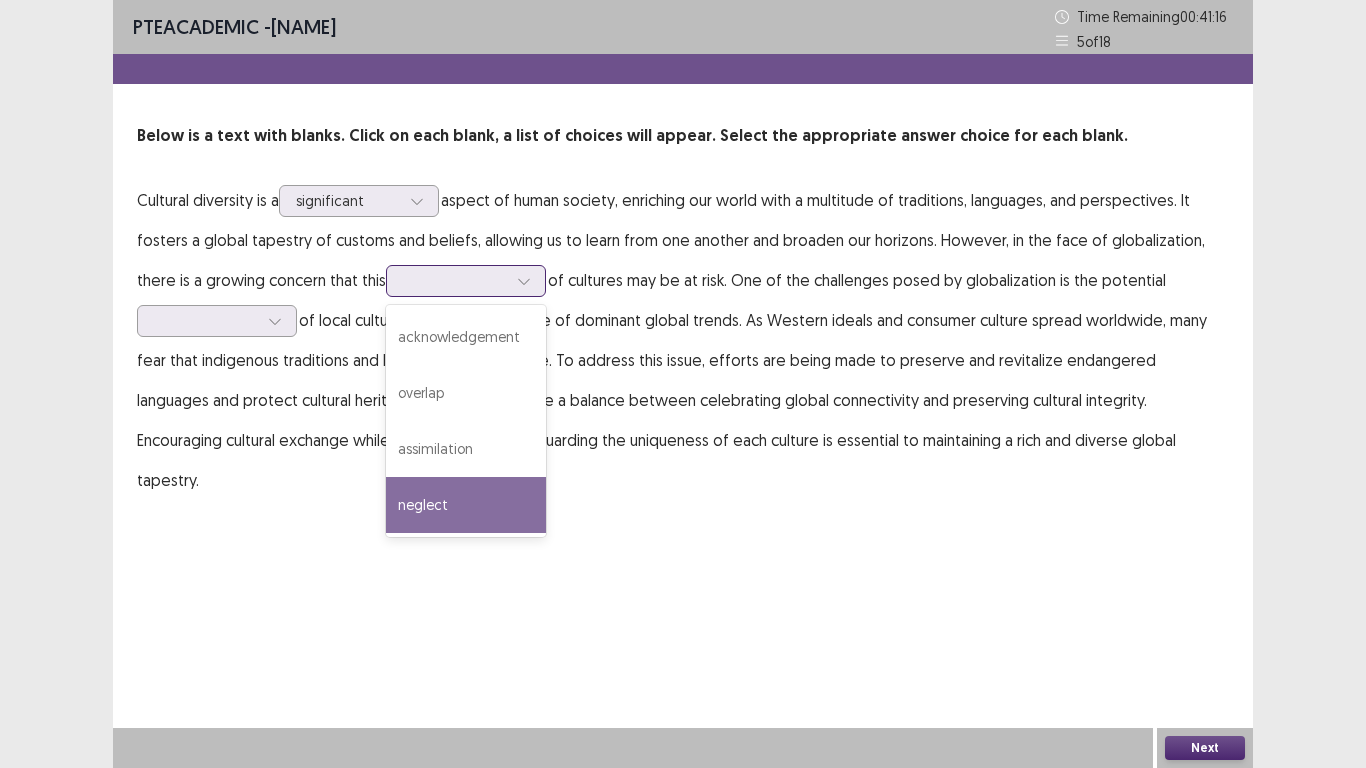 click on "neglect" at bounding box center (466, 505) 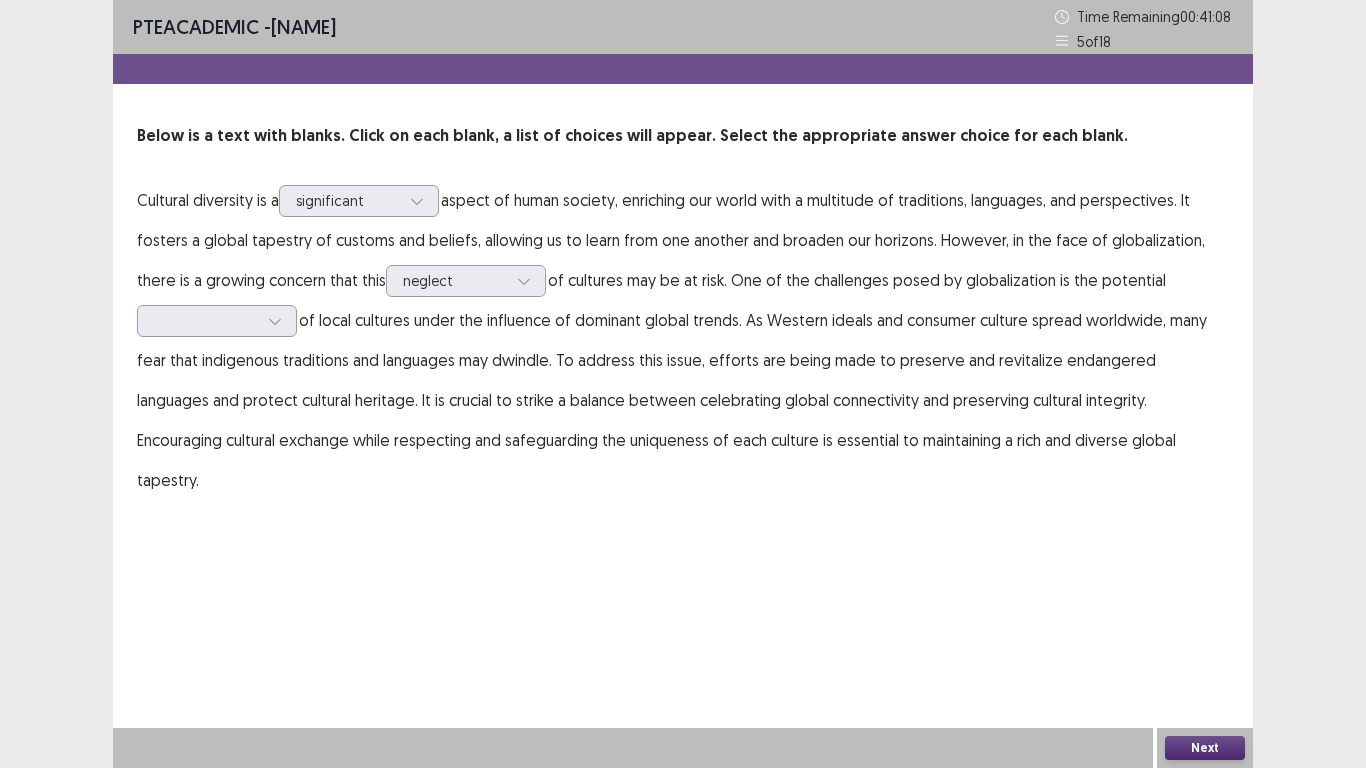 click on "Cultural diversity is a  significant  aspect of human society, enriching our world with a multitude of traditions, languages, and perspectives. It fosters a global tapestry of customs and beliefs, allowing us to learn from one another and broaden our horizons. However, in the face of globalization, there is a growing concern that this  neglect  of cultures may be at risk. One of the challenges posed by globalization is the potential   of local cultures under the influence of dominant global trends. As Western ideals and consumer culture spread worldwide, many fear that indigenous traditions and languages may dwindle. To address this issue, efforts are being made to preserve and revitalize endangered languages and protect cultural heritage.
It is crucial to strike a balance between celebrating global connectivity and preserving cultural integrity. Encouraging cultural exchange while respecting and safeguarding the uniqueness of each culture is essential to maintaining a rich and diverse global tapestry." at bounding box center [683, 340] 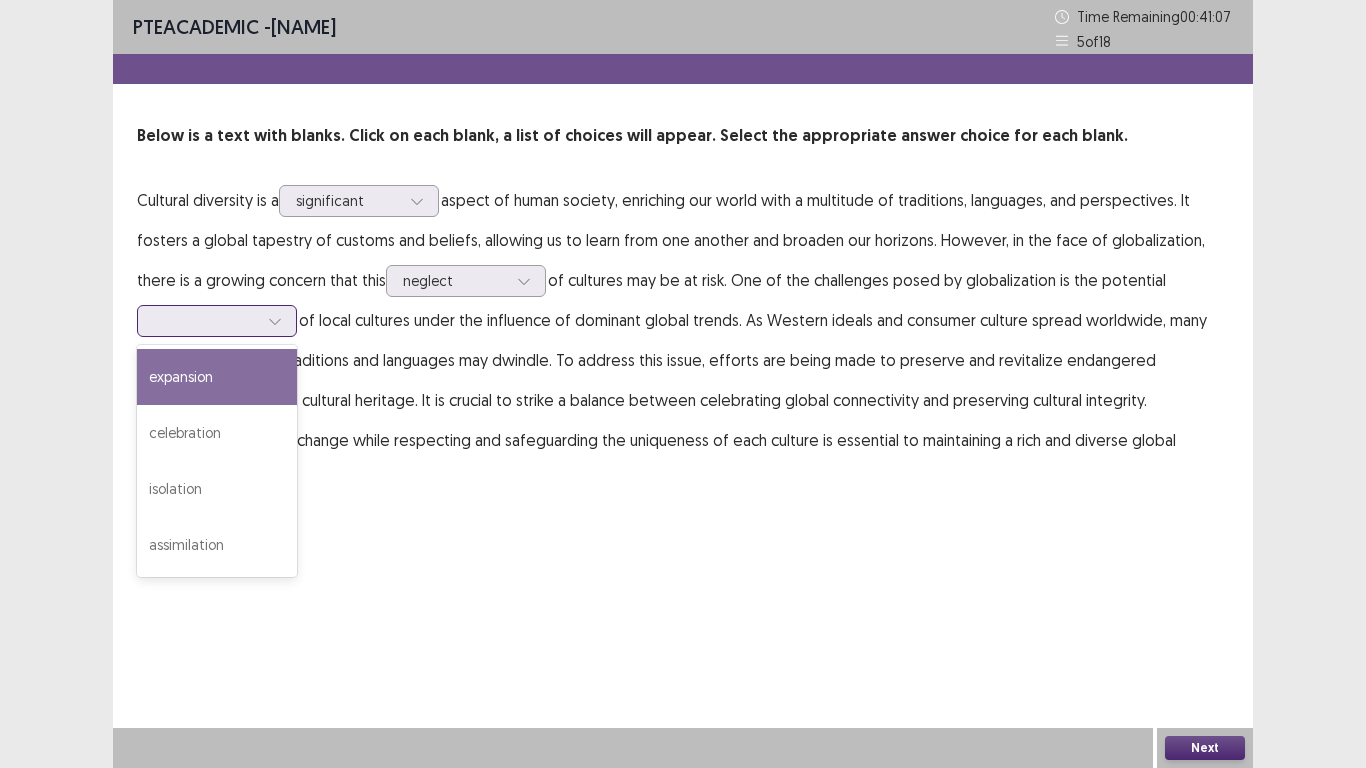 click at bounding box center [206, 320] 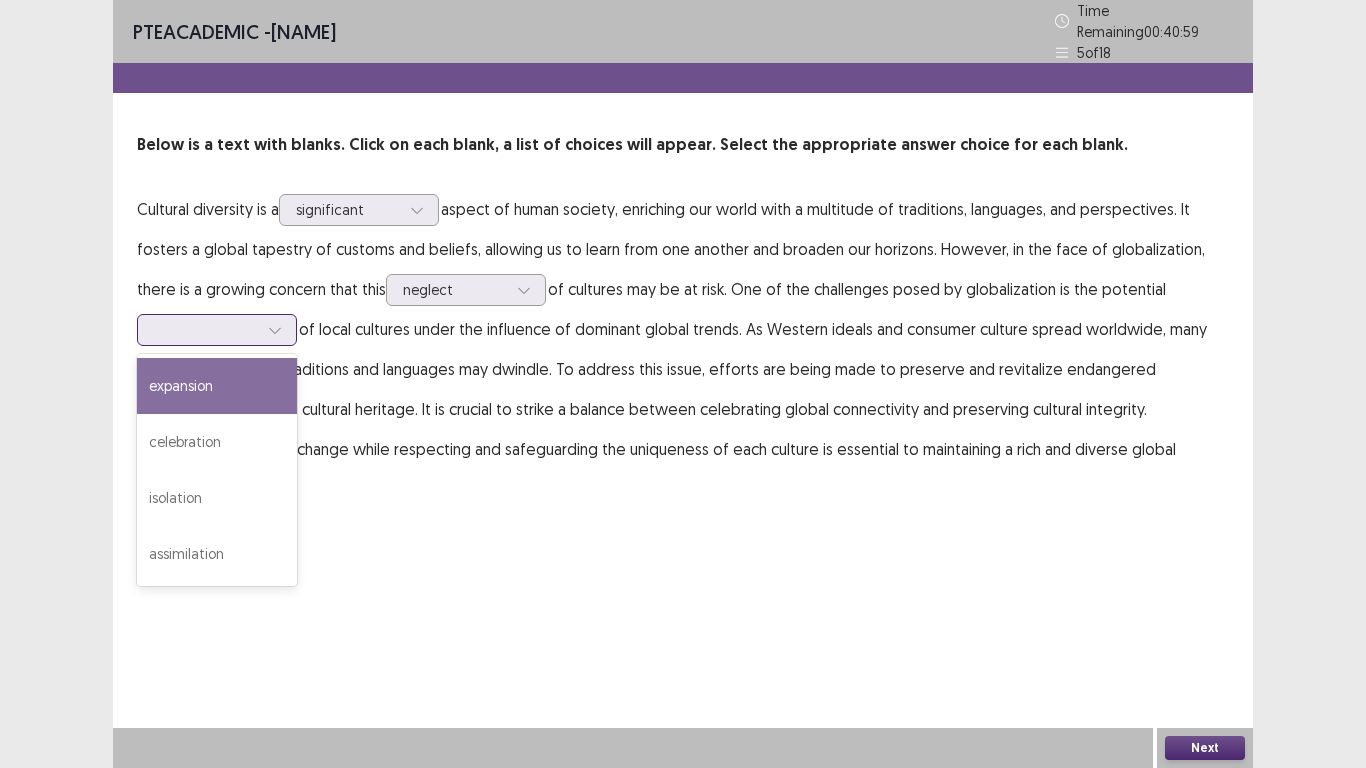 click on "expansion" at bounding box center [217, 386] 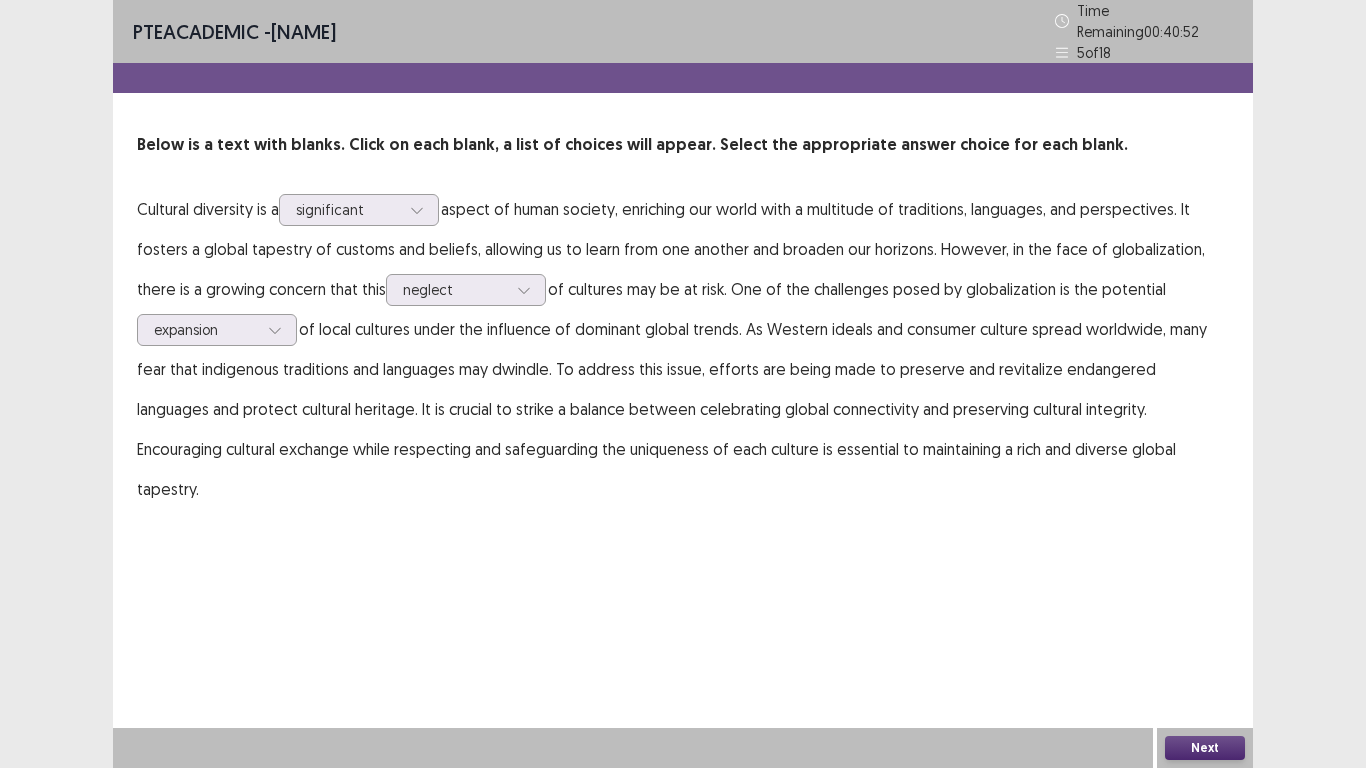 click on "Next" at bounding box center [1205, 748] 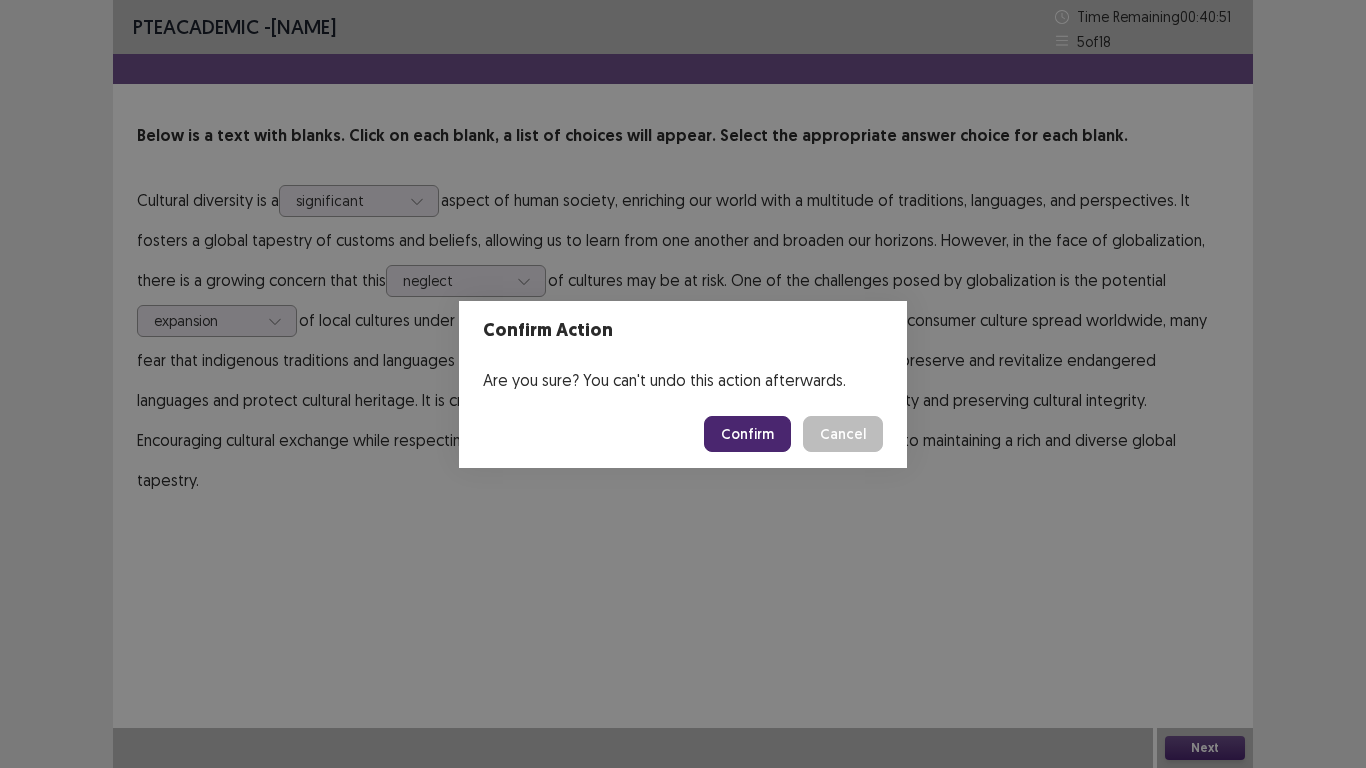 click on "Confirm" at bounding box center [747, 434] 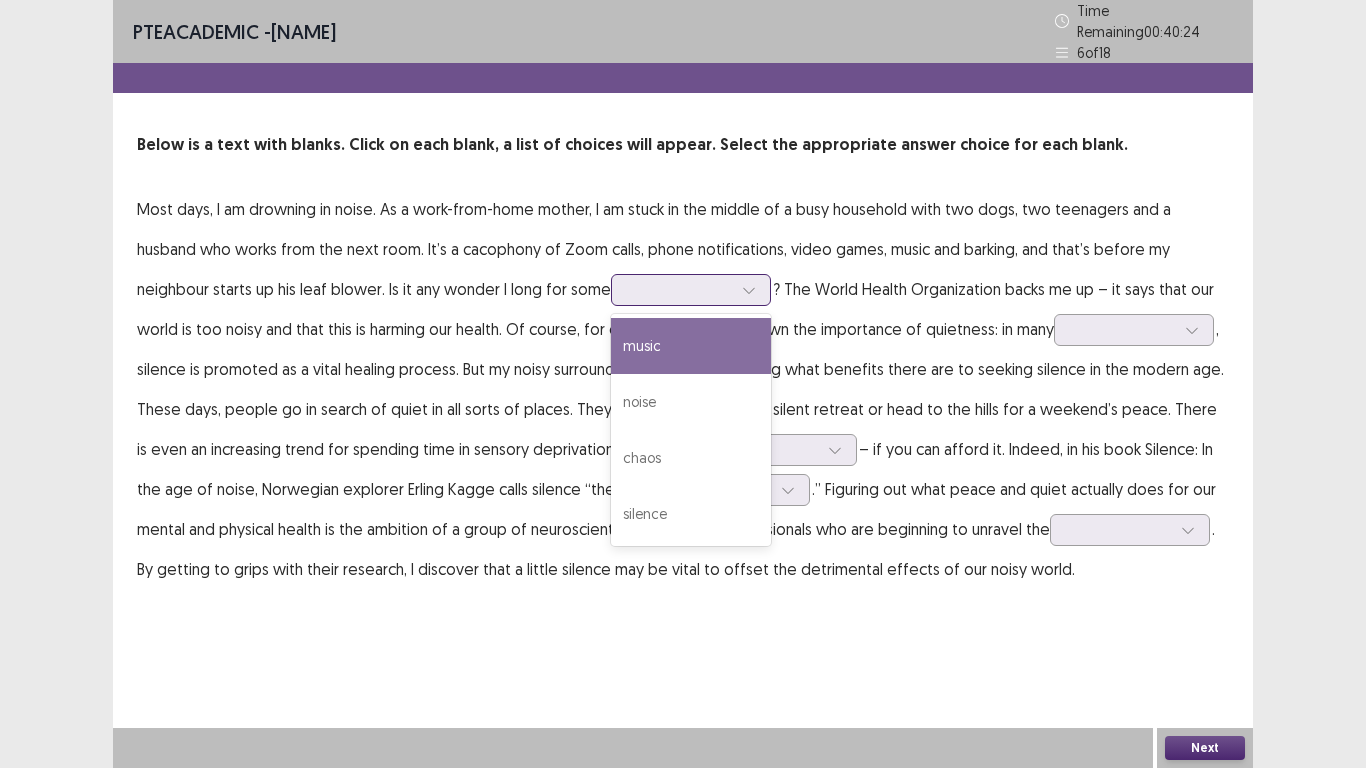 click at bounding box center [680, 289] 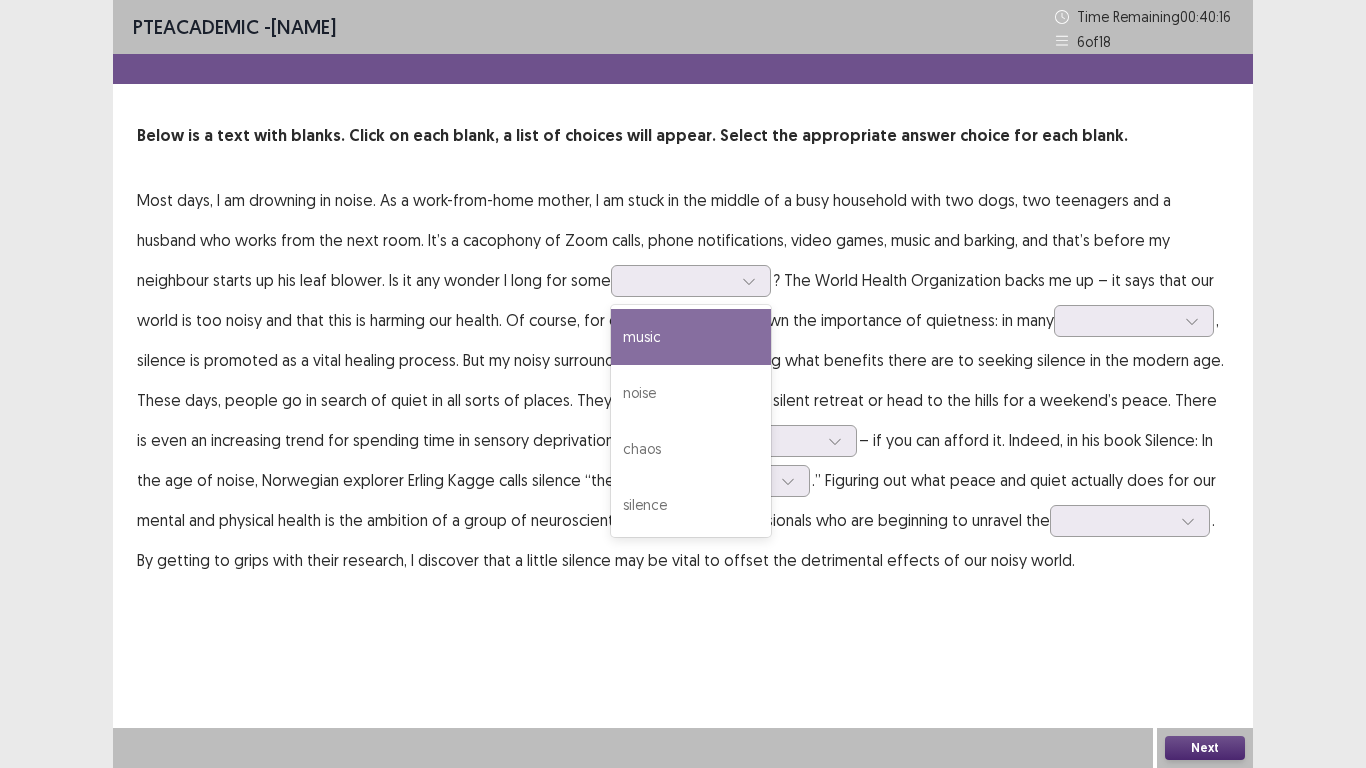 click on "Most days, I am drowning in noise. As a work-from-home mother, I am stuck in the middle of a busy household with two dogs, two teenagers and a husband who works from the next room. It’s a cacophony of Zoom calls, phone notifications, video games, music and barking, and that’s before my neighbour starts up his leaf blower. Is it any wonder I long for some  4 results available. Use Up and Down to choose options, press Enter to select the currently focused option, press Escape to exit the menu, press Tab to select the option and exit the menu. music noise chaos silence ? The World Health Organization backs me up – it says that our world is too noisy and that this is harming our health. Of course, for centuries we have known the importance of quietness: in many   – if you can afford it. Indeed, in his book Silence: In the age of noise, Norwegian explorer Erling Kagge calls silence “the new" at bounding box center [683, 380] 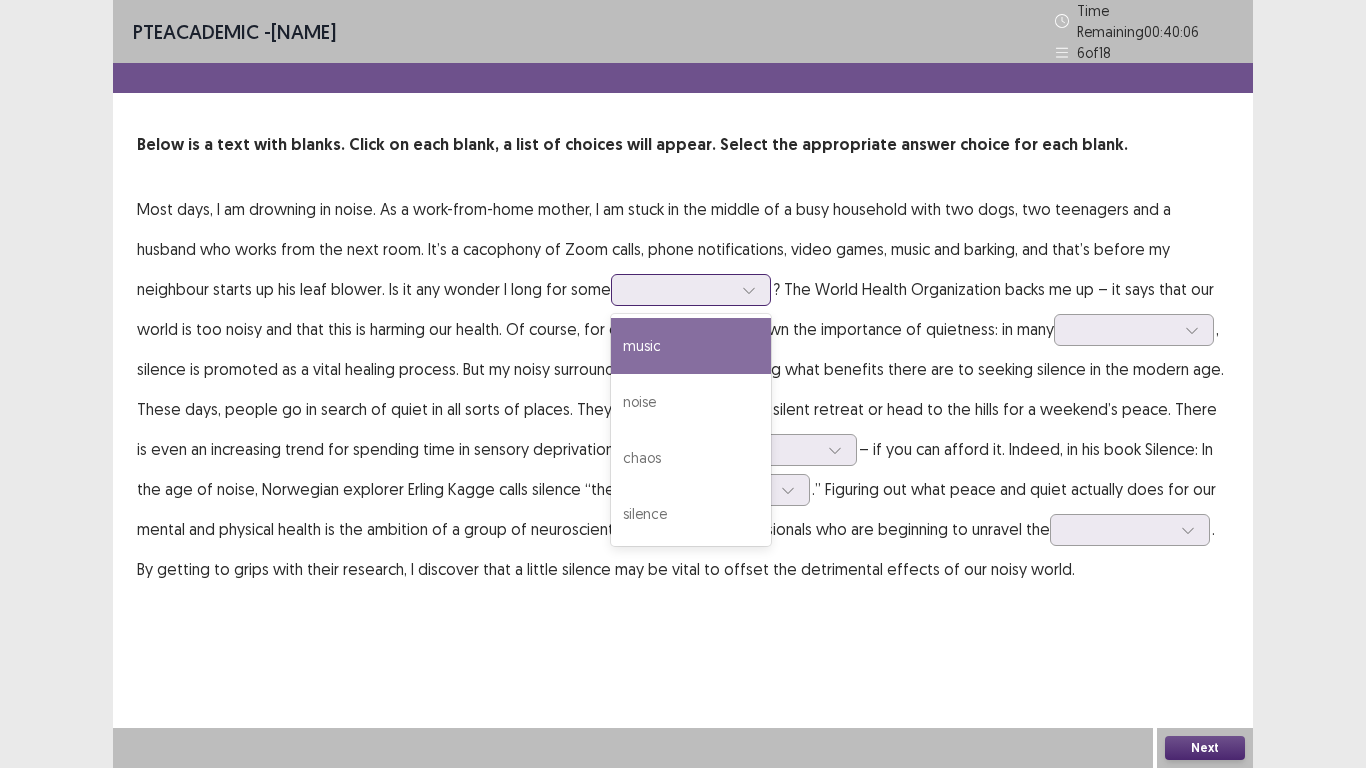 click at bounding box center (680, 289) 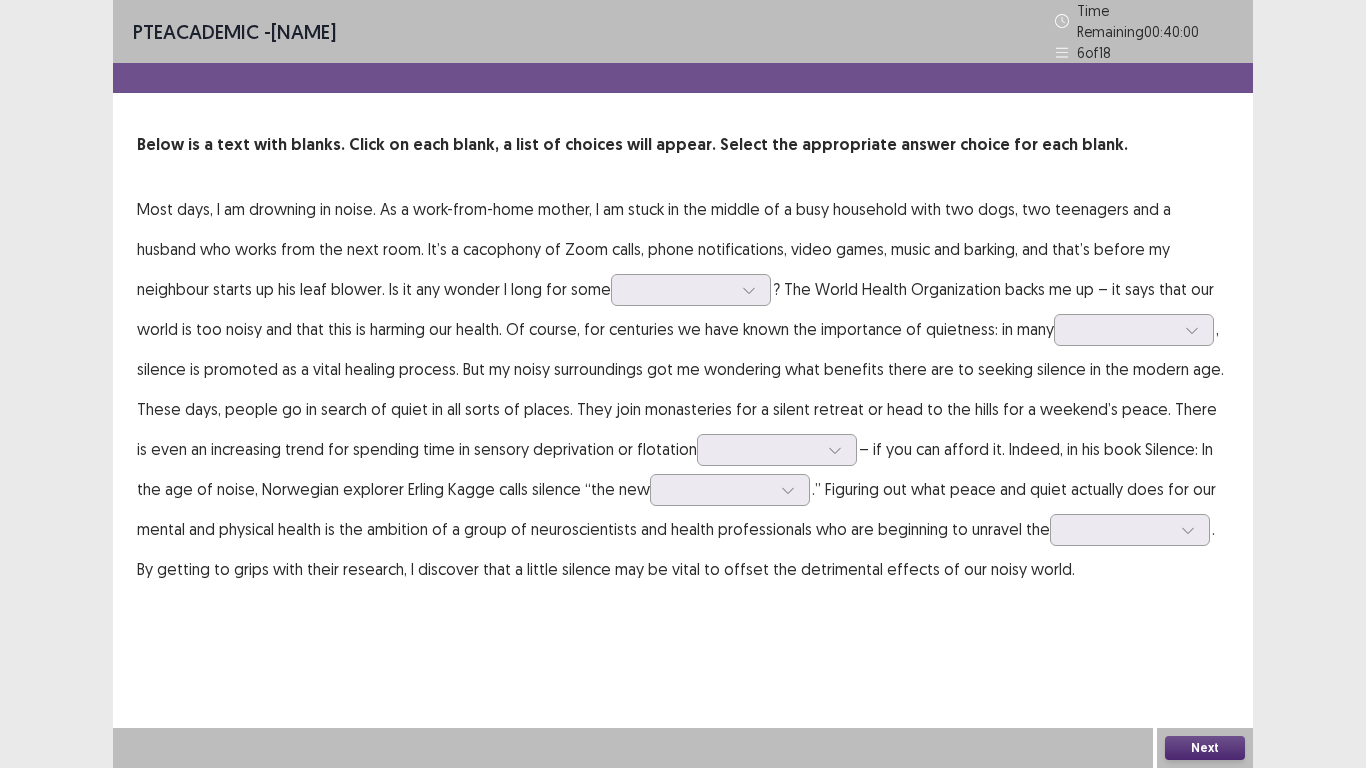 click on "Most days, I am drowning in noise. As a work-from-home mother, I am stuck in the middle of a busy household with two dogs, two teenagers and a husband who works from the next room. It’s a cacophony of Zoom calls, phone notifications, video games, music and barking, and that’s before my neighbour starts up his leaf blower. Is it any wonder I long for some  ? The World Health Organization backs me up – it says that our world is too noisy and that this is harming our health. Of course, for centuries we have known the importance of quietness: in many  , silence is promoted as a vital healing process. But my noisy surroundings got me wondering what benefits there are to seeking silence in the modern age. These days, people go in search of quiet in all sorts of places. They join monasteries for a silent retreat or head to the hills for a weekend’s peace. There is even an increasing trend for spending time in sensory deprivation or flotation" at bounding box center (683, 389) 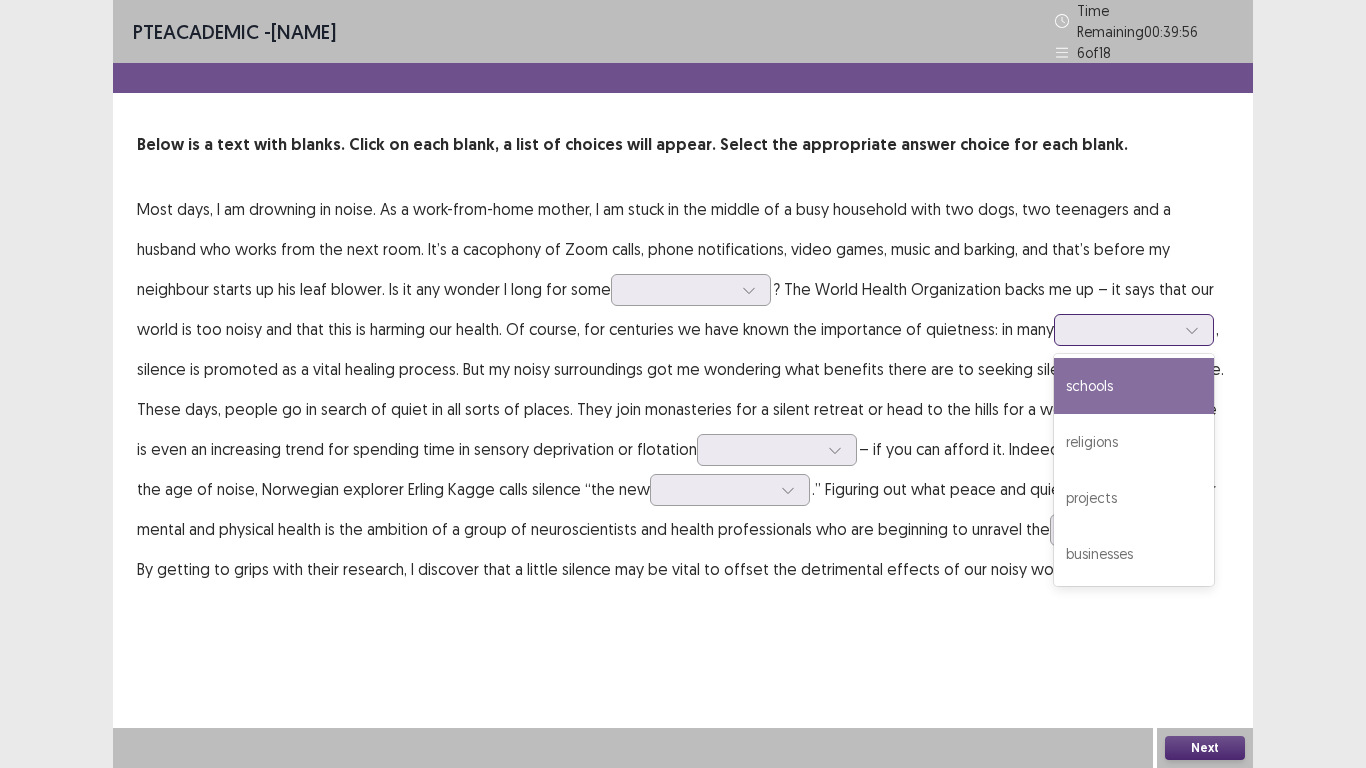 click at bounding box center [1123, 329] 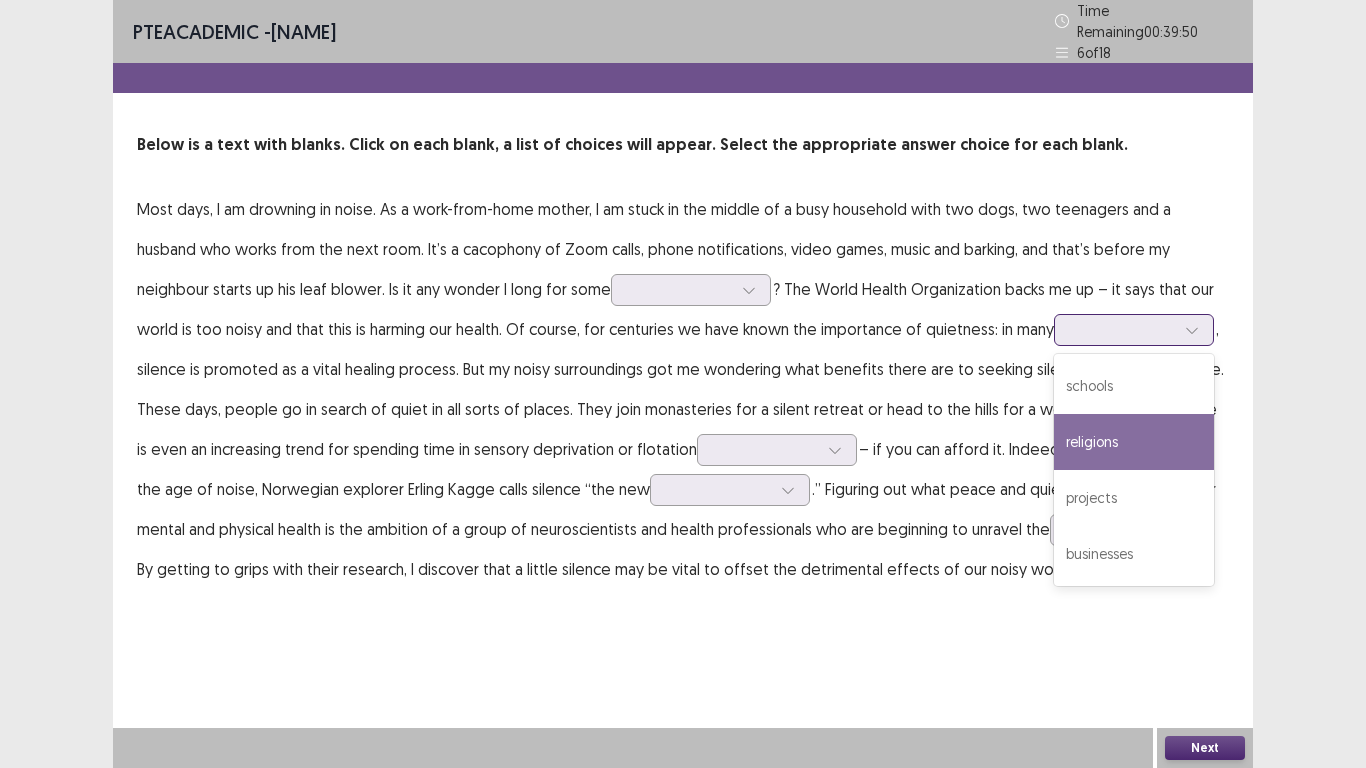 click on "religions" at bounding box center (1134, 442) 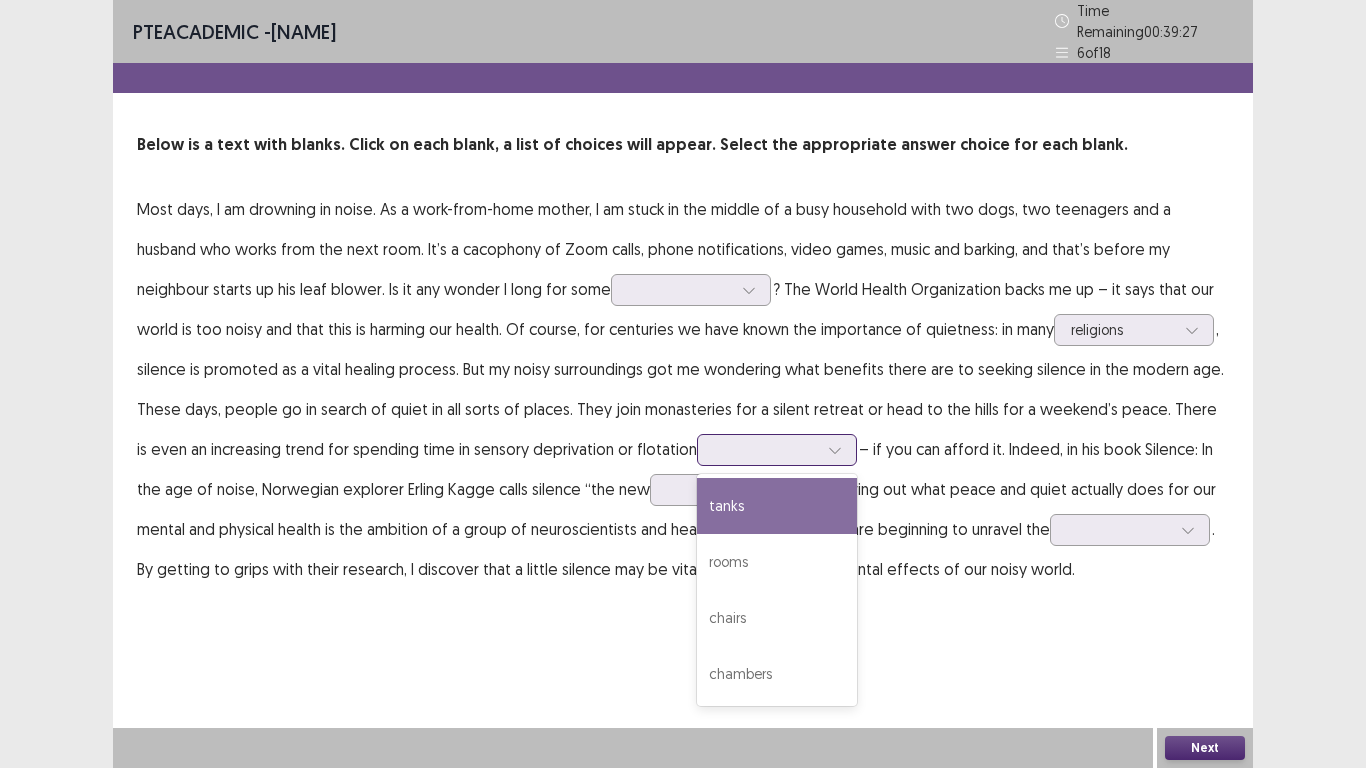 click at bounding box center (766, 449) 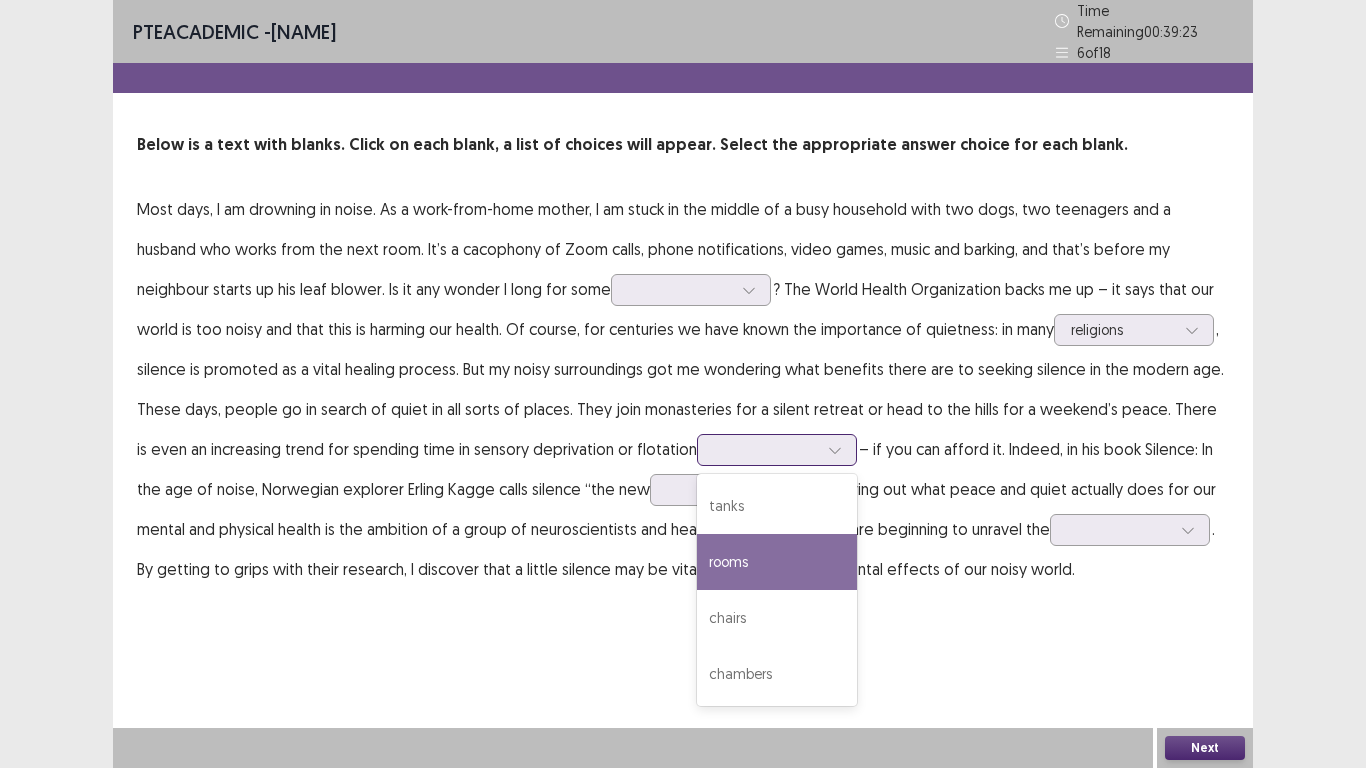 click on "rooms" at bounding box center (777, 562) 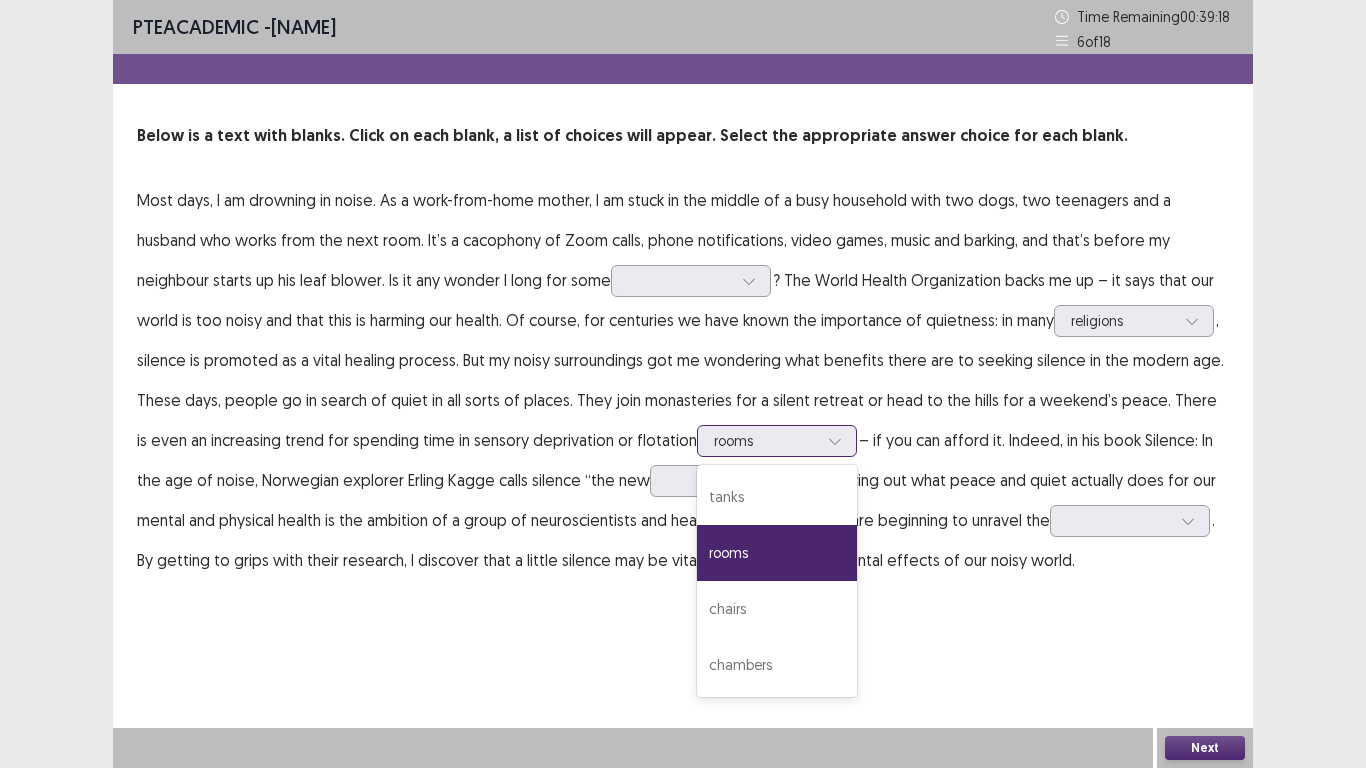 click at bounding box center [766, 440] 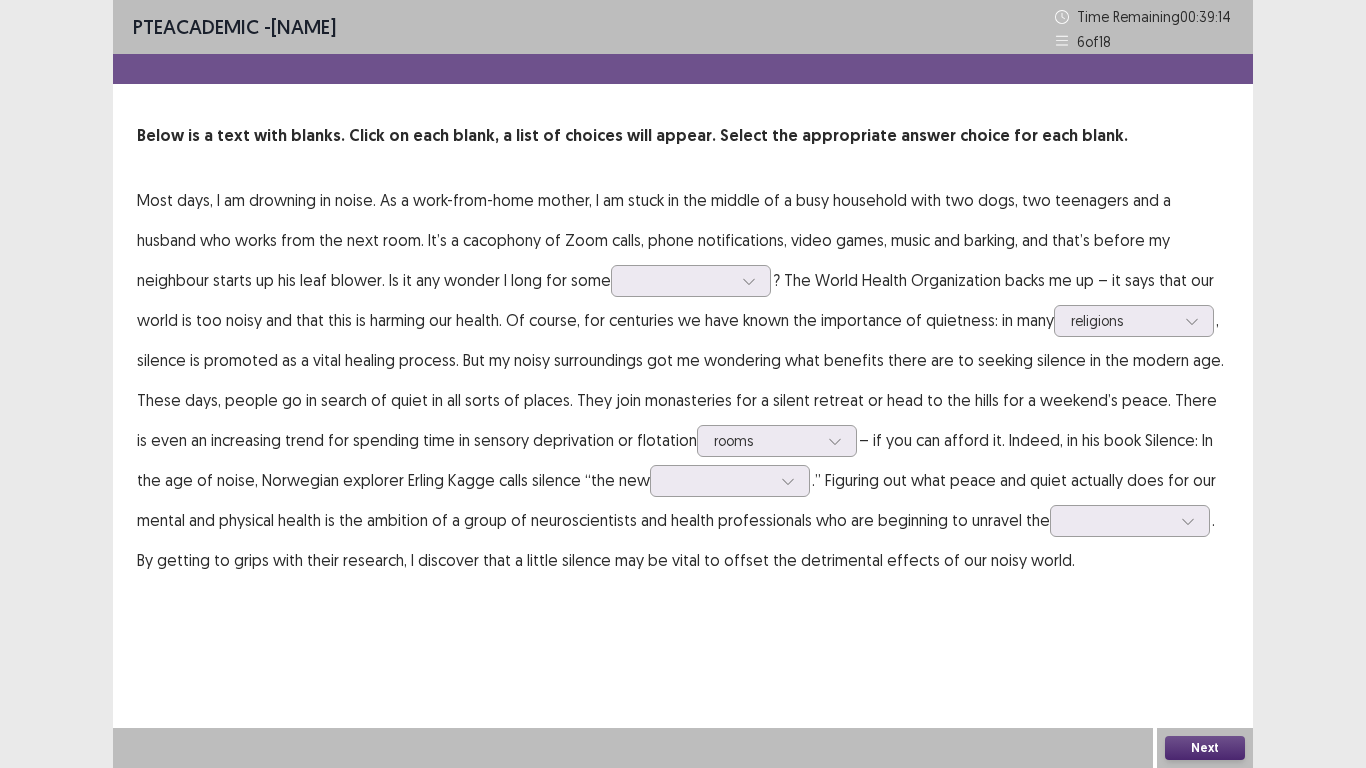 click on "PTE academic - [FIRST] [LAST] Time Remaining 00 : 39 : 14 6 of 18 Below is a text with blanks. Click on each blank, a list of choices will appear. Select the appropriate answer choice for each blank. Most days, I am drowning in noise. As a work-from-home mother, I am stuck in the middle of a busy household with two dogs, two teenagers and a husband who works from the next room. It’s a cacophony of Zoom calls, phone notifications, video games, music and barking, and that’s before my neighbour starts up his leaf blower. Is it any wonder I long for some ? The World Health Organization backs me up – it says that our world is too noisy and that this is harming our health. Of course, for centuries we have known the importance of quietness: in many [RELIGION] rooms – if you can afford it. Indeed, in his book Silence: In the age of noise, Norwegian explorer Erling Kagge calls silence “the new" at bounding box center (683, 310) 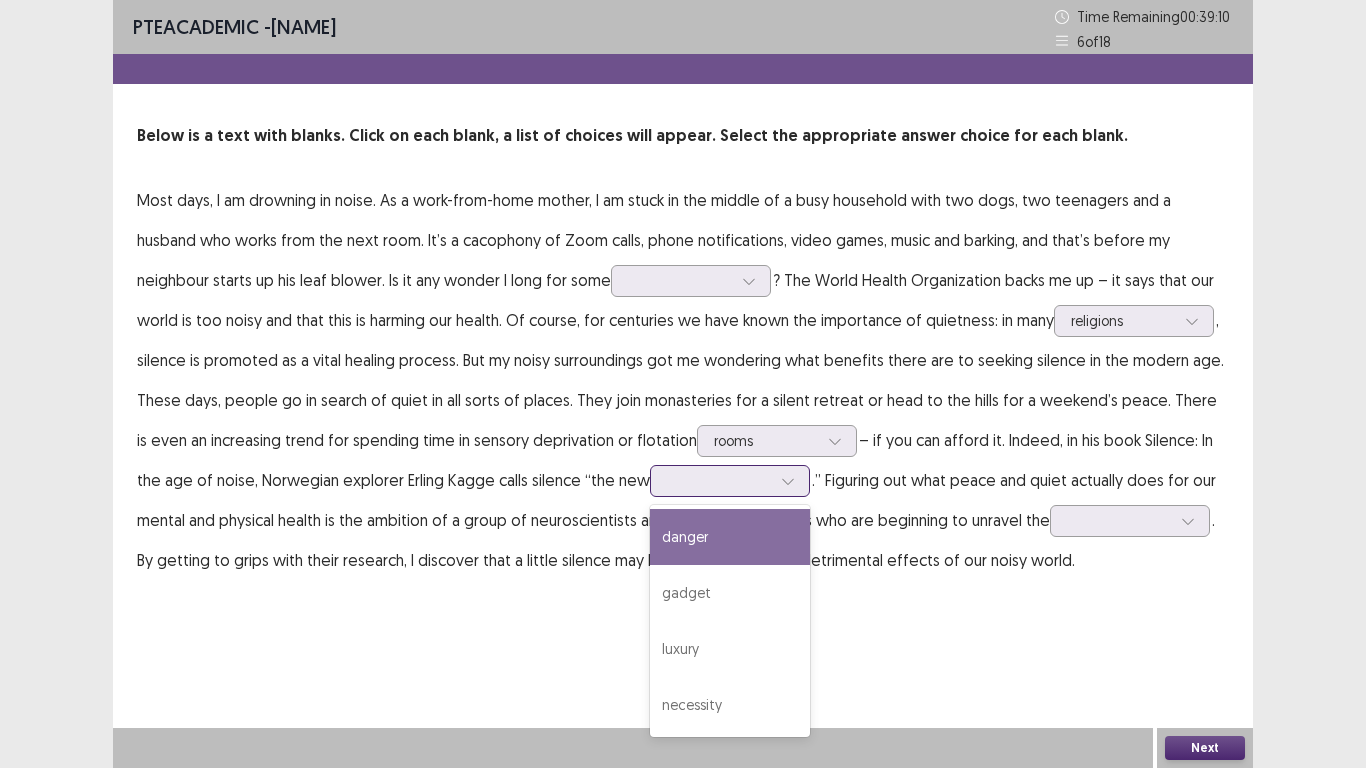 click at bounding box center [719, 480] 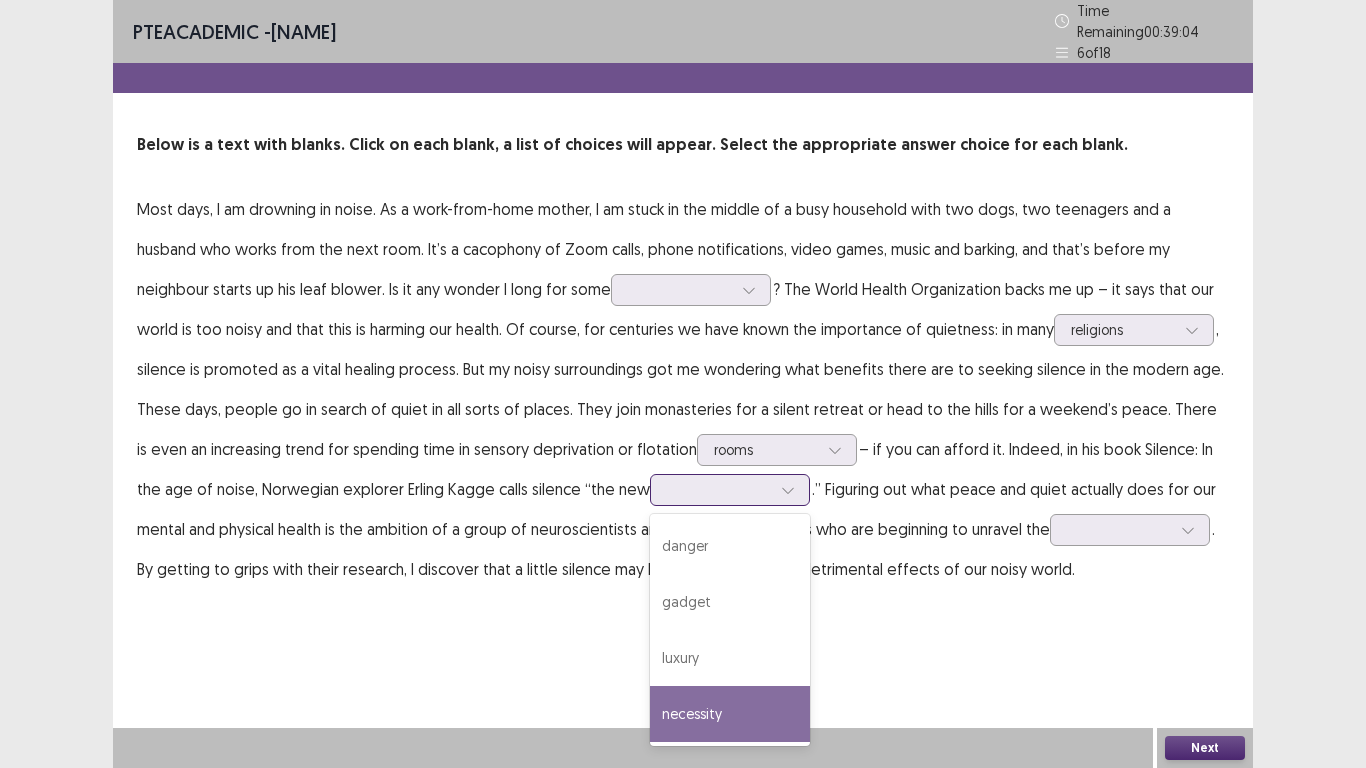 click on "necessity" at bounding box center [730, 714] 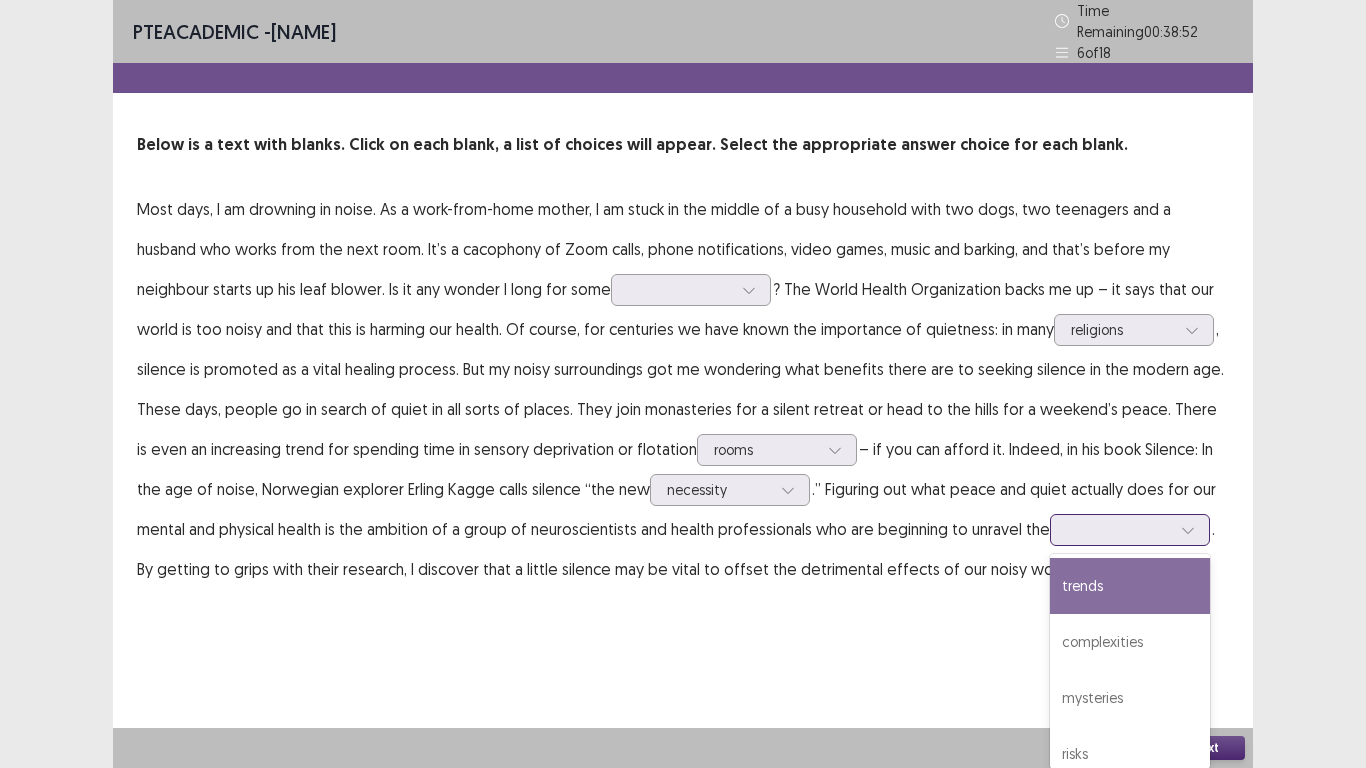click at bounding box center [1119, 529] 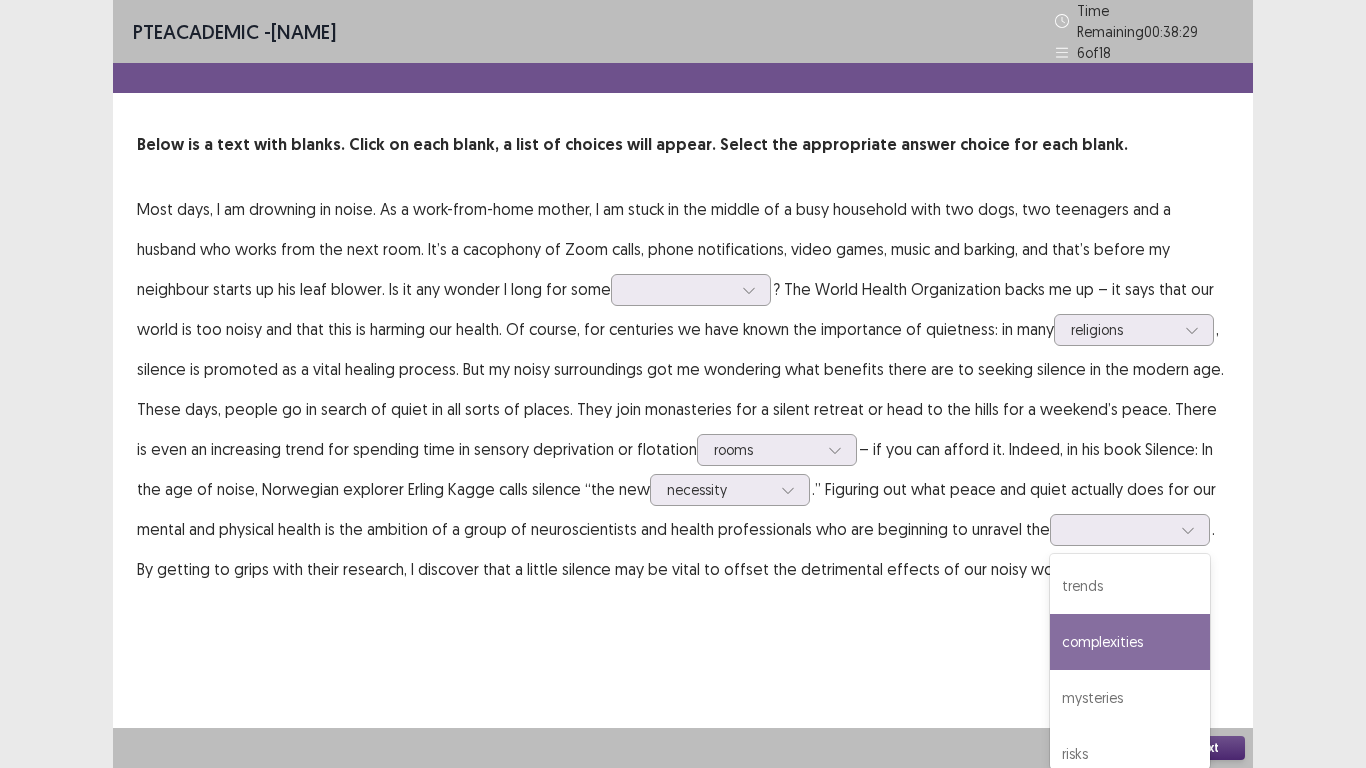 click on "PTE academic - [PERSON_NAME] Time Remaining 00 : 38 : 29 6 of 18 Below is a text with blanks. Click on each blank, a list of choices will appear. Select the appropriate answer choice for each blank. Most days, I am drowning in noise. As a work-from-home mother, I am stuck in the middle of a busy household with two dogs, two teenagers and a husband who works from the next room. It’s a cacophony of Zoom calls, phone notifications, video games, music and barking, and that’s before my neighbour starts up his leaf blower. Is it any wonder I long for some ? The World Health Organization backs me up – it says that our world is too noisy and that this is harming our health. Of course, for centuries we have known the importance of quietness: in many religions rooms – if you can afford it. Indeed, in his book Silence: In the age of noise, Norwegian explorer Erling Kagge calls silence “the new necessity 4 results available. trends complexities mysteries risks Next" at bounding box center [683, 384] 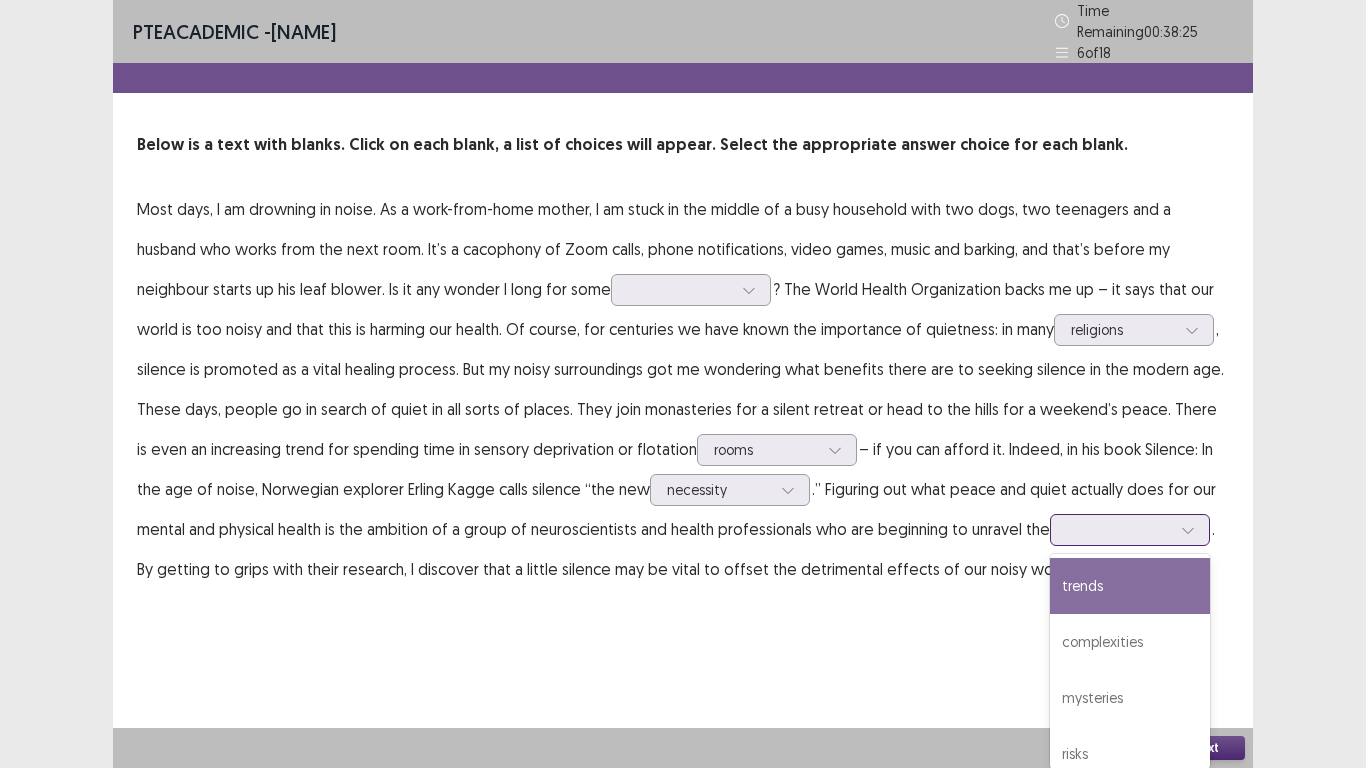 click at bounding box center (1119, 529) 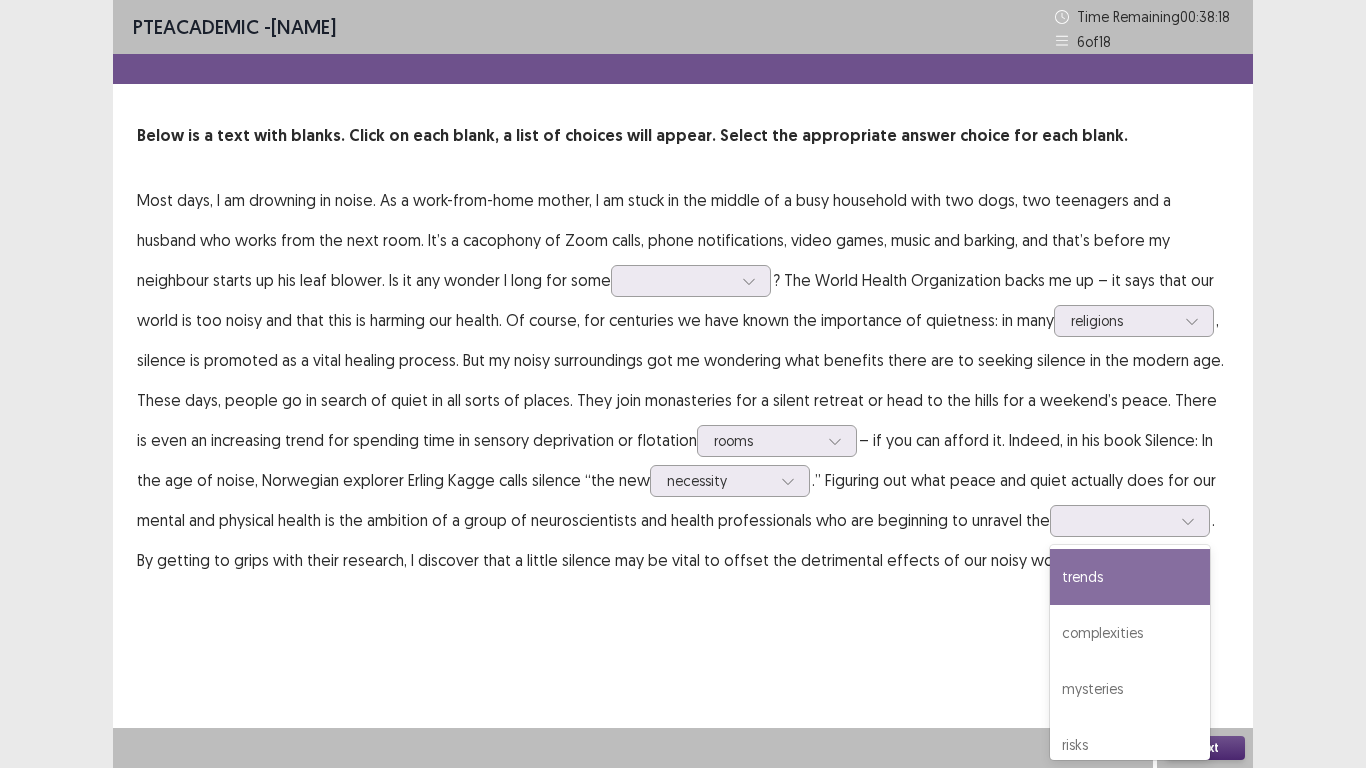 click on "PTE academic - [NAME] Time Remaining 00 : 38 : 18 6 of 18 Below is a text with blanks. Click on each blank, a list of choices will appear. Select the appropriate answer choice for each blank. Most days, I am drowning in noise. As a work-from-home mother, I am stuck in the middle of a busy household with two dogs, two teenagers and a husband who works from the next room. It’s a cacophony of Zoom calls, phone notifications, video games, music and barking, and that’s before my neighbour starts up his leaf blower. Is it any wonder I long for some ? The World Health Organization backs me up – it says that our world is too noisy and that this is harming our health. Of course, for centuries we have known the importance of quietness: in many religions rooms – if you can afford it. Indeed, in his book Silence: In the age of noise, Norwegian explorer Erling Kagge calls silence “the new necessity 4 results available. trends complexities mysteries risks" at bounding box center (683, 310) 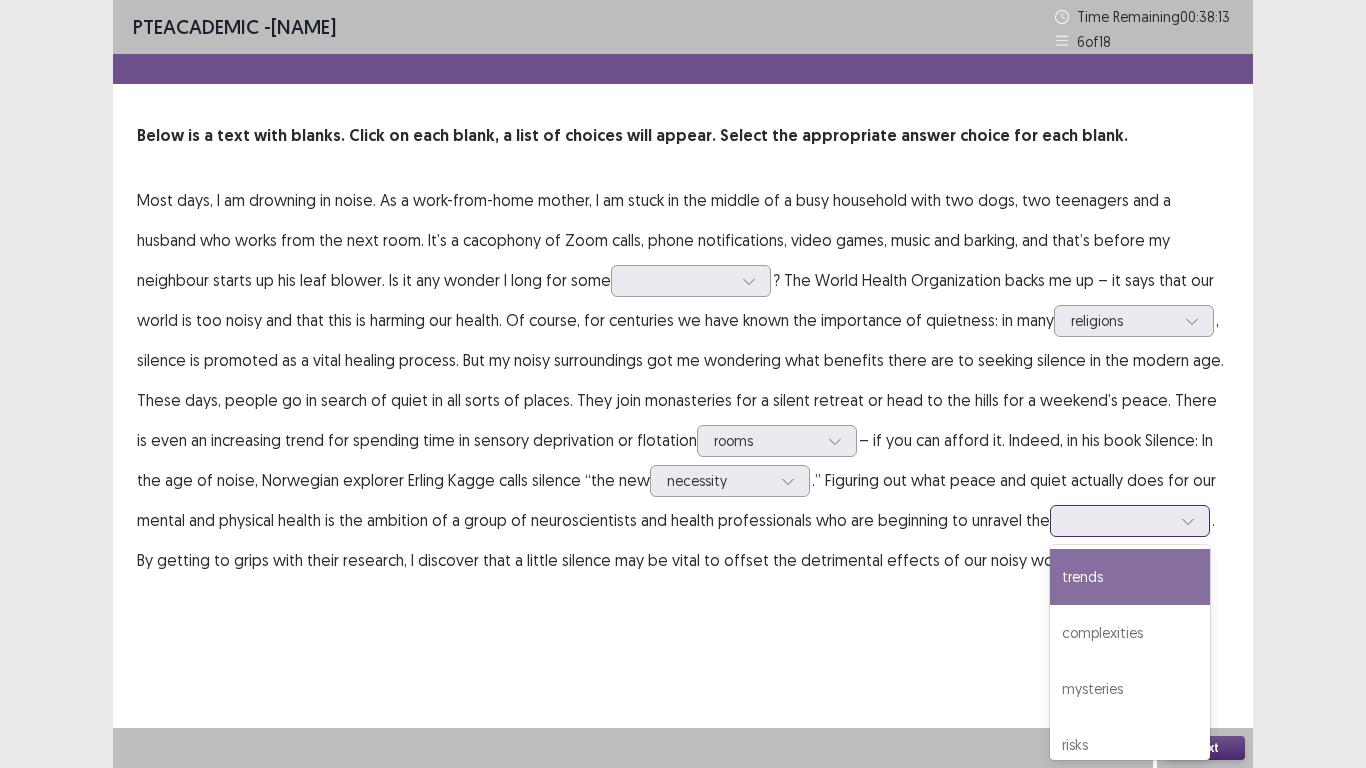 click at bounding box center [1119, 520] 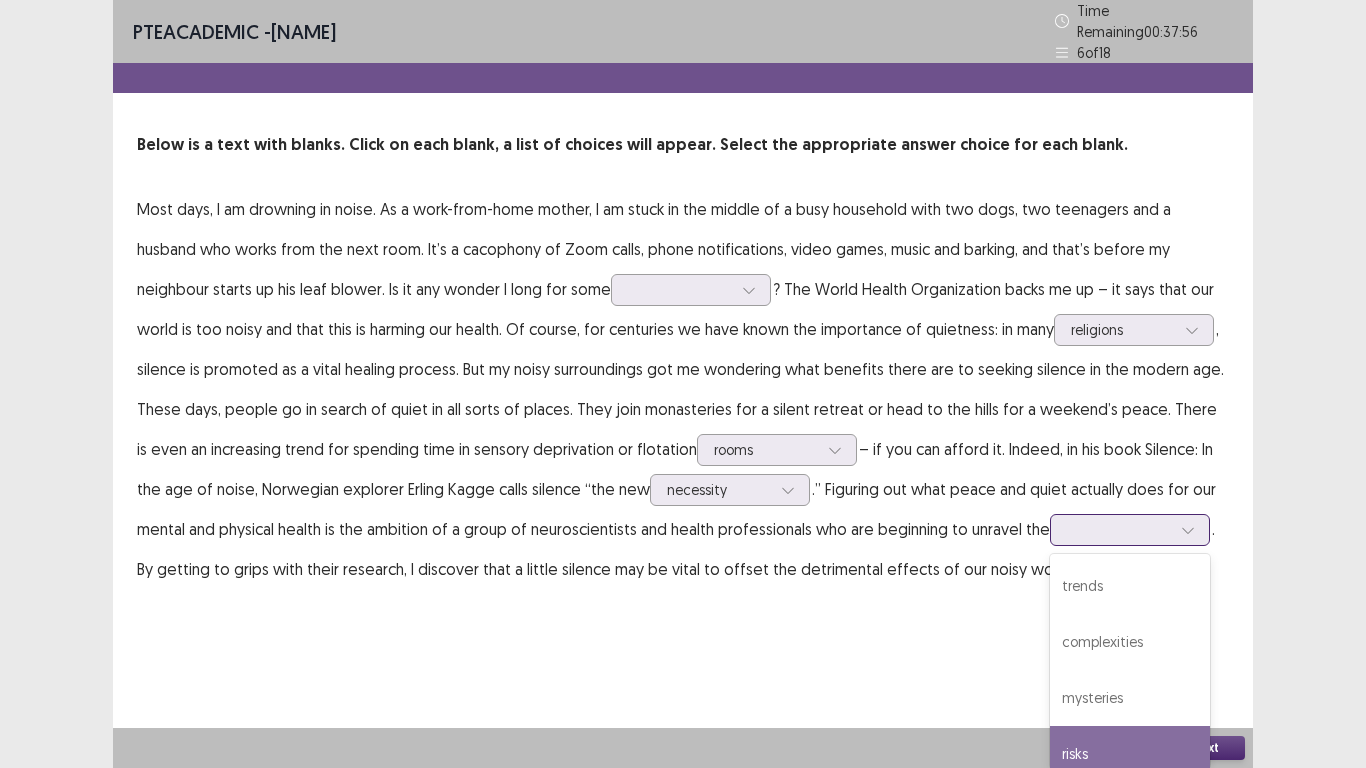 click on "risks" at bounding box center [1130, 754] 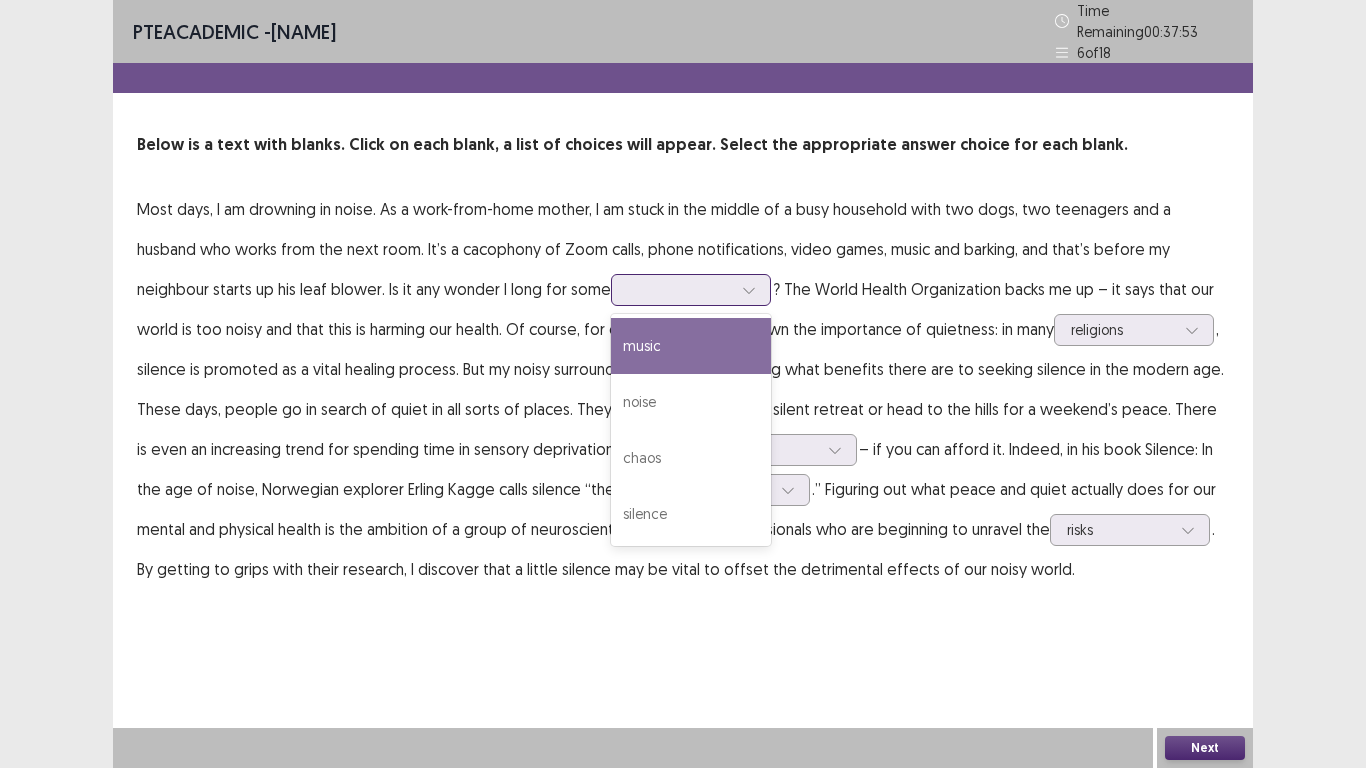 click at bounding box center (680, 289) 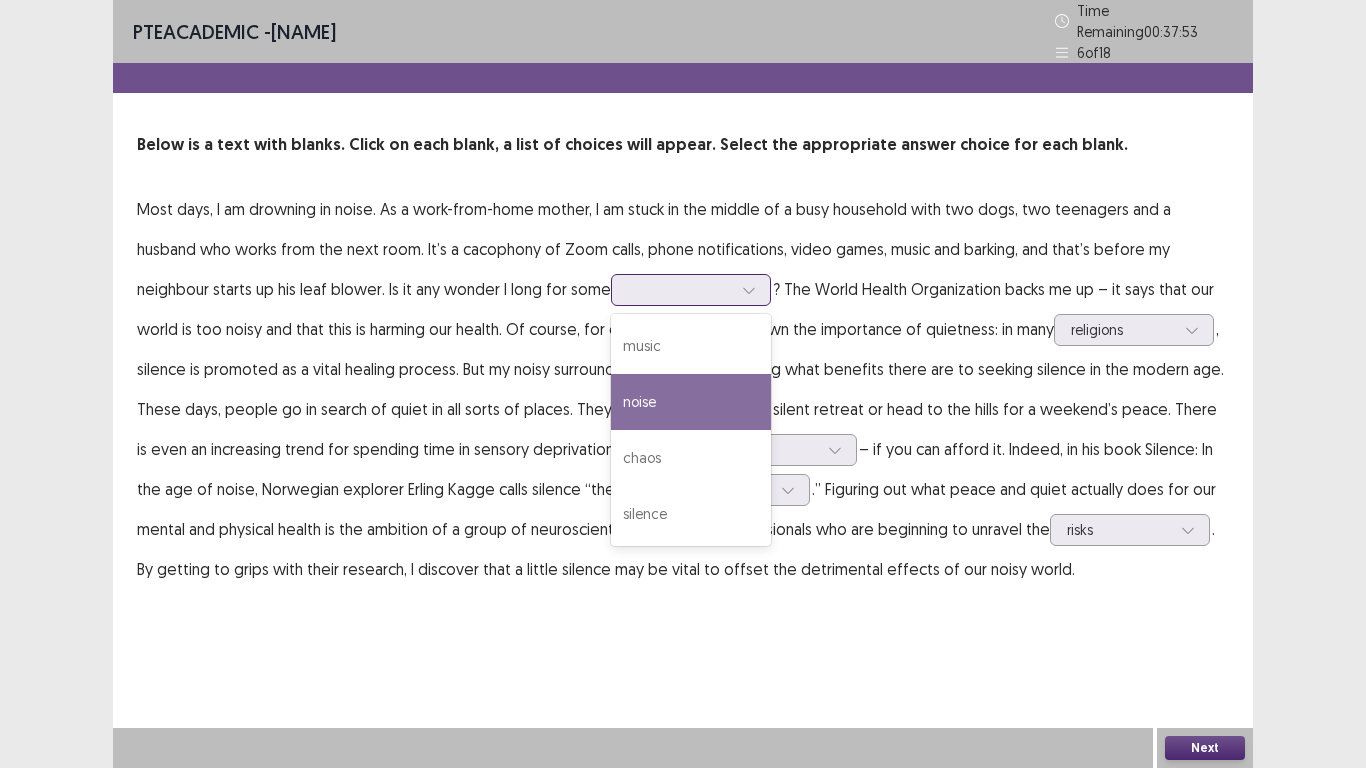 click on "noise" at bounding box center [691, 402] 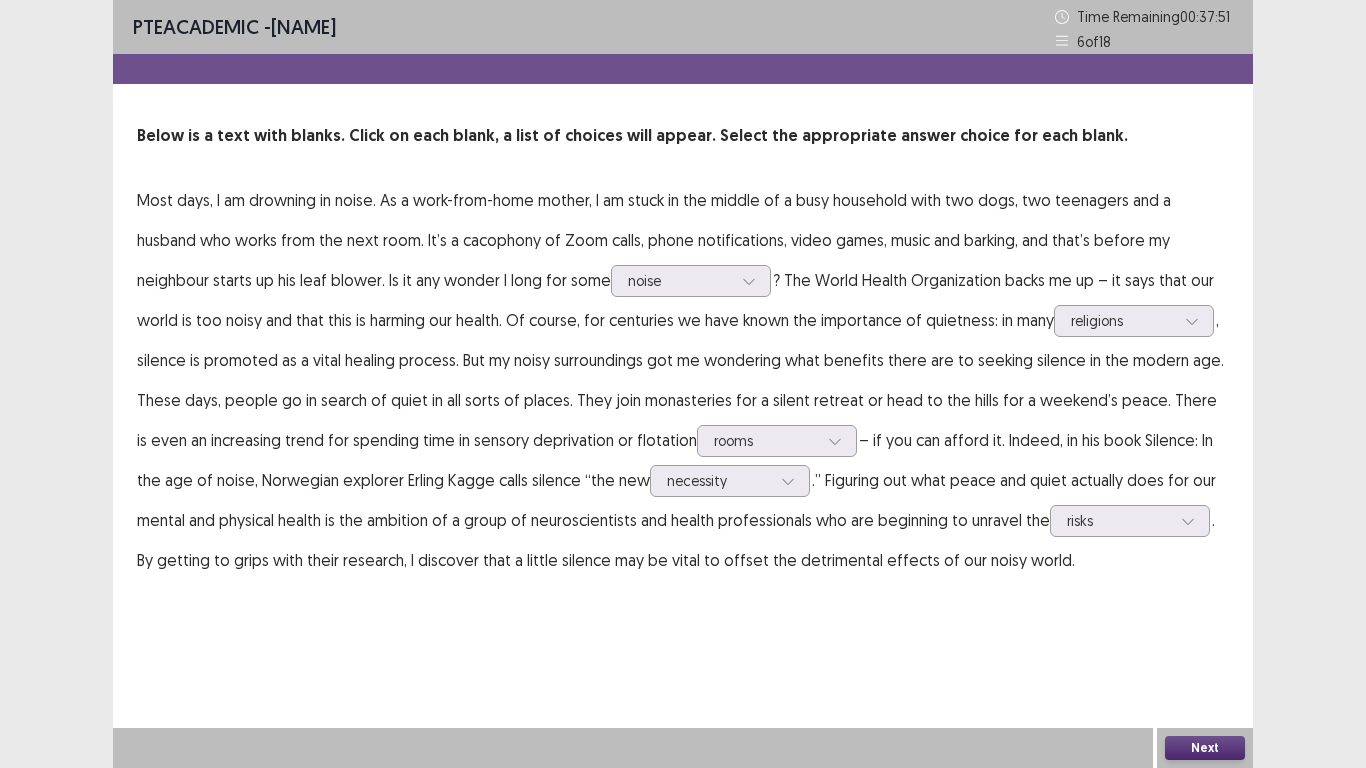 click on "Next" at bounding box center (1205, 748) 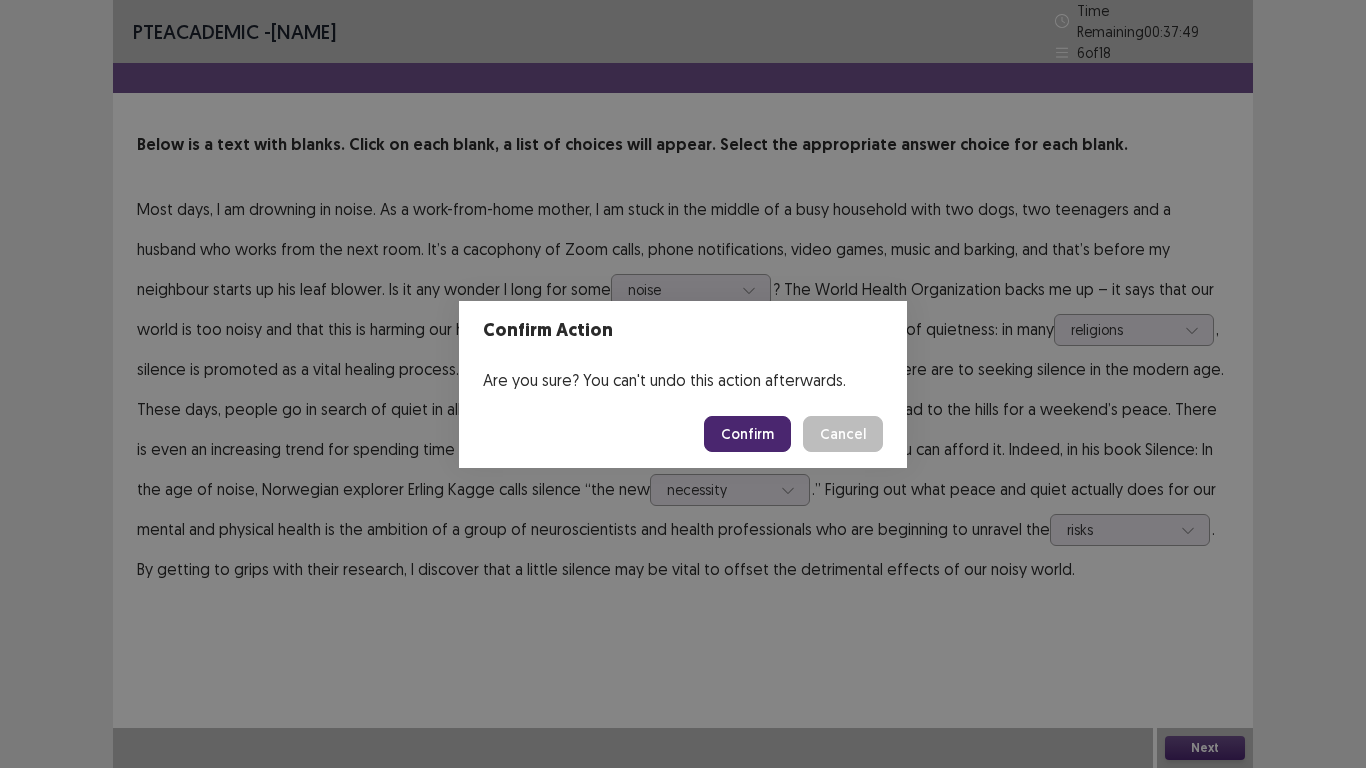 click on "Confirm" at bounding box center [747, 434] 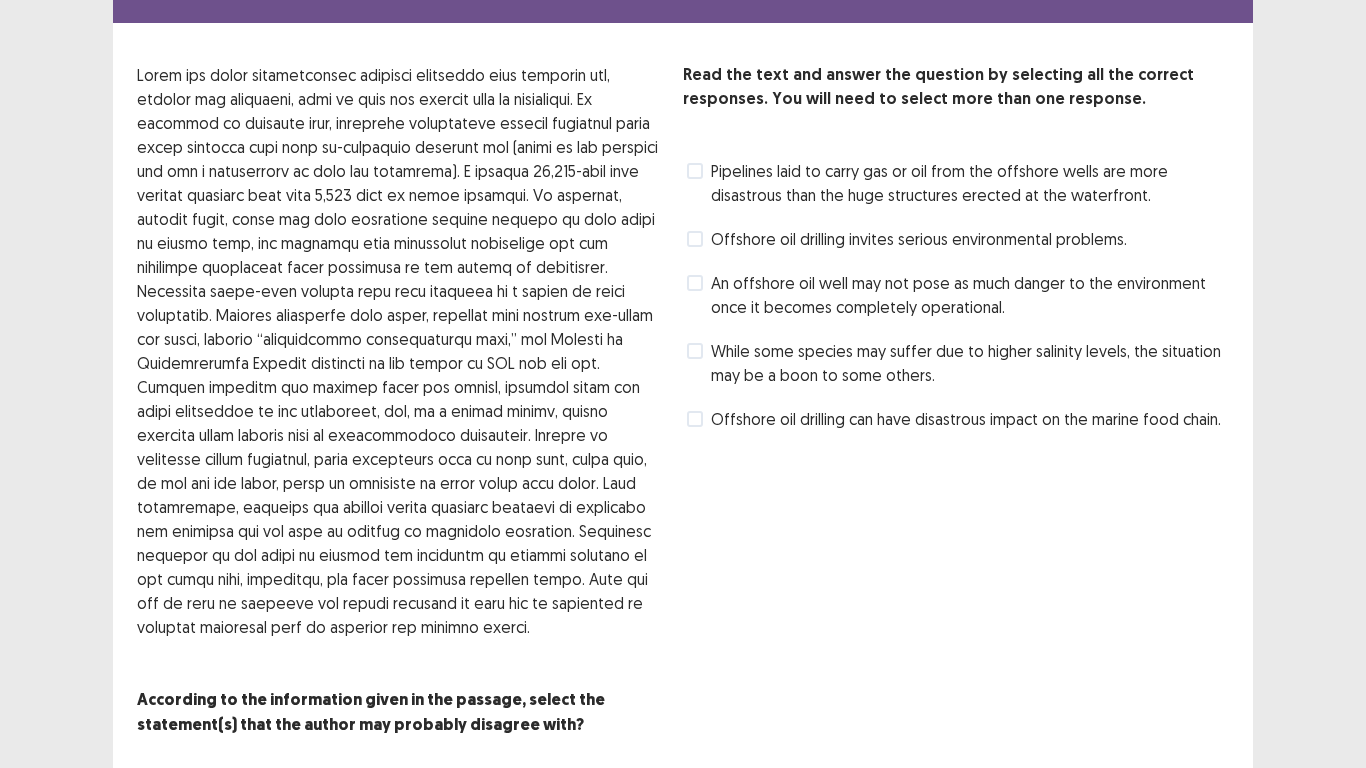 scroll, scrollTop: 0, scrollLeft: 0, axis: both 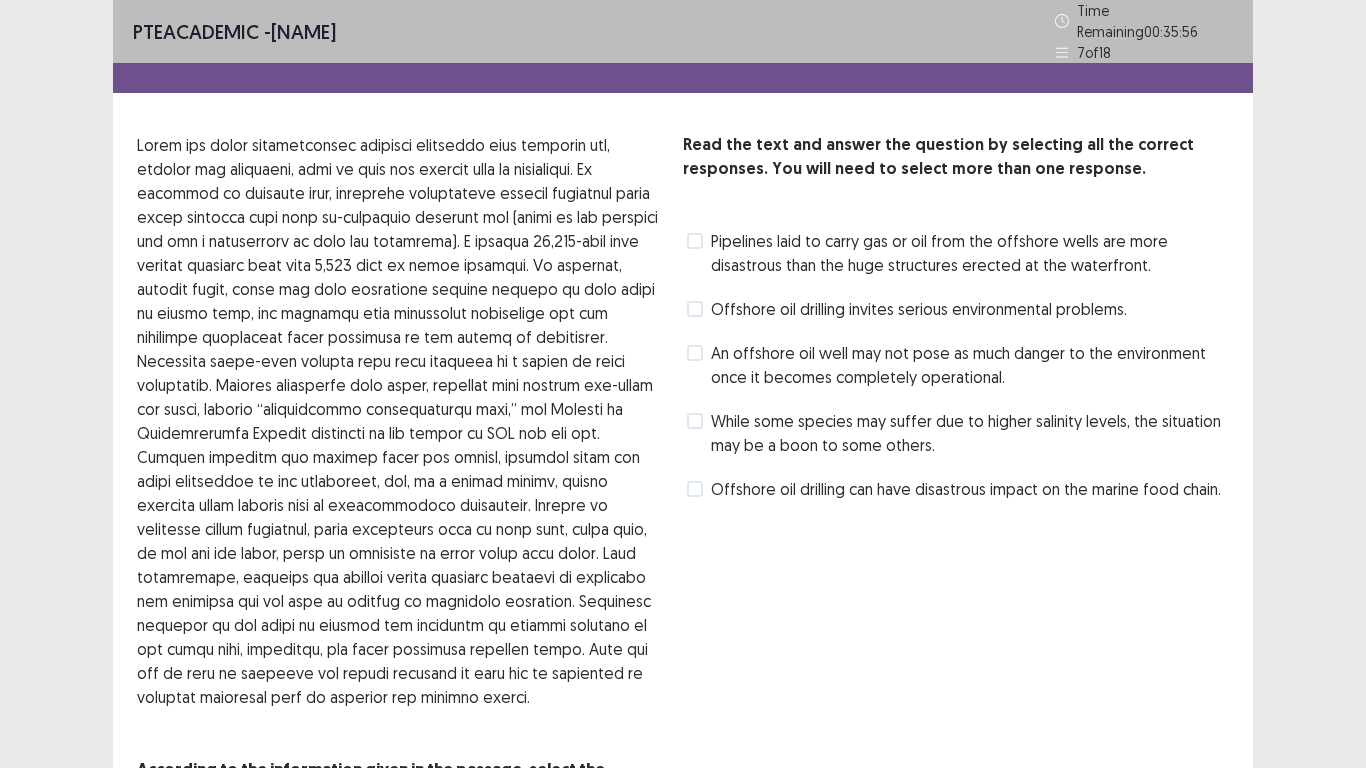 click on "Offshore oil drilling can have disastrous impact on the marine food chain." at bounding box center (966, 489) 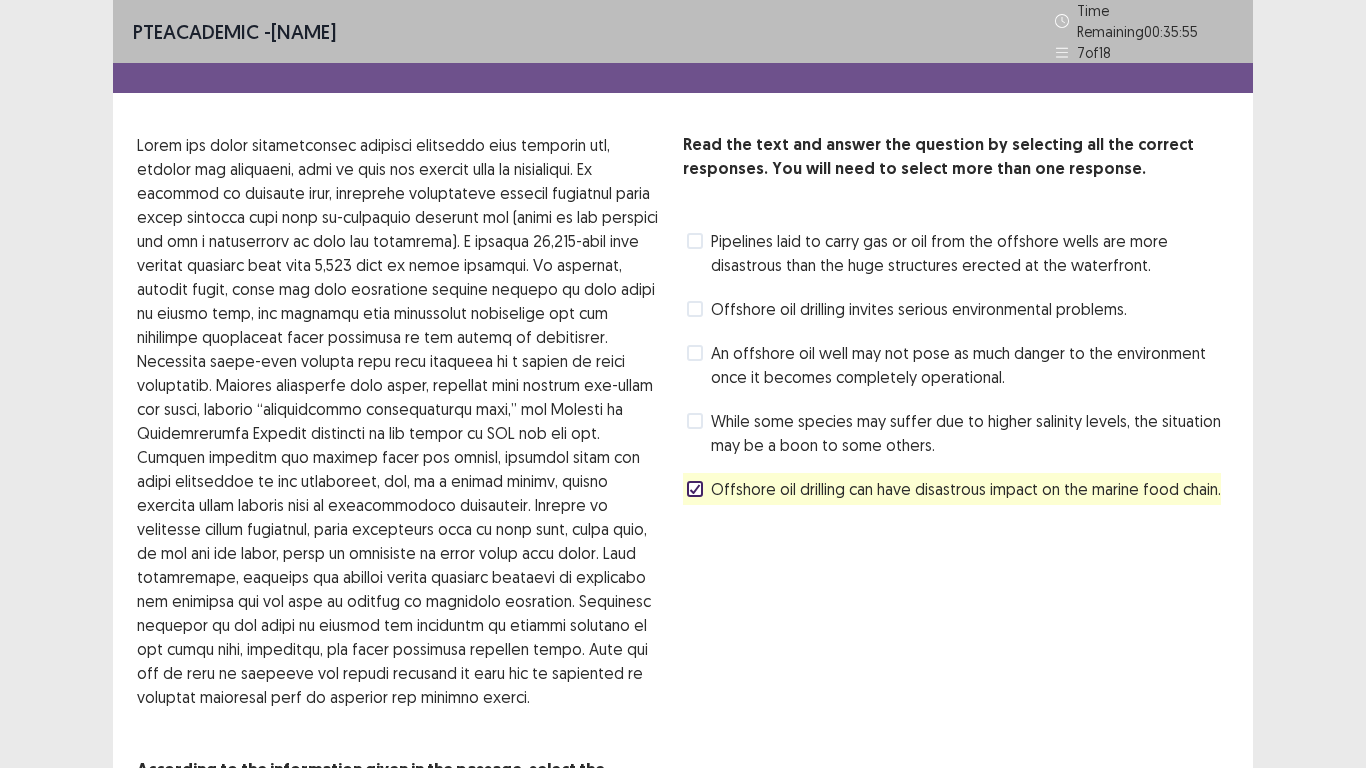 scroll, scrollTop: 118, scrollLeft: 0, axis: vertical 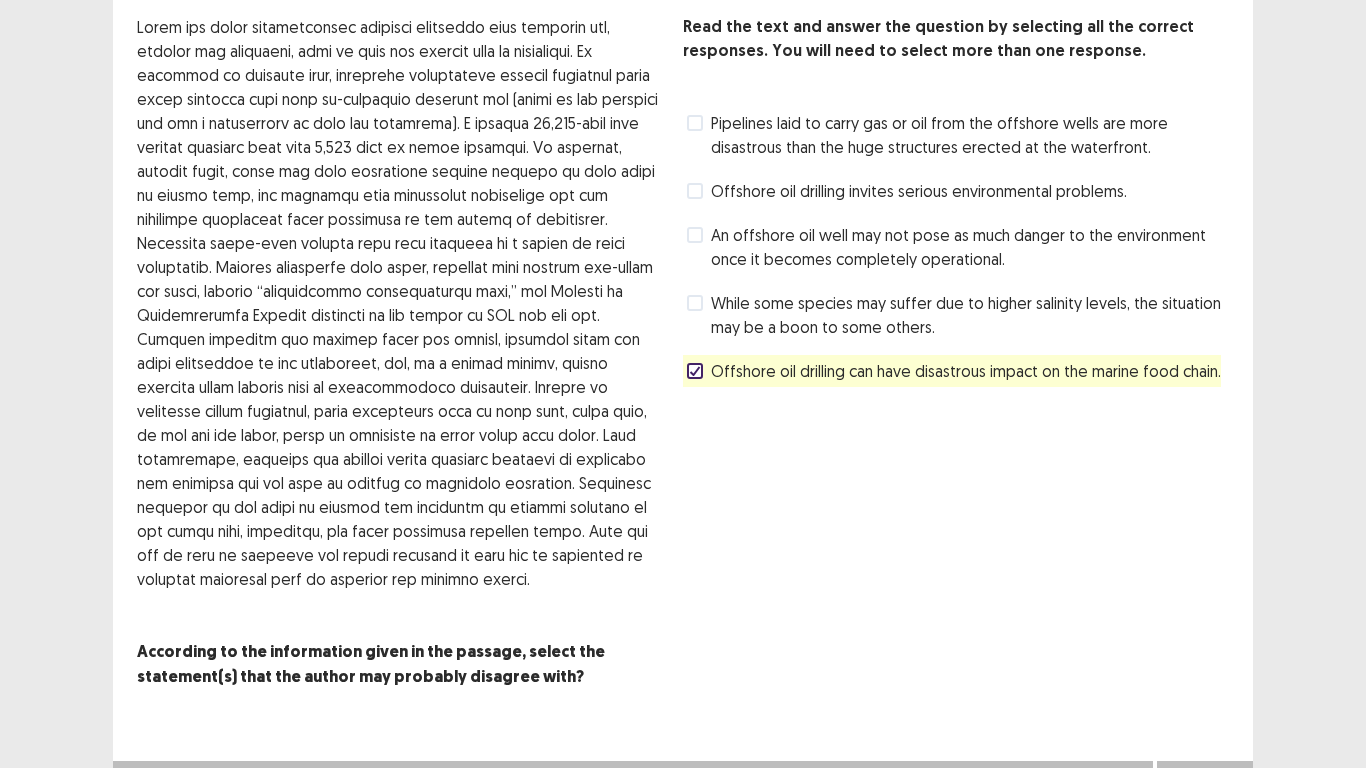 click on "Next" at bounding box center (1205, 781) 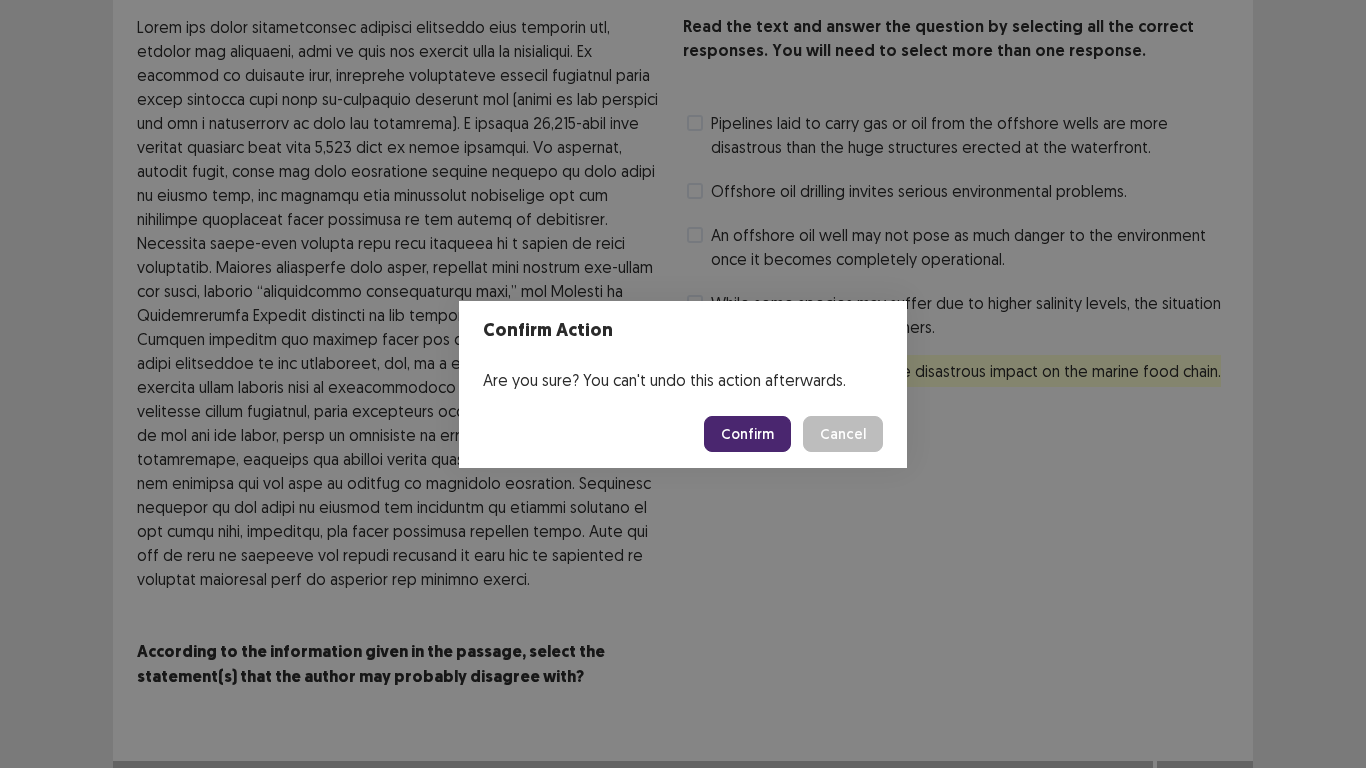click on "Confirm" at bounding box center [747, 434] 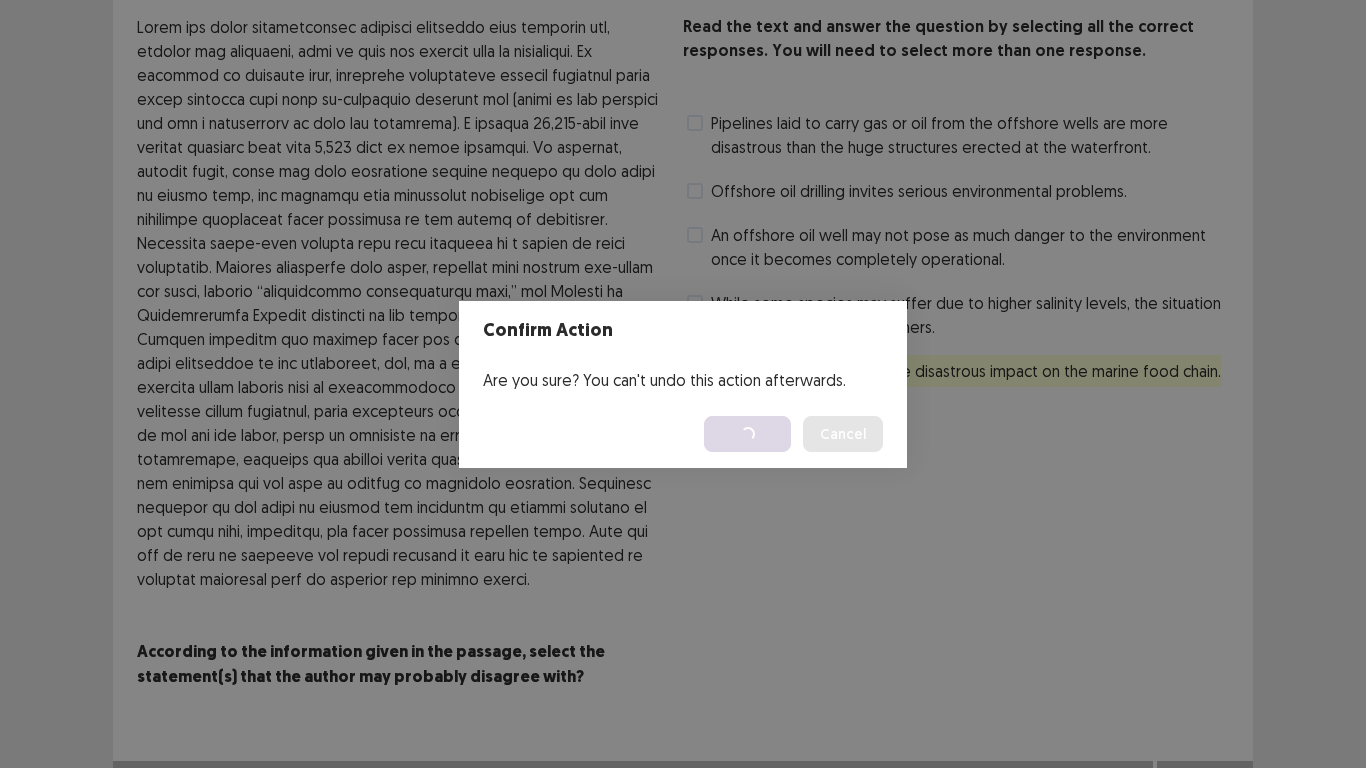 scroll, scrollTop: 0, scrollLeft: 0, axis: both 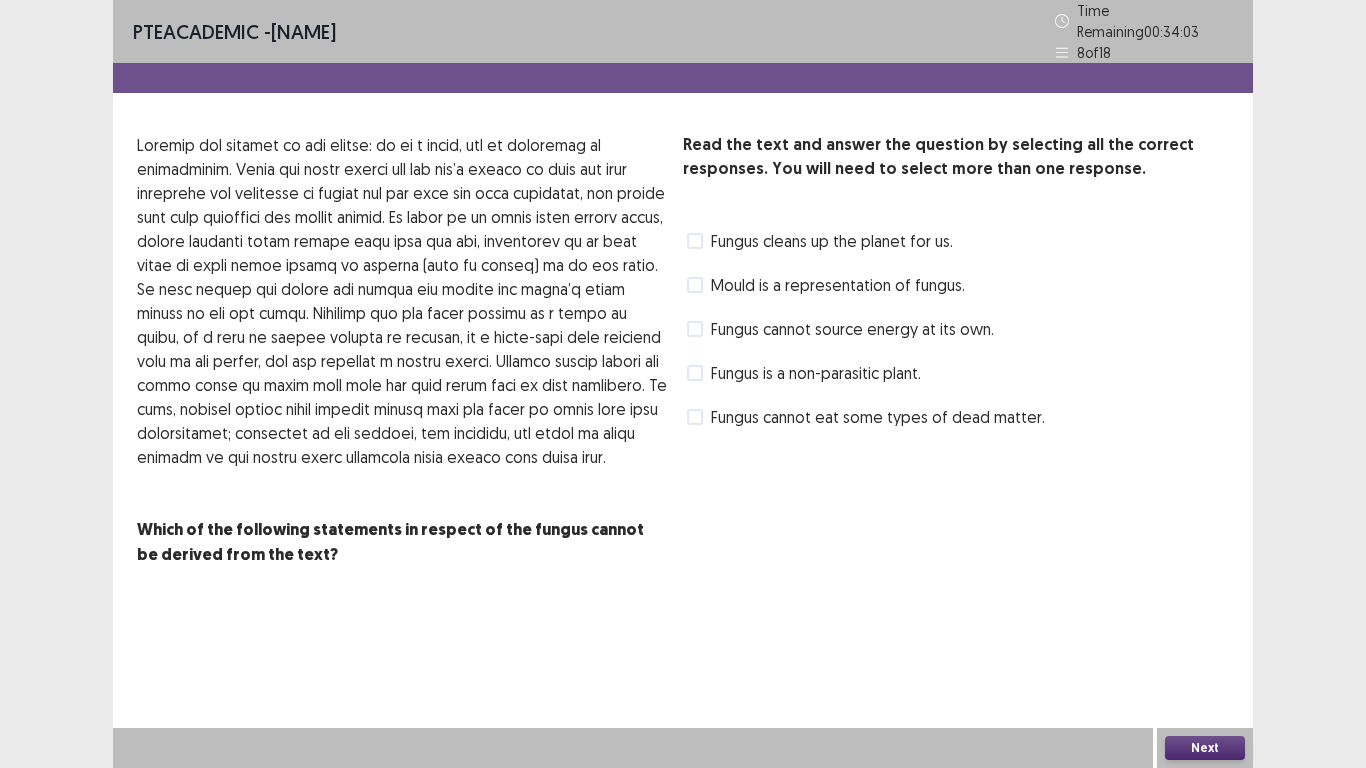 click on "Fungus cleans up the planet for us." at bounding box center (832, 241) 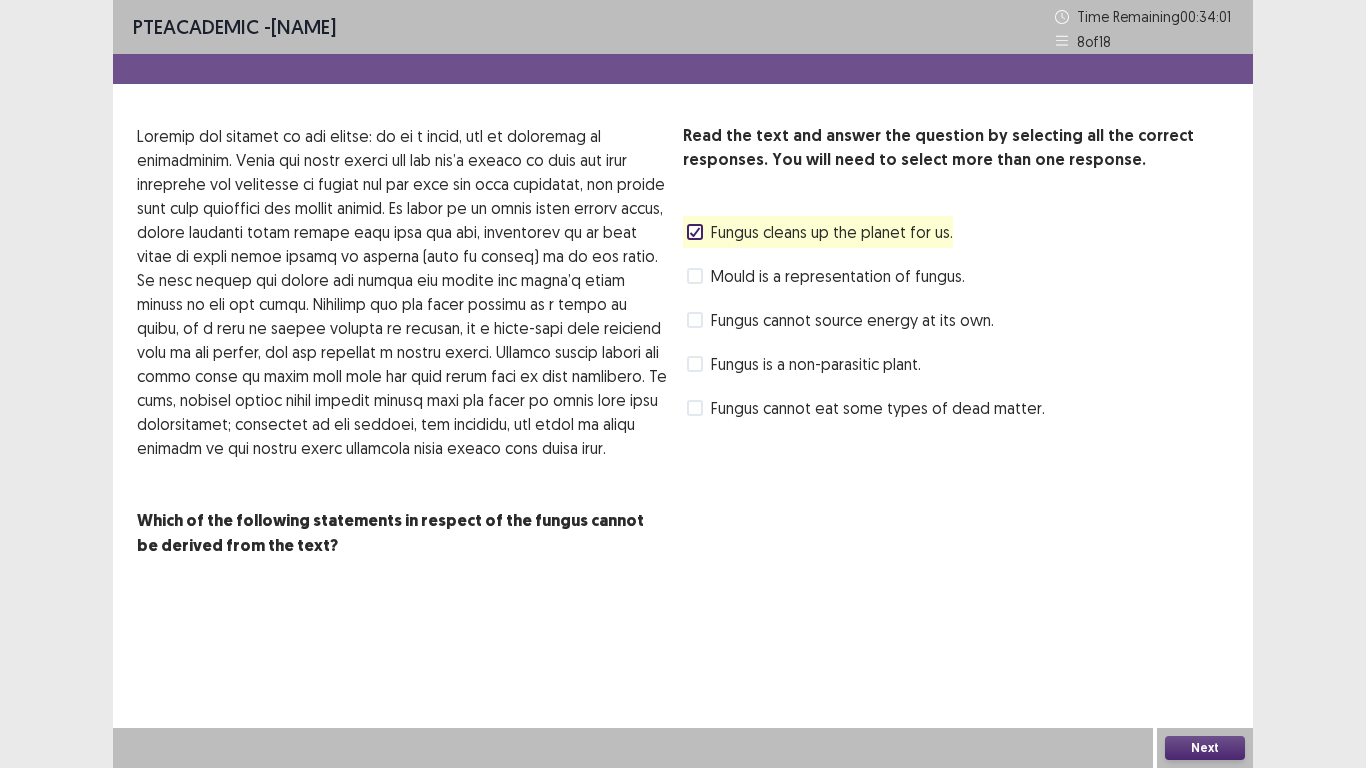 click on "Next" at bounding box center [1205, 748] 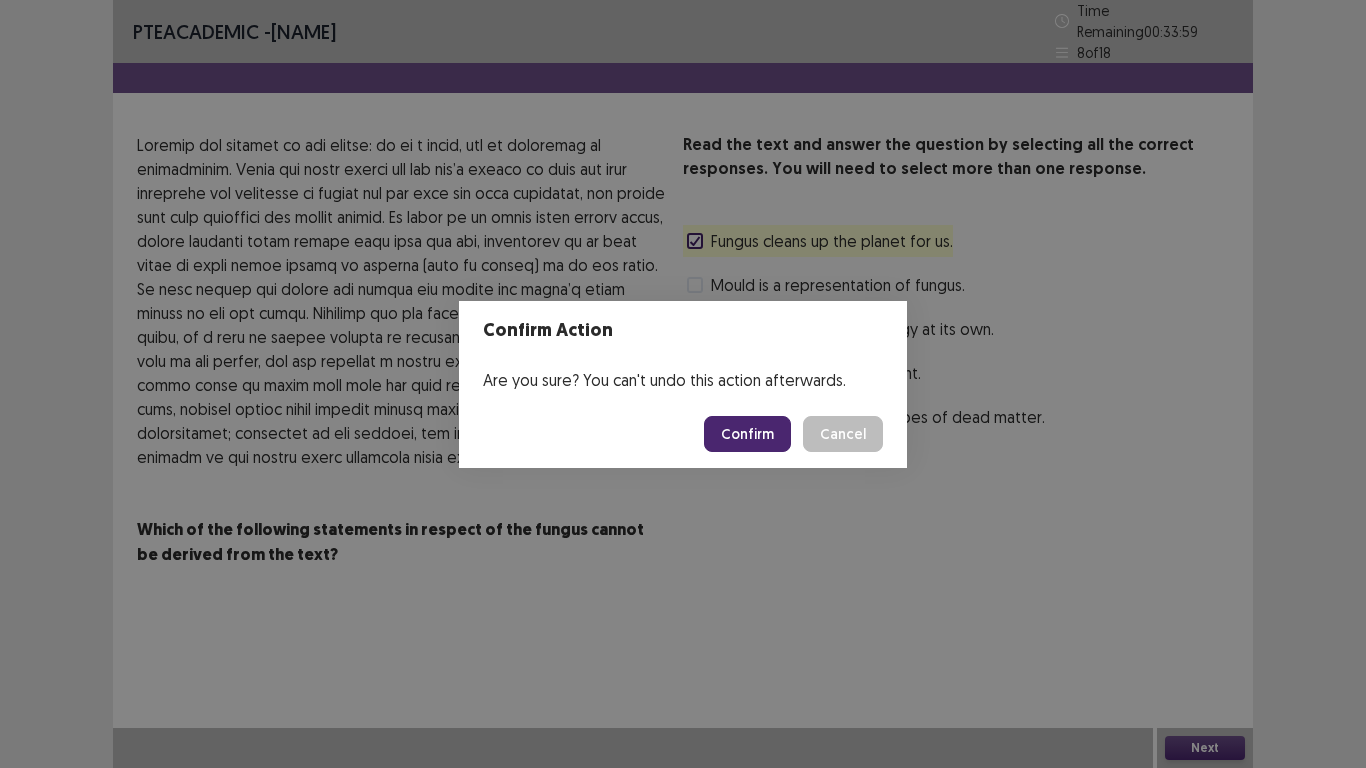 click on "Confirm" at bounding box center [747, 434] 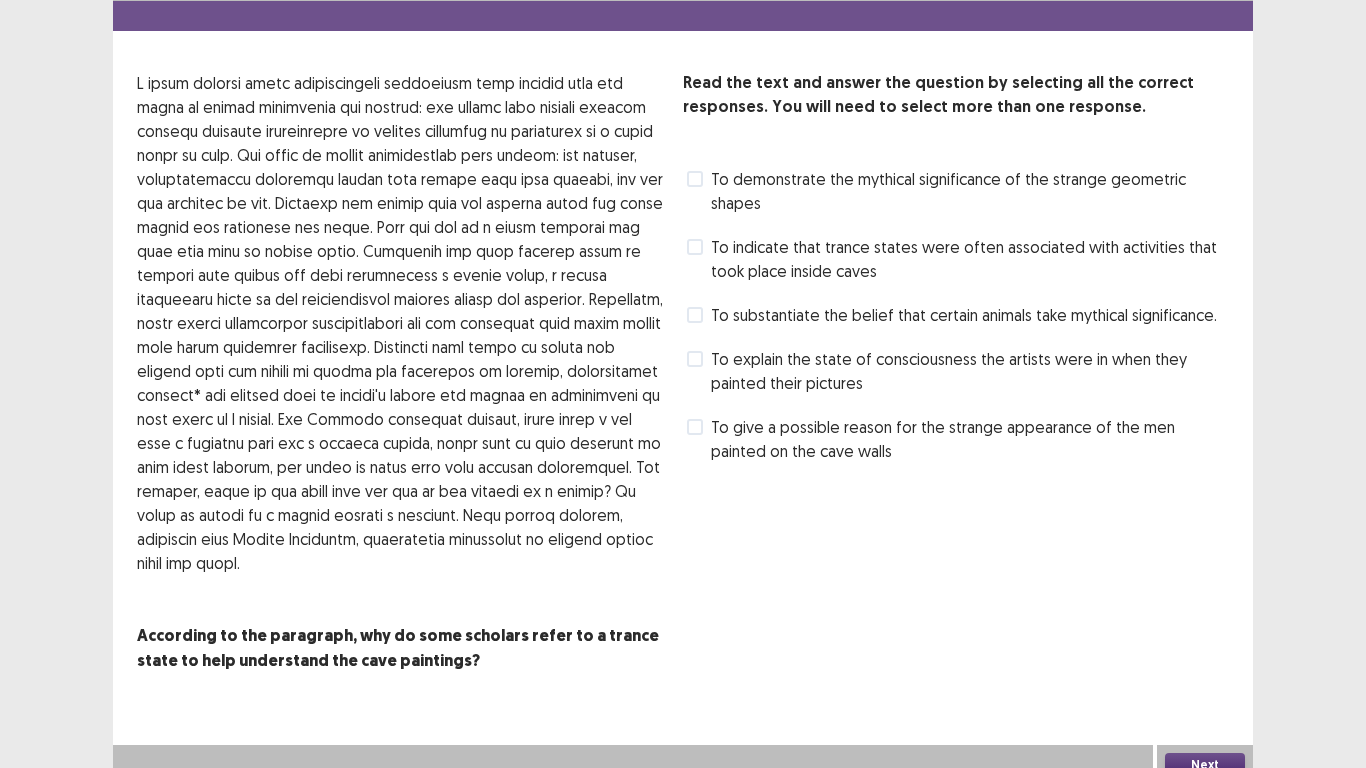 scroll, scrollTop: 70, scrollLeft: 0, axis: vertical 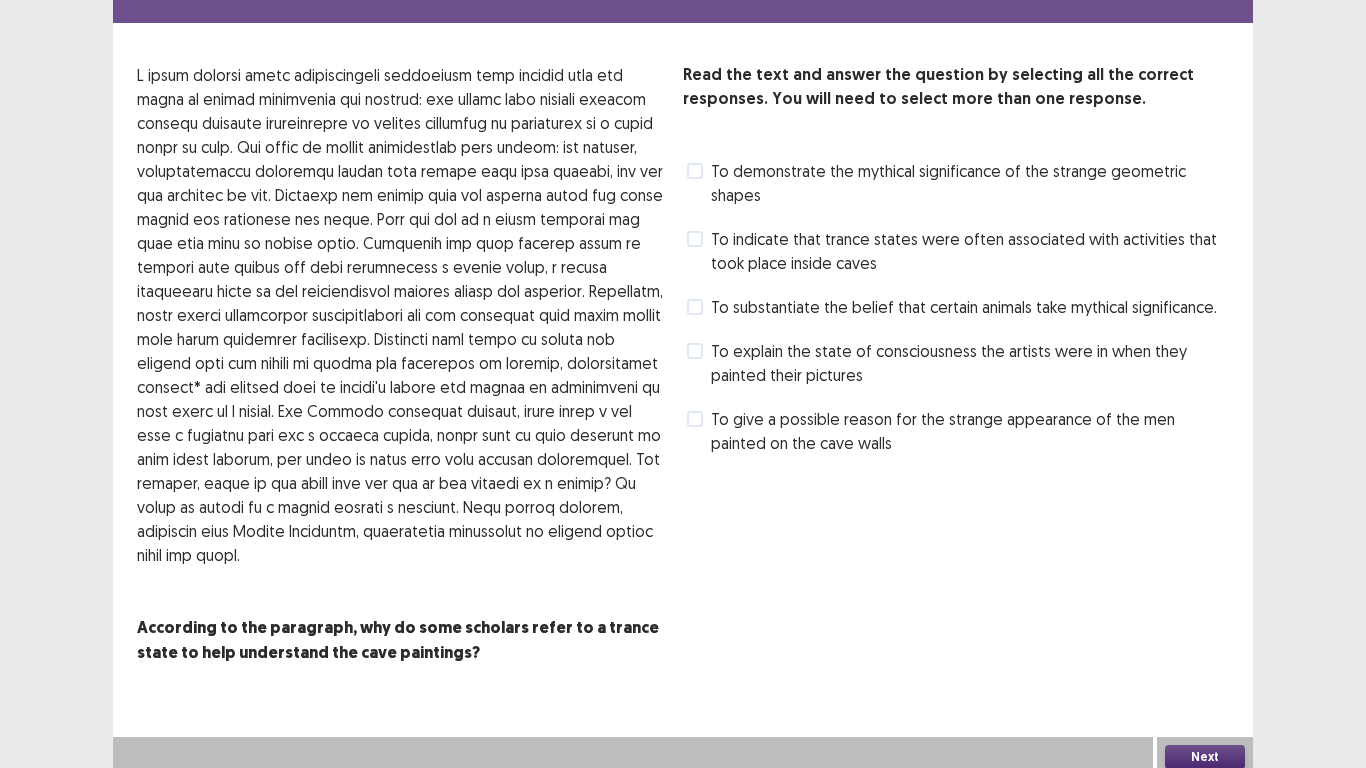 click at bounding box center (402, 315) 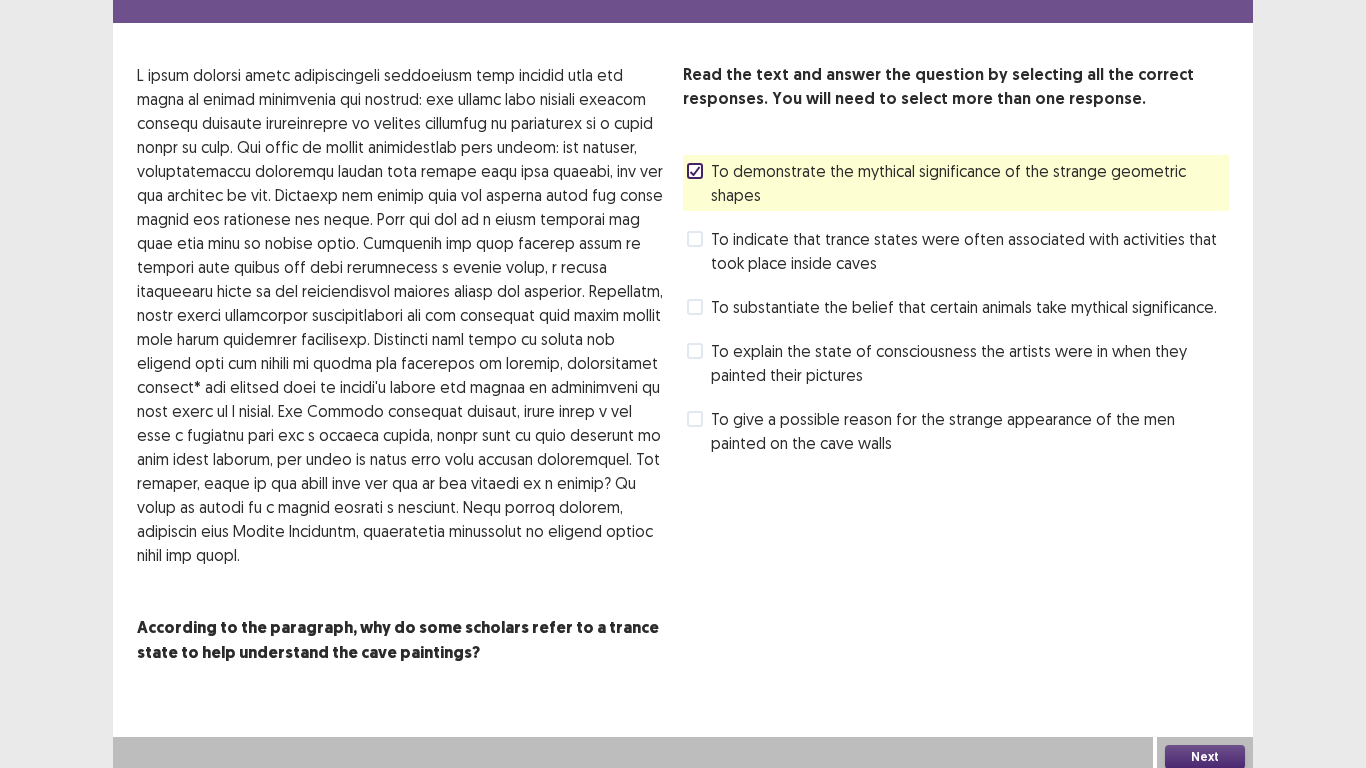 click on "Next" at bounding box center [1205, 757] 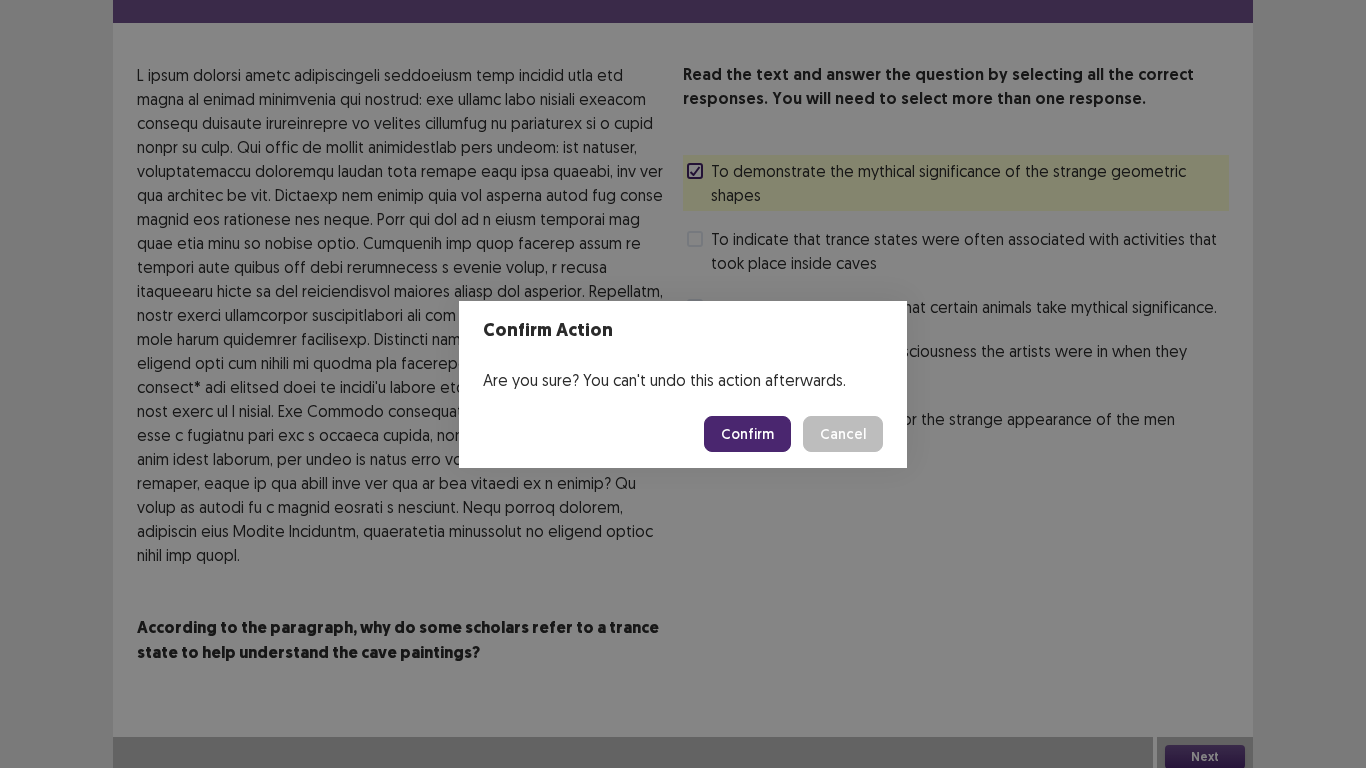click on "Confirm" at bounding box center [747, 434] 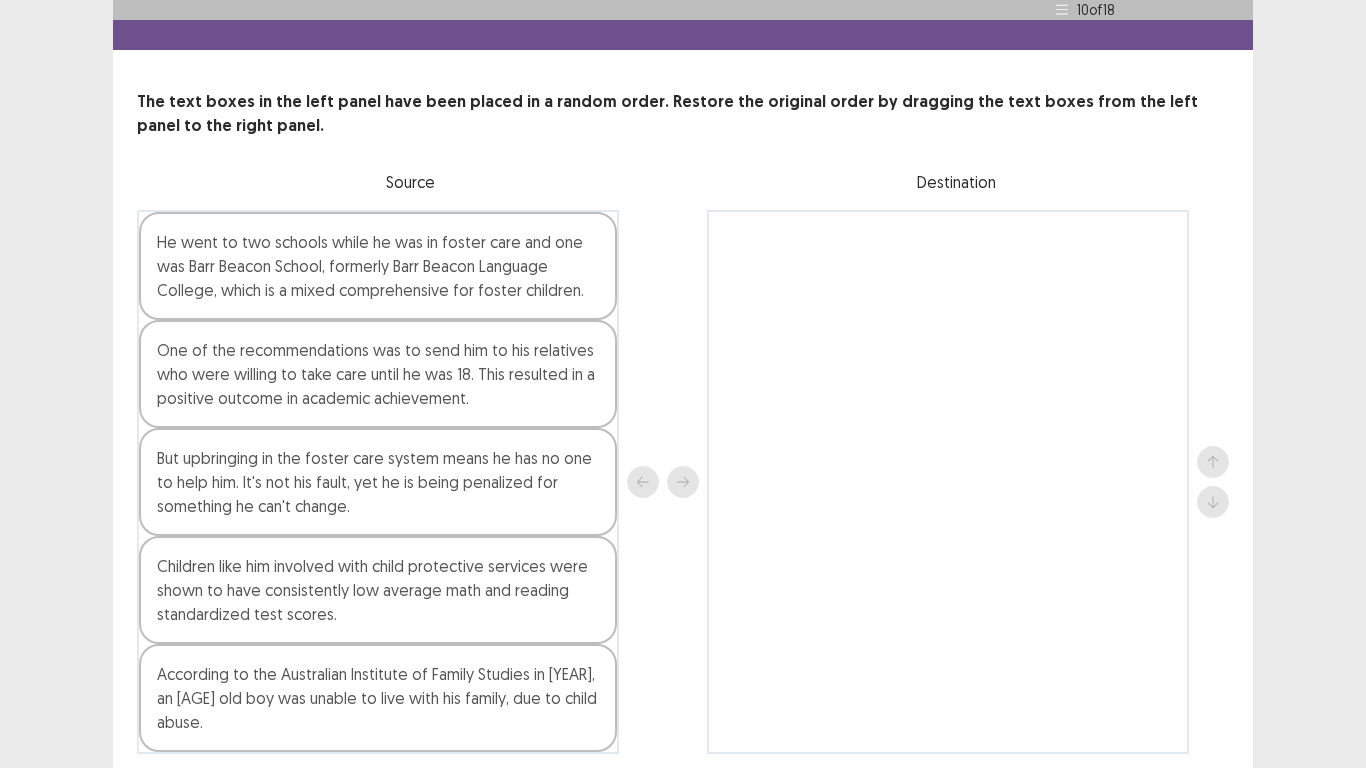 scroll, scrollTop: 108, scrollLeft: 0, axis: vertical 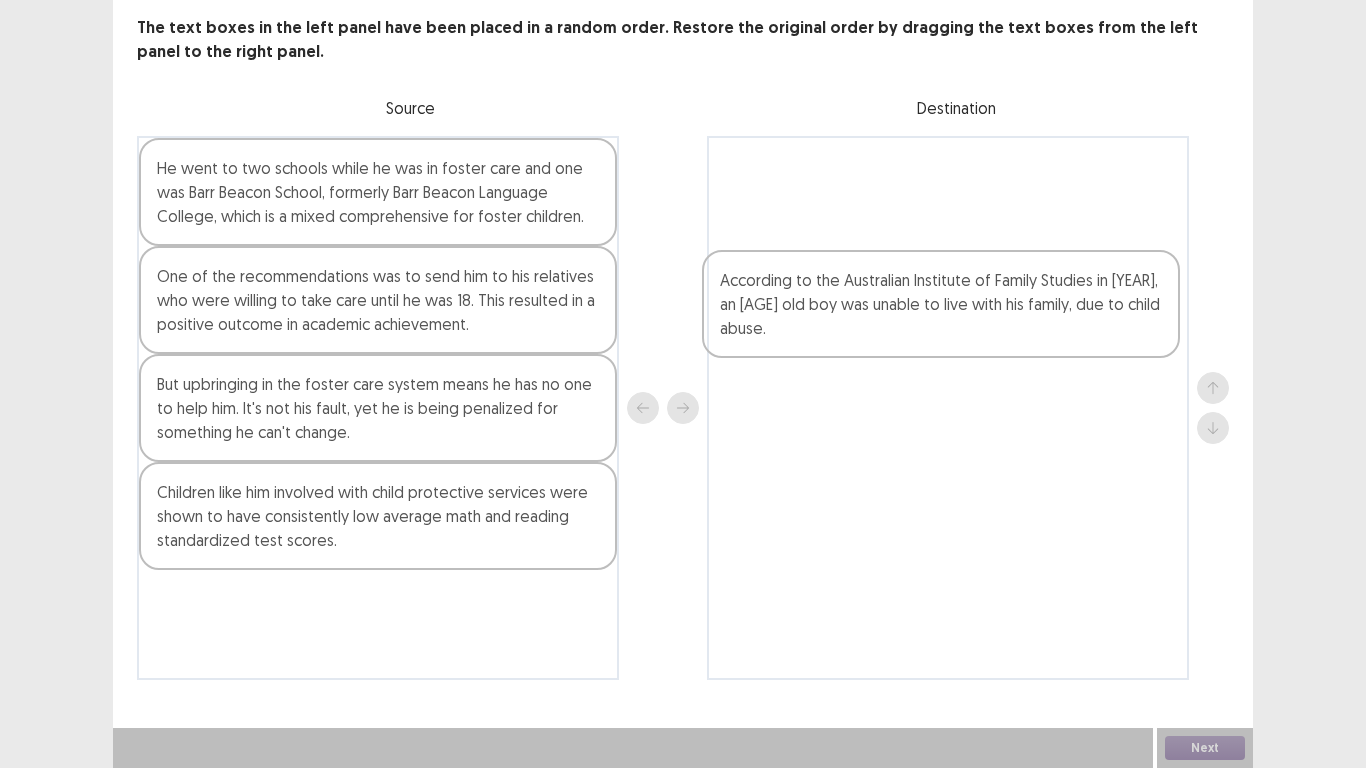 drag, startPoint x: 371, startPoint y: 631, endPoint x: 966, endPoint y: 297, distance: 682.33496 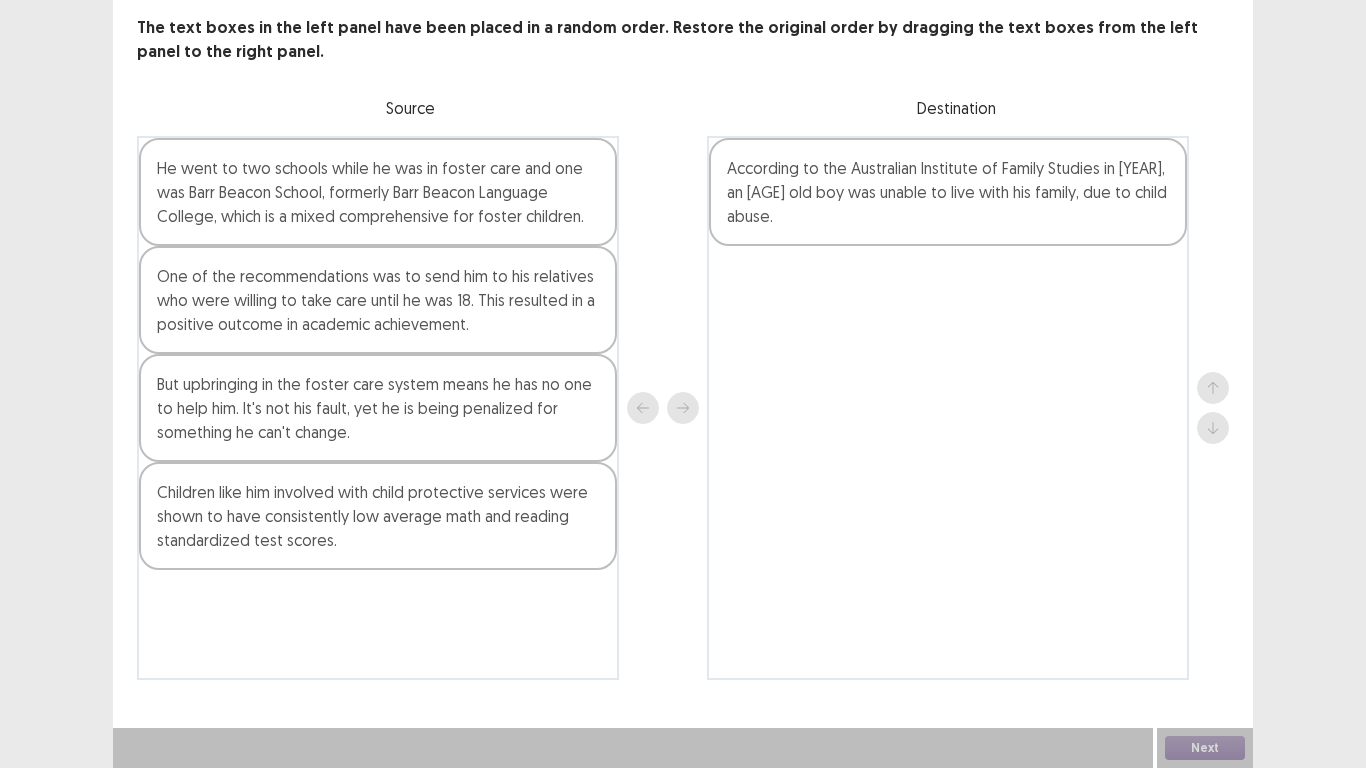click on "One of the recommendations was to send him to his relatives who were willing to take care until he was 18. This resulted in a positive outcome in academic achievement." at bounding box center (378, 300) 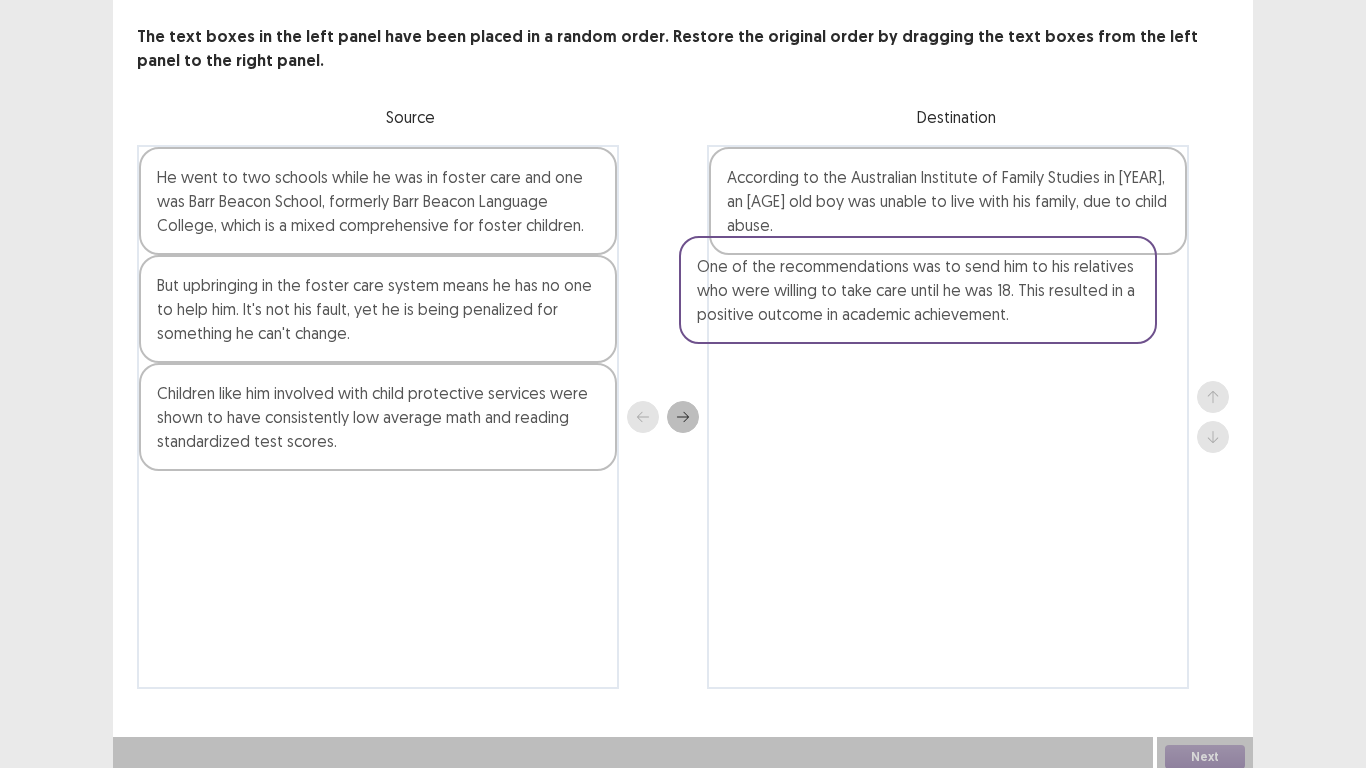drag, startPoint x: 456, startPoint y: 299, endPoint x: 1001, endPoint y: 289, distance: 545.09174 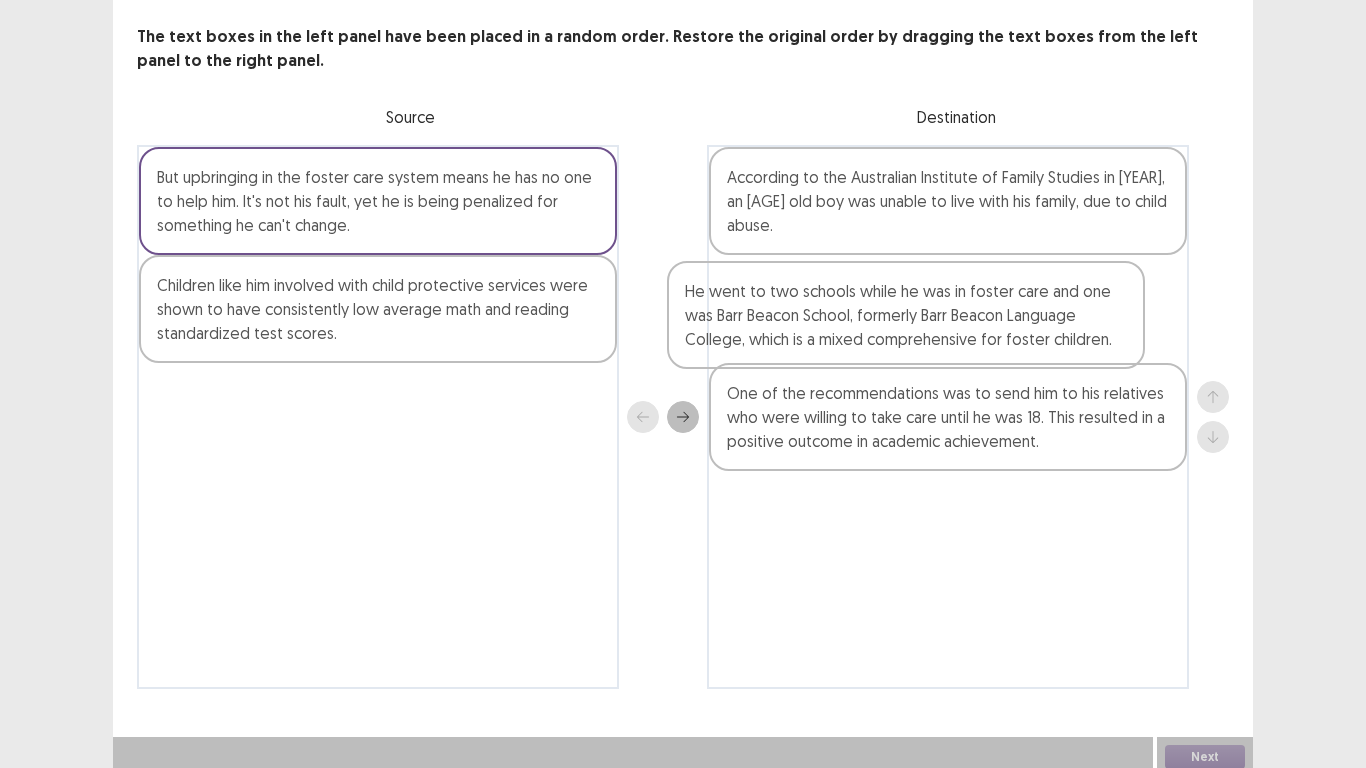 drag, startPoint x: 491, startPoint y: 225, endPoint x: 1028, endPoint y: 350, distance: 551.3565 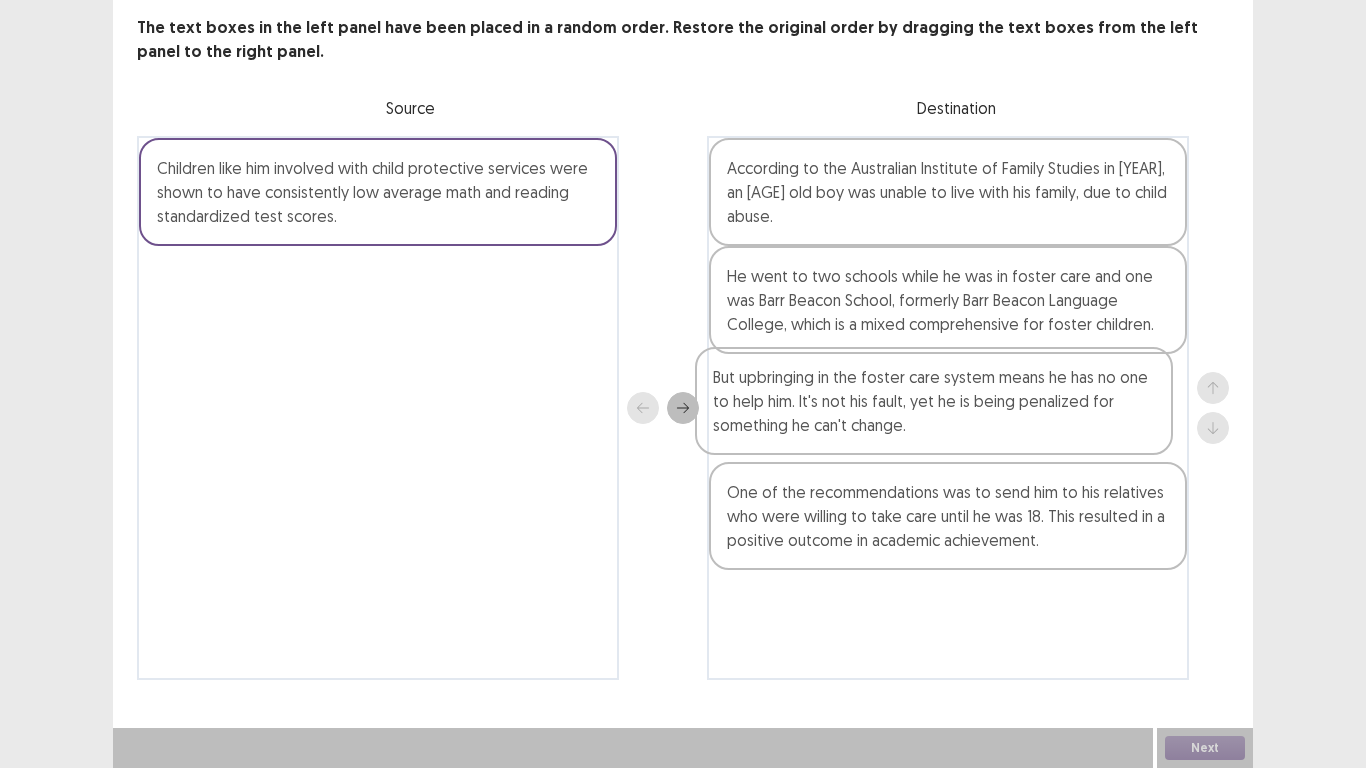drag, startPoint x: 525, startPoint y: 238, endPoint x: 1086, endPoint y: 448, distance: 599.0167 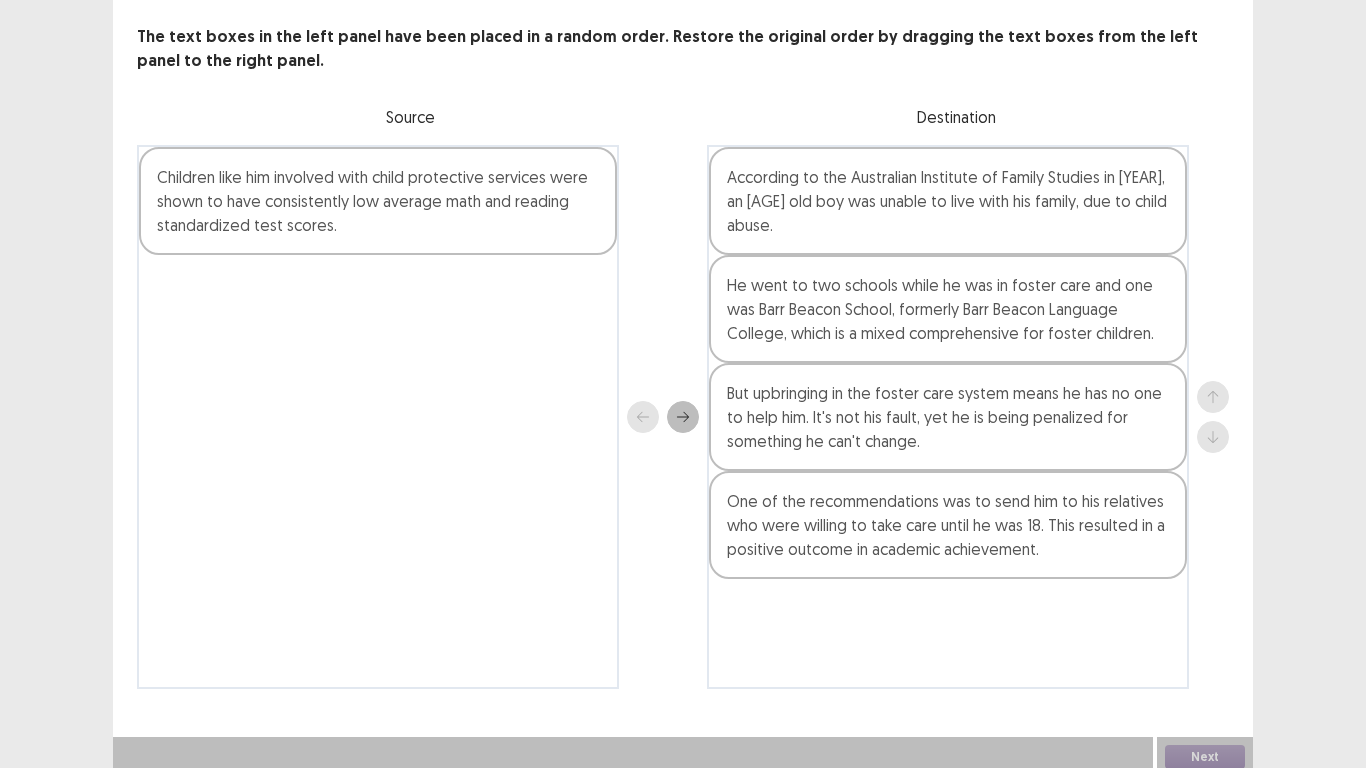 scroll, scrollTop: 105, scrollLeft: 0, axis: vertical 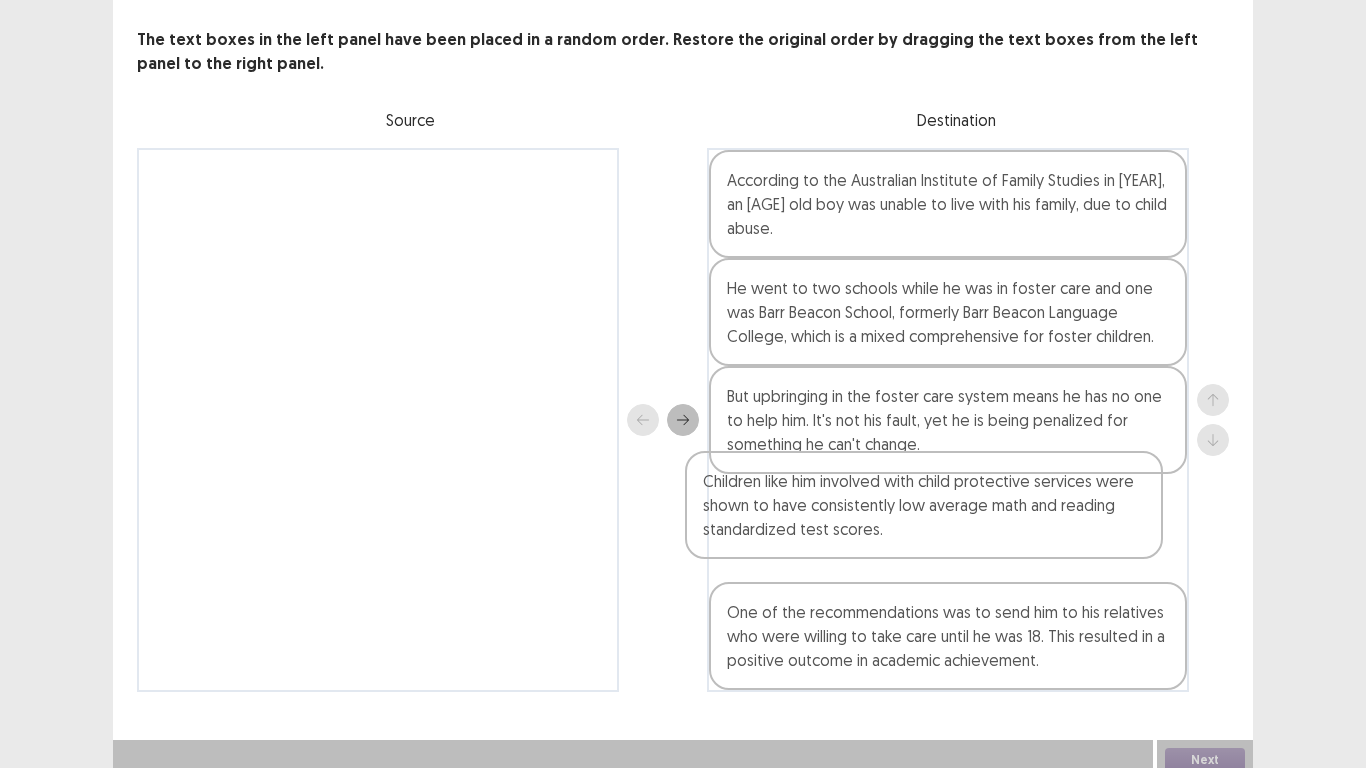 drag, startPoint x: 473, startPoint y: 198, endPoint x: 1038, endPoint y: 511, distance: 645.9056 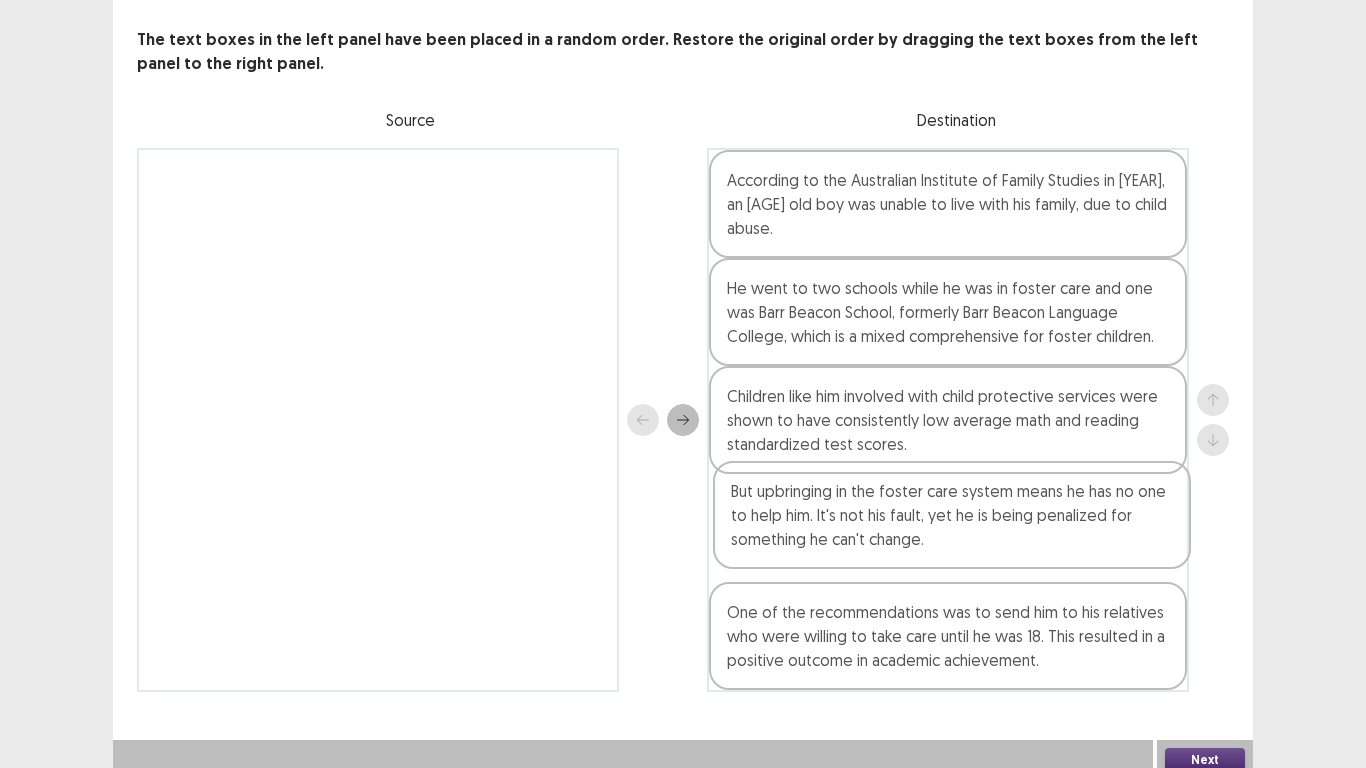 drag, startPoint x: 977, startPoint y: 450, endPoint x: 982, endPoint y: 561, distance: 111.11256 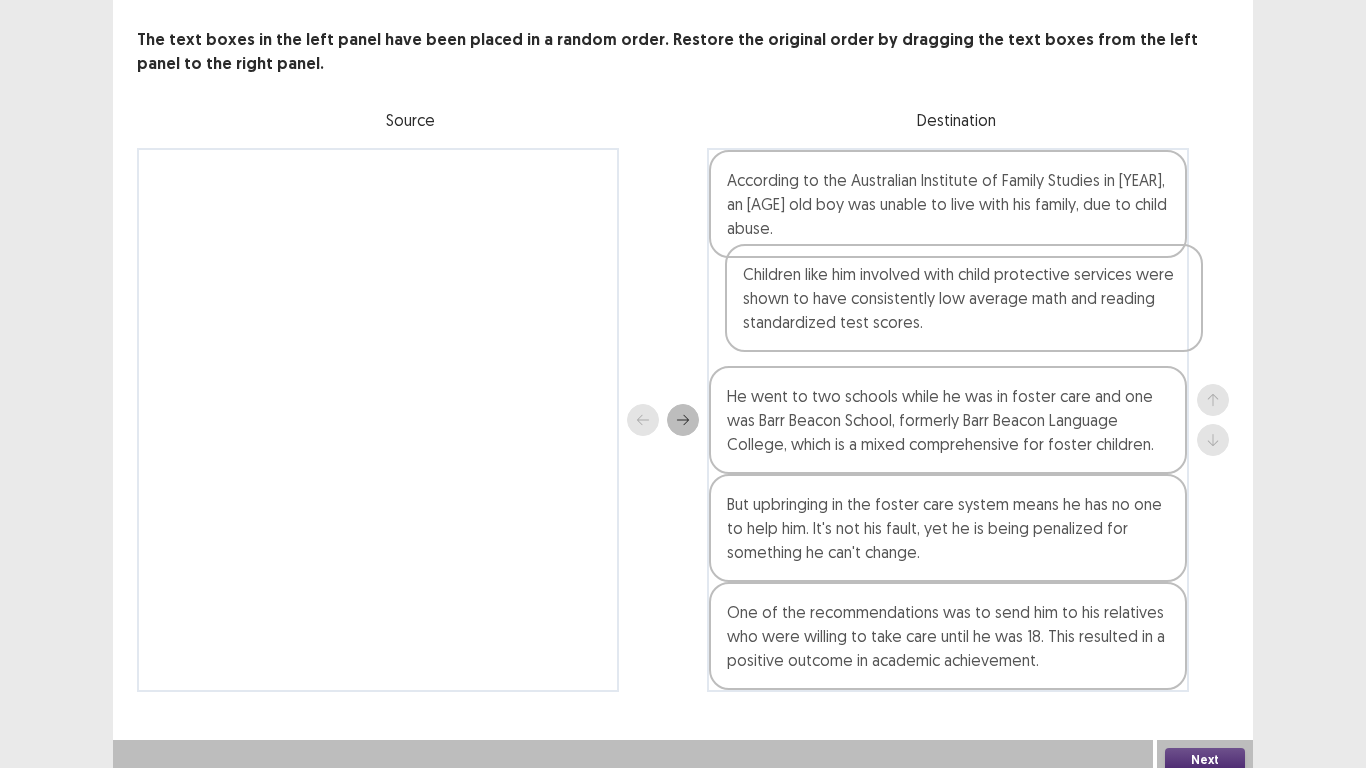 drag, startPoint x: 941, startPoint y: 415, endPoint x: 959, endPoint y: 284, distance: 132.23087 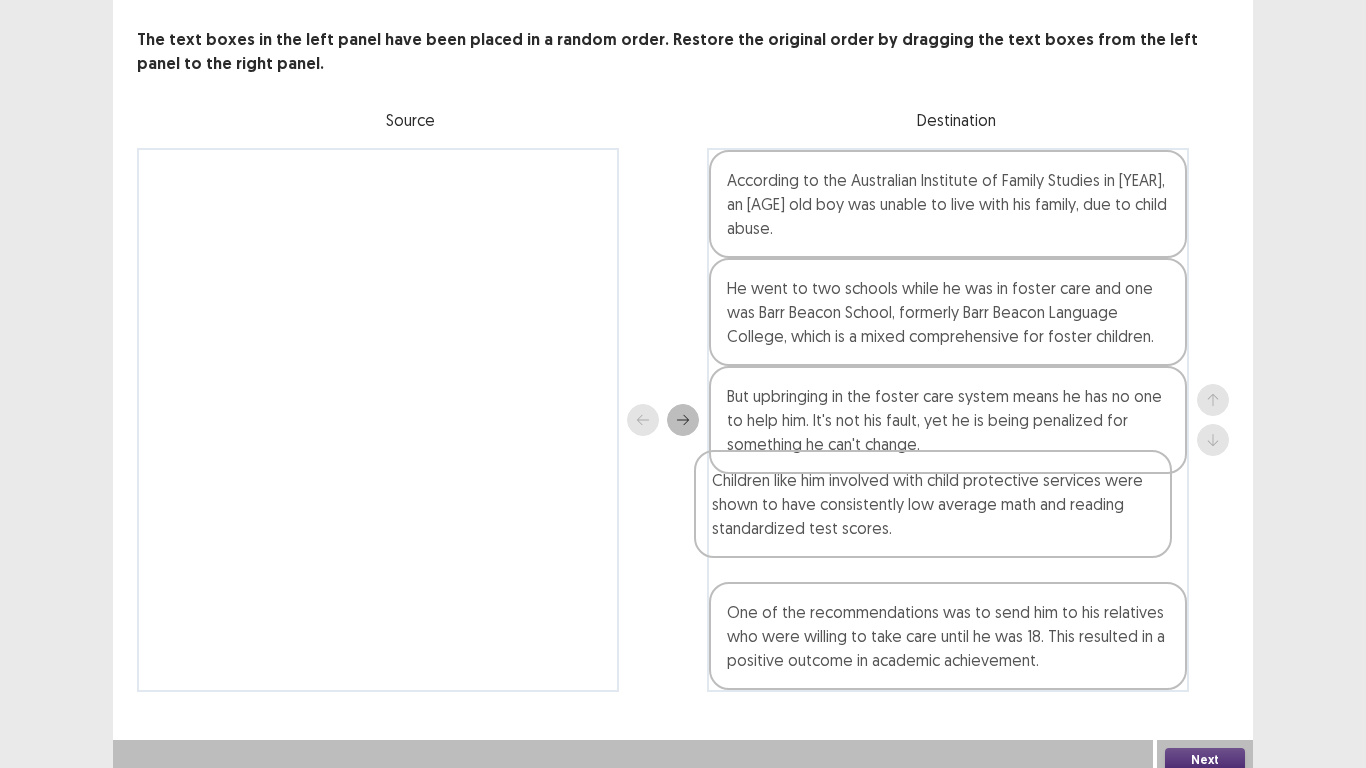 drag, startPoint x: 958, startPoint y: 334, endPoint x: 946, endPoint y: 550, distance: 216.33308 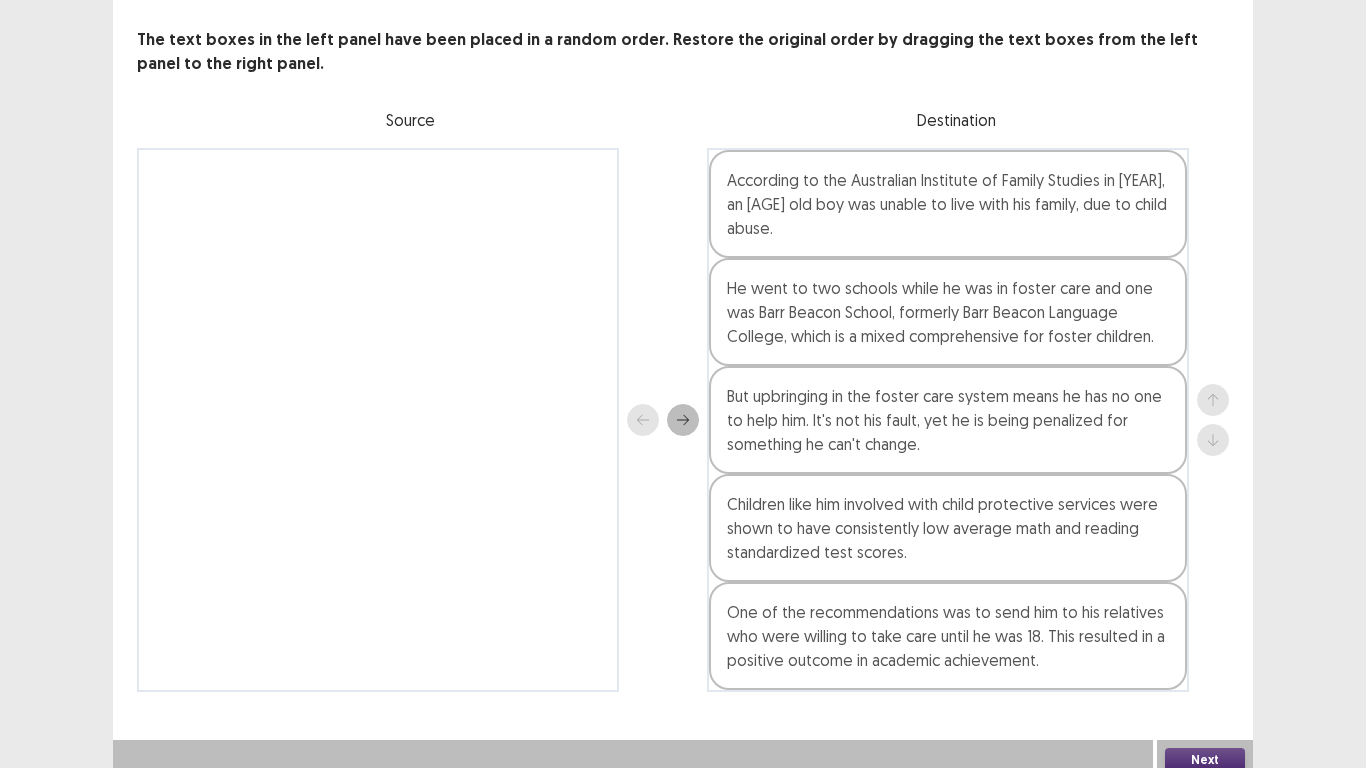 click on "Next" at bounding box center [1205, 760] 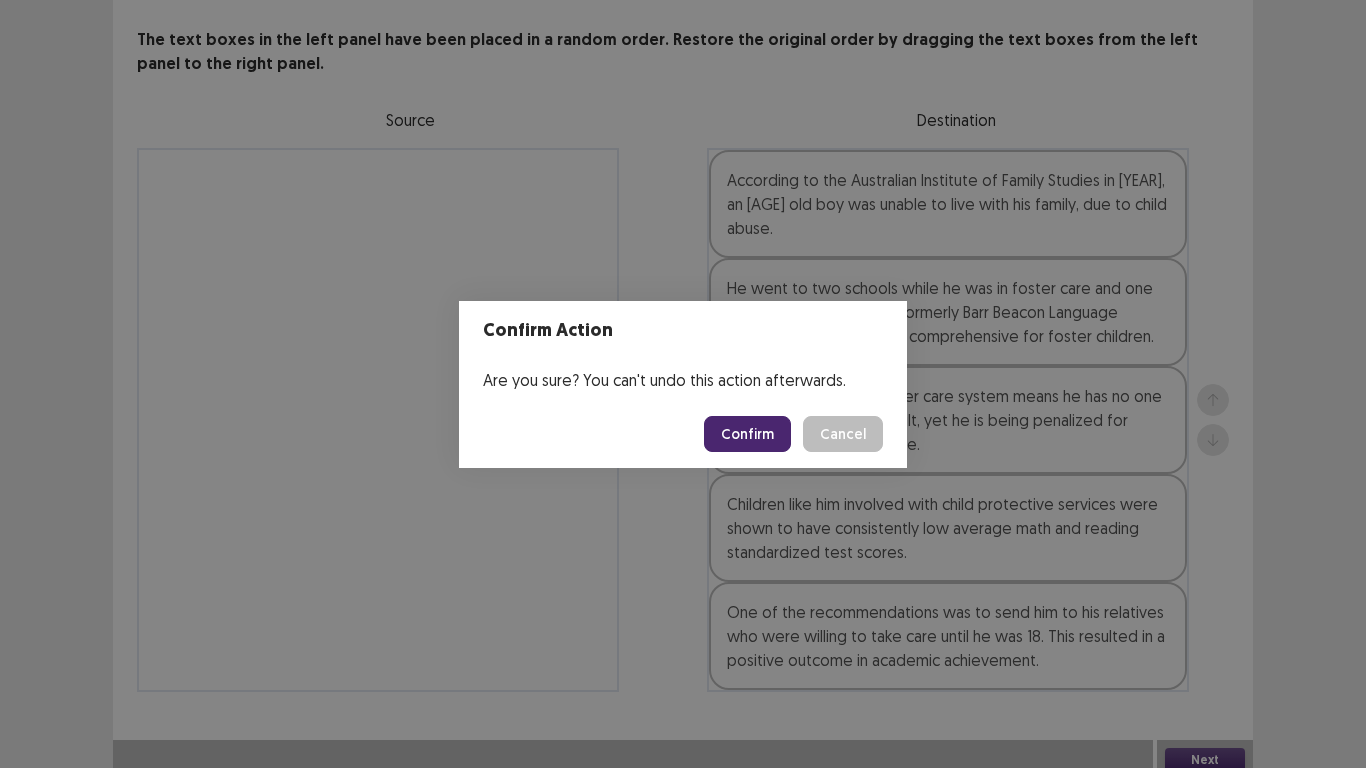 click on "Confirm" at bounding box center [747, 434] 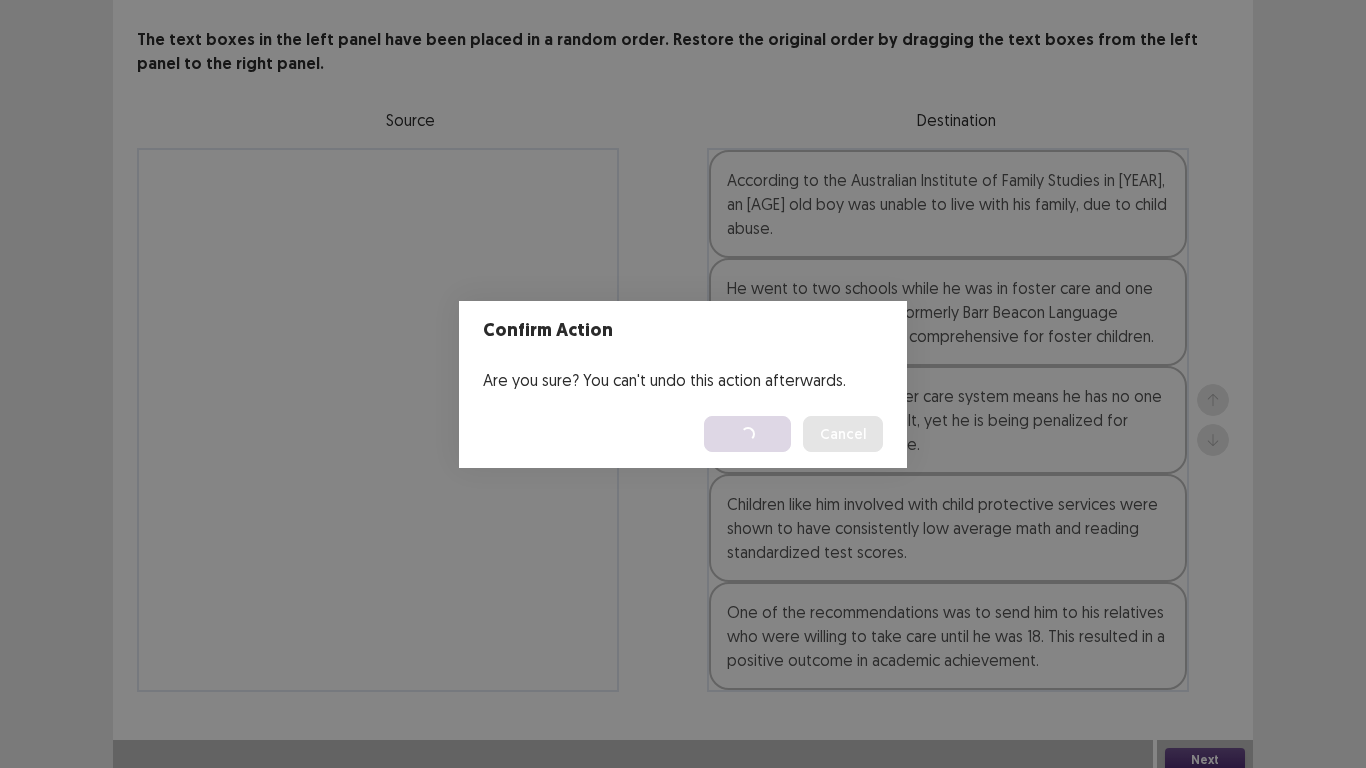 scroll, scrollTop: 0, scrollLeft: 0, axis: both 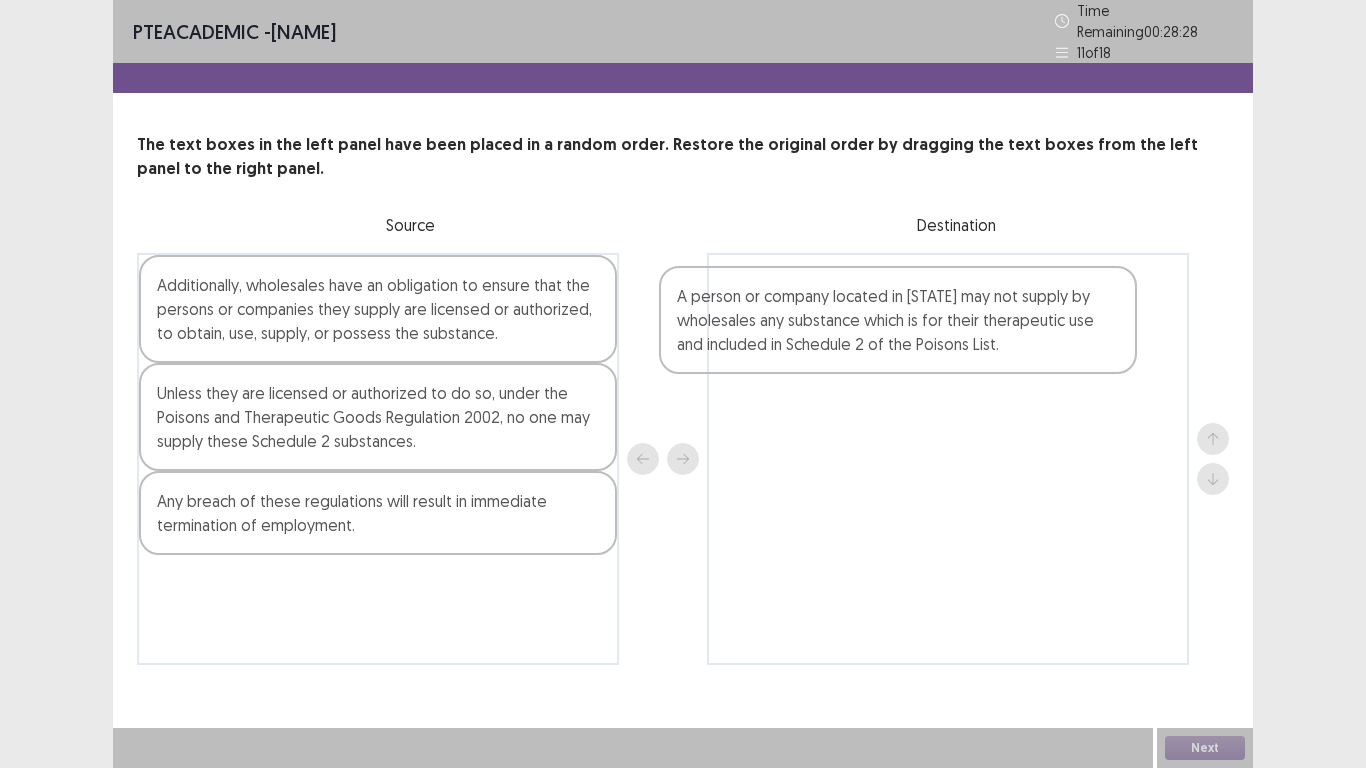 drag, startPoint x: 332, startPoint y: 588, endPoint x: 866, endPoint y: 303, distance: 605.2941 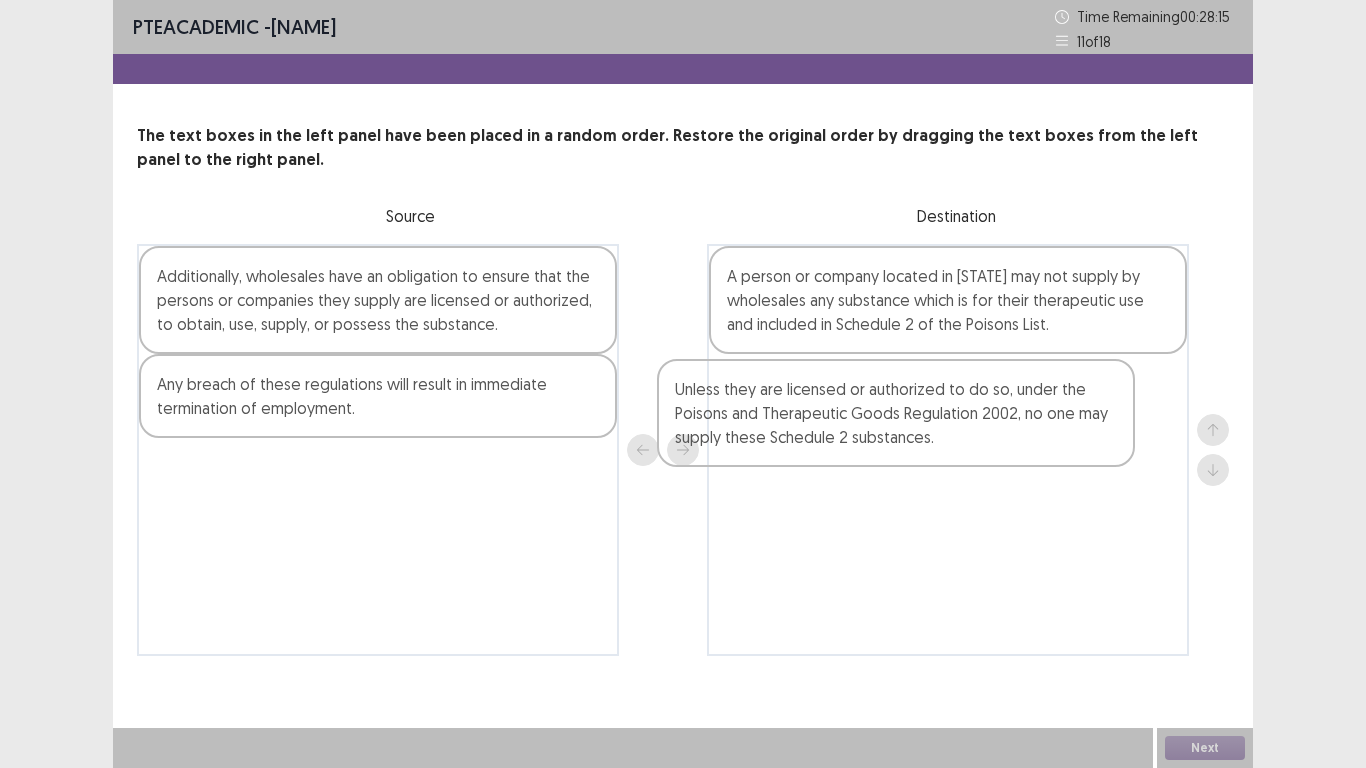 drag, startPoint x: 419, startPoint y: 430, endPoint x: 942, endPoint y: 435, distance: 523.0239 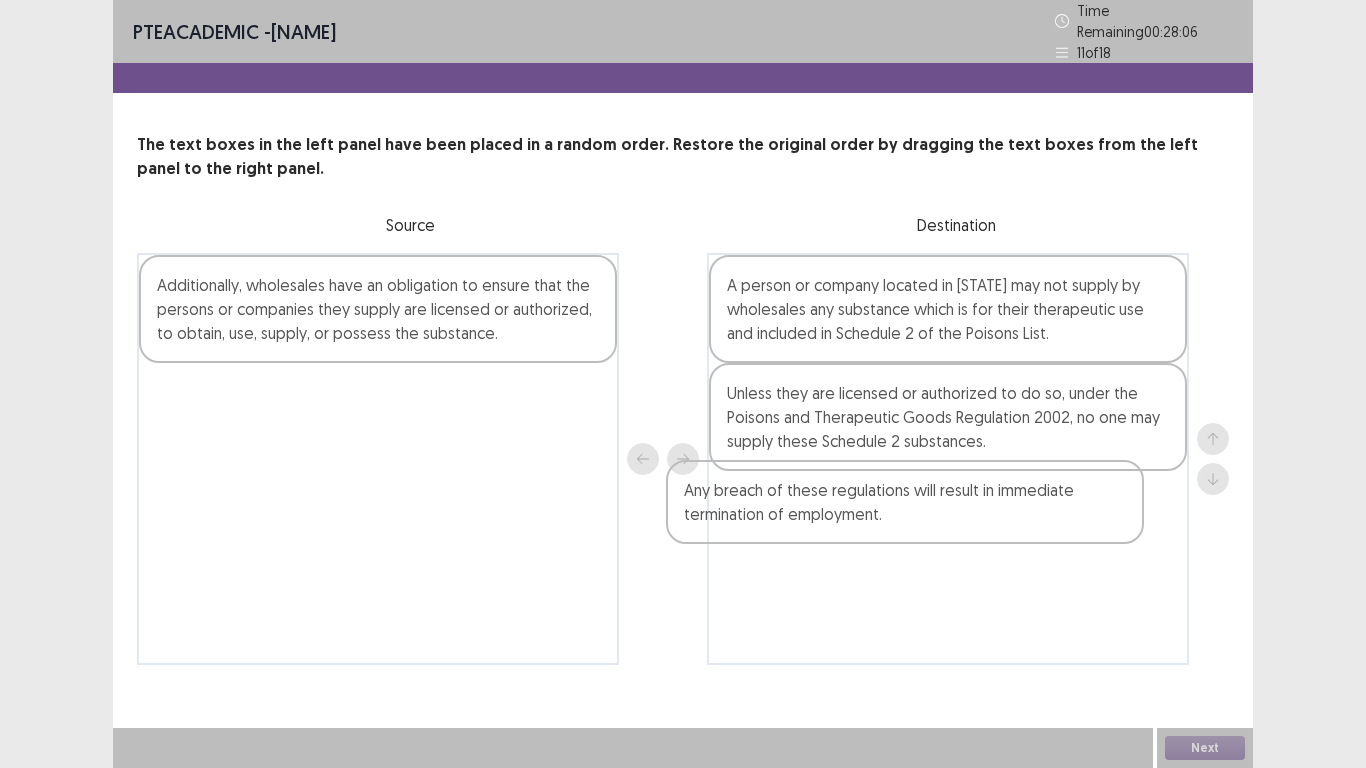 drag, startPoint x: 531, startPoint y: 399, endPoint x: 1073, endPoint y: 504, distance: 552.07697 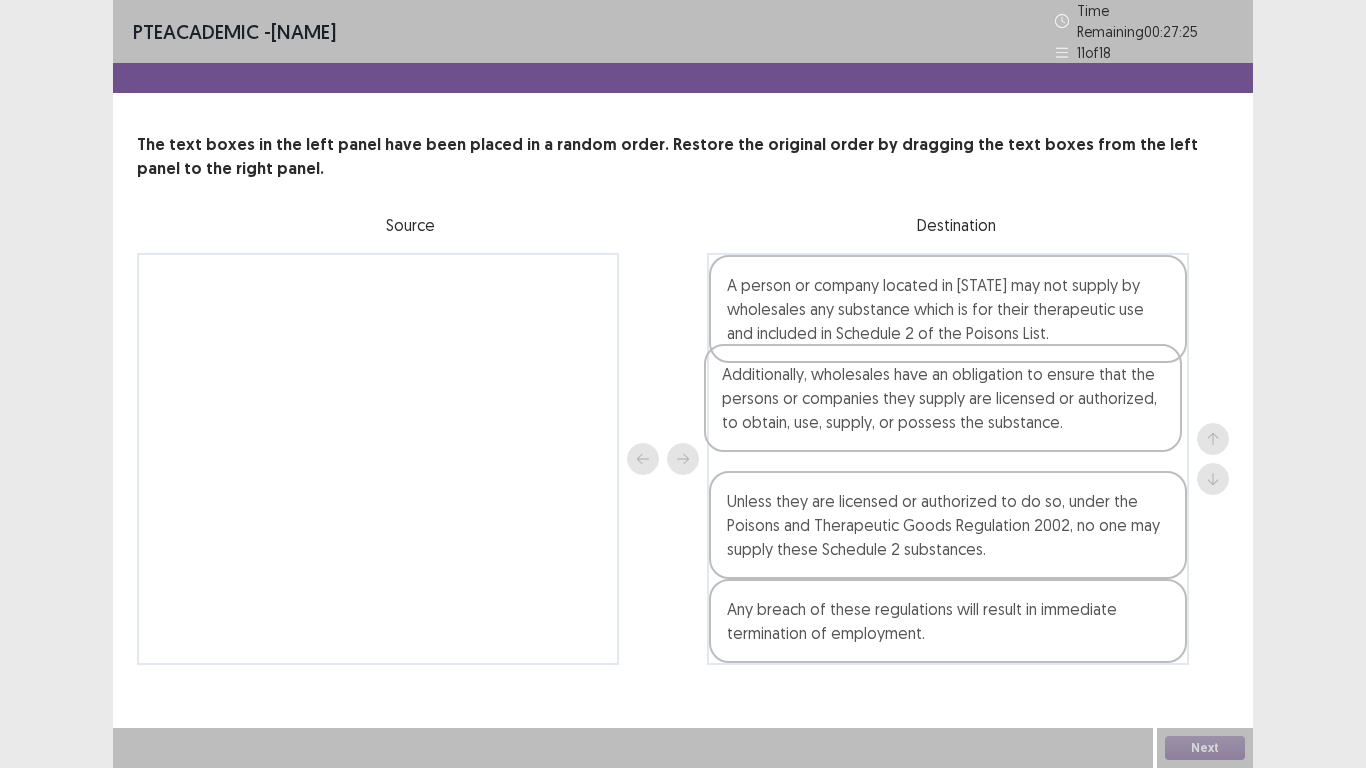 drag, startPoint x: 566, startPoint y: 331, endPoint x: 1136, endPoint y: 432, distance: 578.8791 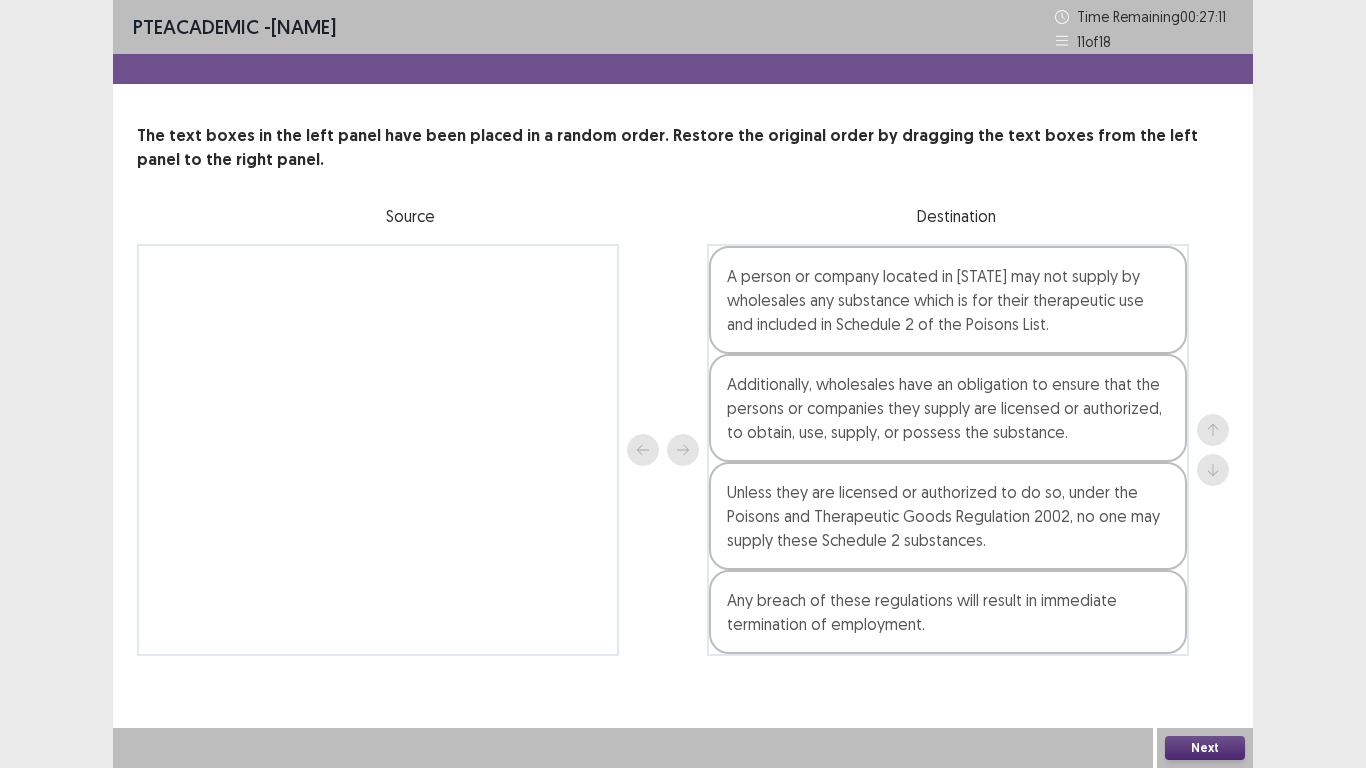 click on "Next" at bounding box center (1205, 748) 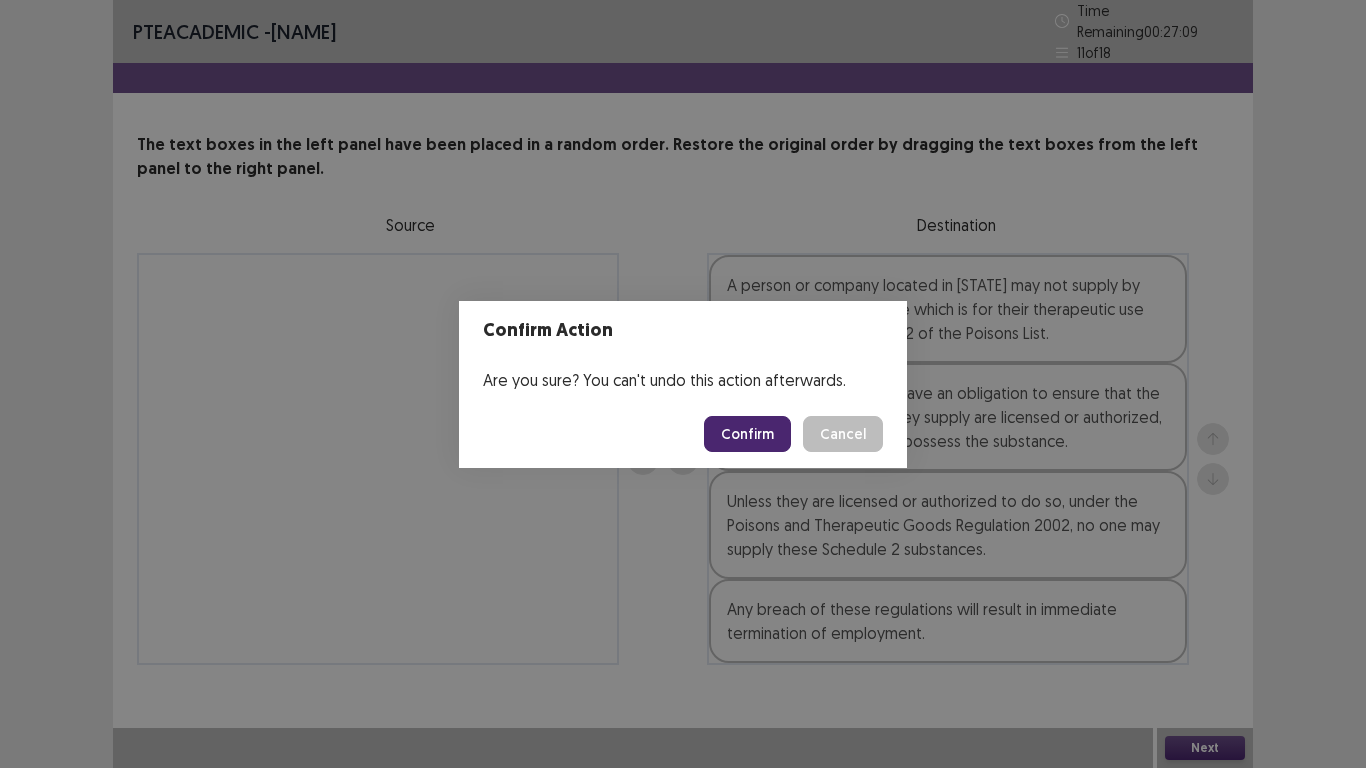 click on "Confirm" at bounding box center [747, 434] 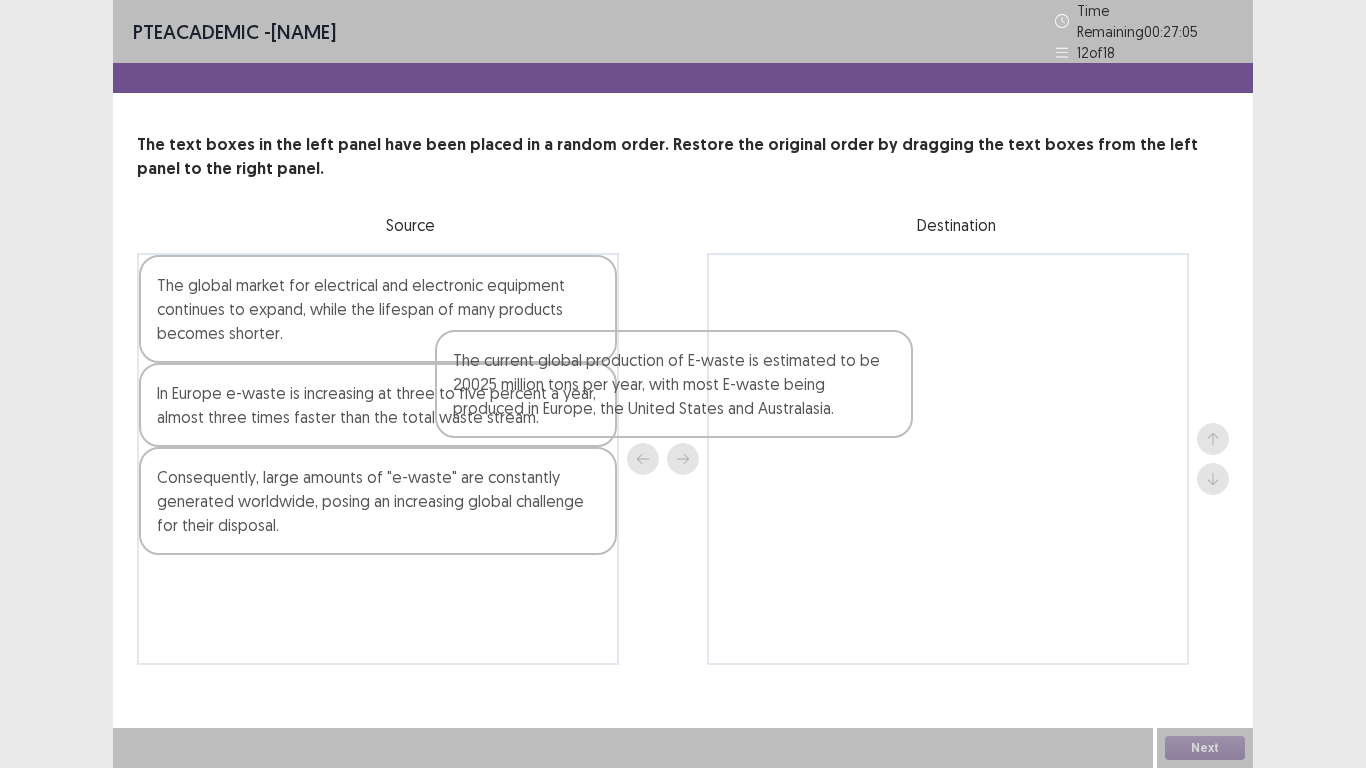 drag, startPoint x: 295, startPoint y: 514, endPoint x: 703, endPoint y: 379, distance: 429.75458 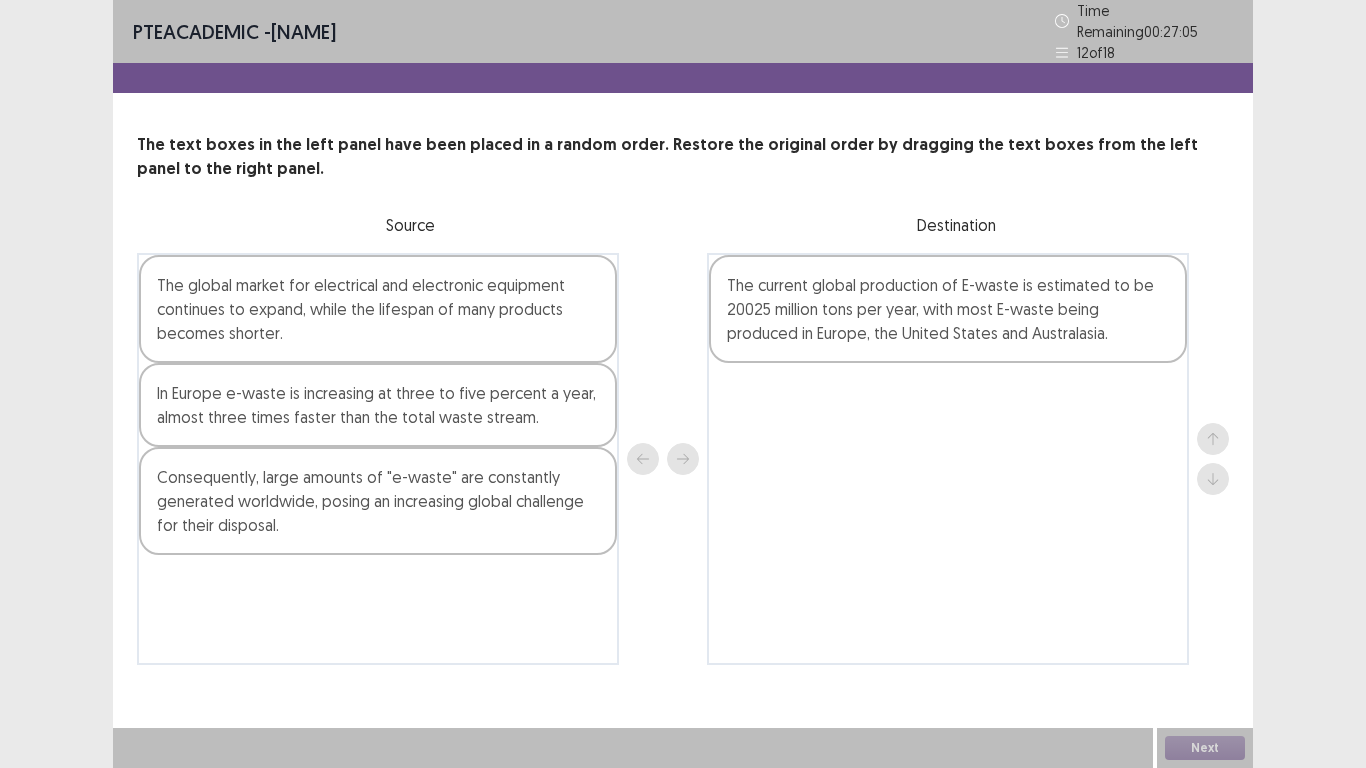 drag, startPoint x: 703, startPoint y: 379, endPoint x: 723, endPoint y: 377, distance: 20.09975 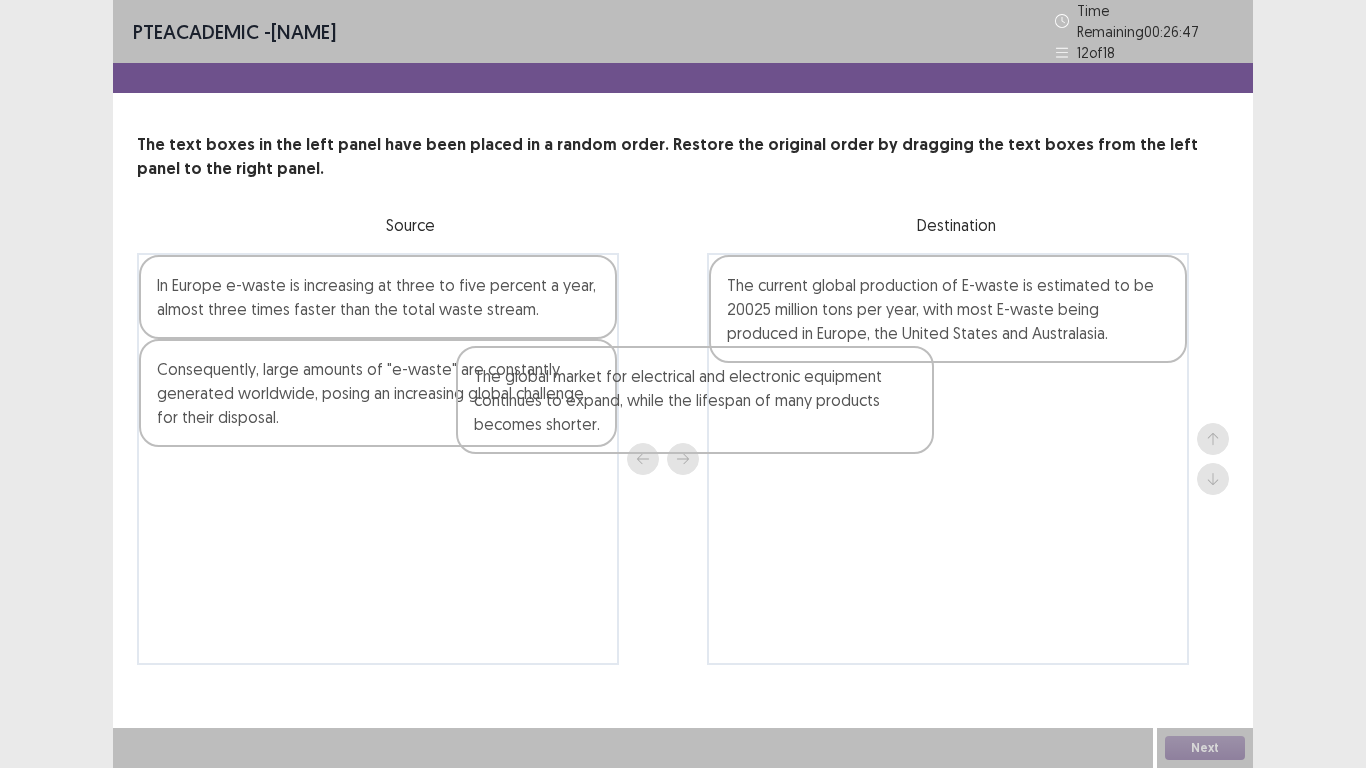 drag, startPoint x: 540, startPoint y: 322, endPoint x: 923, endPoint y: 430, distance: 397.9359 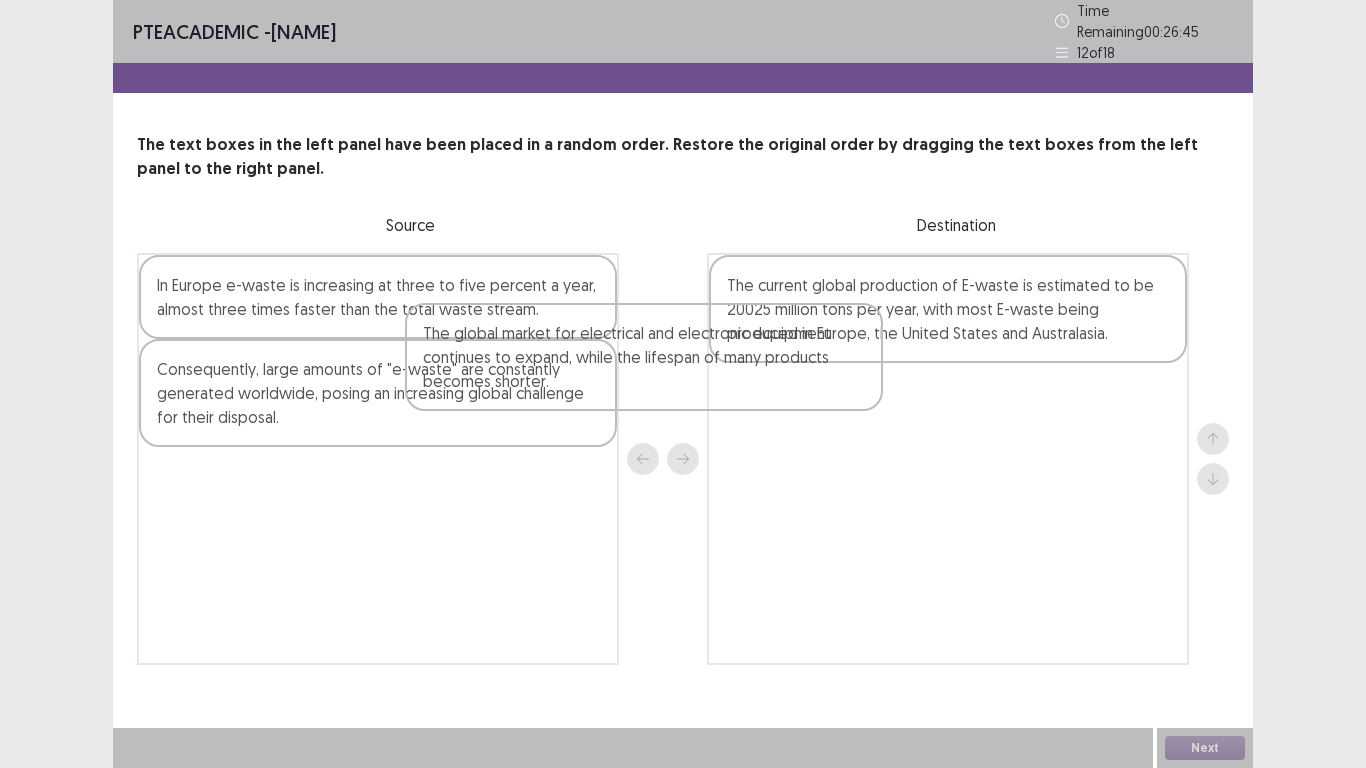 drag, startPoint x: 563, startPoint y: 320, endPoint x: 998, endPoint y: 427, distance: 447.96652 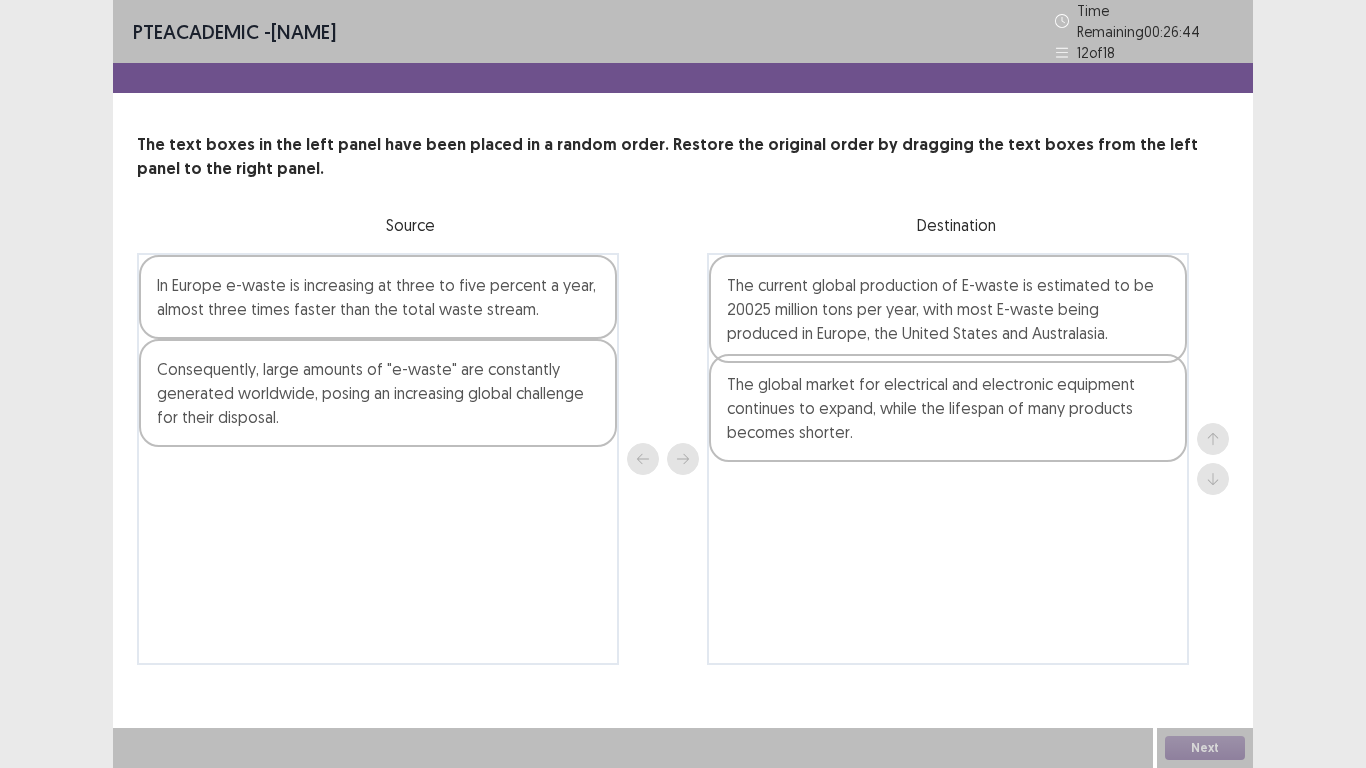 click on "The current global production of E-waste is estimated to be 20025 million tons per year, with most E-waste being produced in Europe, the United States and Australasia." at bounding box center [948, 459] 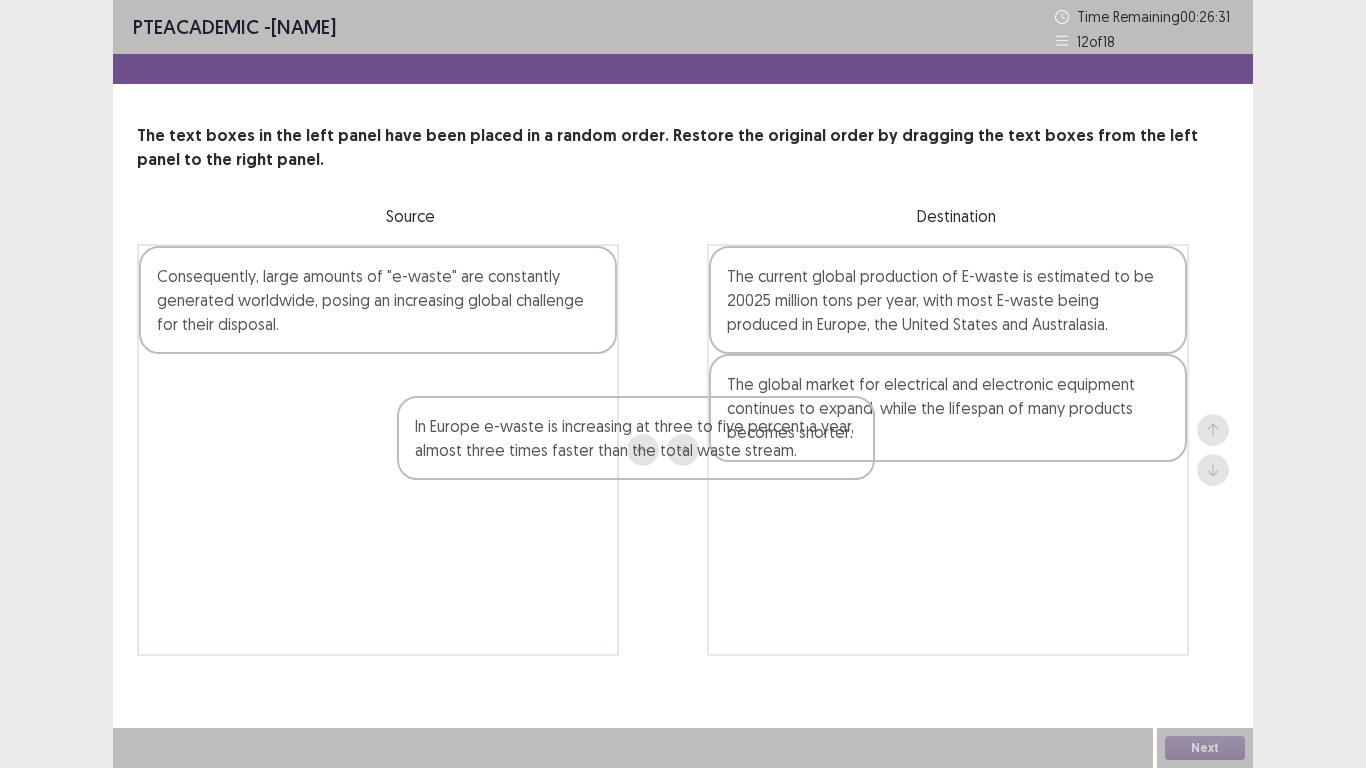 drag, startPoint x: 560, startPoint y: 319, endPoint x: 830, endPoint y: 474, distance: 311.3278 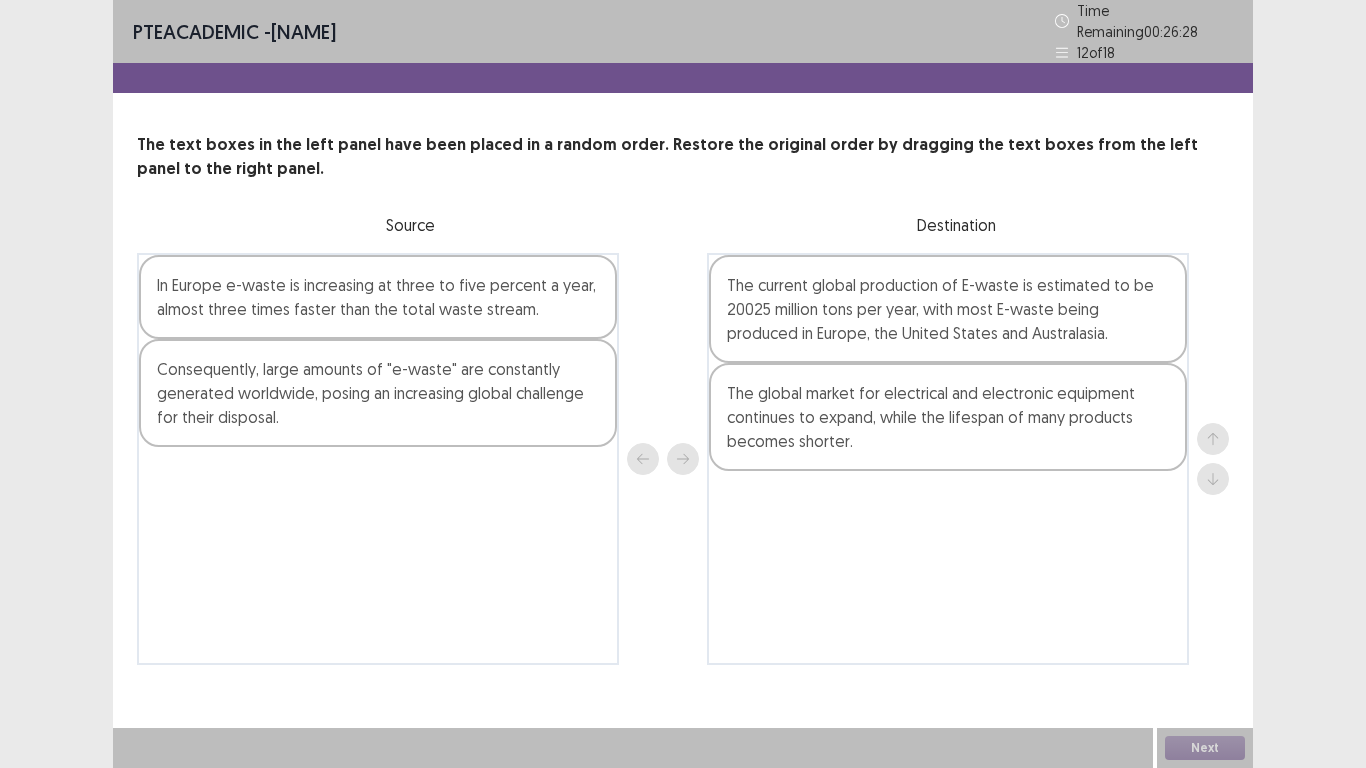 click on "Consequently, large amounts of "e-waste" are constantly generated worldwide, posing an increasing global challenge for their disposal." at bounding box center (378, 393) 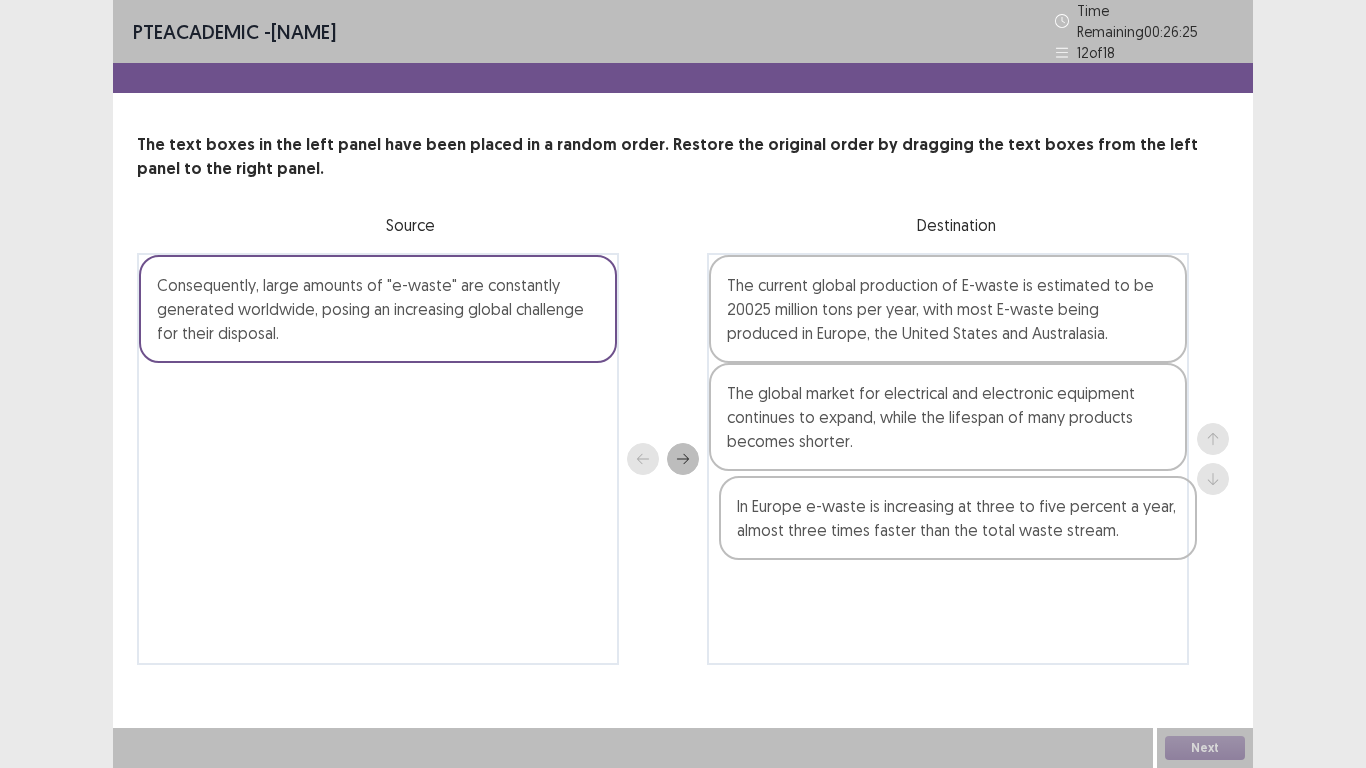 drag, startPoint x: 543, startPoint y: 300, endPoint x: 1137, endPoint y: 537, distance: 639.535 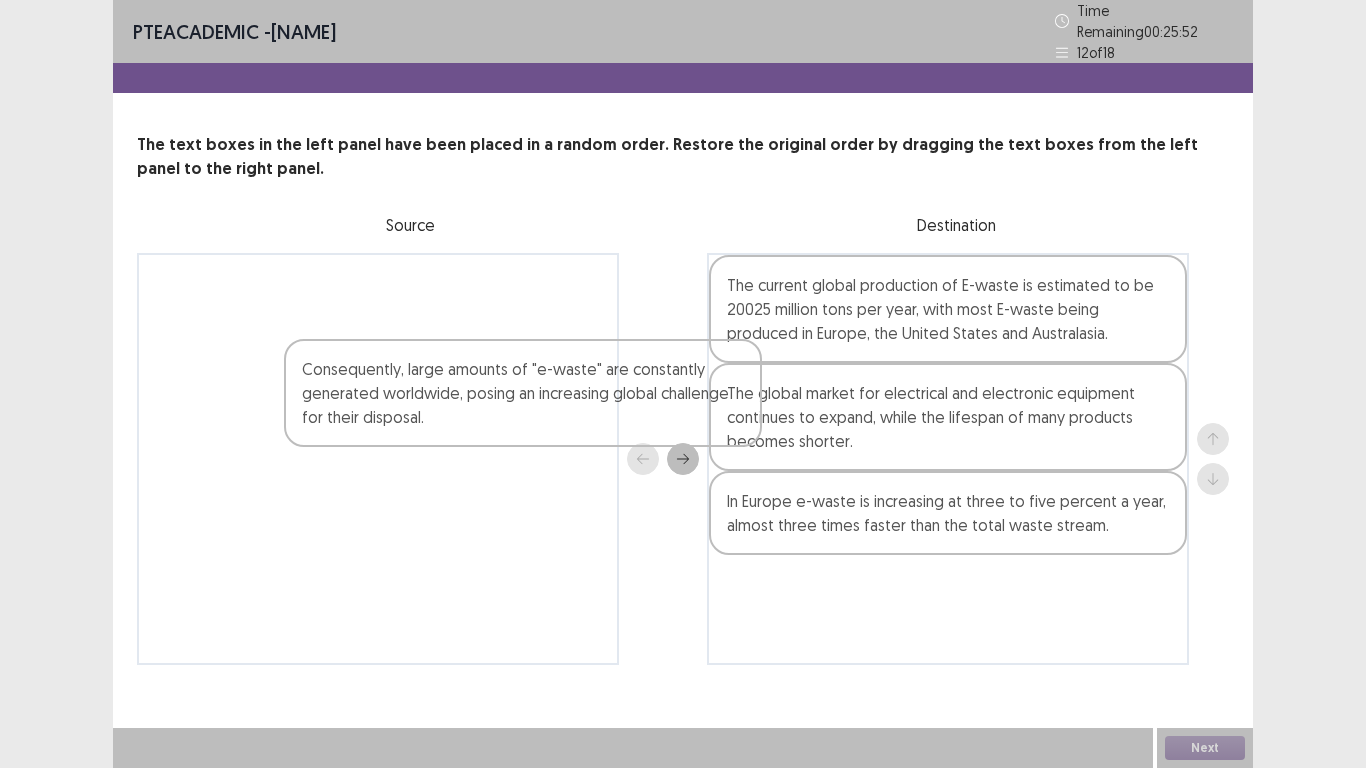 drag, startPoint x: 461, startPoint y: 347, endPoint x: 727, endPoint y: 504, distance: 308.87698 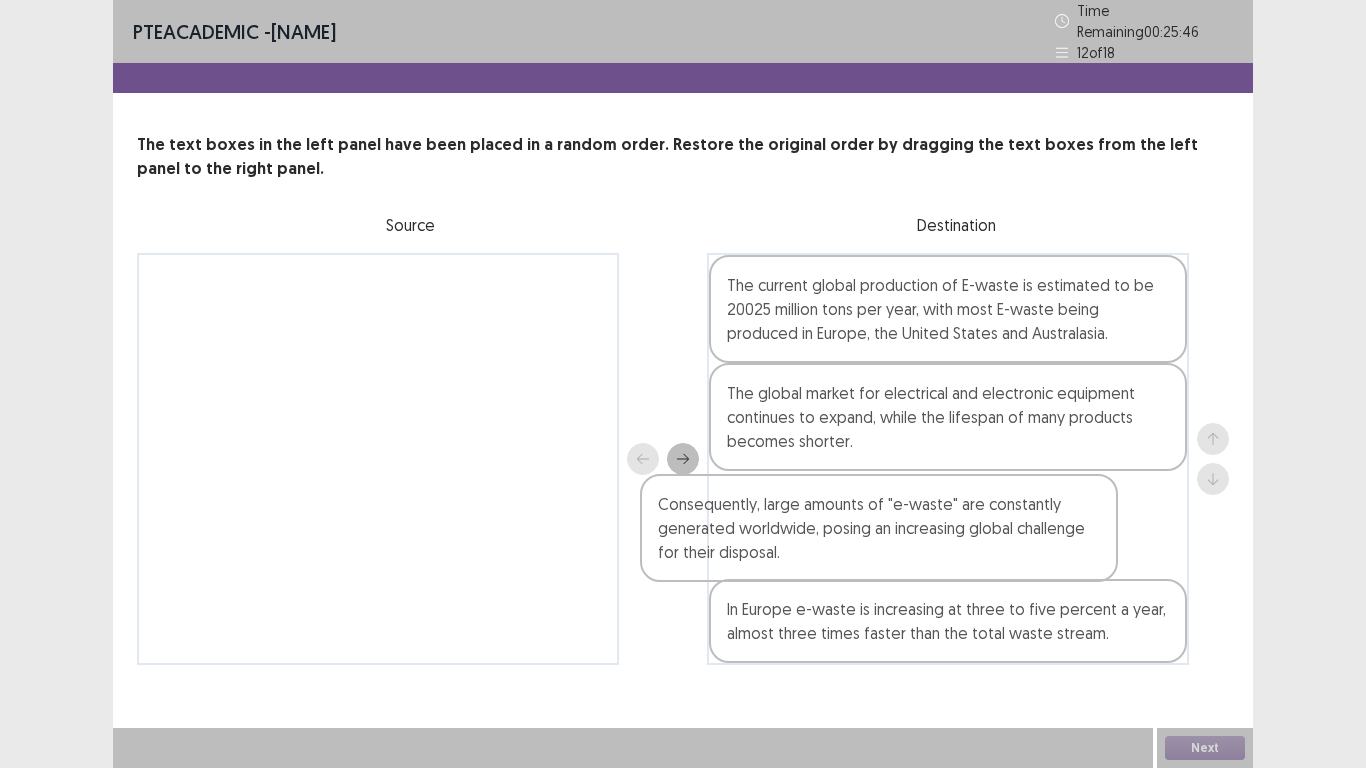 drag, startPoint x: 503, startPoint y: 312, endPoint x: 1009, endPoint y: 541, distance: 555.40704 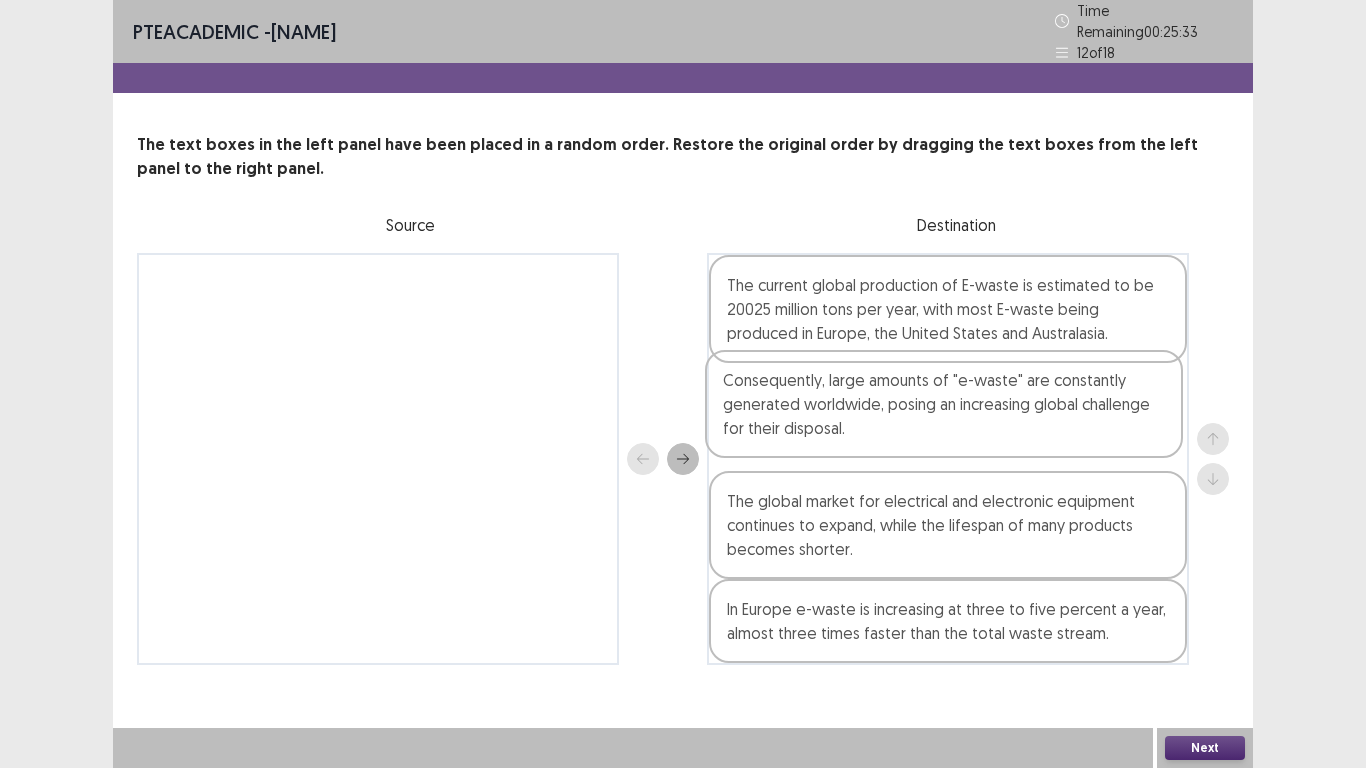 drag, startPoint x: 938, startPoint y: 544, endPoint x: 932, endPoint y: 425, distance: 119.15116 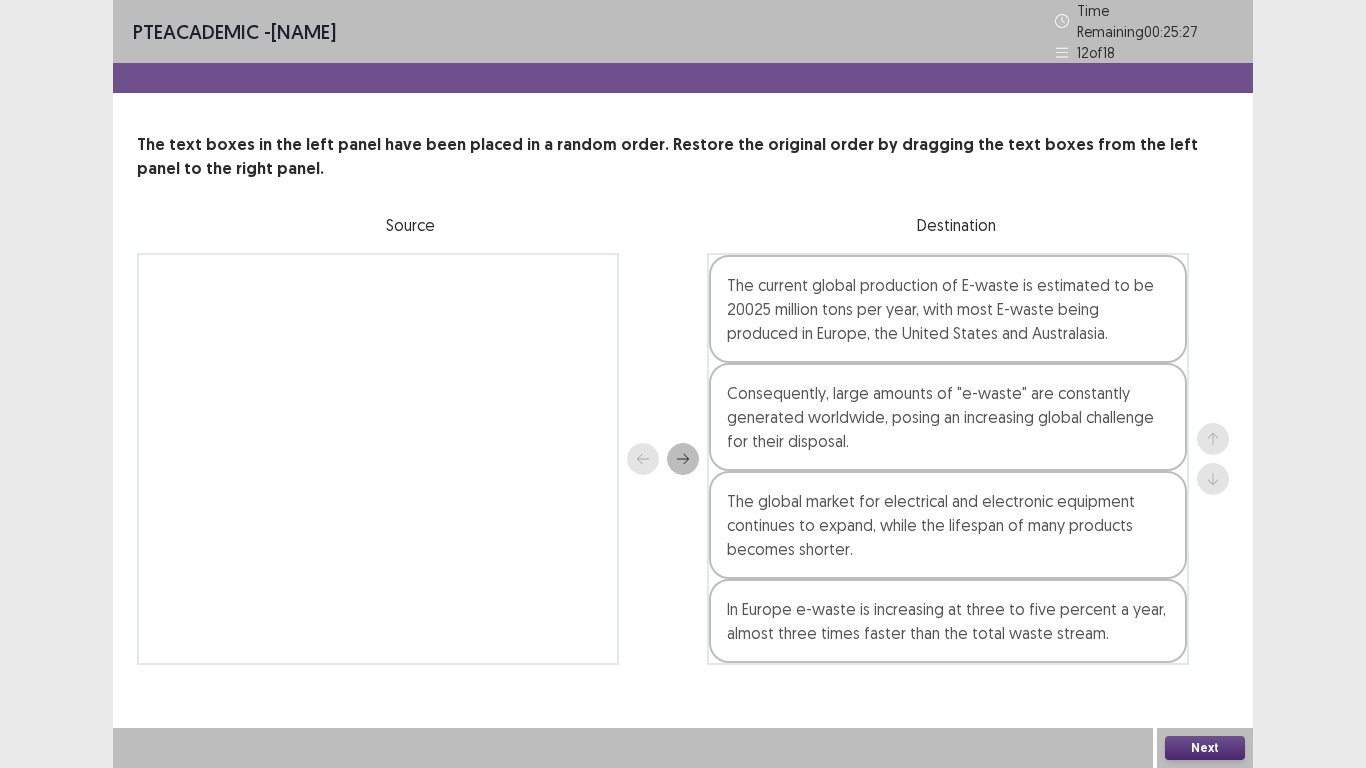 click on "Next" at bounding box center (1205, 748) 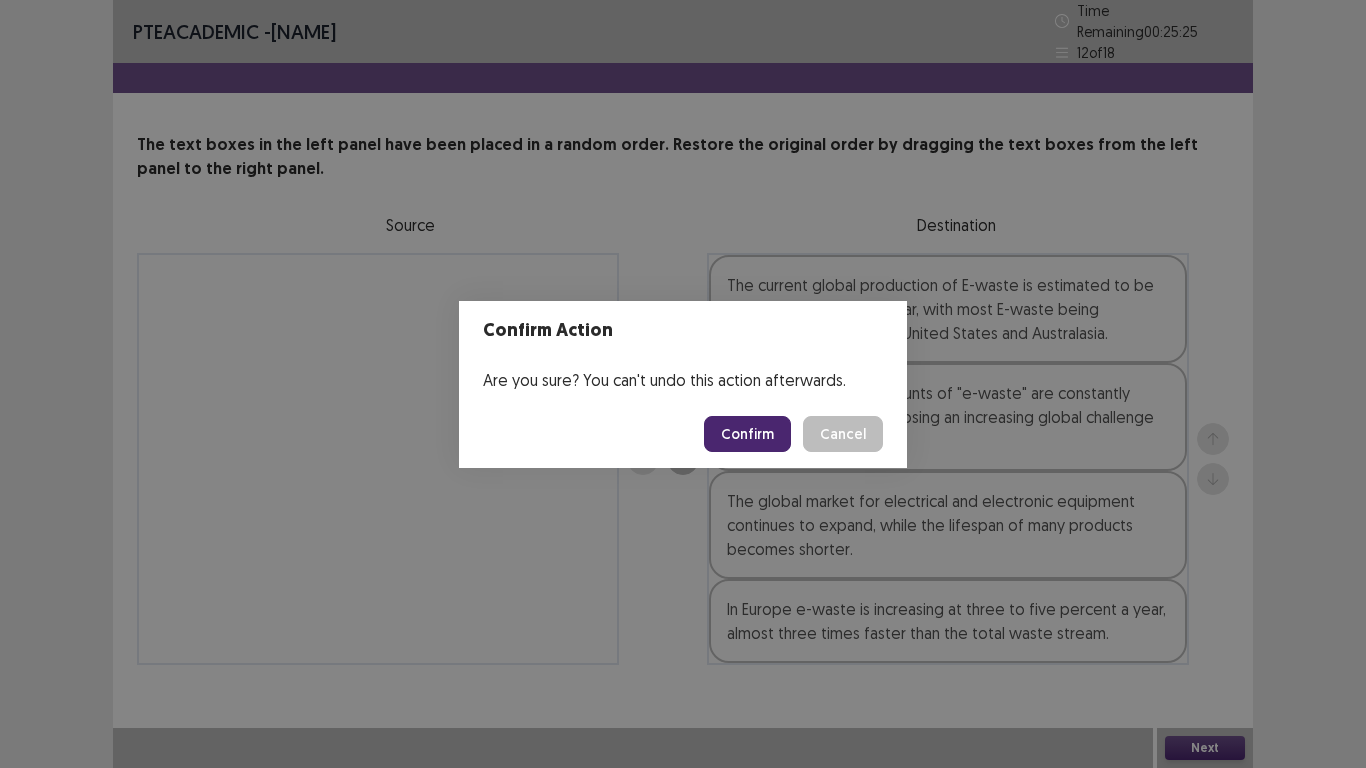 click on "Confirm" at bounding box center (747, 434) 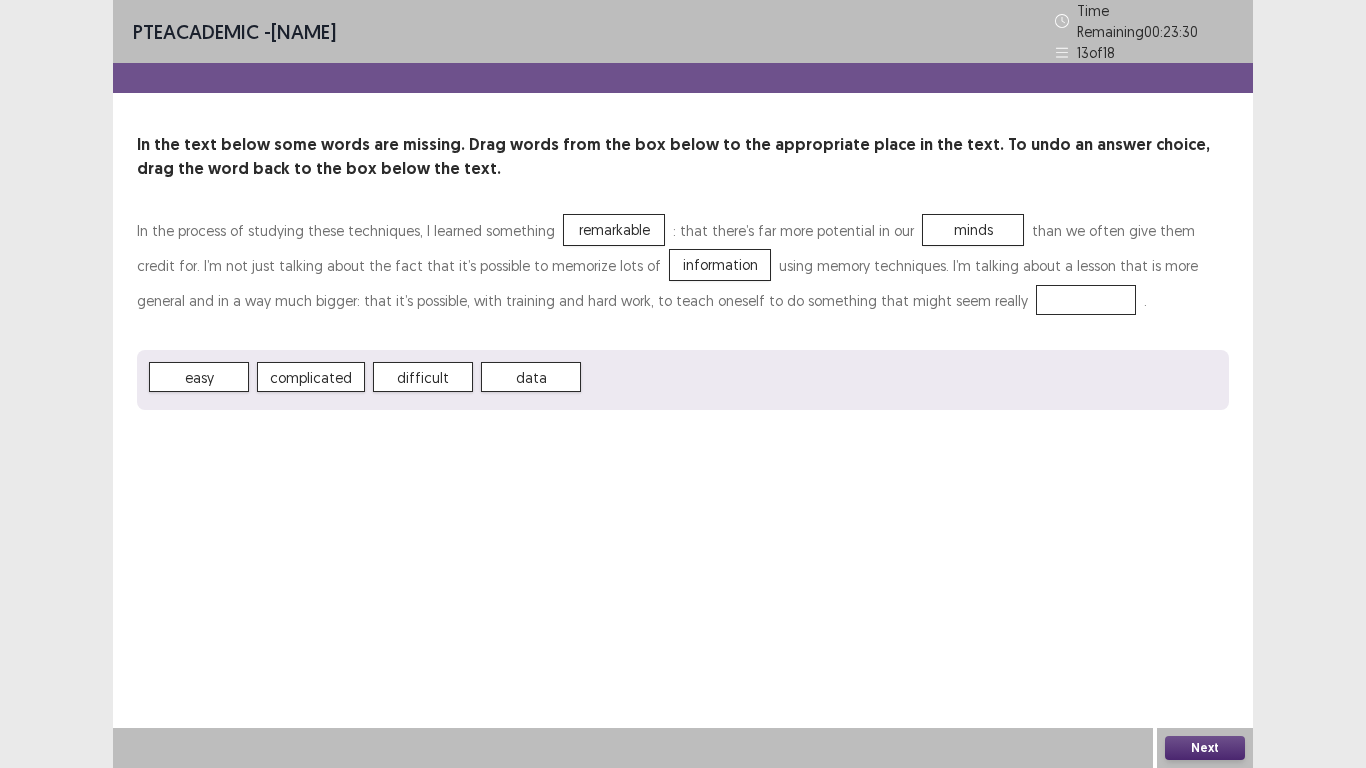click on "complicated" at bounding box center [311, 377] 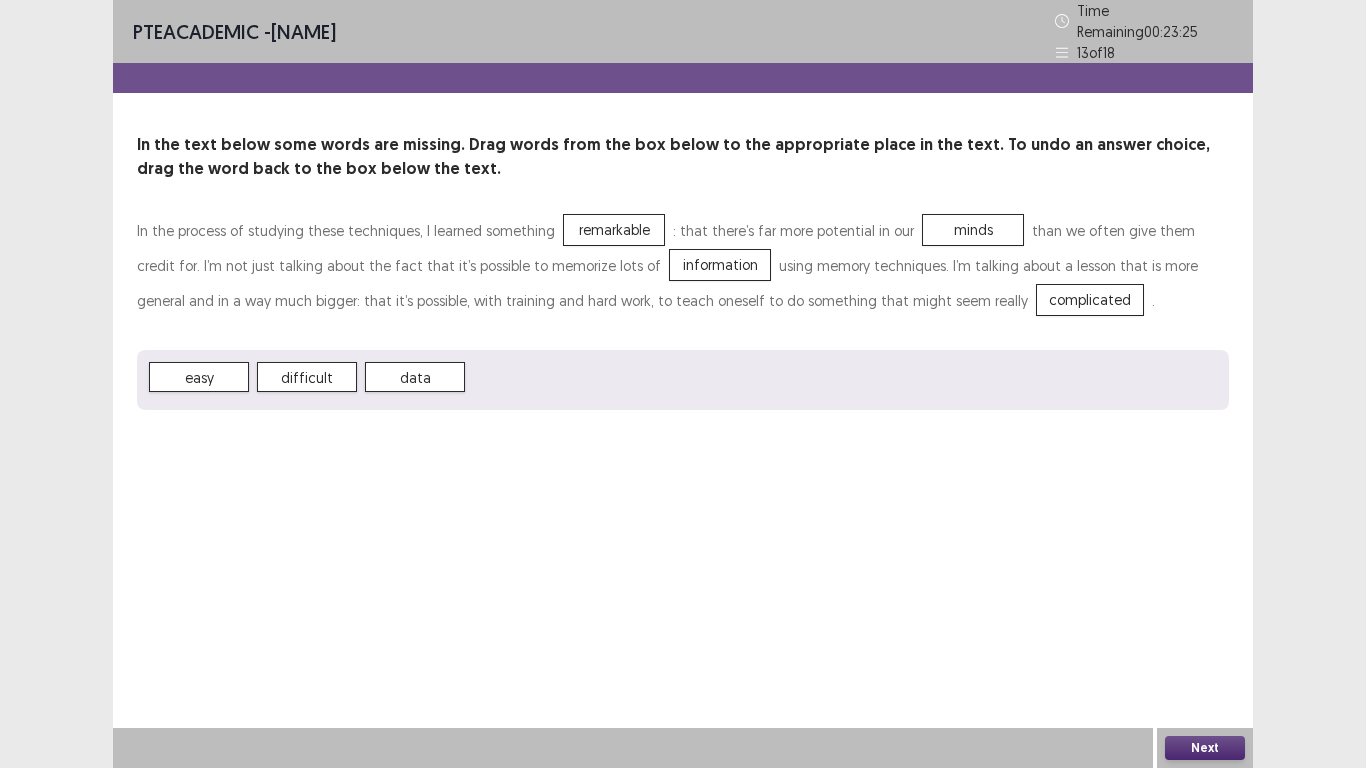 click on "Next" at bounding box center (1205, 748) 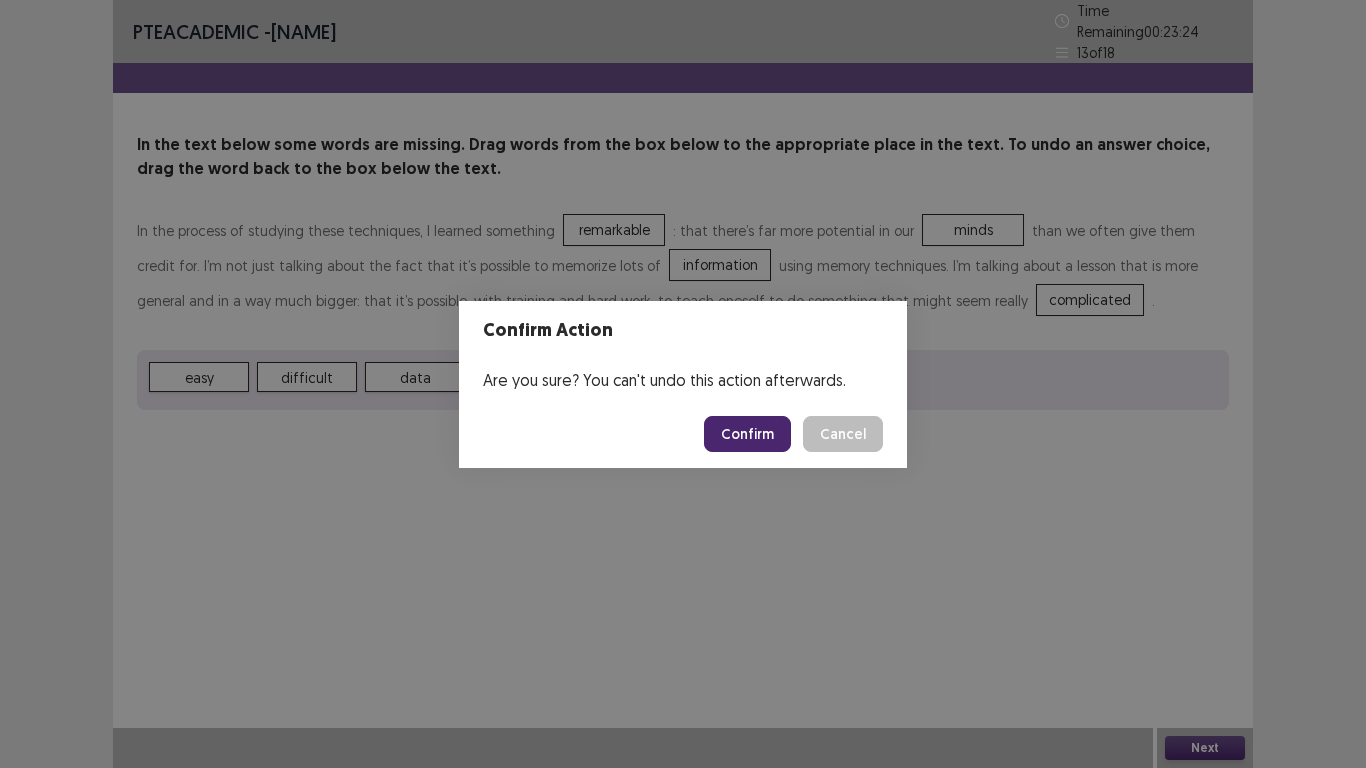 click on "Confirm" at bounding box center (747, 434) 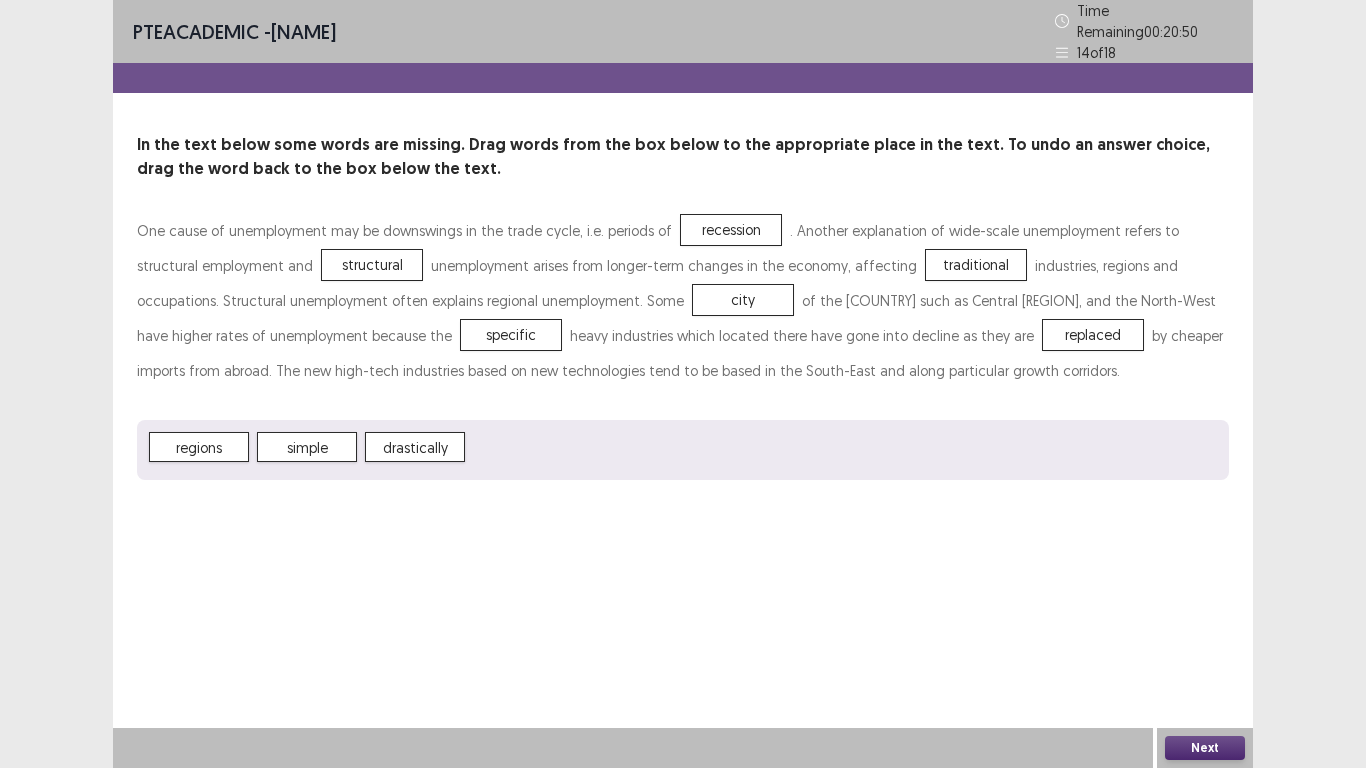 click on "Next" at bounding box center (1205, 748) 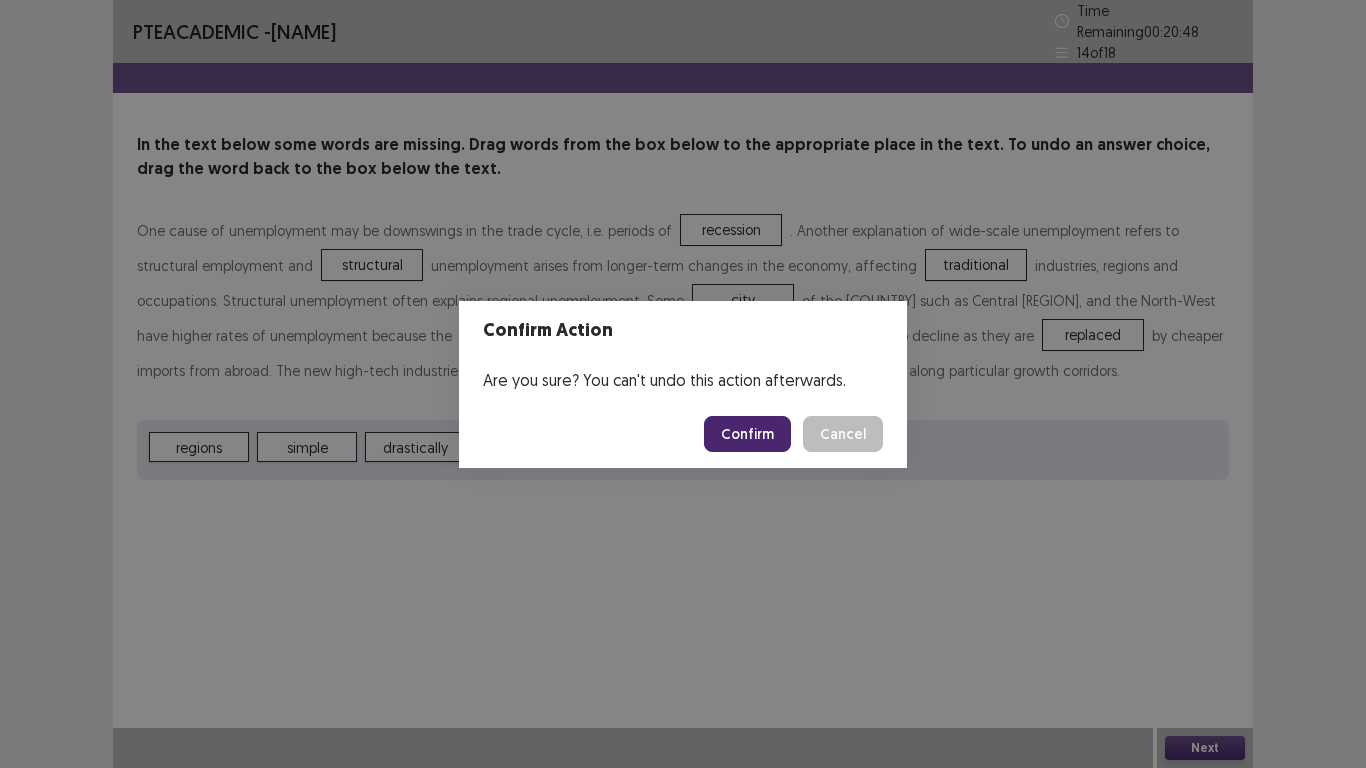 click on "Confirm" at bounding box center [747, 434] 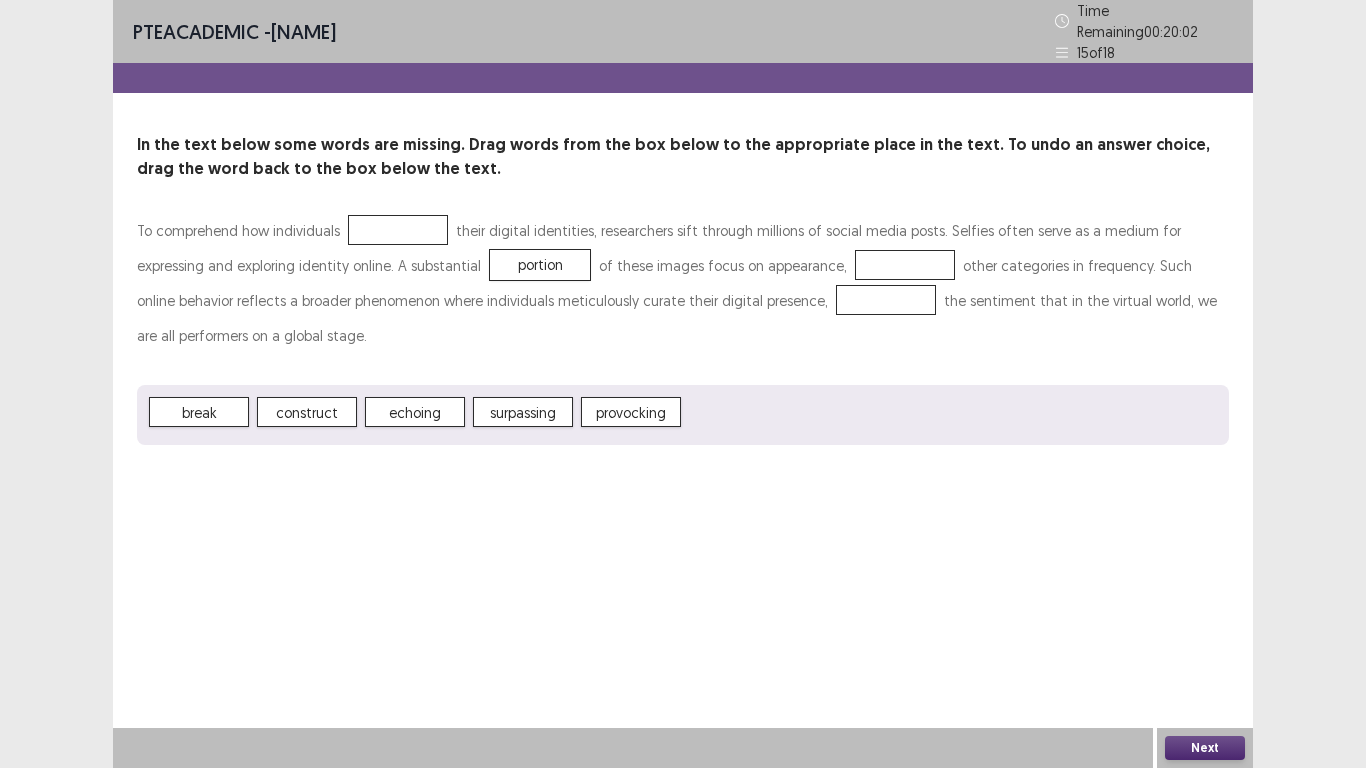 click on "surpassing" at bounding box center [523, 412] 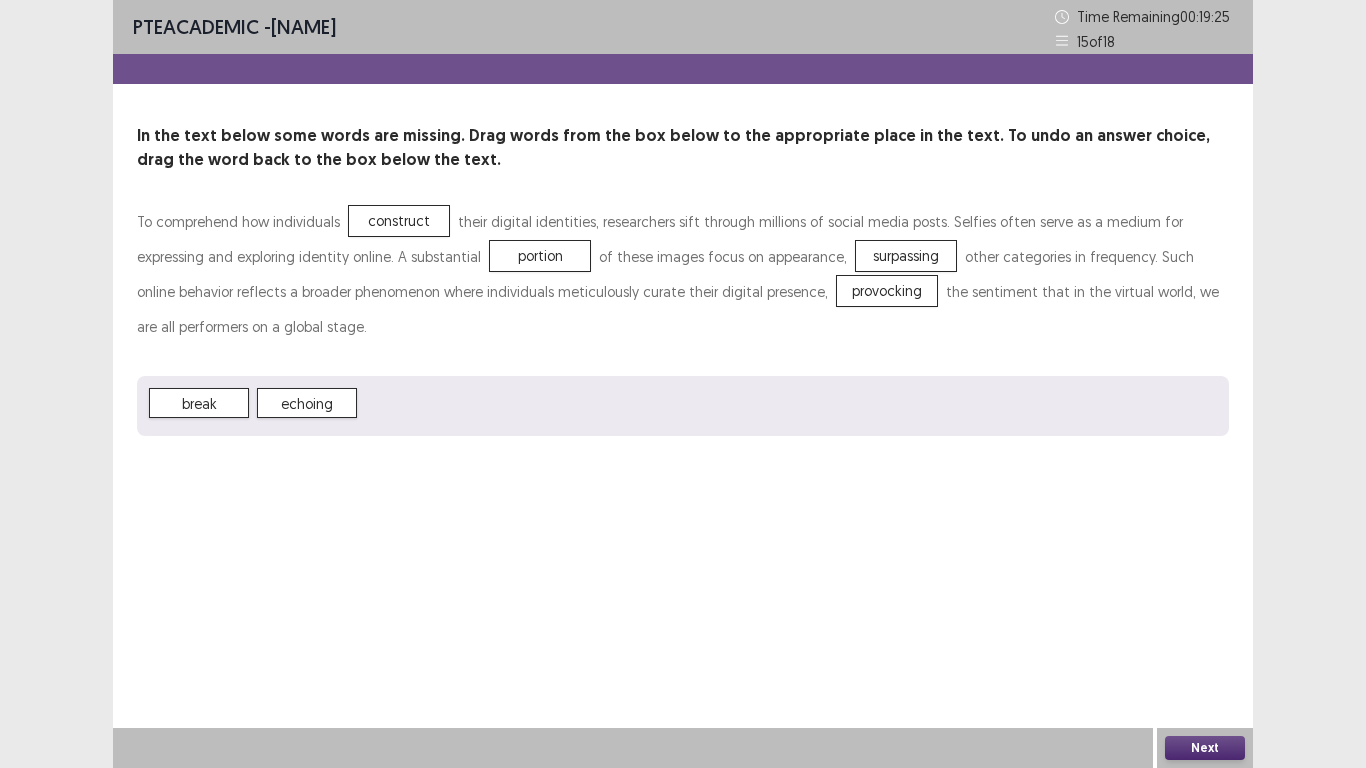 click on "Next" at bounding box center (1205, 748) 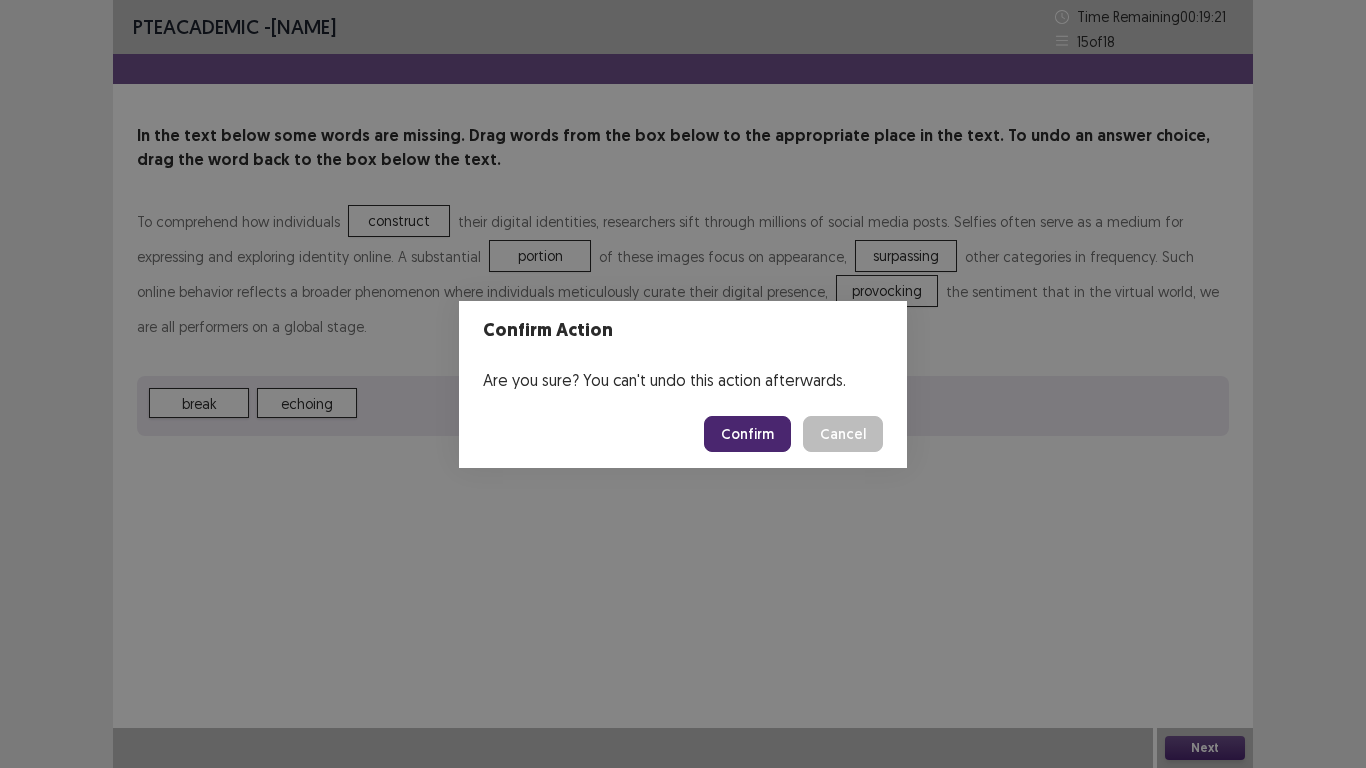 click on "Confirm" at bounding box center [747, 434] 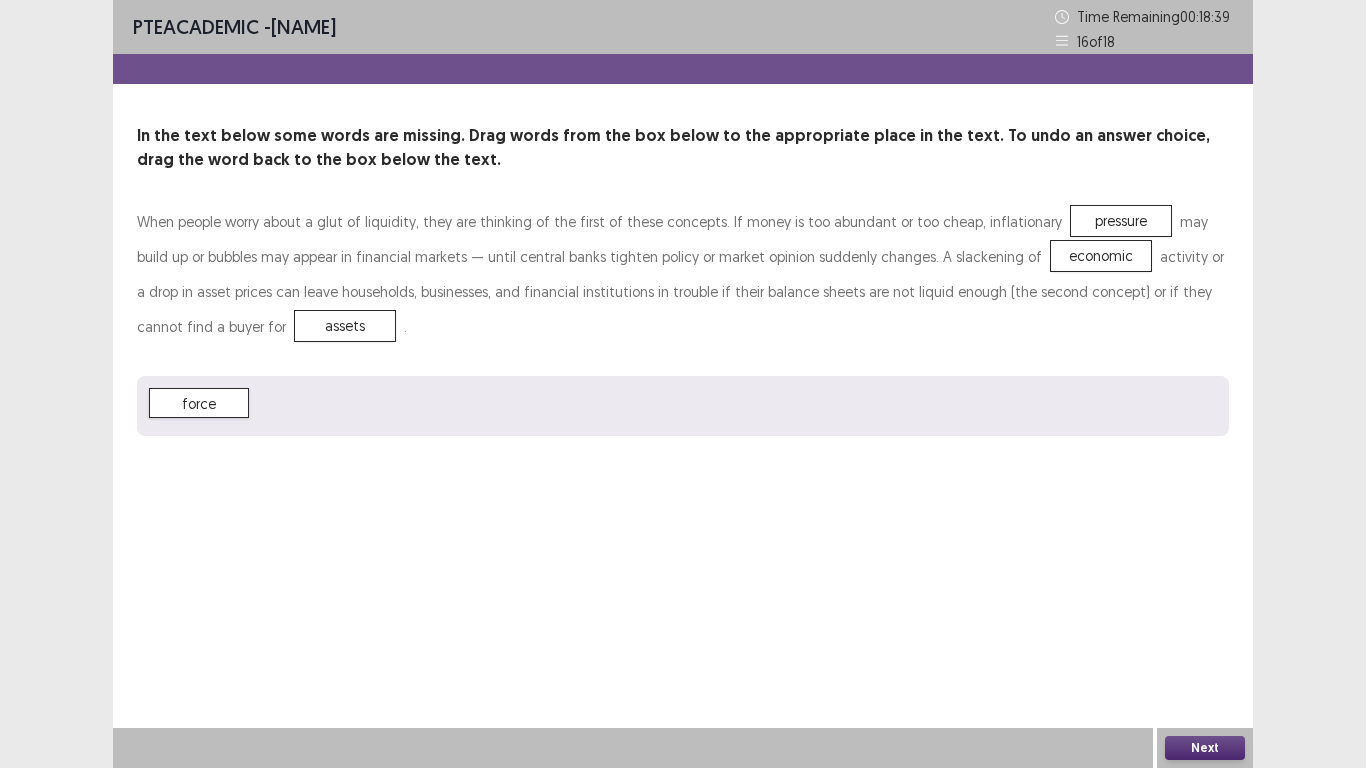 click on "Next" at bounding box center (1205, 748) 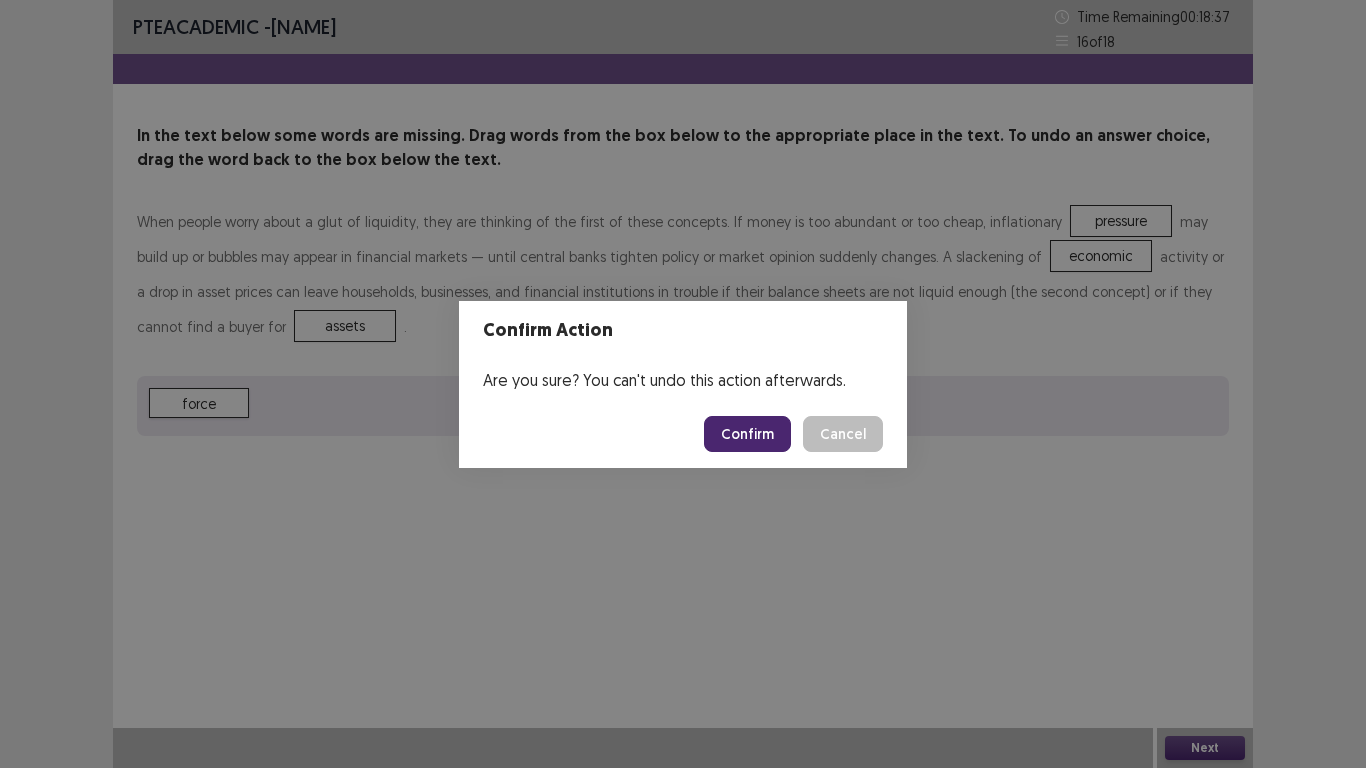 click on "Confirm" at bounding box center [747, 434] 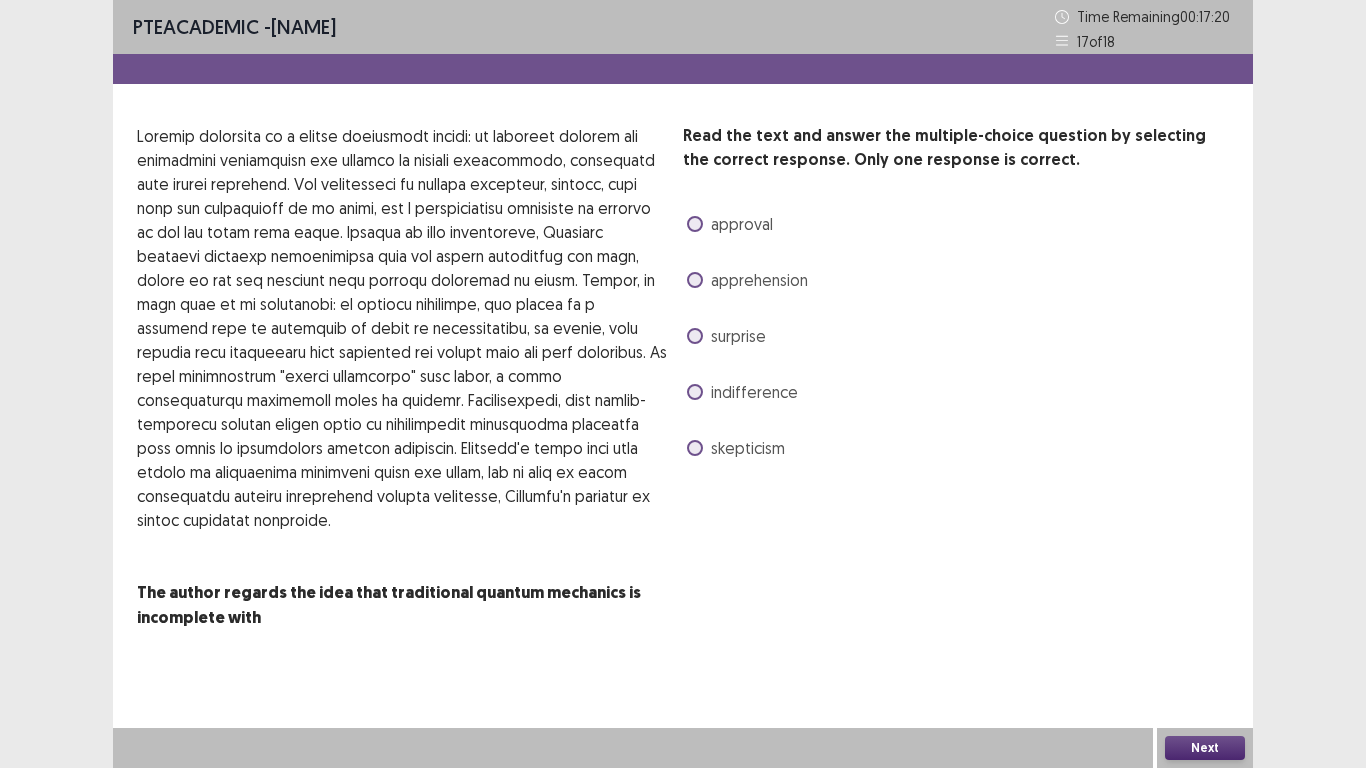click on "surprise" at bounding box center [738, 336] 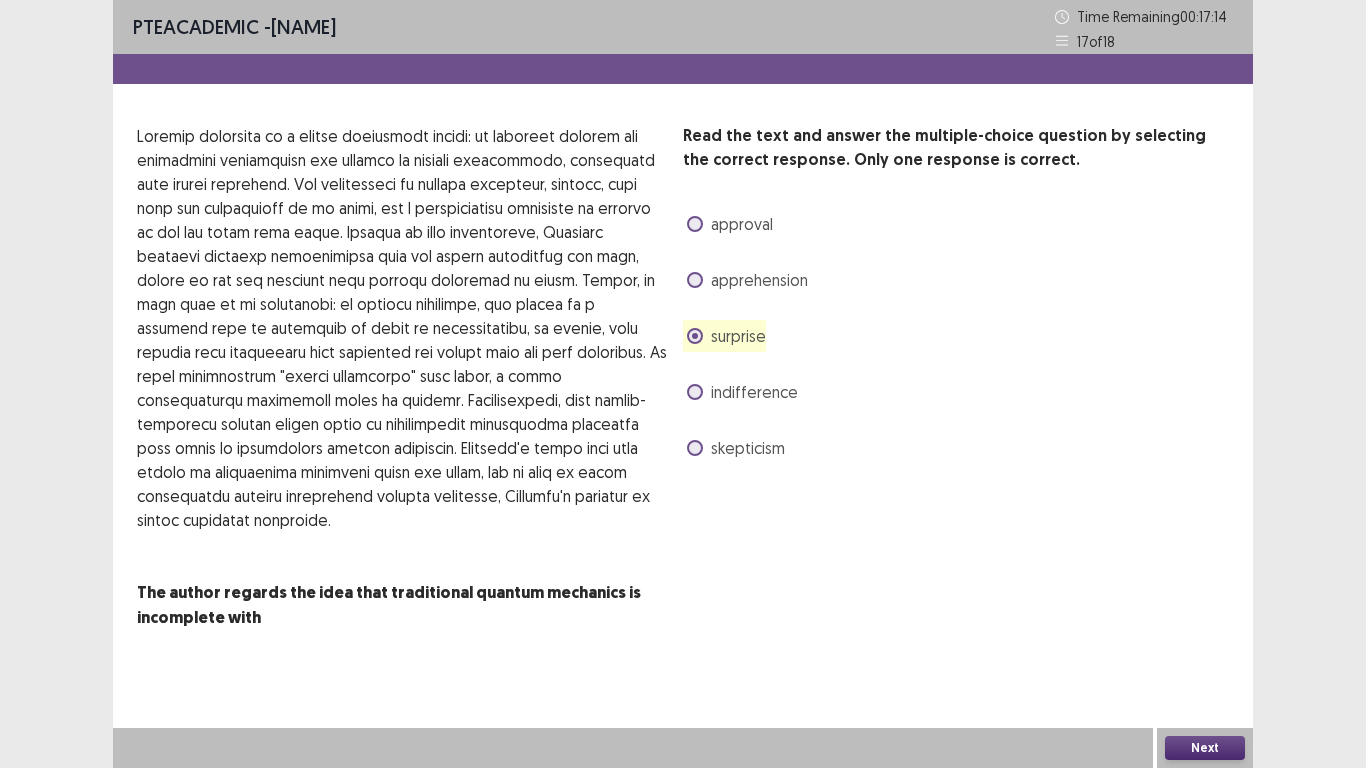 click at bounding box center (695, 280) 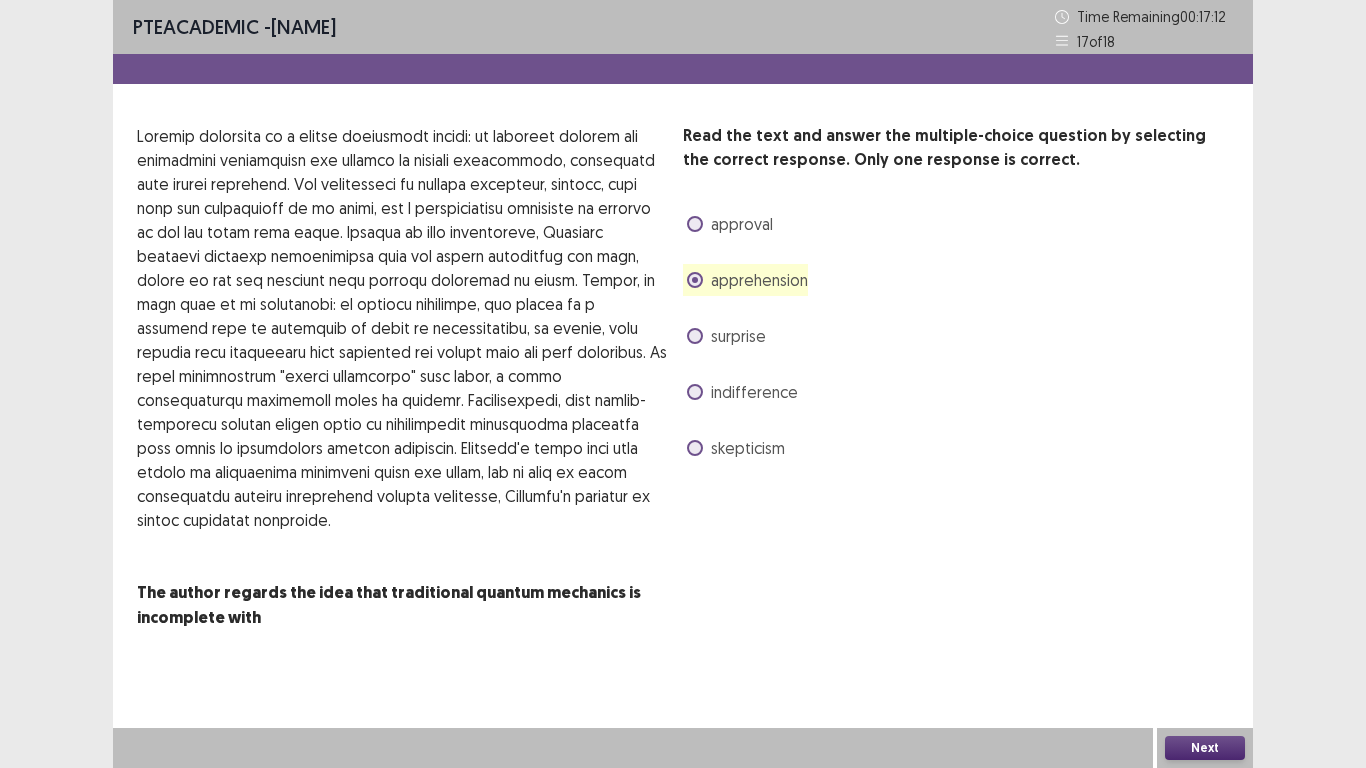 click on "Next" at bounding box center (1205, 748) 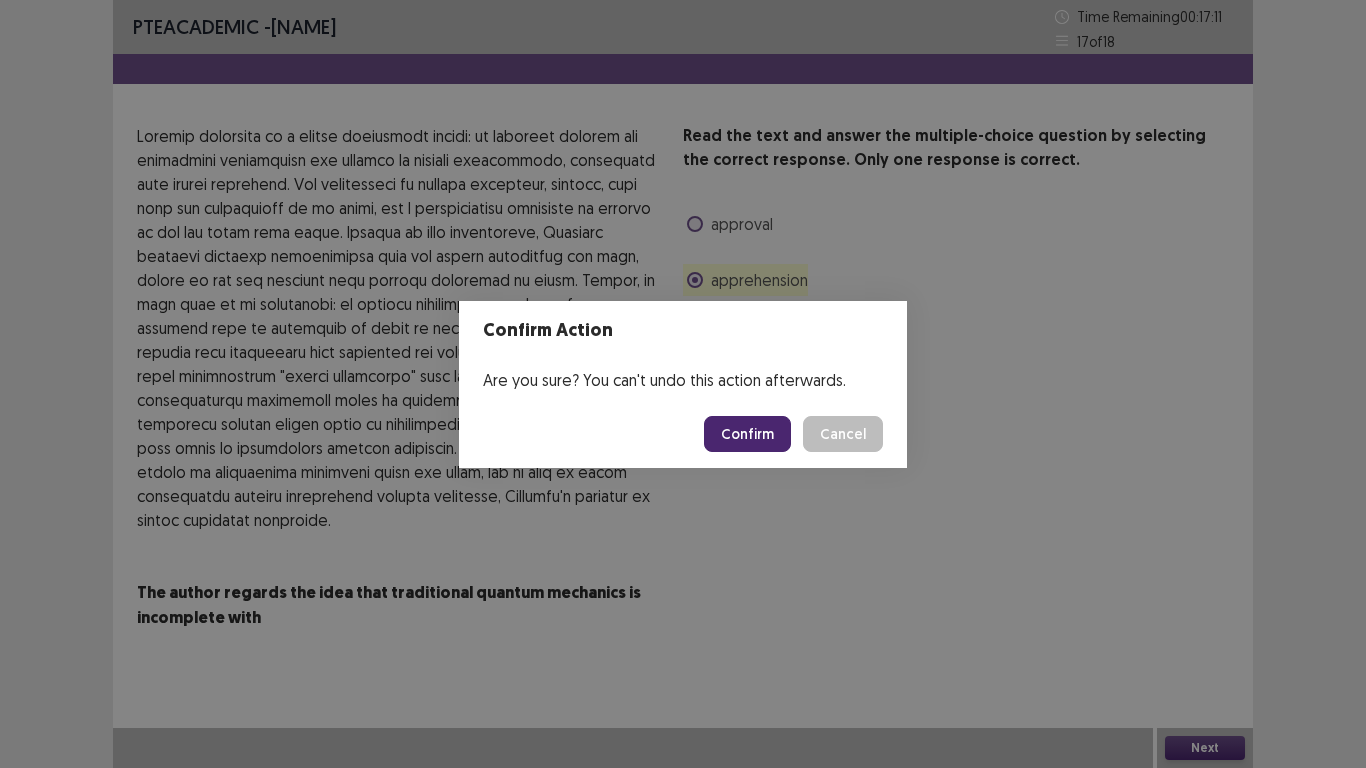 click on "Confirm" at bounding box center [747, 434] 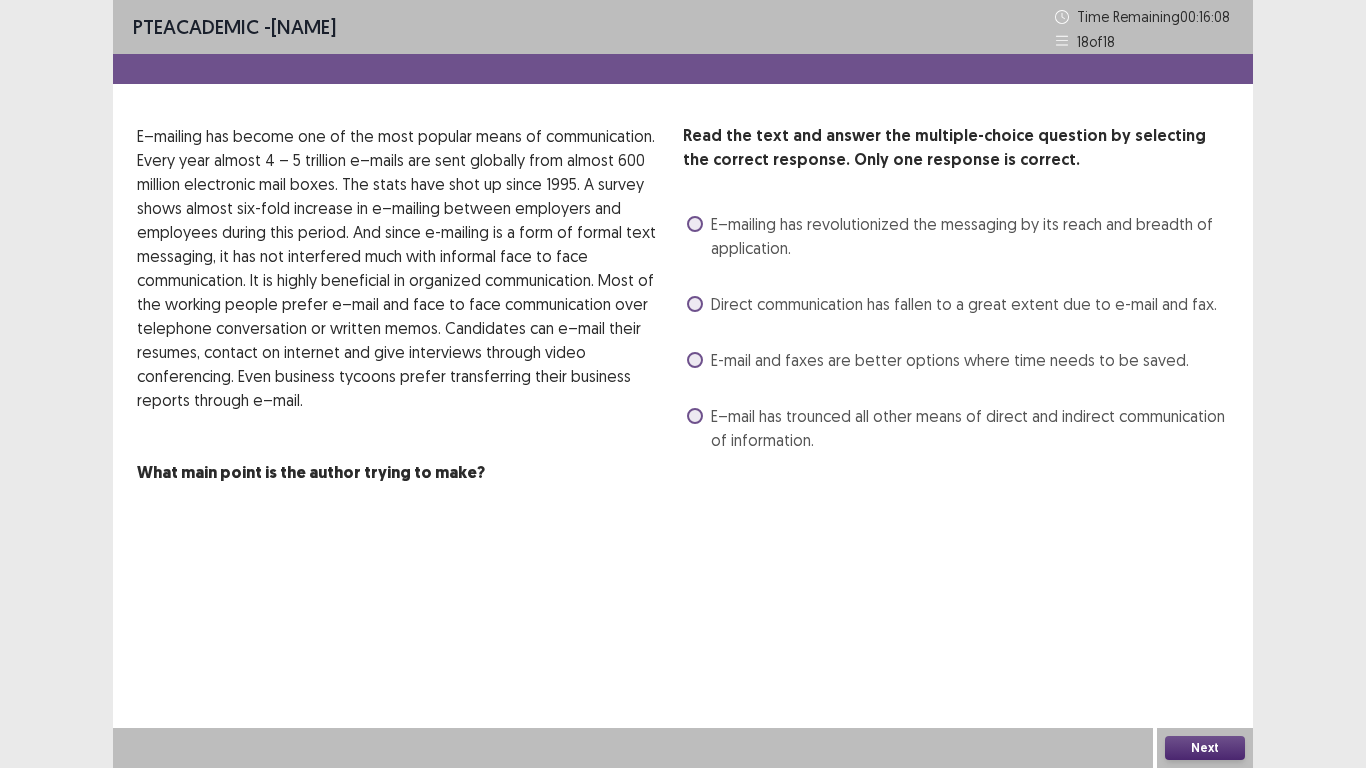 click on "E–mailing has revolutionized the messaging by its reach and breadth of application." at bounding box center [970, 236] 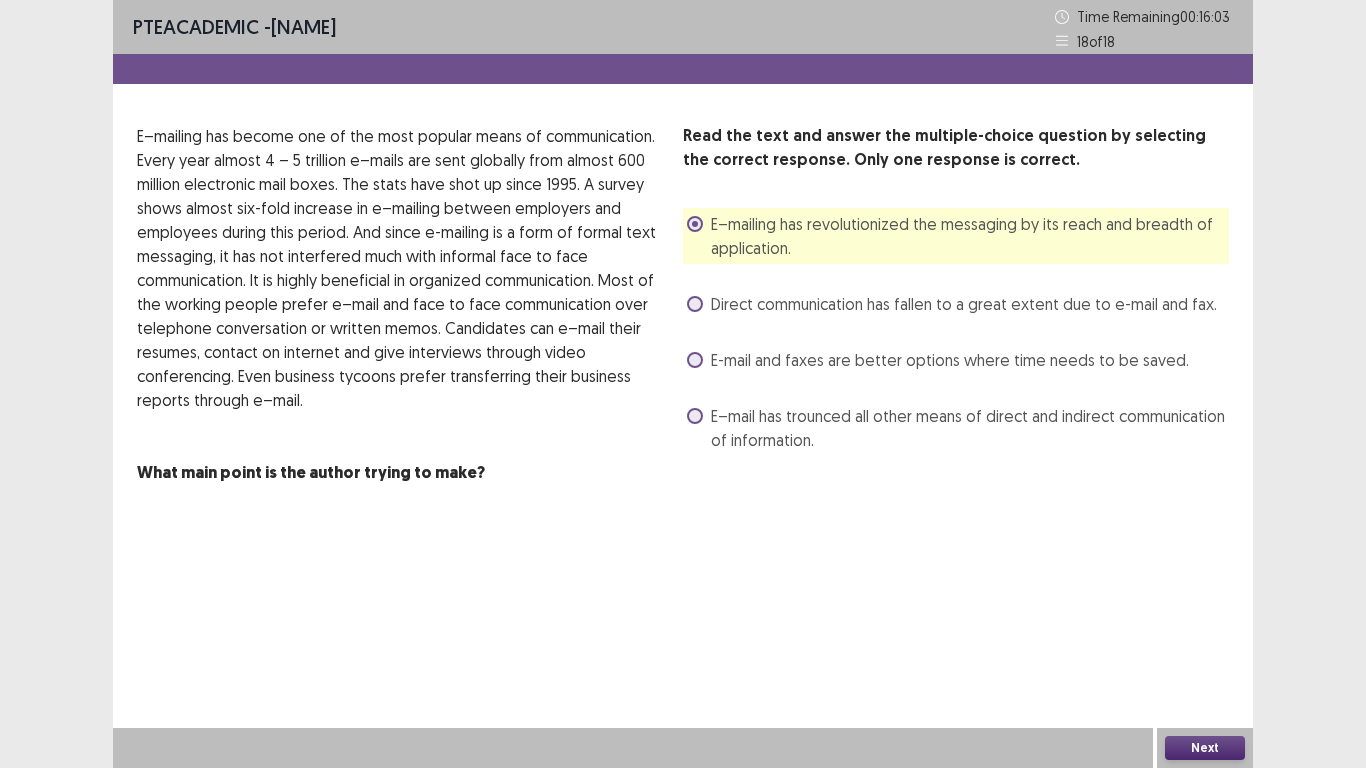 click on "Next" at bounding box center [1205, 748] 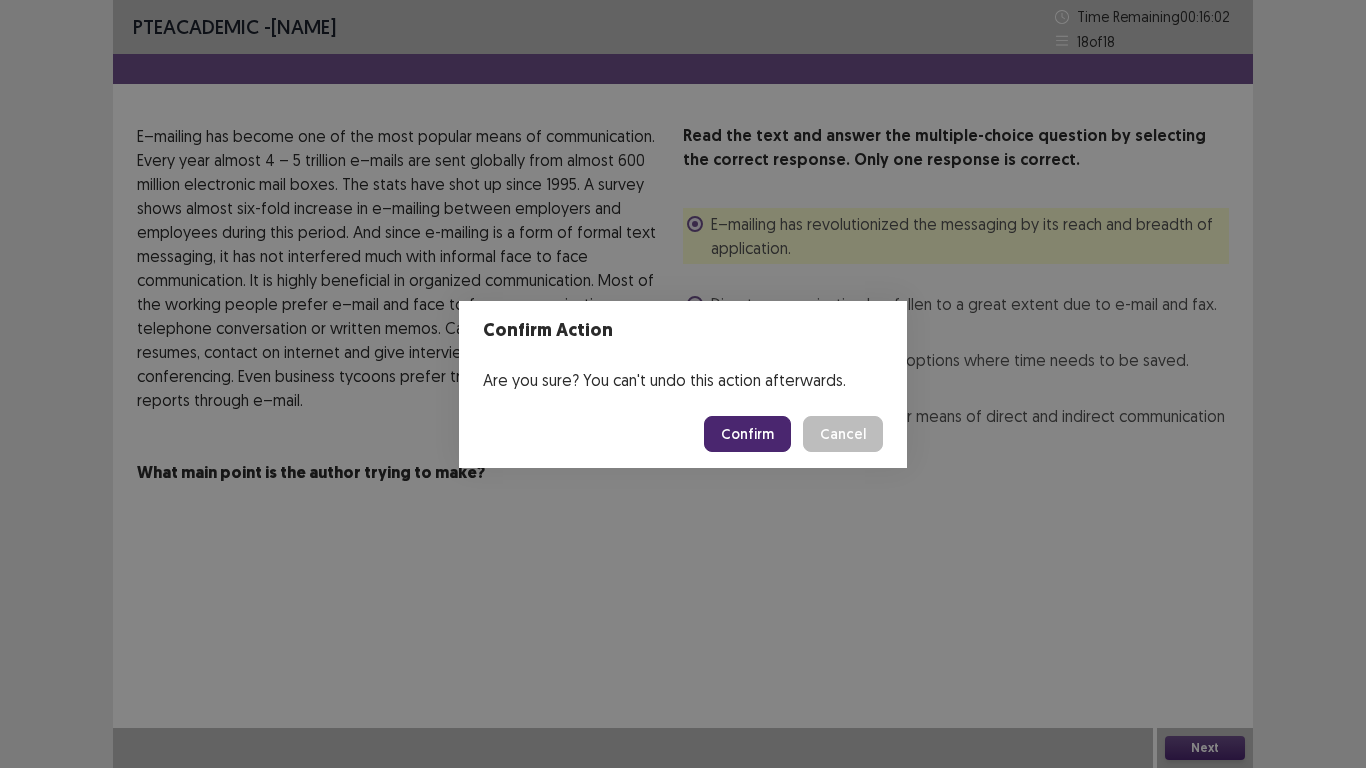 click on "Confirm Cancel" at bounding box center (683, 434) 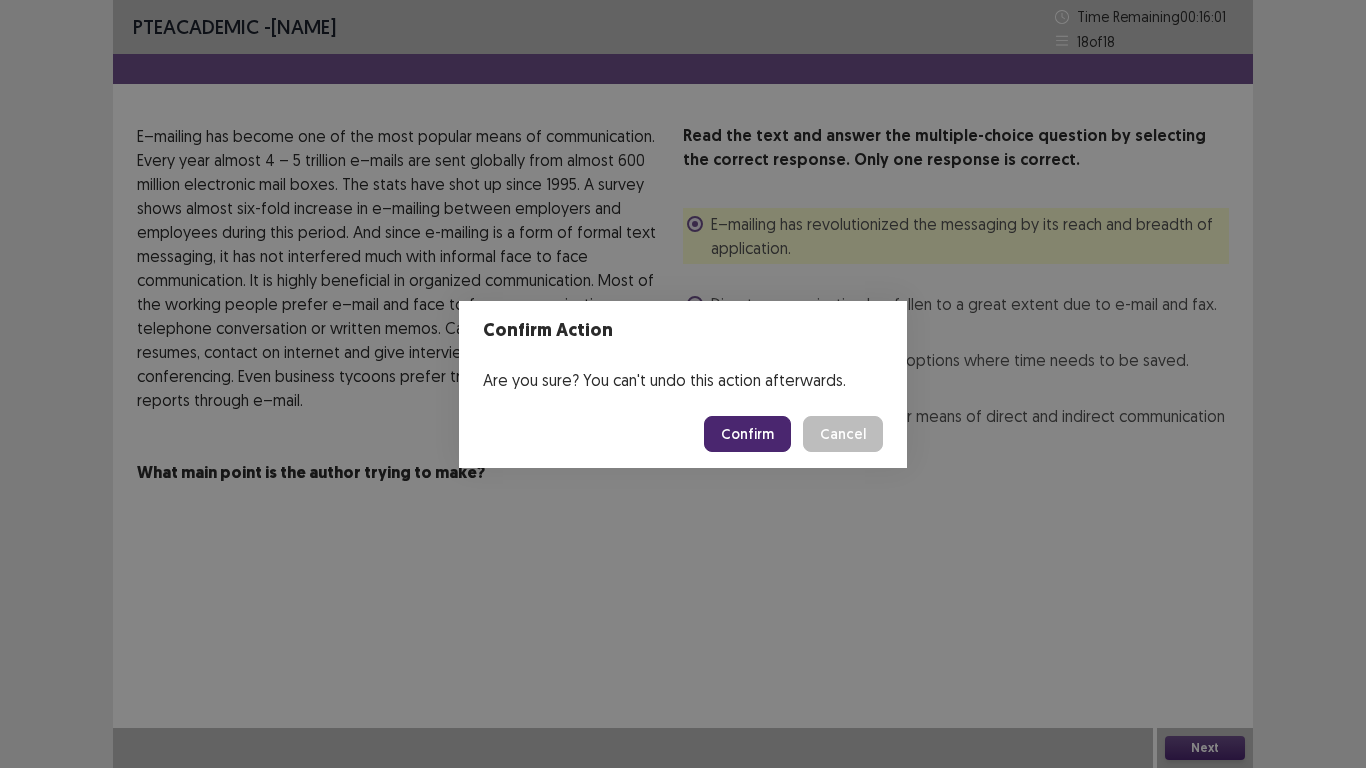 click on "Confirm" at bounding box center [747, 434] 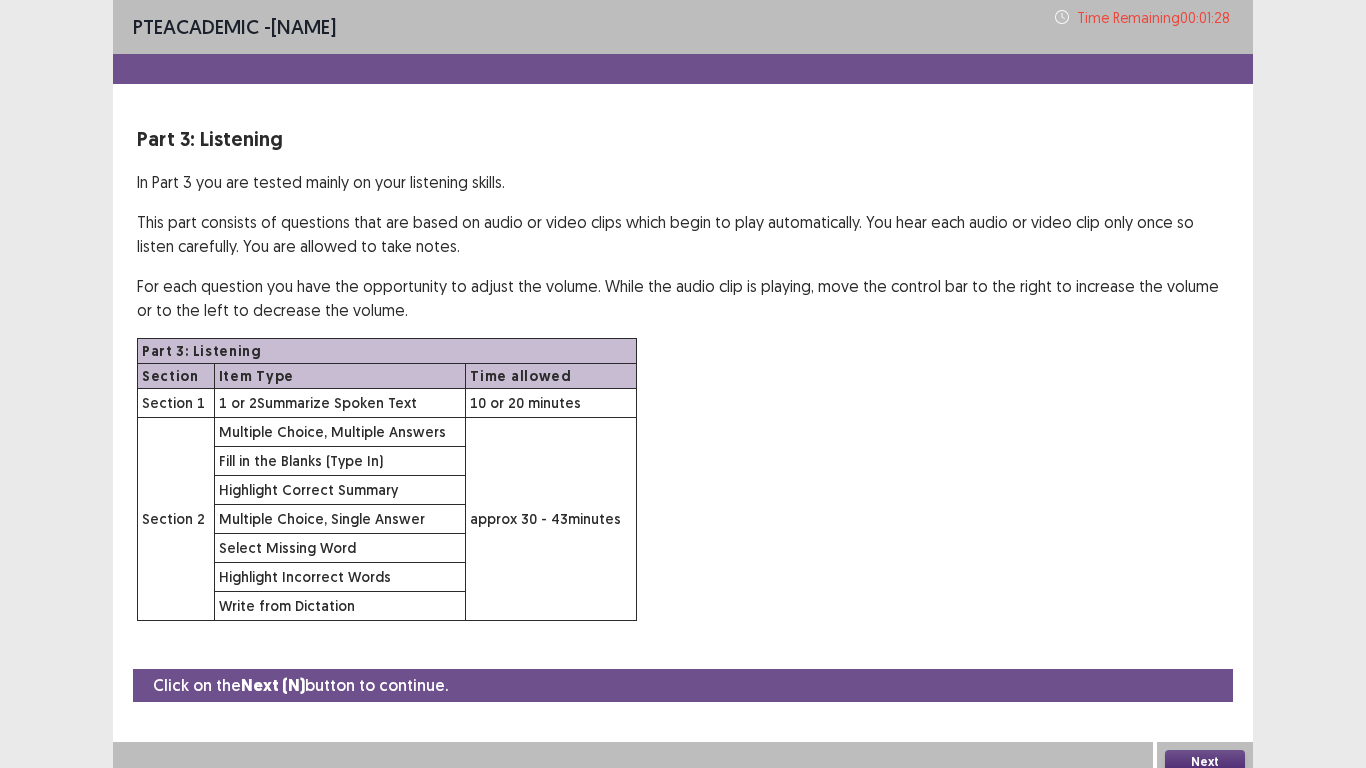 click on "Next" at bounding box center (1205, 762) 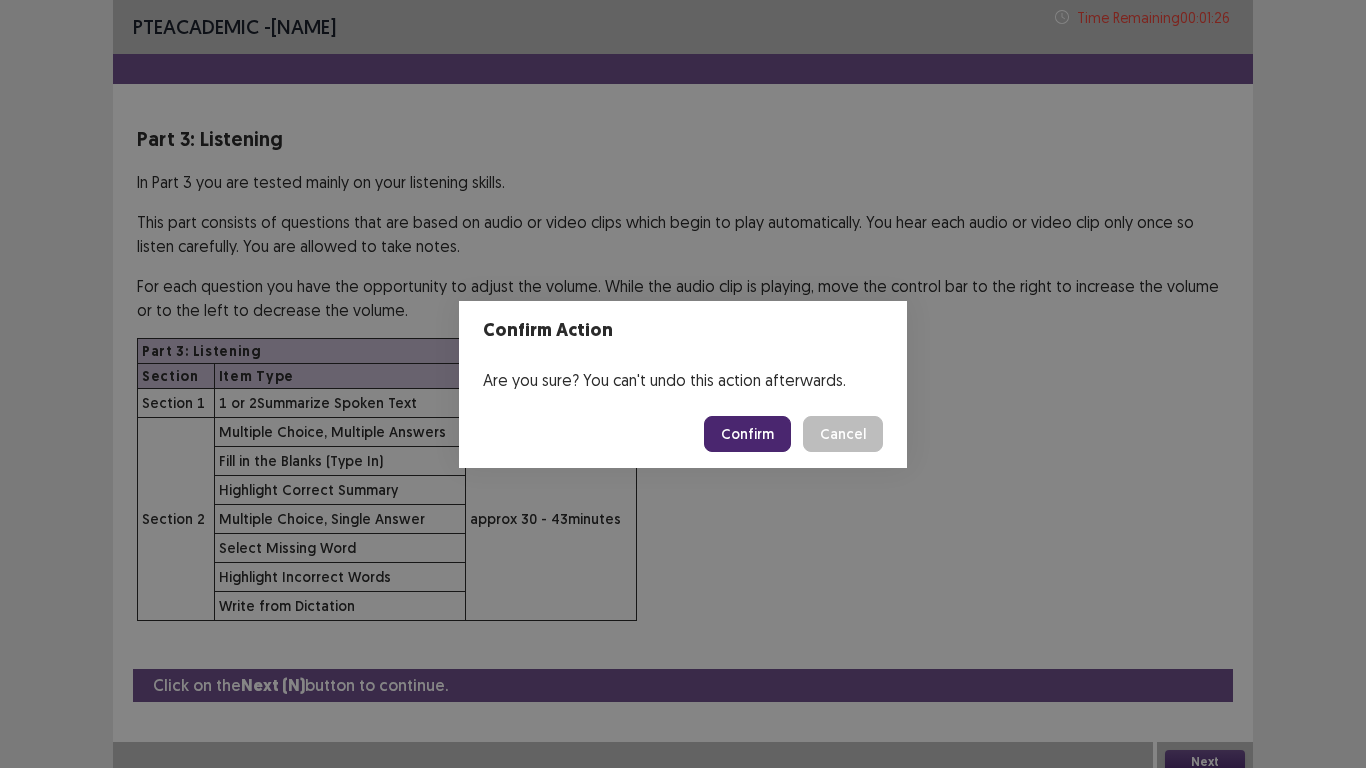 click on "Confirm" at bounding box center (747, 434) 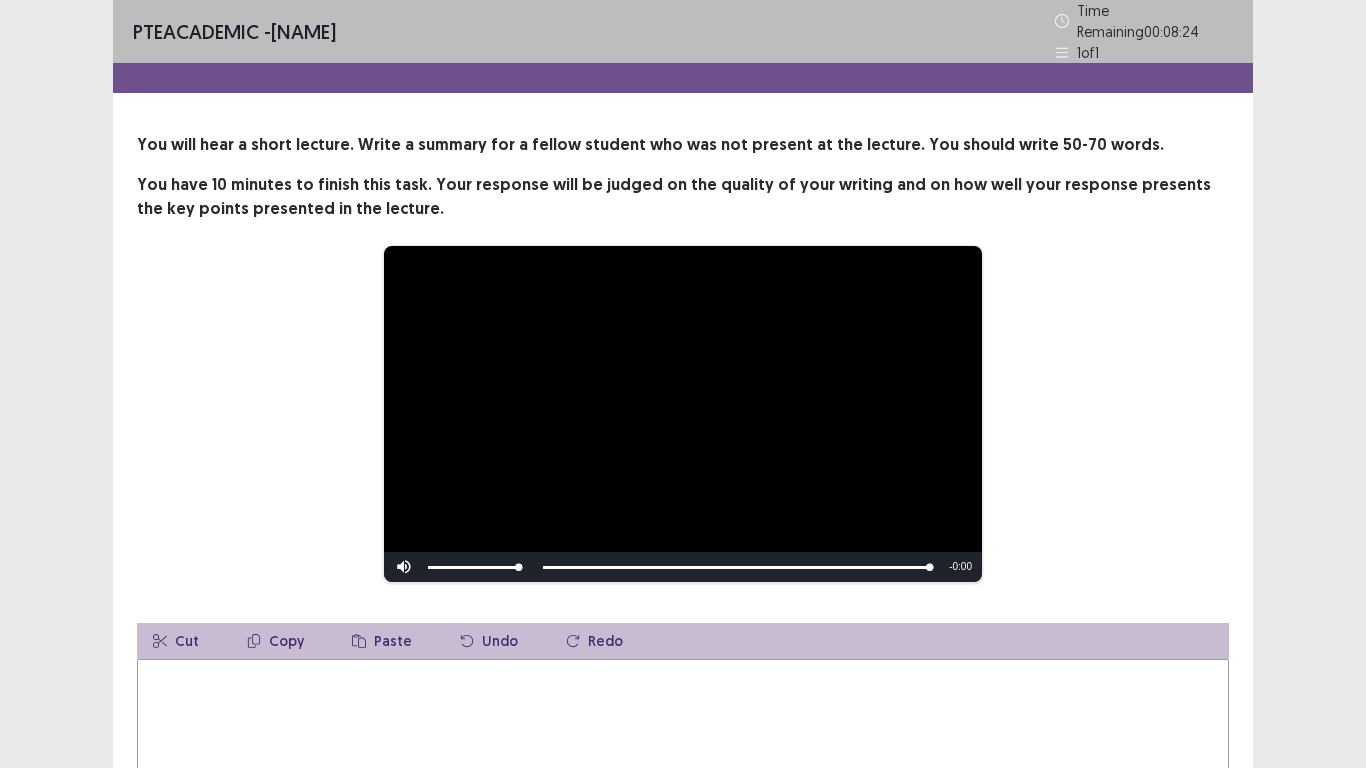 click at bounding box center [683, 769] 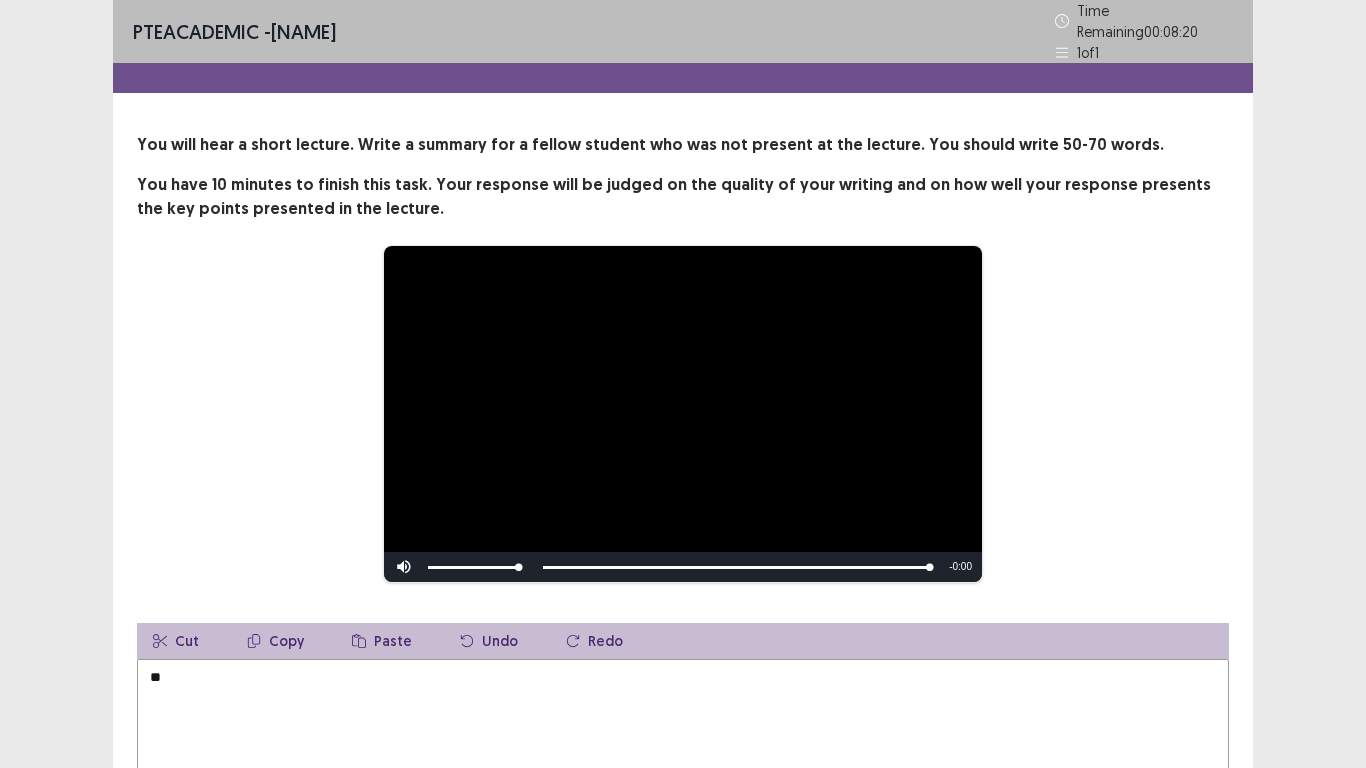 type on "*" 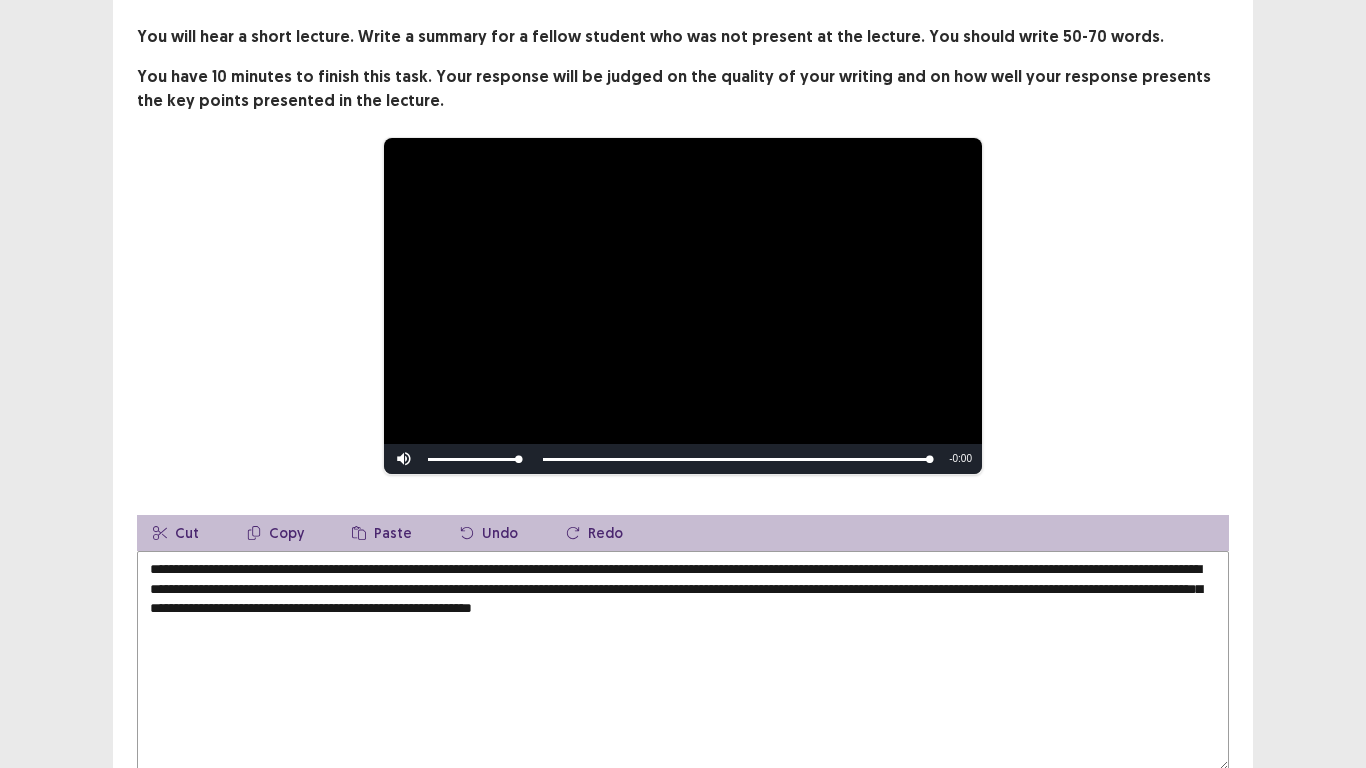 scroll, scrollTop: 107, scrollLeft: 0, axis: vertical 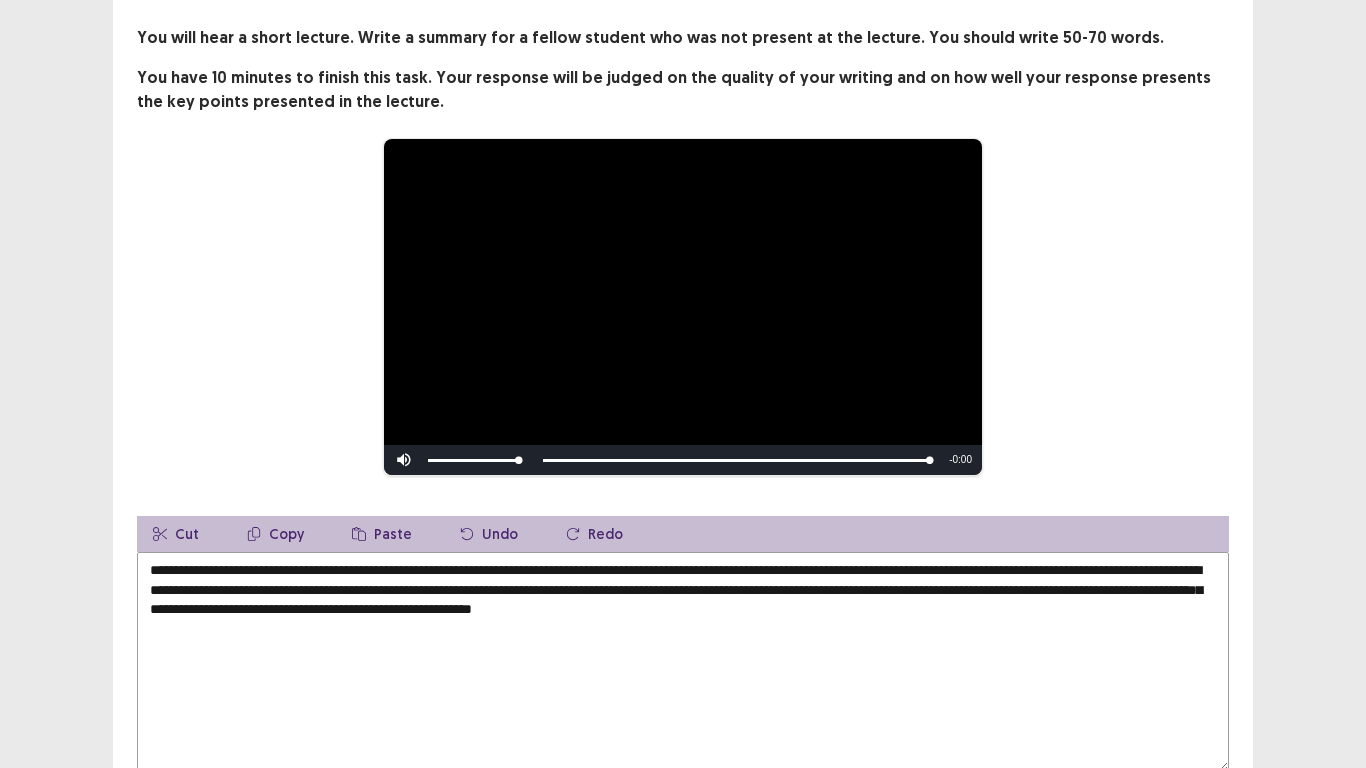 click on "**********" at bounding box center [683, 662] 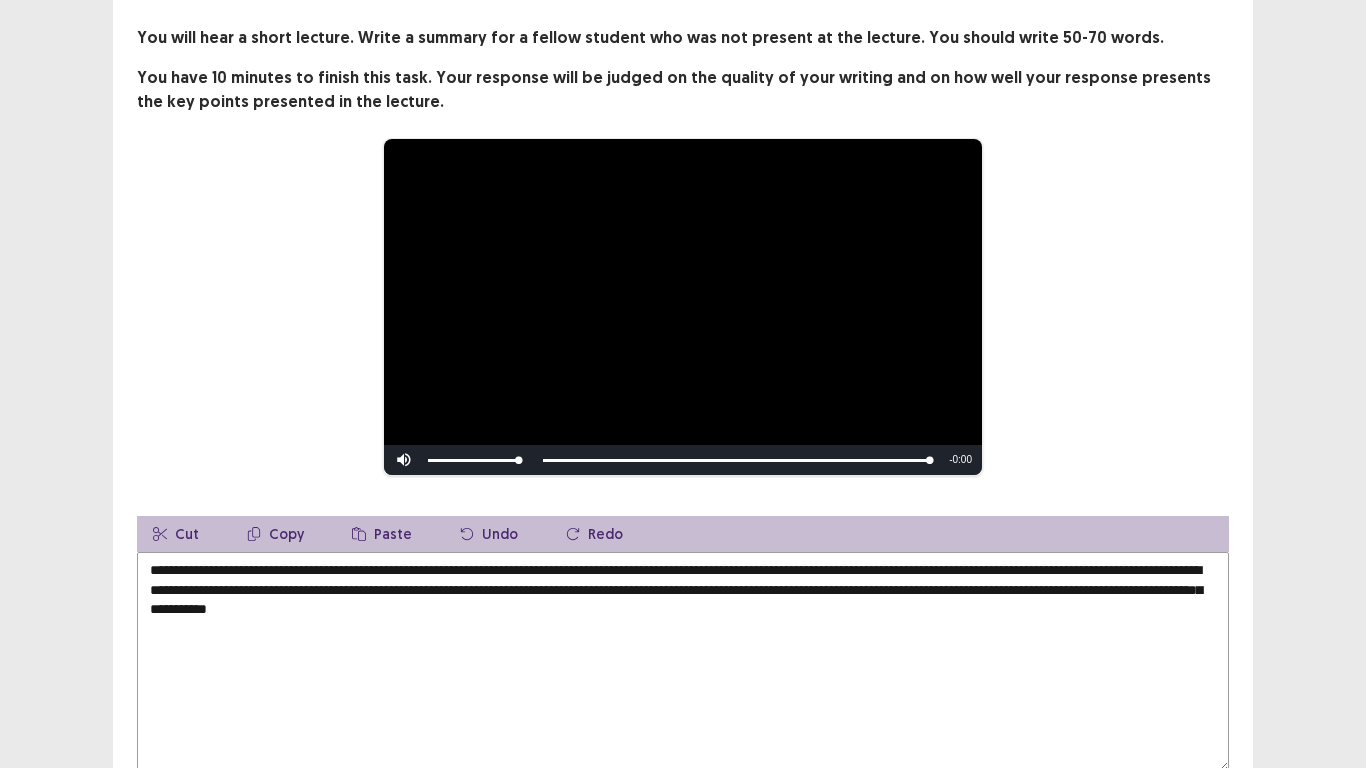 click on "**********" at bounding box center [683, 662] 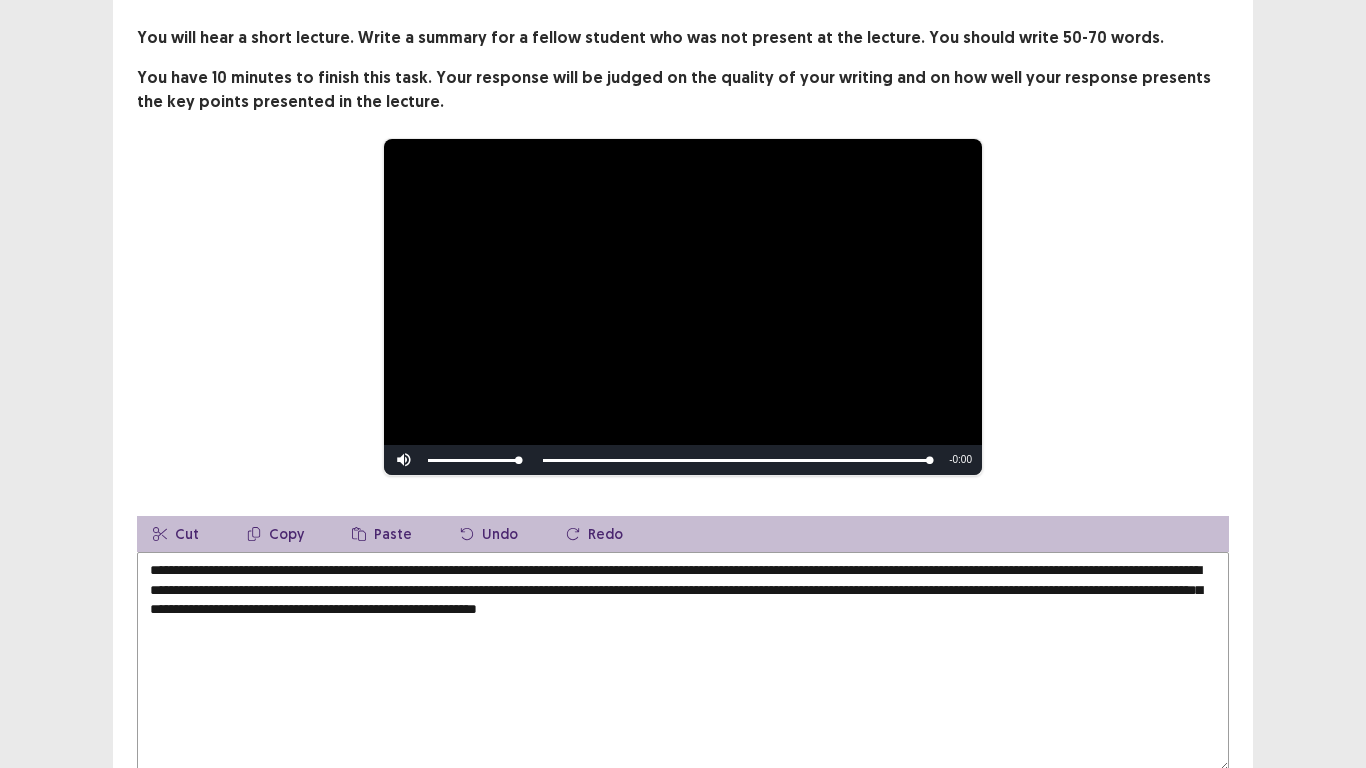 click on "**********" at bounding box center (683, 662) 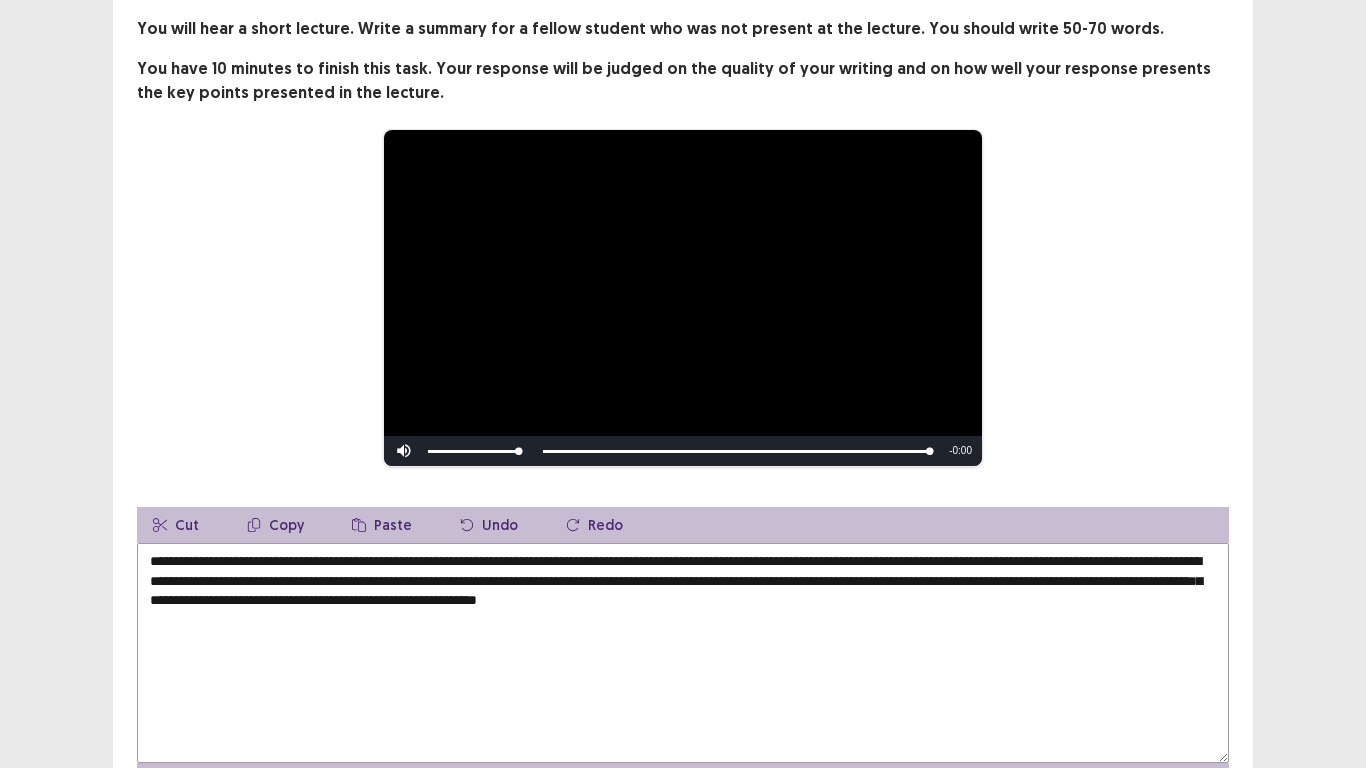 click on "**********" at bounding box center [683, 653] 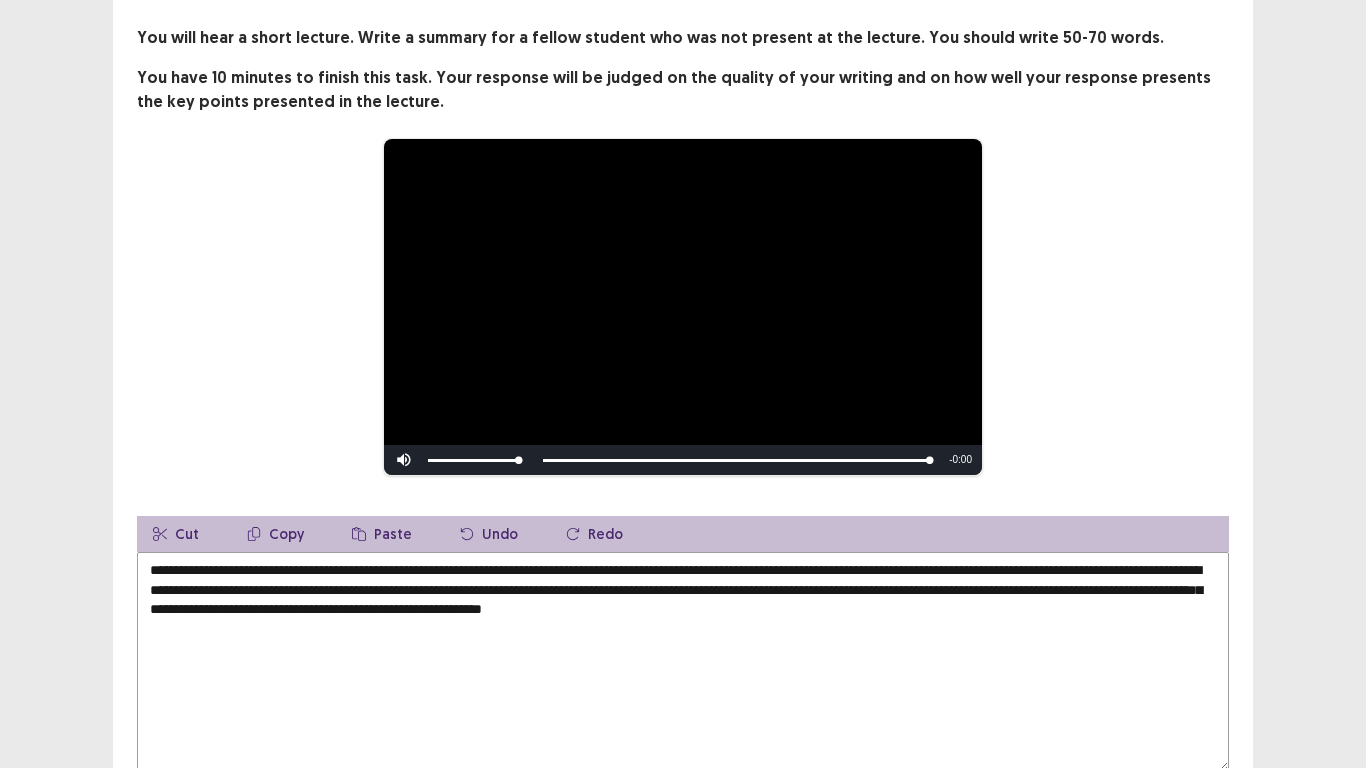 drag, startPoint x: 858, startPoint y: 605, endPoint x: 722, endPoint y: 602, distance: 136.03308 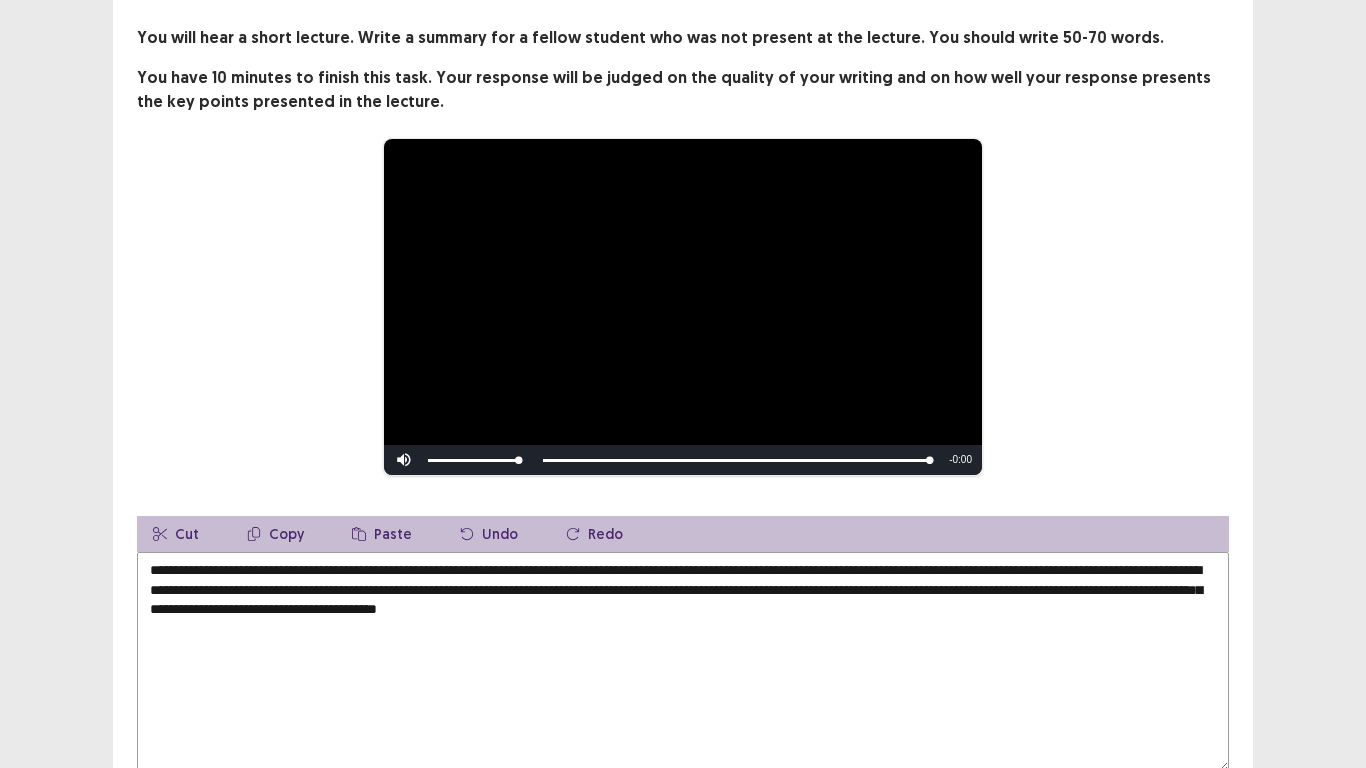click on "**********" at bounding box center [683, 662] 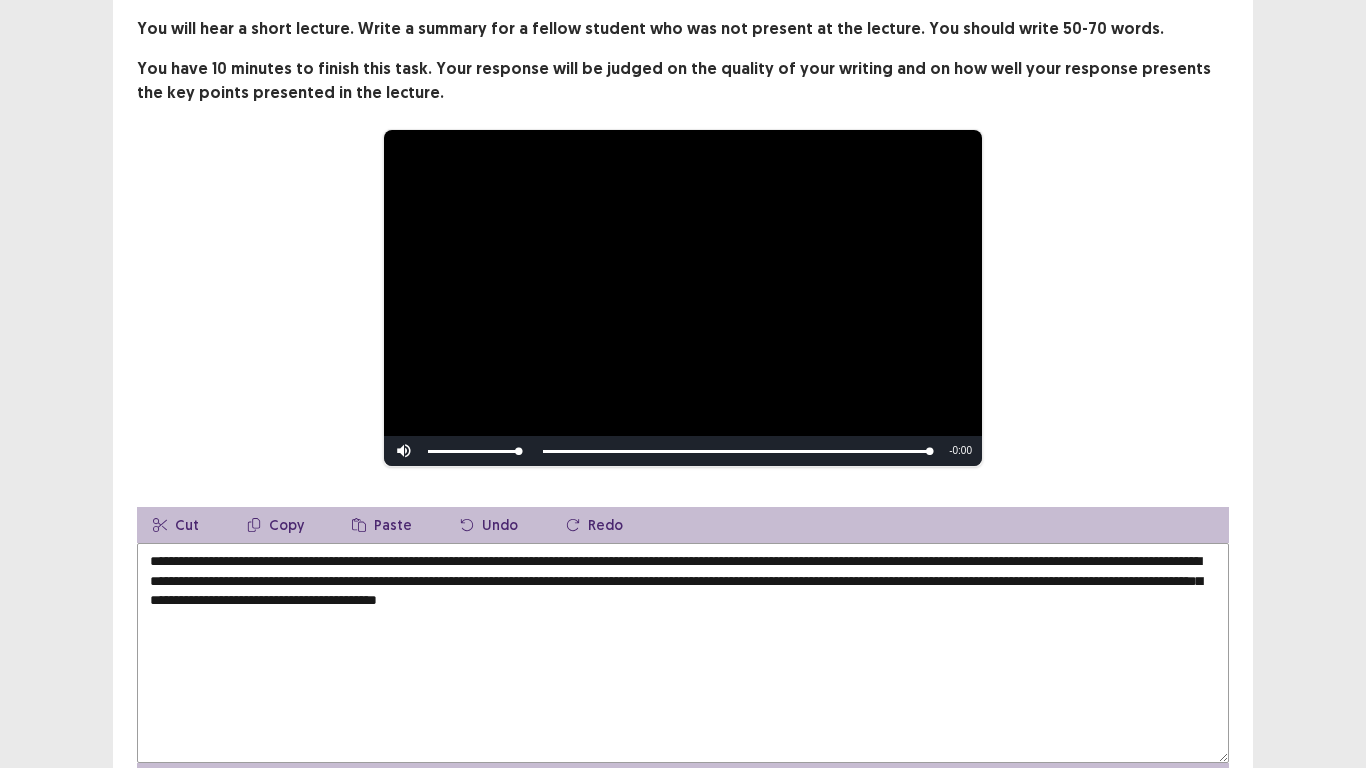 click on "Paste" at bounding box center (382, 525) 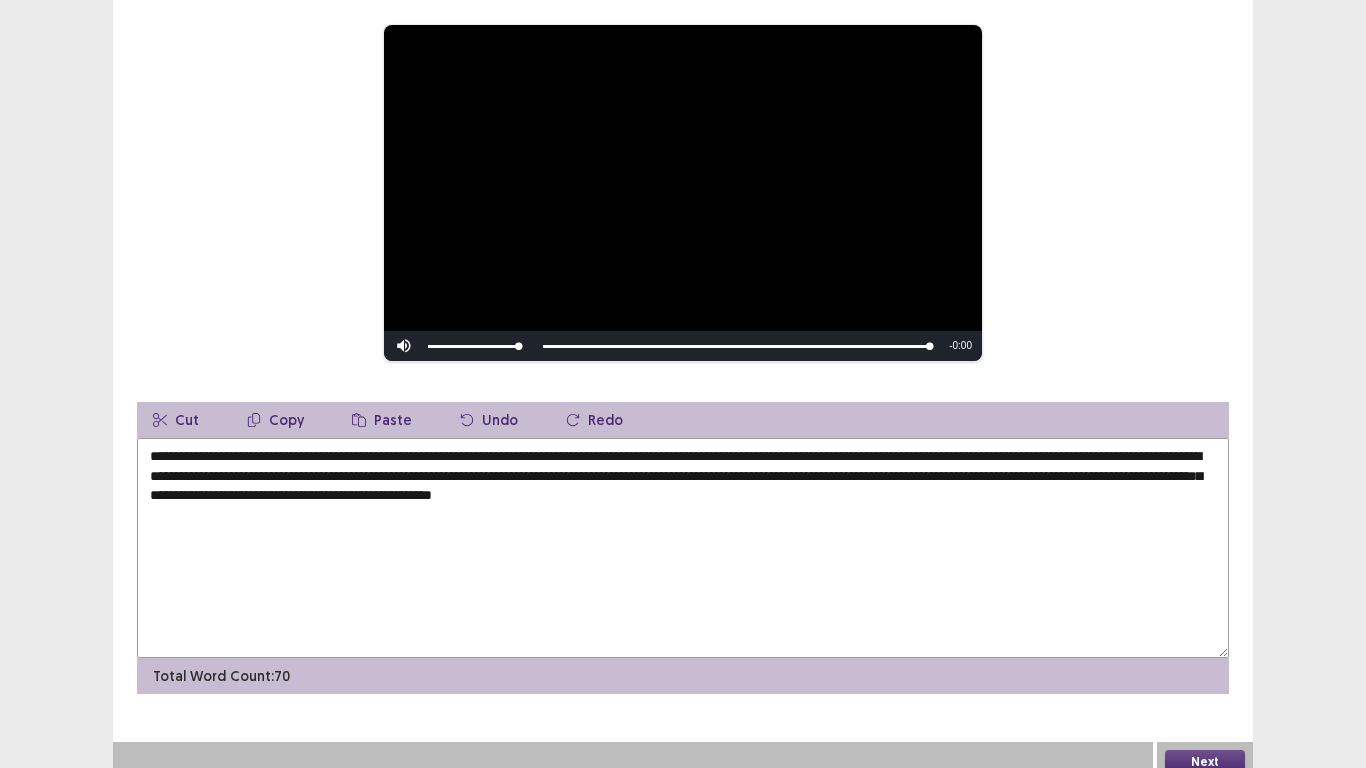 scroll, scrollTop: 226, scrollLeft: 0, axis: vertical 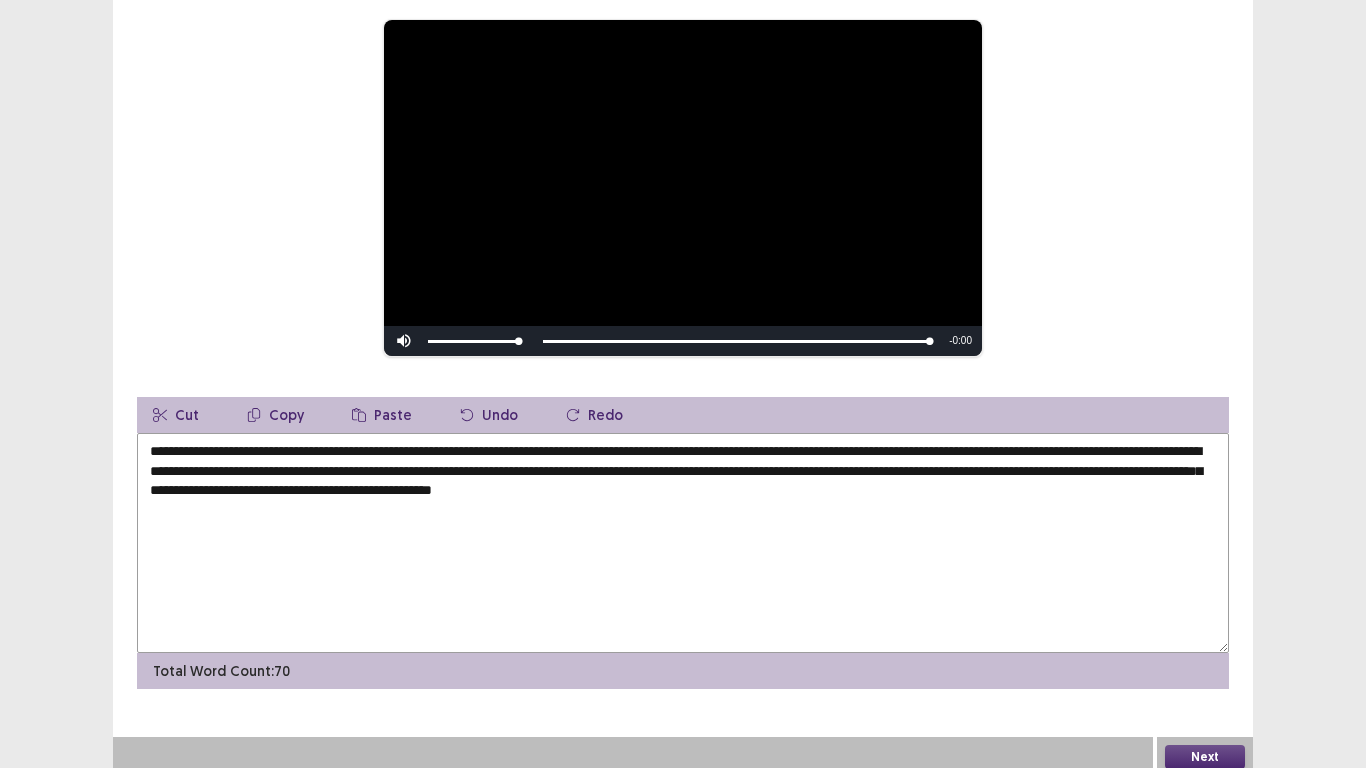 drag, startPoint x: 928, startPoint y: 587, endPoint x: 1028, endPoint y: 678, distance: 135.20724 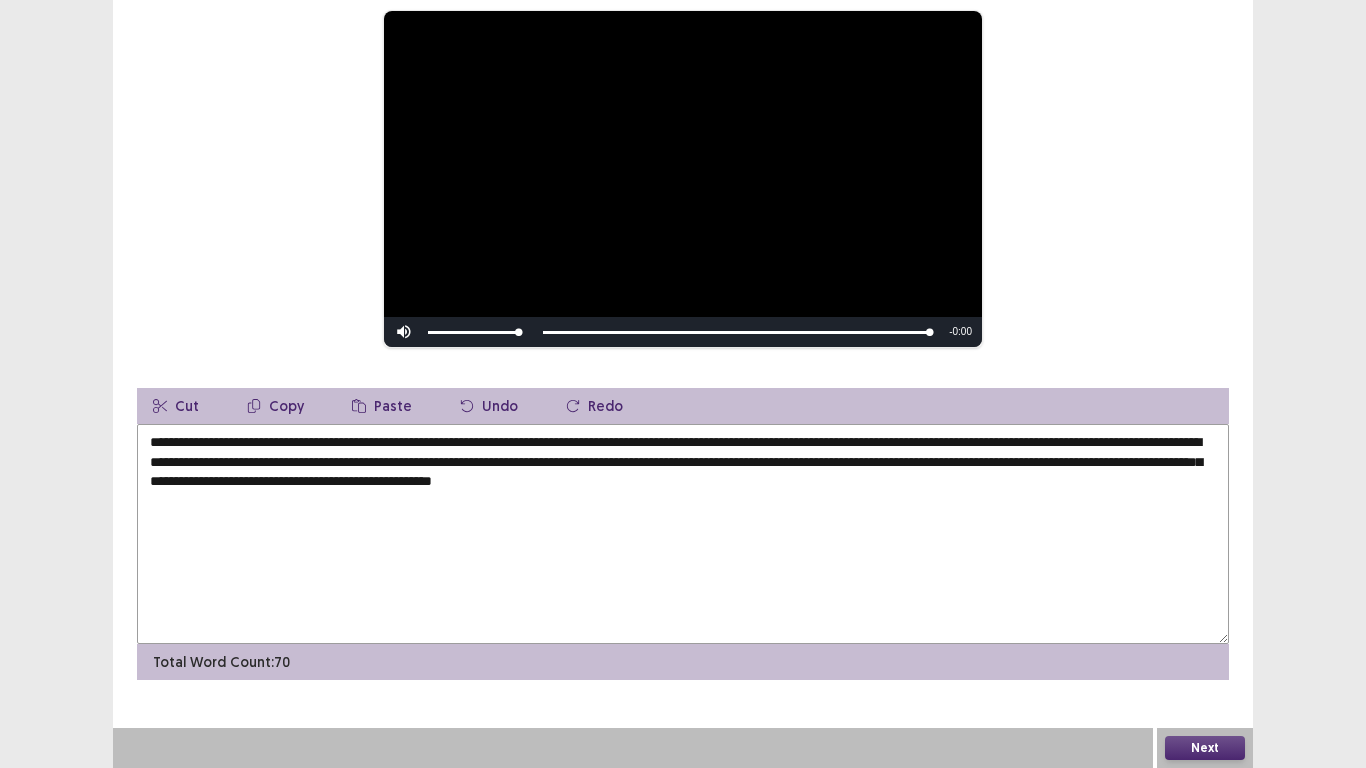 type on "**********" 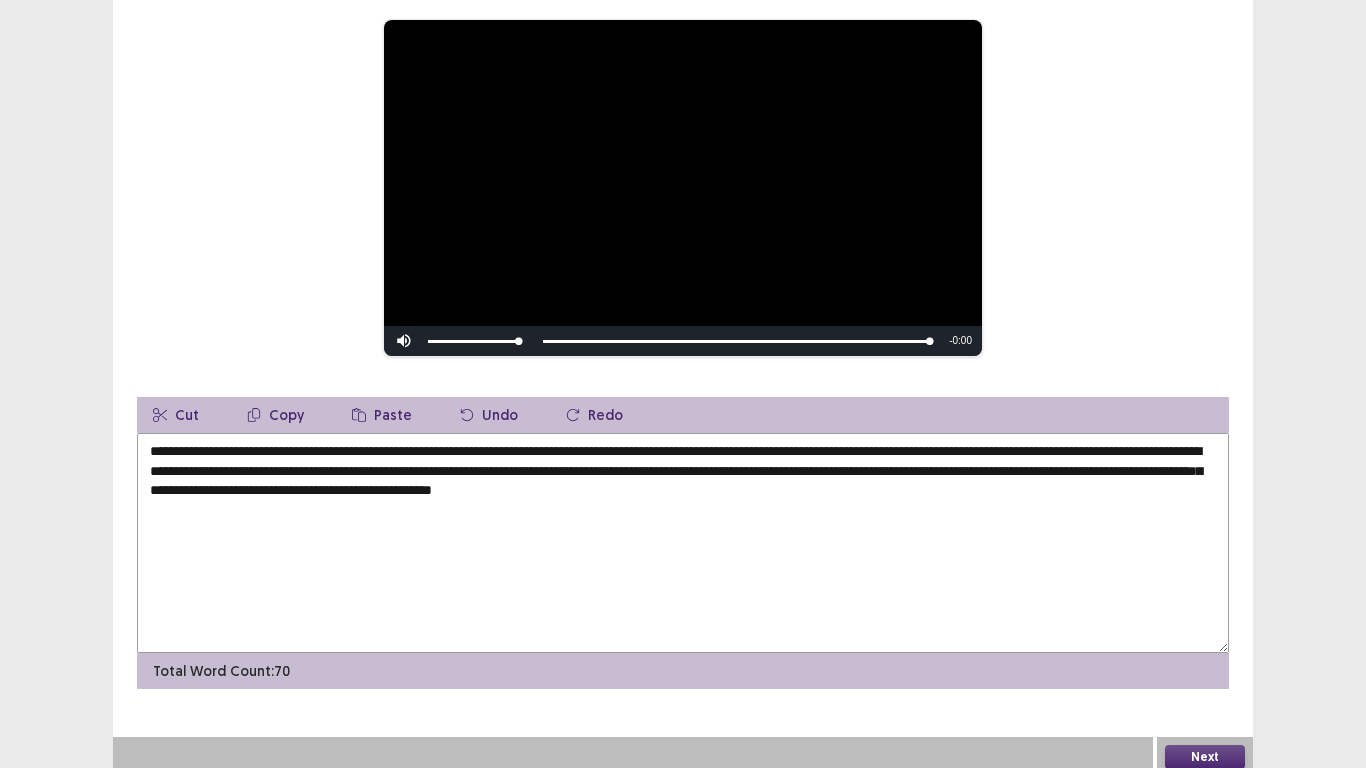click on "Next" at bounding box center (1205, 757) 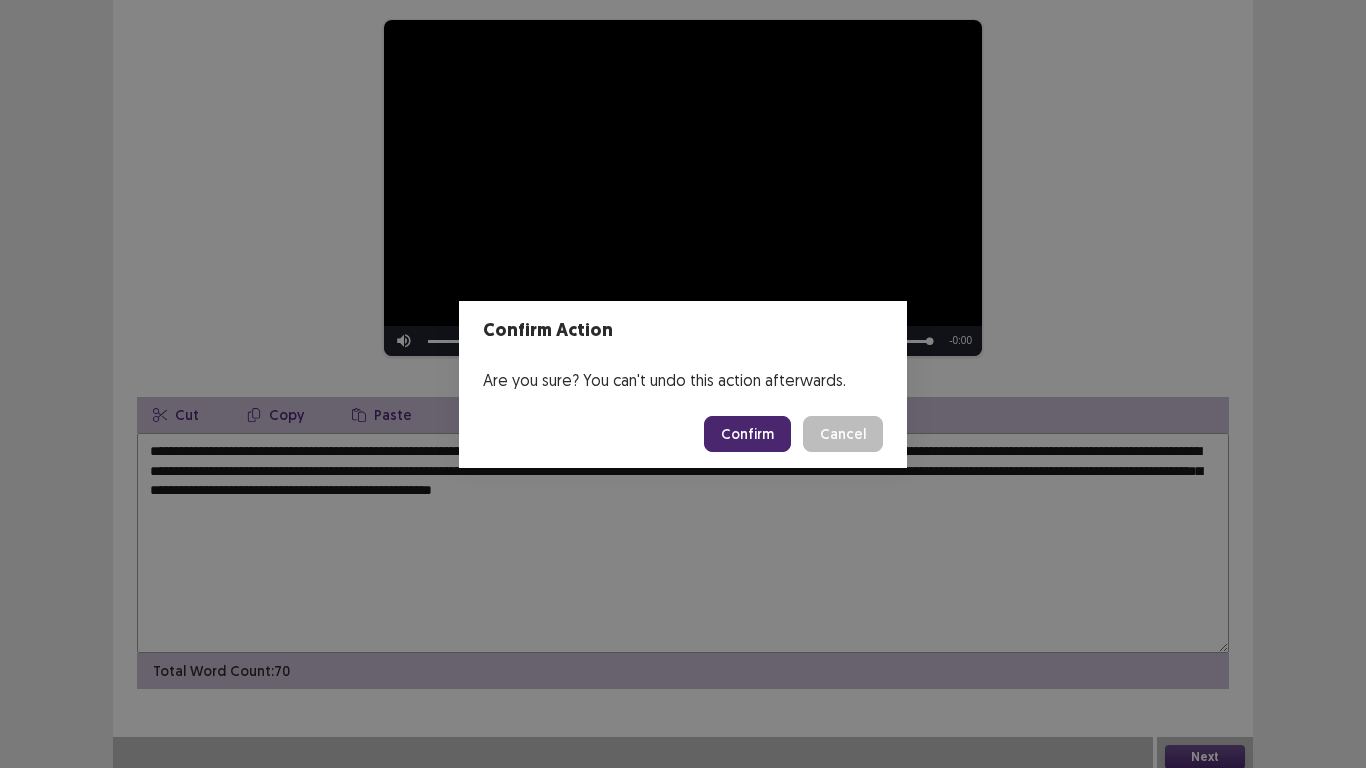 click on "Confirm" at bounding box center (747, 434) 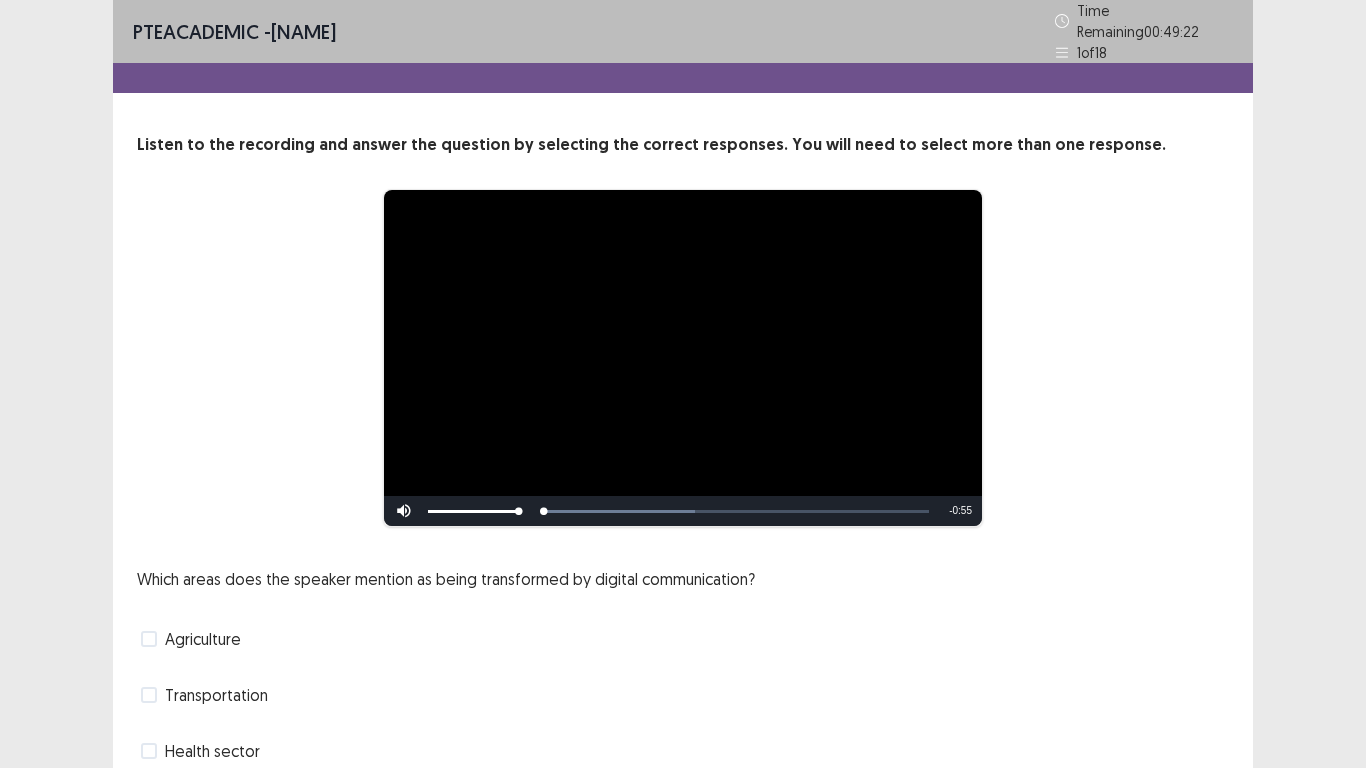 scroll, scrollTop: 134, scrollLeft: 0, axis: vertical 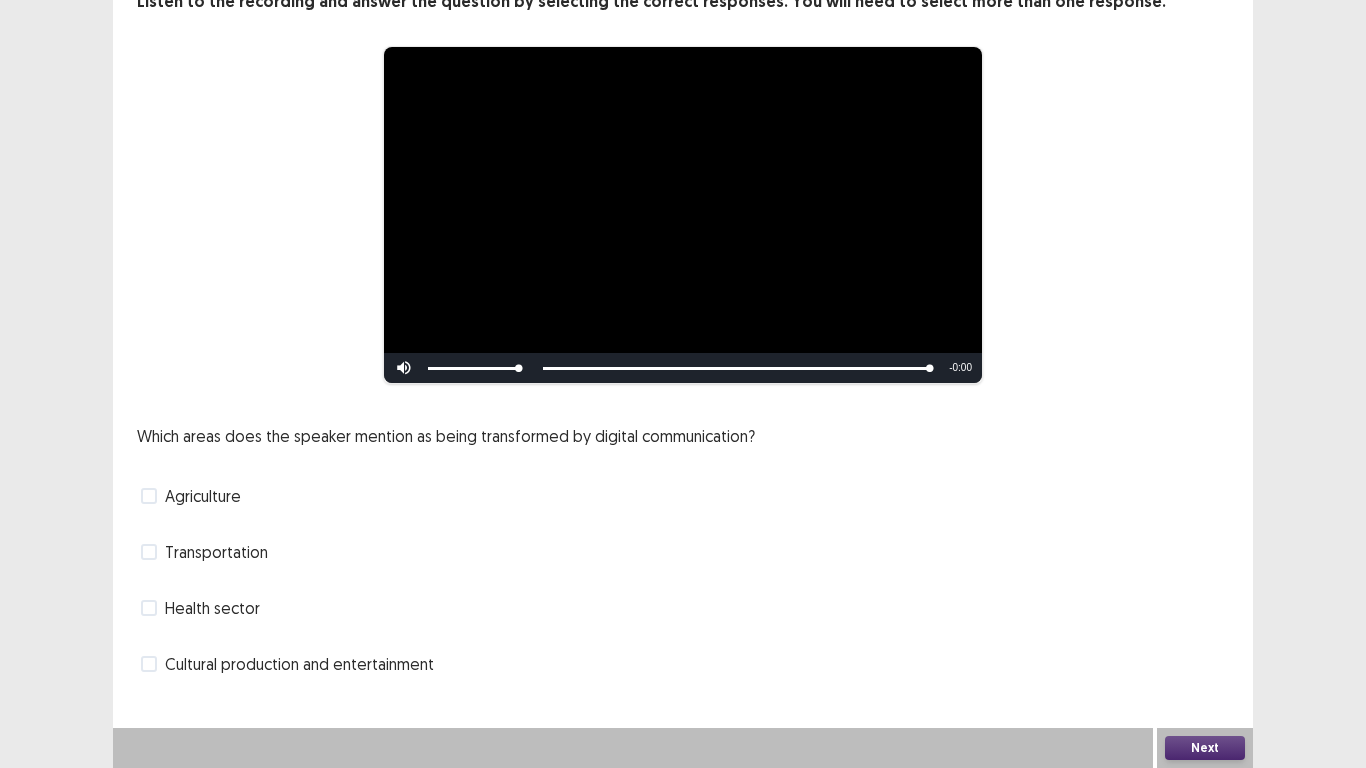 click on "Cultural production and entertainment" at bounding box center (299, 664) 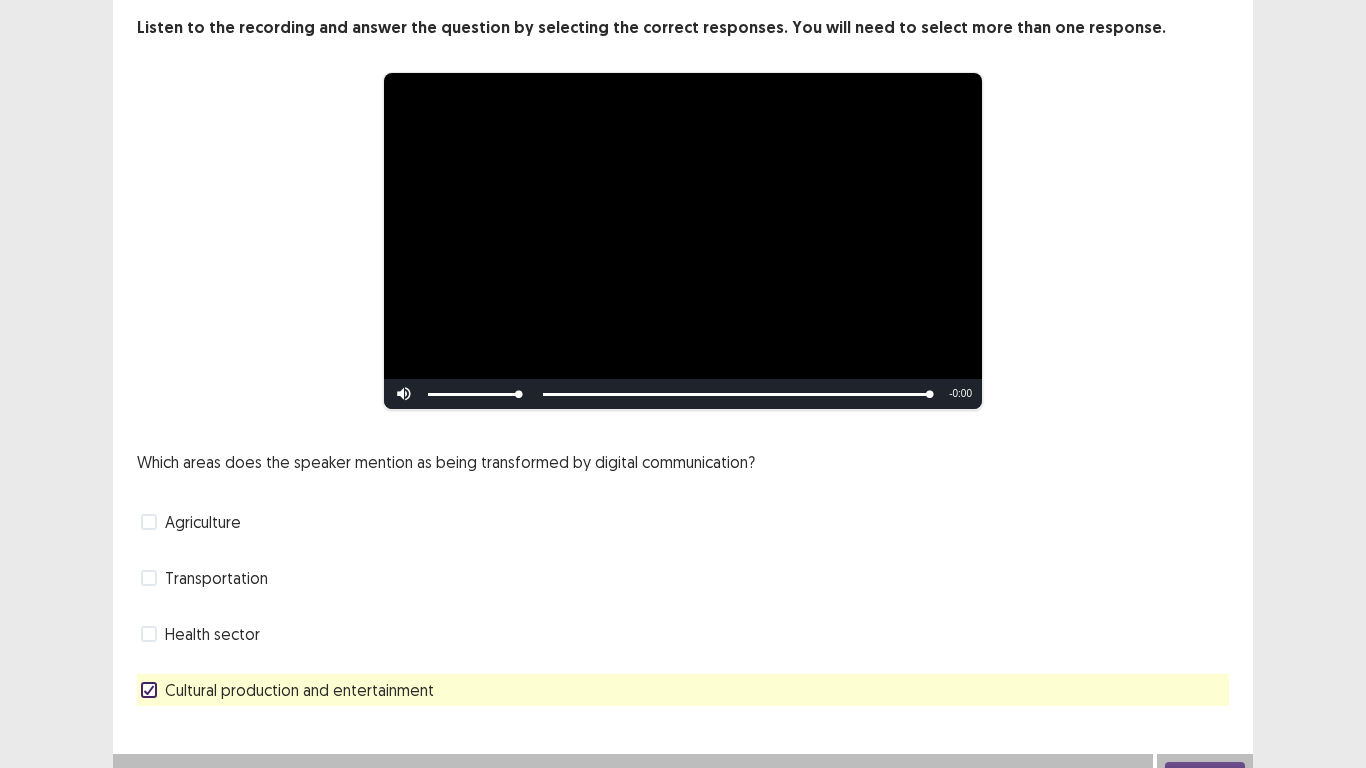 scroll, scrollTop: 115, scrollLeft: 0, axis: vertical 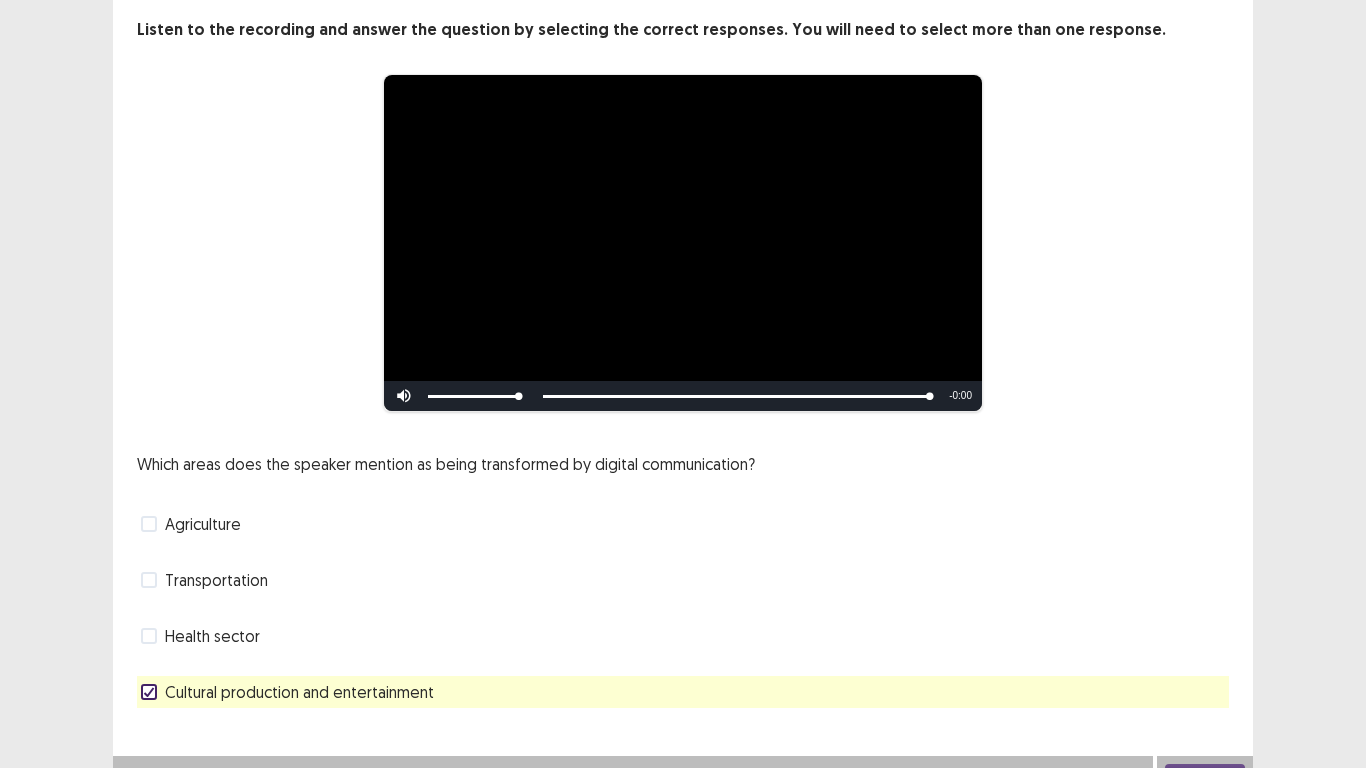 click on "Agriculture" at bounding box center (203, 524) 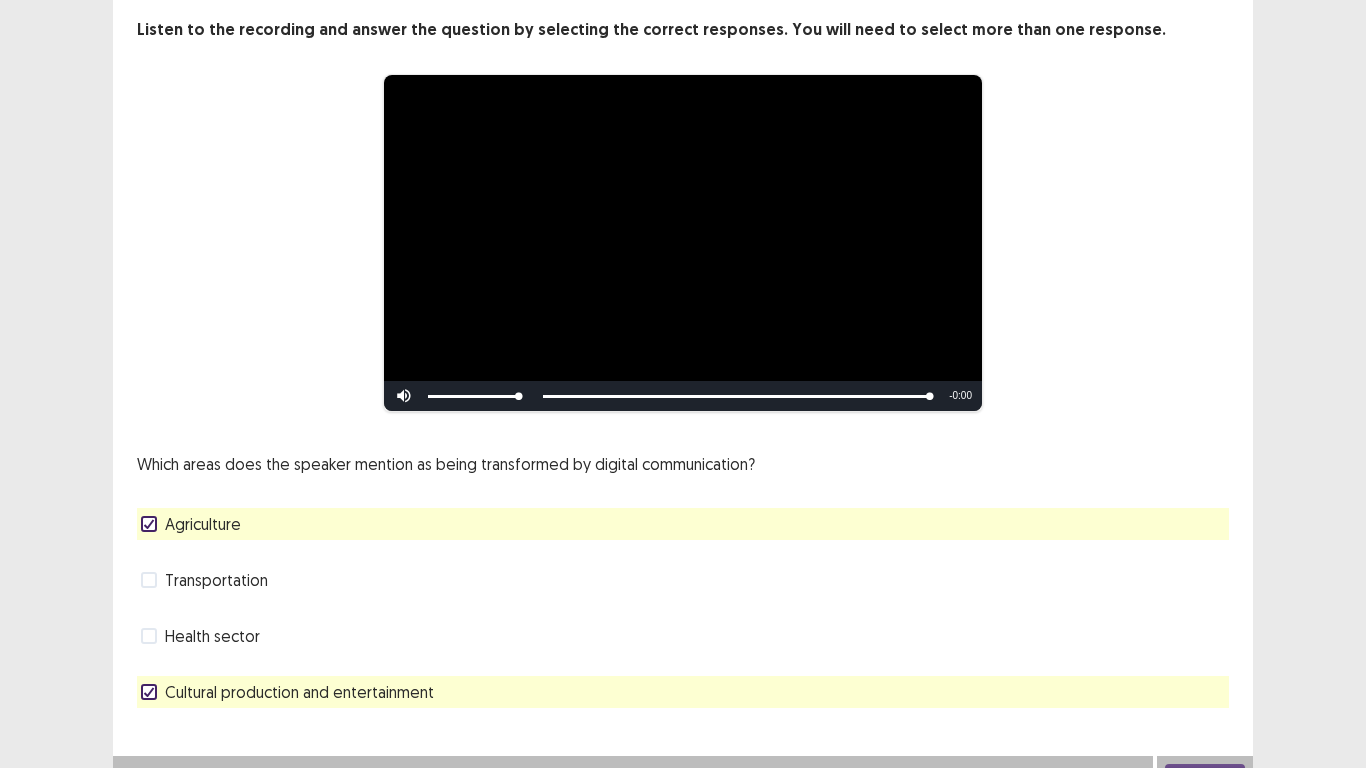 click on "Health sector" at bounding box center (212, 636) 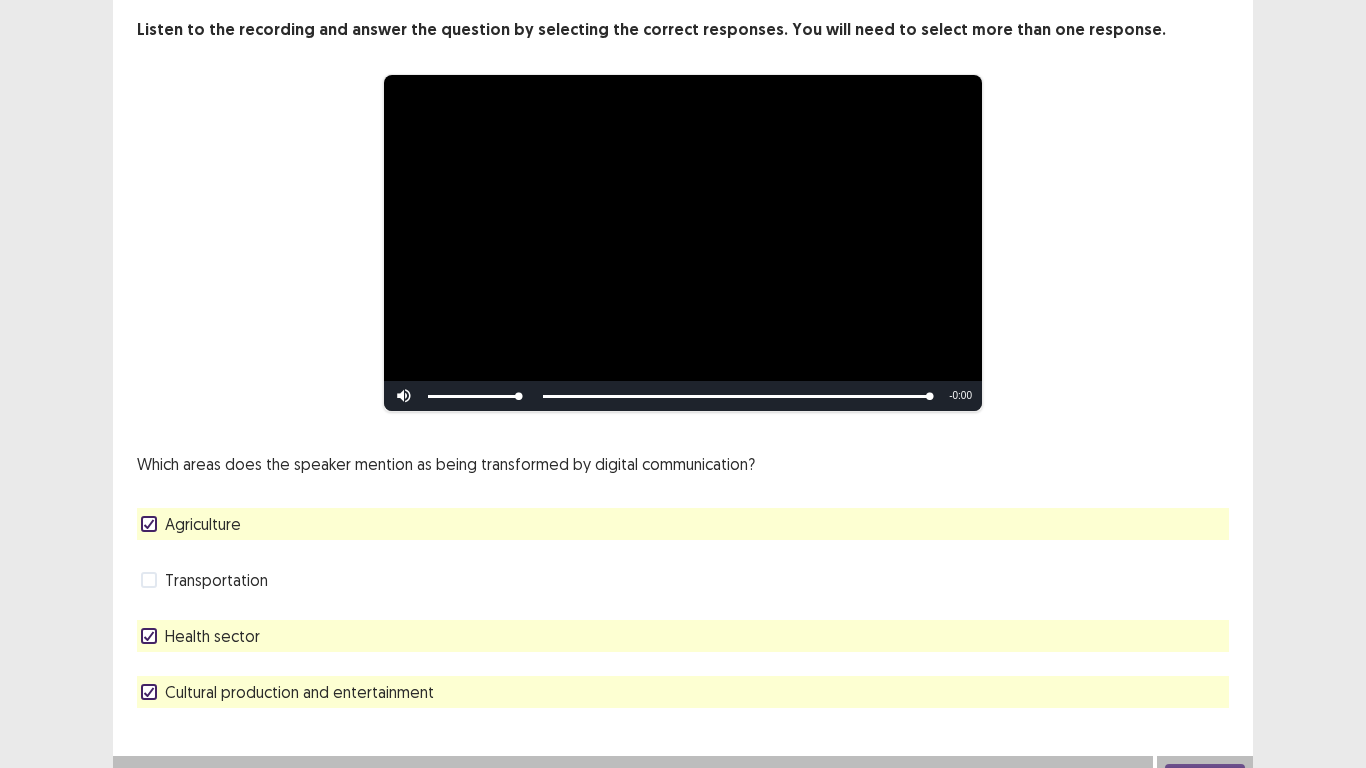 click at bounding box center [149, 692] 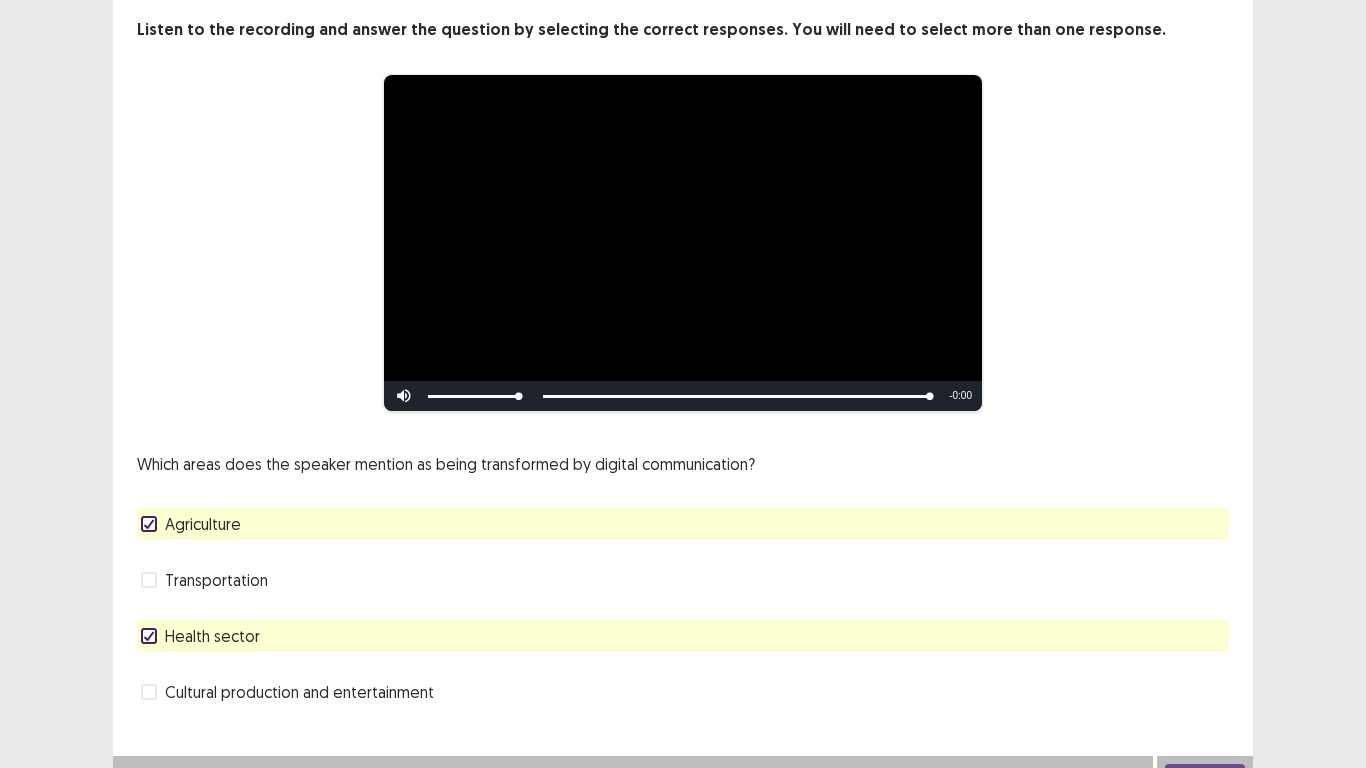 click on "Cultural production and entertainment" at bounding box center [299, 692] 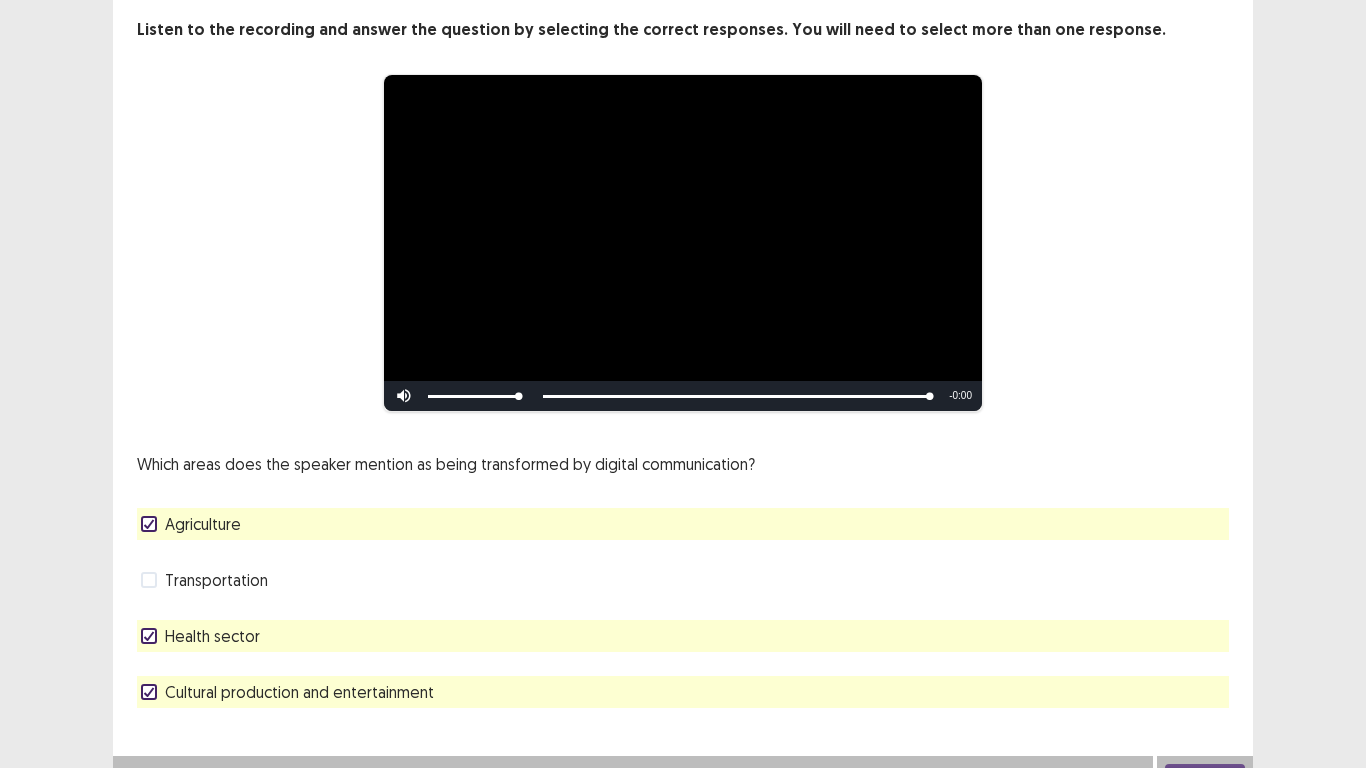click on "Next" at bounding box center (1205, 776) 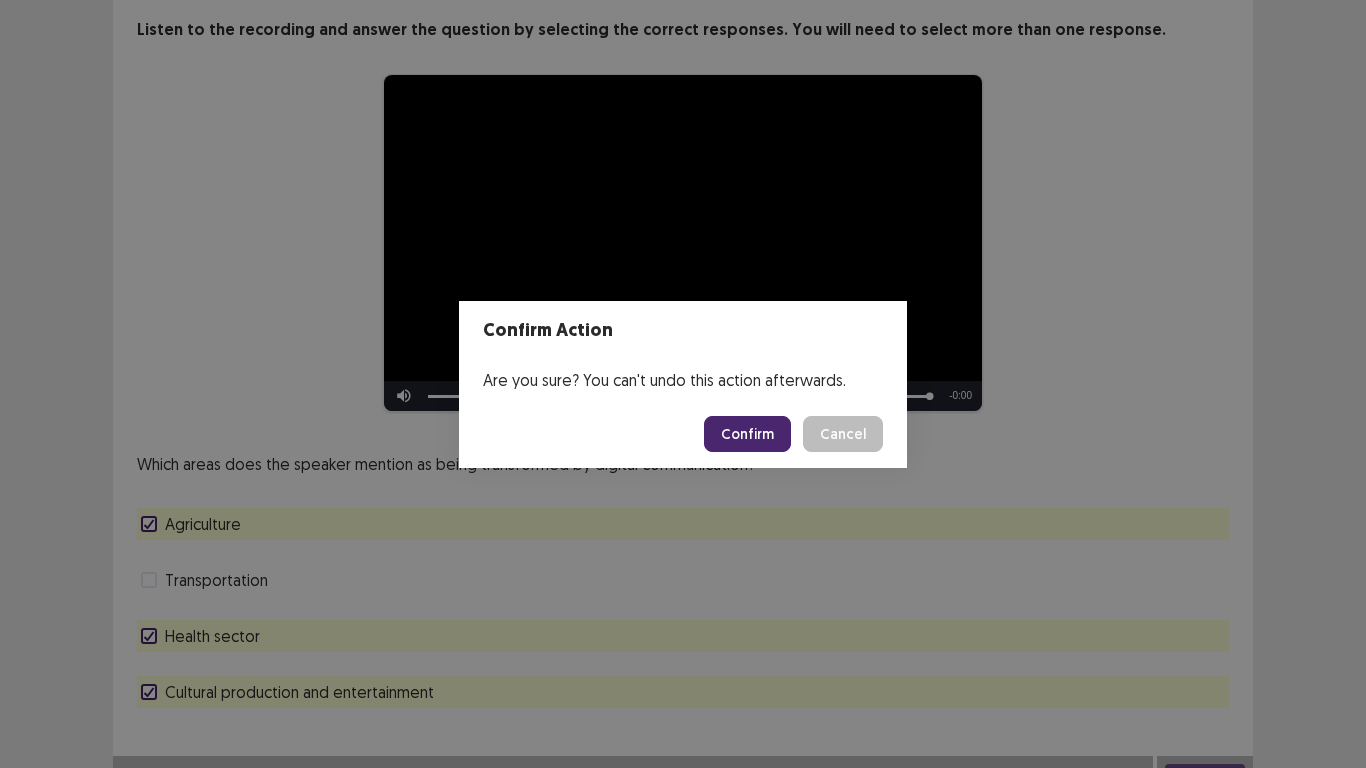 click on "Confirm" at bounding box center (747, 434) 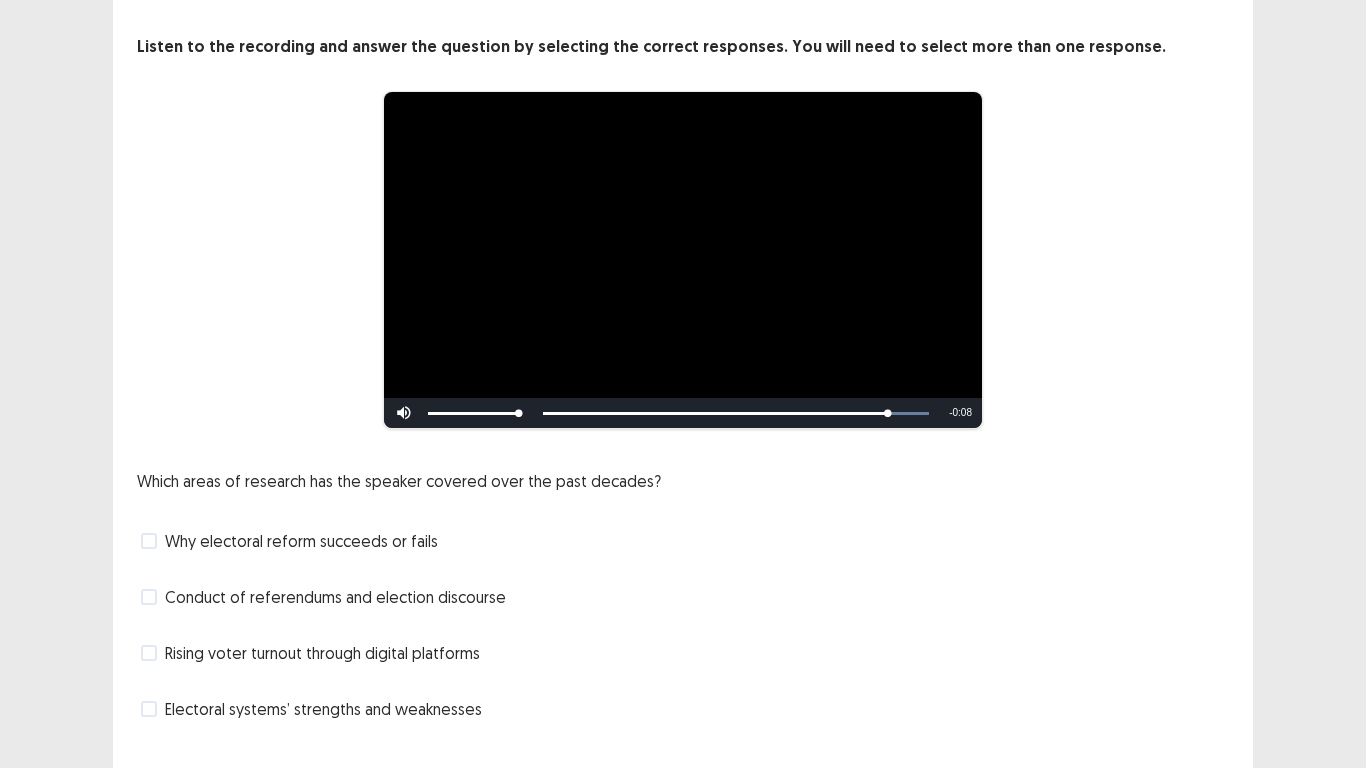 scroll, scrollTop: 134, scrollLeft: 0, axis: vertical 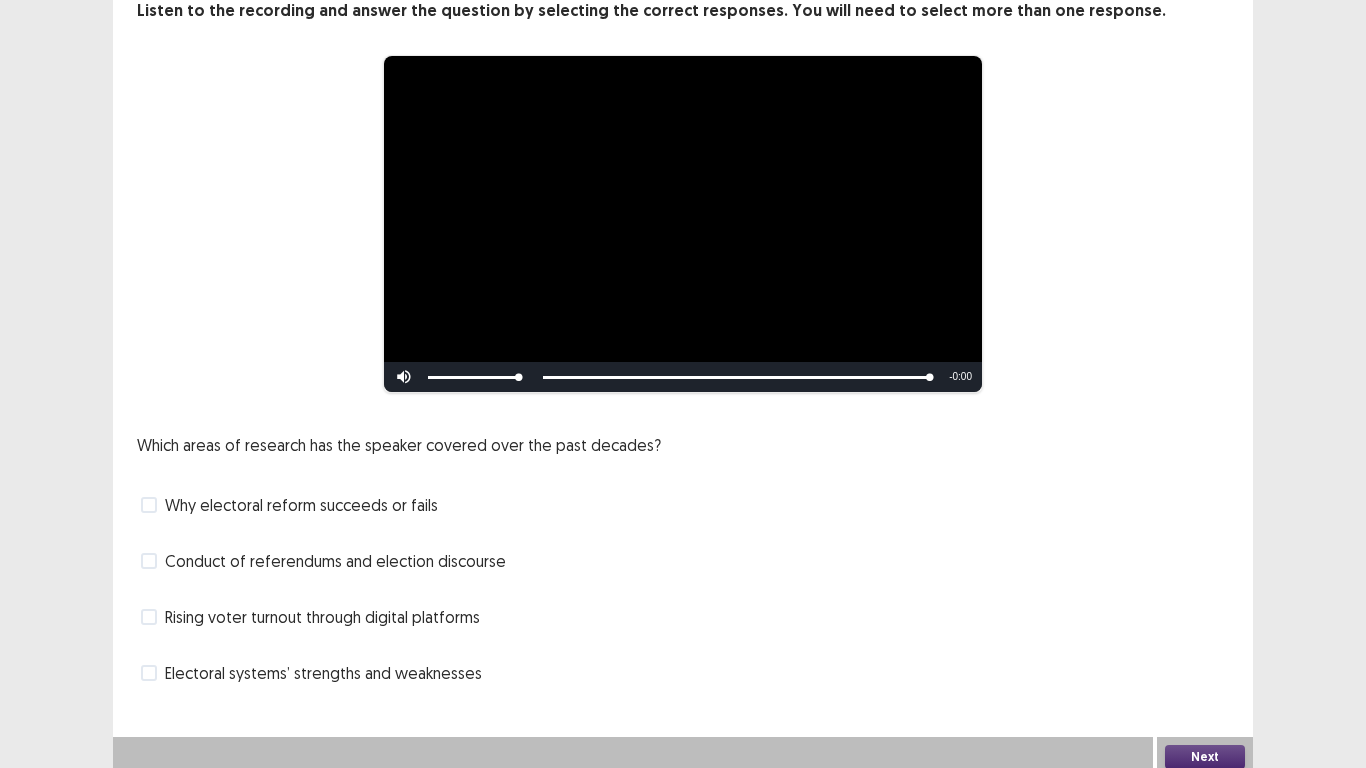 click on "Conduct of referendums and election discourse" at bounding box center (335, 561) 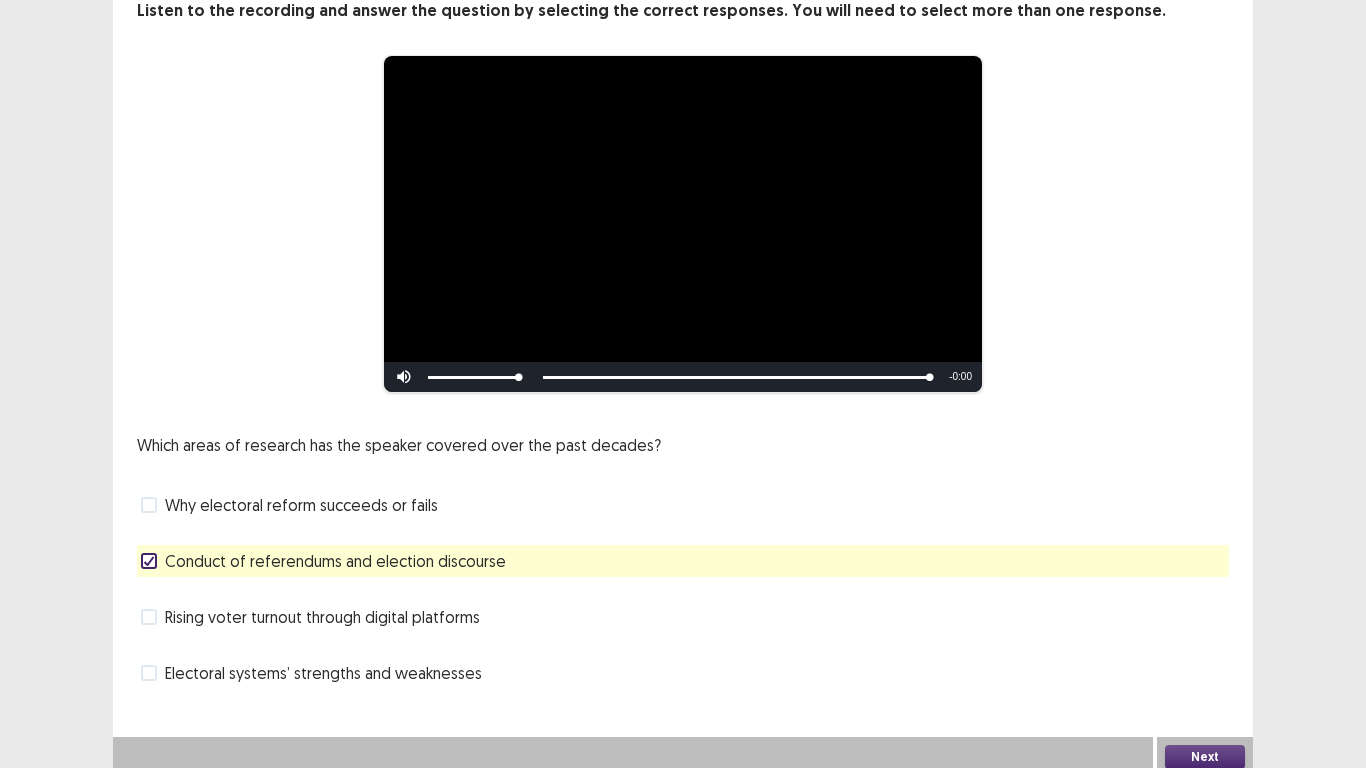 click on "Next" at bounding box center (1205, 757) 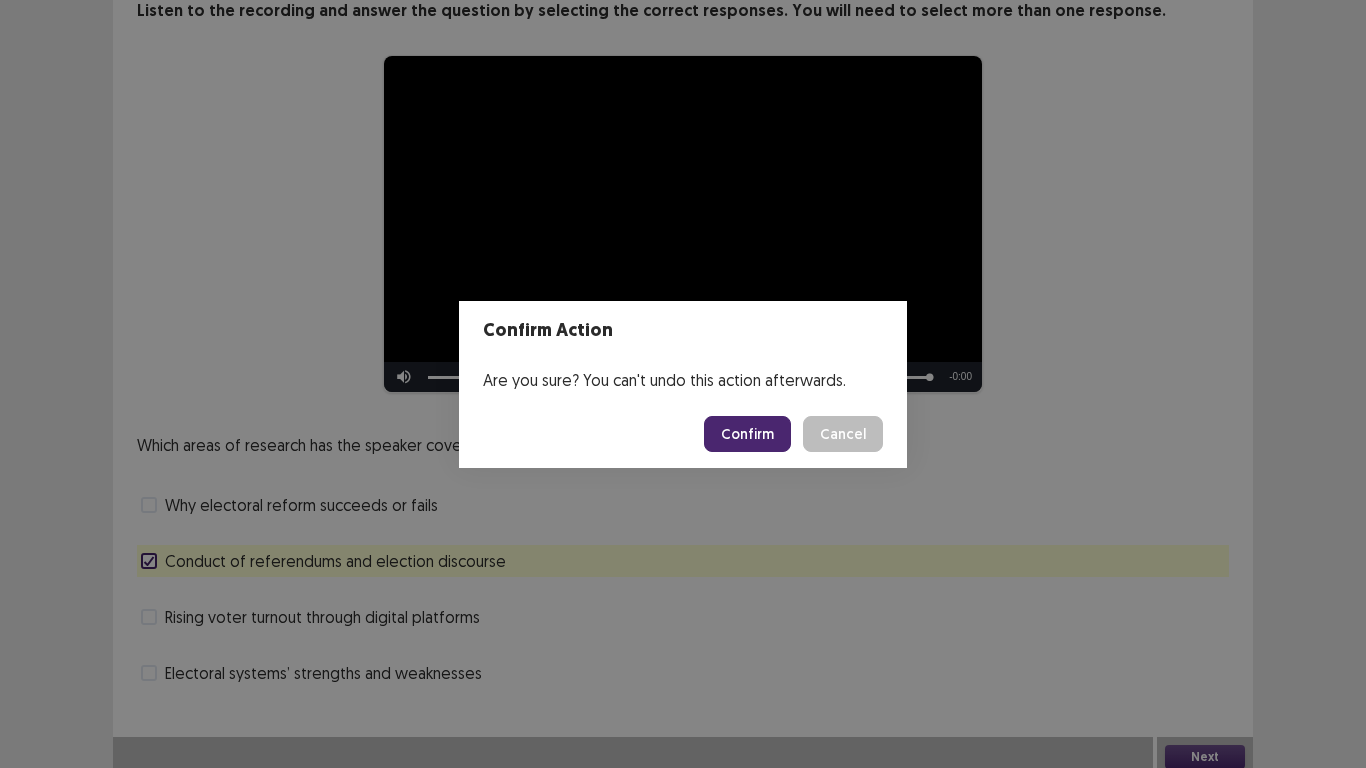 click on "Confirm" at bounding box center (747, 434) 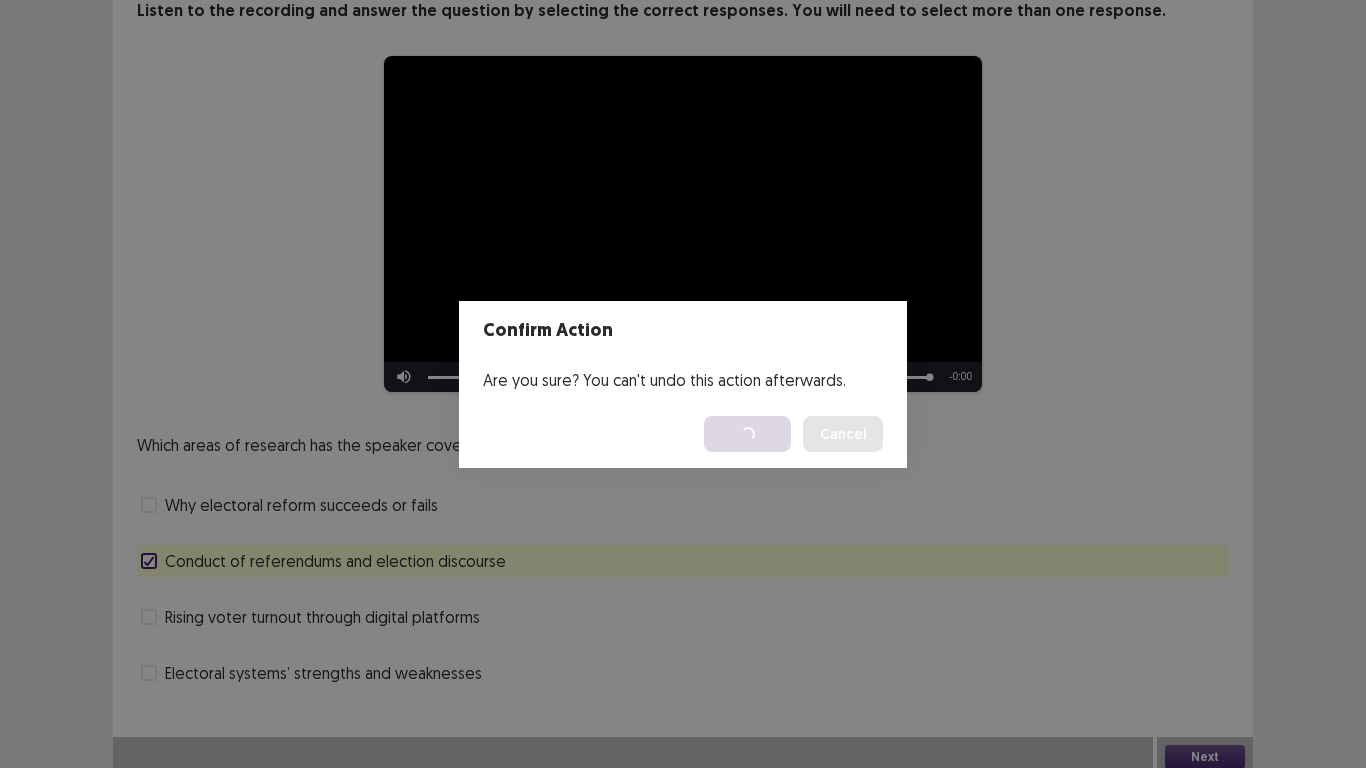 scroll, scrollTop: 0, scrollLeft: 0, axis: both 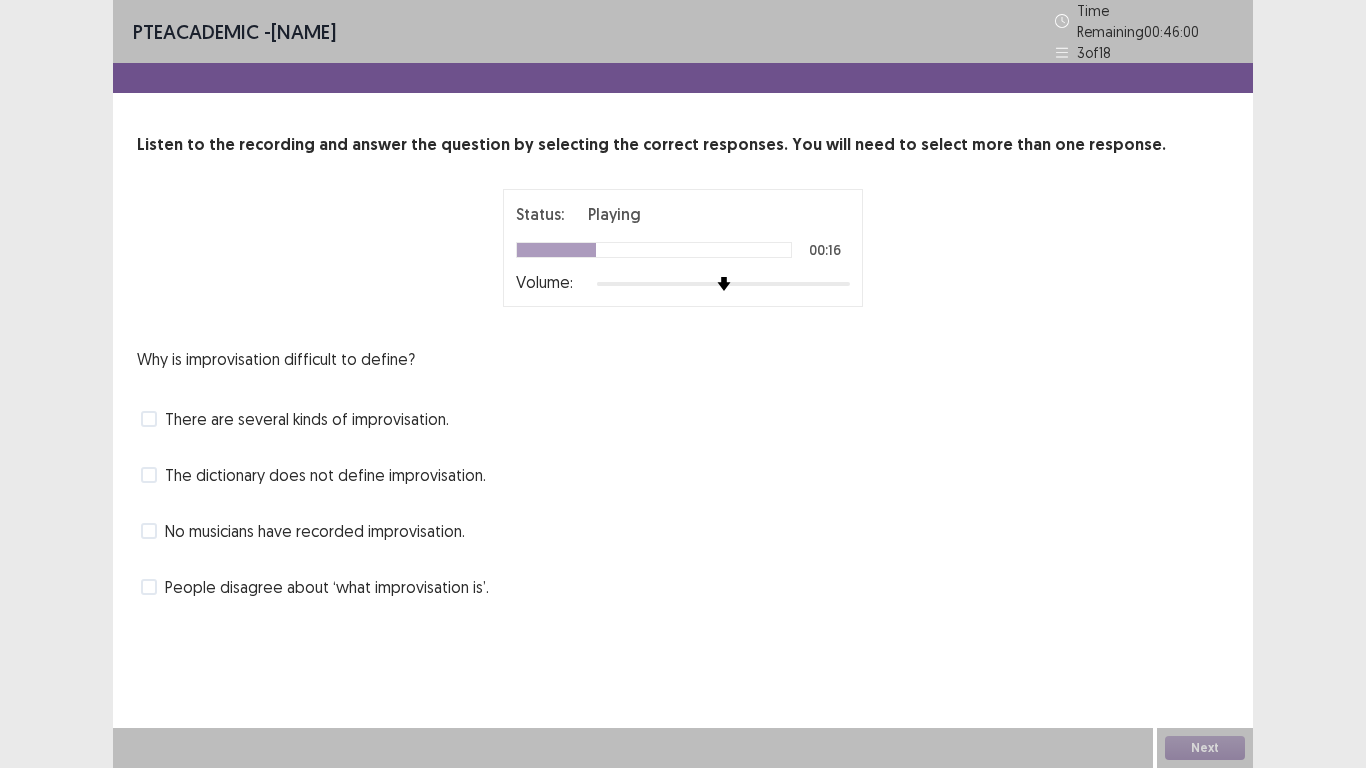 click on "People disagree about ‘what improvisation is’." at bounding box center [327, 587] 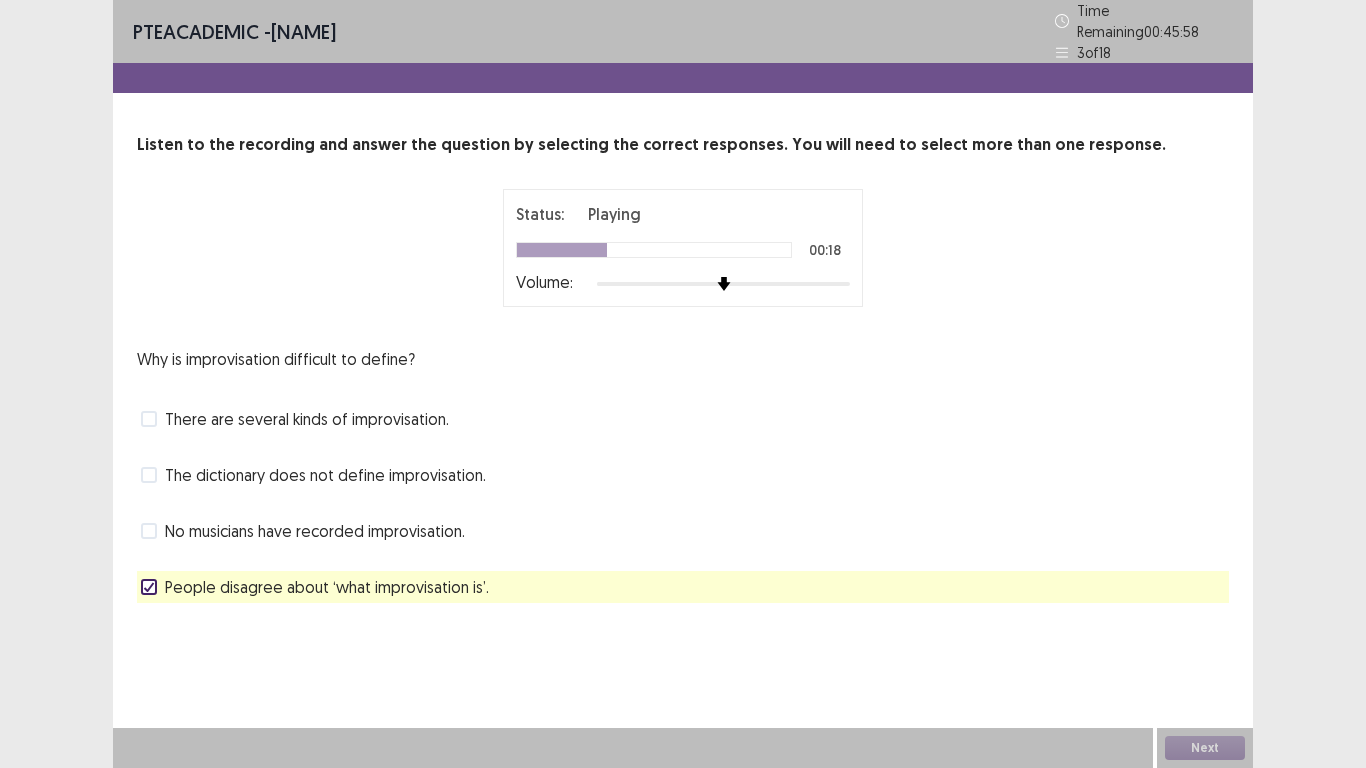 click on "There are several kinds of improvisation." at bounding box center (307, 419) 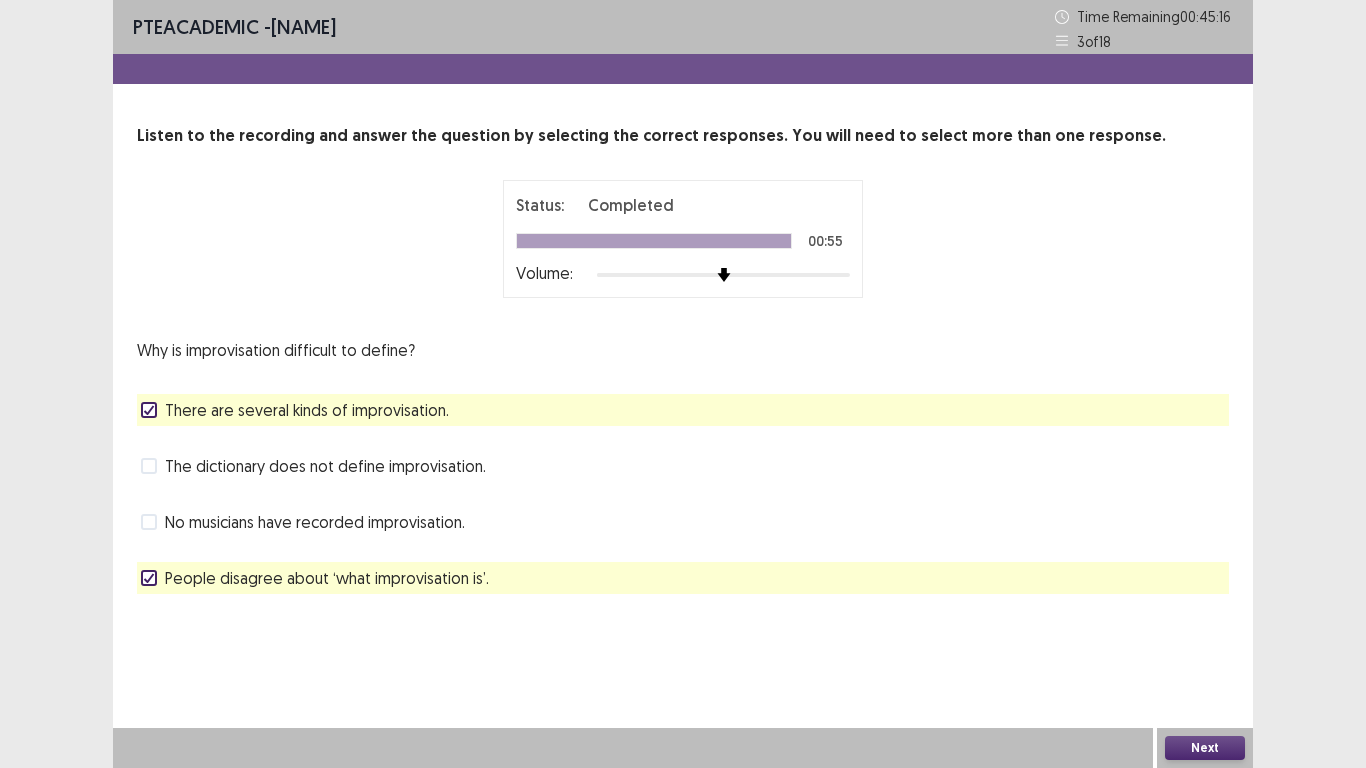 click on "Next" at bounding box center [1205, 748] 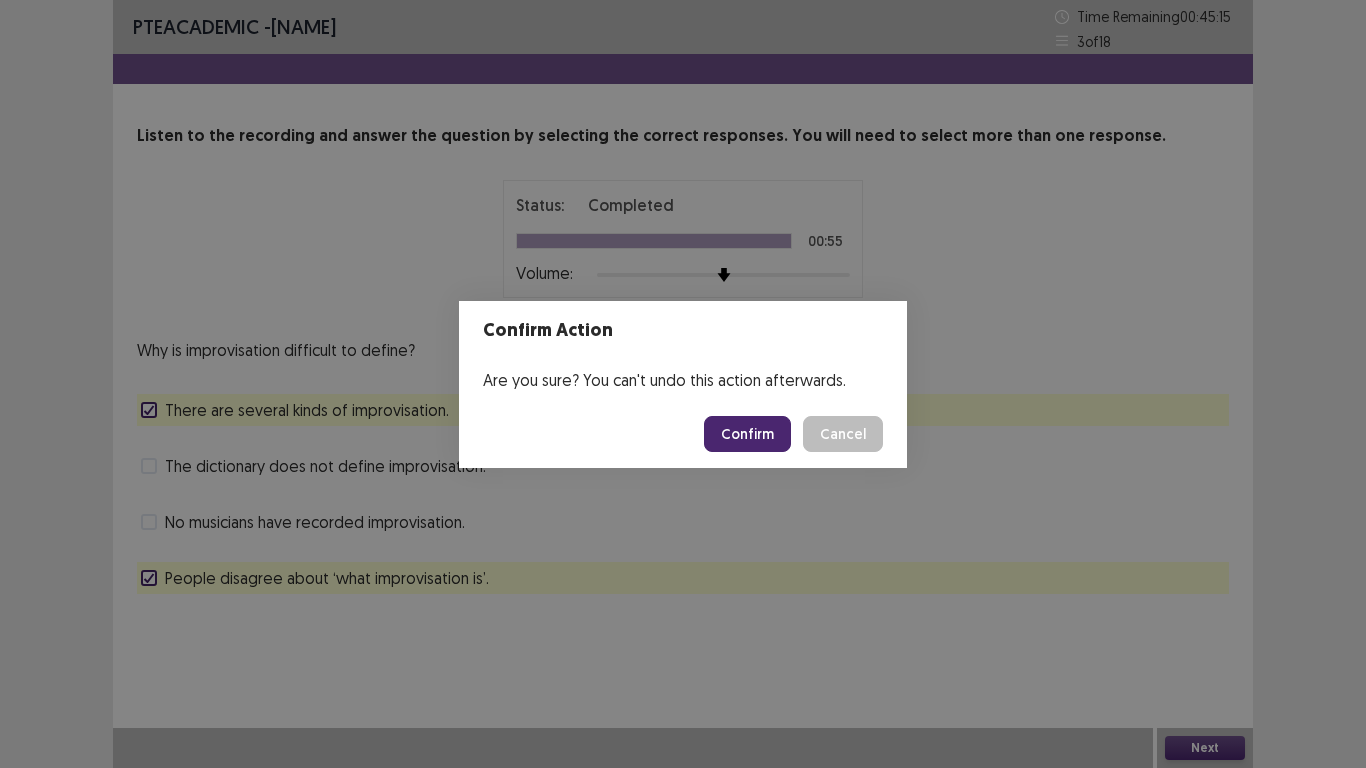 click on "Confirm" at bounding box center [747, 434] 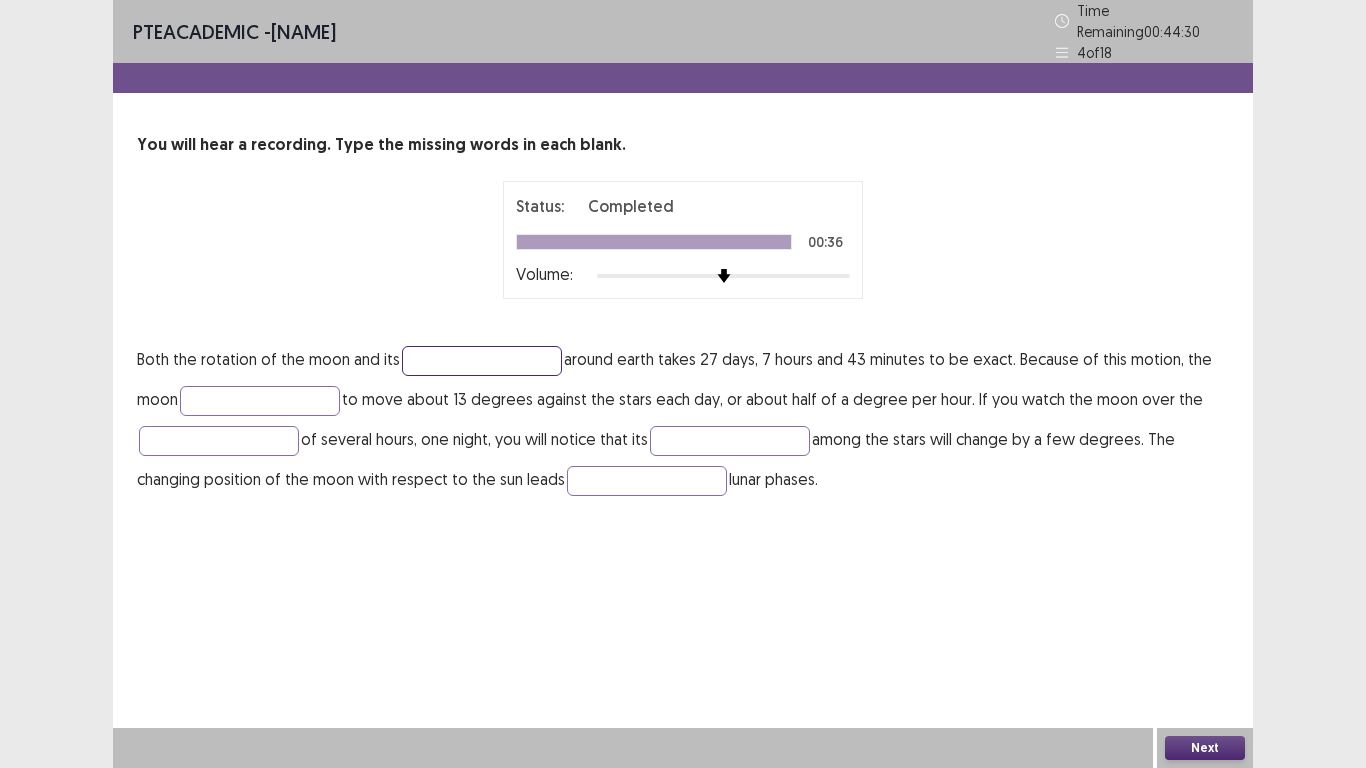 click at bounding box center (482, 361) 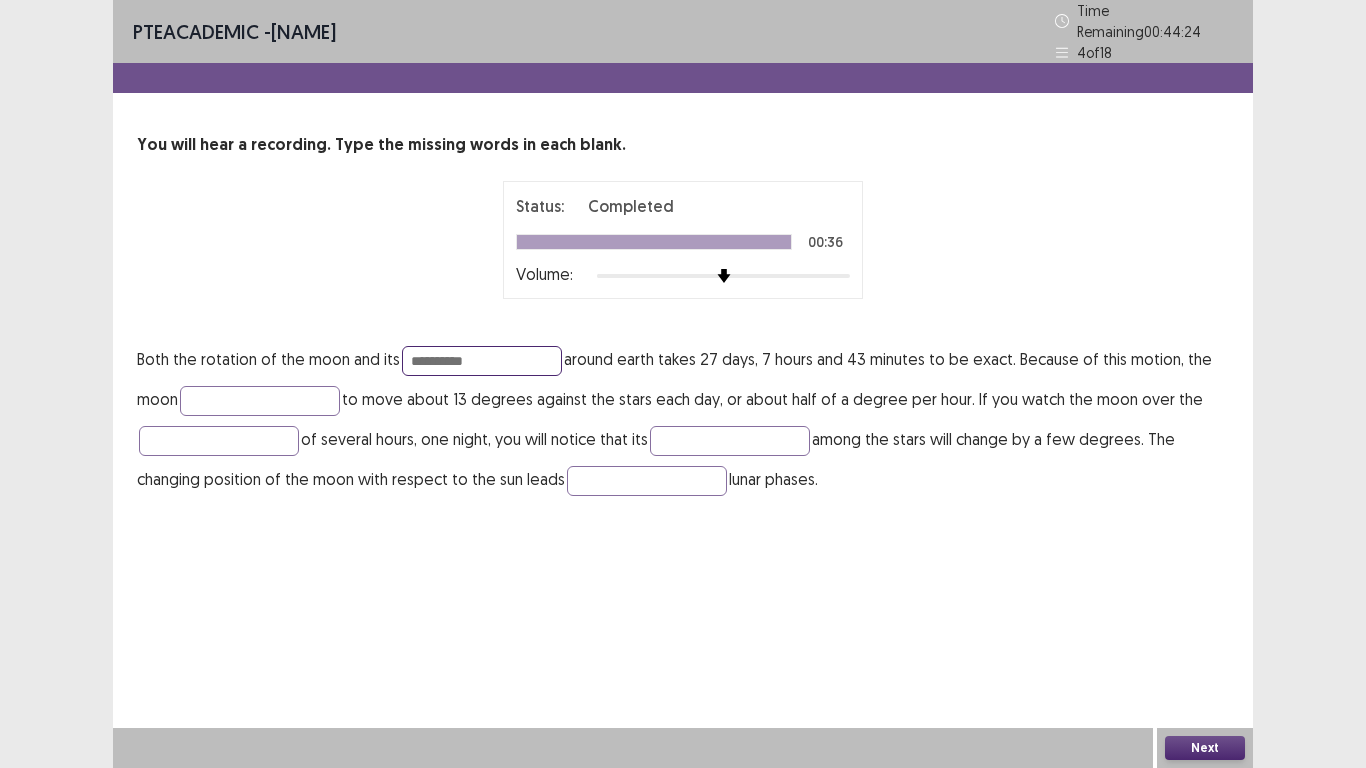 type on "**********" 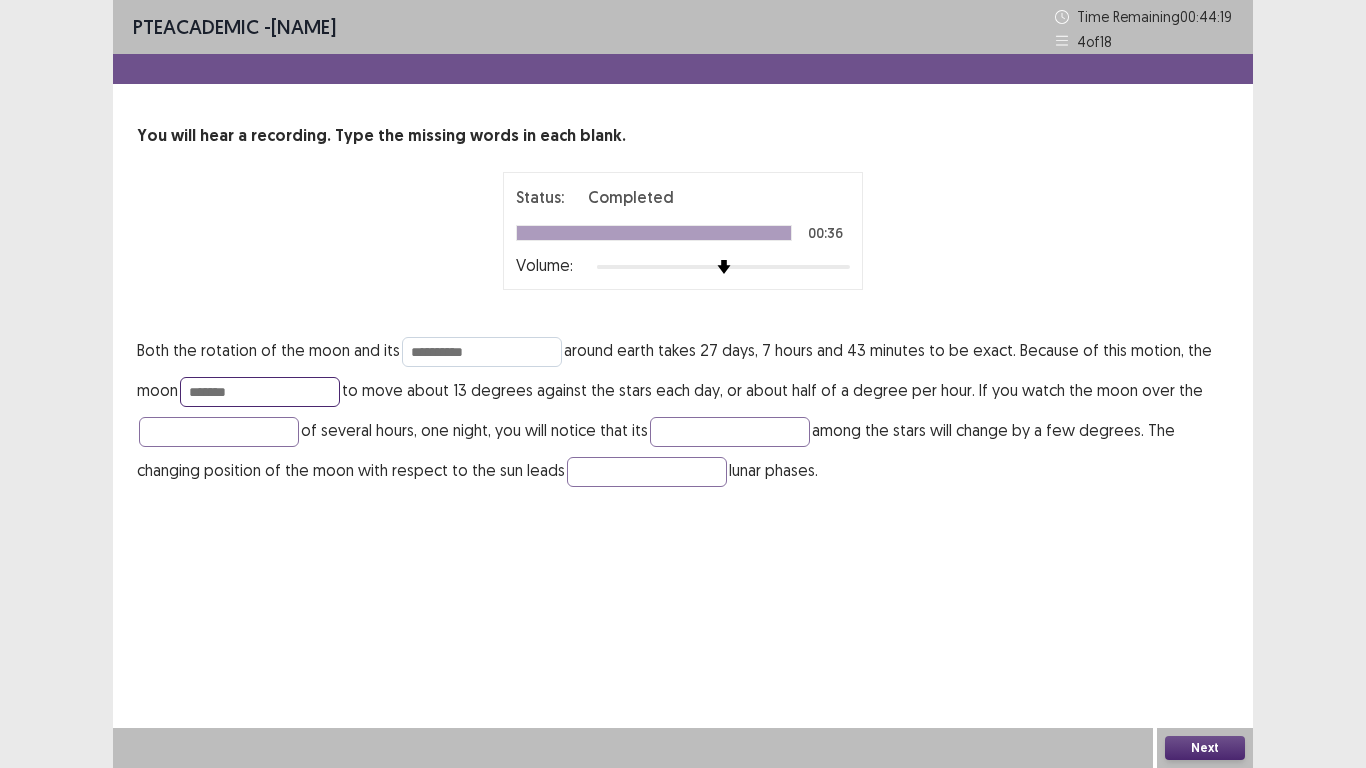 type on "*******" 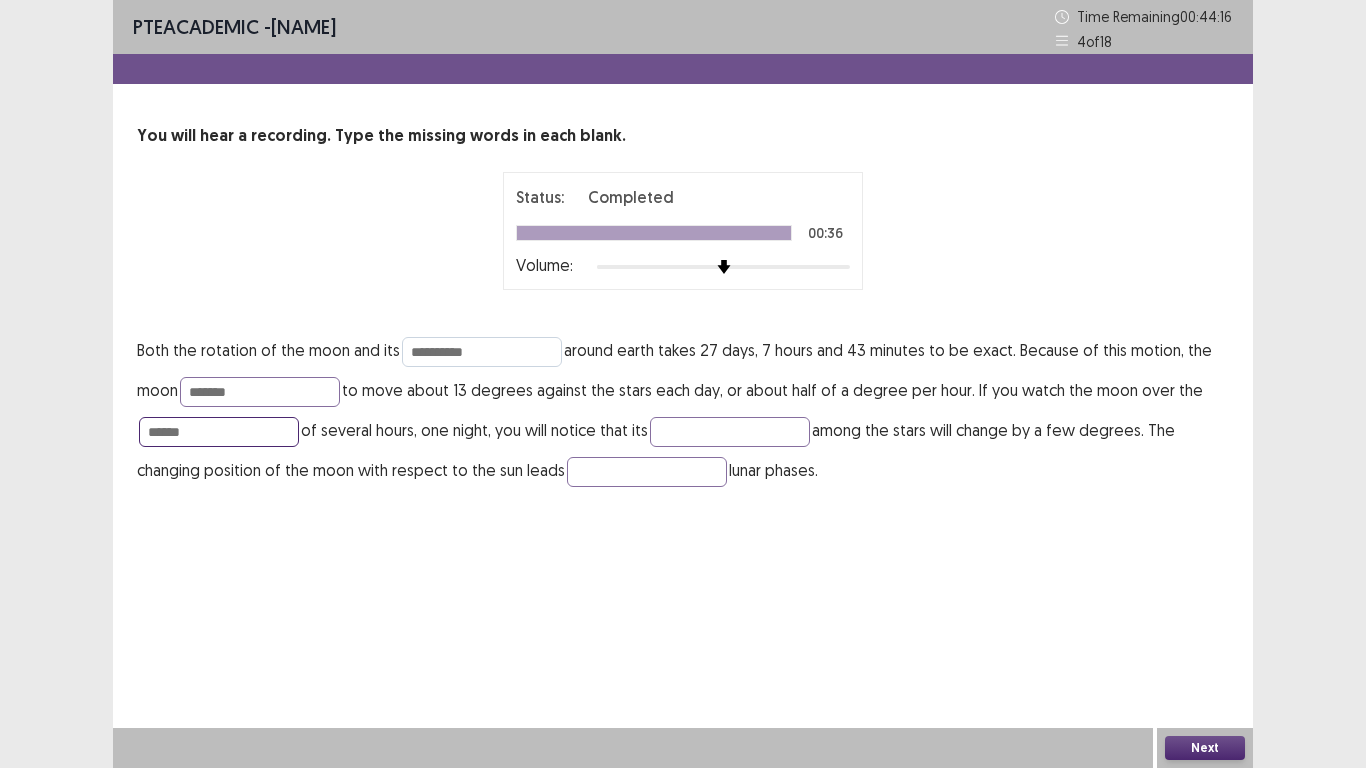 type on "******" 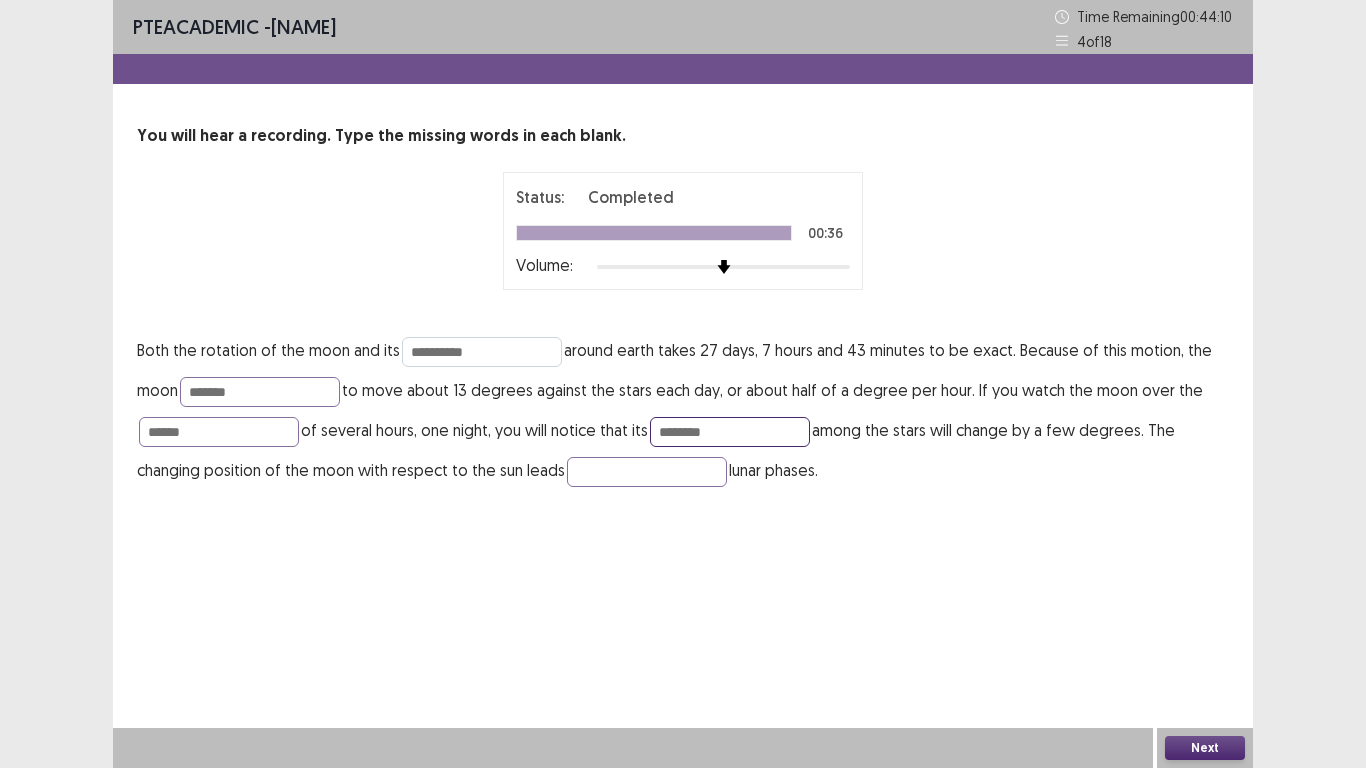 type on "********" 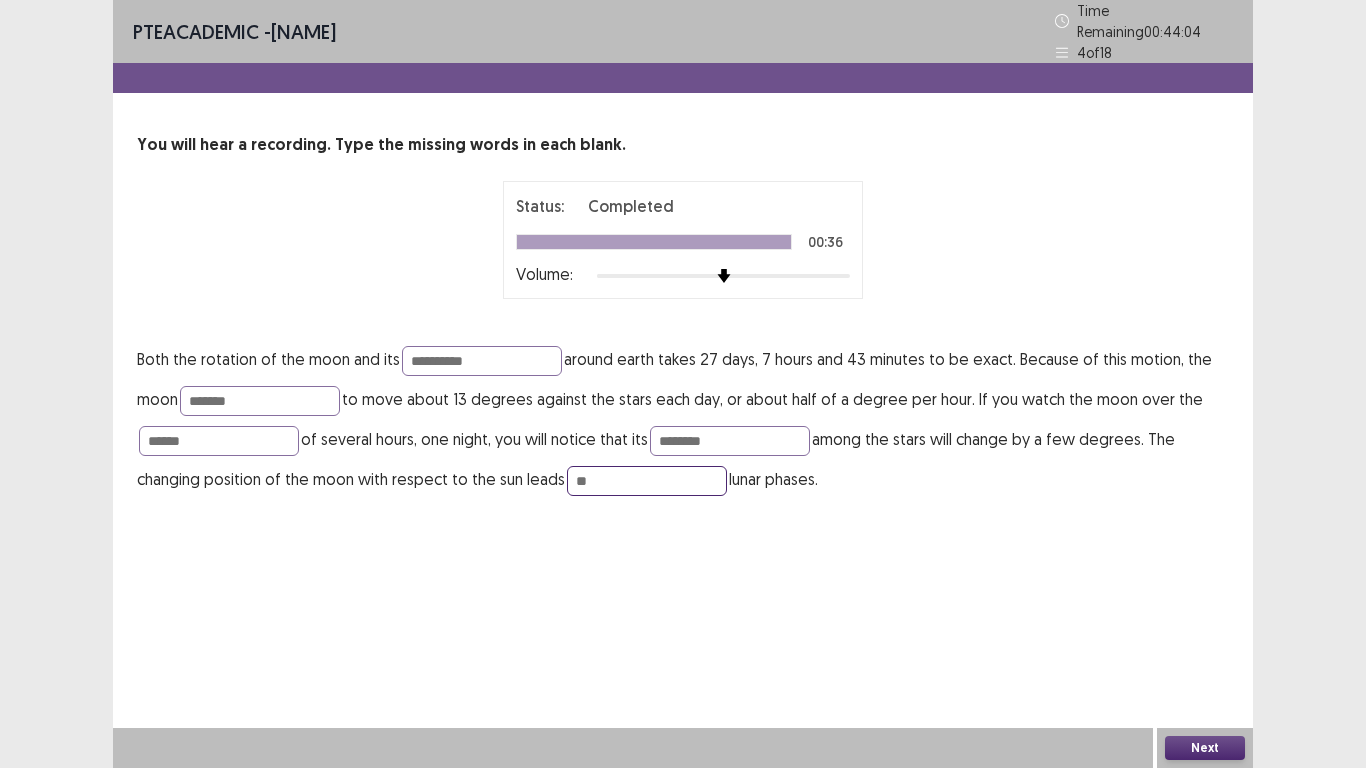 type on "**" 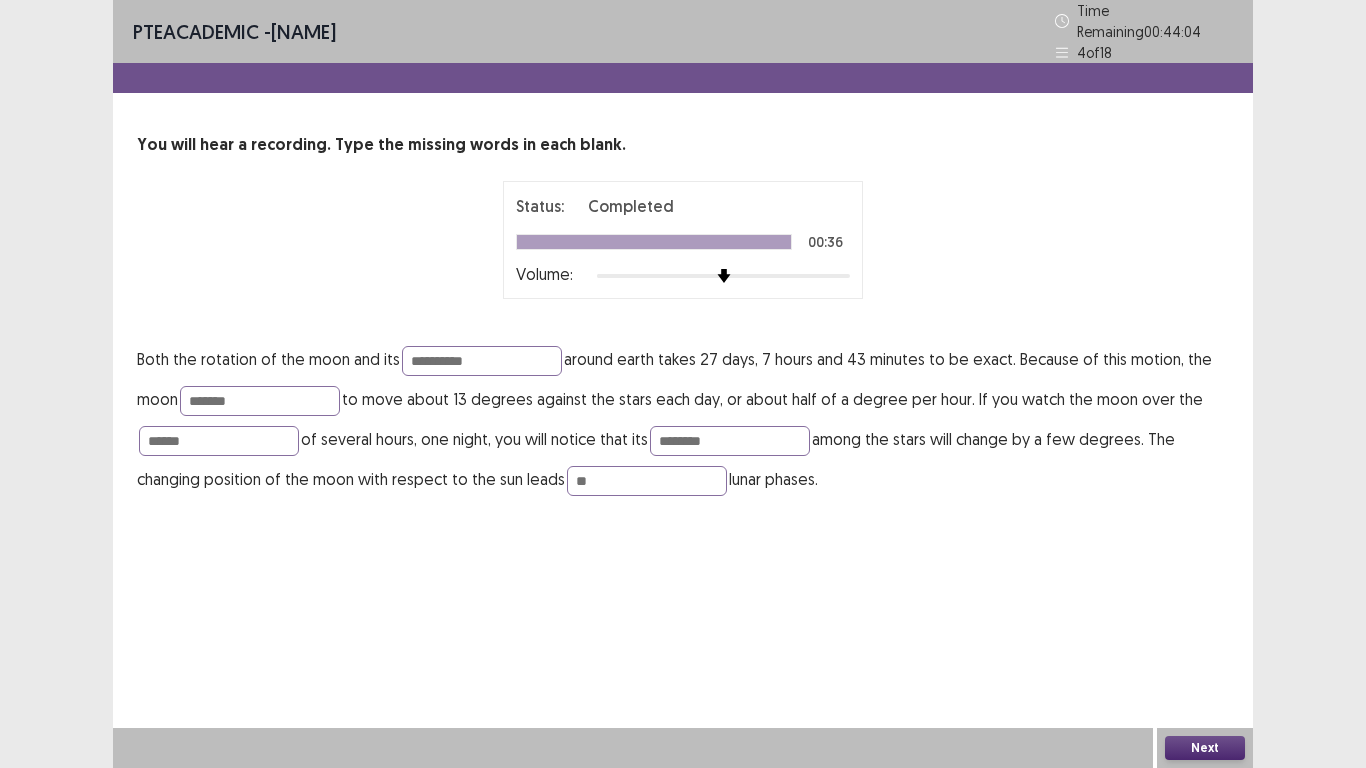 click on "Next" at bounding box center [1205, 748] 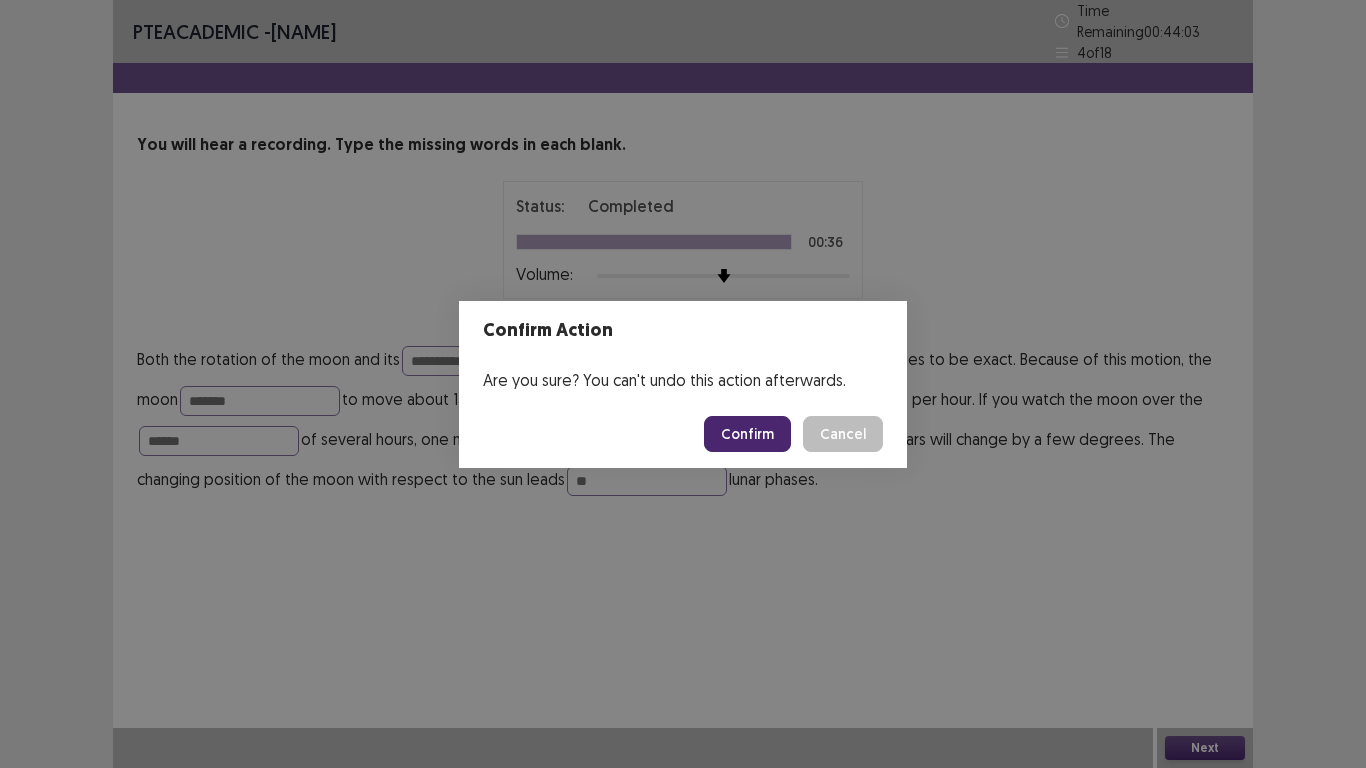 click on "Confirm" at bounding box center (747, 434) 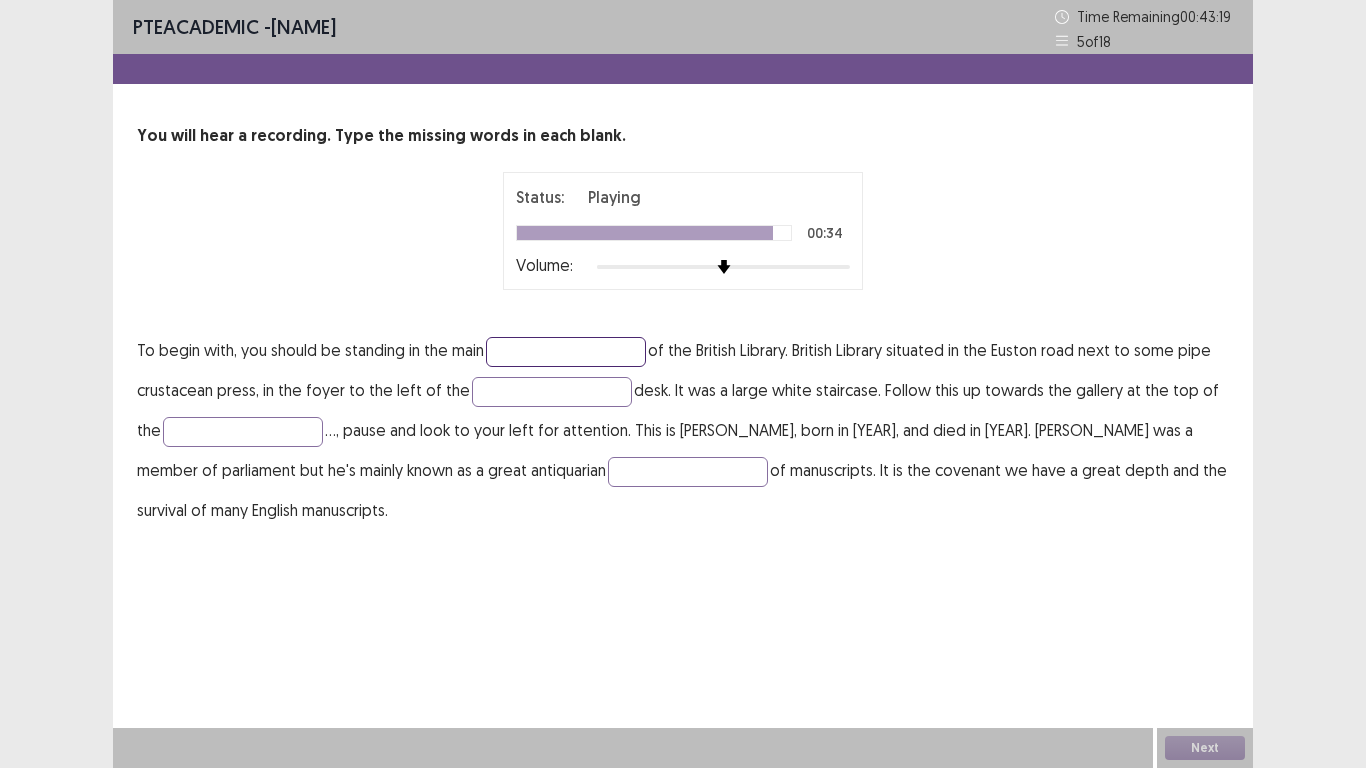 click at bounding box center [566, 352] 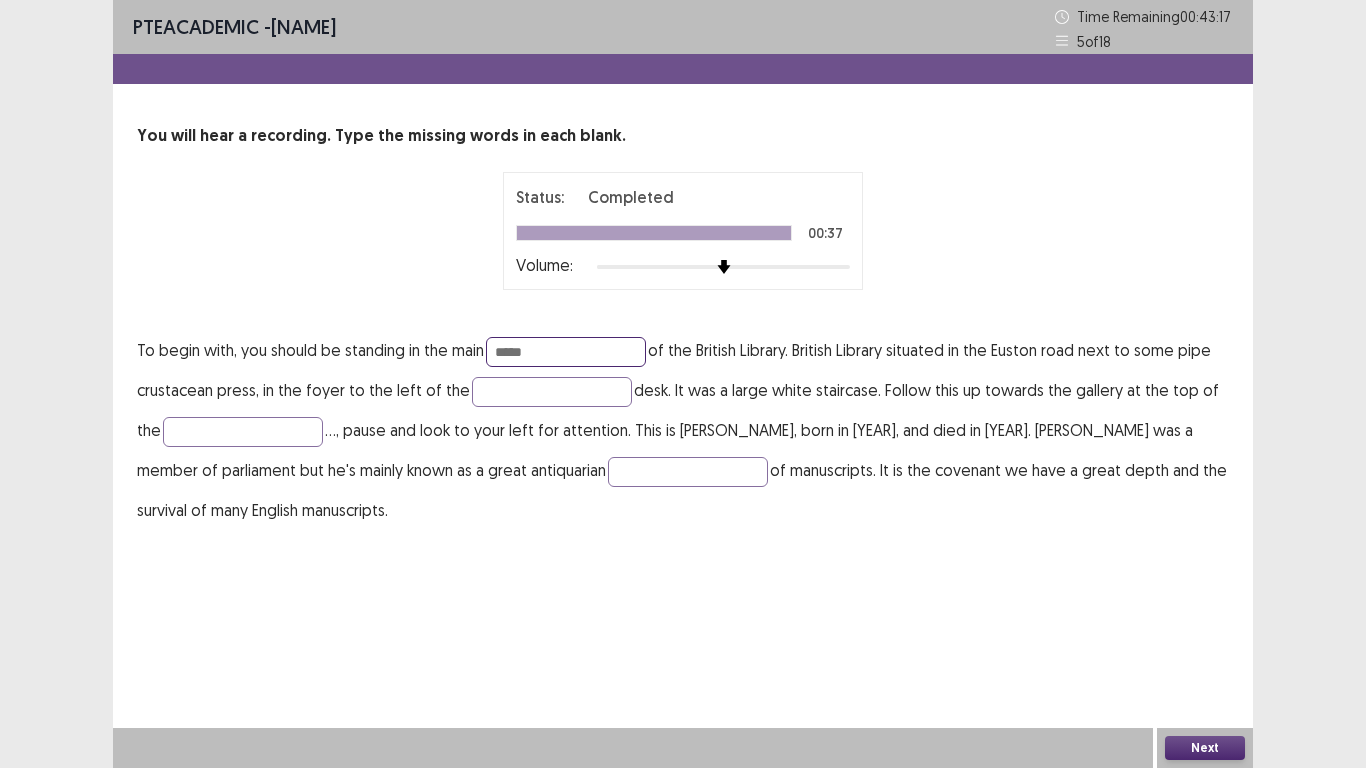 type on "*****" 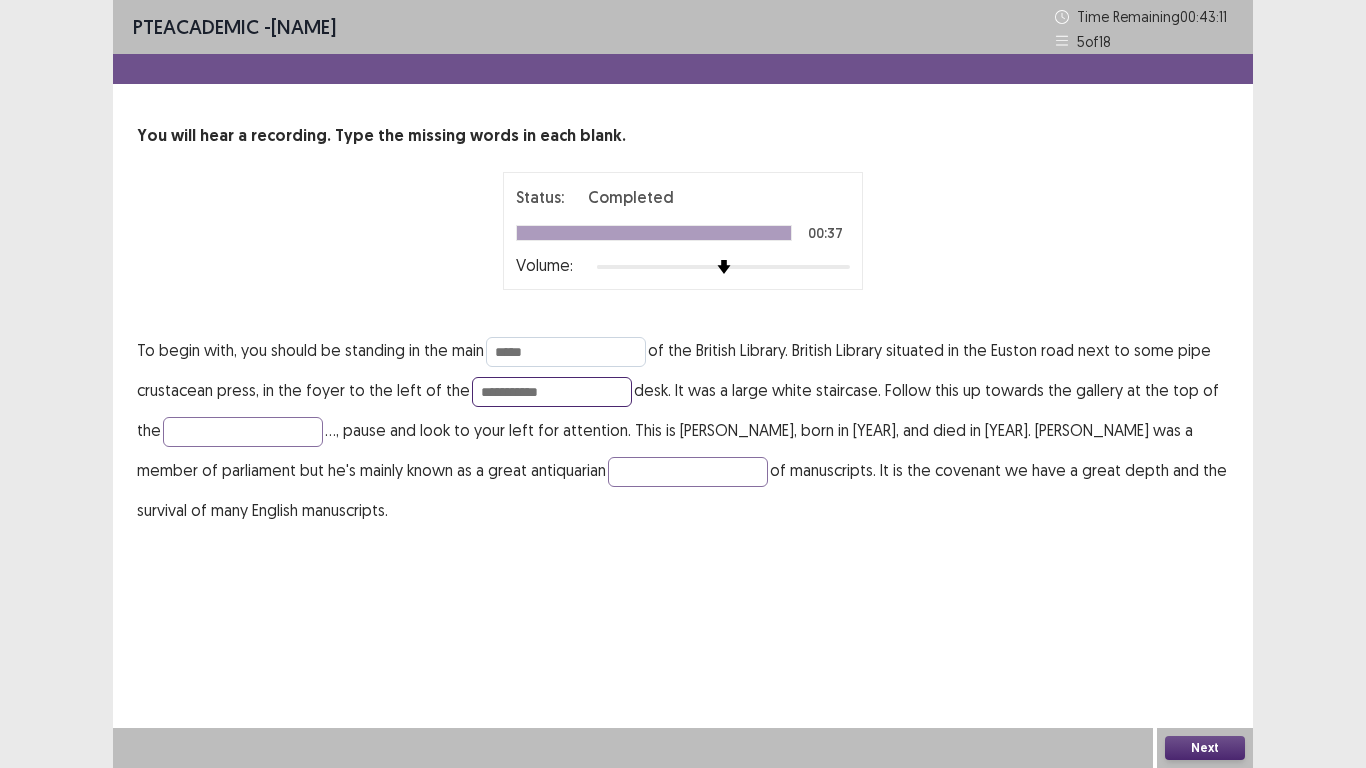 type on "**********" 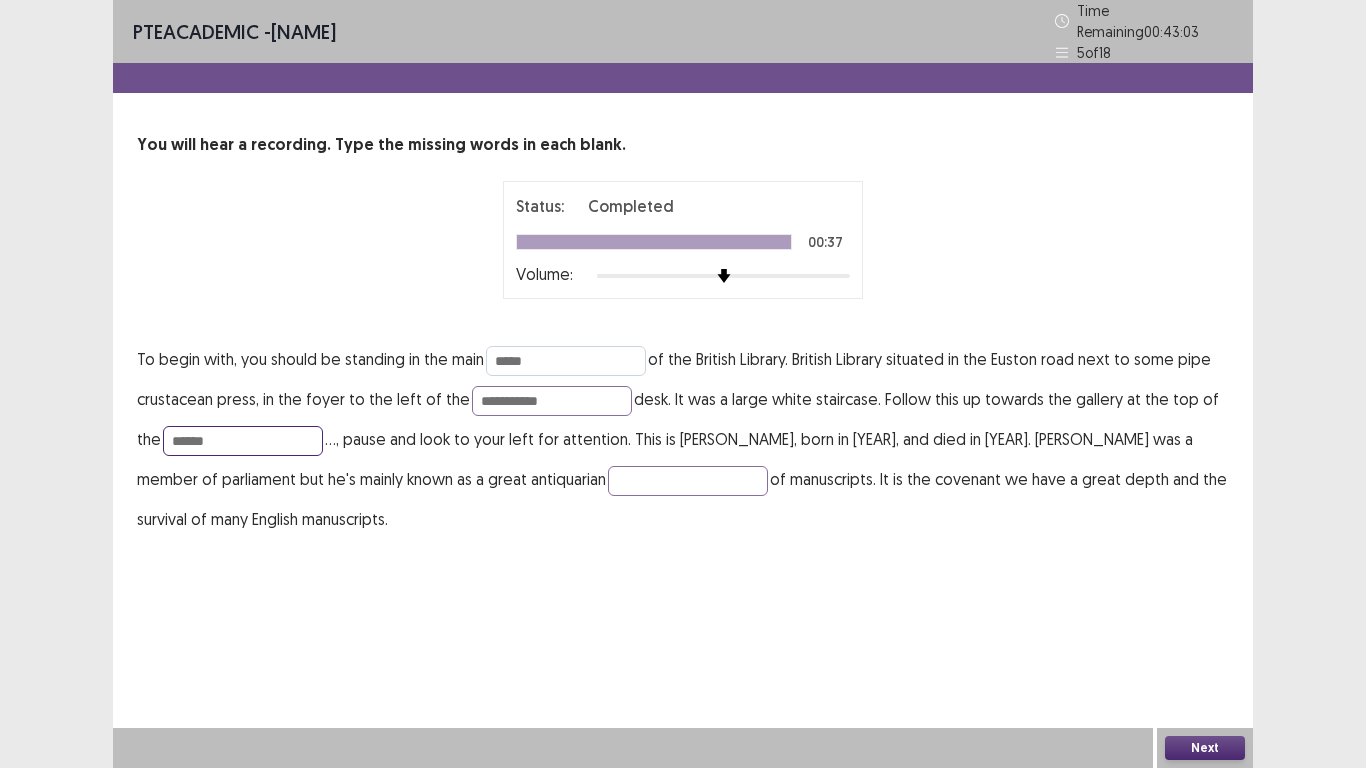 type on "******" 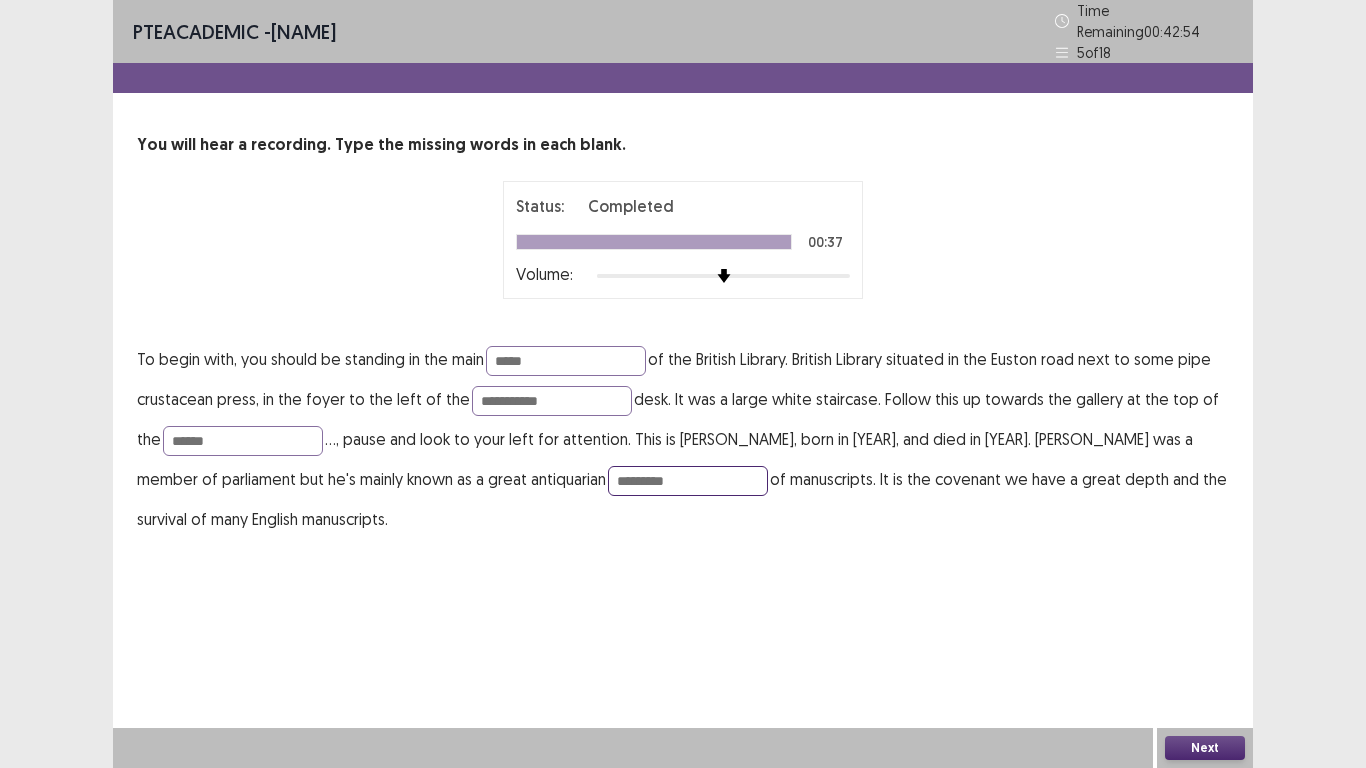 type on "*********" 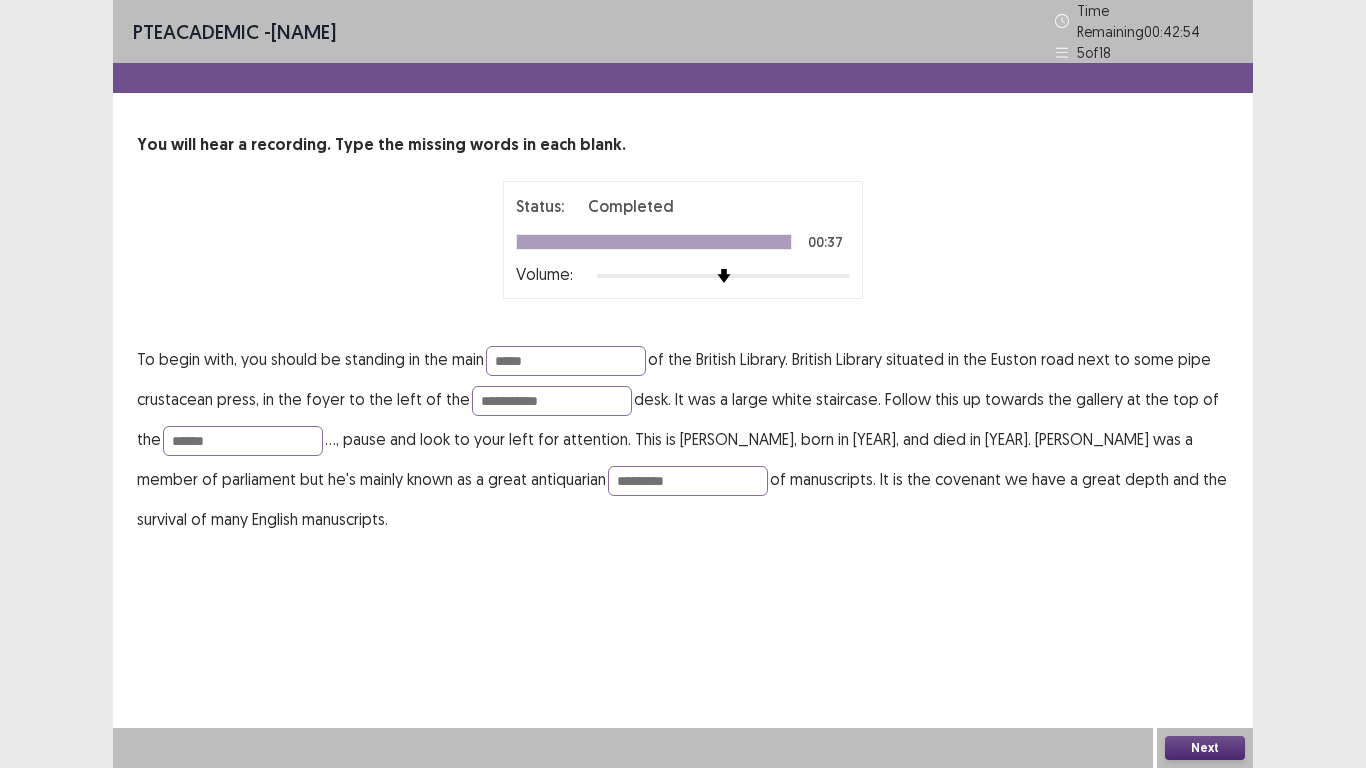 click on "Next" at bounding box center (1205, 748) 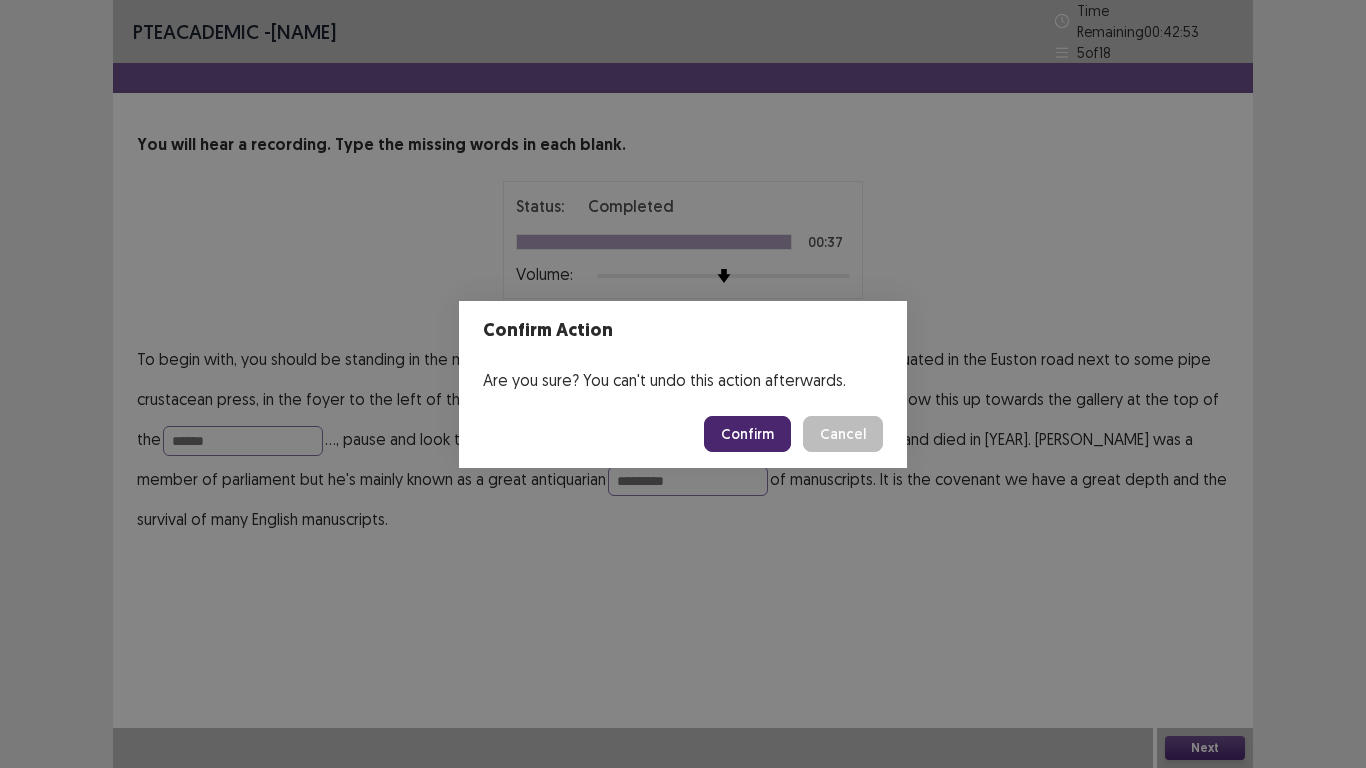 click on "Confirm" at bounding box center (747, 434) 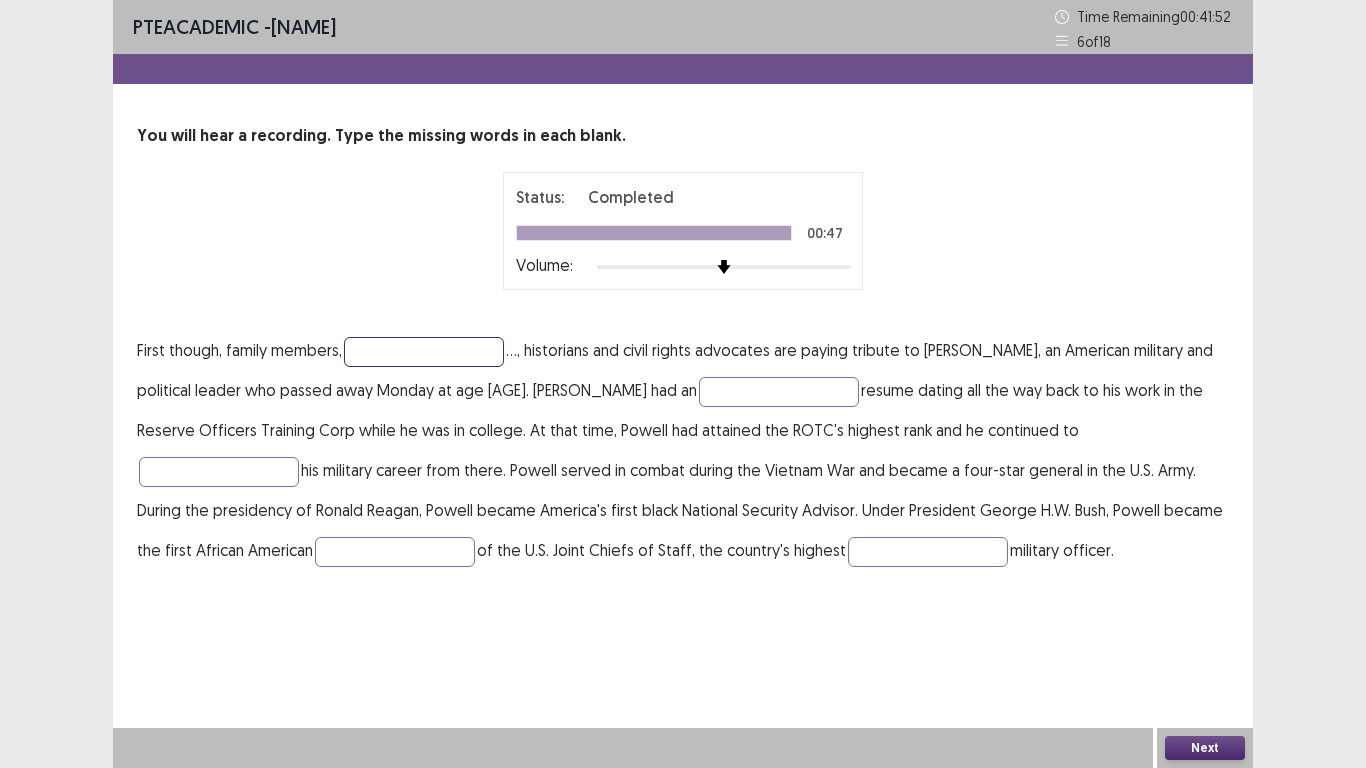 click at bounding box center [424, 352] 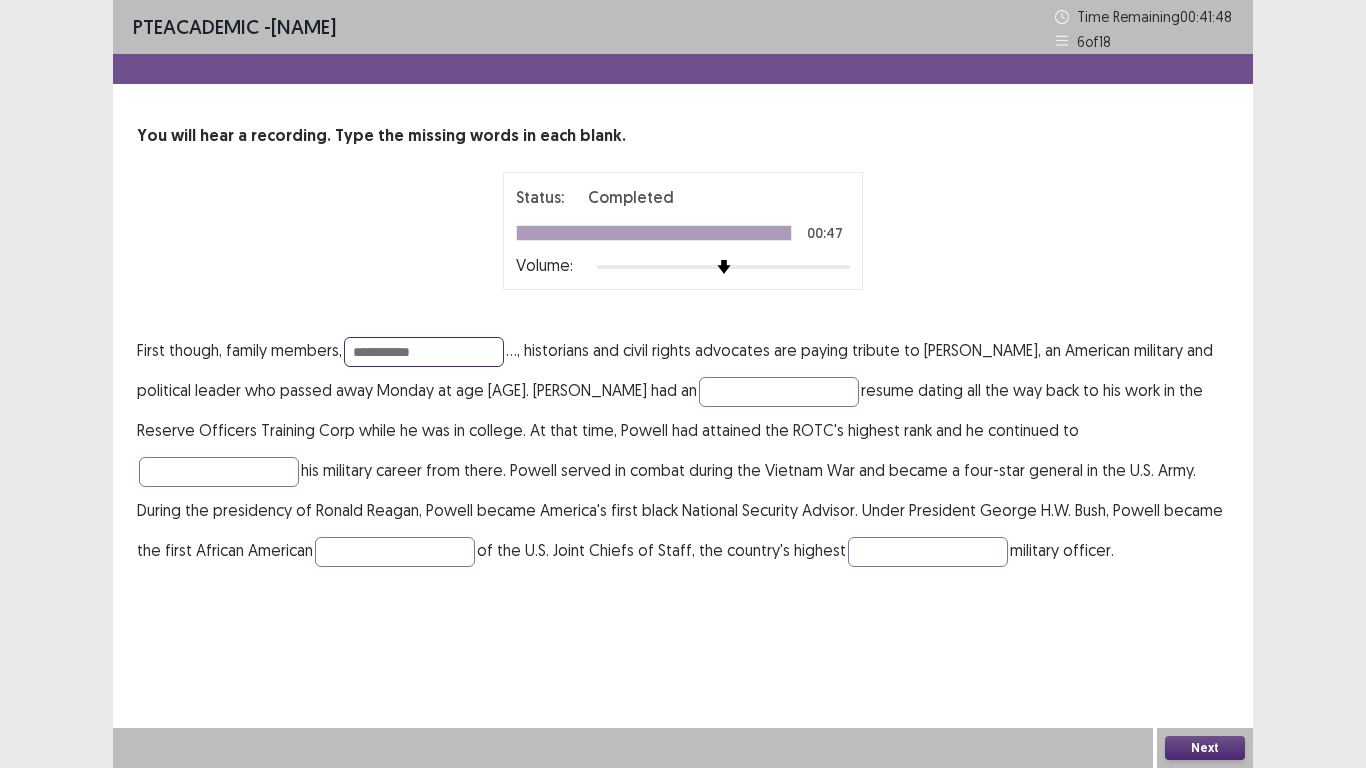 type on "**********" 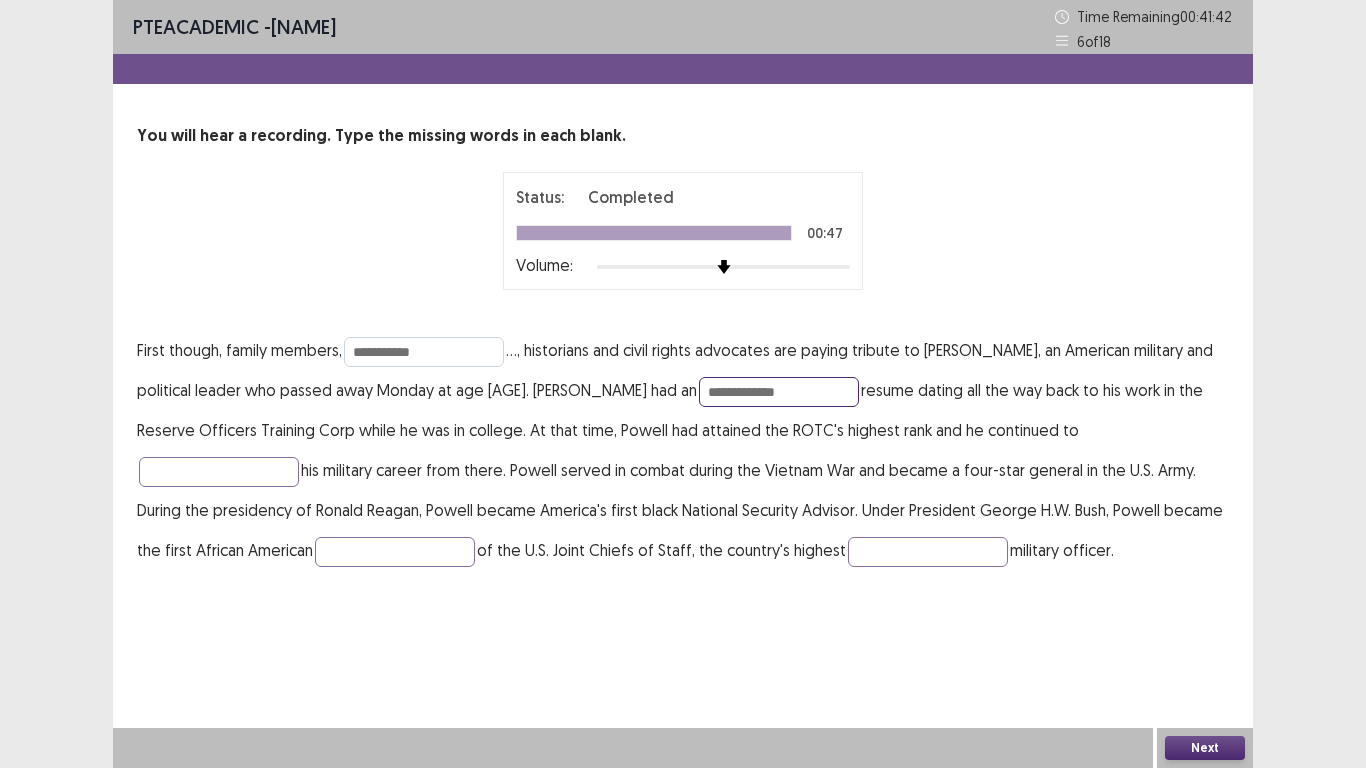 type on "**********" 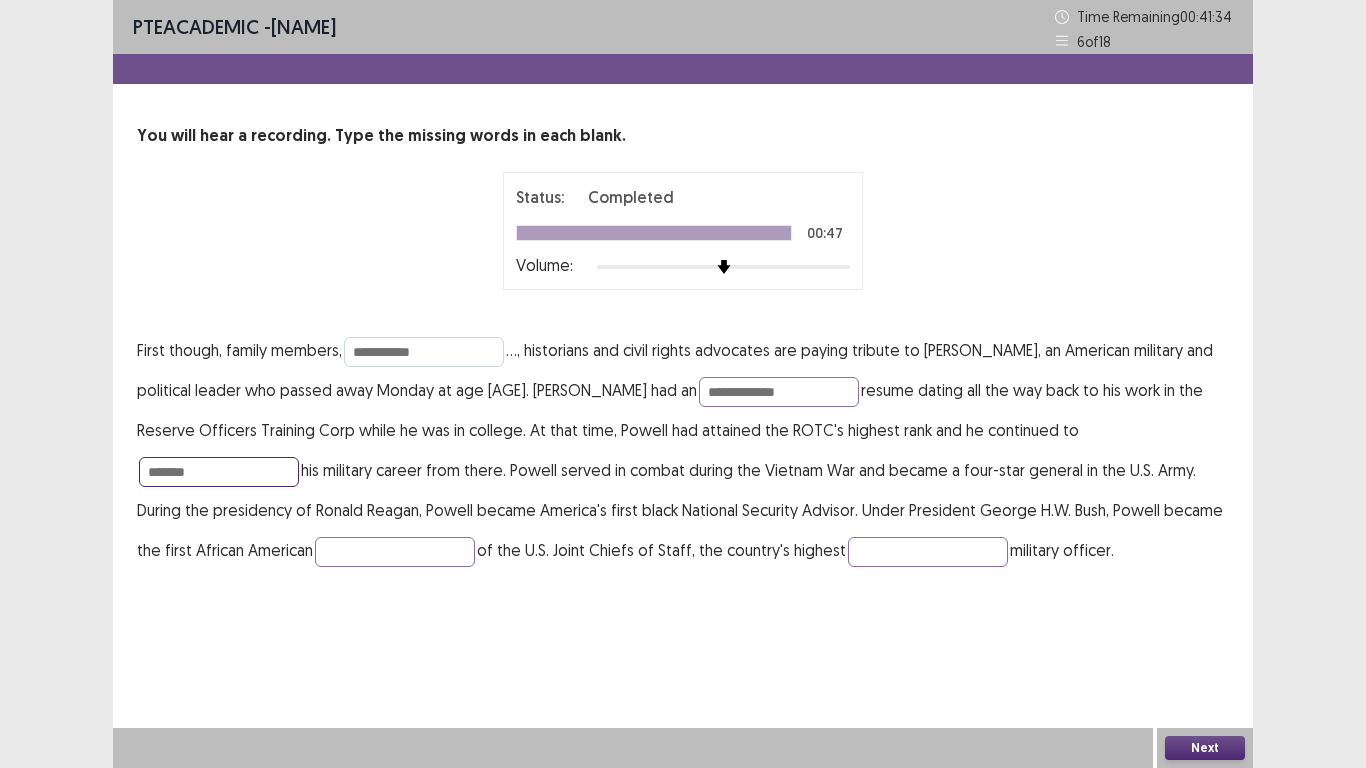 type on "*******" 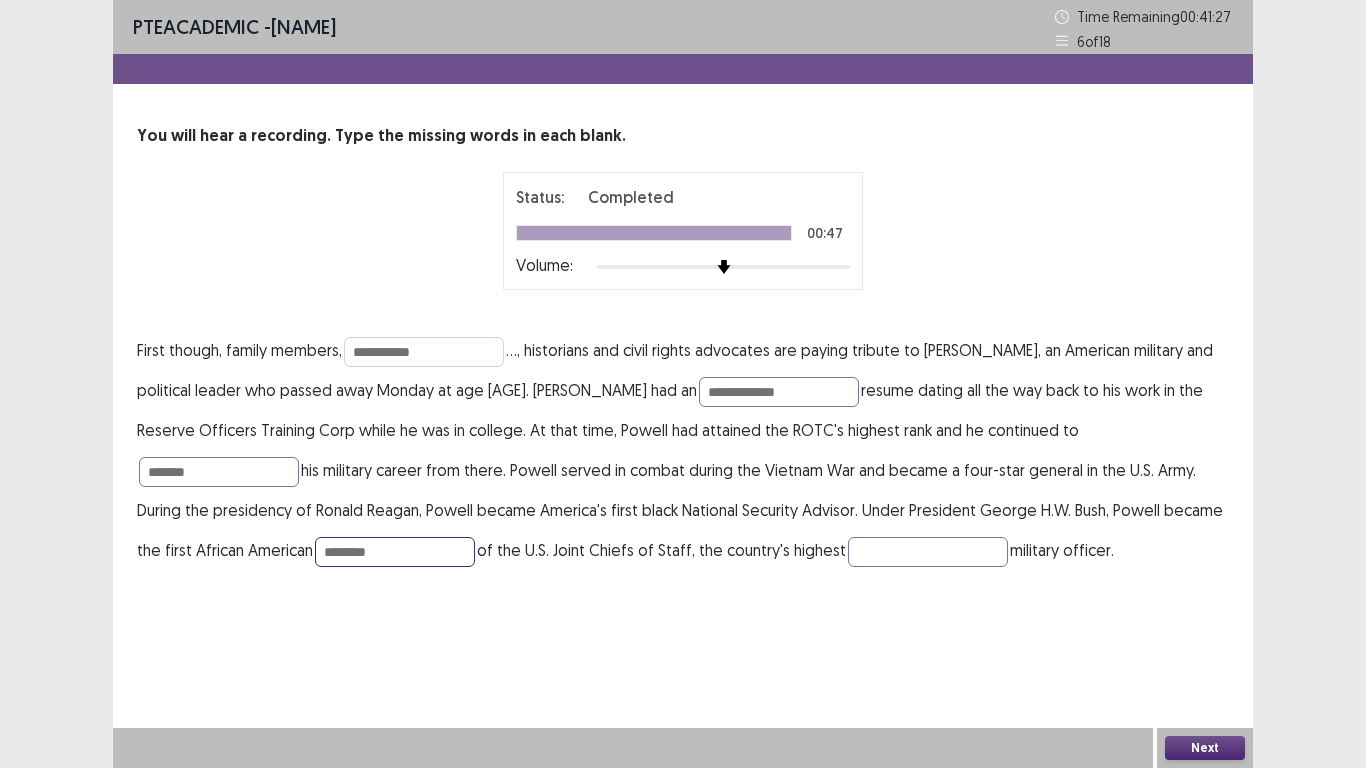 type on "********" 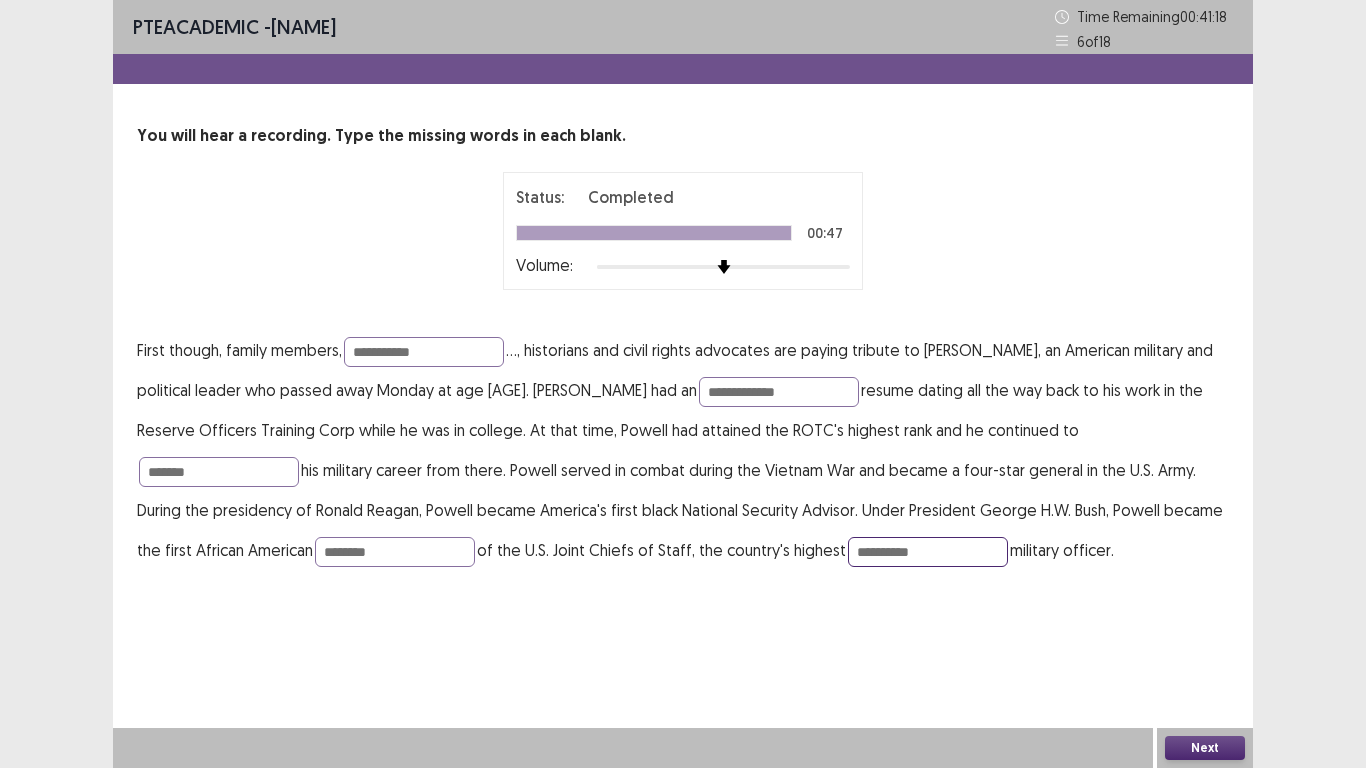 type on "**********" 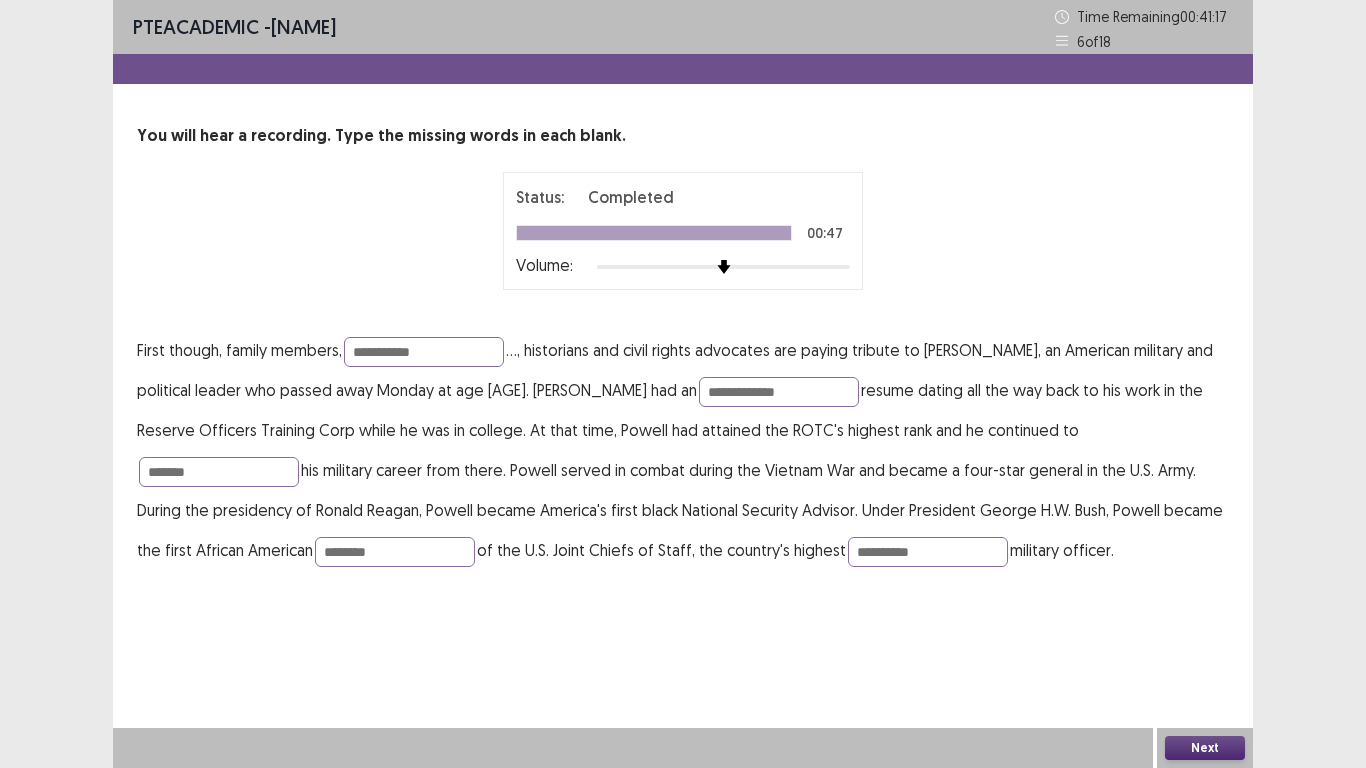 click on "Next" at bounding box center (1205, 748) 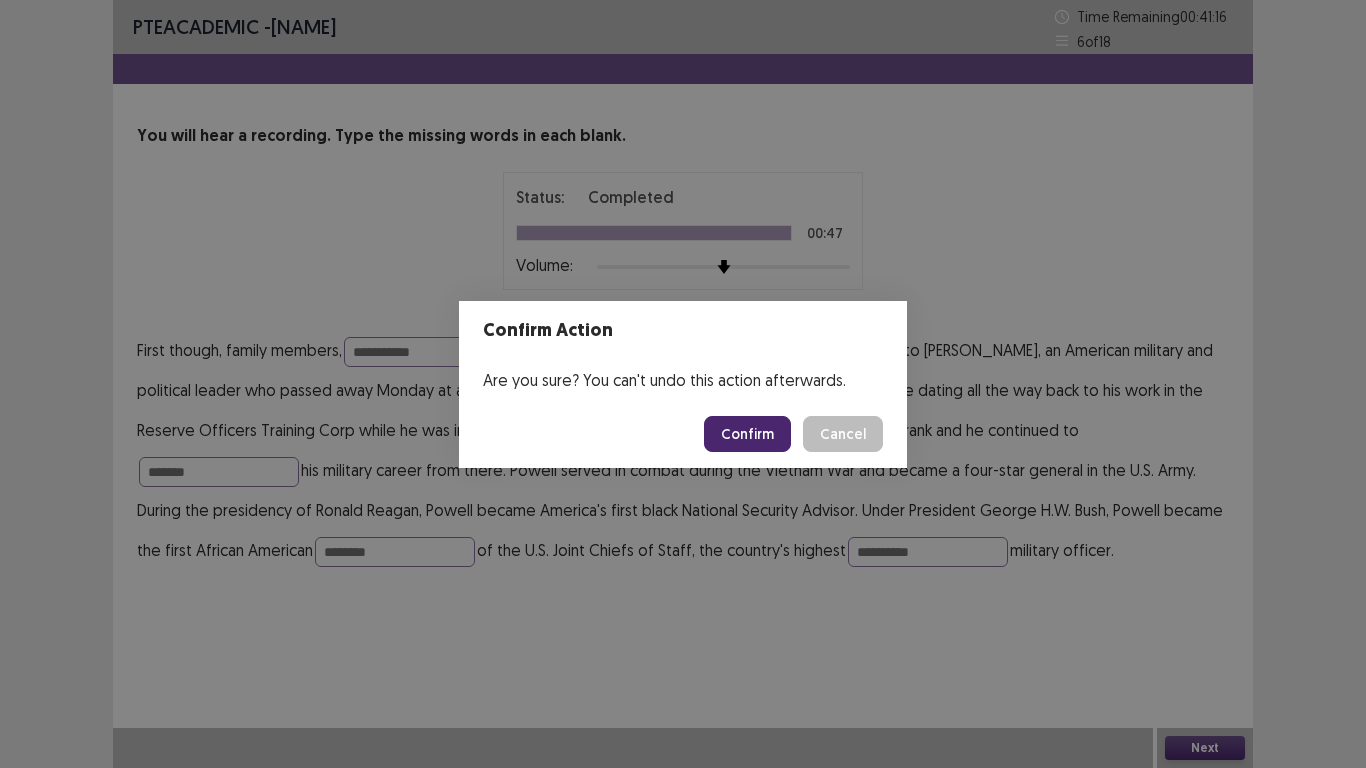 click on "Confirm" at bounding box center (747, 434) 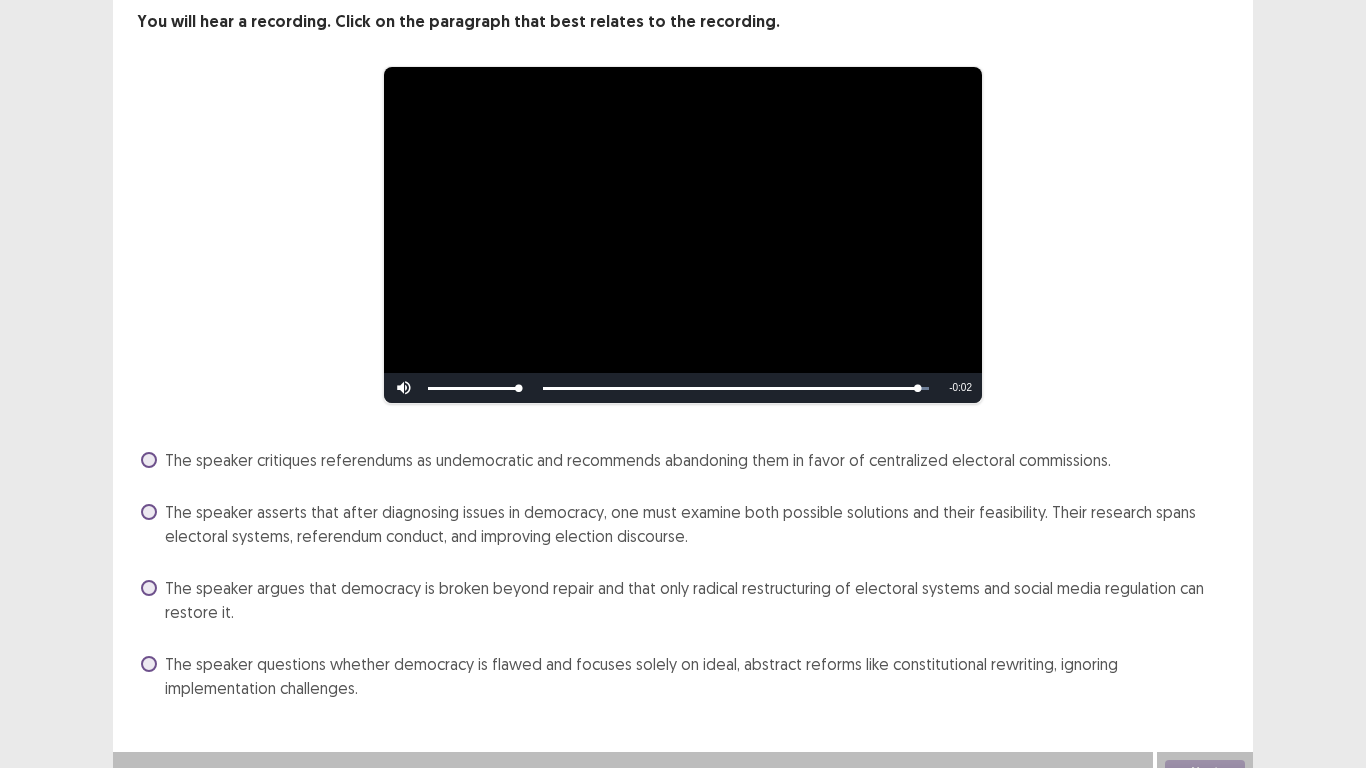 scroll, scrollTop: 138, scrollLeft: 0, axis: vertical 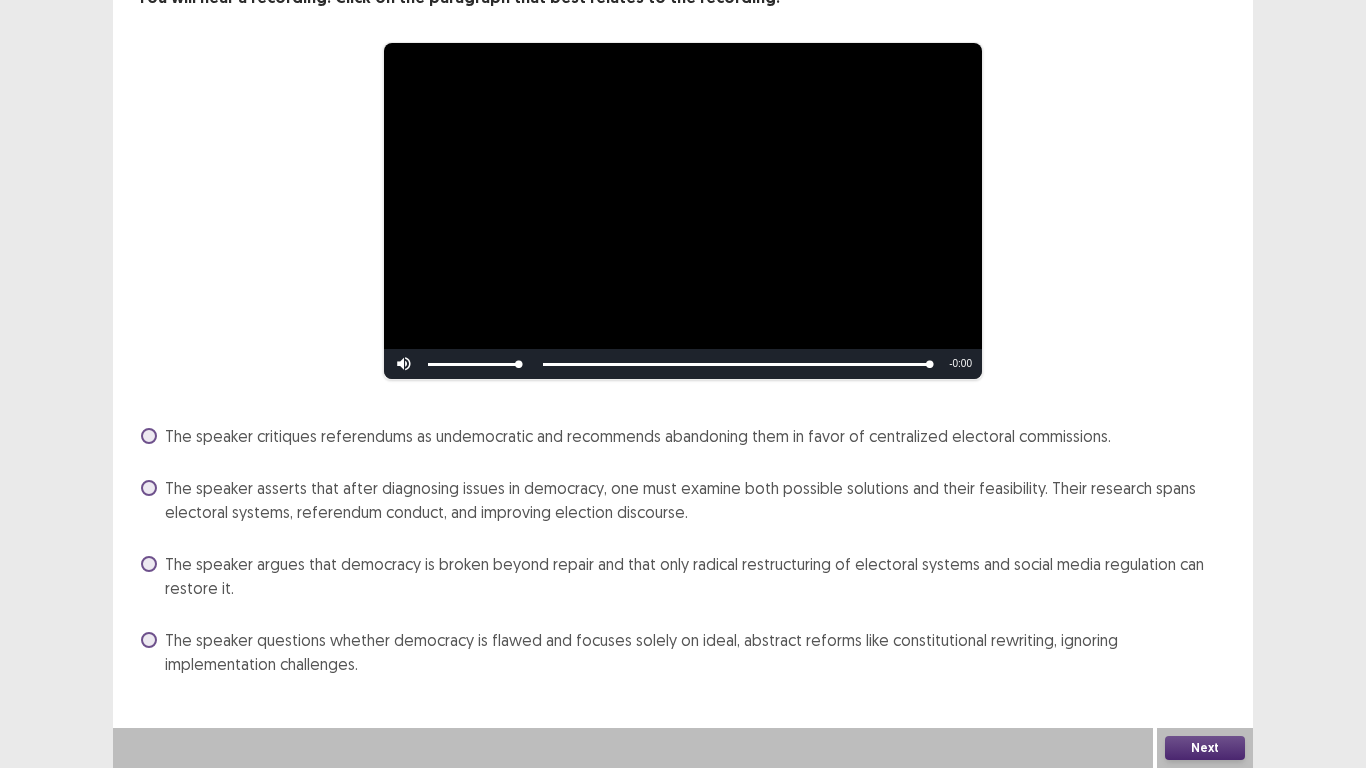 click on "The speaker argues that democracy is broken beyond repair and that only radical restructuring of electoral systems and social media regulation can restore it." at bounding box center (697, 576) 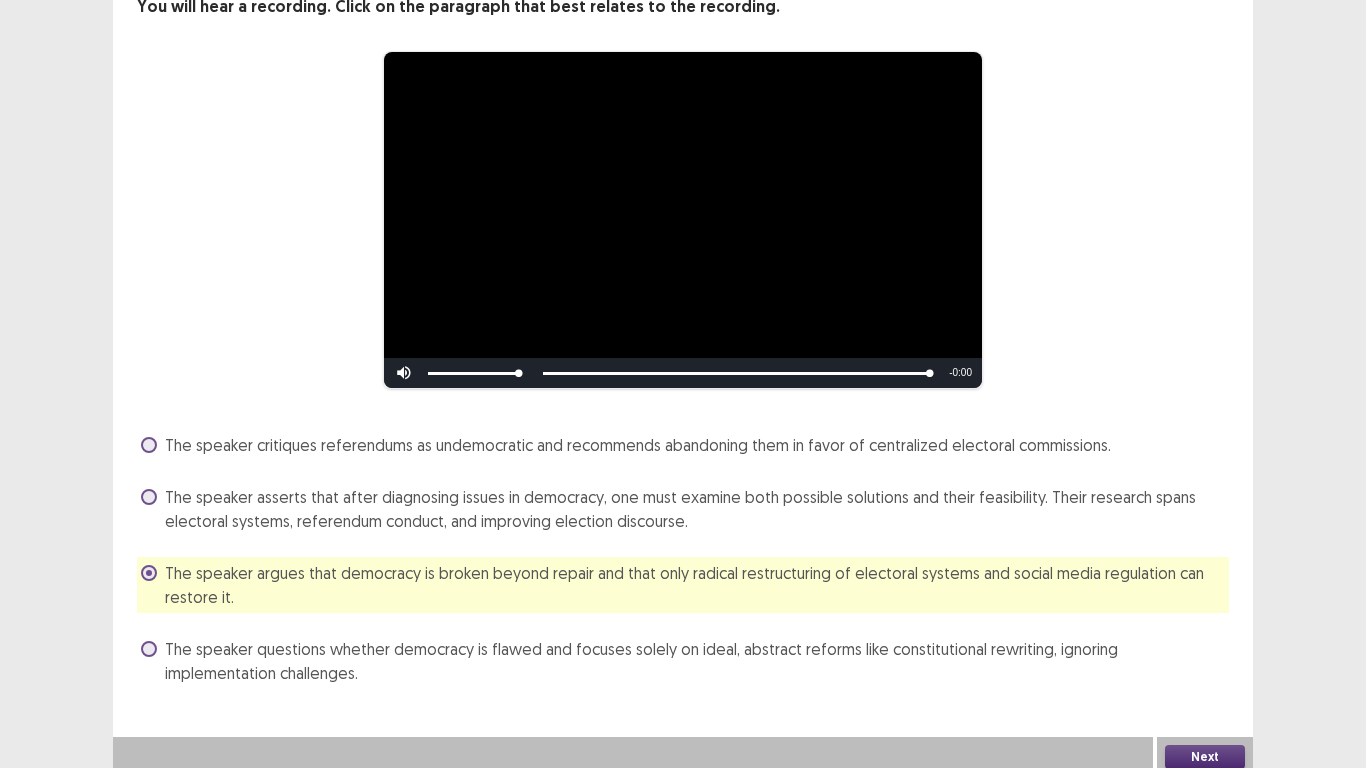 click on "Next" at bounding box center (1205, 757) 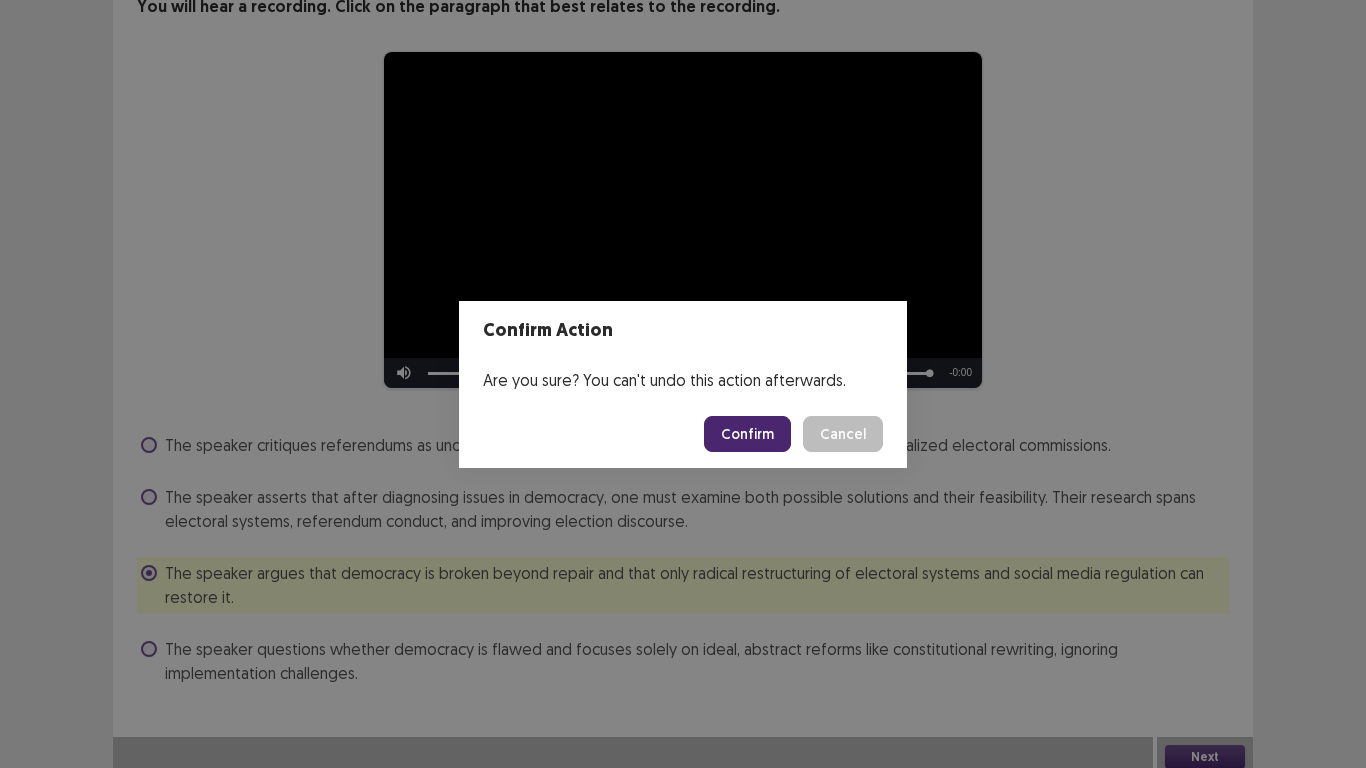 drag, startPoint x: 759, startPoint y: 410, endPoint x: 767, endPoint y: 443, distance: 33.955853 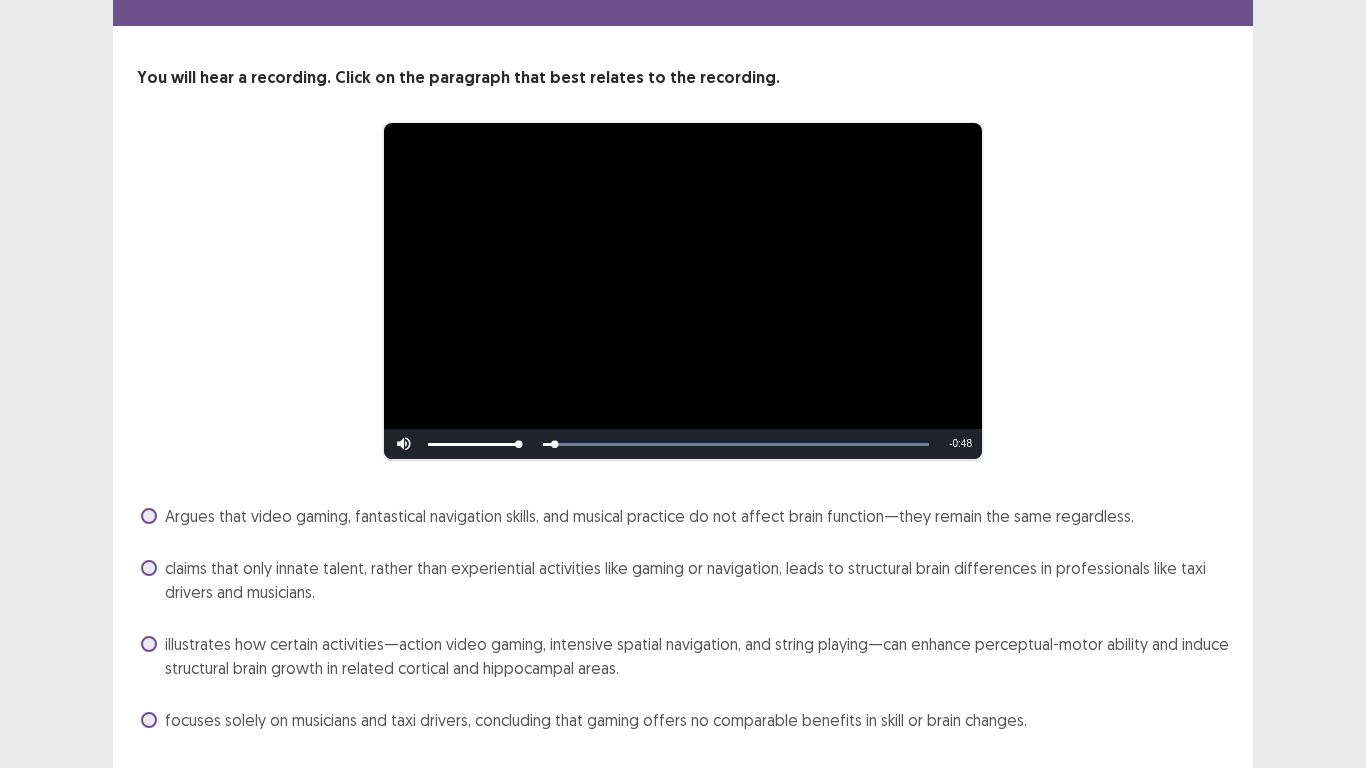 scroll, scrollTop: 114, scrollLeft: 0, axis: vertical 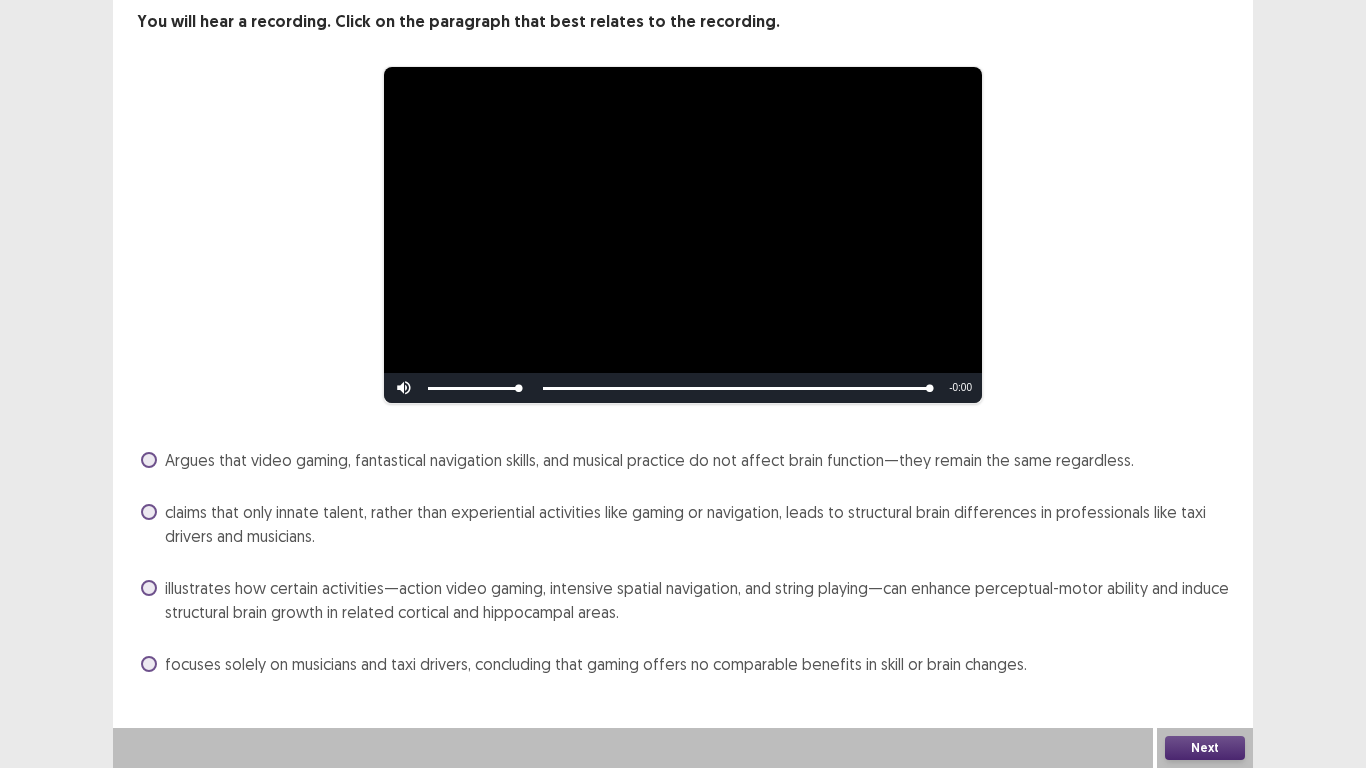 click on "illustrates how certain activities—action video gaming, intensive spatial navigation, and string playing—can enhance perceptual-motor ability and induce structural brain growth in related cortical and hippocampal areas." at bounding box center (697, 600) 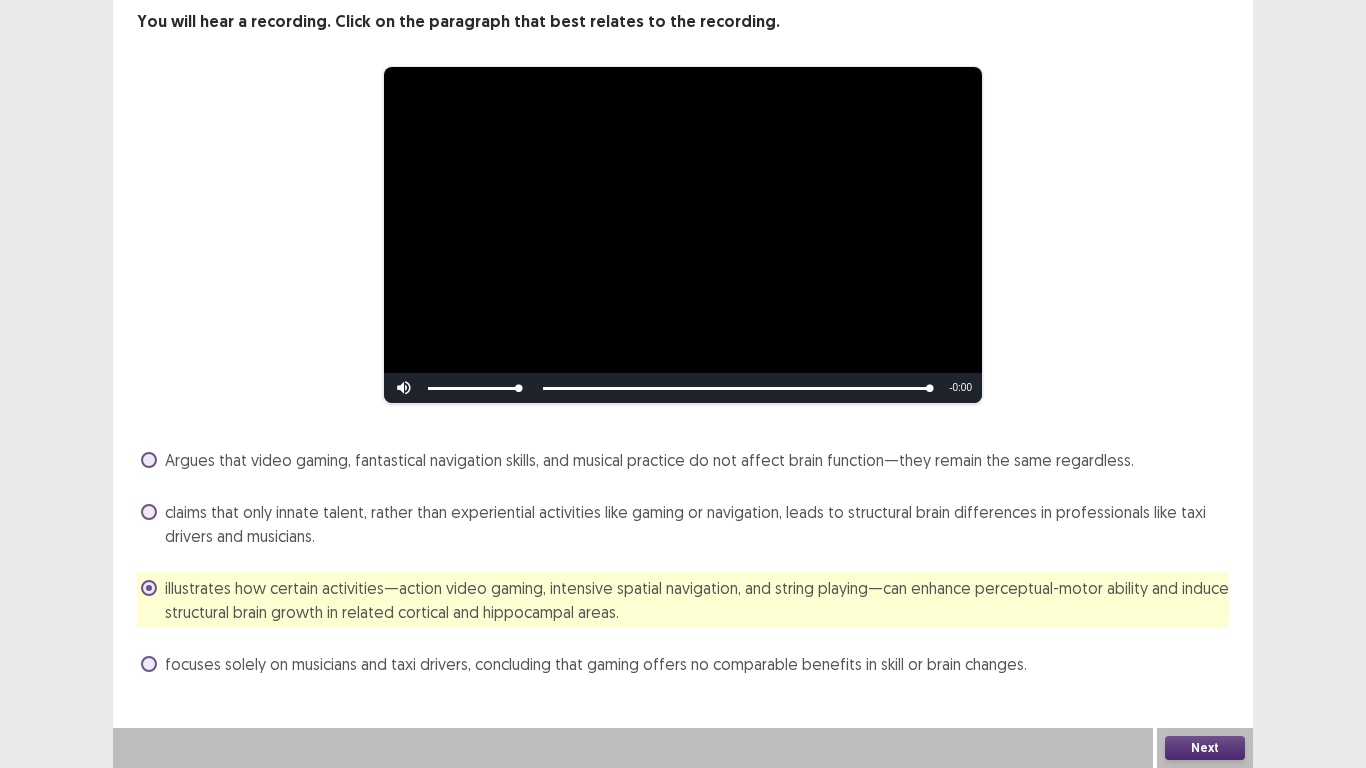 click on "Next" at bounding box center [1205, 748] 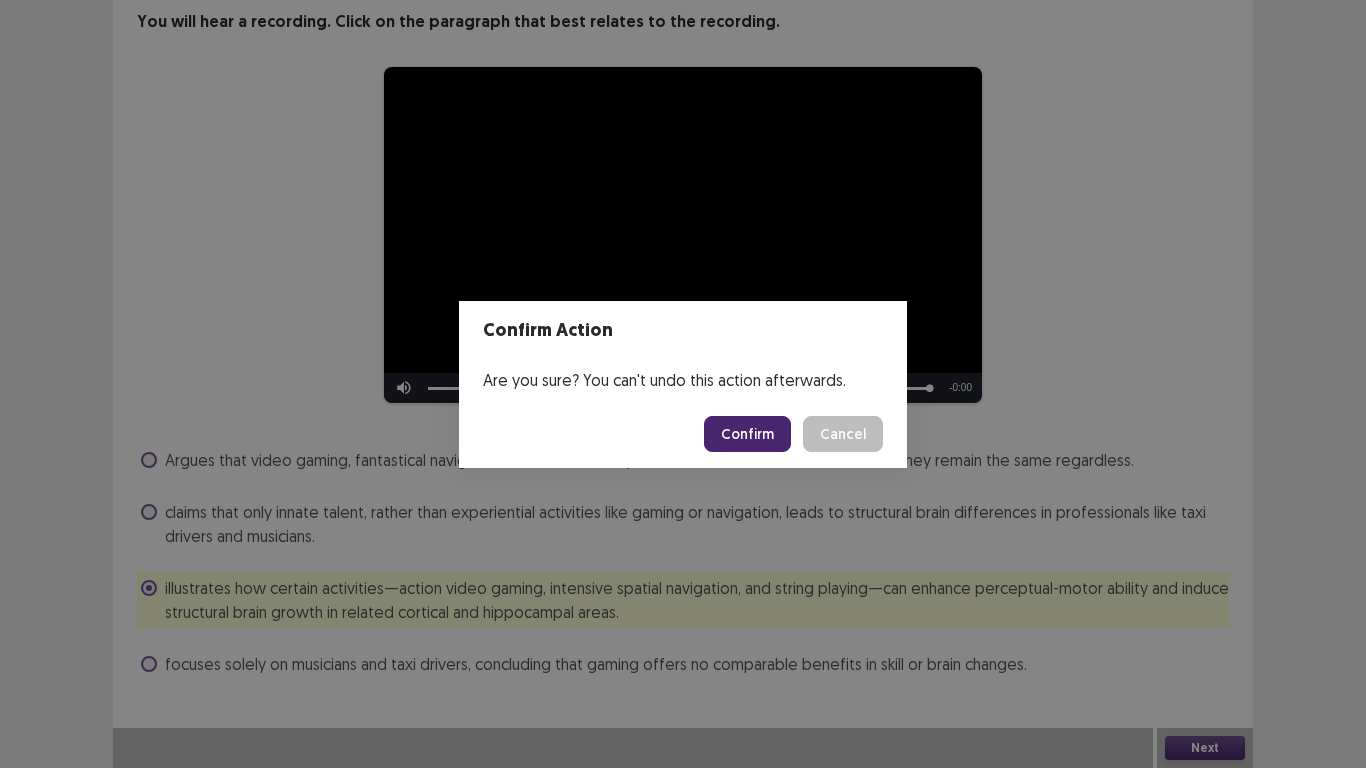click on "Confirm" at bounding box center (747, 434) 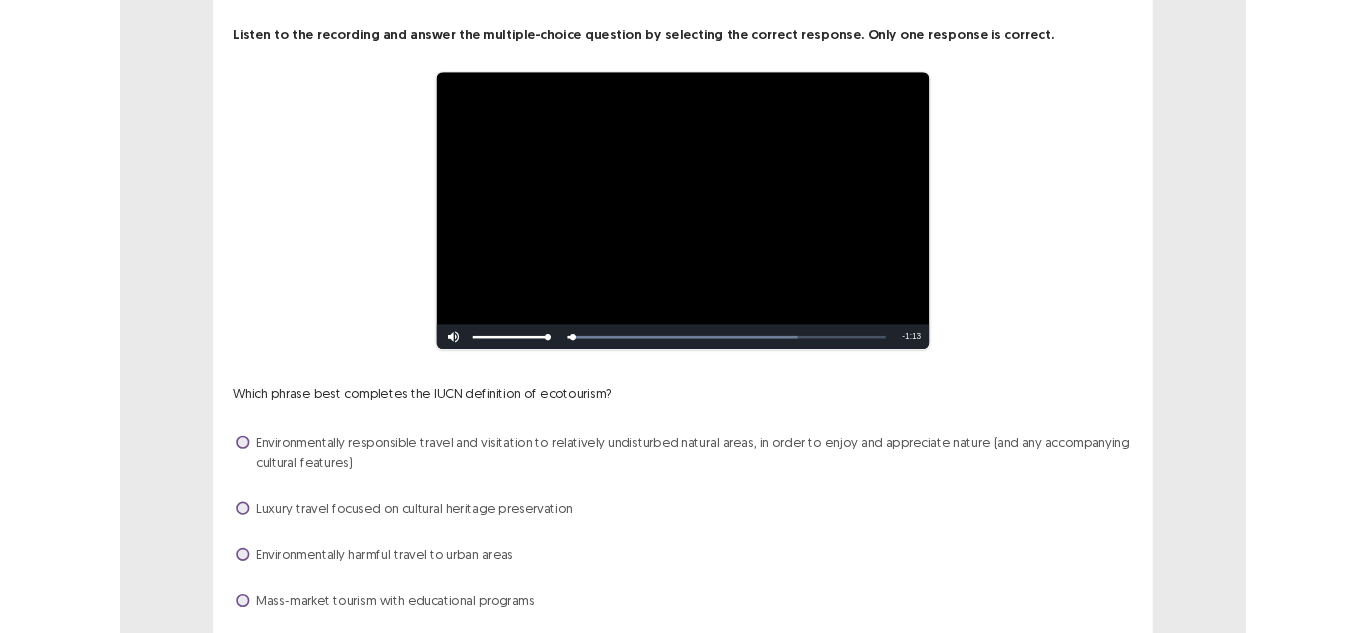 scroll, scrollTop: 116, scrollLeft: 0, axis: vertical 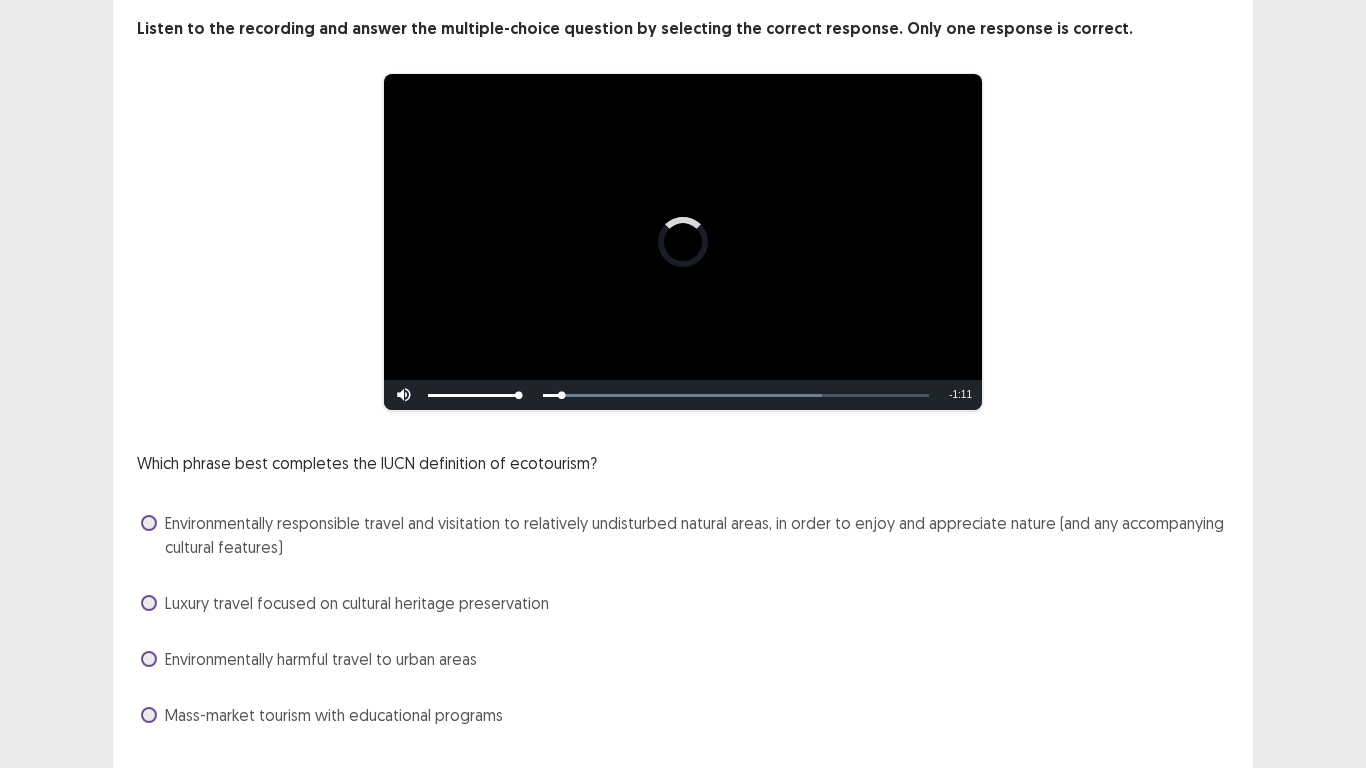 click at bounding box center (683, 242) 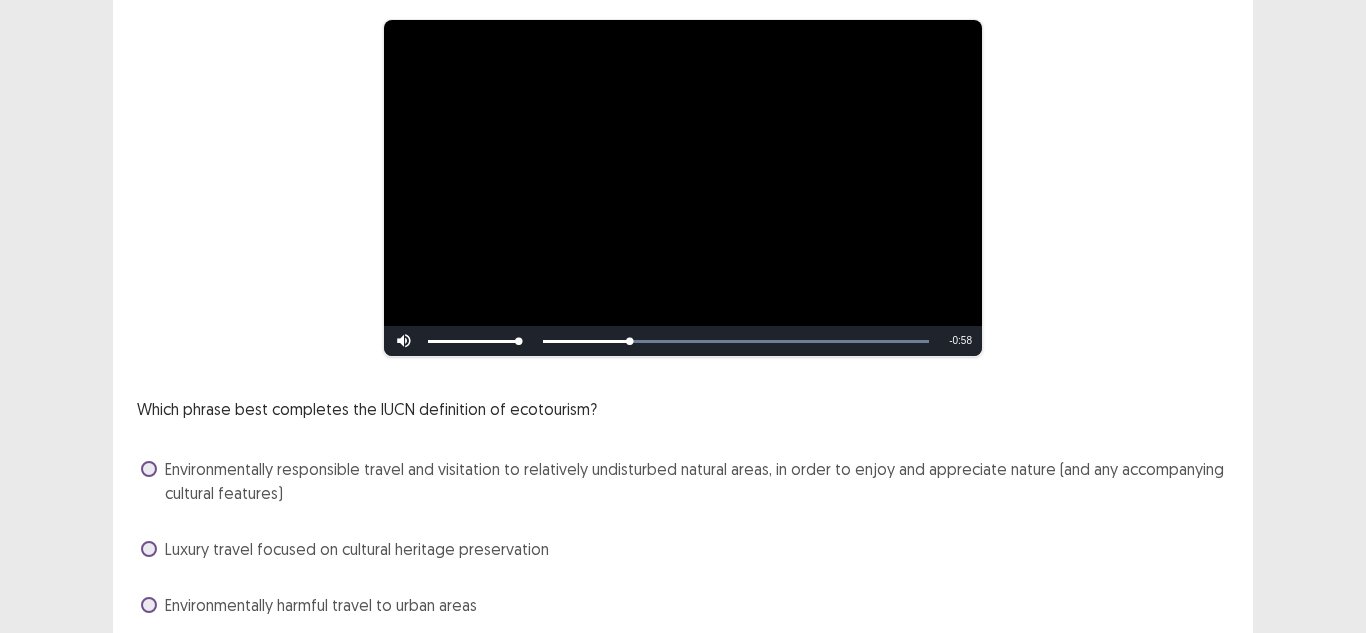 scroll, scrollTop: 176, scrollLeft: 0, axis: vertical 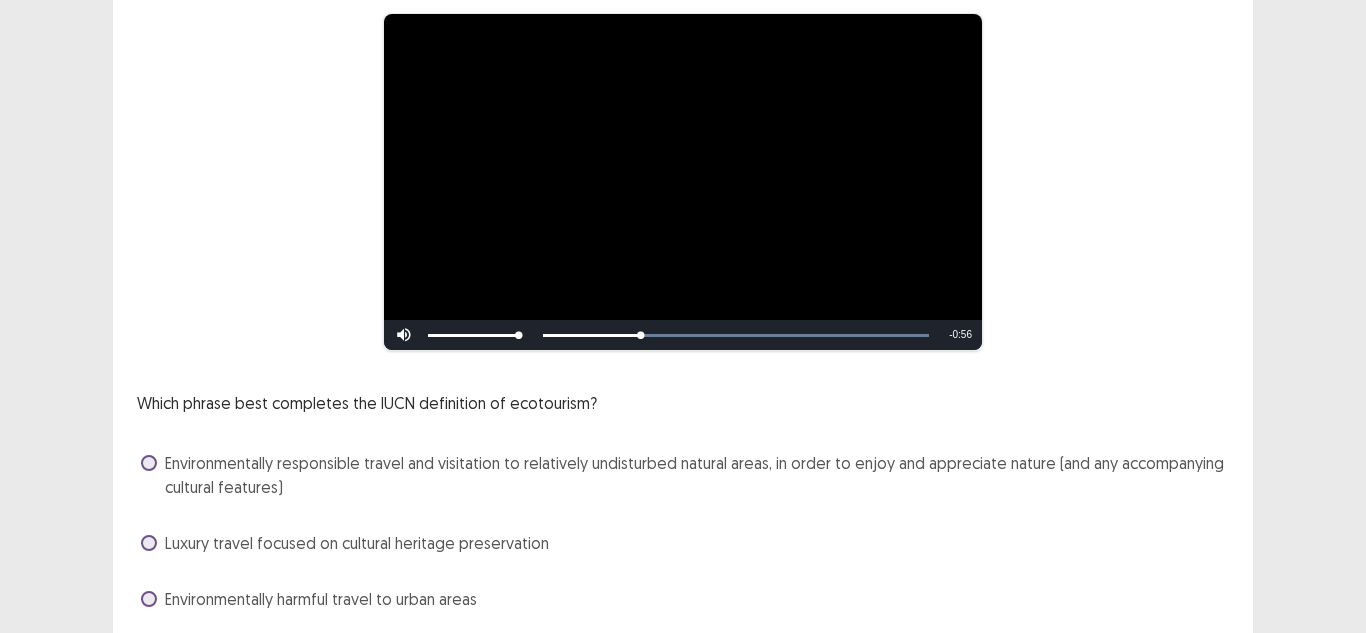 click at bounding box center (149, 463) 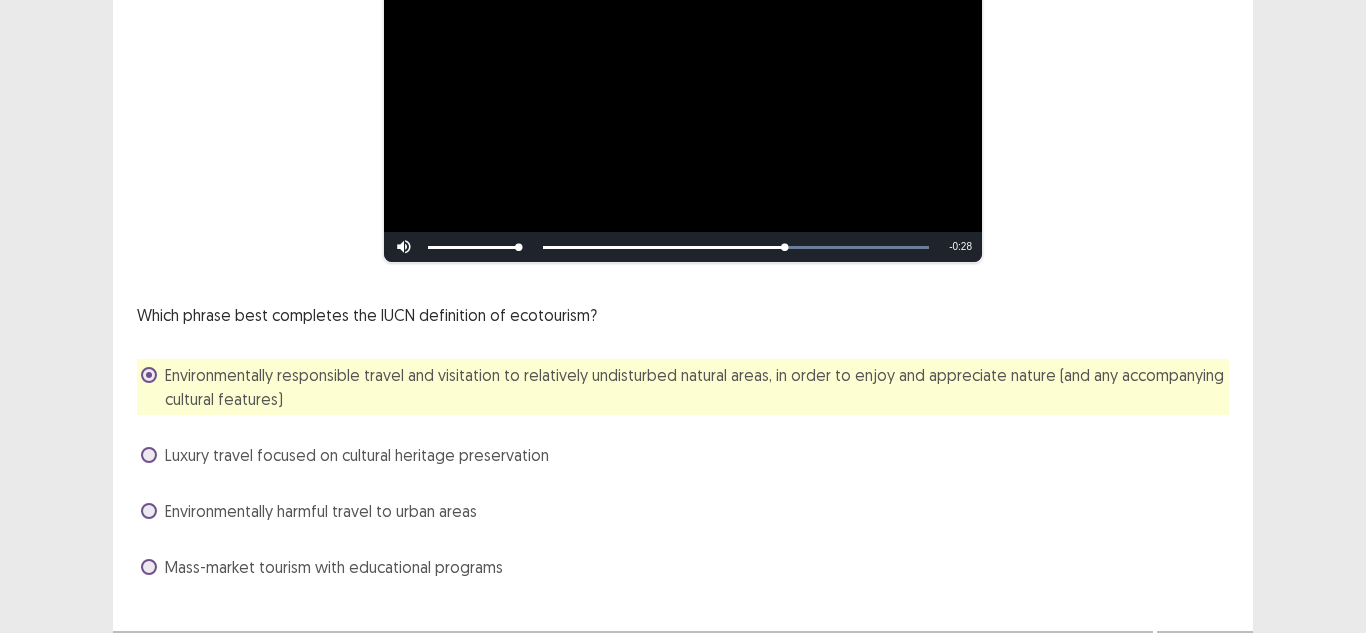 scroll, scrollTop: 293, scrollLeft: 0, axis: vertical 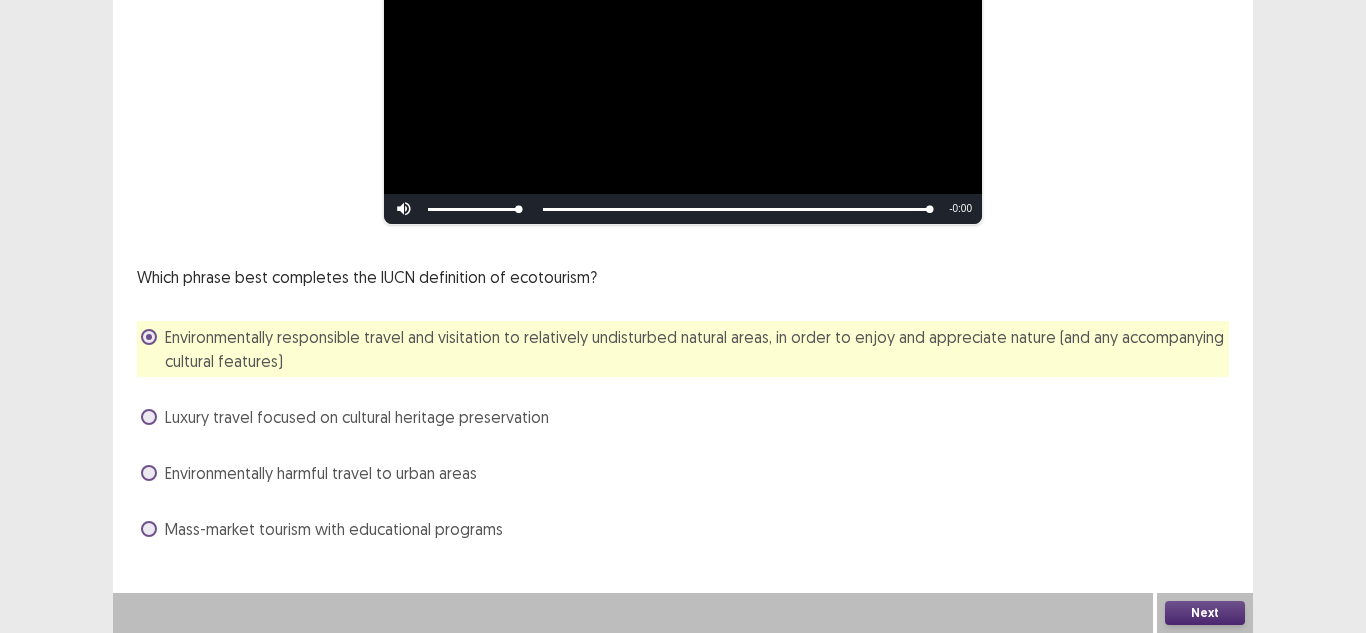 click on "Next" at bounding box center (1205, 613) 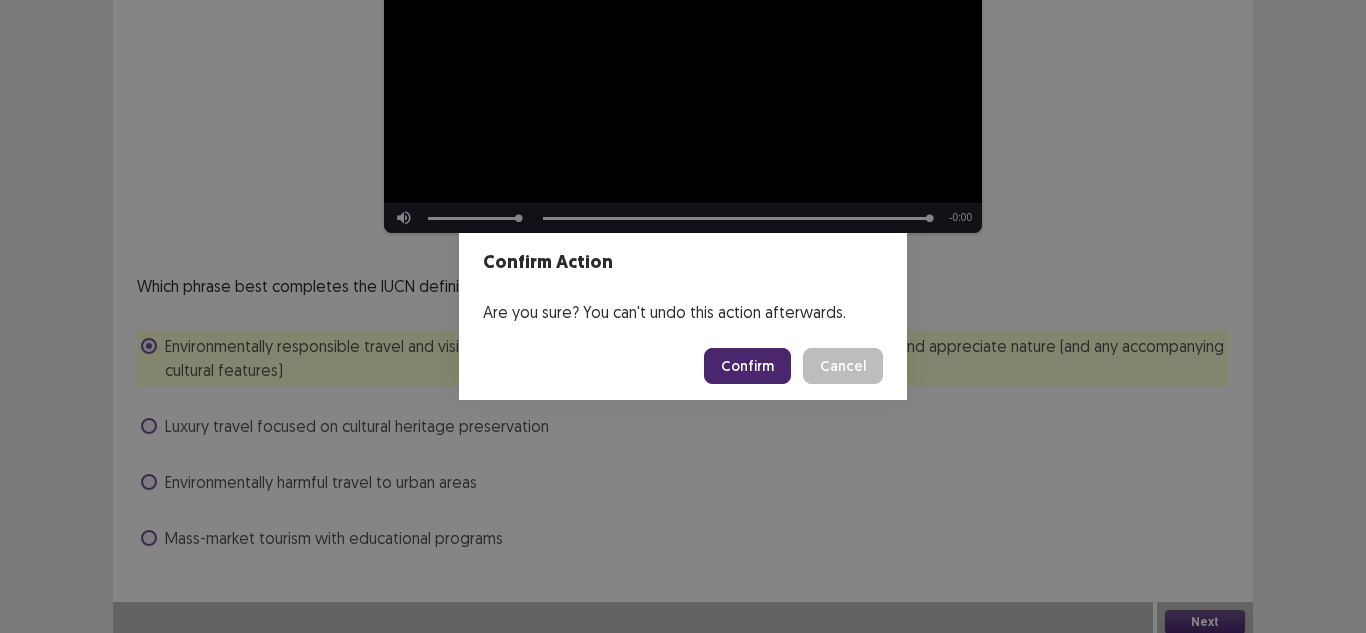 click on "Confirm" at bounding box center (747, 366) 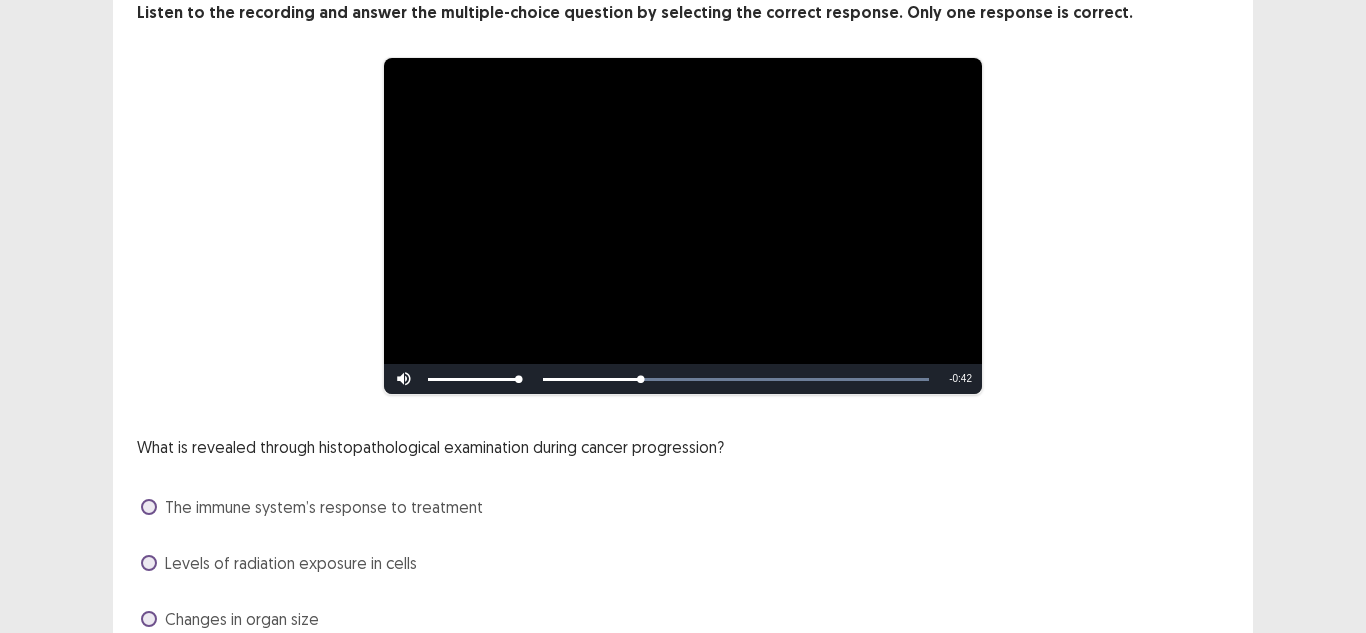 scroll, scrollTop: 133, scrollLeft: 0, axis: vertical 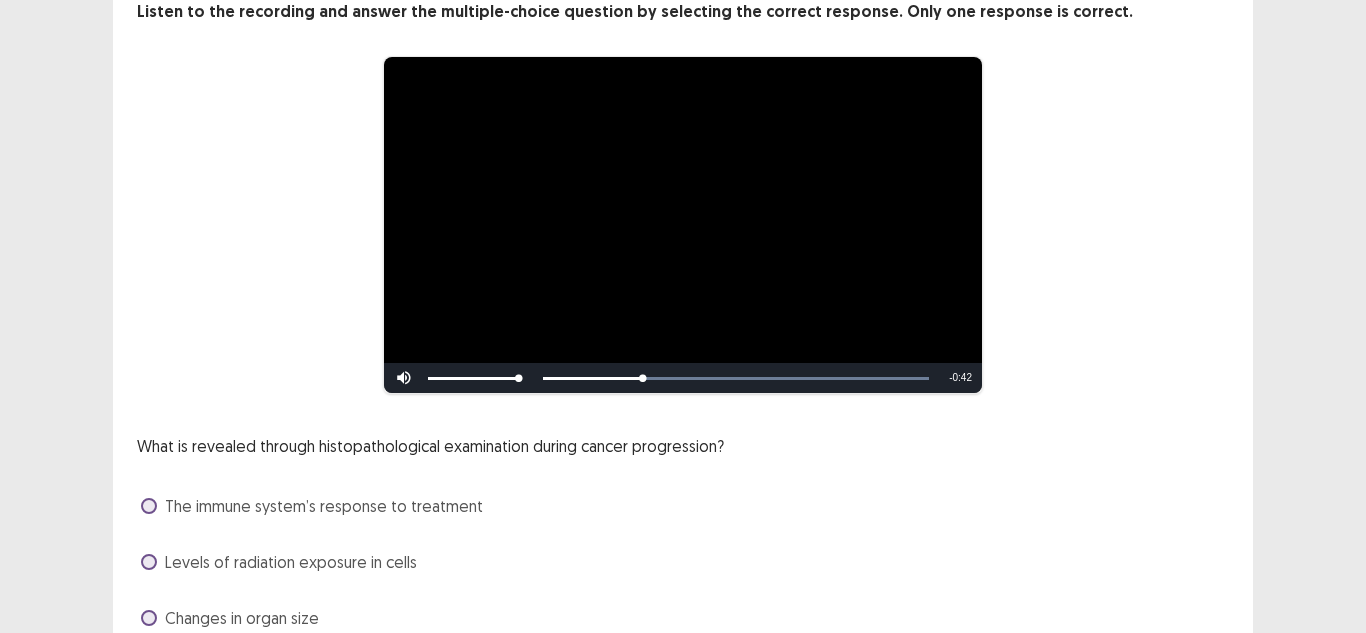 click at bounding box center (149, 506) 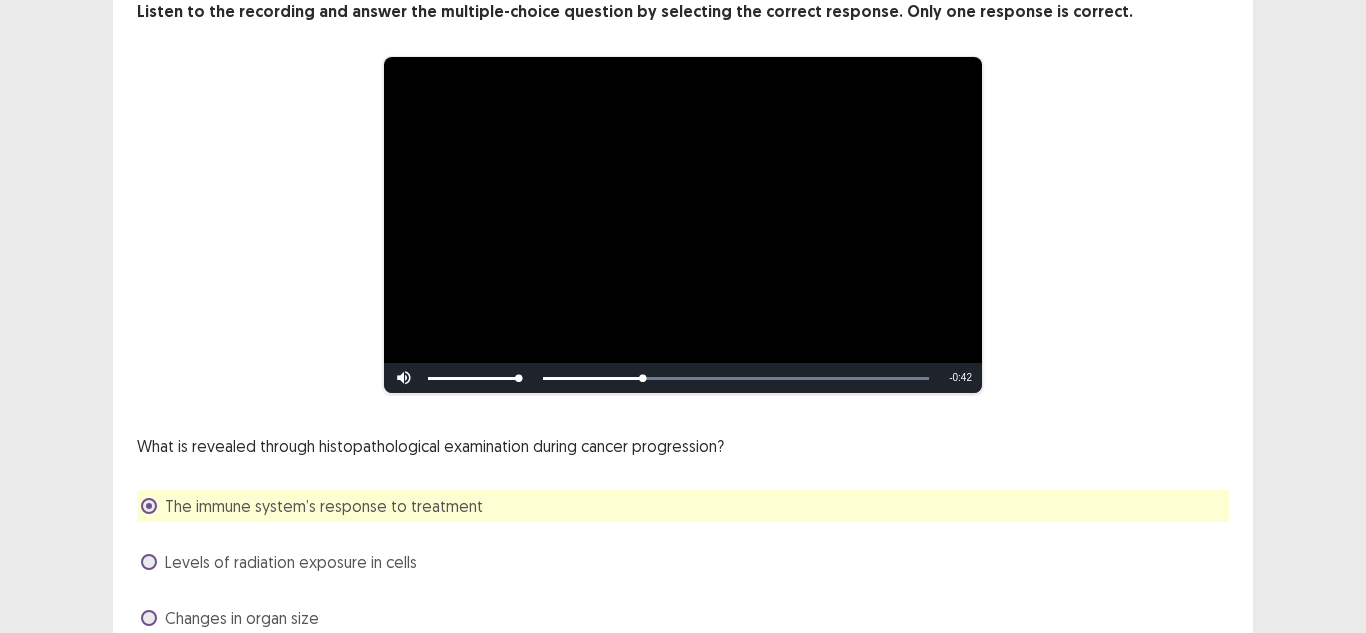 click at bounding box center [149, 506] 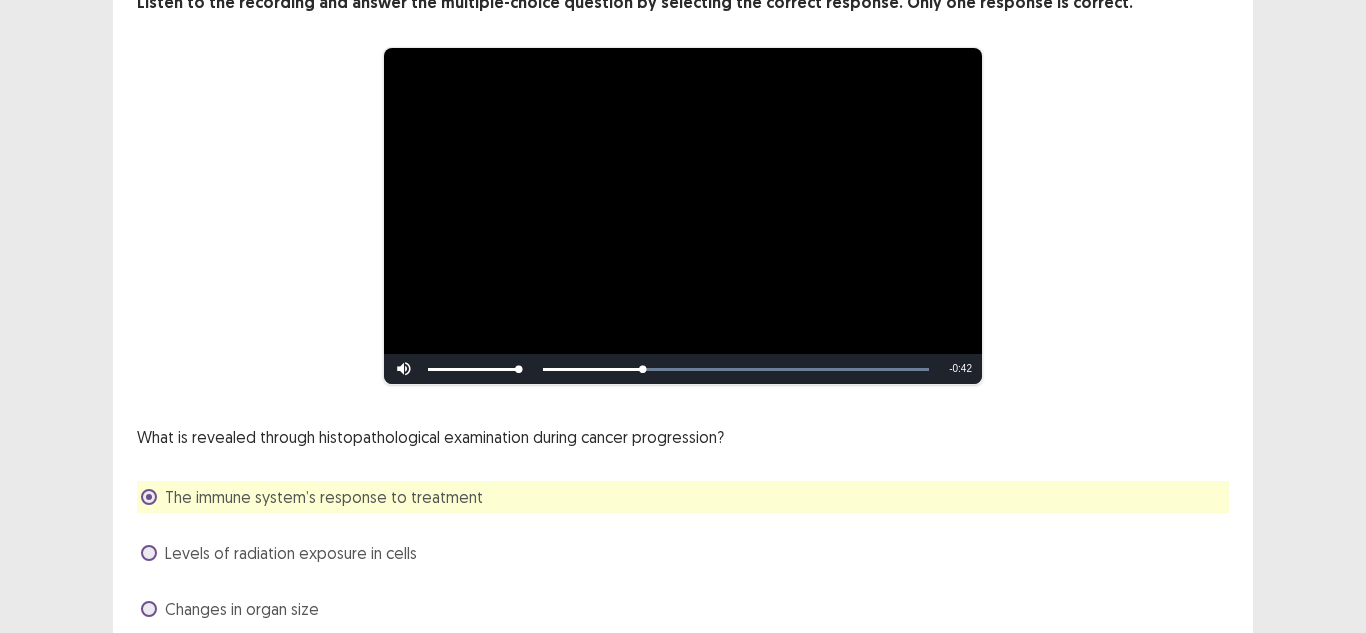 click at bounding box center (149, 497) 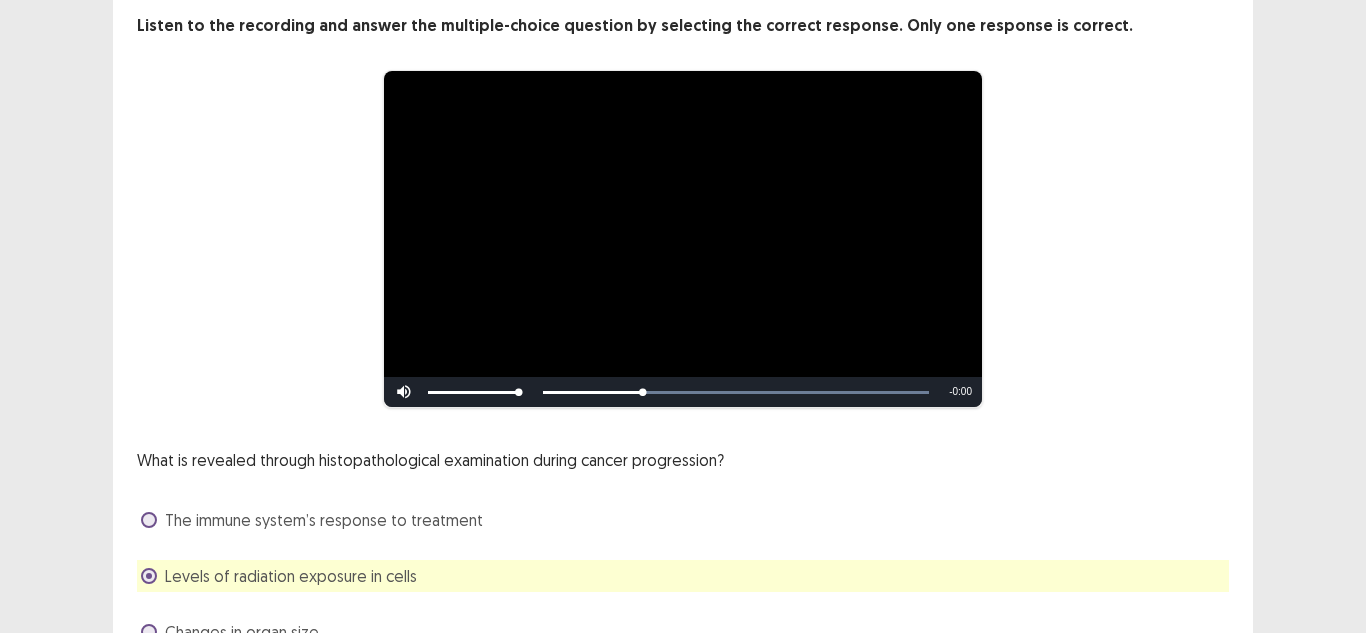 scroll, scrollTop: 269, scrollLeft: 0, axis: vertical 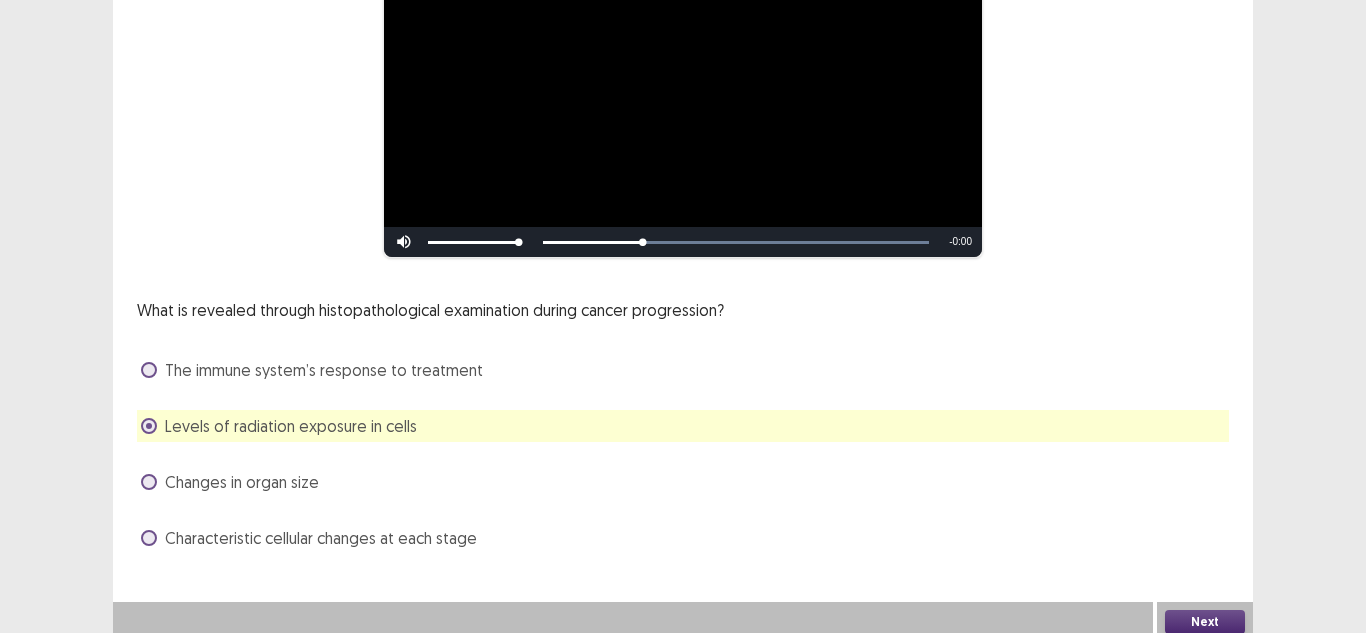 click on "Next" at bounding box center (1205, 622) 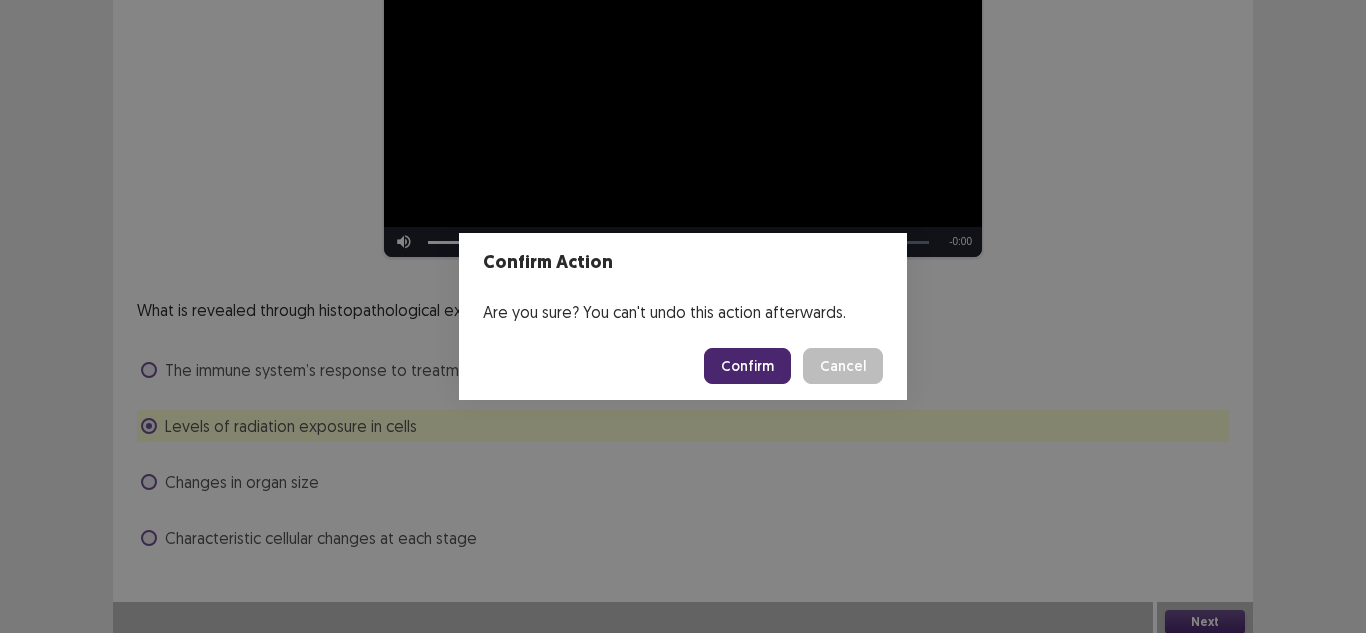 click on "Confirm" at bounding box center (747, 366) 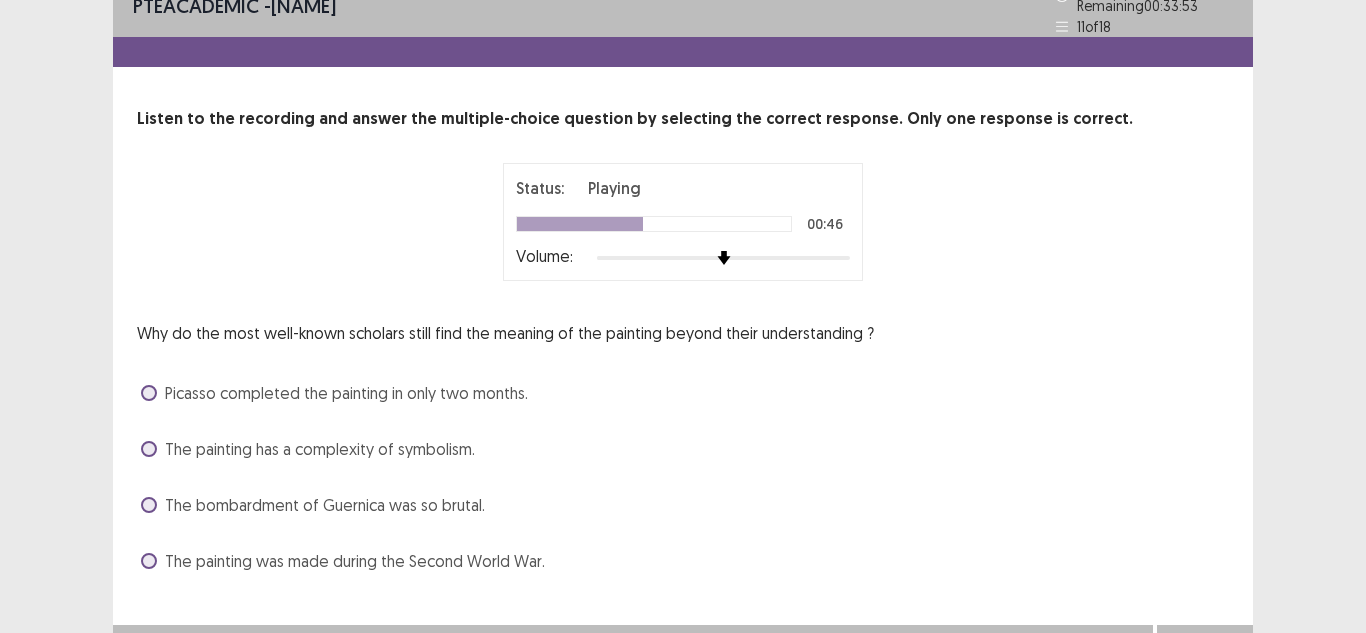 scroll, scrollTop: 49, scrollLeft: 0, axis: vertical 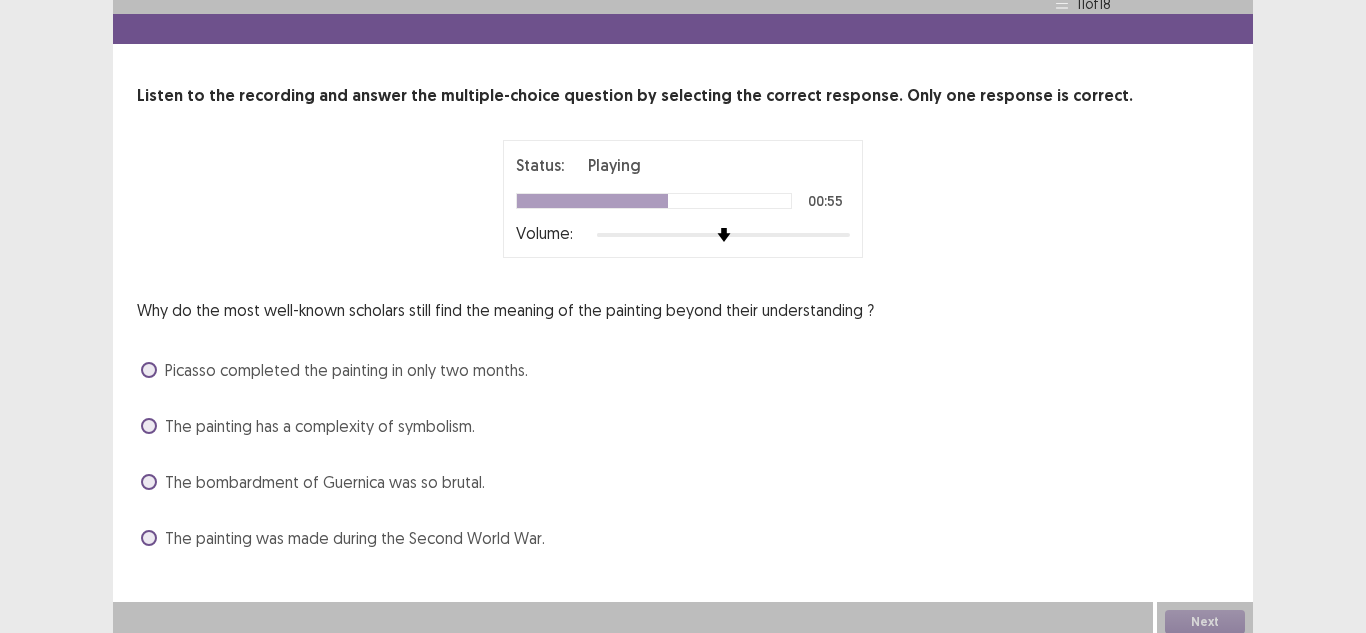 click at bounding box center [149, 538] 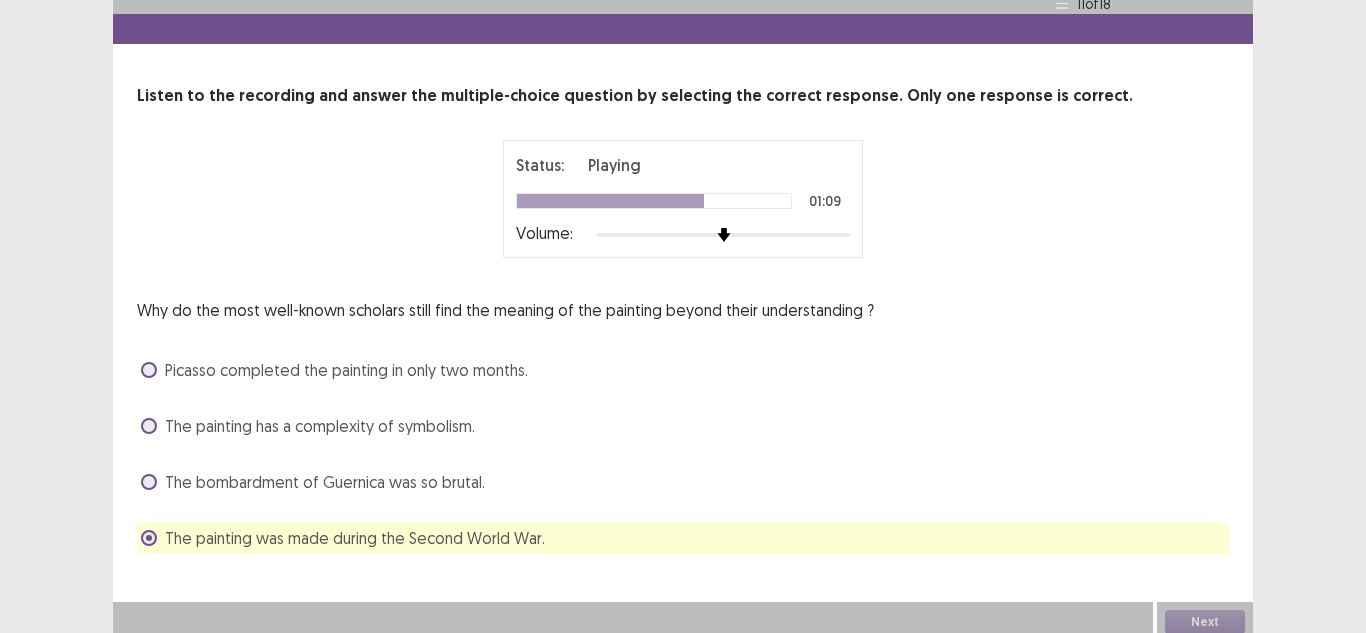 click at bounding box center [149, 426] 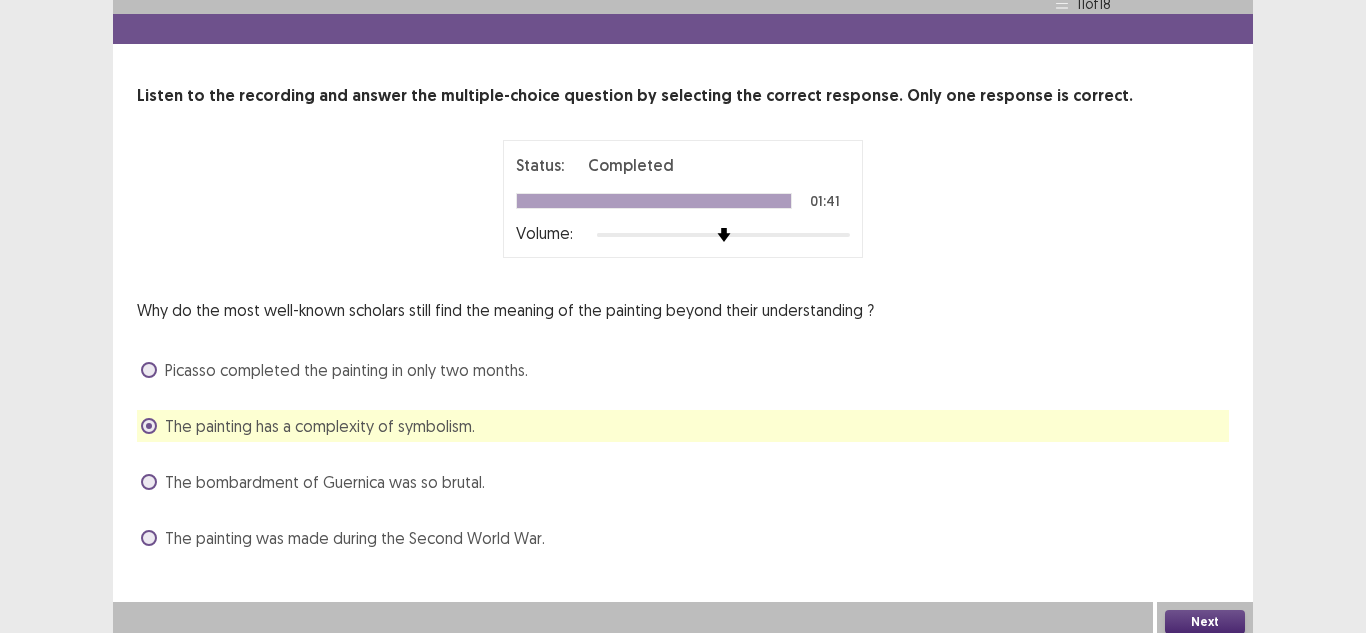 click on "Next" at bounding box center (1205, 622) 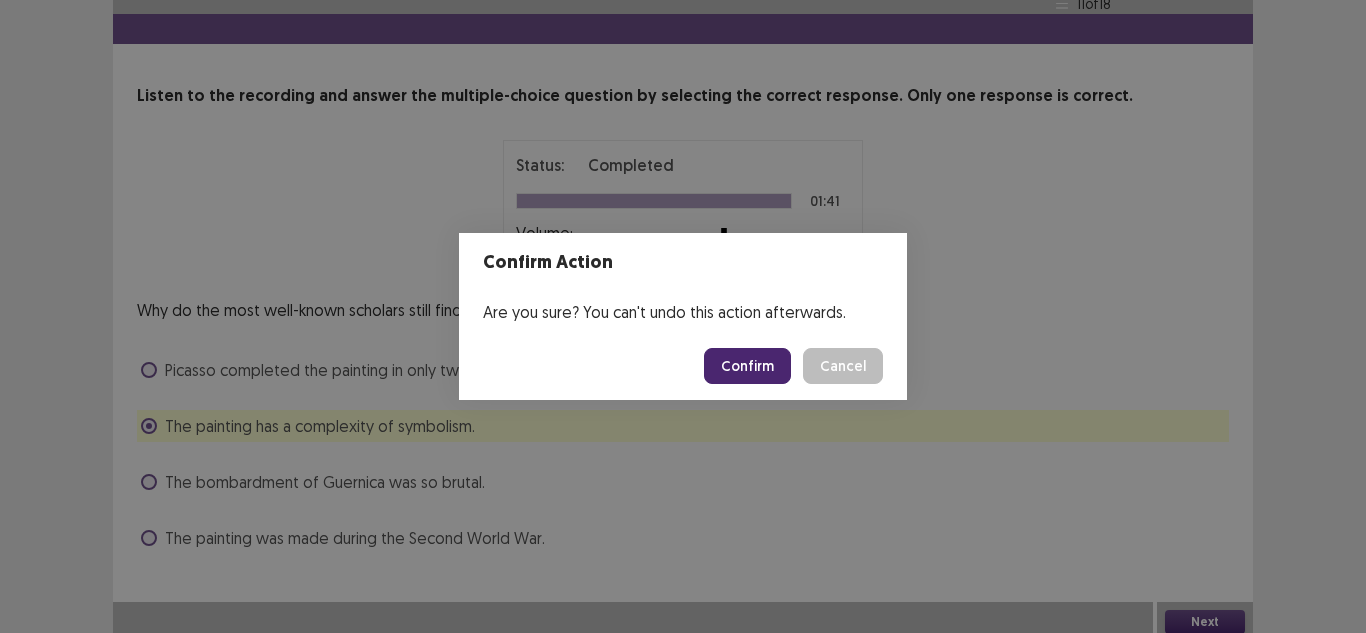 click on "Confirm" at bounding box center [747, 366] 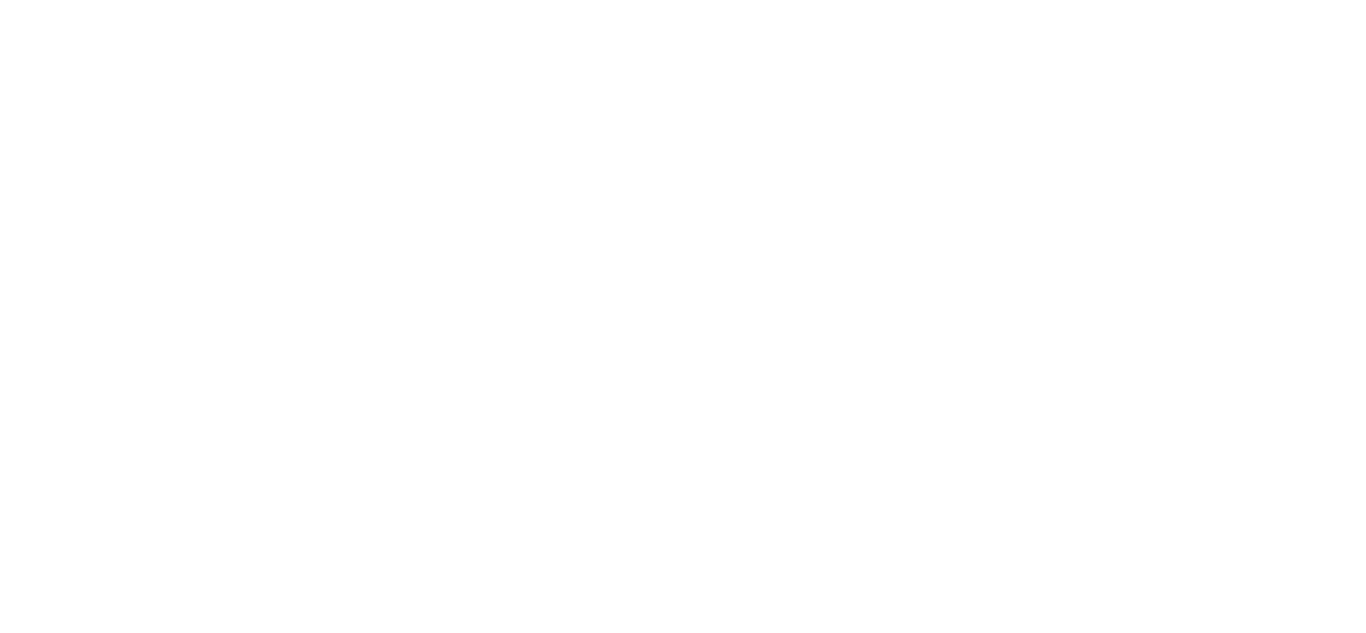 scroll, scrollTop: 0, scrollLeft: 0, axis: both 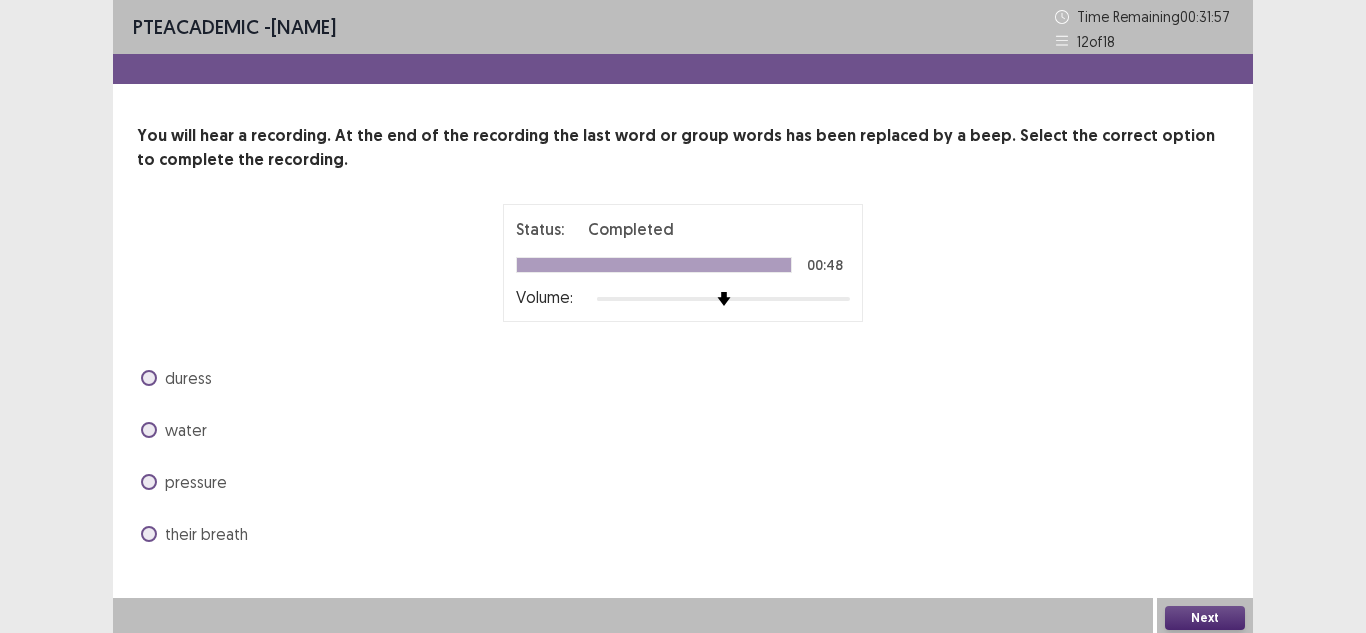 click on "duress" at bounding box center (683, 378) 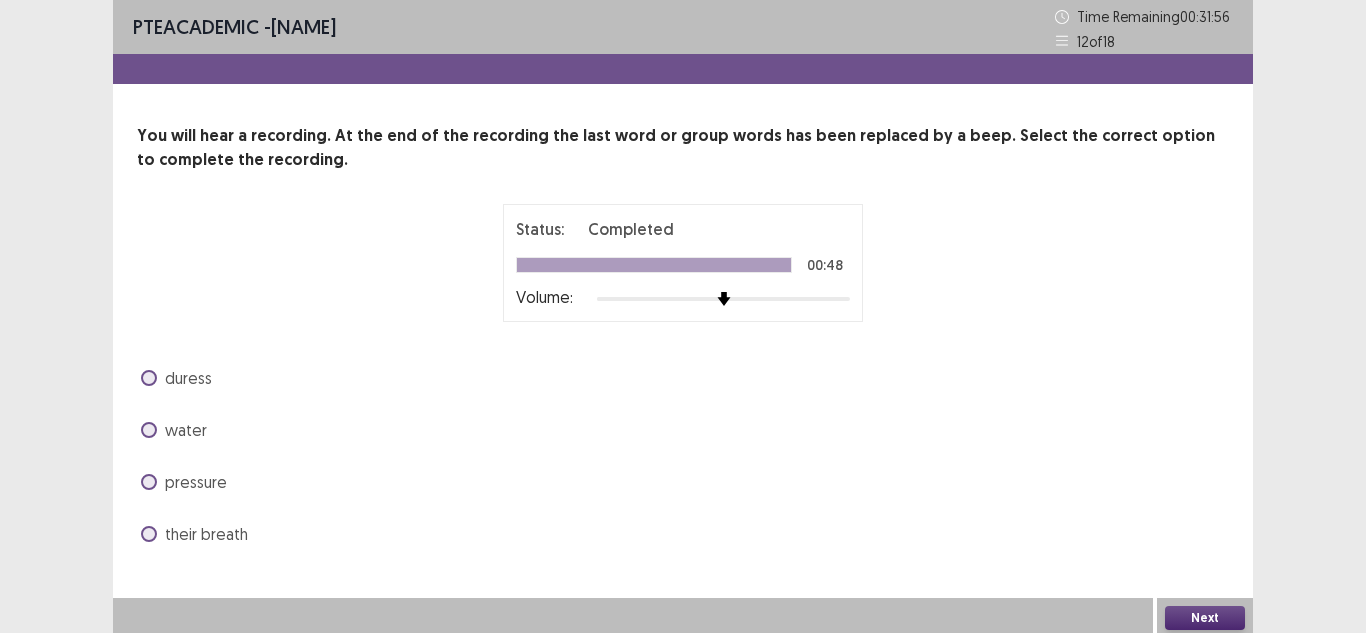click at bounding box center (149, 378) 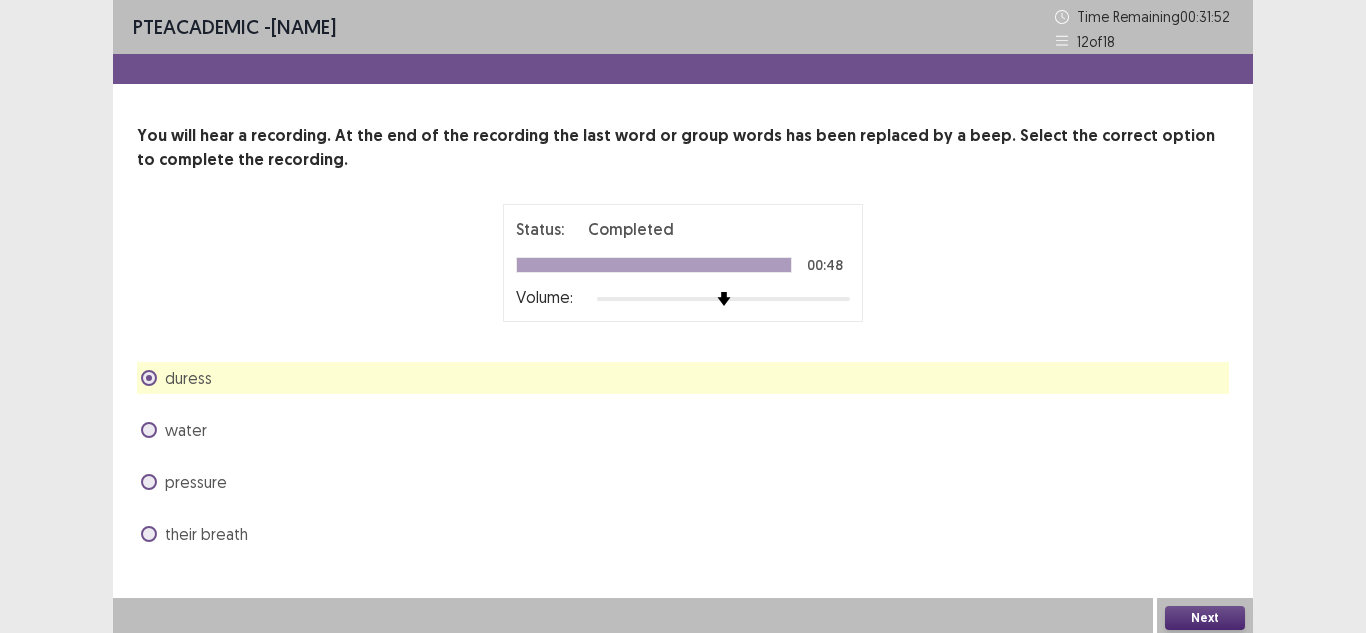 click at bounding box center [149, 482] 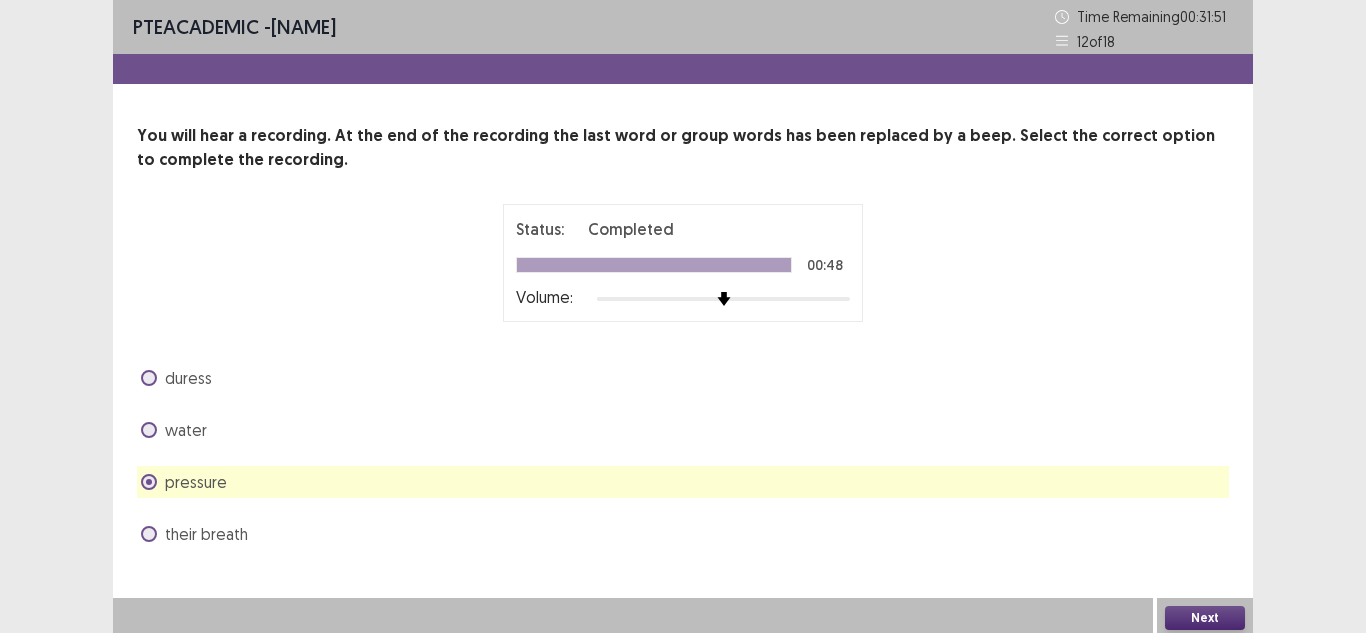 click on "Next" at bounding box center (1205, 618) 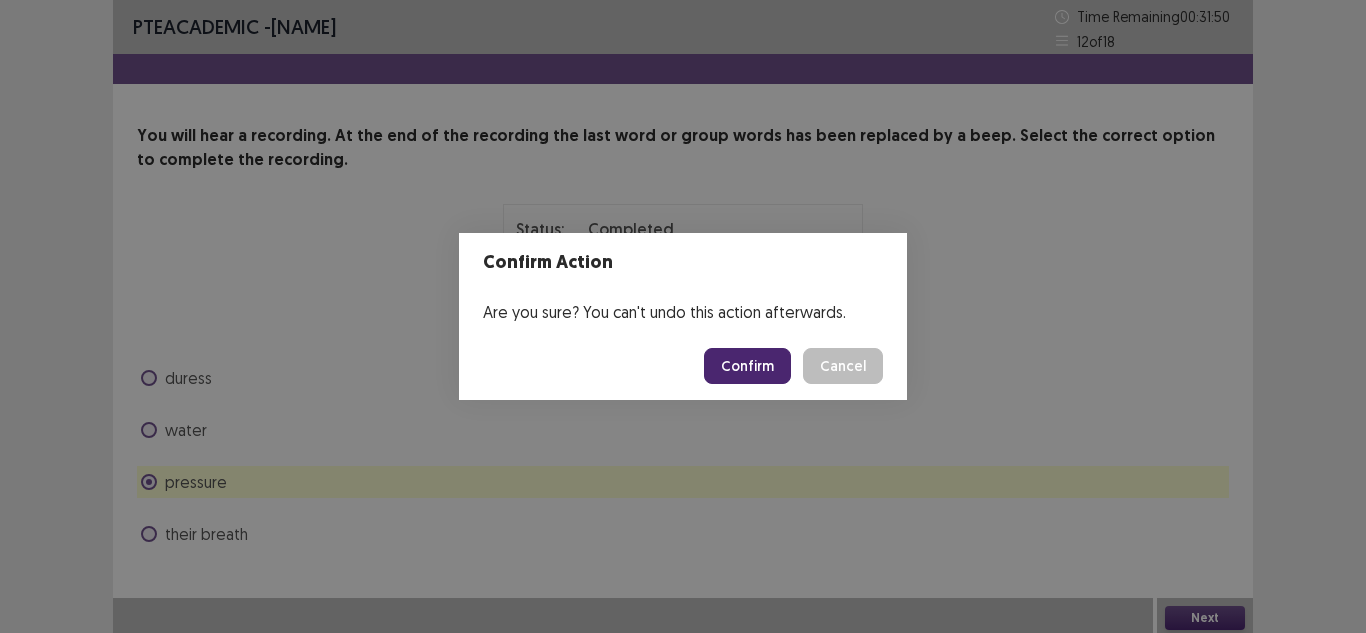 click on "Confirm" at bounding box center [747, 366] 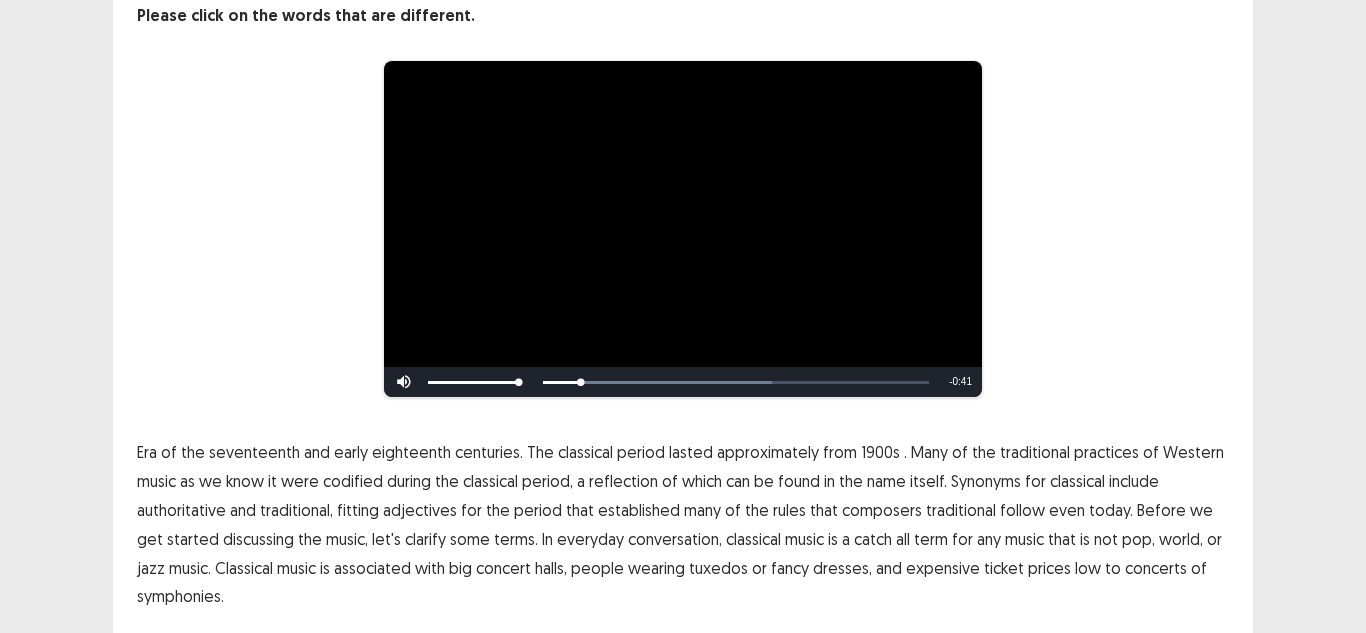 scroll, scrollTop: 147, scrollLeft: 0, axis: vertical 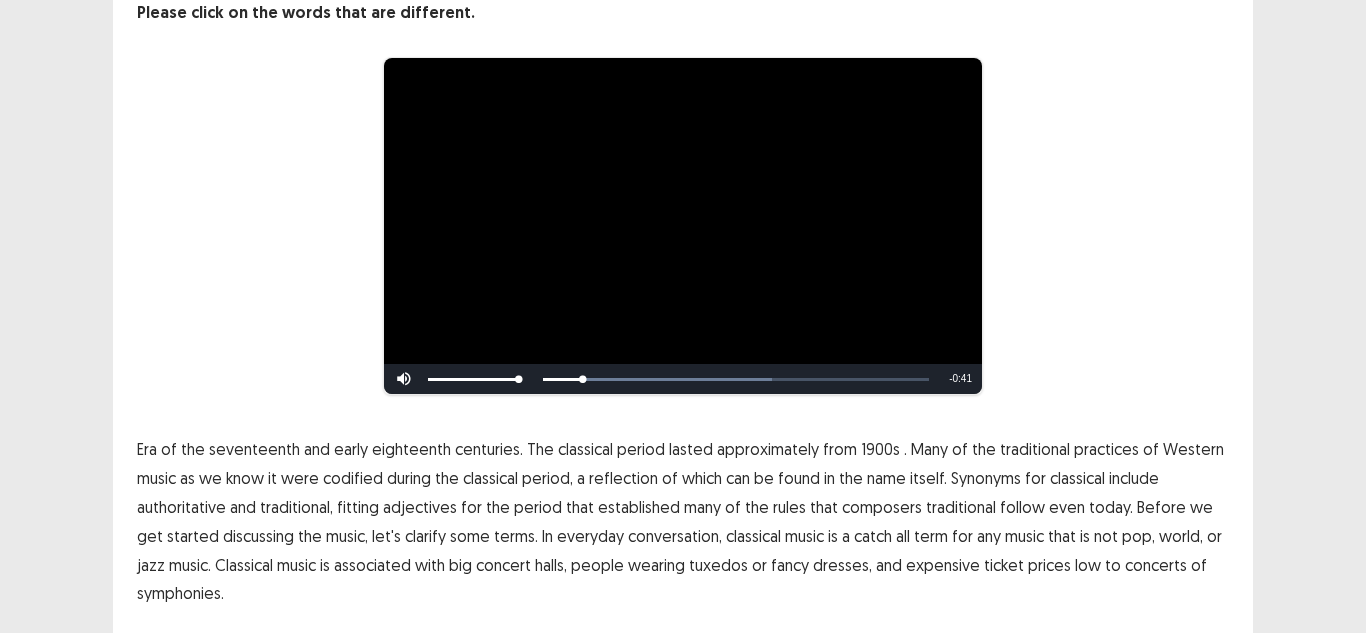 click on "1900s" at bounding box center [880, 449] 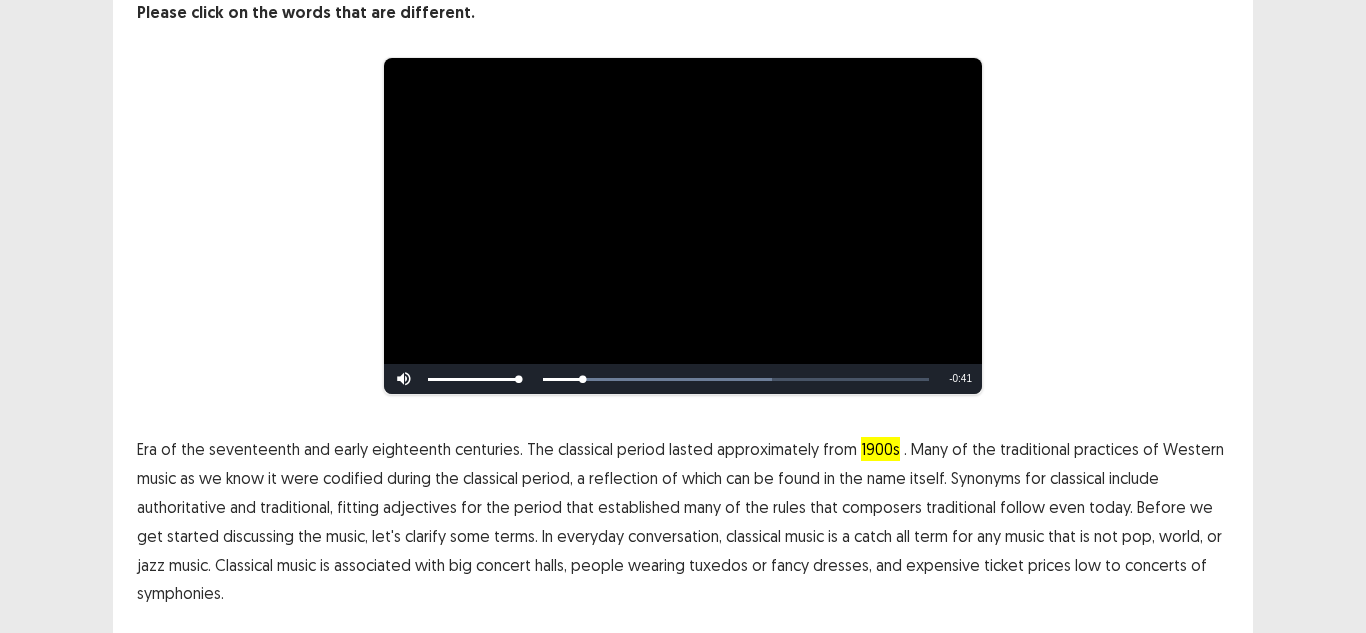 click on "1900s" at bounding box center [880, 449] 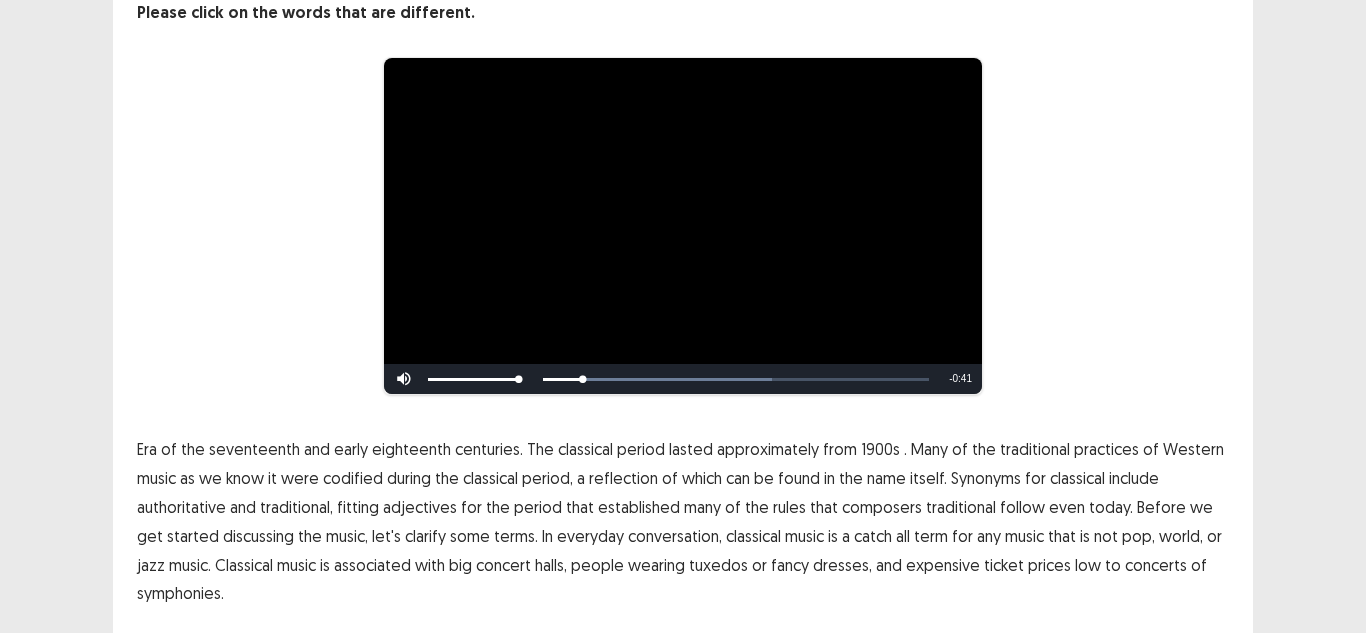 click on "1900s" at bounding box center (880, 449) 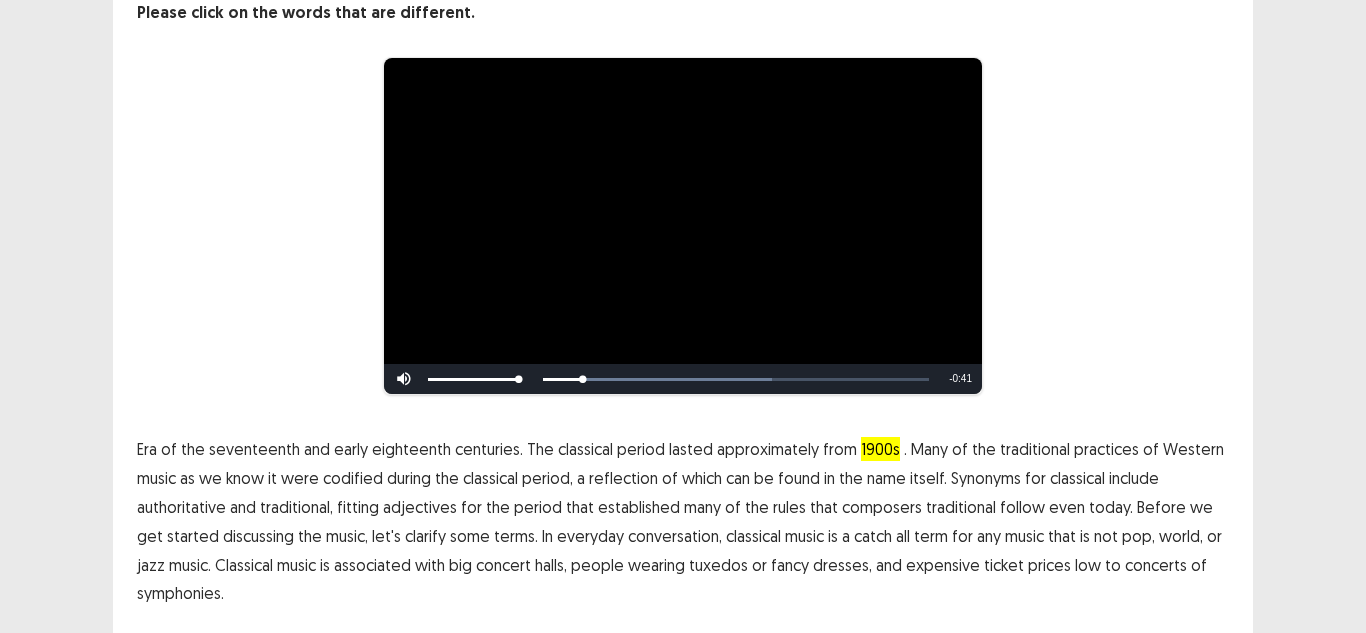 click on "1900s" at bounding box center (880, 449) 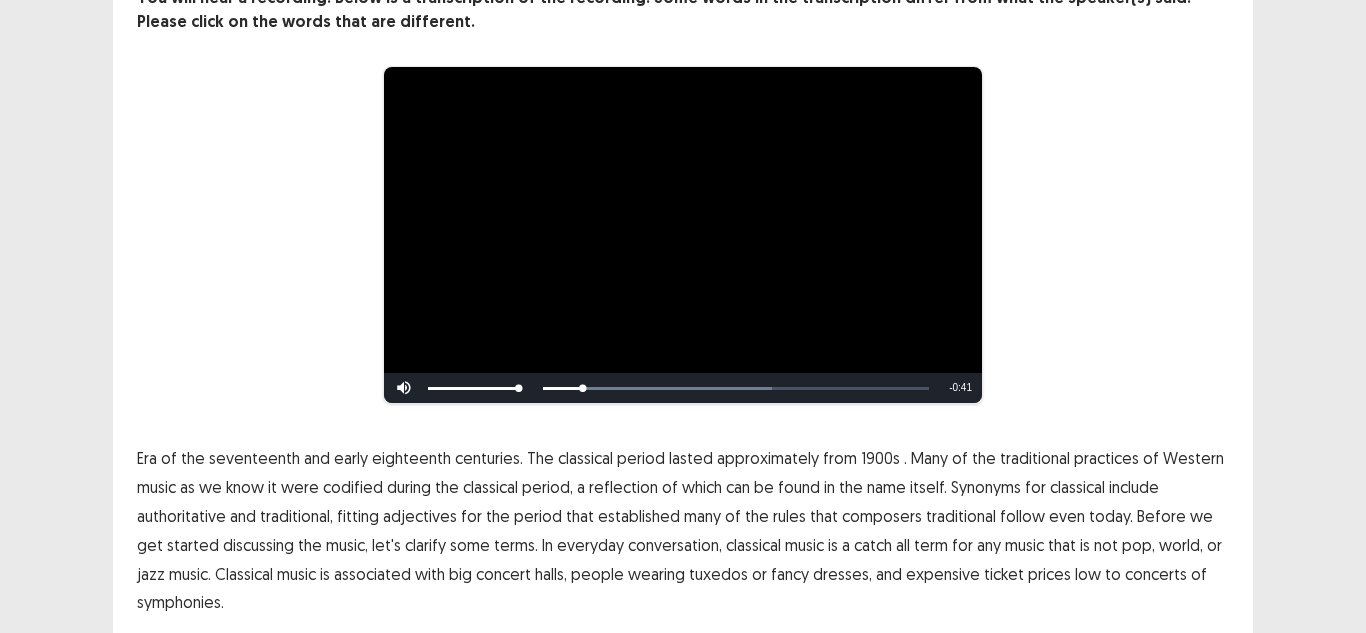 click on "**********" at bounding box center [683, 235] 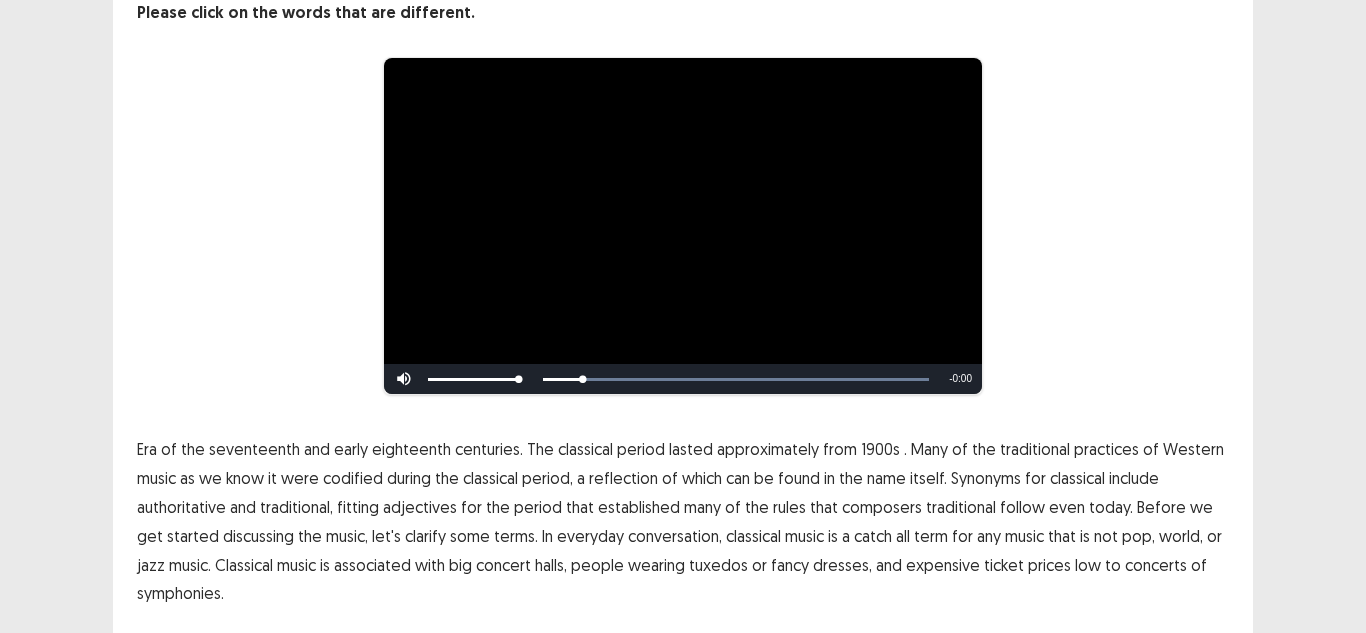 scroll, scrollTop: 210, scrollLeft: 0, axis: vertical 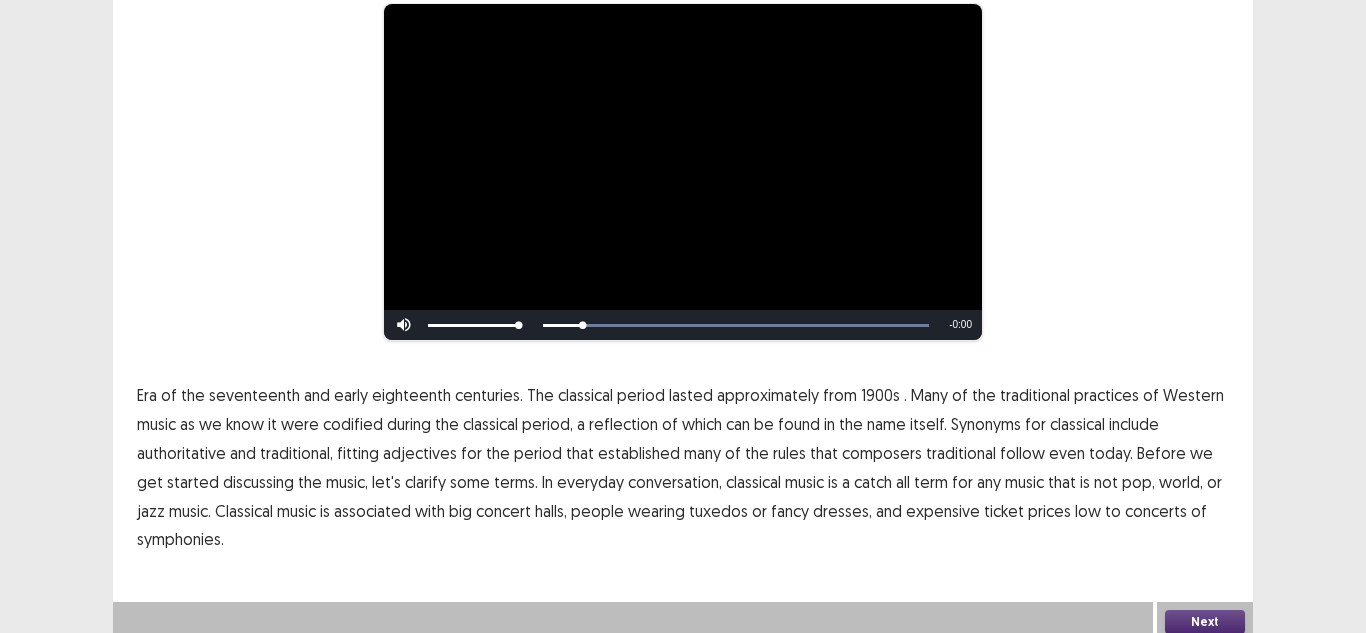click on "1900s" at bounding box center [880, 395] 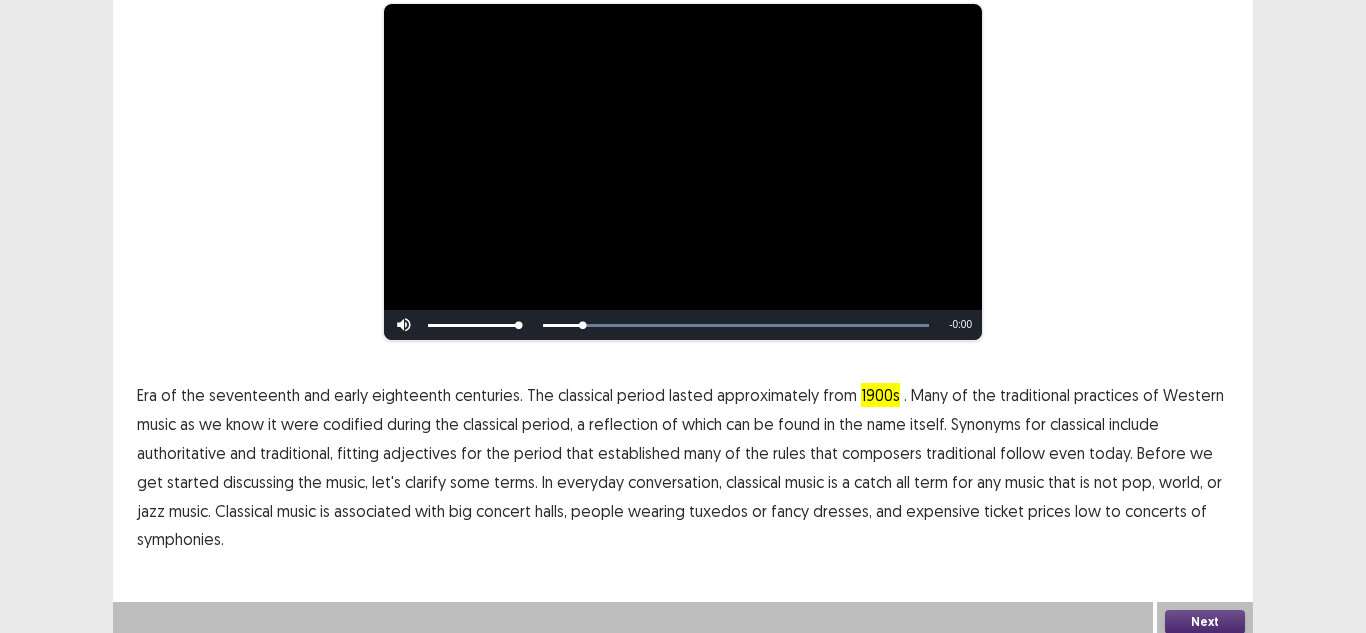 click on "Next" at bounding box center (1205, 622) 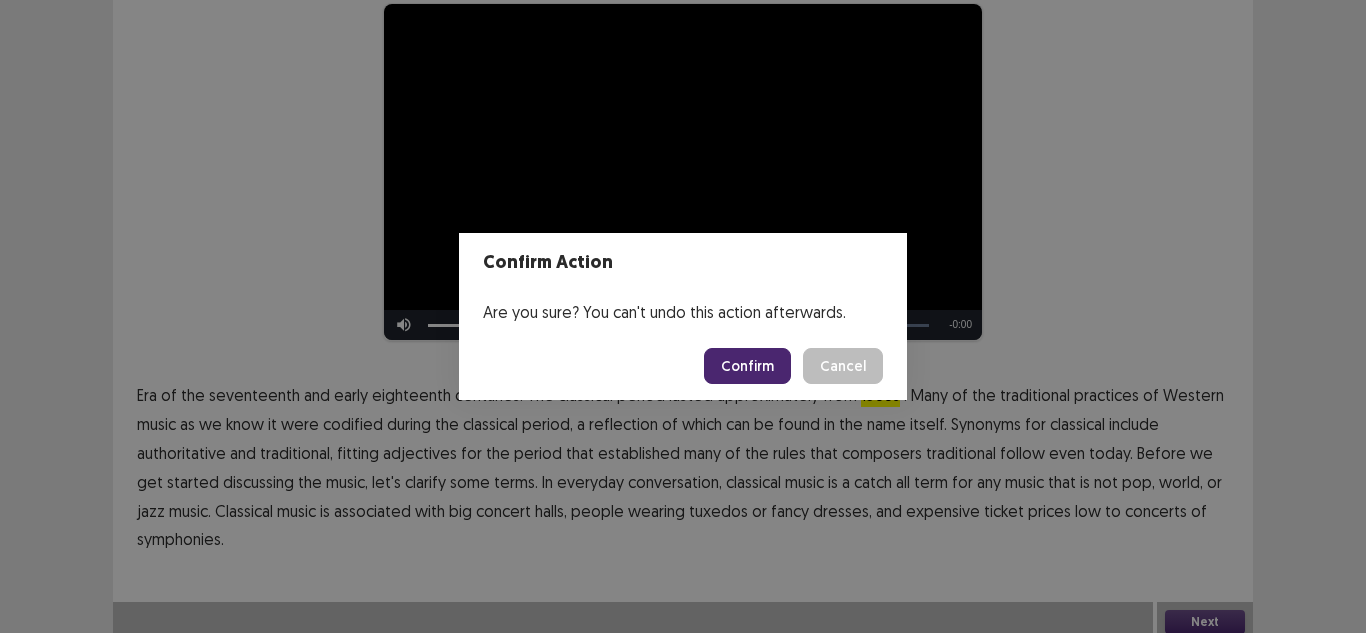 click on "Confirm" at bounding box center [747, 366] 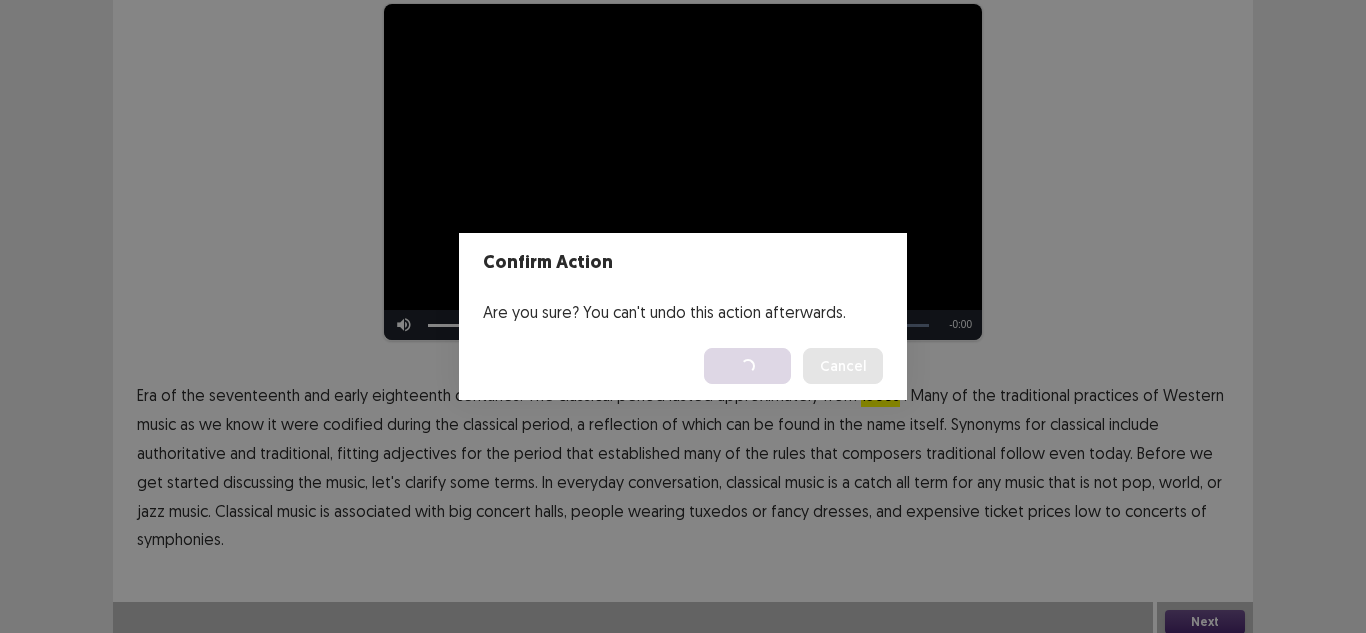 scroll, scrollTop: 0, scrollLeft: 0, axis: both 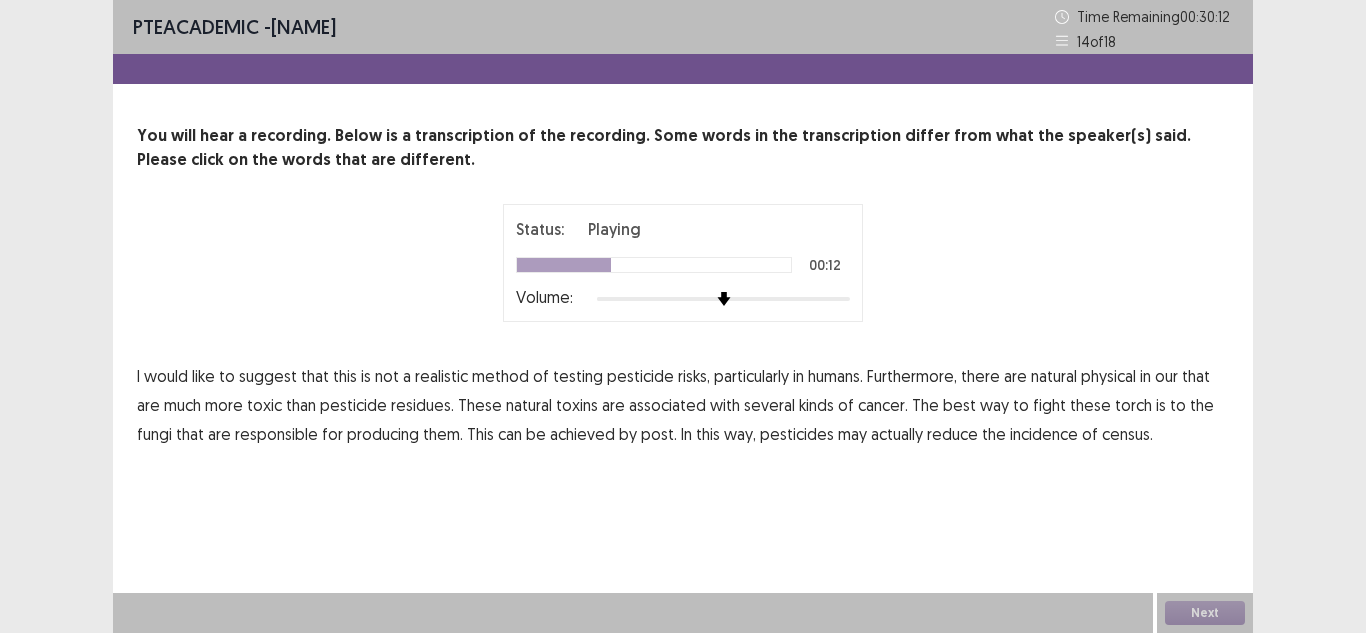 click on "physical" at bounding box center (1108, 376) 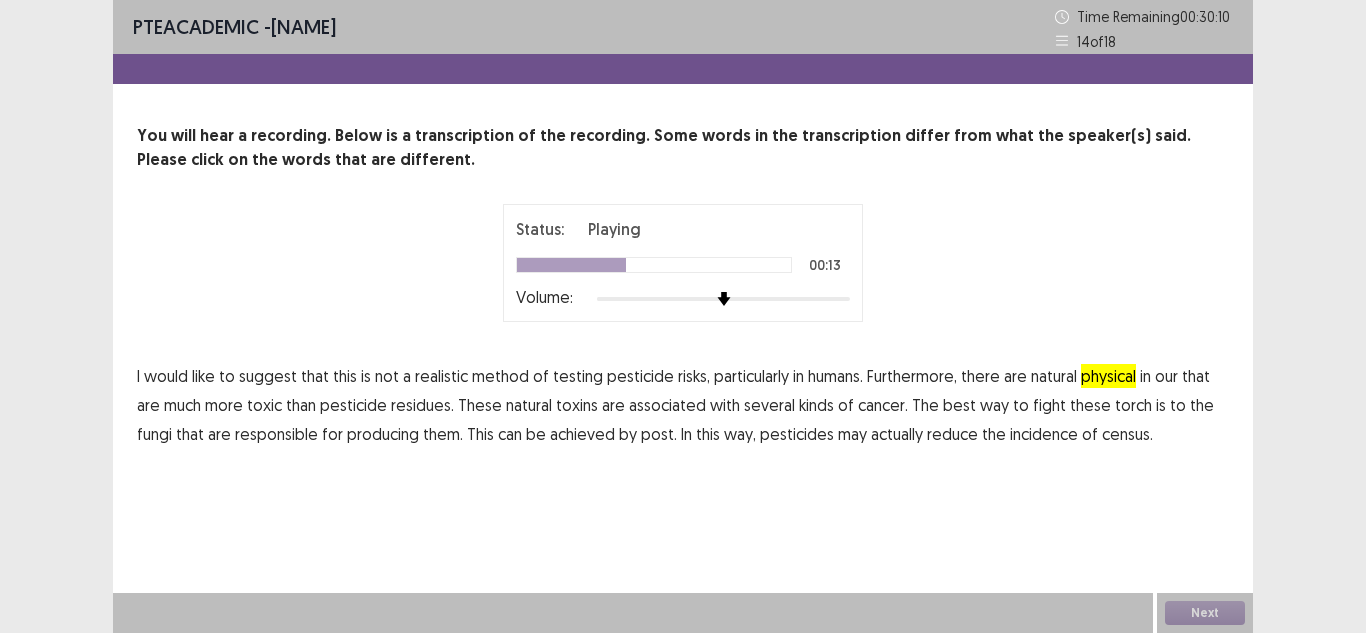 click on "that" at bounding box center [1196, 376] 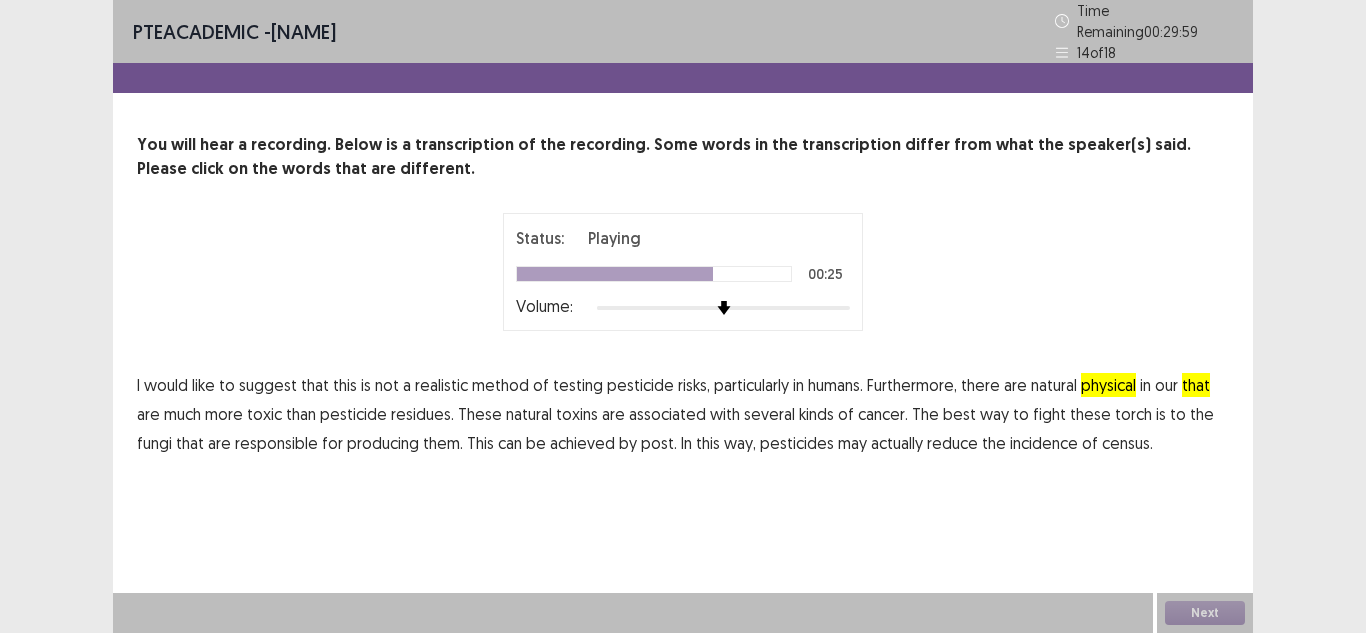 click on "fungi" at bounding box center (154, 443) 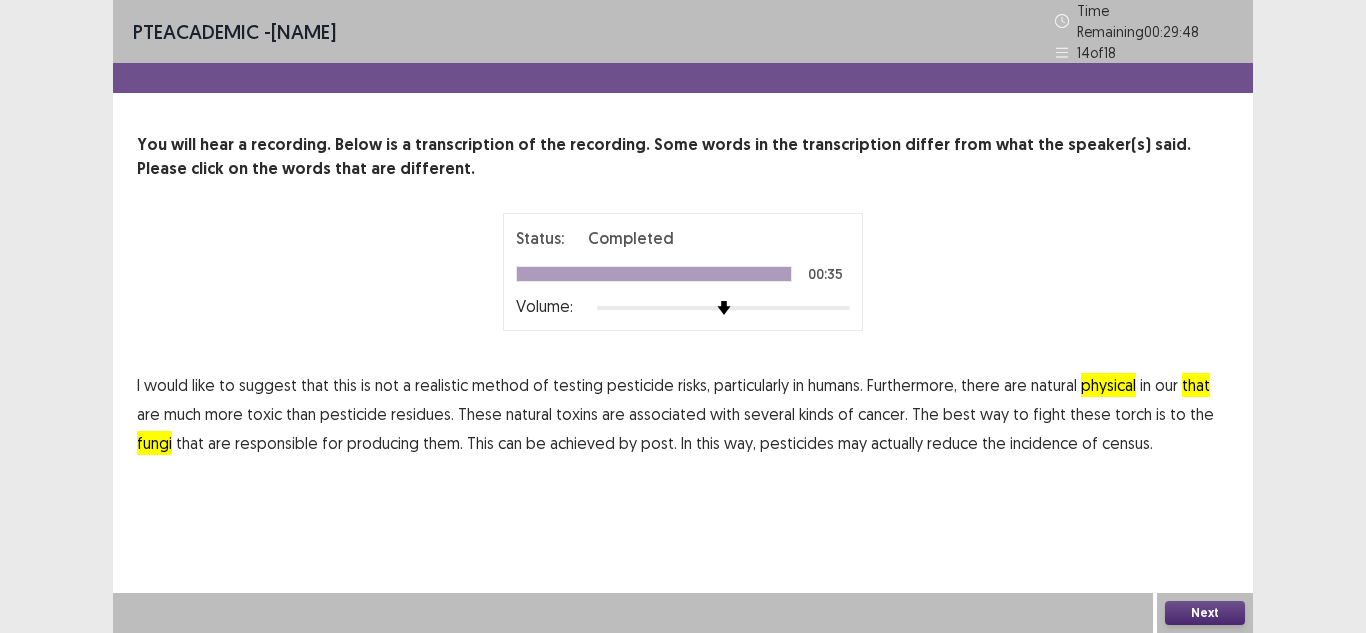 click on "census." at bounding box center (1127, 443) 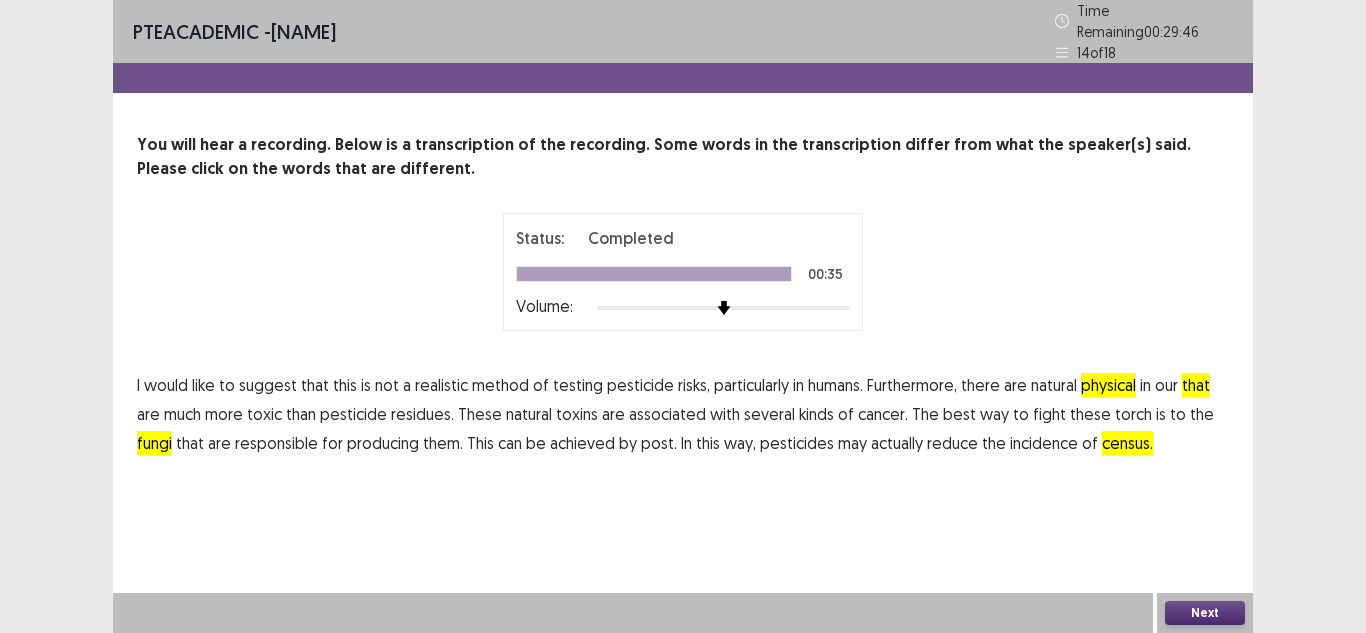 click on "fungi" at bounding box center [154, 443] 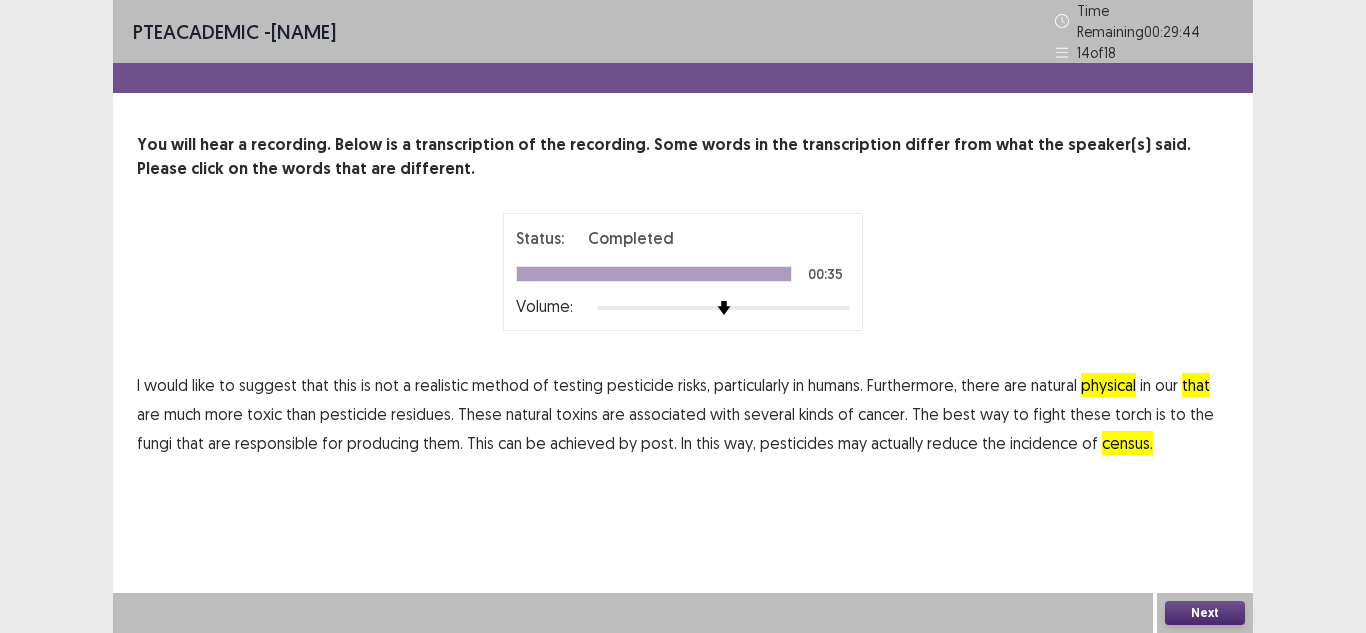 click on "these" at bounding box center [1090, 414] 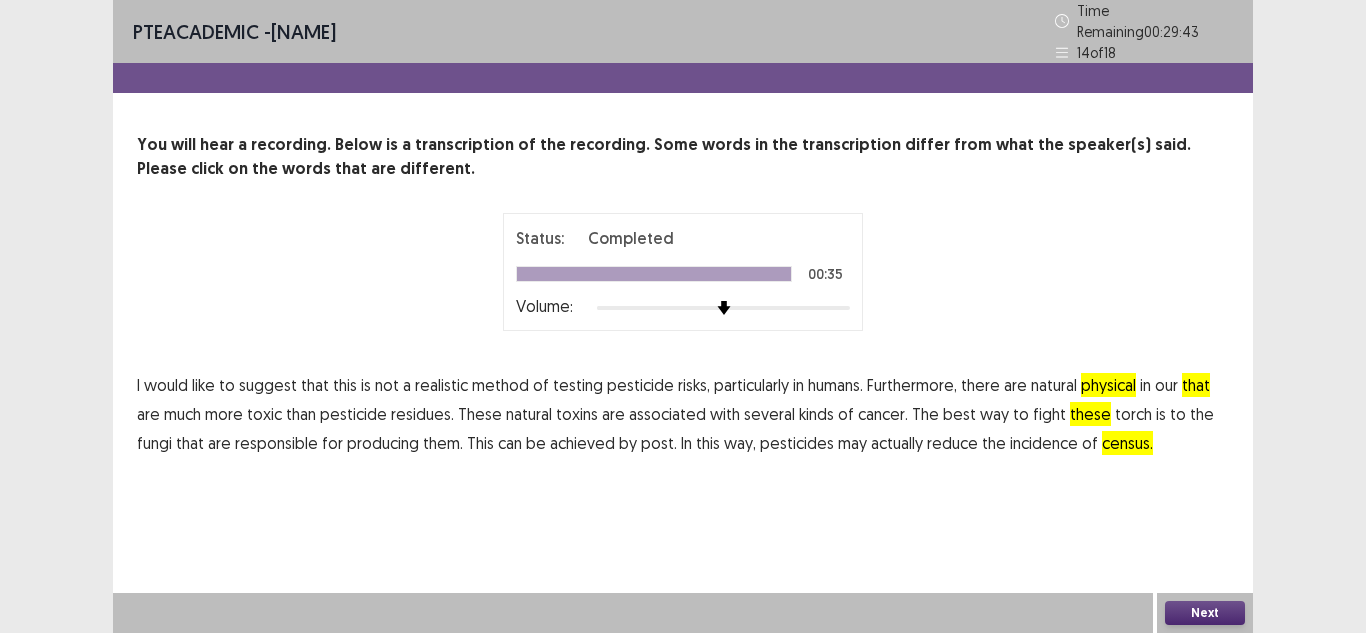 click on "fight" at bounding box center [1049, 414] 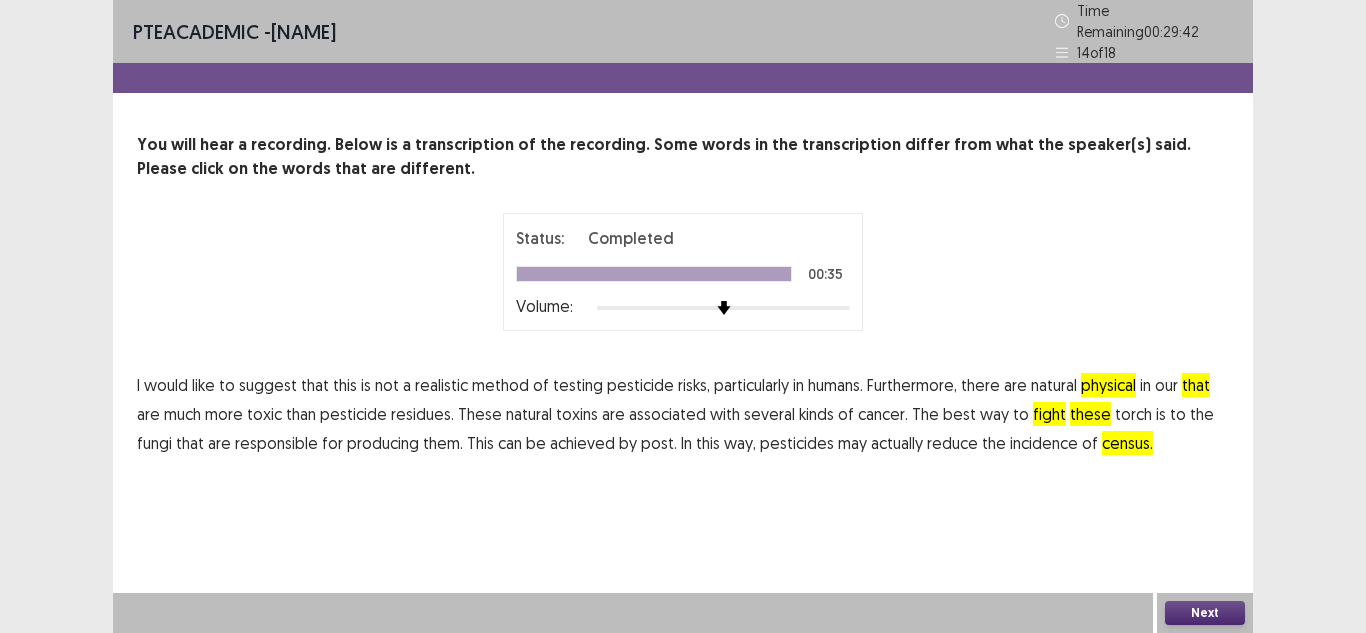 click on "these" at bounding box center [1090, 414] 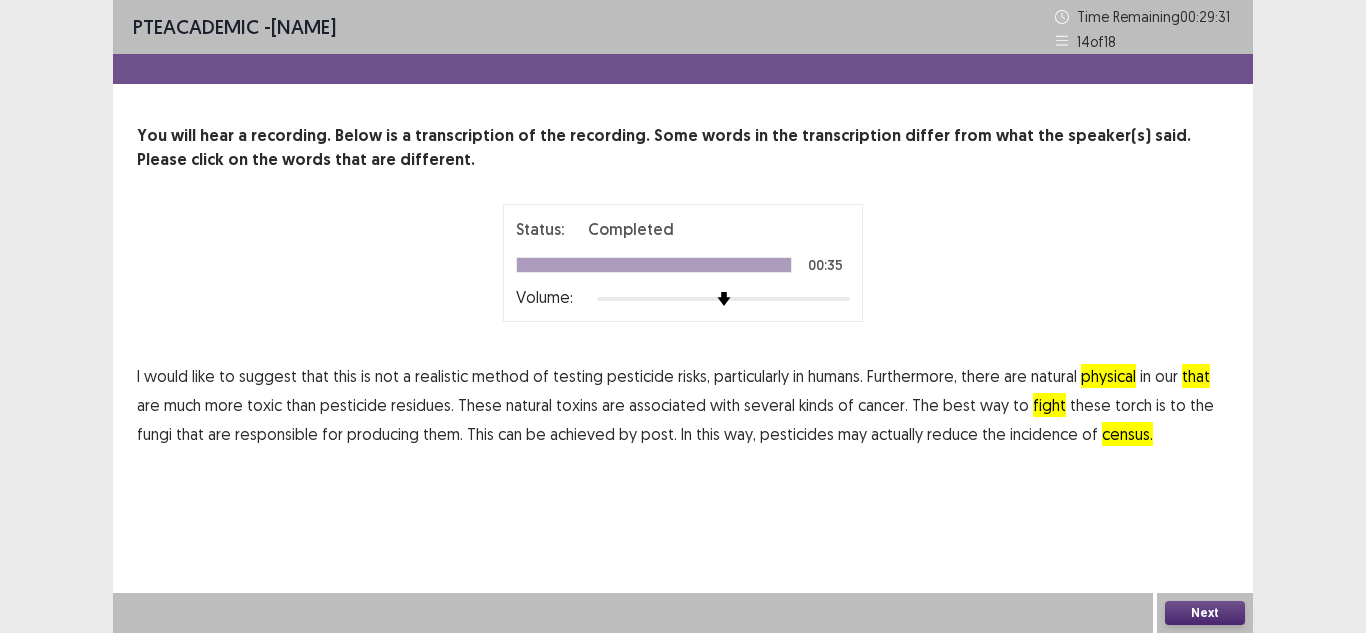 click on "fight" at bounding box center [1049, 405] 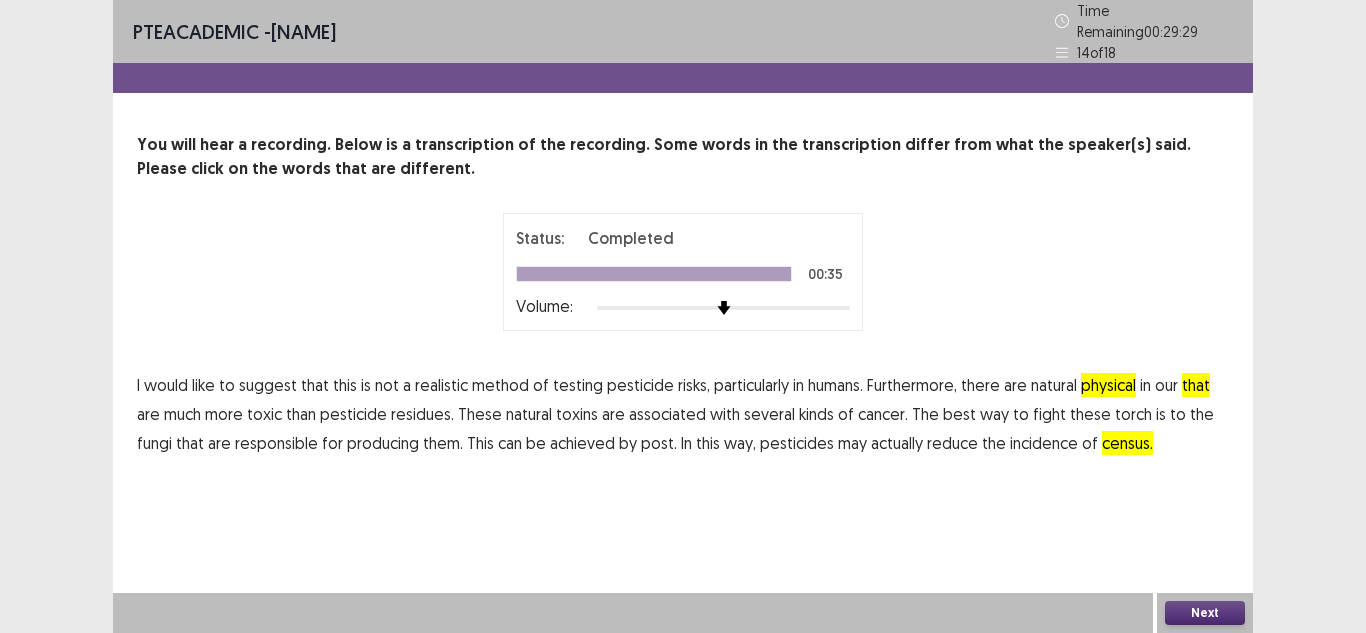 click on "fight" at bounding box center [1049, 414] 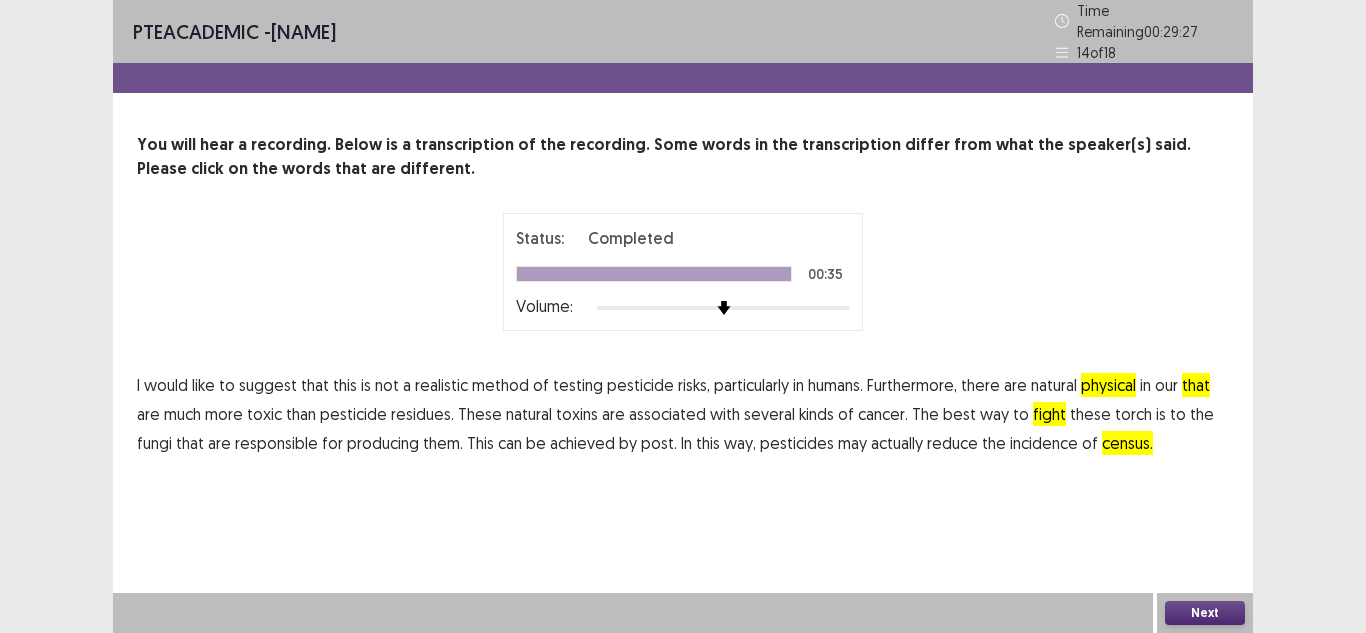 click on "torch" at bounding box center [1133, 414] 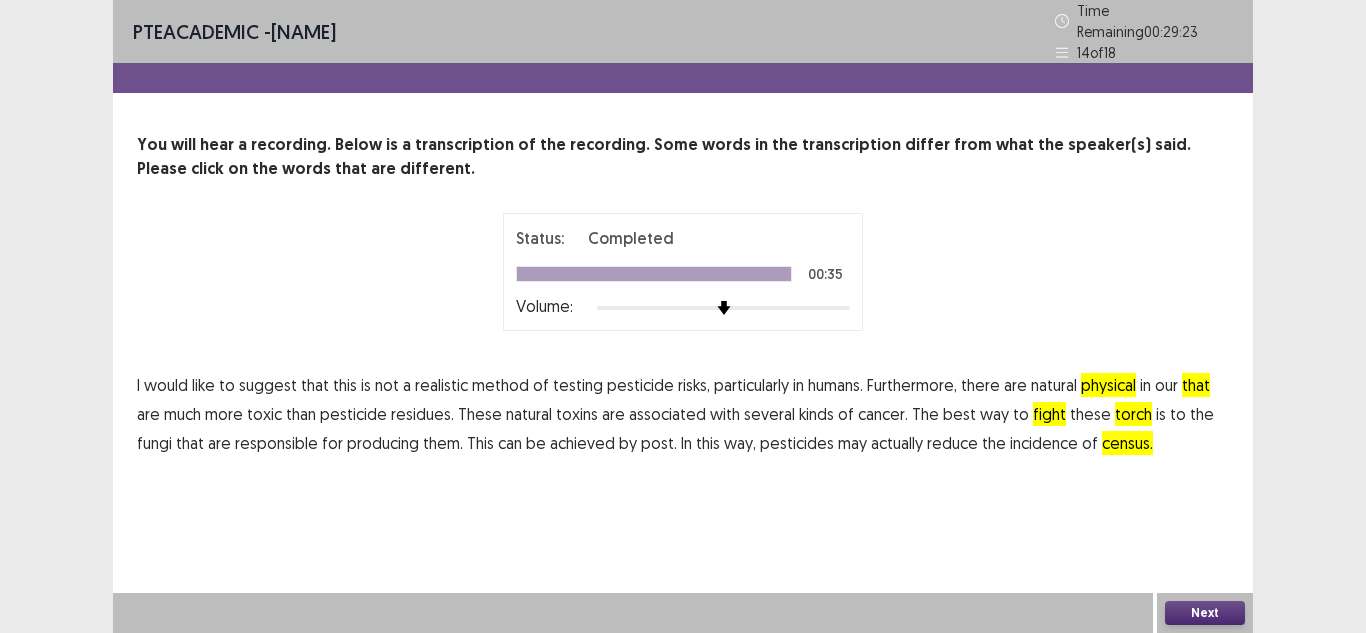 click on "torch" at bounding box center [1133, 414] 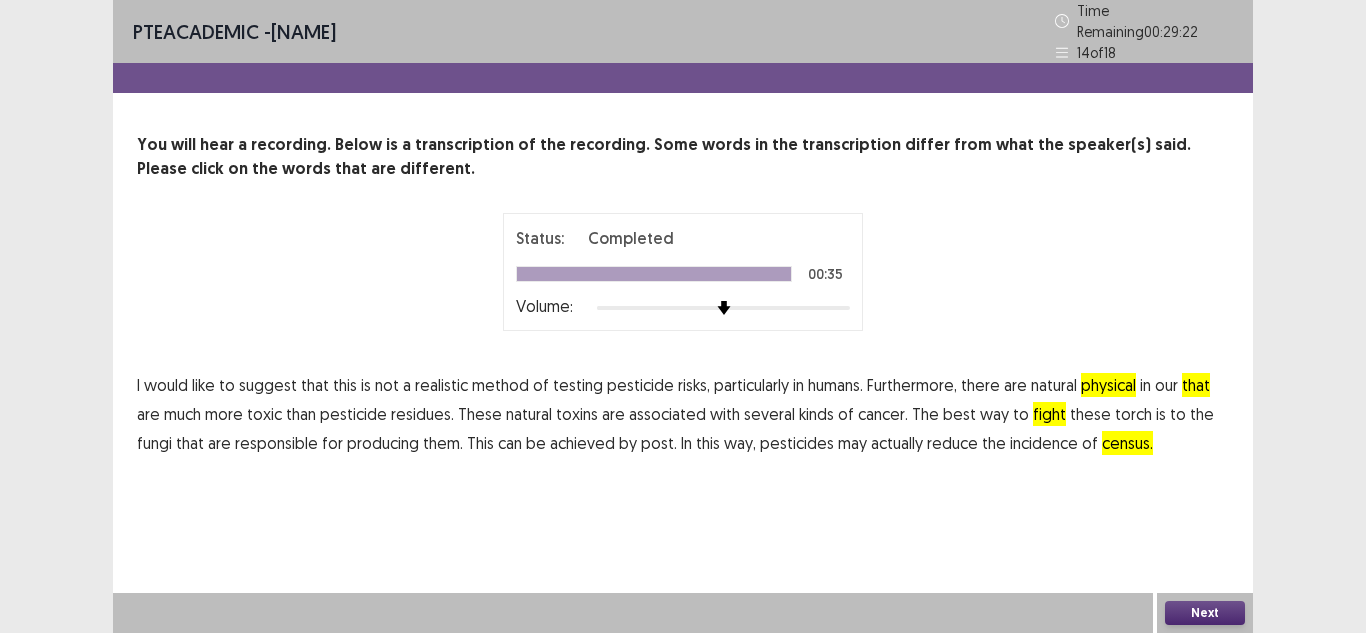 click on "Next" at bounding box center [1205, 613] 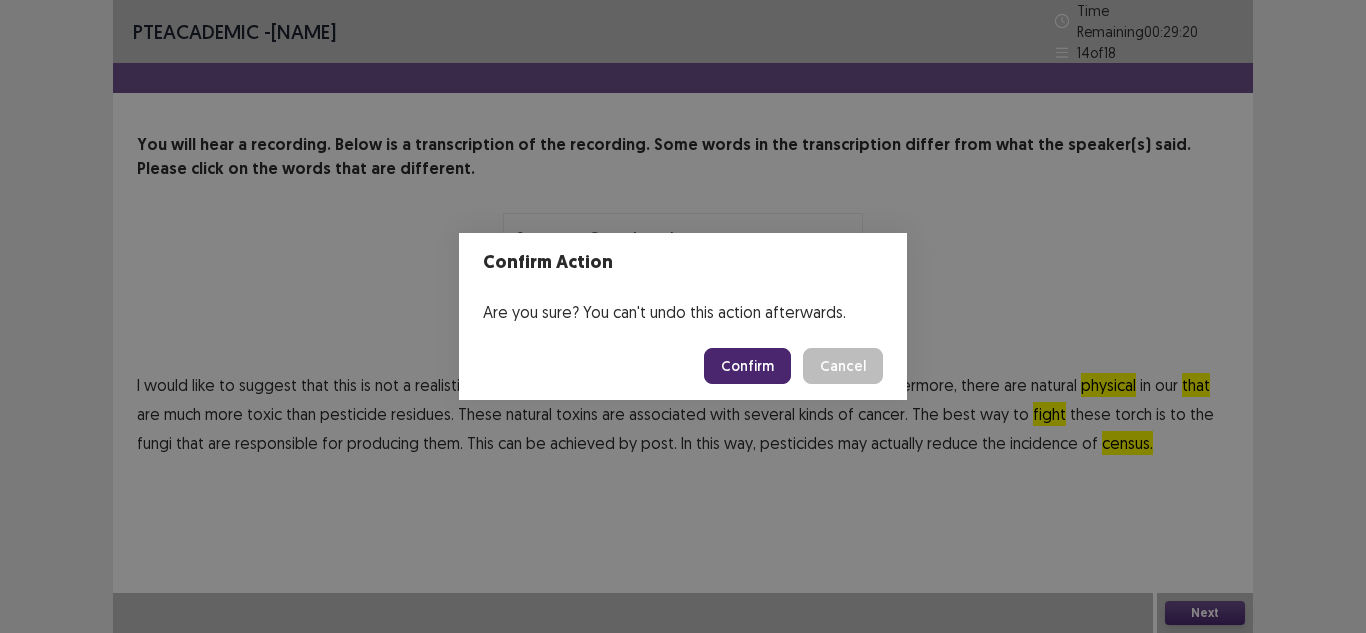 click on "Confirm" at bounding box center [747, 366] 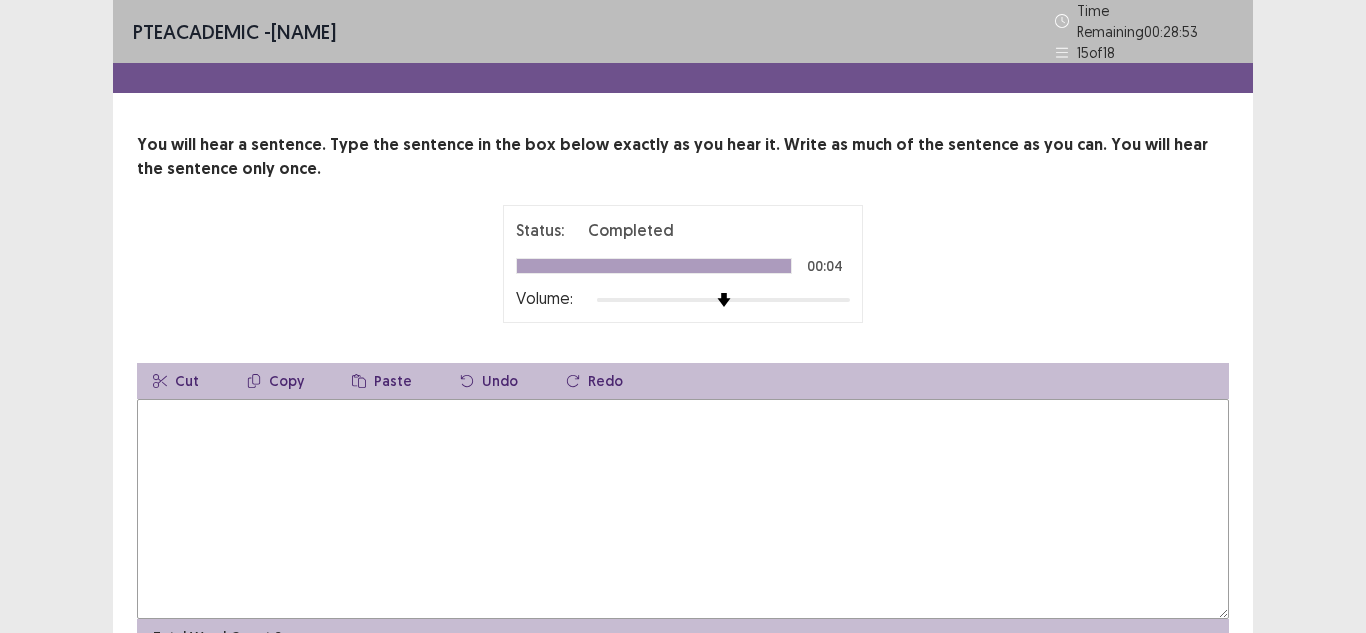click at bounding box center (683, 509) 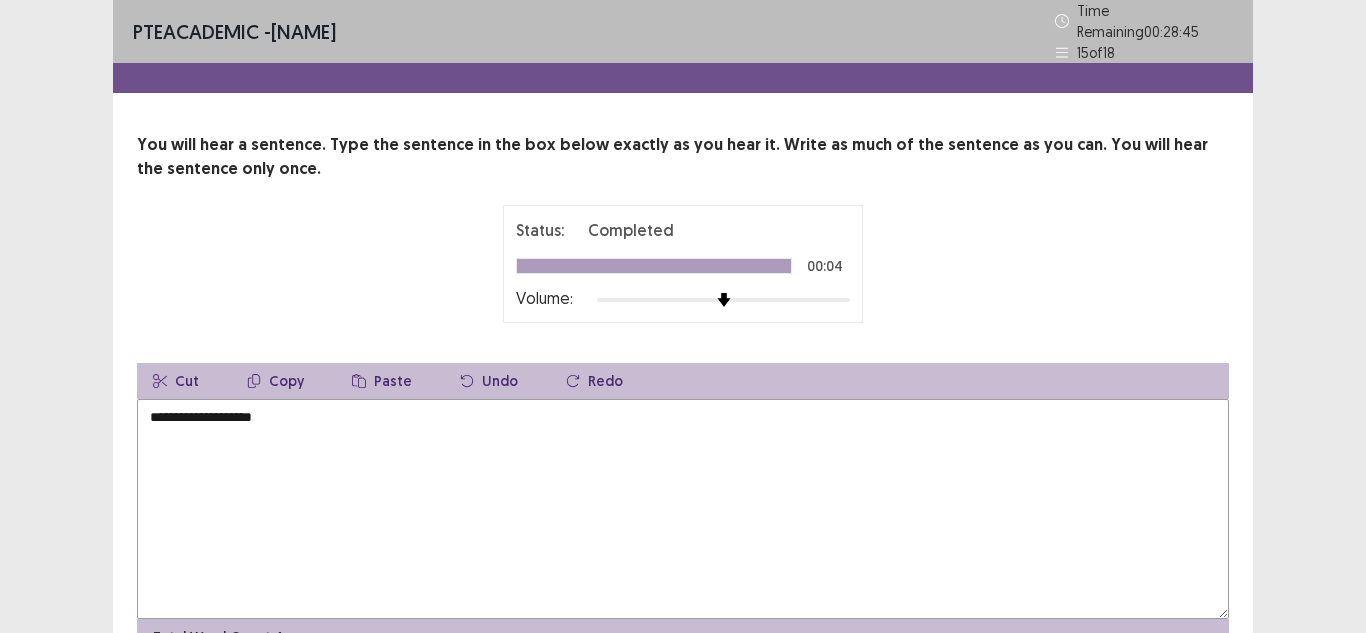 click on "**********" at bounding box center [683, 509] 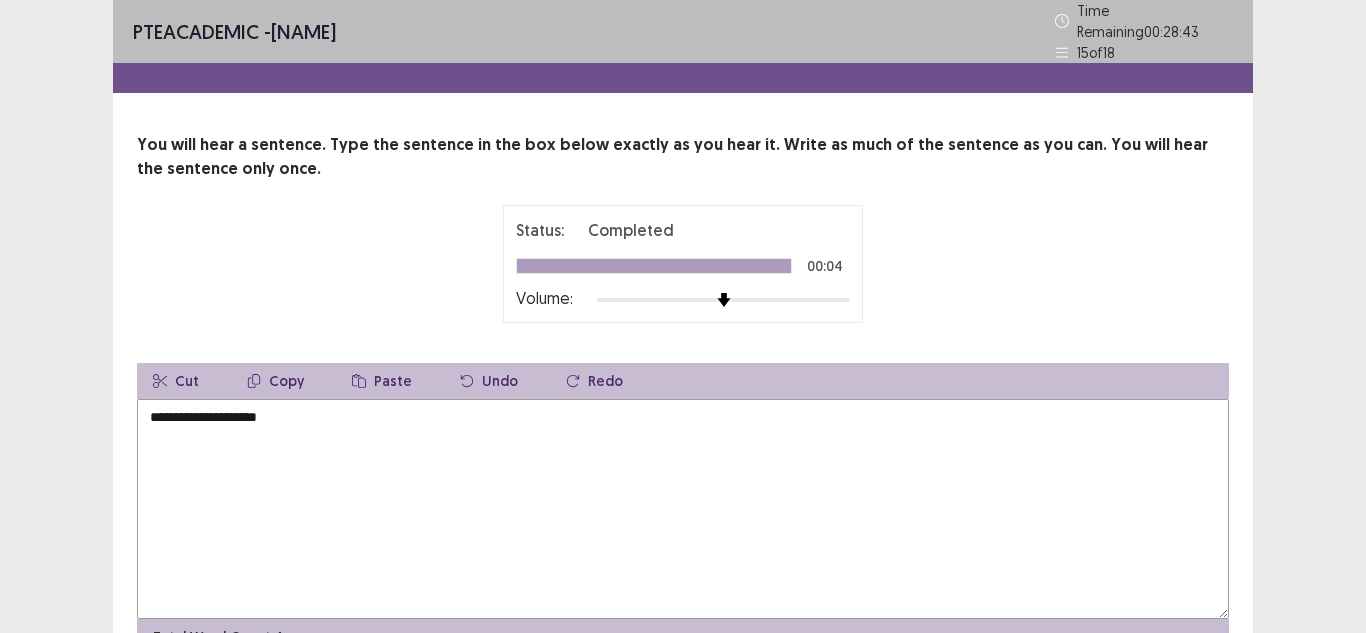 click on "**********" at bounding box center [683, 509] 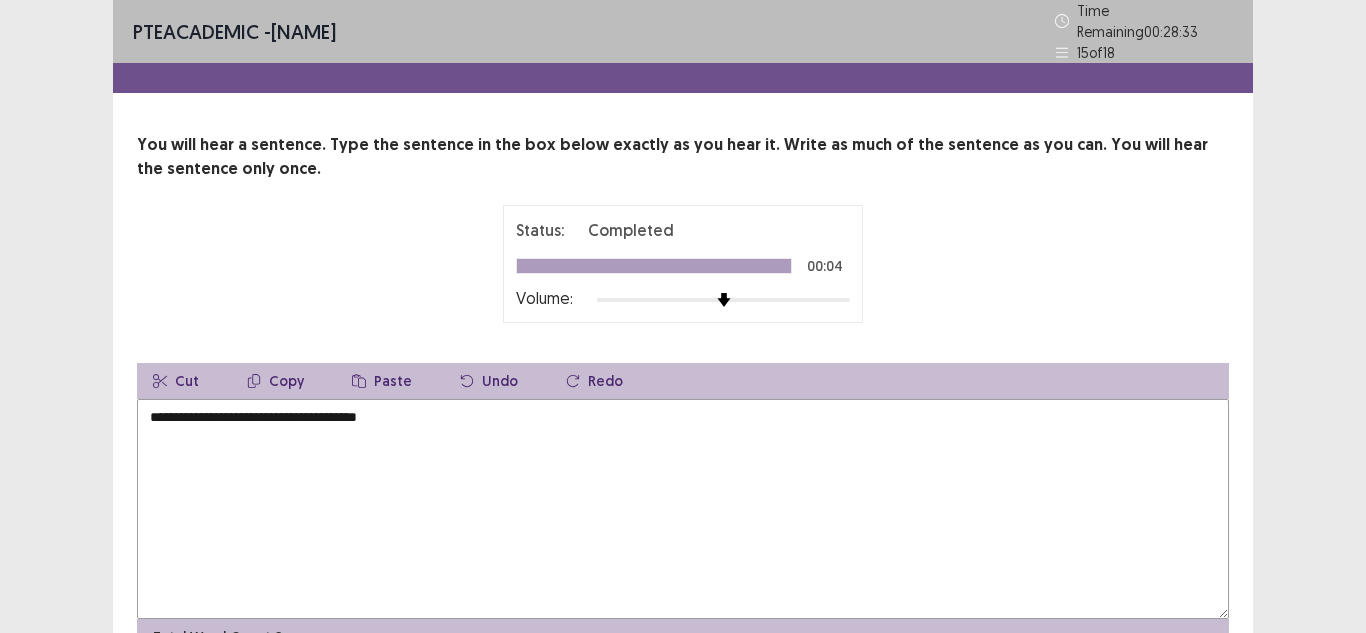 scroll, scrollTop: 101, scrollLeft: 0, axis: vertical 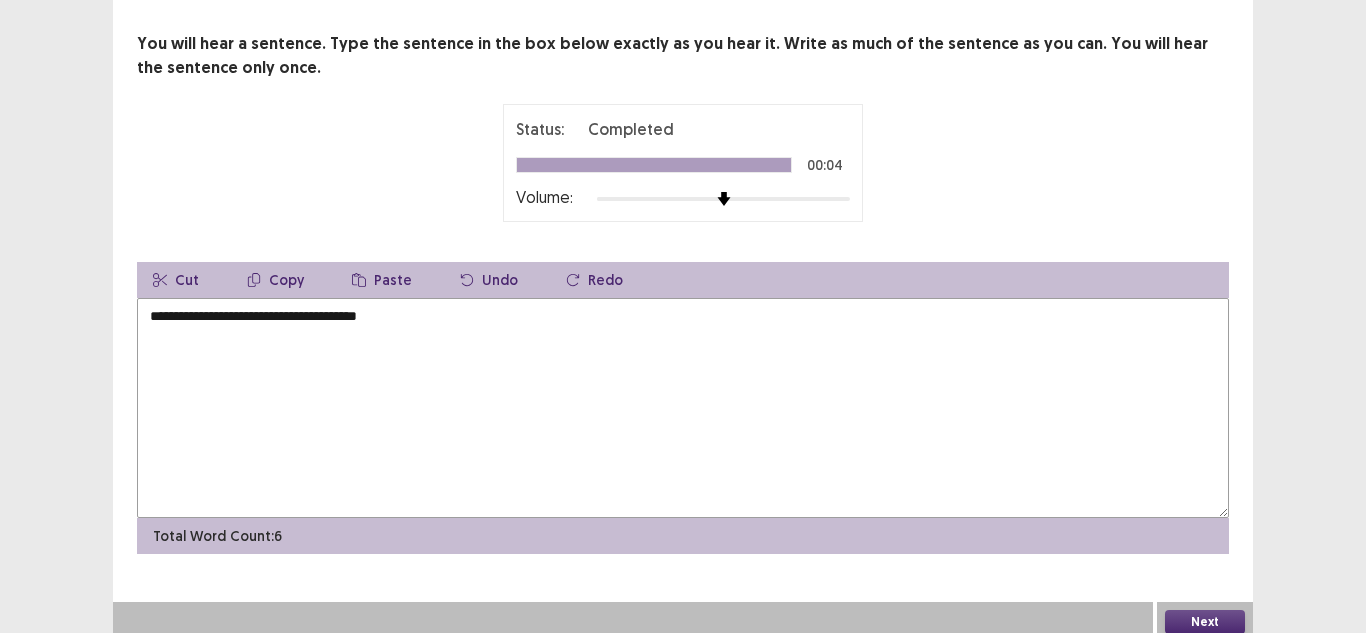 type on "**********" 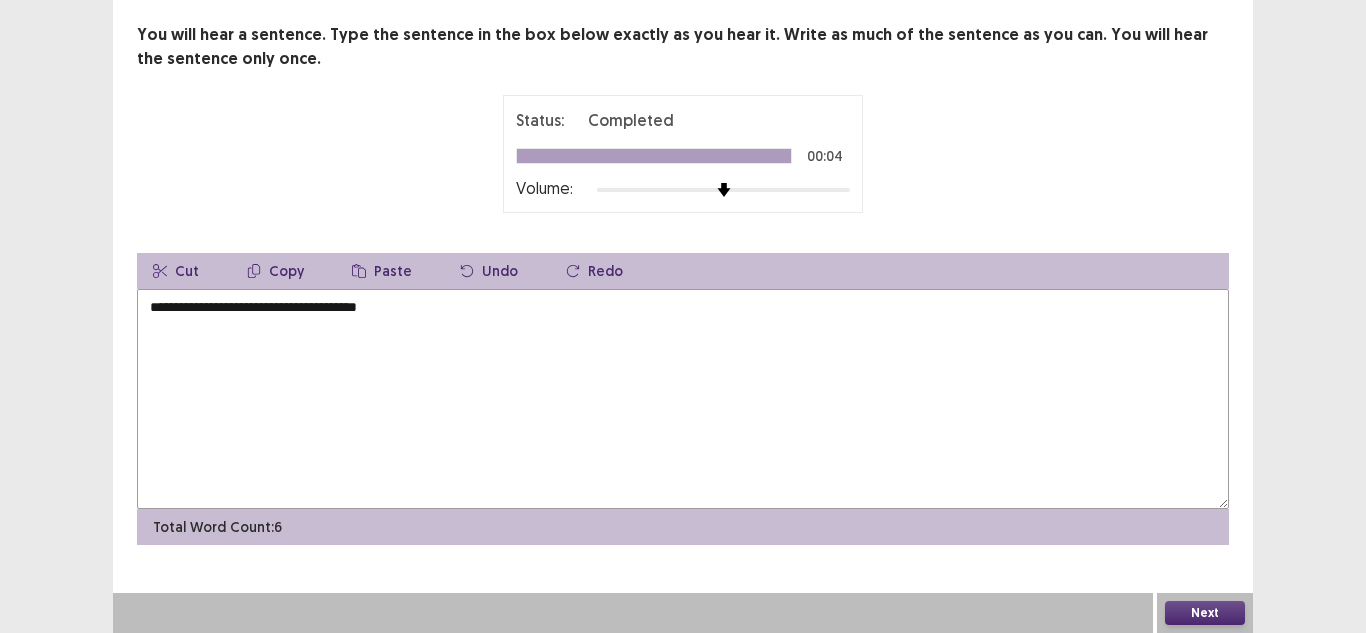 click on "Next" at bounding box center (1205, 613) 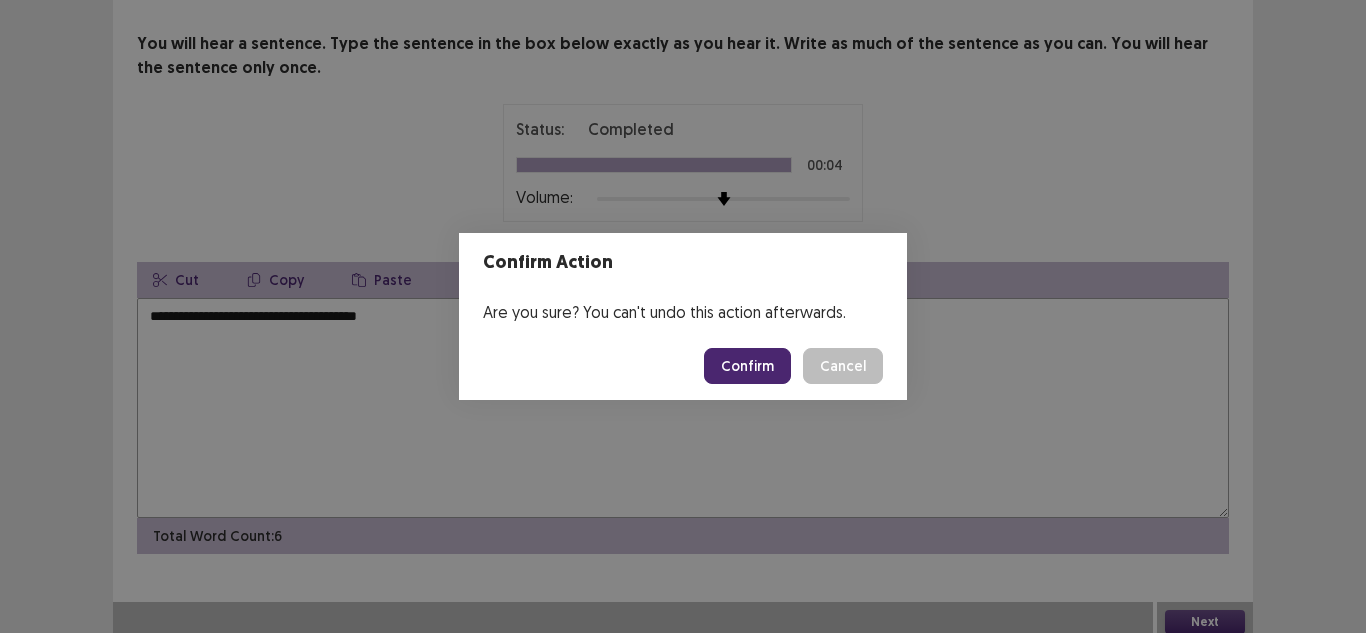 click on "Confirm" at bounding box center (747, 366) 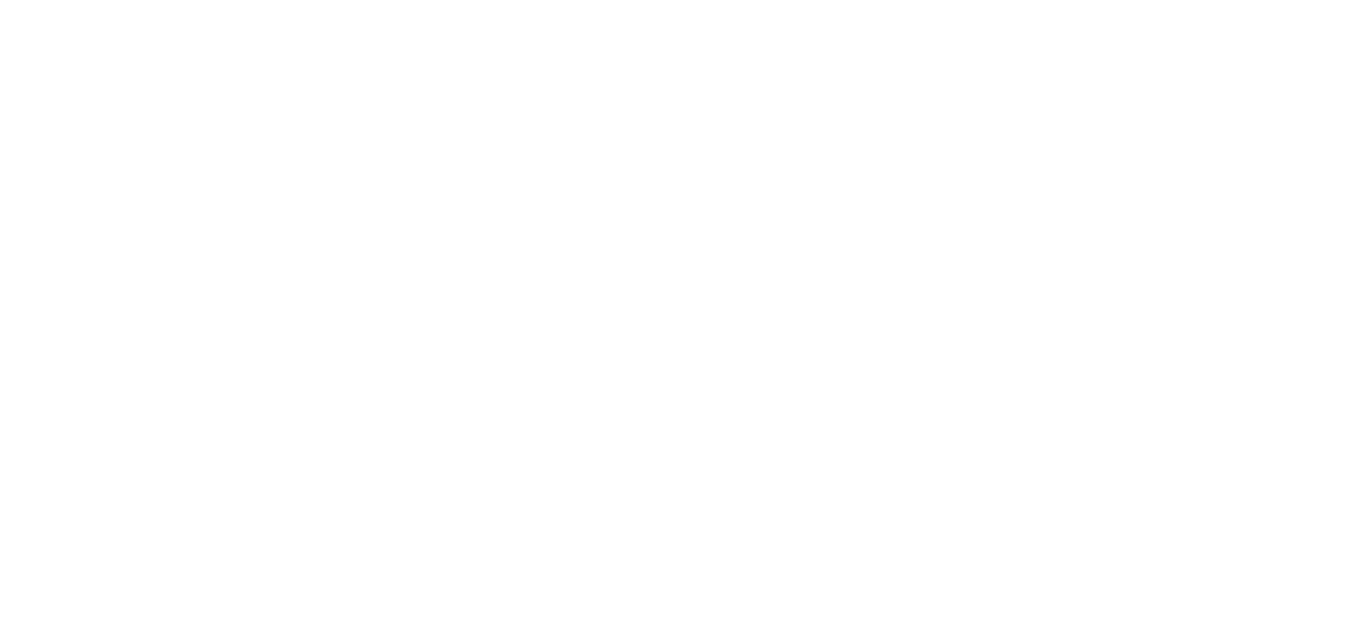 scroll, scrollTop: 0, scrollLeft: 0, axis: both 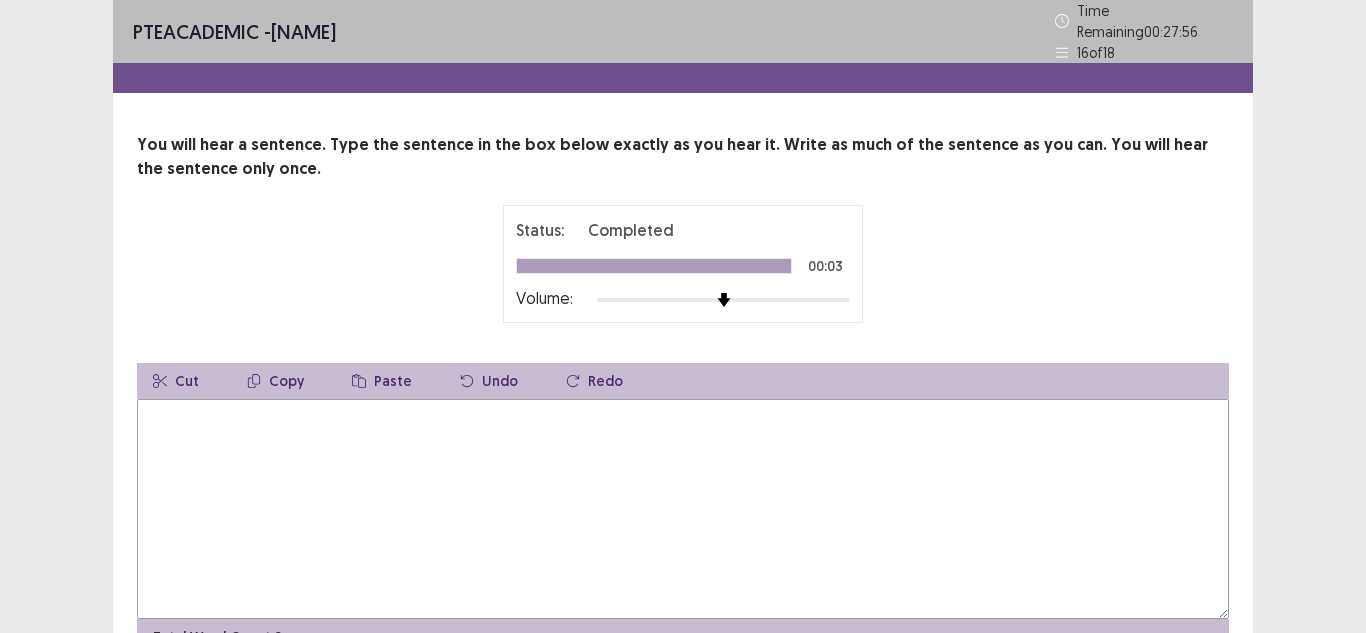 click at bounding box center [683, 509] 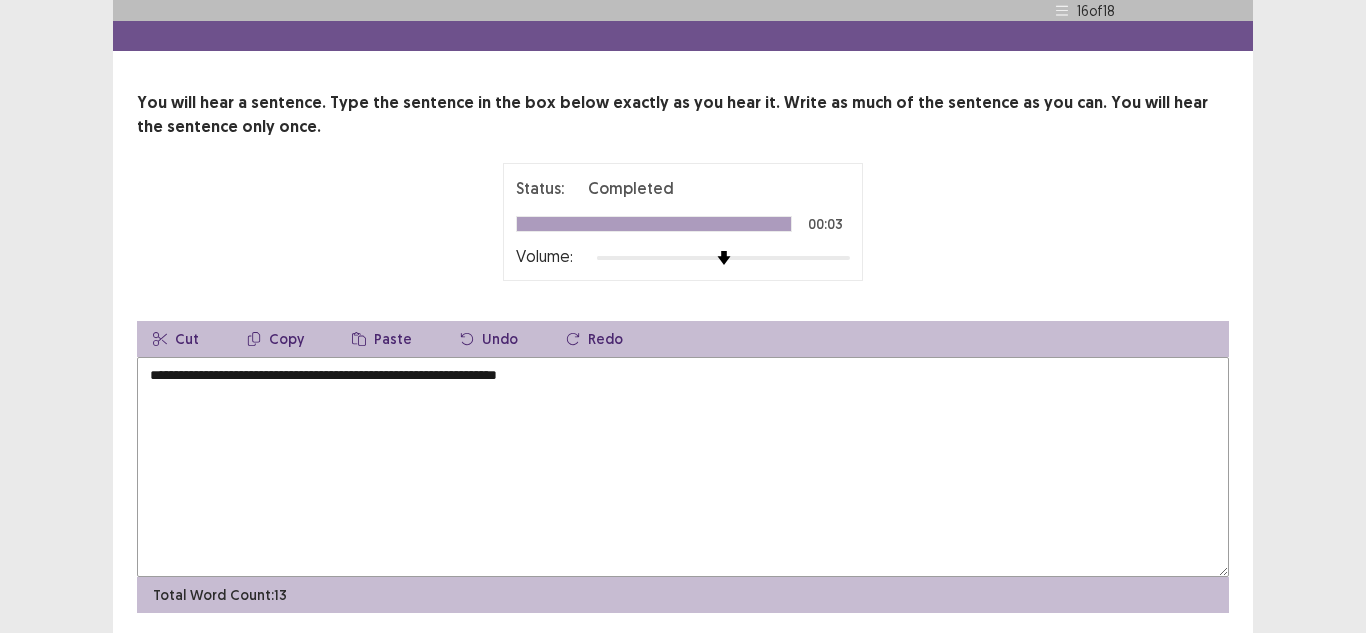 scroll, scrollTop: 101, scrollLeft: 0, axis: vertical 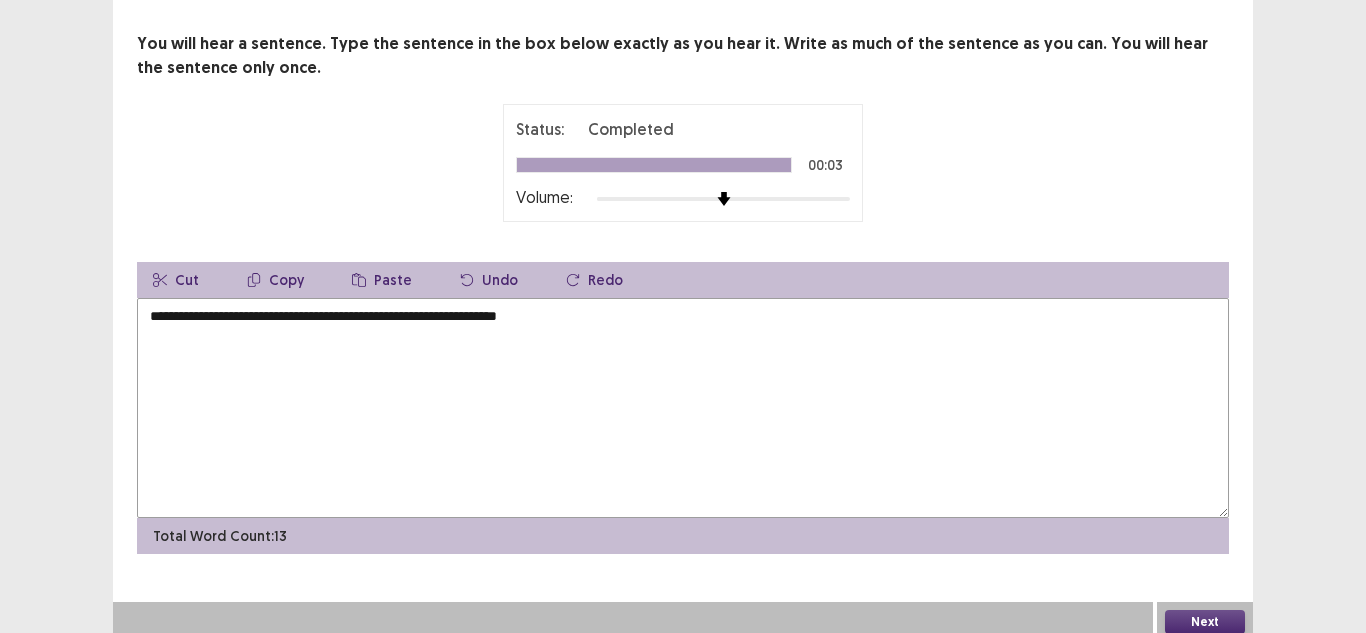 type on "**********" 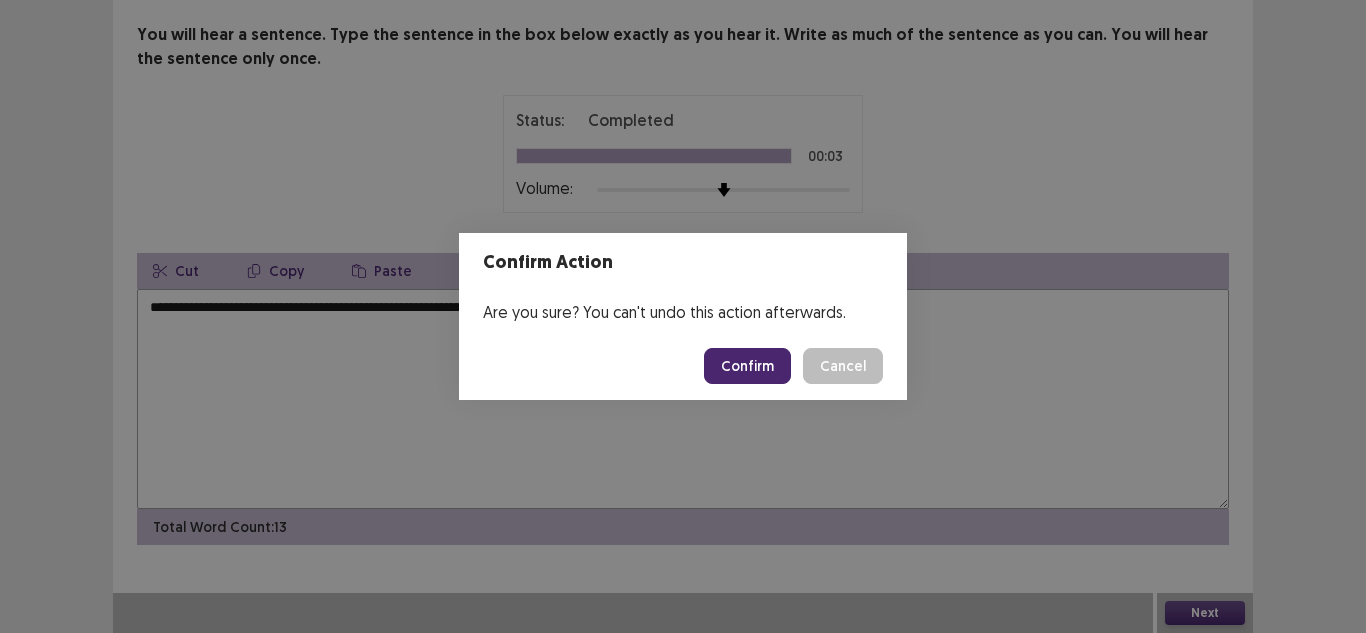 click on "Confirm" at bounding box center [747, 366] 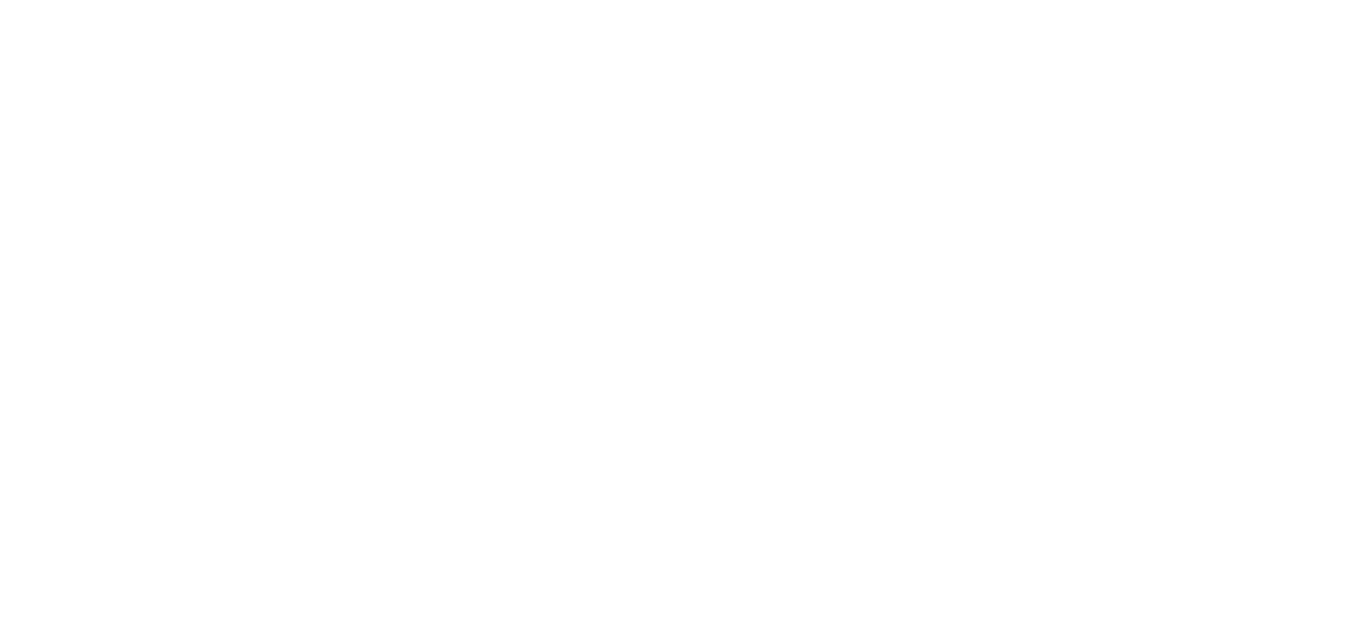 scroll, scrollTop: 0, scrollLeft: 0, axis: both 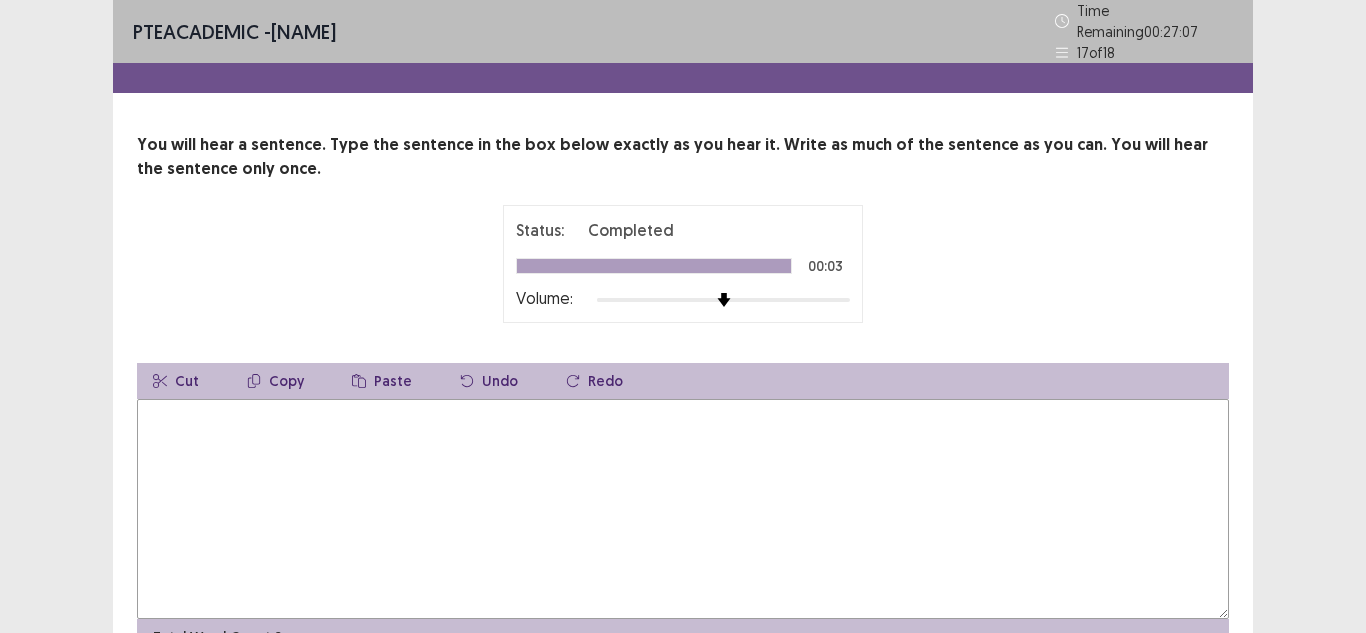 click at bounding box center [683, 509] 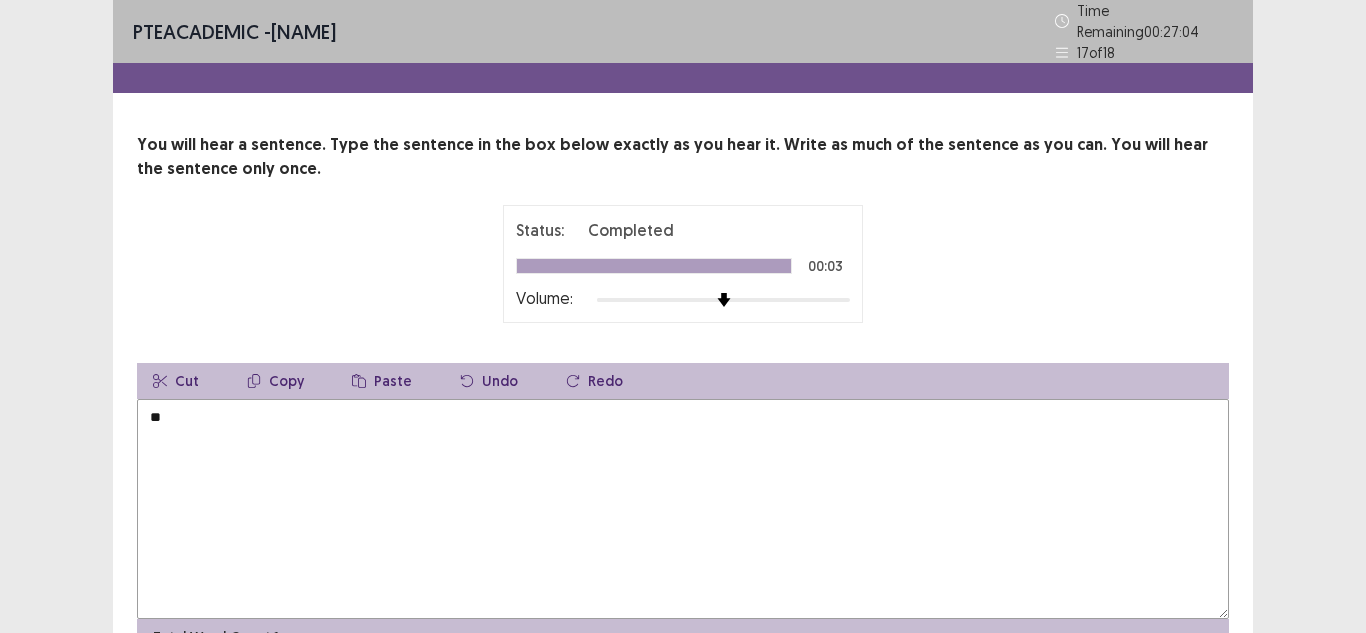 type on "*" 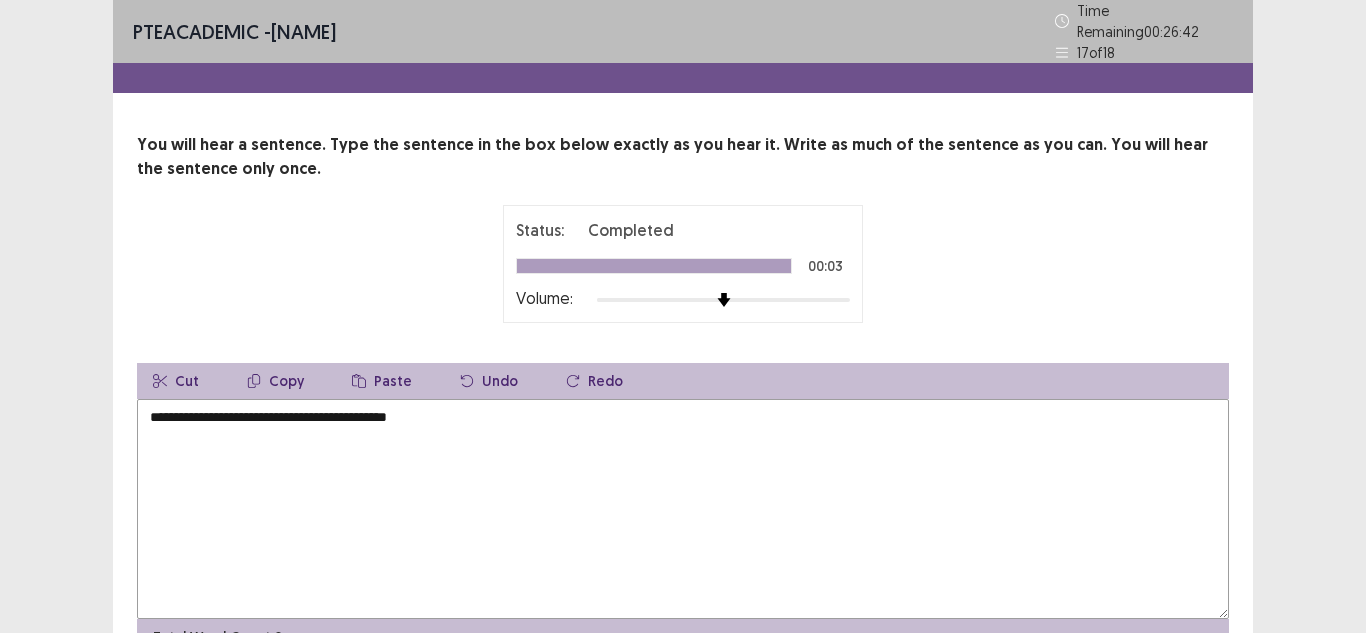 scroll, scrollTop: 101, scrollLeft: 0, axis: vertical 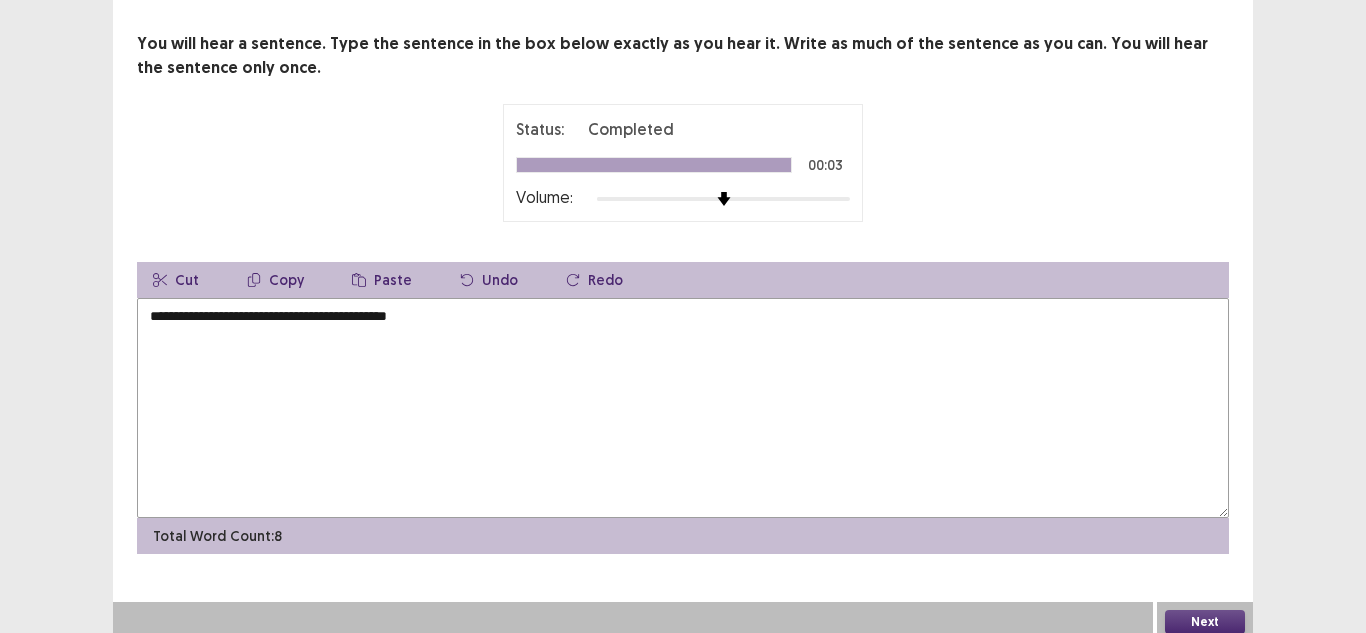 type on "**********" 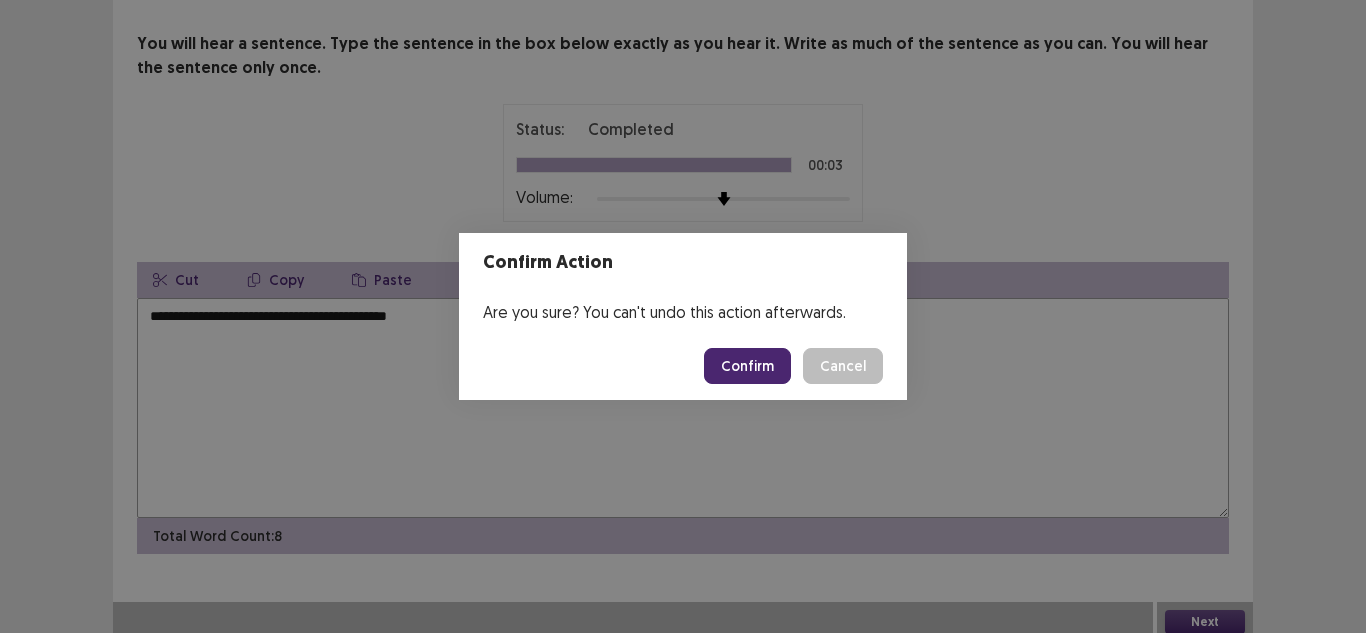 click on "Confirm" at bounding box center [747, 366] 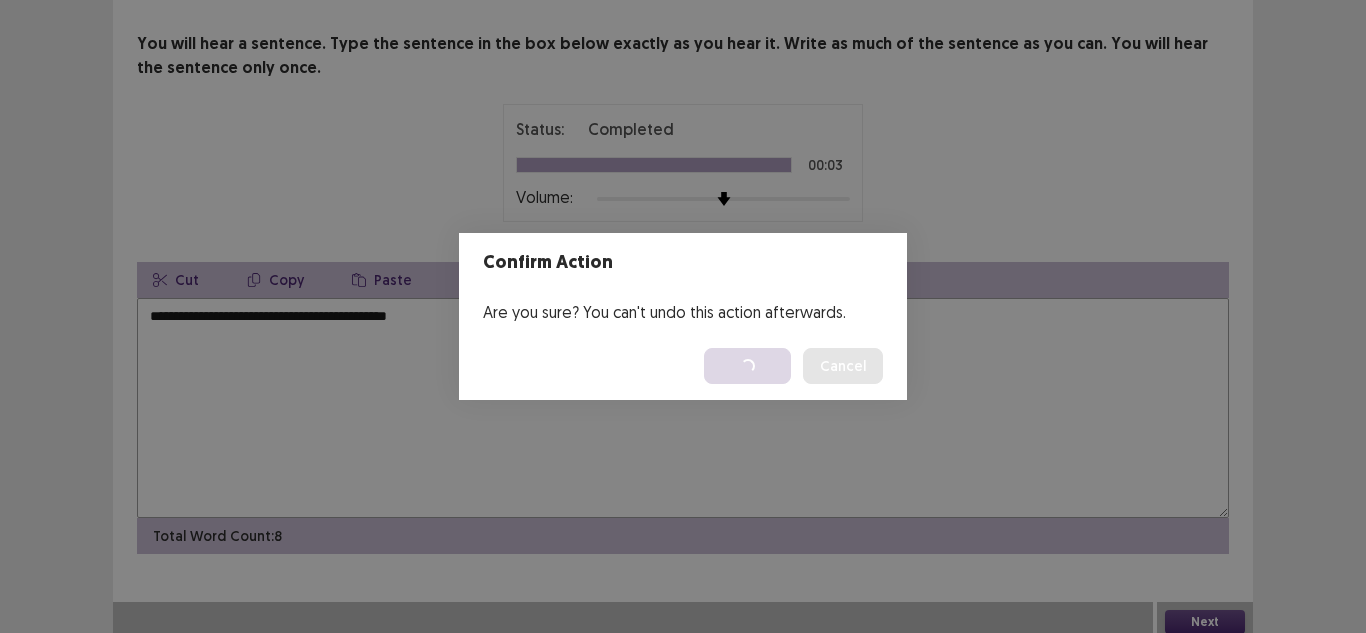 scroll, scrollTop: 0, scrollLeft: 0, axis: both 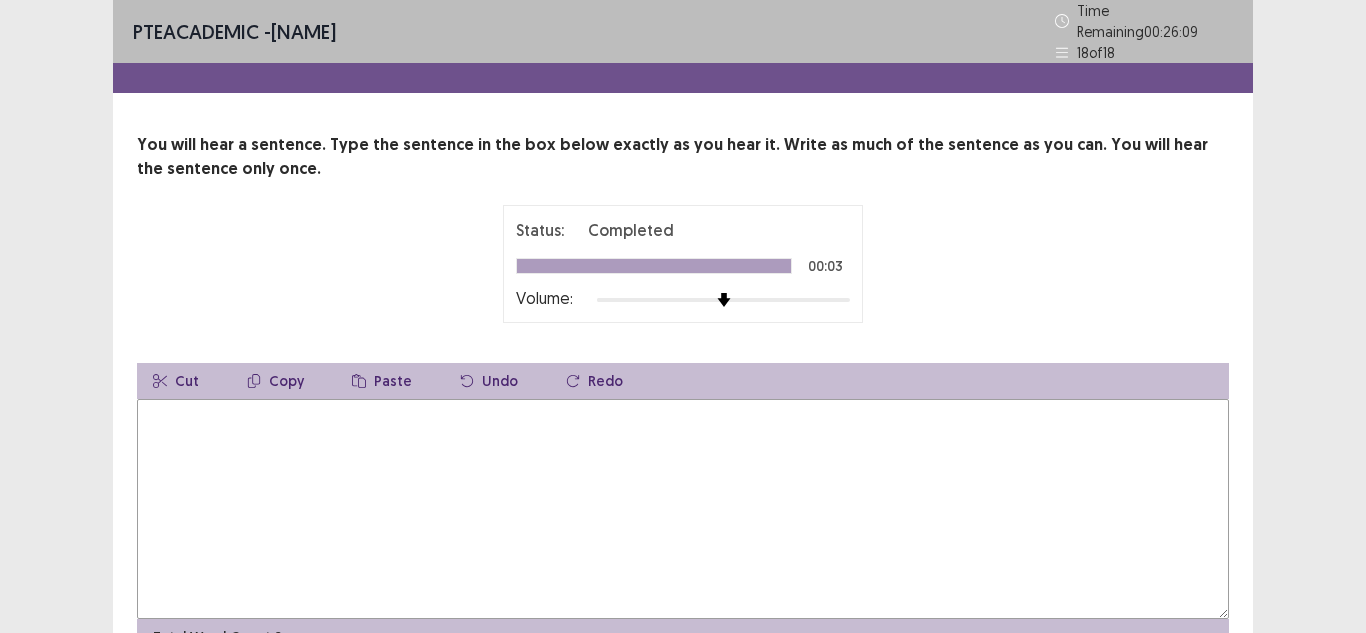 click at bounding box center (683, 509) 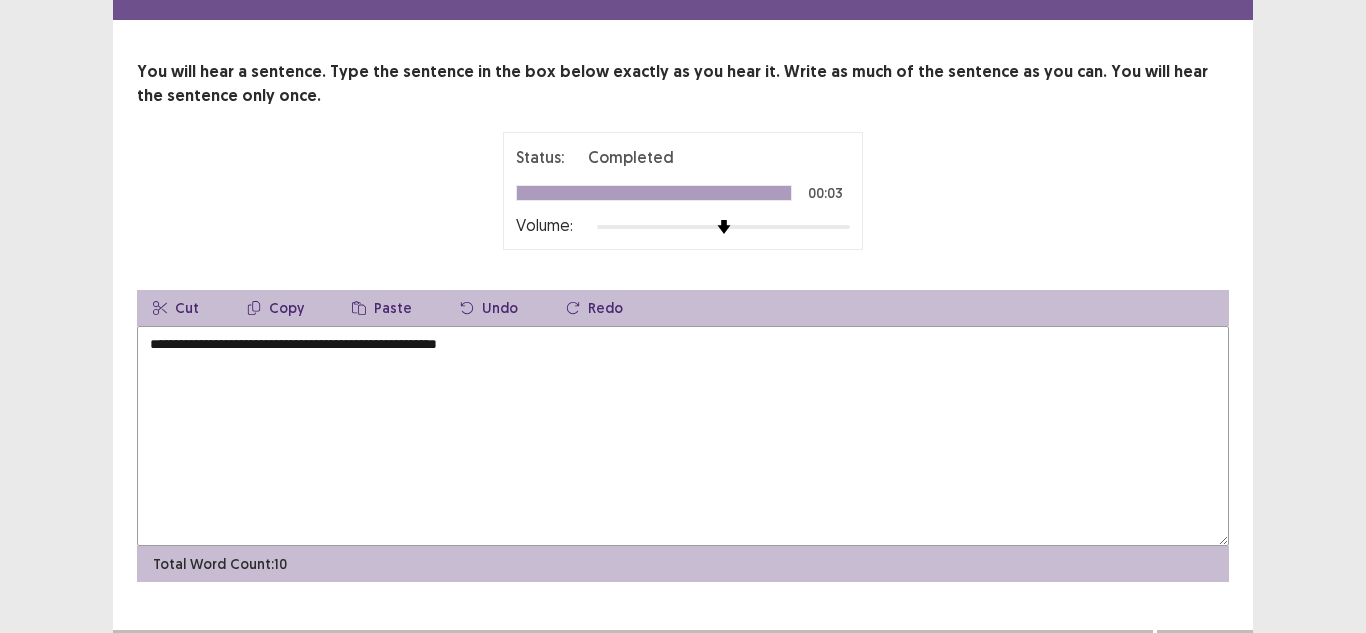scroll, scrollTop: 101, scrollLeft: 0, axis: vertical 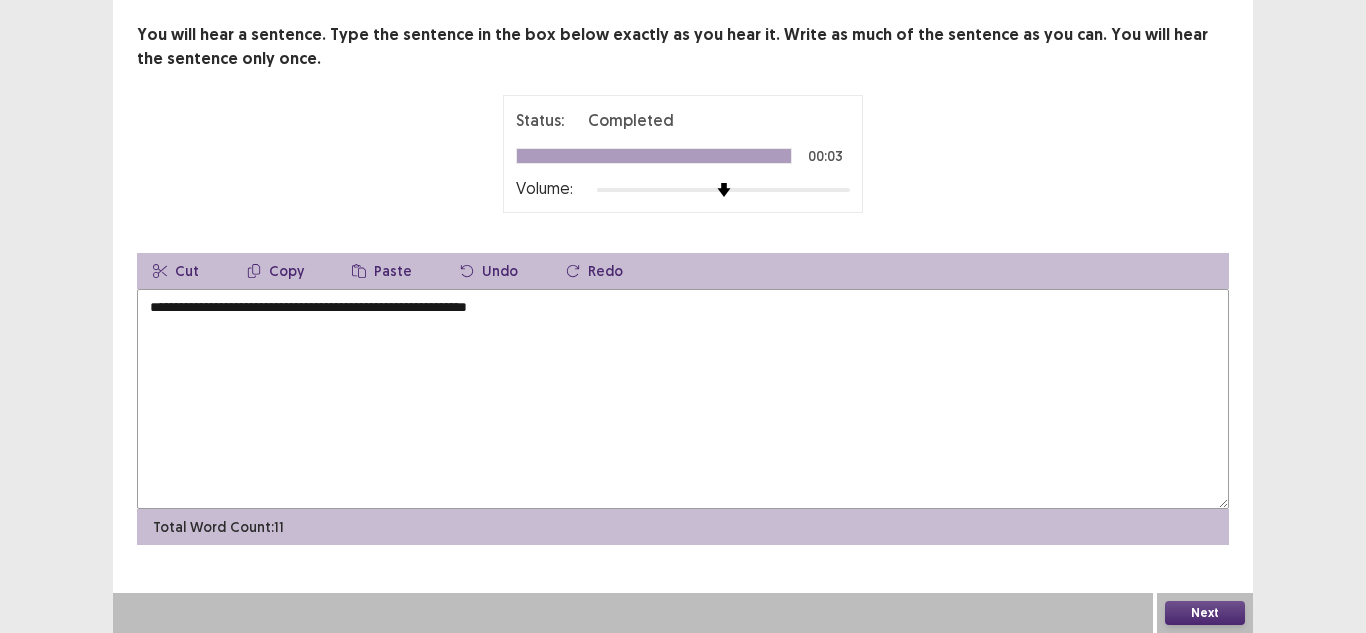 type on "**********" 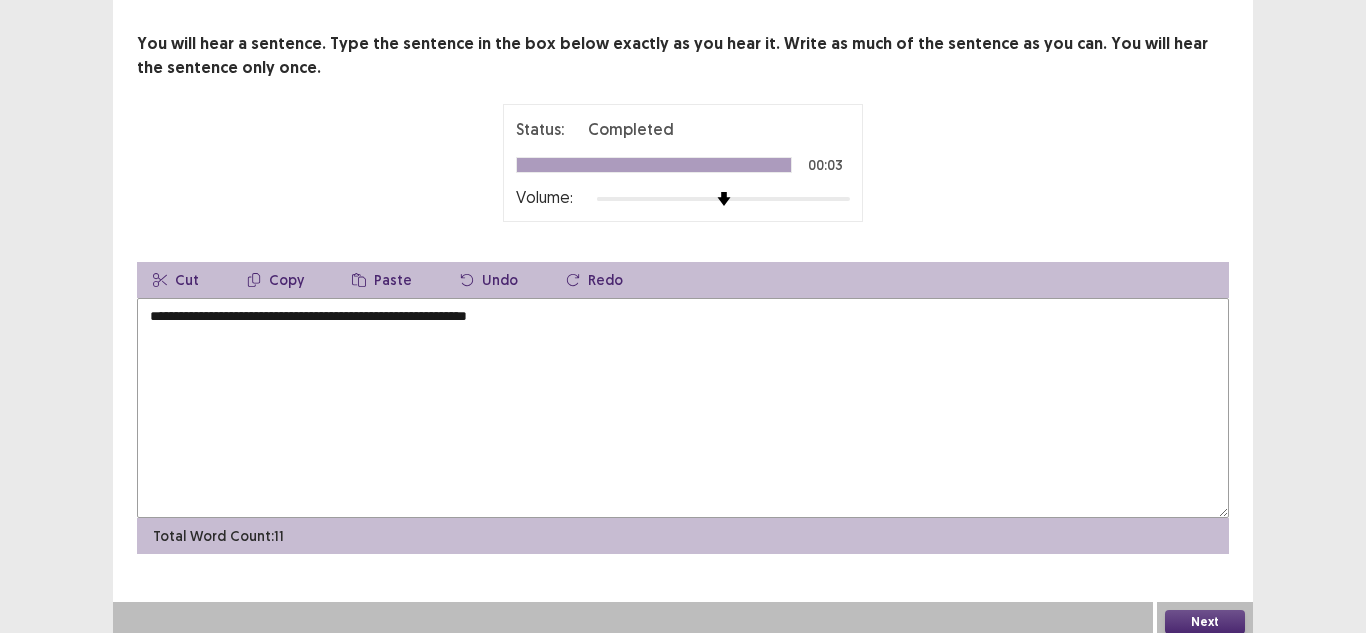 click on "Next" at bounding box center [1205, 622] 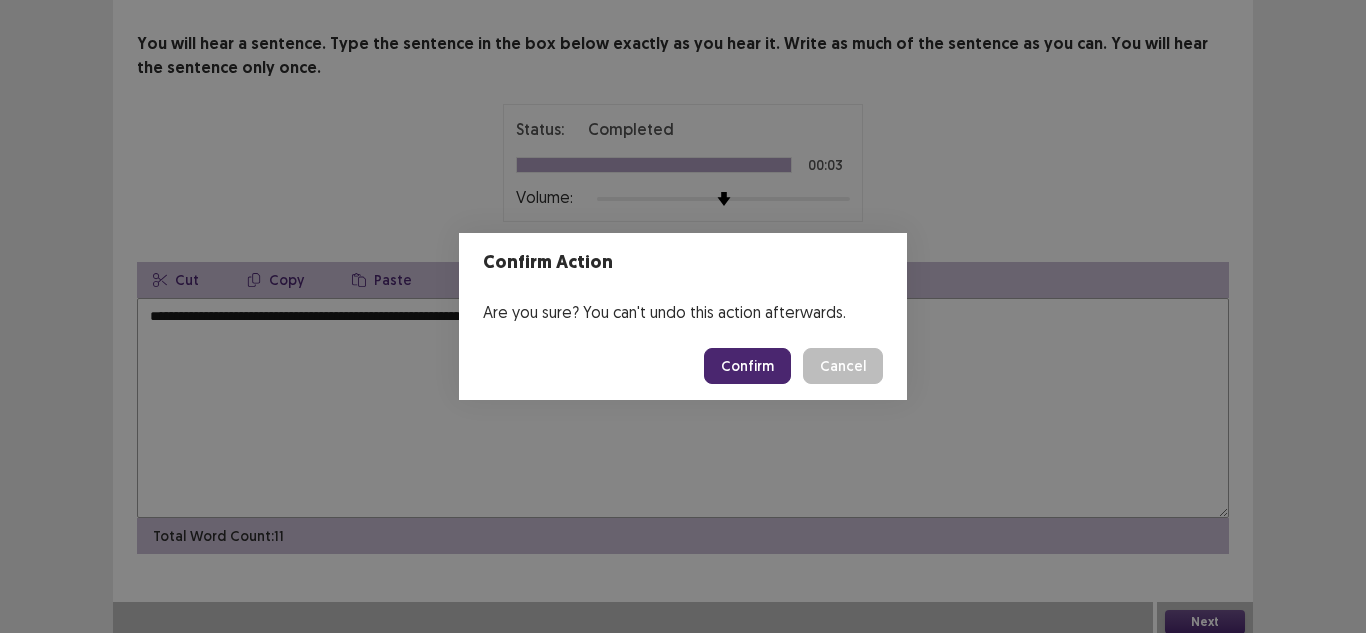 click on "Confirm" at bounding box center (747, 366) 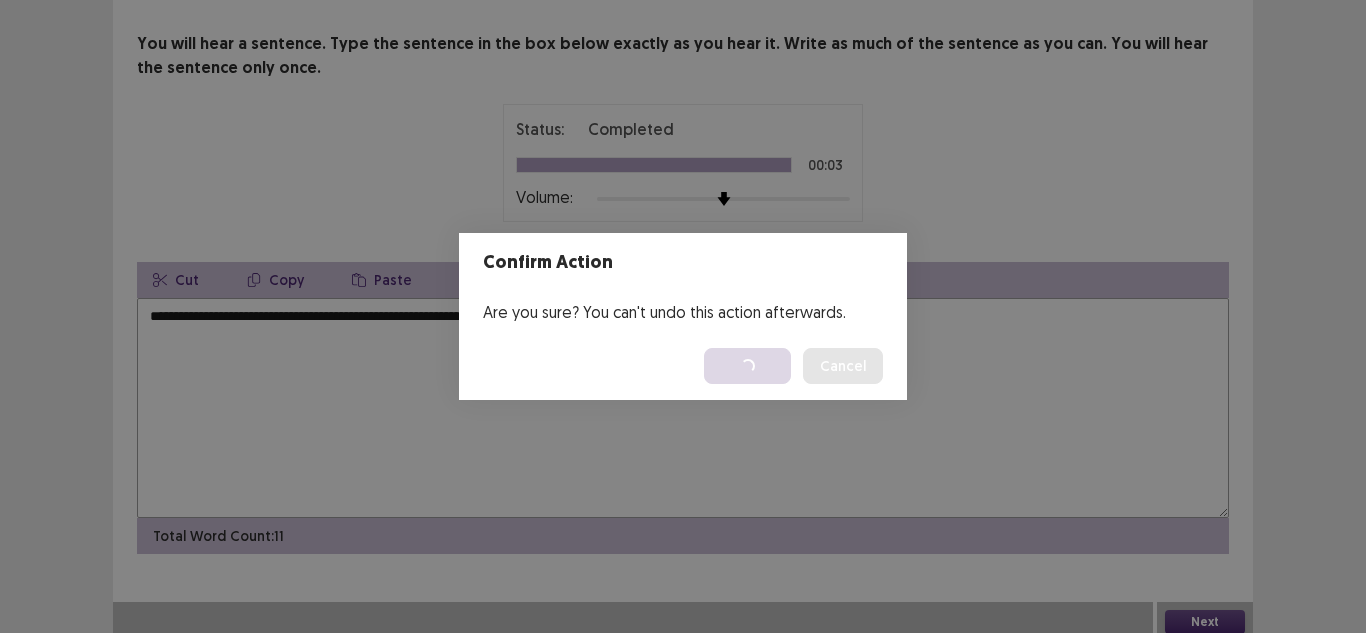 scroll, scrollTop: 0, scrollLeft: 0, axis: both 